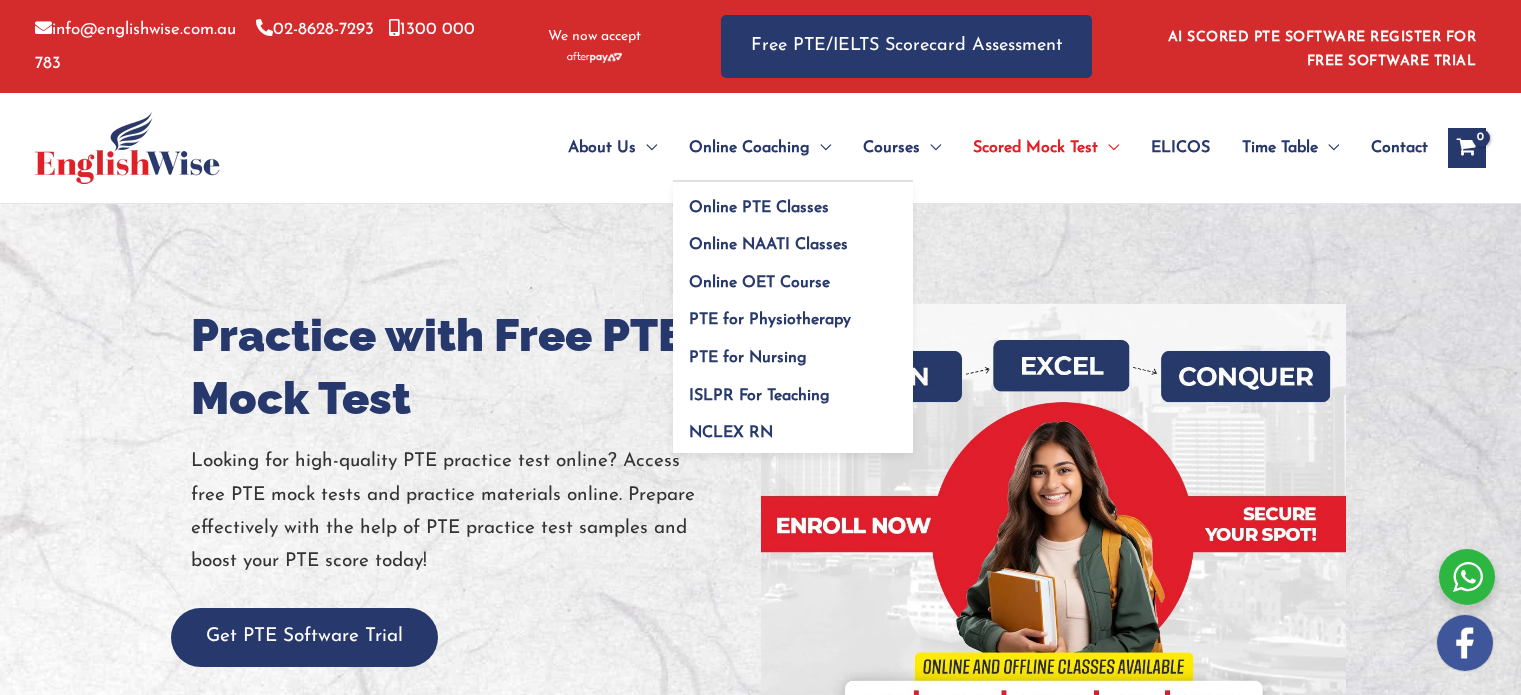 scroll, scrollTop: 0, scrollLeft: 0, axis: both 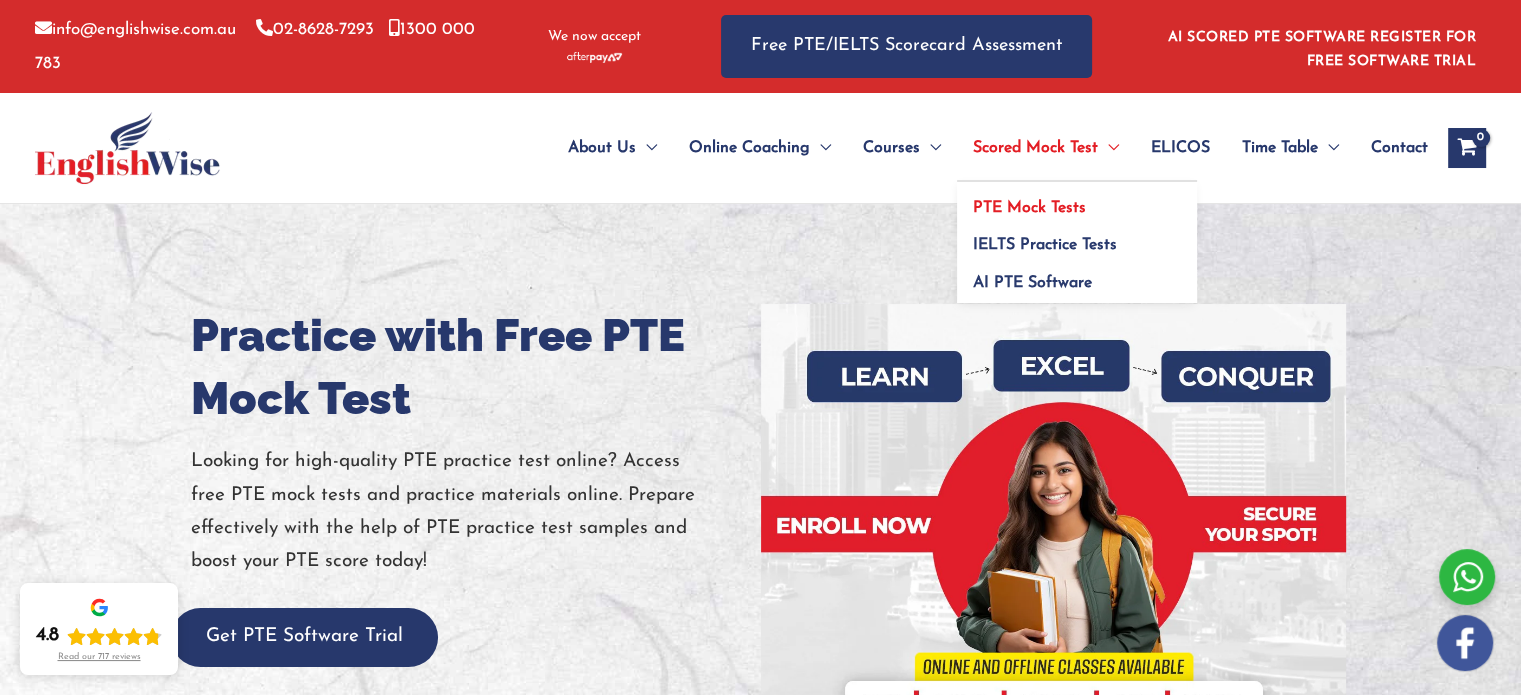 click on "PTE Mock Tests" at bounding box center [1077, 201] 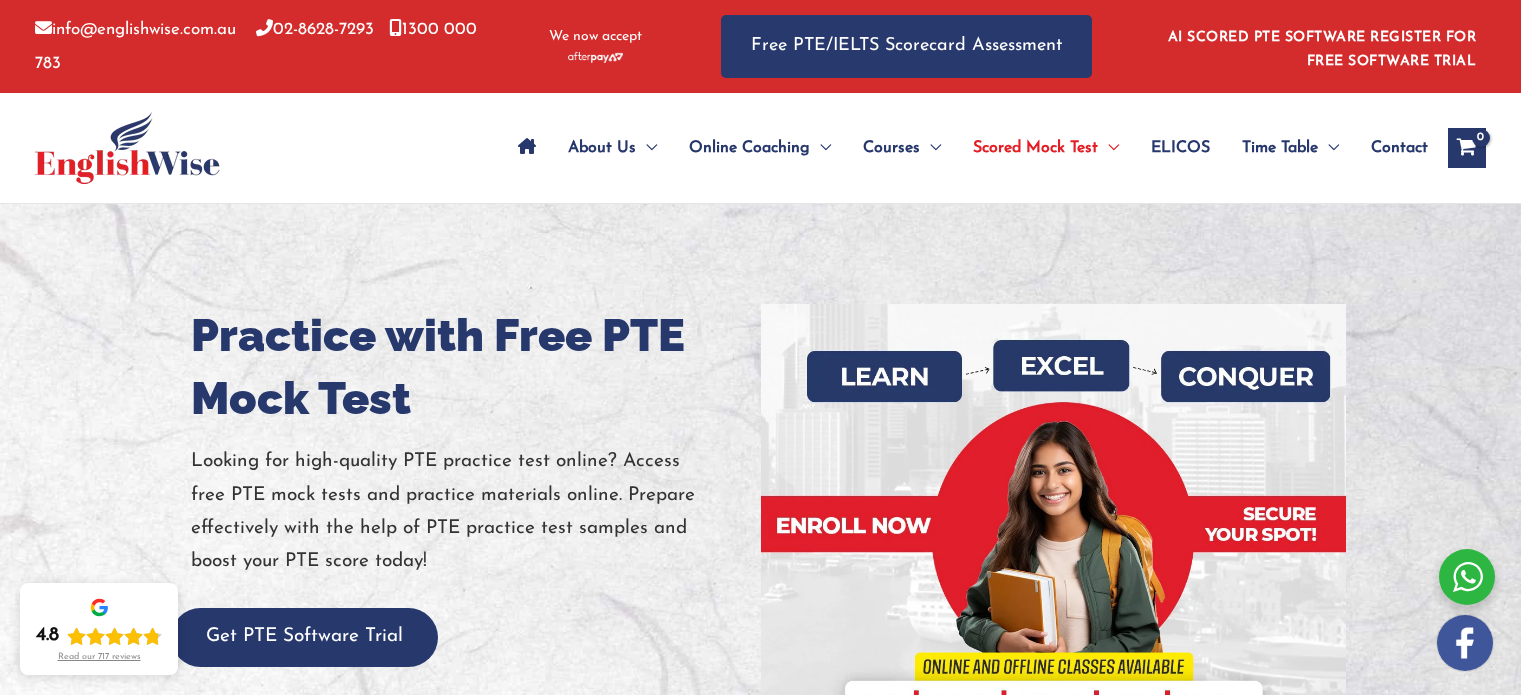 scroll, scrollTop: 0, scrollLeft: 0, axis: both 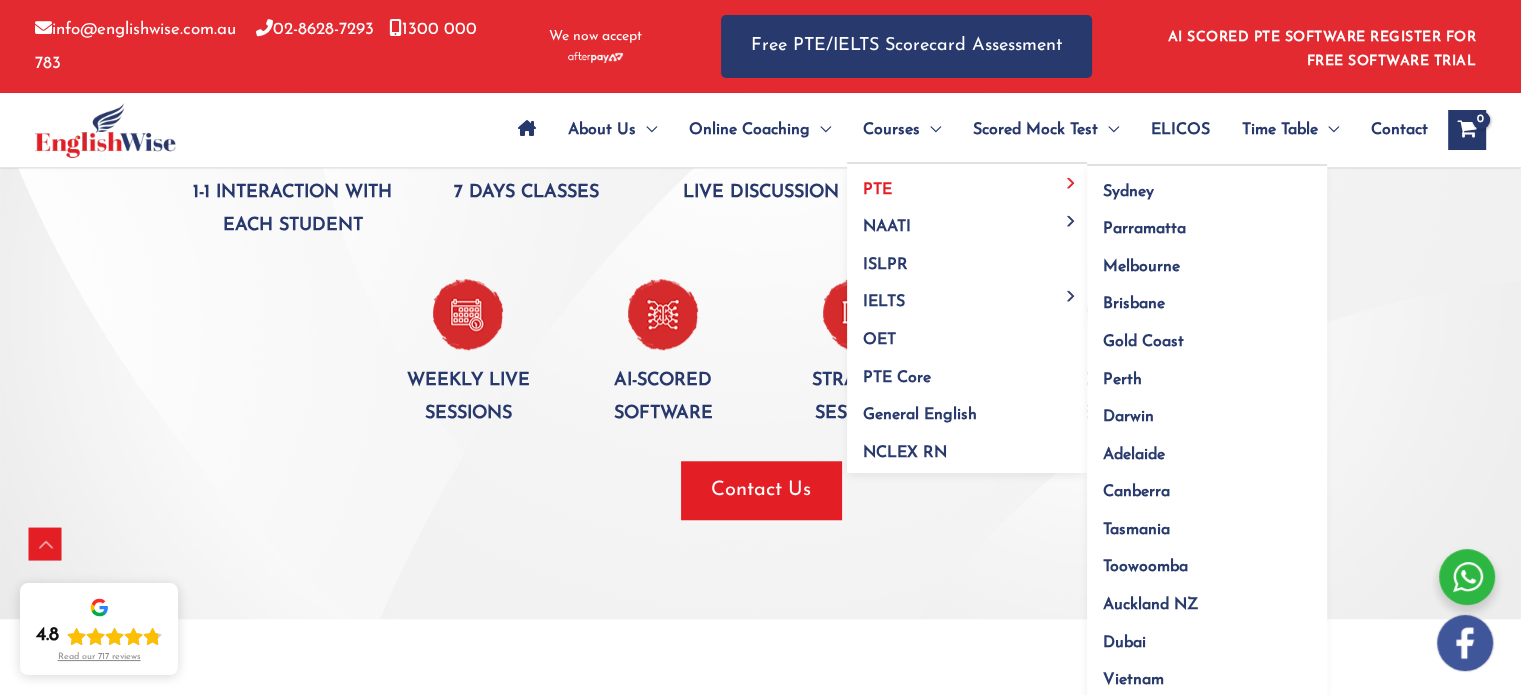 click on "PTE" at bounding box center [877, 190] 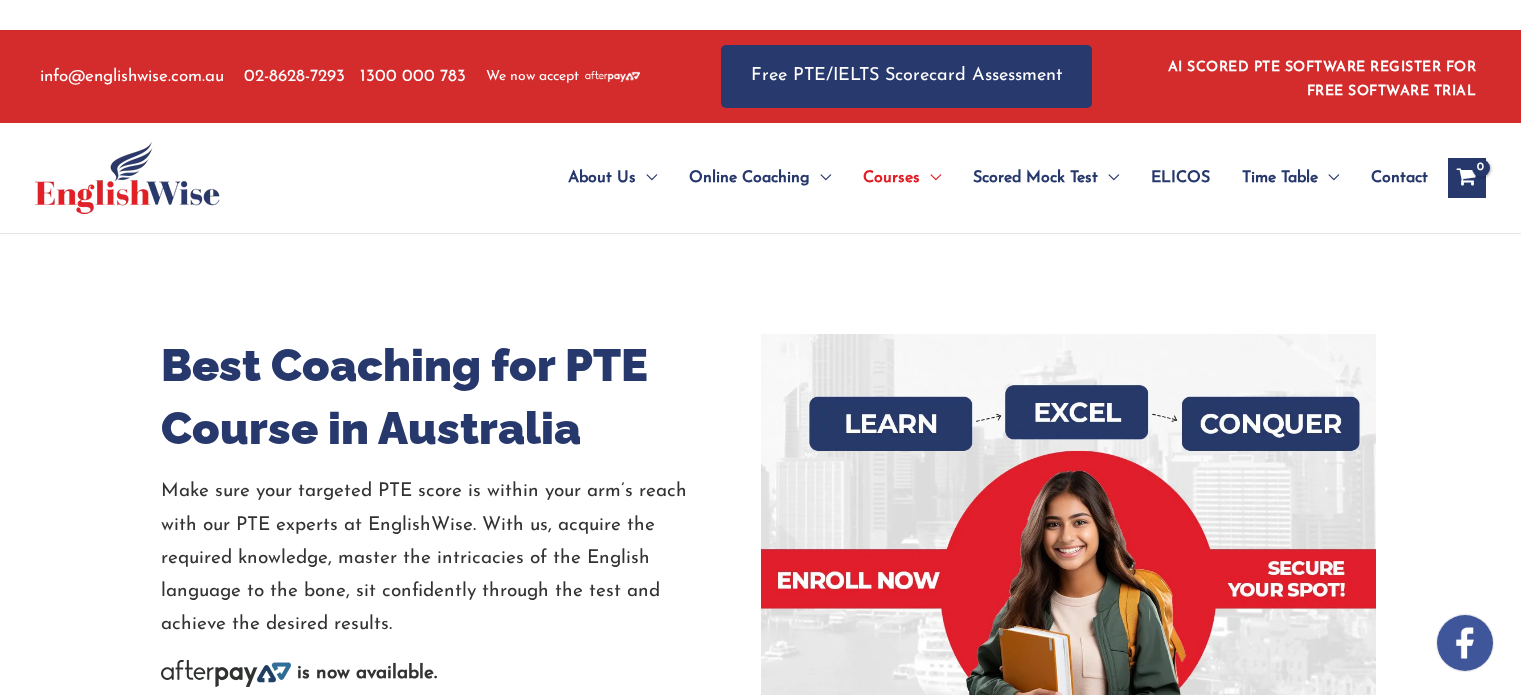 scroll, scrollTop: 0, scrollLeft: 0, axis: both 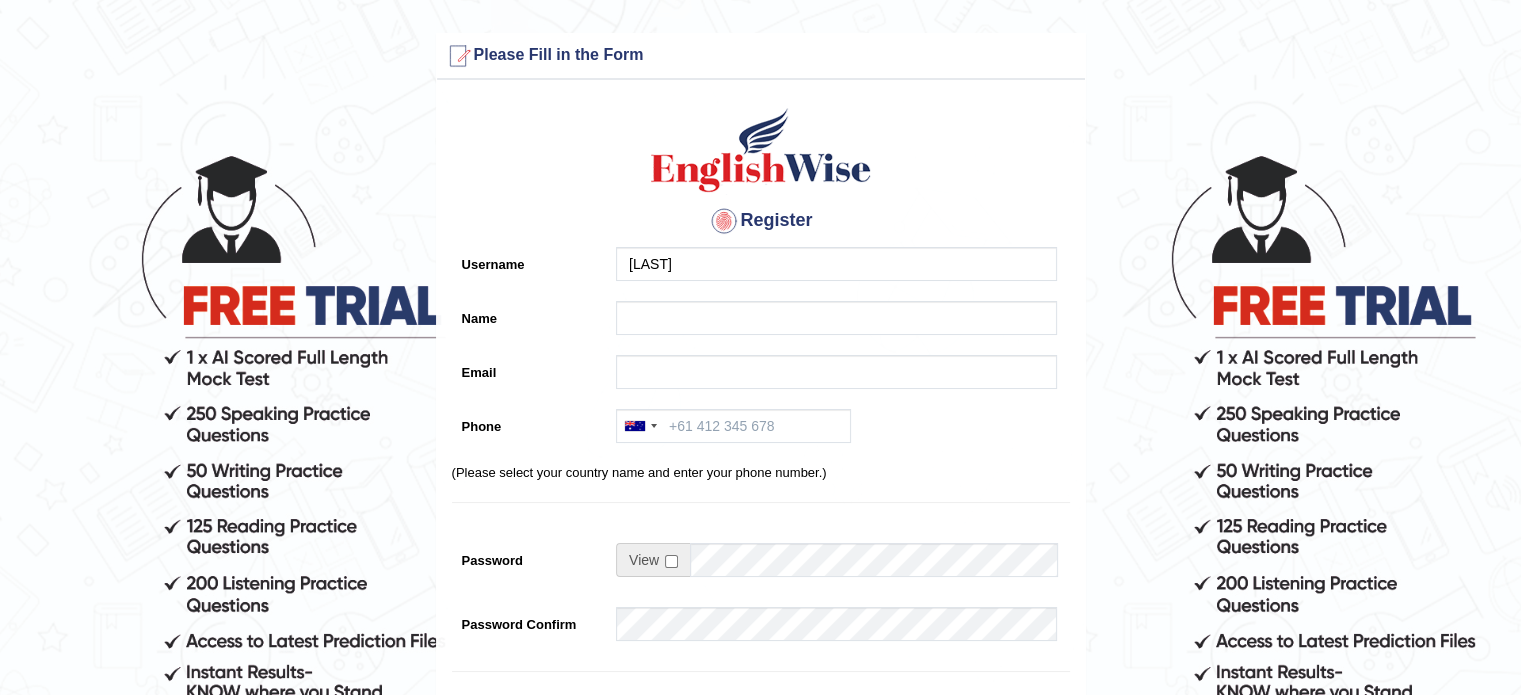 type on "abedin" 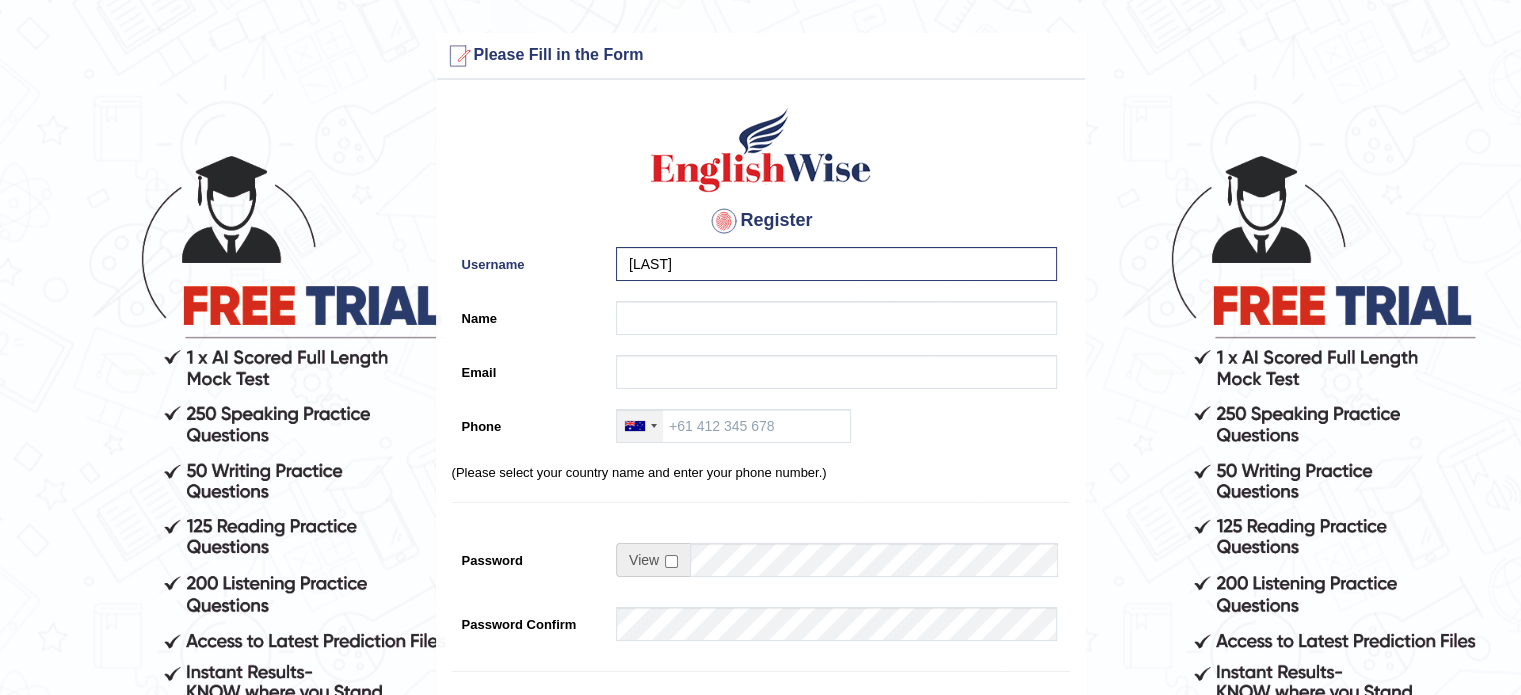click at bounding box center [640, 426] 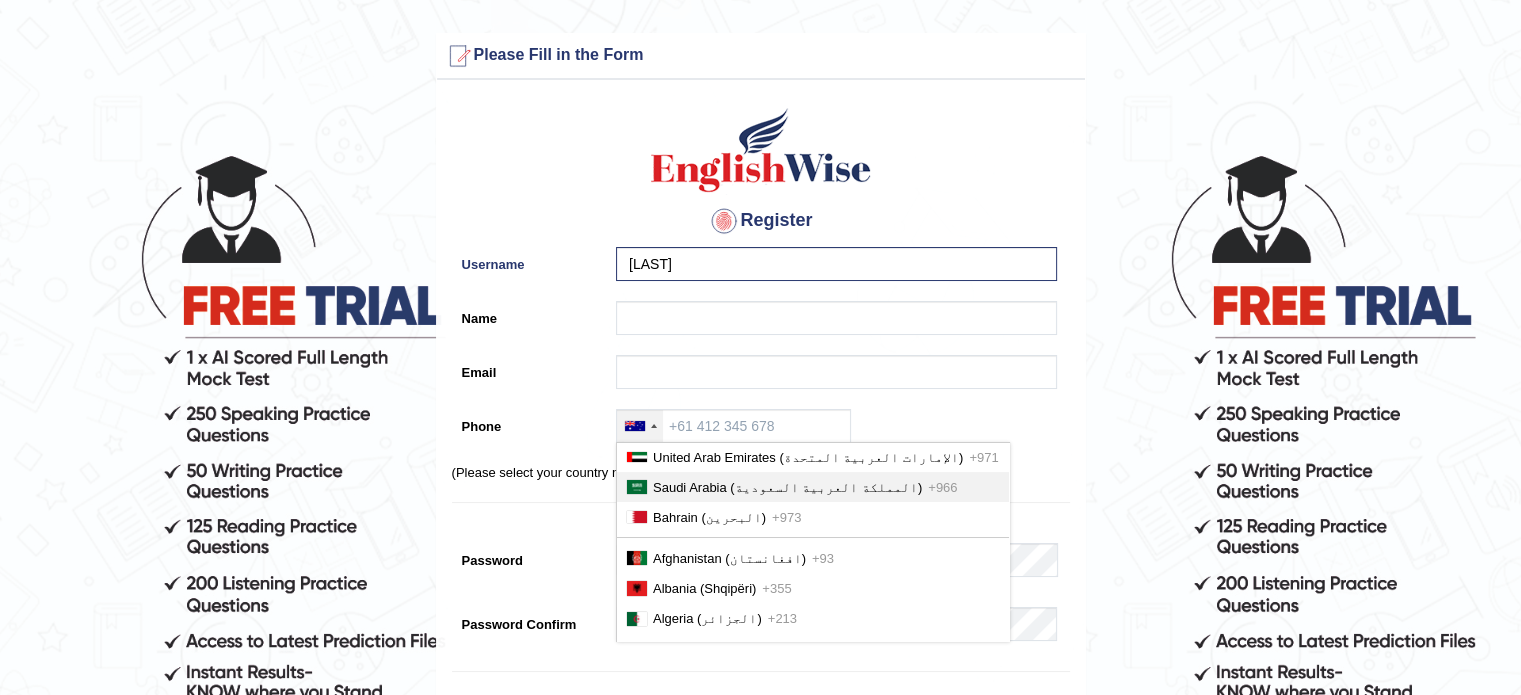 scroll, scrollTop: 180, scrollLeft: 0, axis: vertical 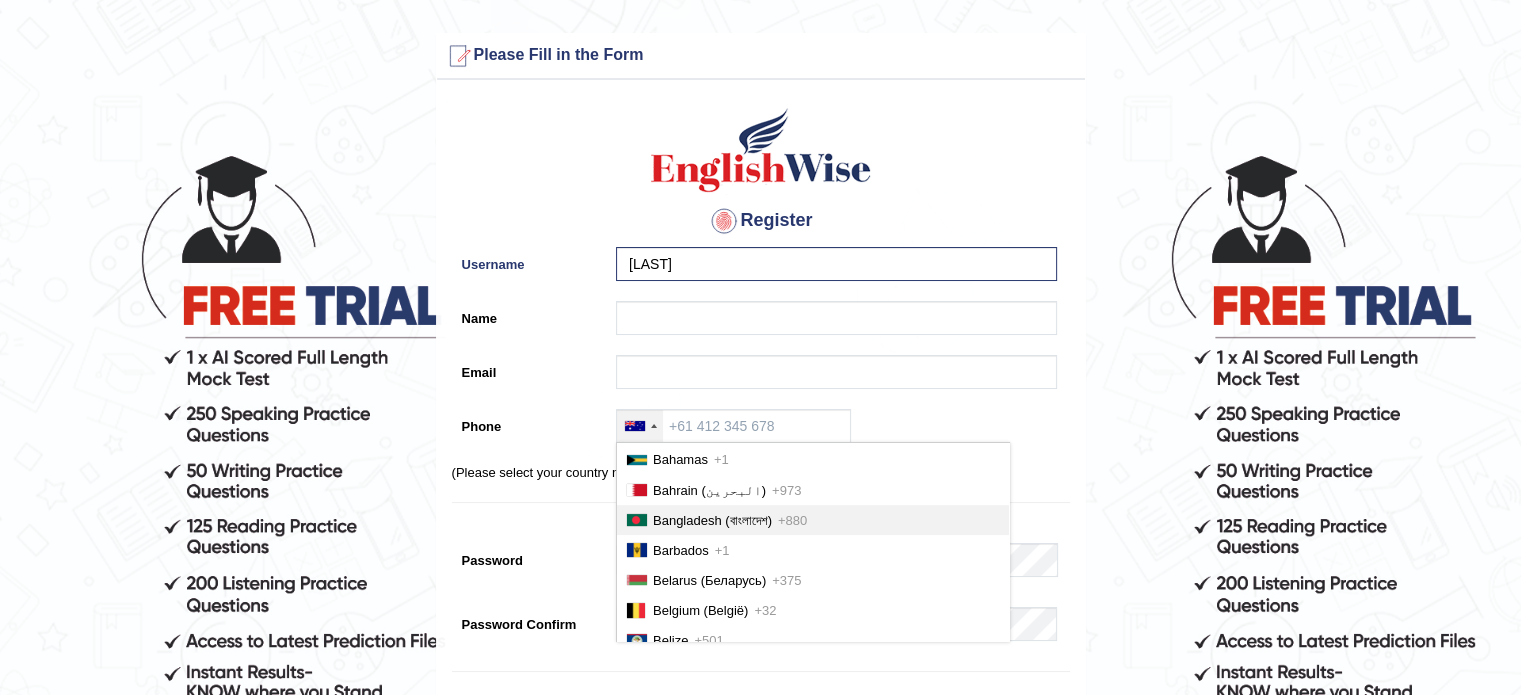 click on "Bangladesh (বাংলাদেশ) +880" at bounding box center (813, 520) 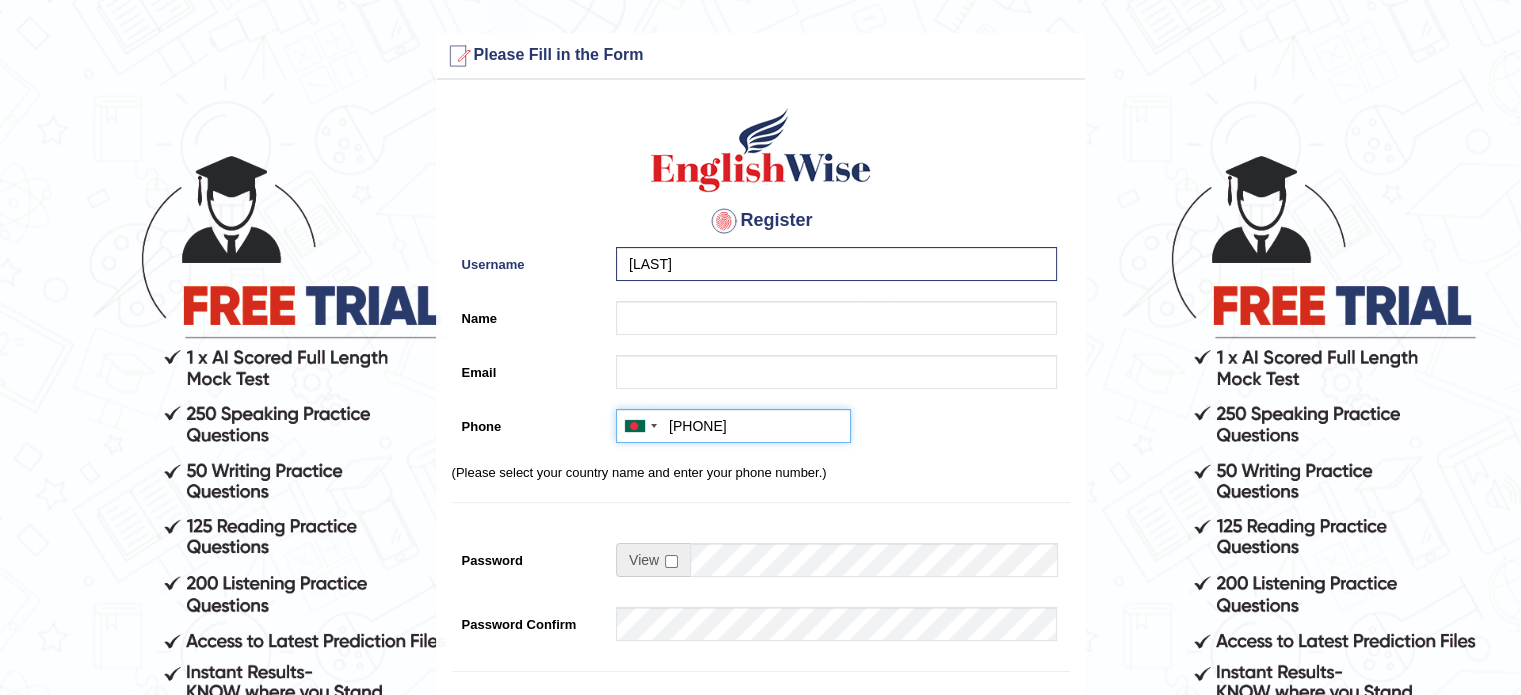 type on "+8801617673106" 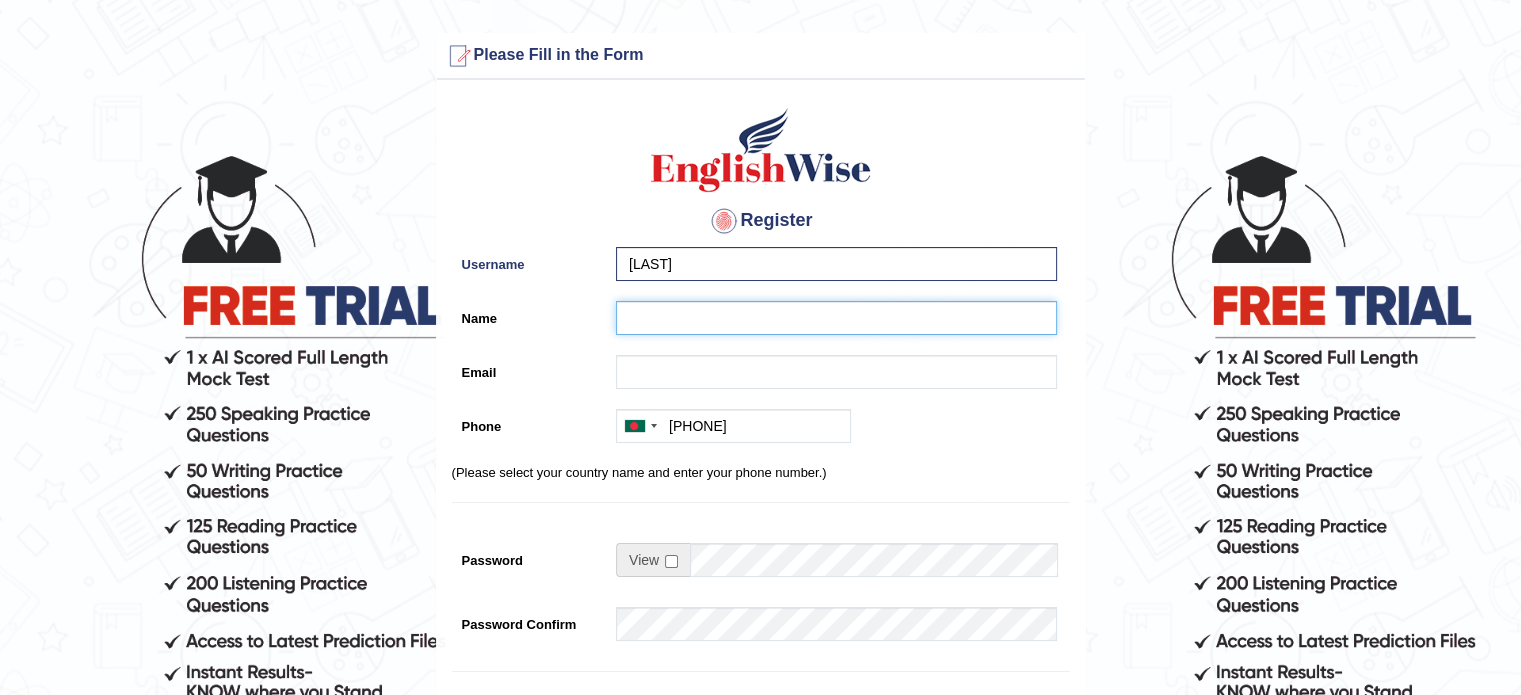 click on "Name" at bounding box center [836, 318] 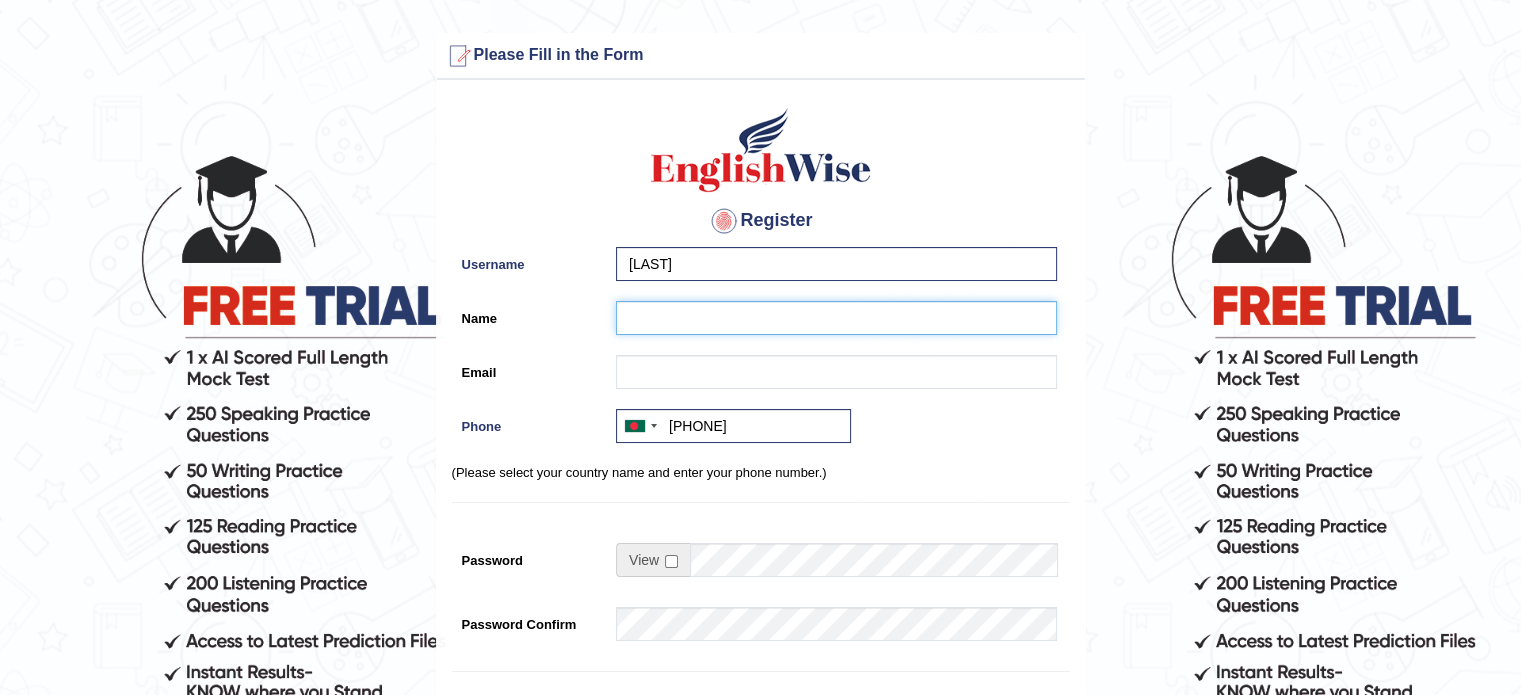 type on "[FIRST] [LAST]" 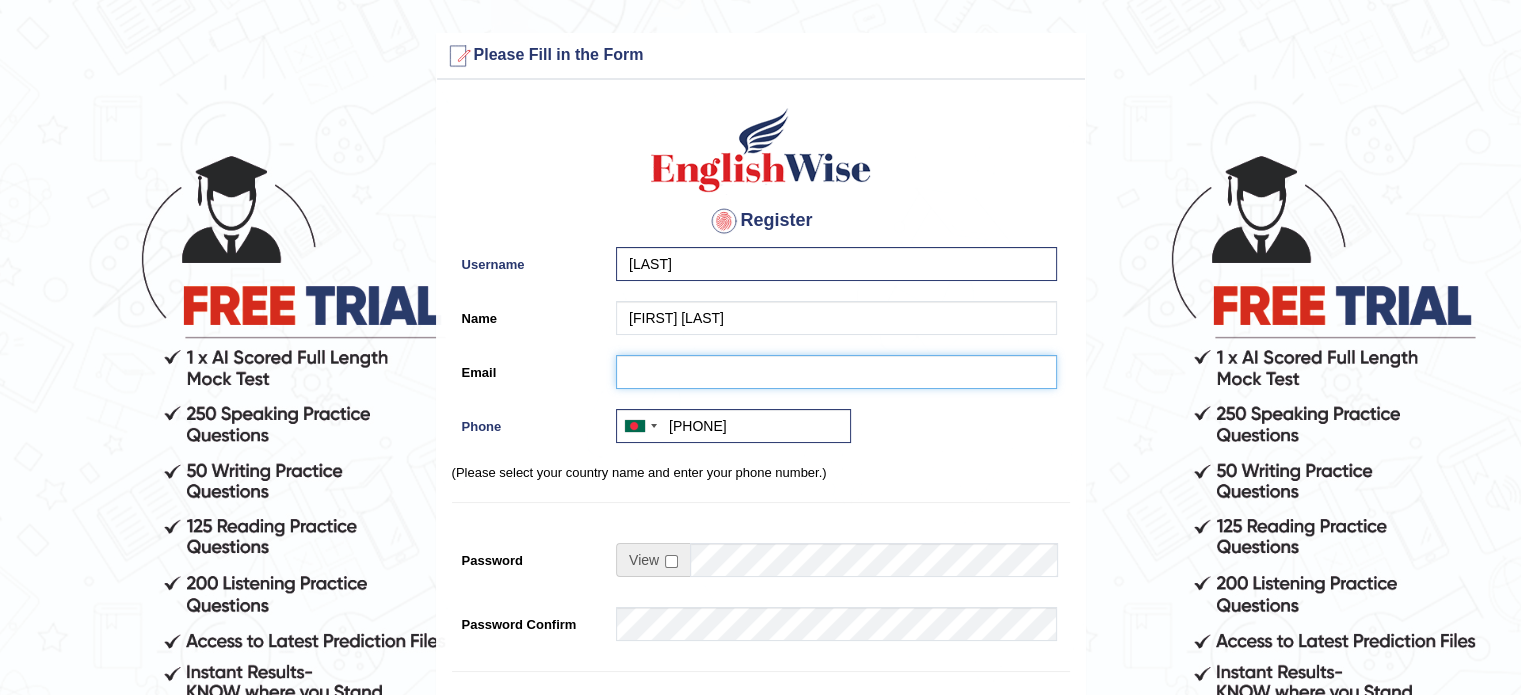 type on "[USERNAME]@example.com" 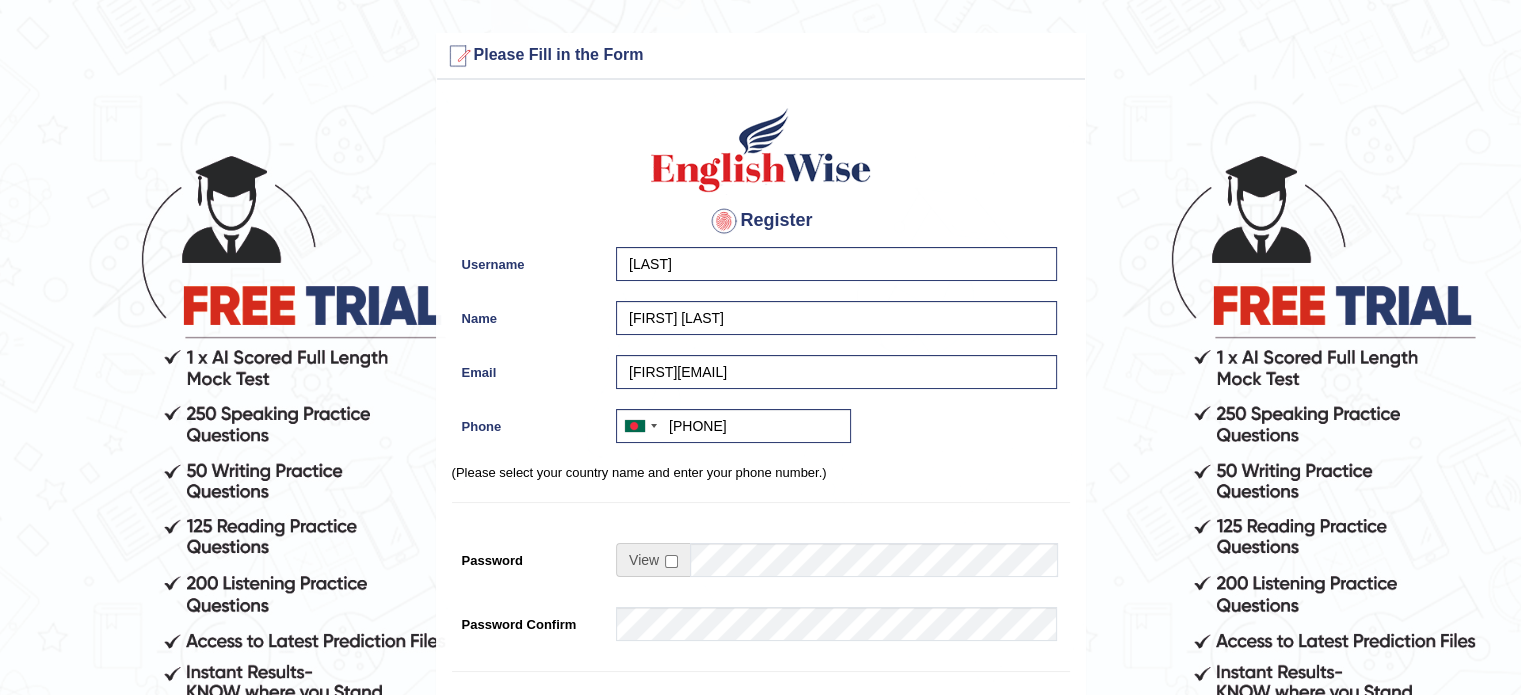 click at bounding box center [653, 560] 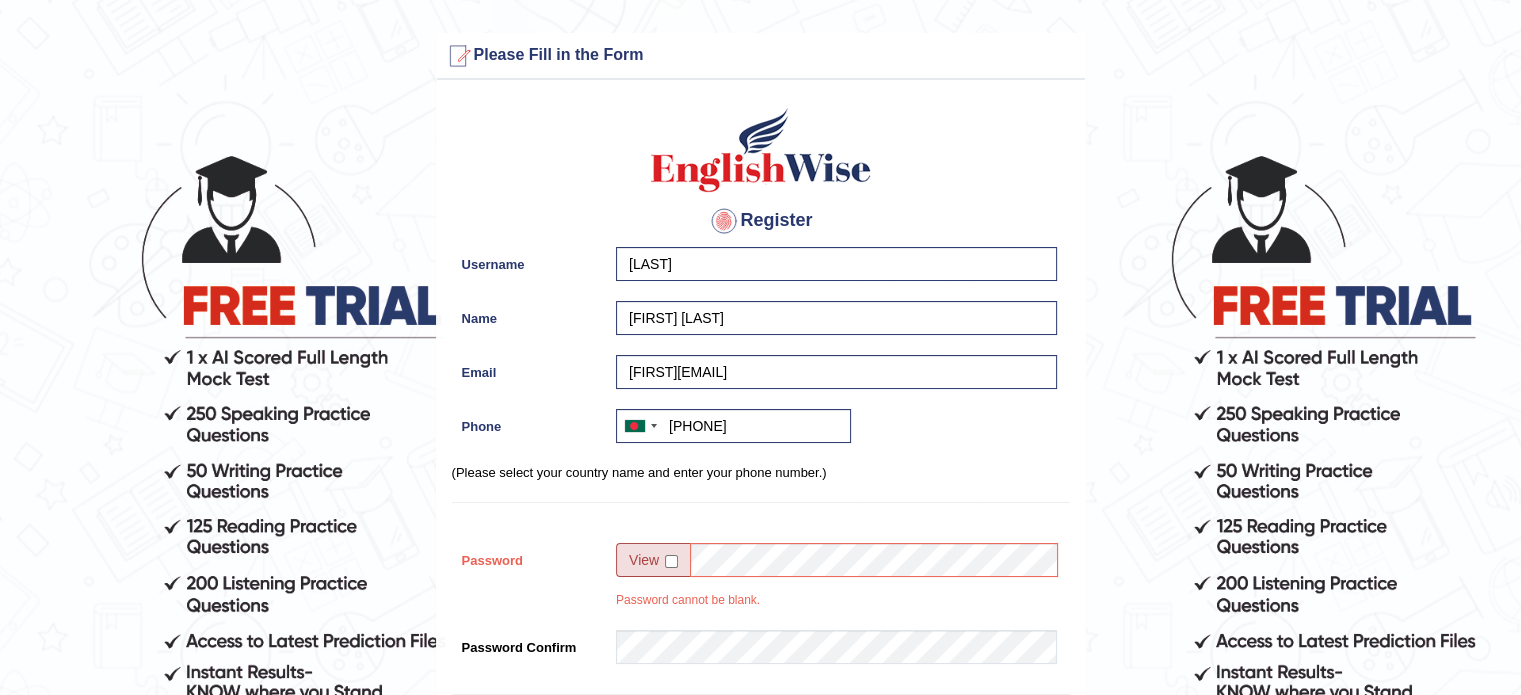 click at bounding box center (653, 560) 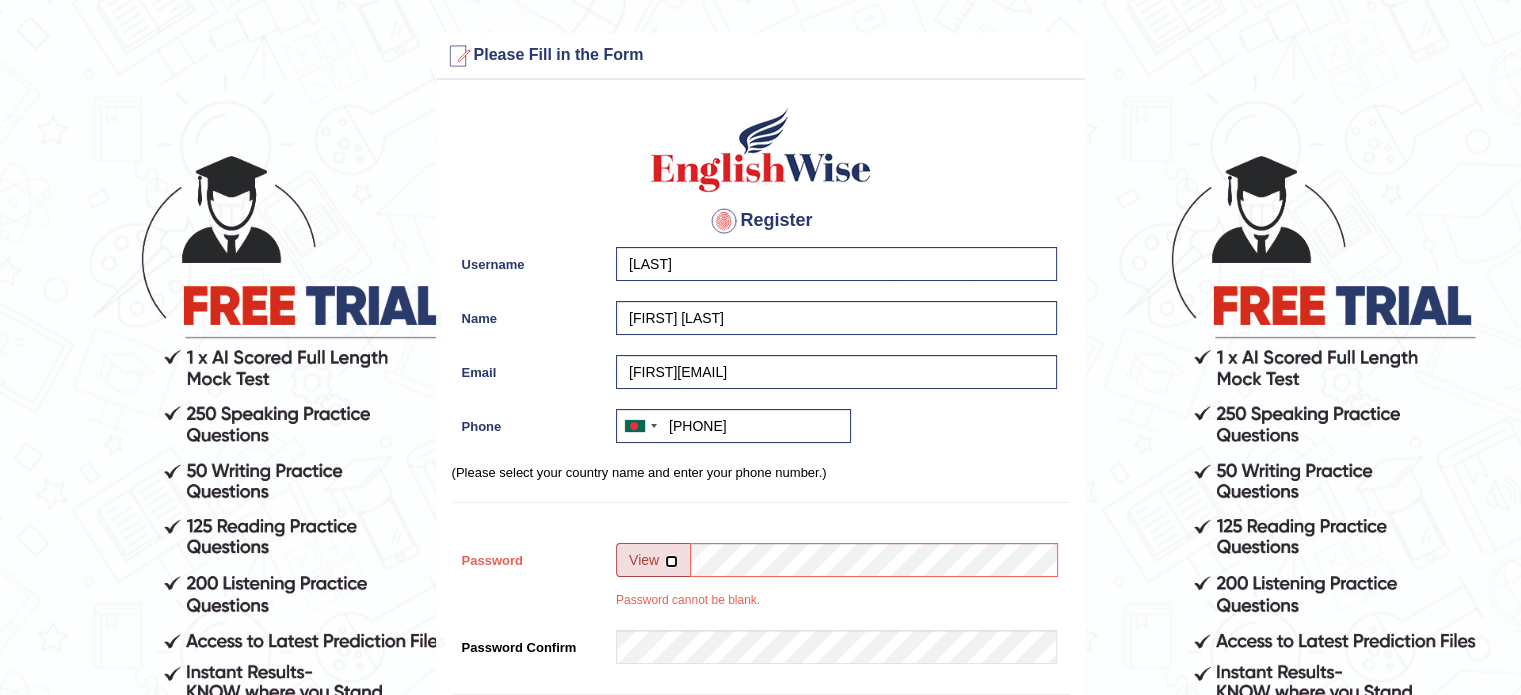 click at bounding box center (671, 561) 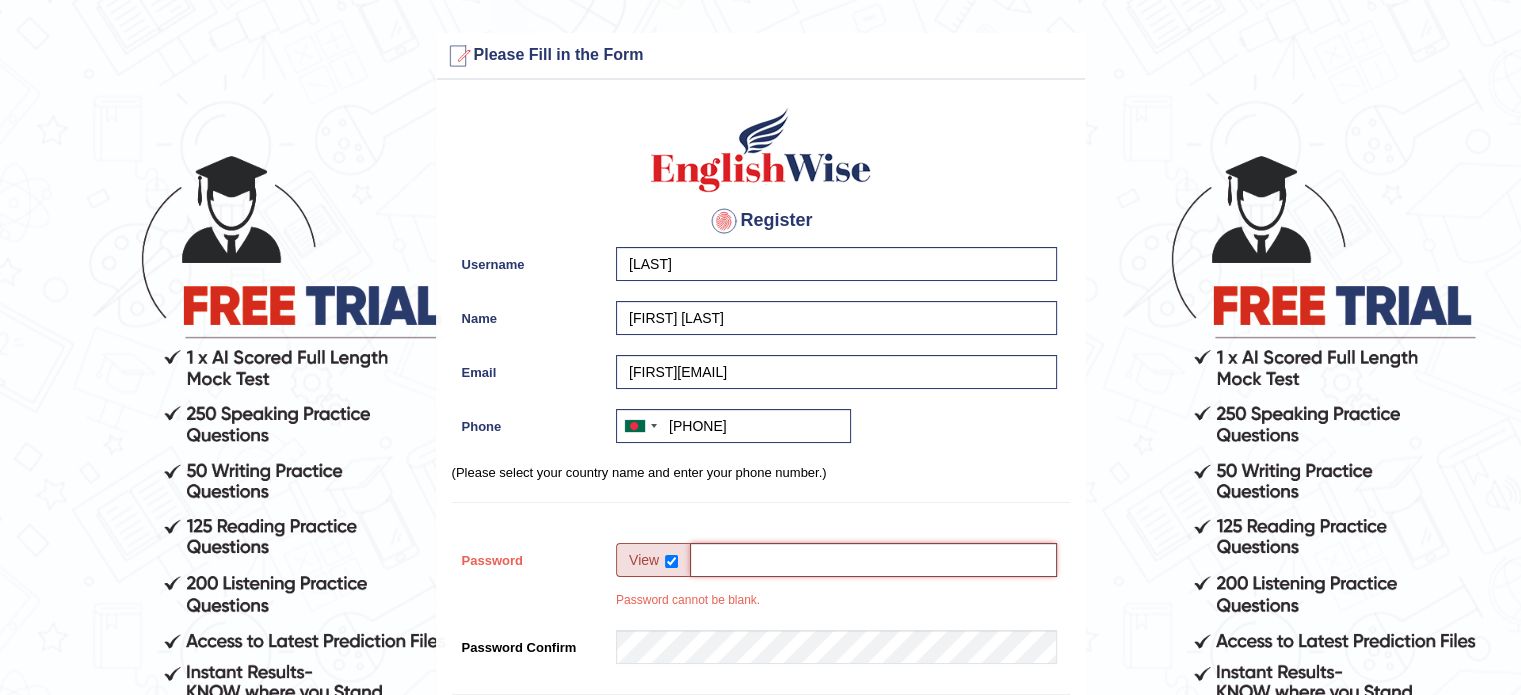 click on "Password" at bounding box center [873, 560] 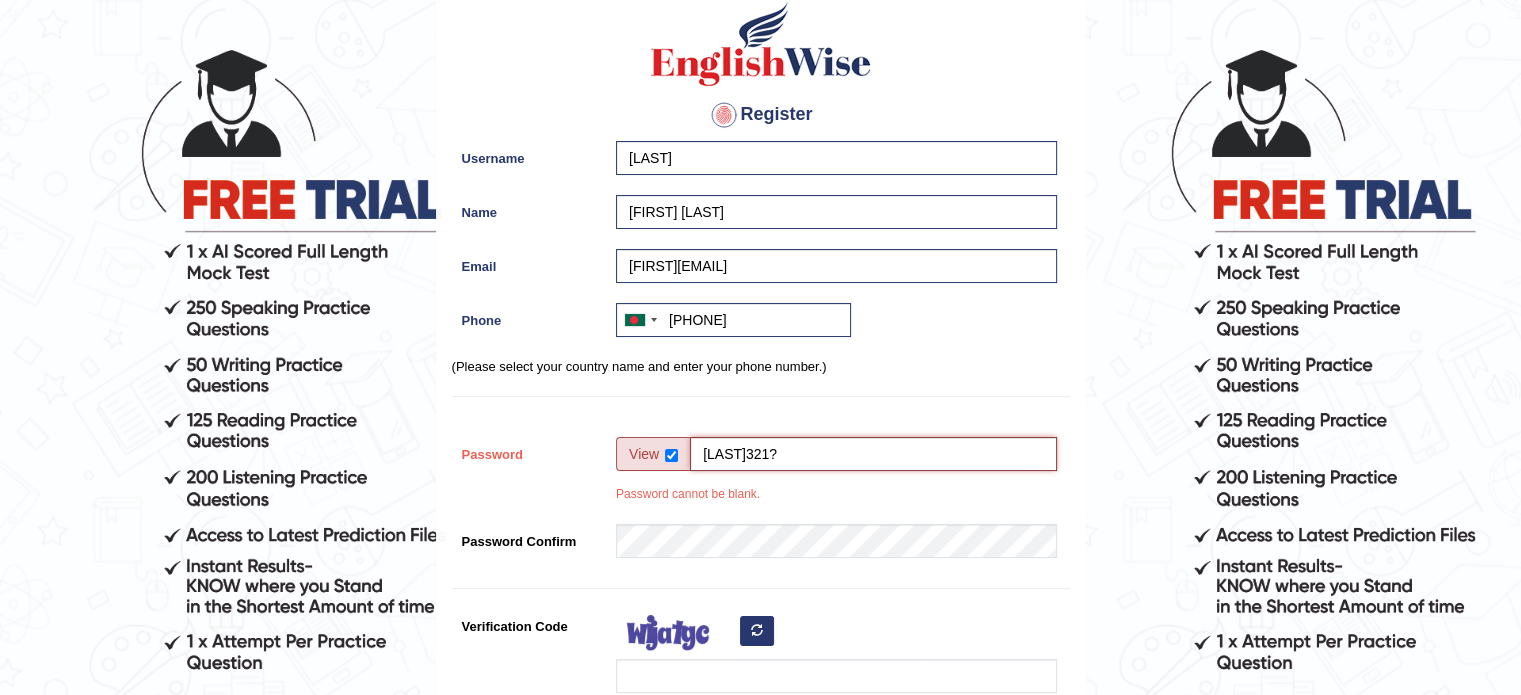 scroll, scrollTop: 220, scrollLeft: 0, axis: vertical 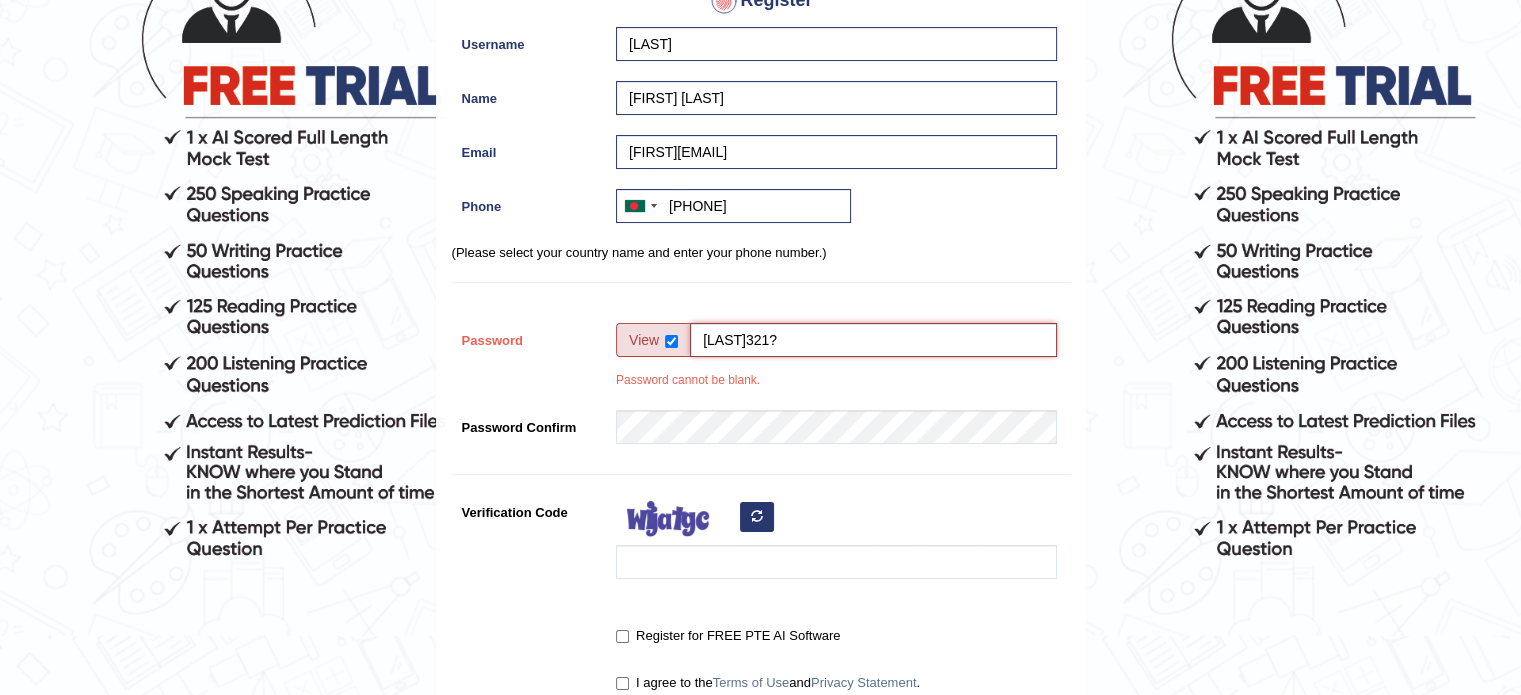 type on "Farhan321?" 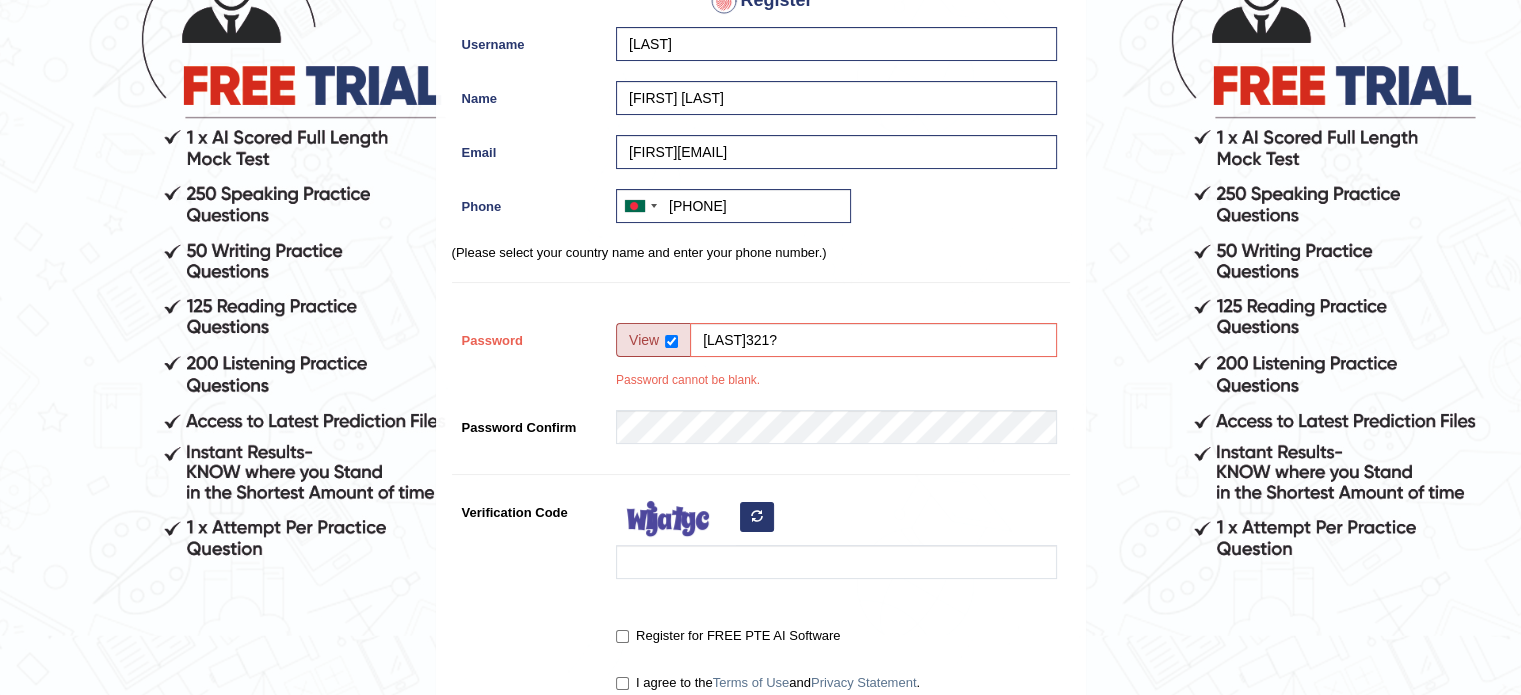 click at bounding box center (757, 516) 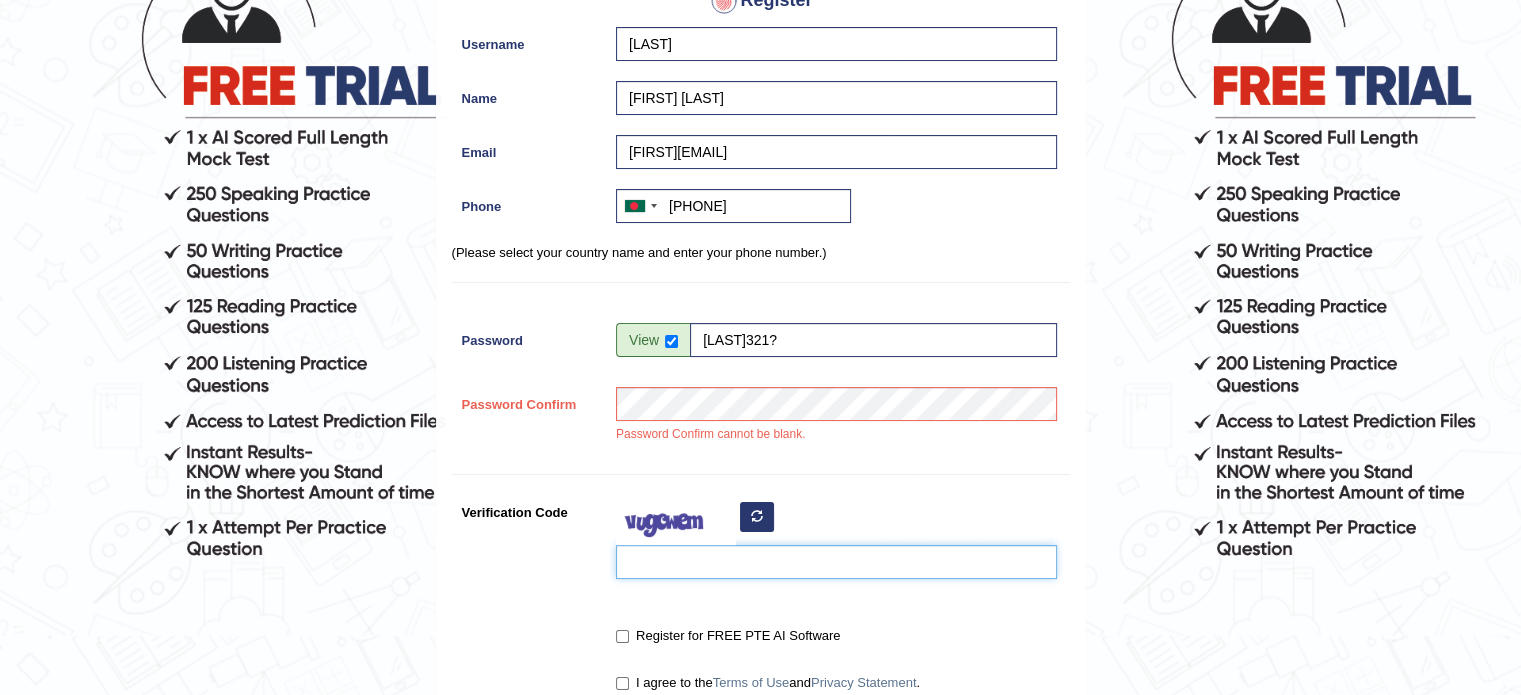 click on "Verification Code" at bounding box center [836, 562] 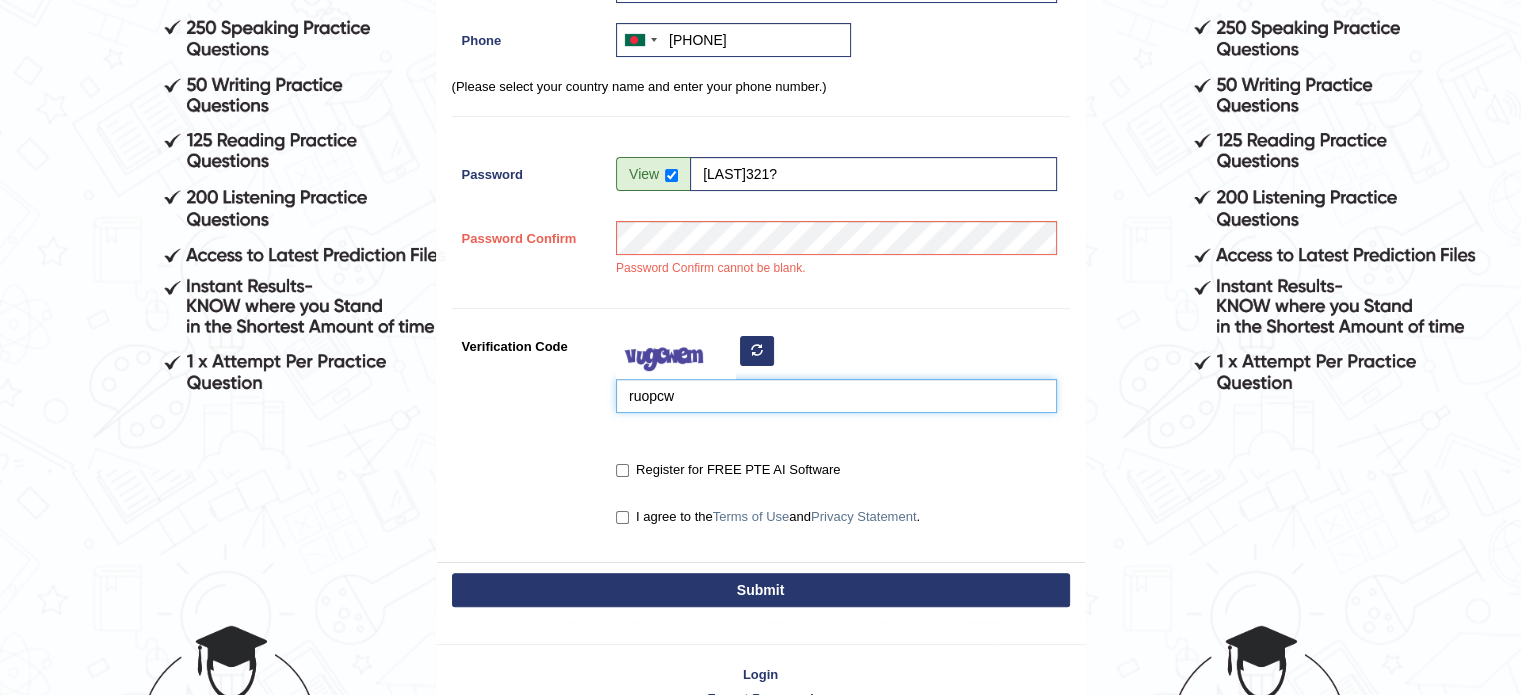 scroll, scrollTop: 440, scrollLeft: 0, axis: vertical 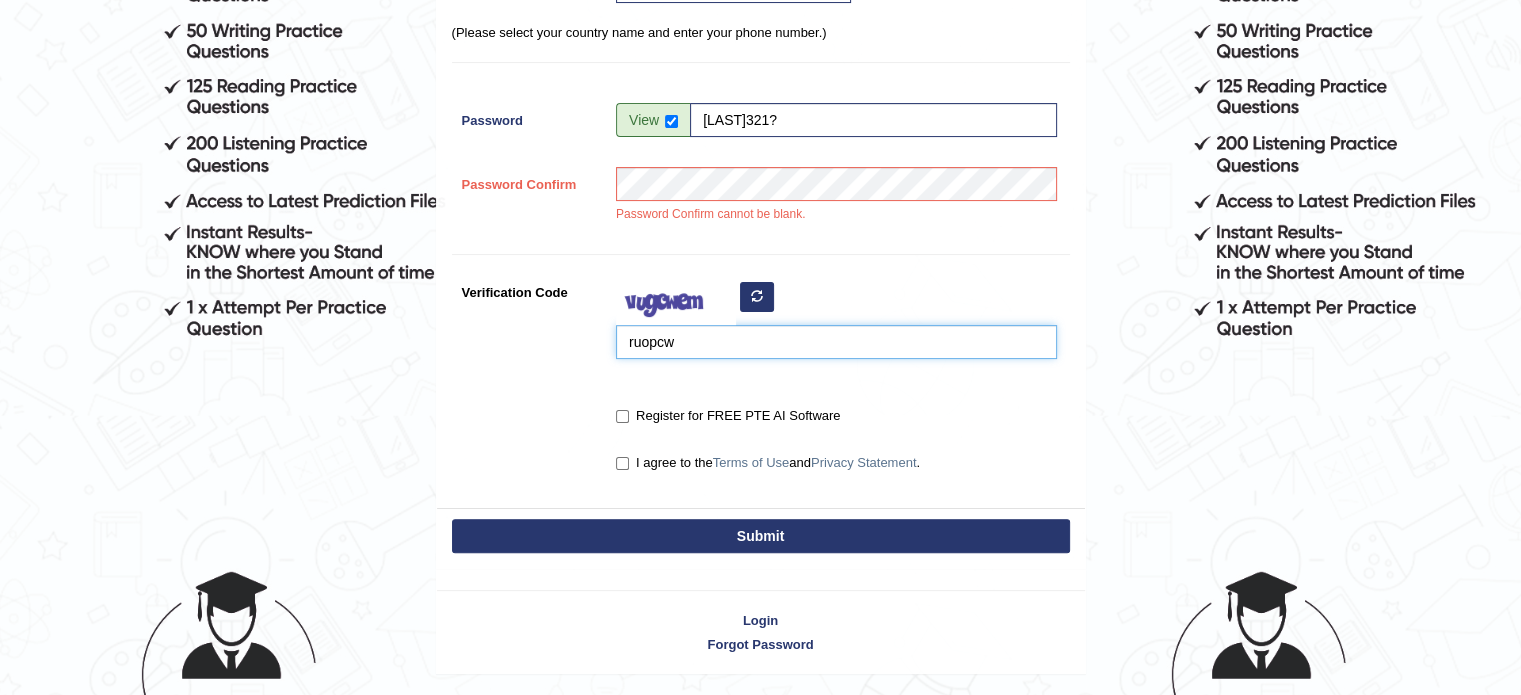 type on "ruopcw" 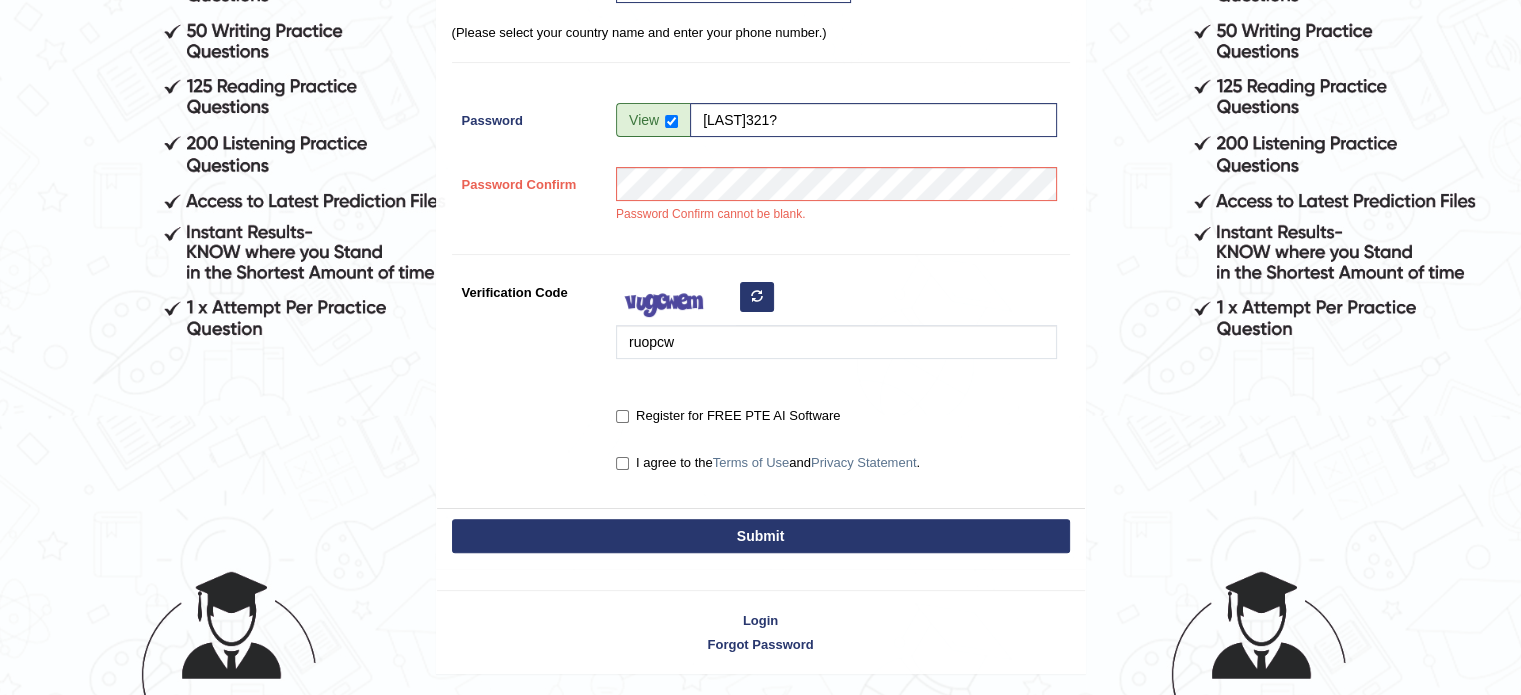 click on "Register for FREE PTE AI Software" at bounding box center [728, 416] 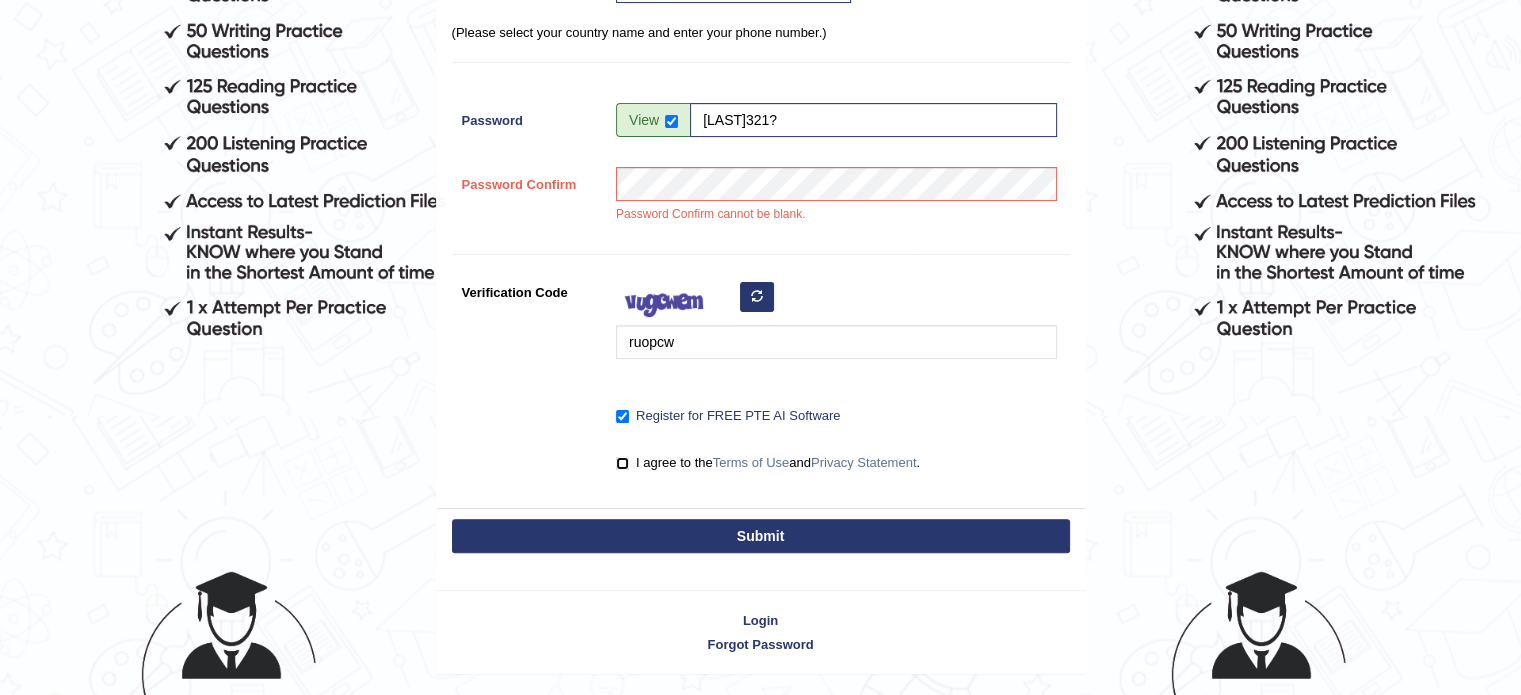 click on "I agree to the  Terms of Use  and  Privacy Statement ." at bounding box center (622, 463) 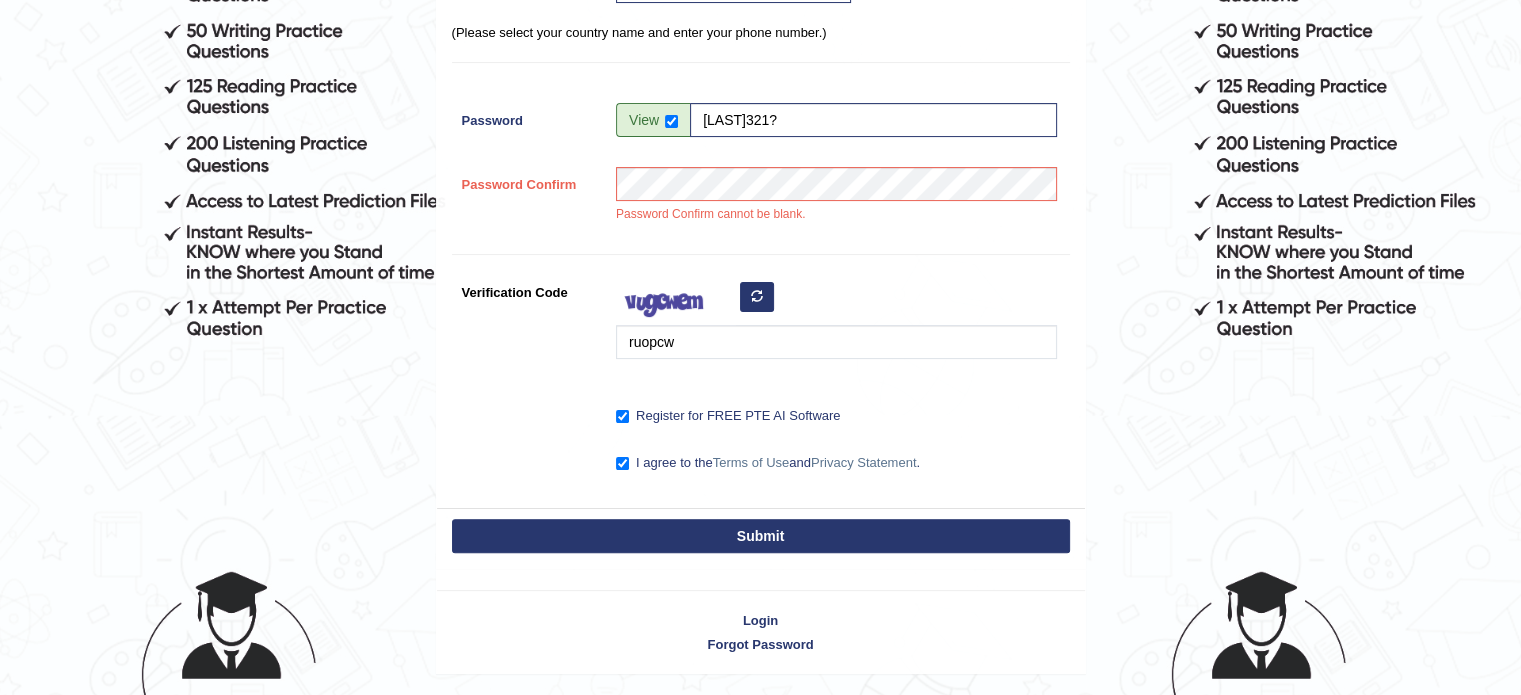 click on "Submit" at bounding box center [761, 536] 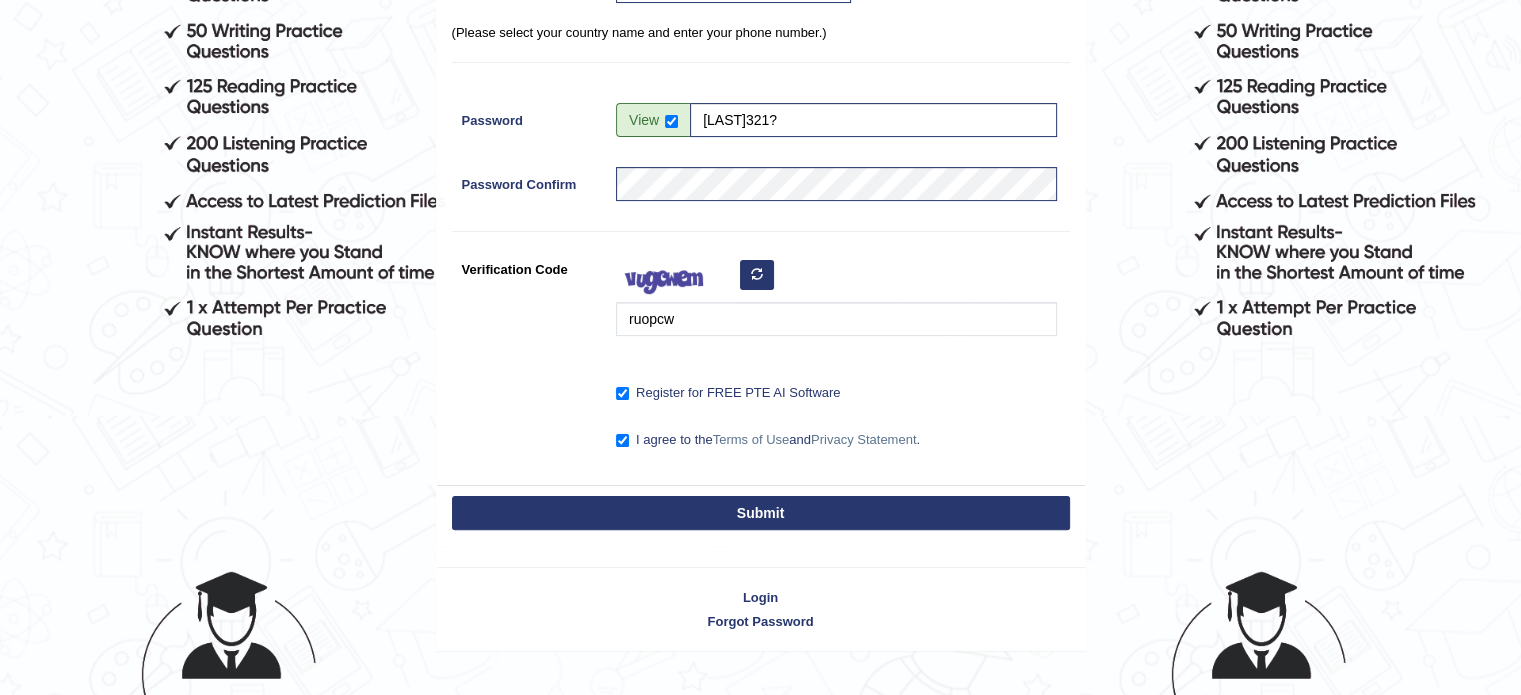 click on "Submit" at bounding box center [761, 515] 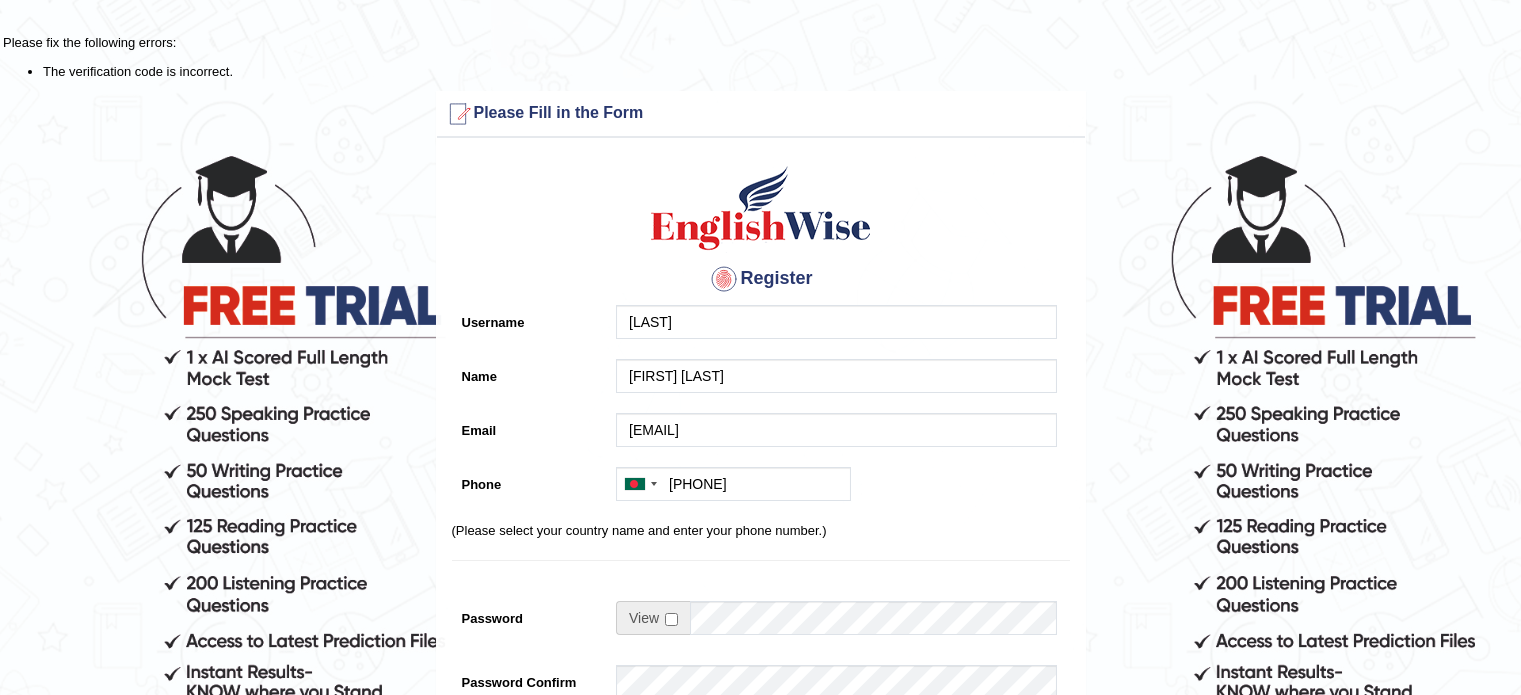 scroll, scrollTop: 0, scrollLeft: 0, axis: both 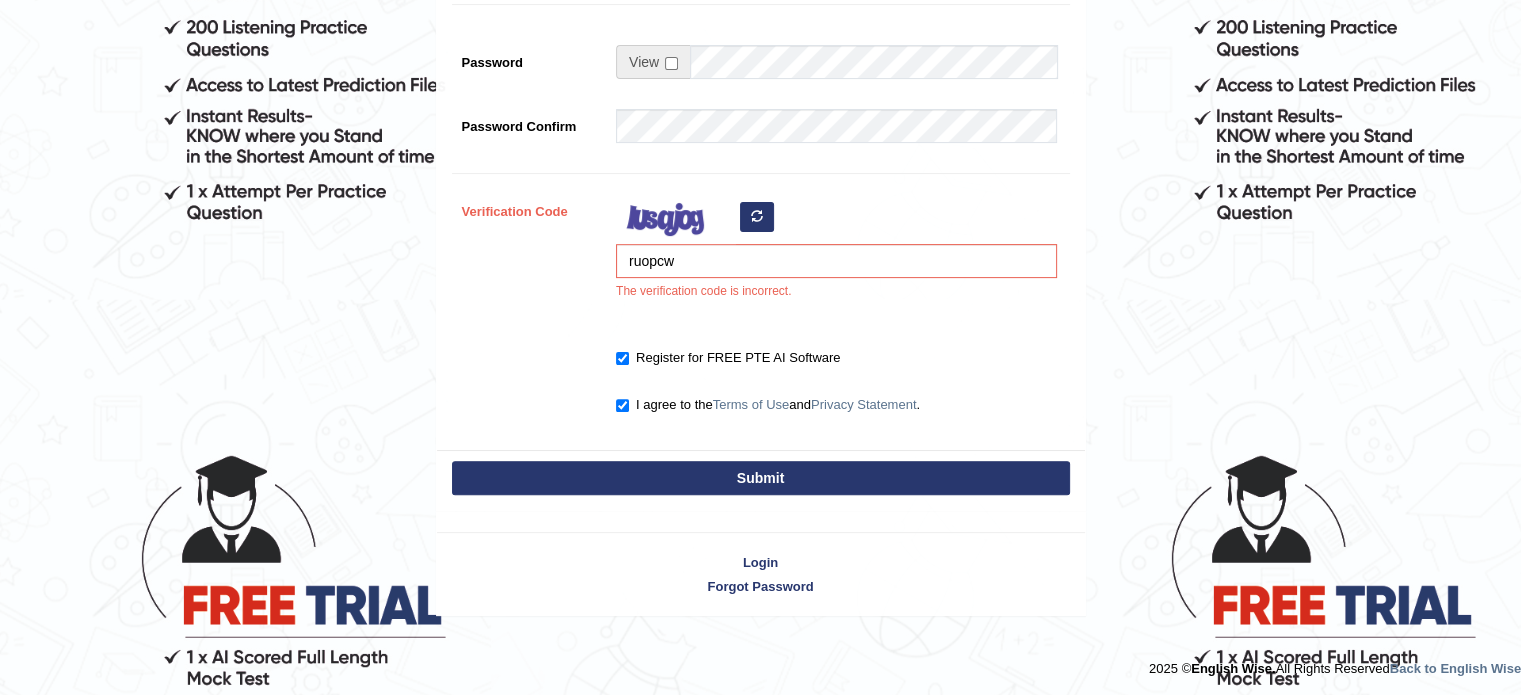 click at bounding box center (757, 216) 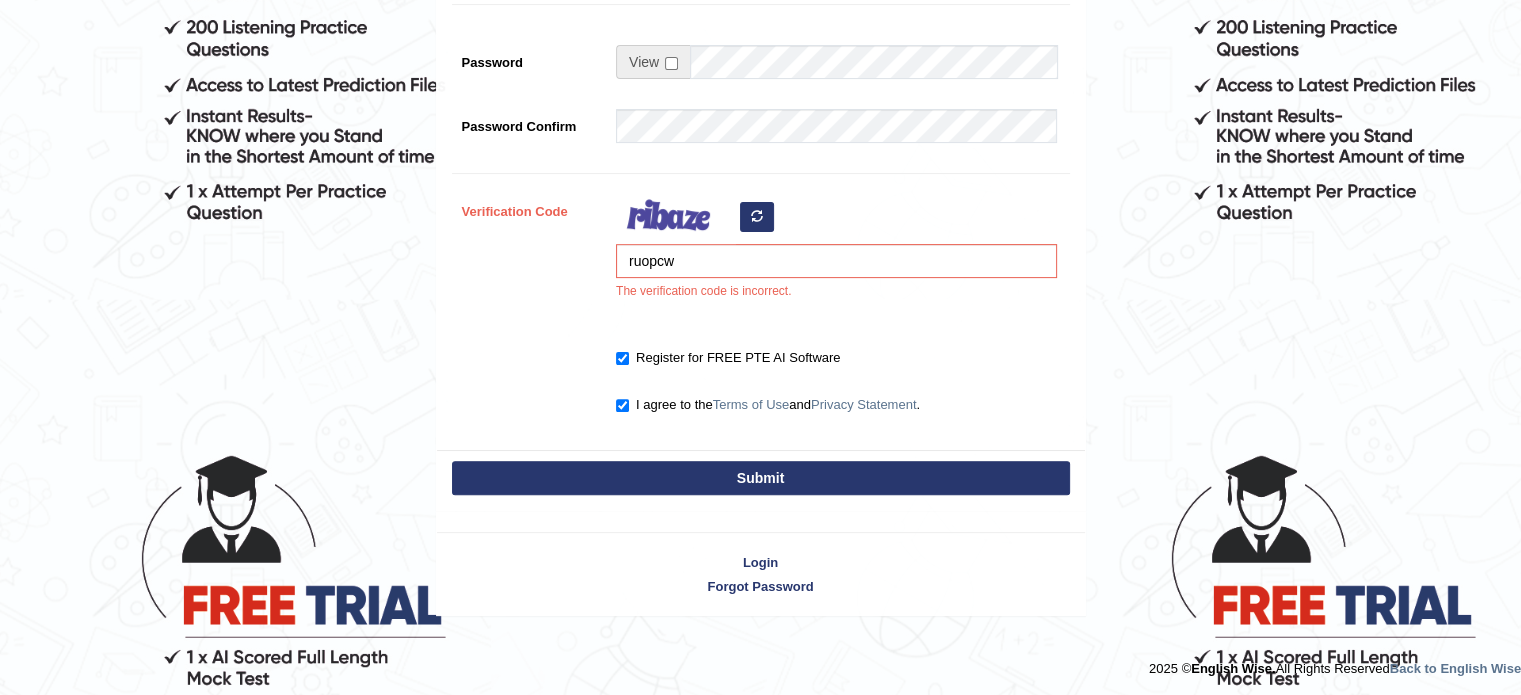 click at bounding box center [757, 216] 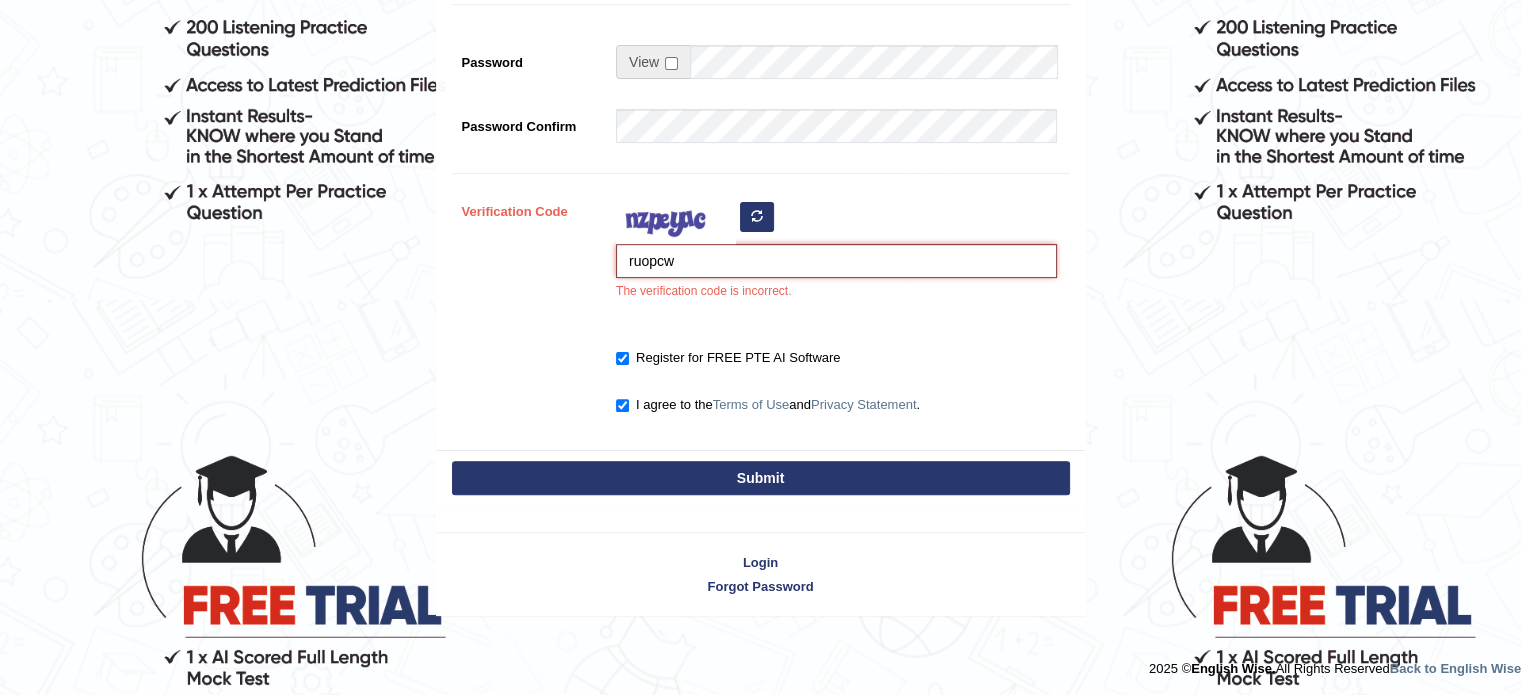 click on "ruopcw" at bounding box center [836, 261] 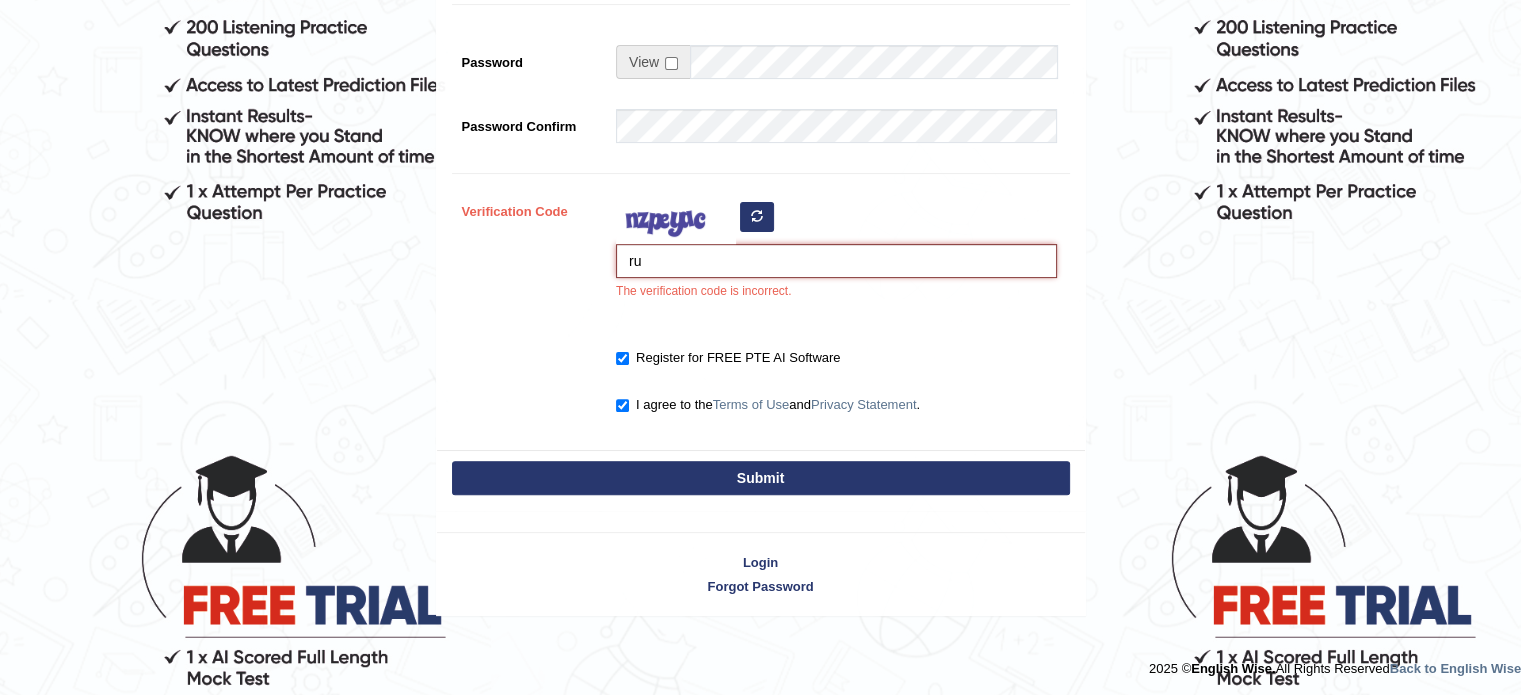 type on "r" 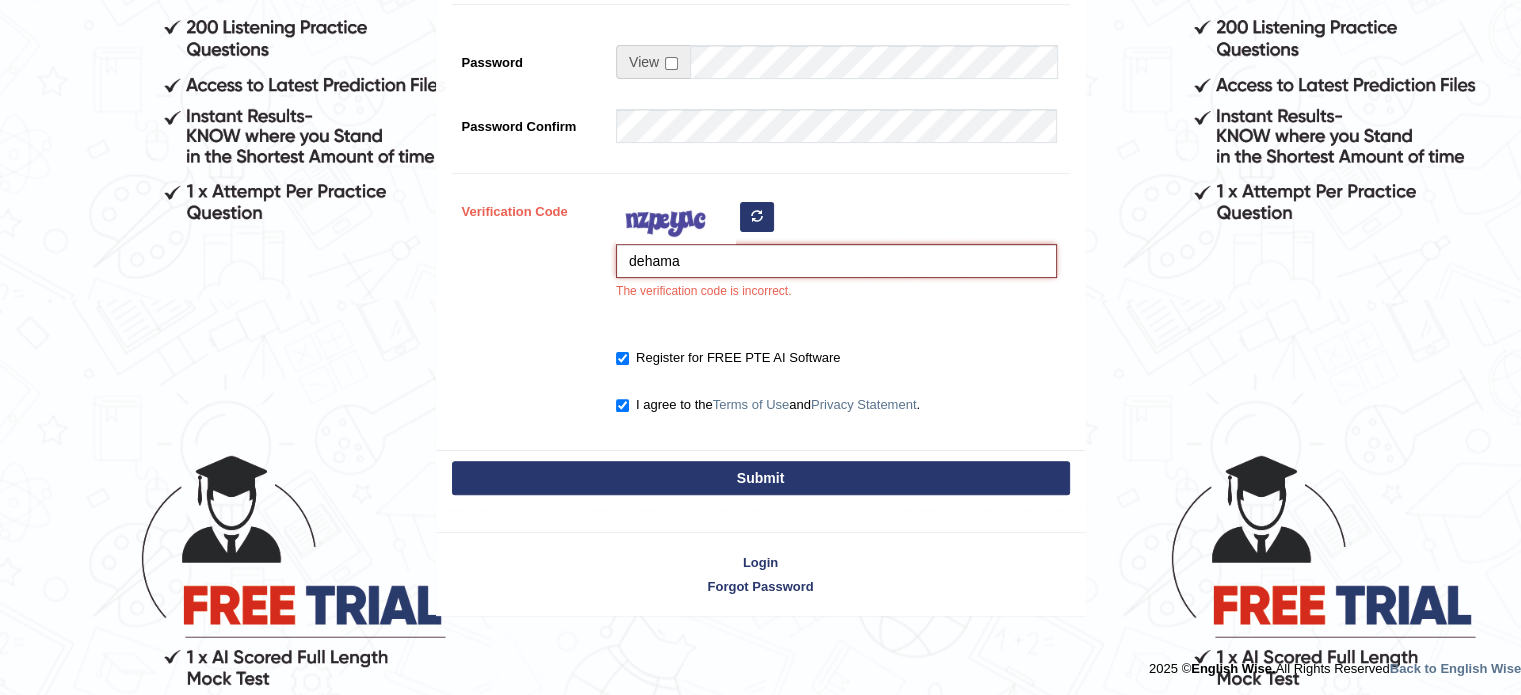 type on "dehama" 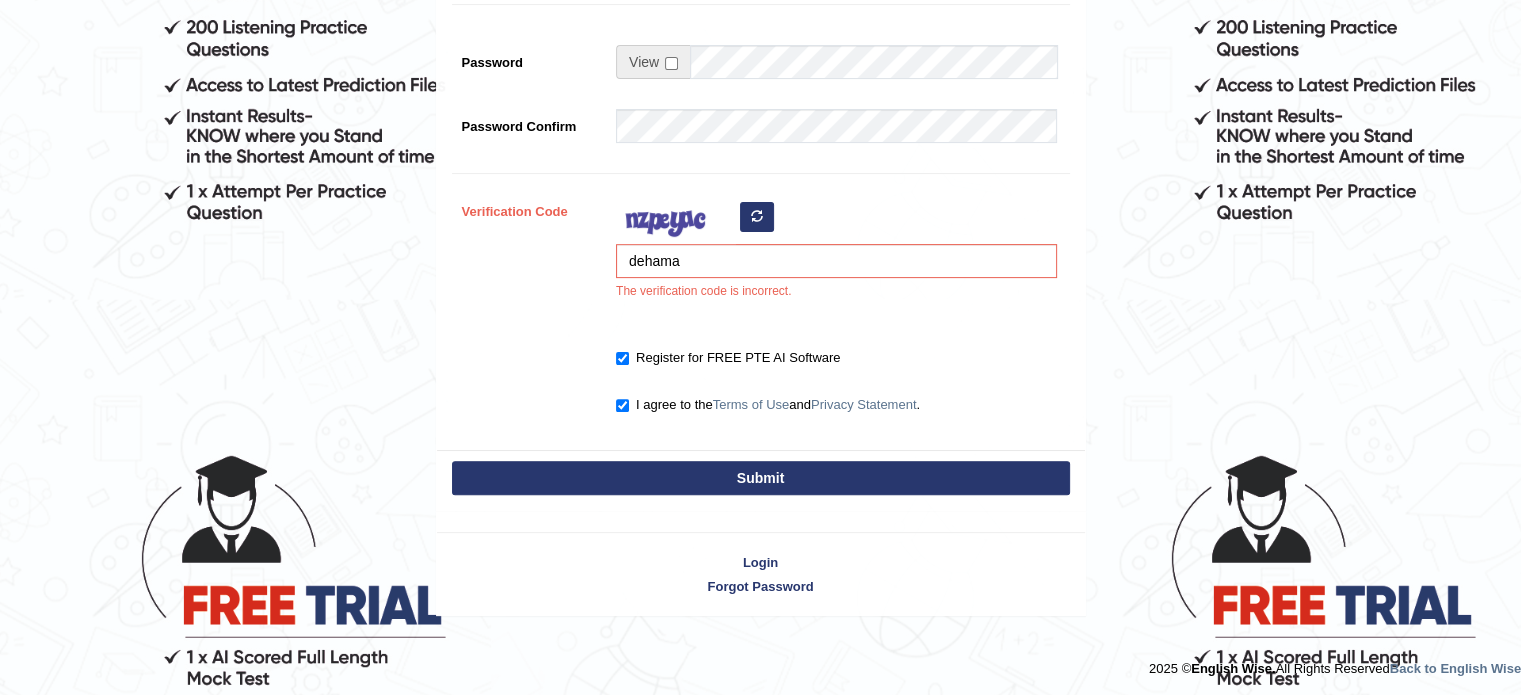 drag, startPoint x: 707, startPoint y: 481, endPoint x: 666, endPoint y: 490, distance: 41.976185 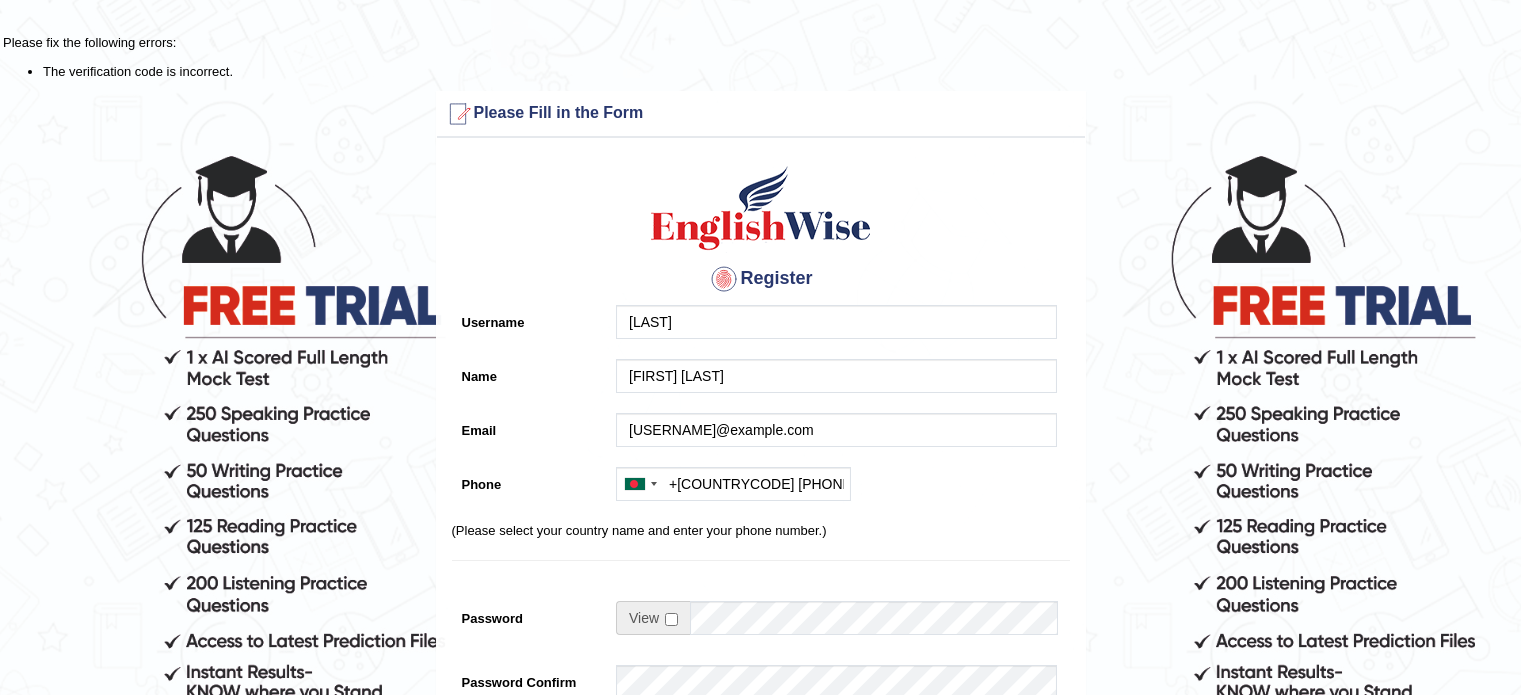 scroll, scrollTop: 0, scrollLeft: 0, axis: both 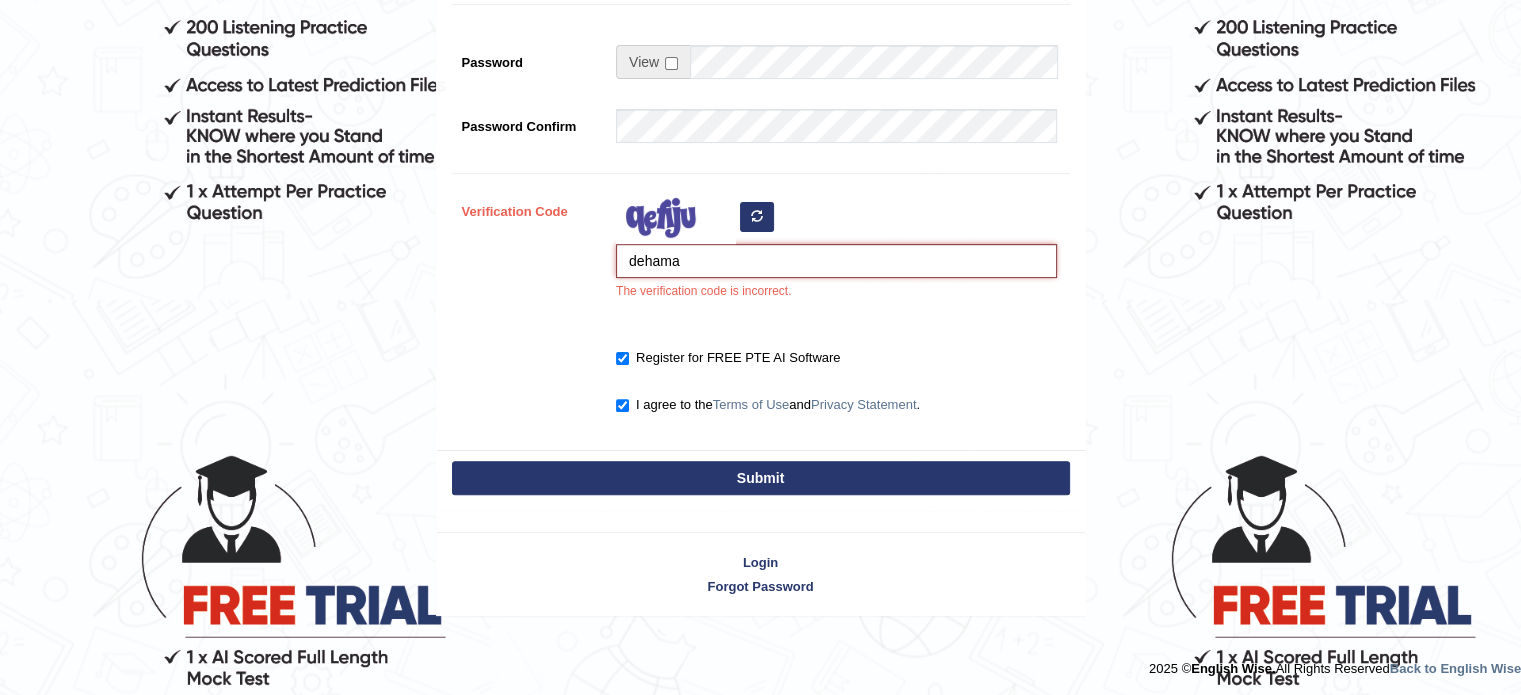 click on "dehama" at bounding box center (836, 261) 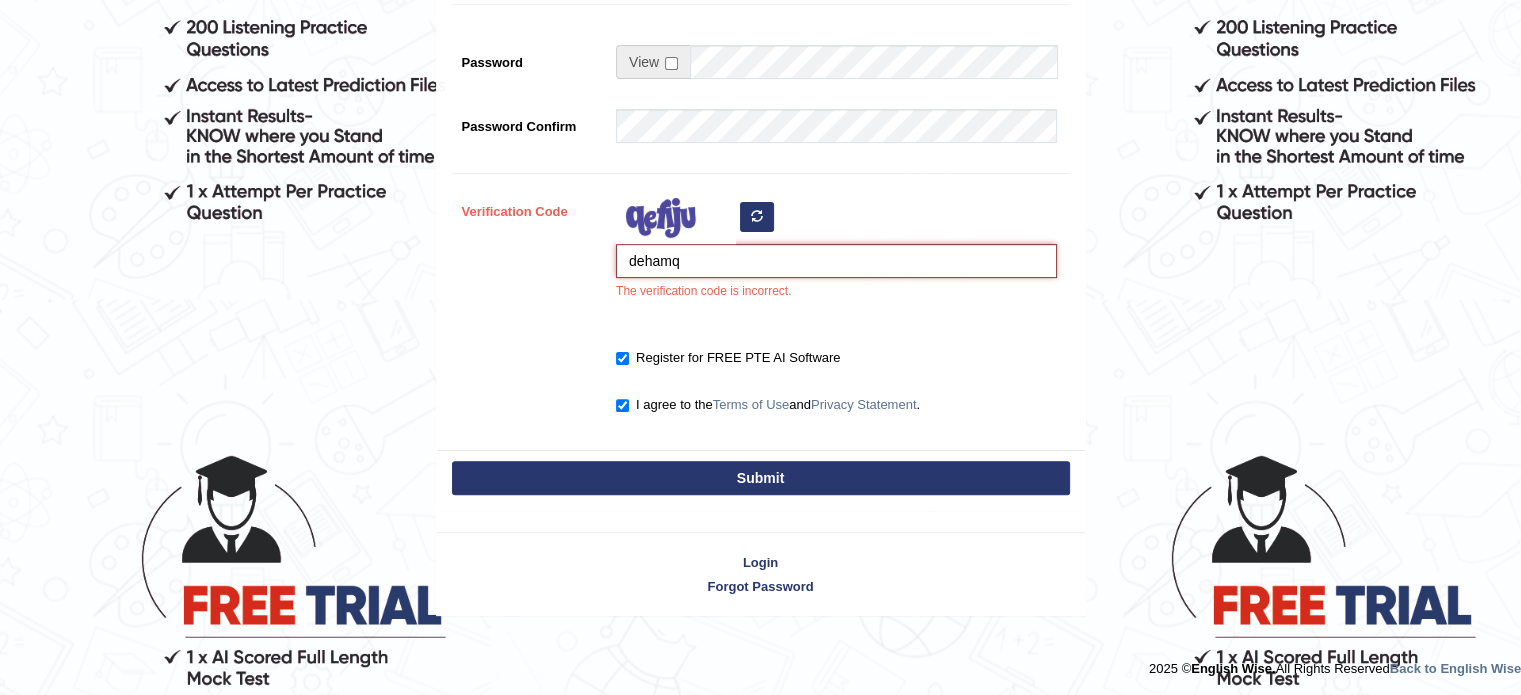 type on "dehamq" 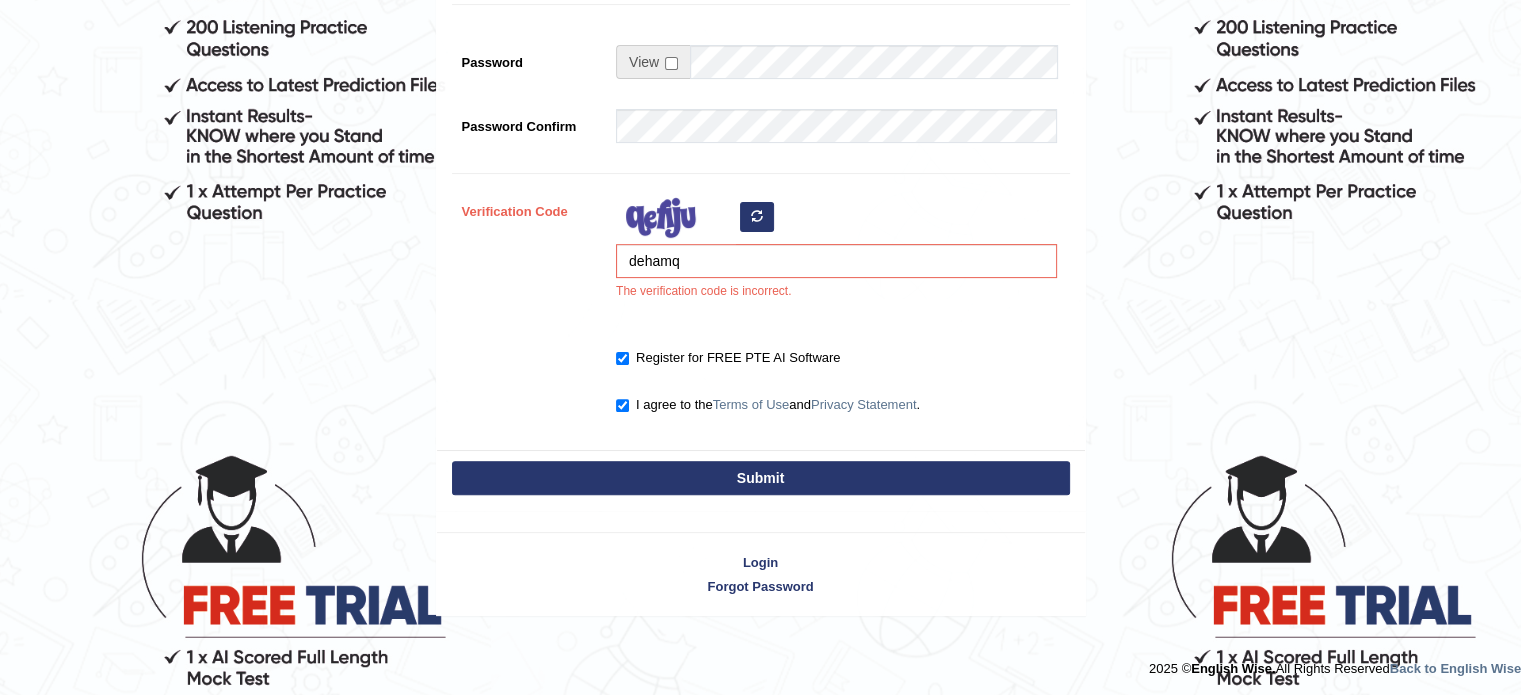 click on "Submit" at bounding box center [761, 478] 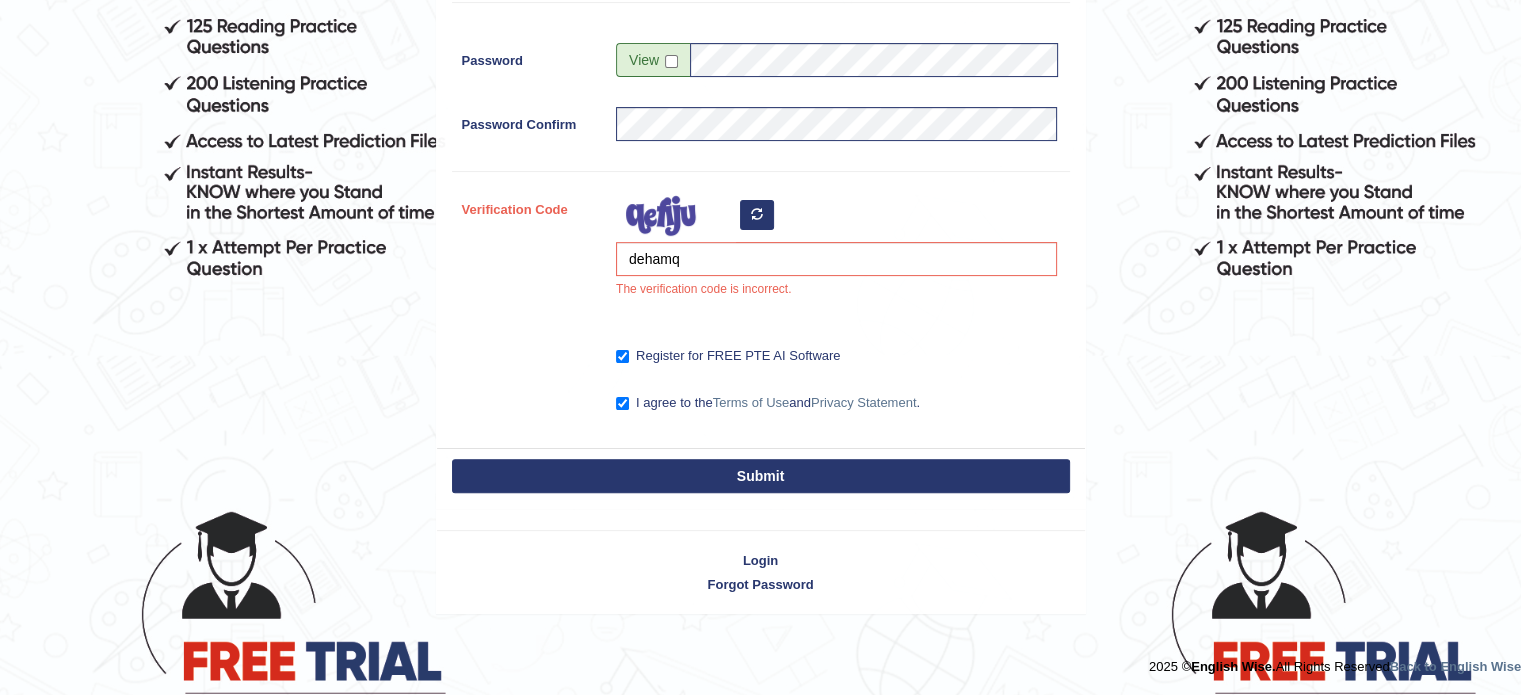 scroll, scrollTop: 497, scrollLeft: 0, axis: vertical 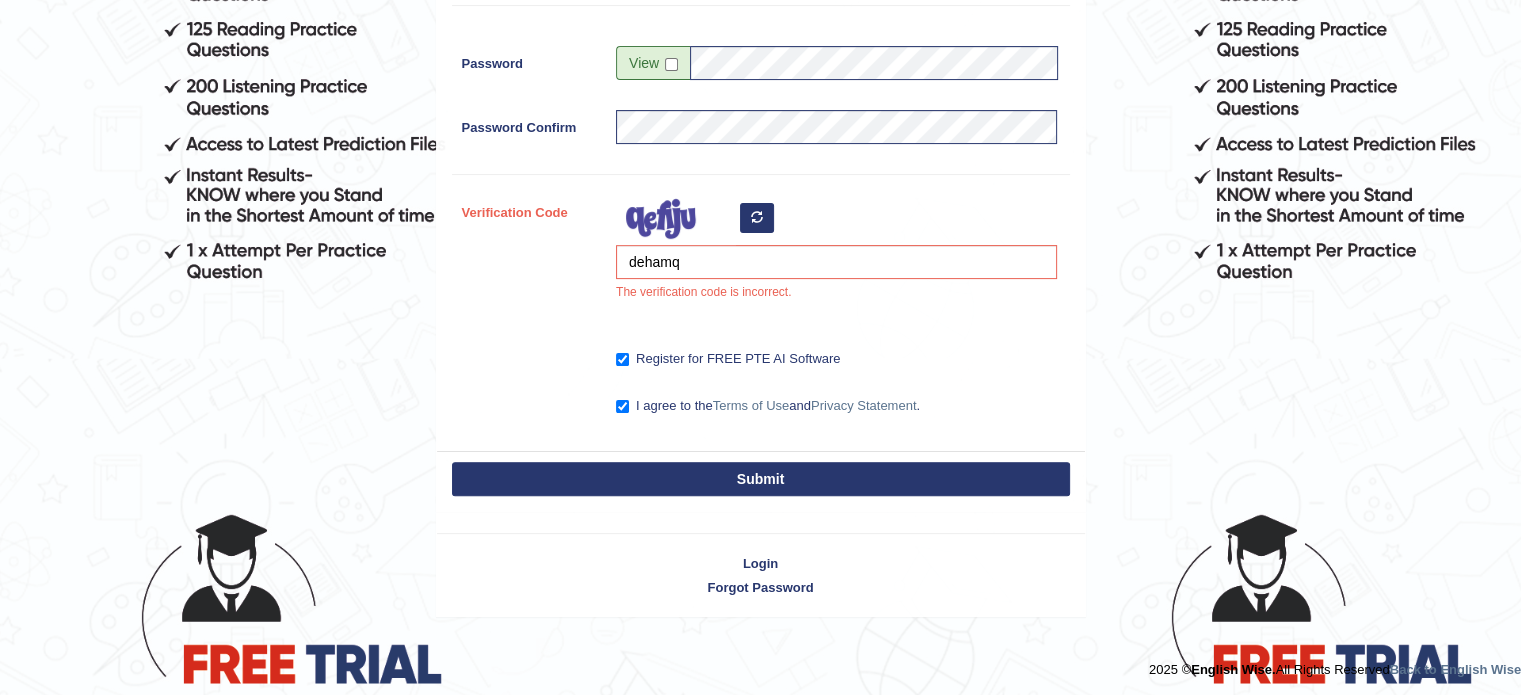 click on "Submit" at bounding box center [761, 479] 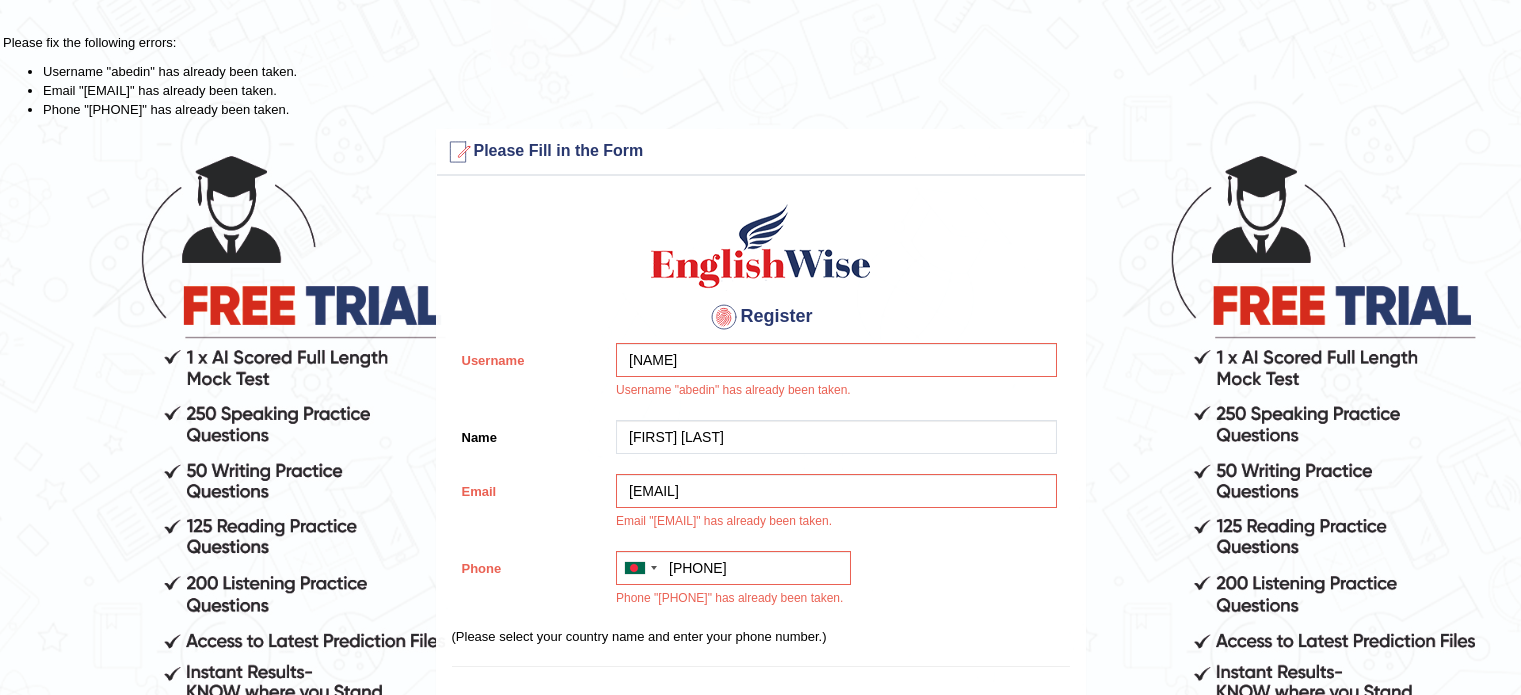 scroll, scrollTop: 0, scrollLeft: 0, axis: both 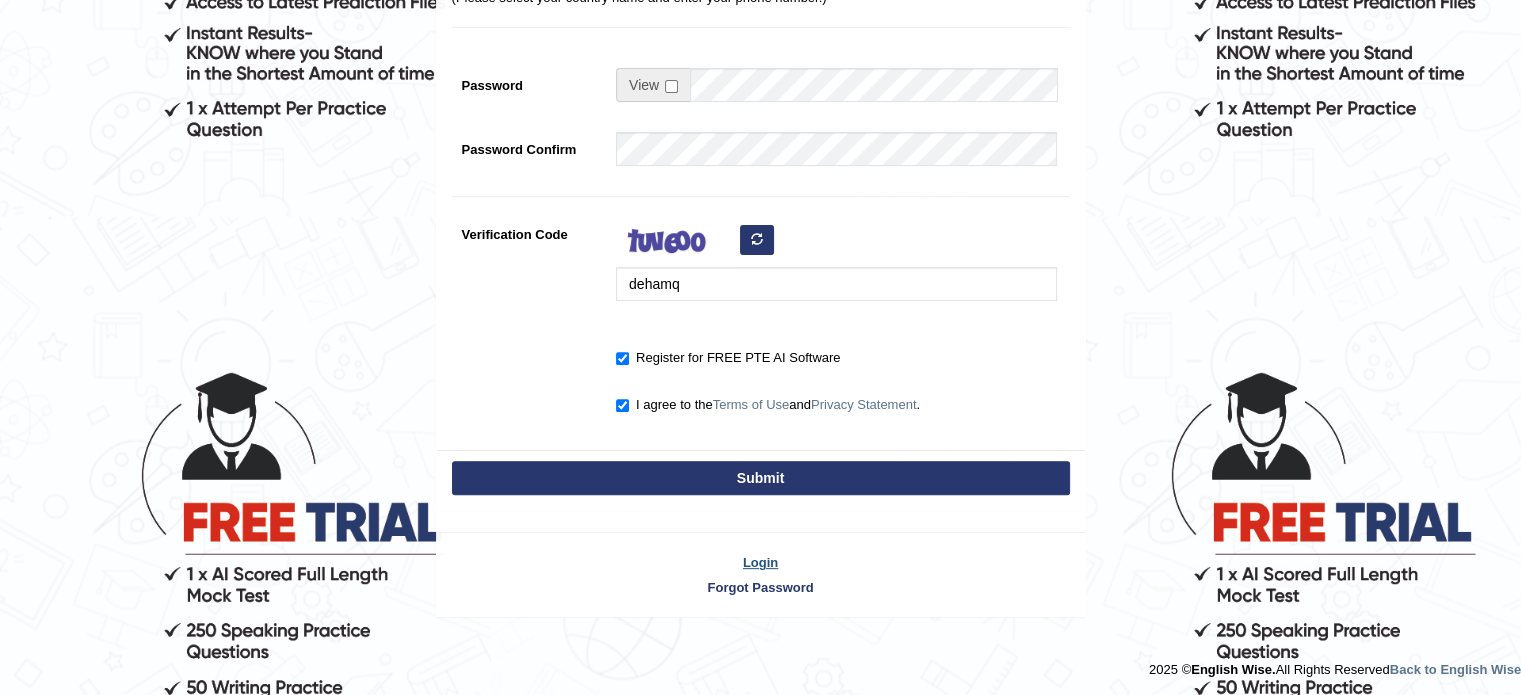 click on "Login" at bounding box center [761, 562] 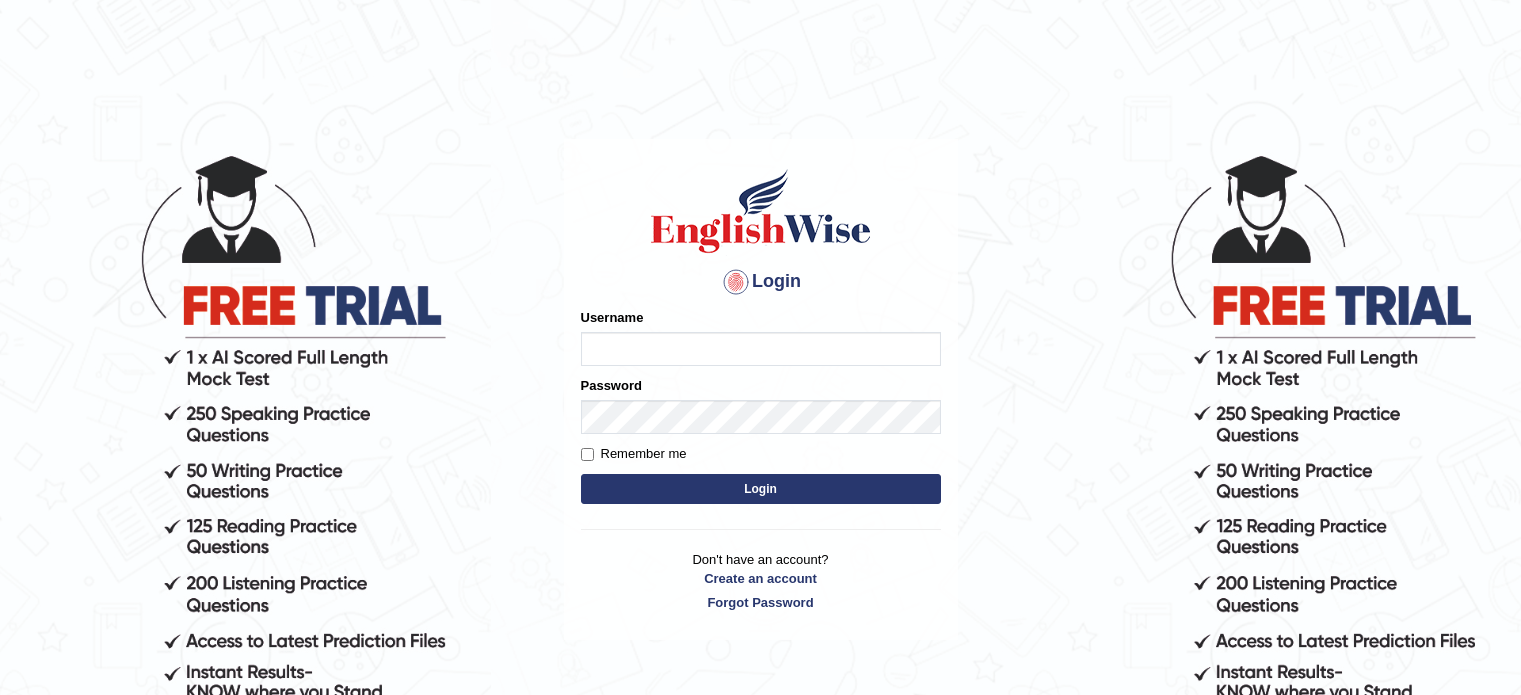 scroll, scrollTop: 0, scrollLeft: 0, axis: both 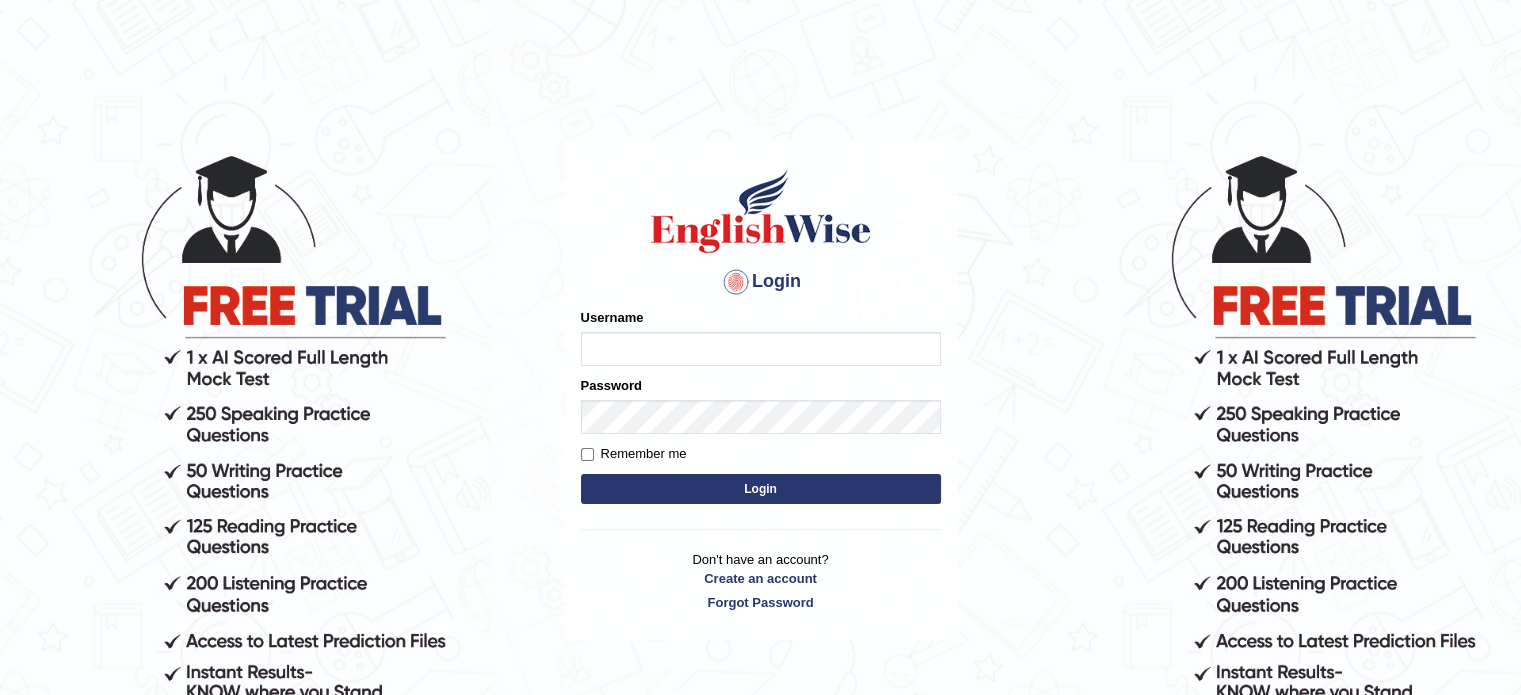click on "Please fix the following errors:
Username
Password
Remember me
Login" at bounding box center (761, 408) 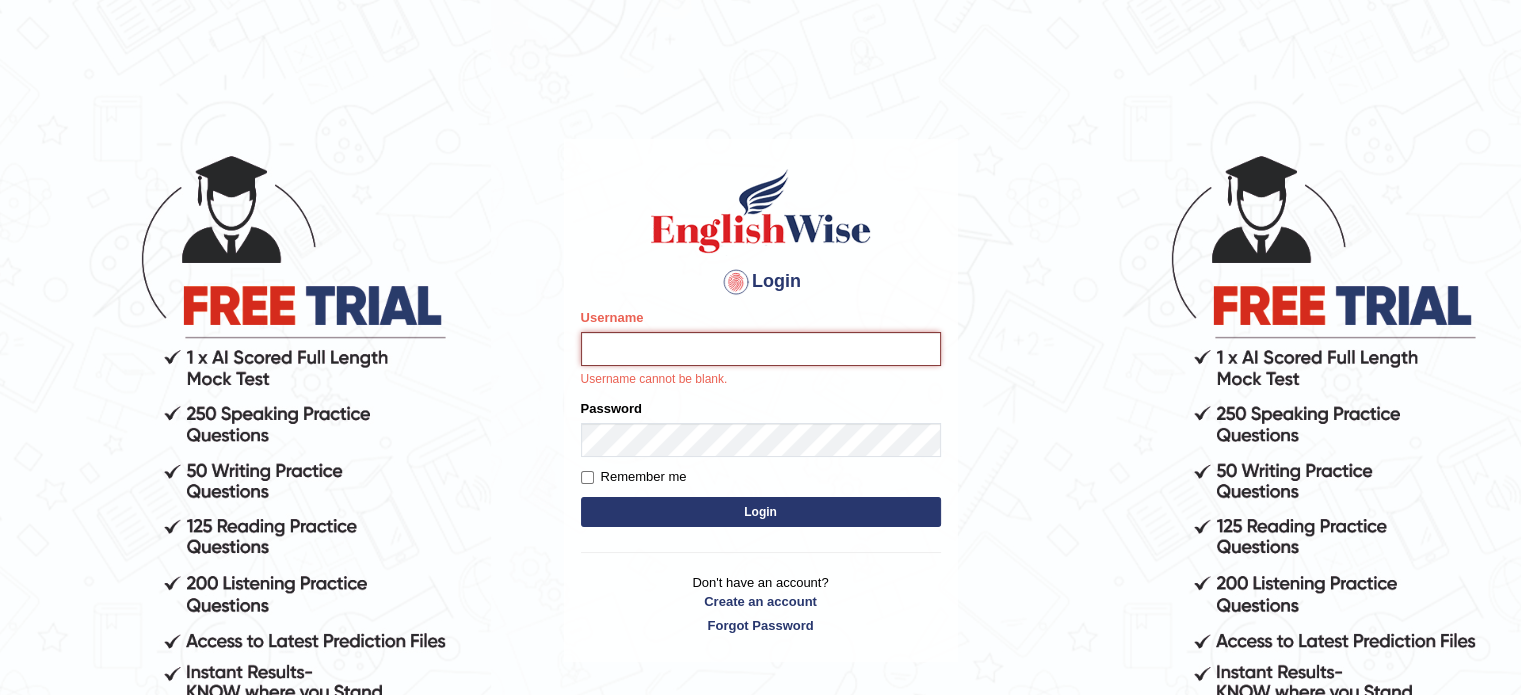click on "Username" at bounding box center [761, 349] 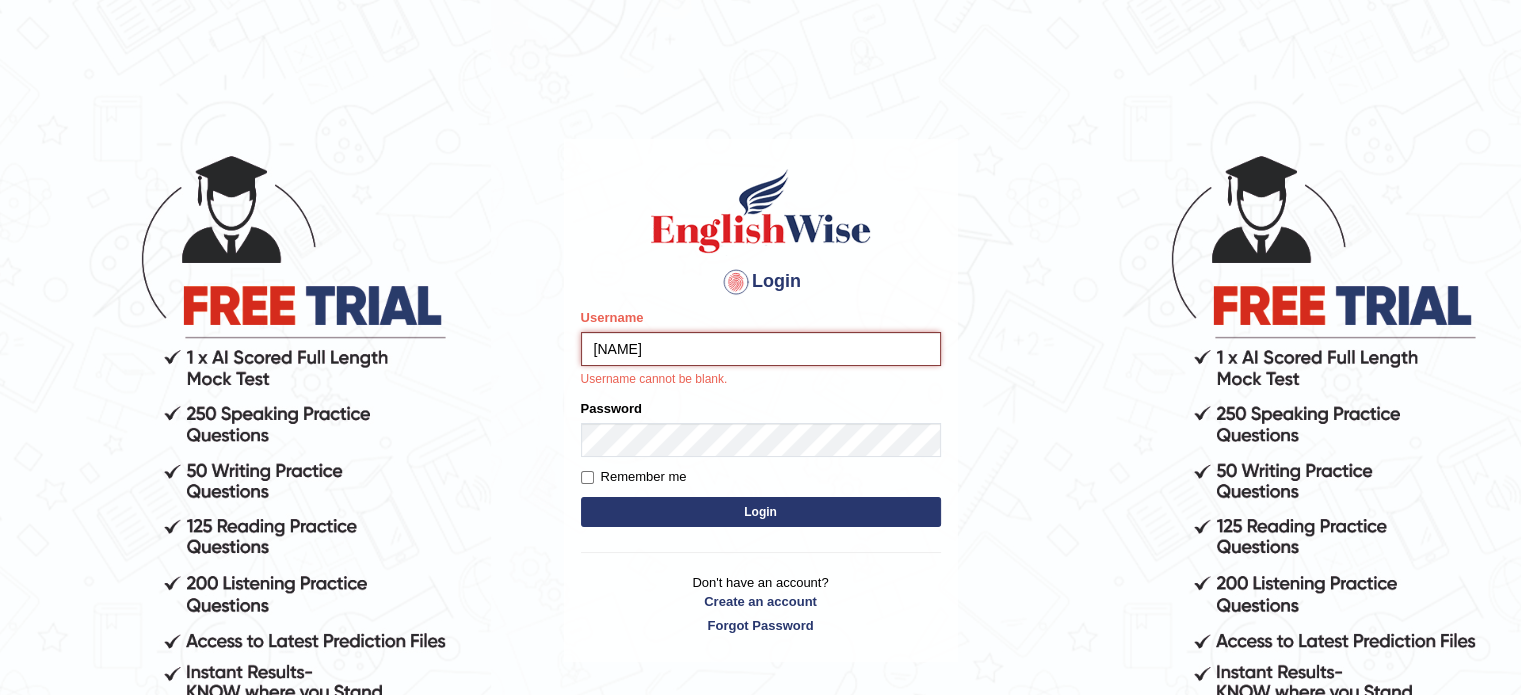 type on "abedin" 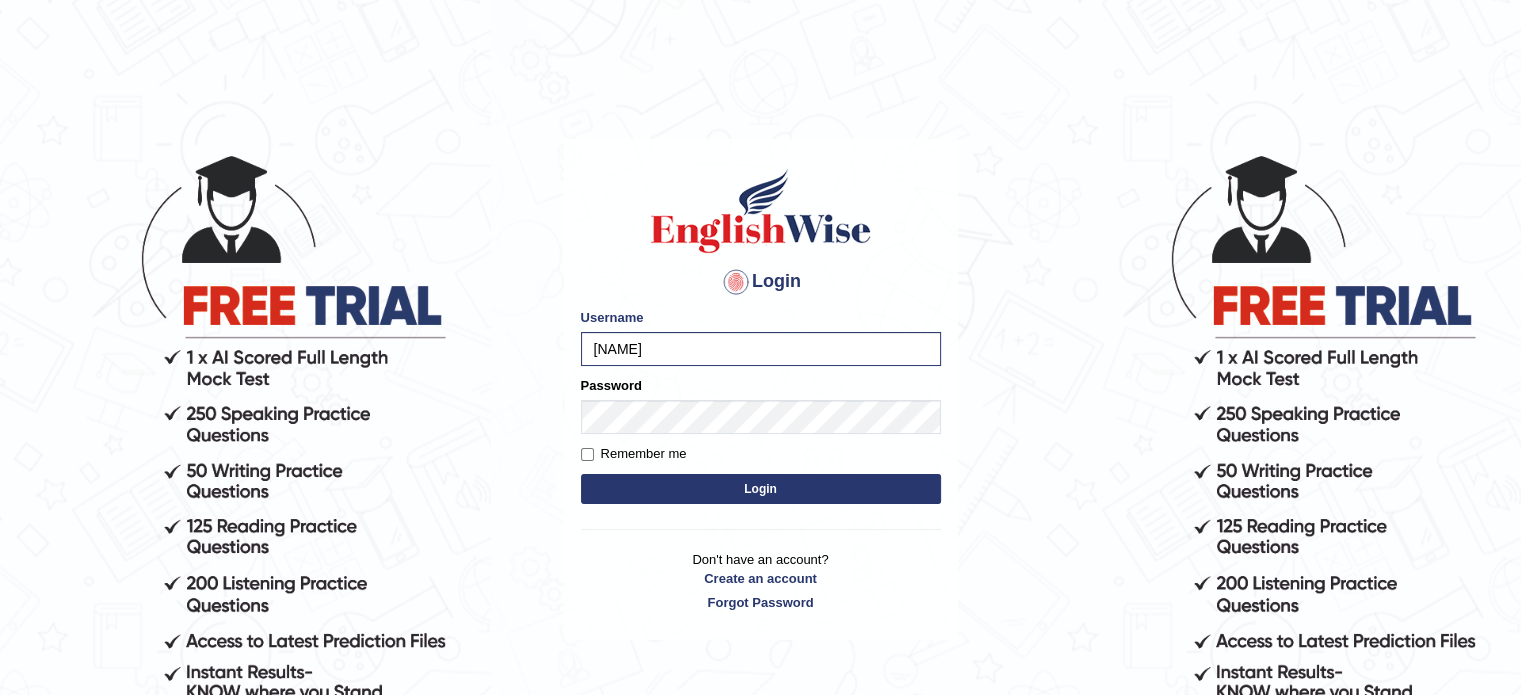click on "Login" at bounding box center (761, 489) 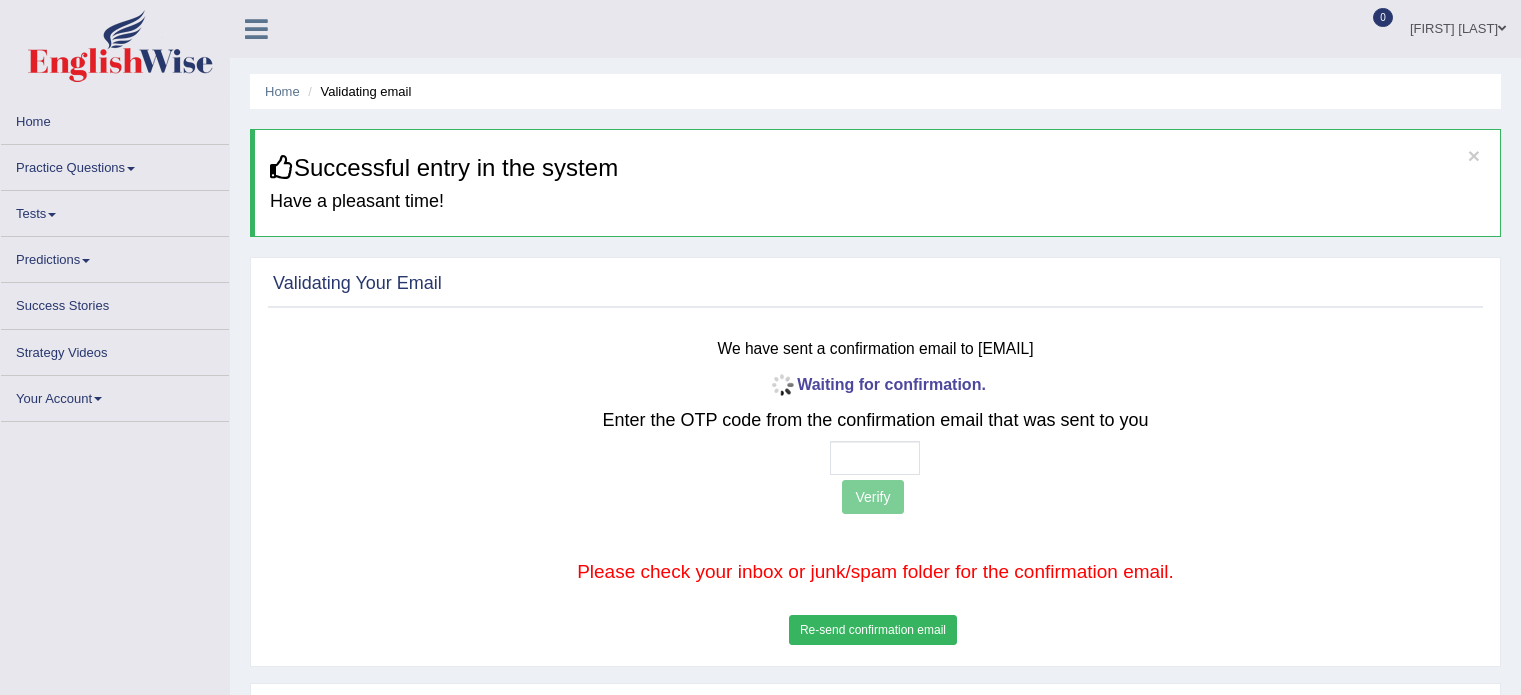 scroll, scrollTop: 0, scrollLeft: 0, axis: both 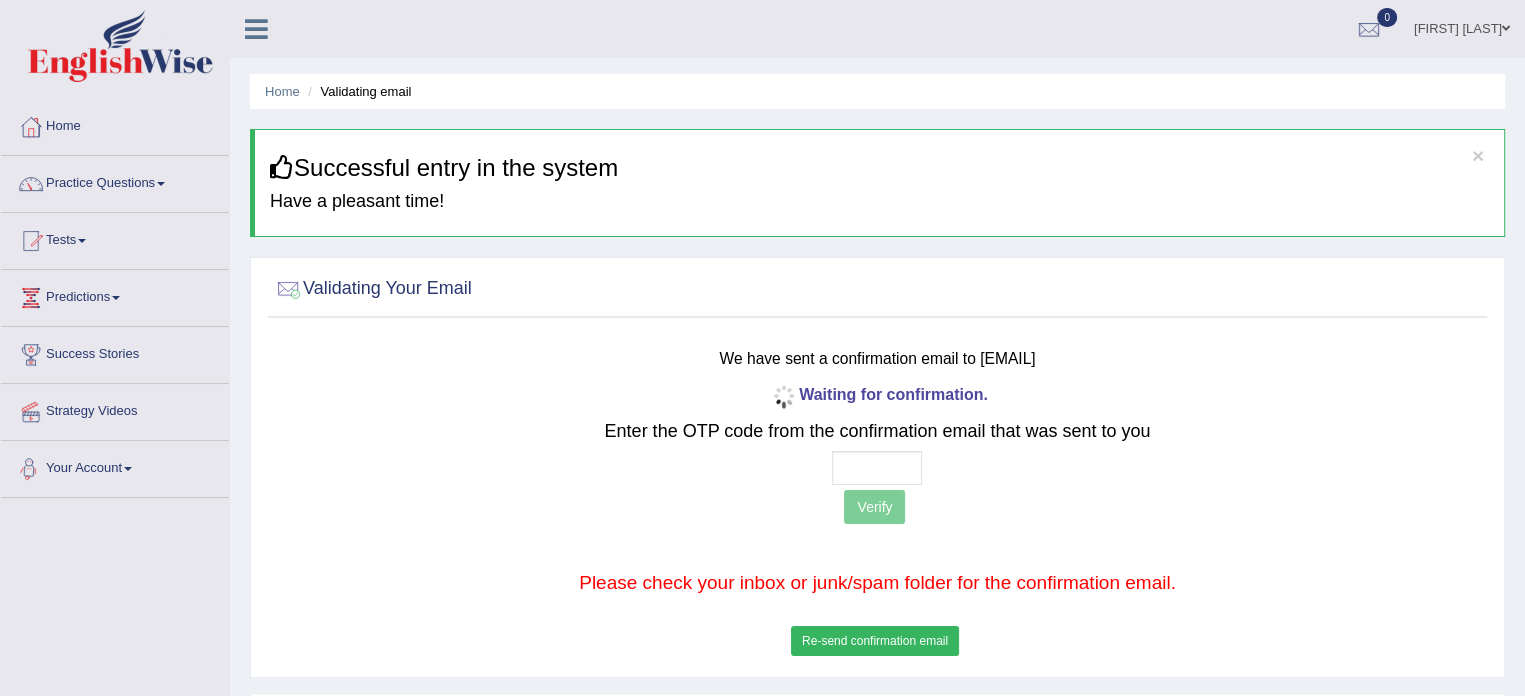 drag, startPoint x: 3, startPoint y: 523, endPoint x: 433, endPoint y: 392, distance: 449.51196 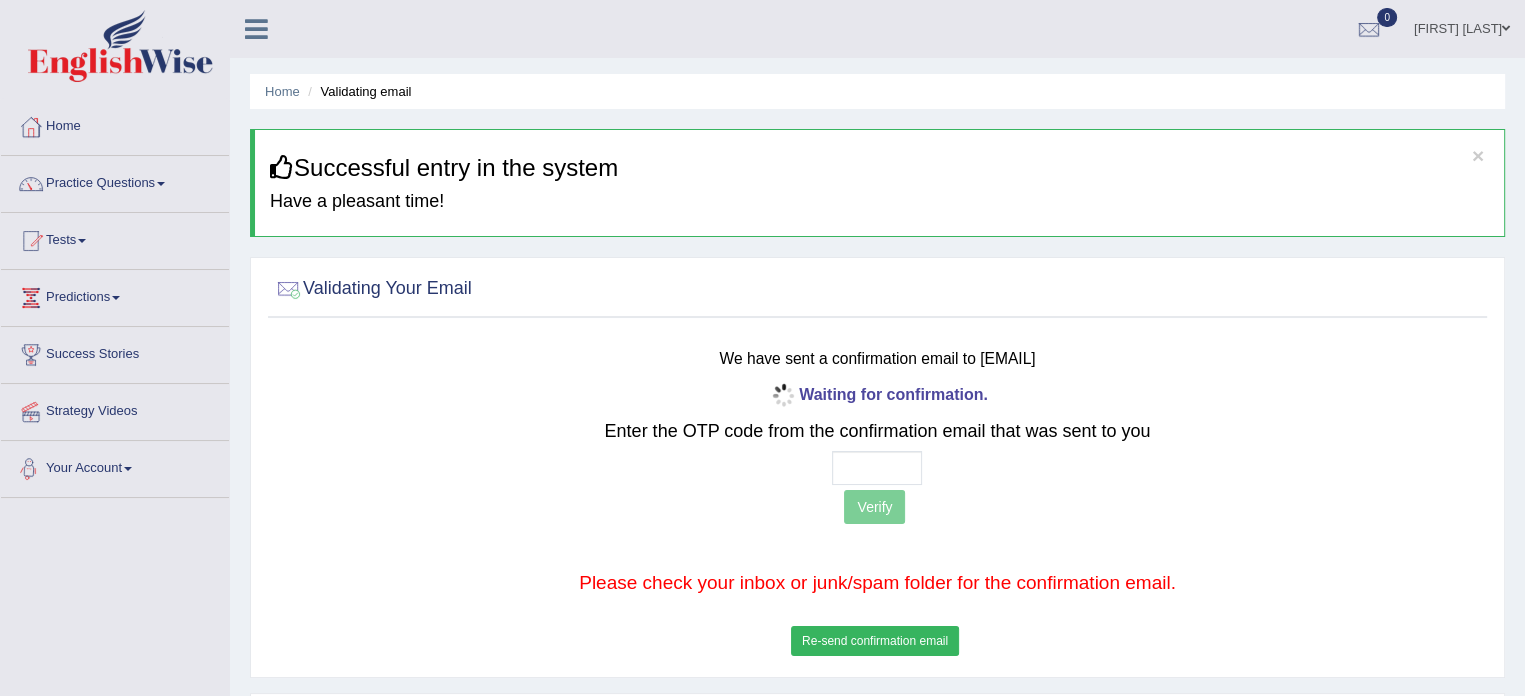 click on "Toggle navigation
Home
Practice Questions   Speaking Practice Read Aloud
Repeat Sentence
Describe Image
Re-tell Lecture
Answer Short Question
Summarize Group Discussion
Respond To A Situation
Writing Practice  Summarize Written Text
Write Essay
Reading Practice  Reading & Writing: Fill In The Blanks
Choose Multiple Answers
Re-order Paragraphs
Fill In The Blanks
Choose Single Answer
Listening Practice  Summarize Spoken Text
Highlight Incorrect Words
Highlight Correct Summary
Select Missing Word
Choose Single Answer
Choose Multiple Answers
Fill In The Blanks
Write From Dictation
Pronunciation
Tests  Take Practice Sectional Test
Take Mock Test" at bounding box center [762, 520] 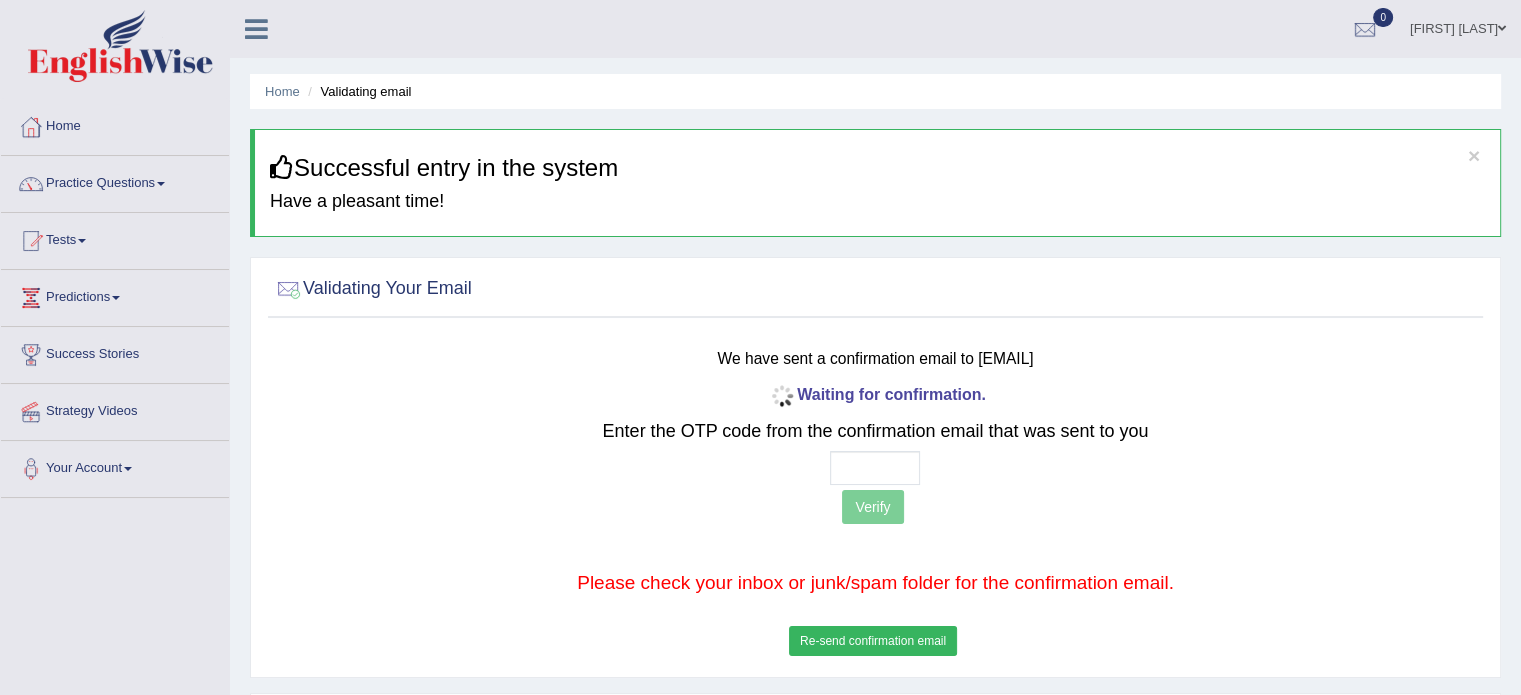 type 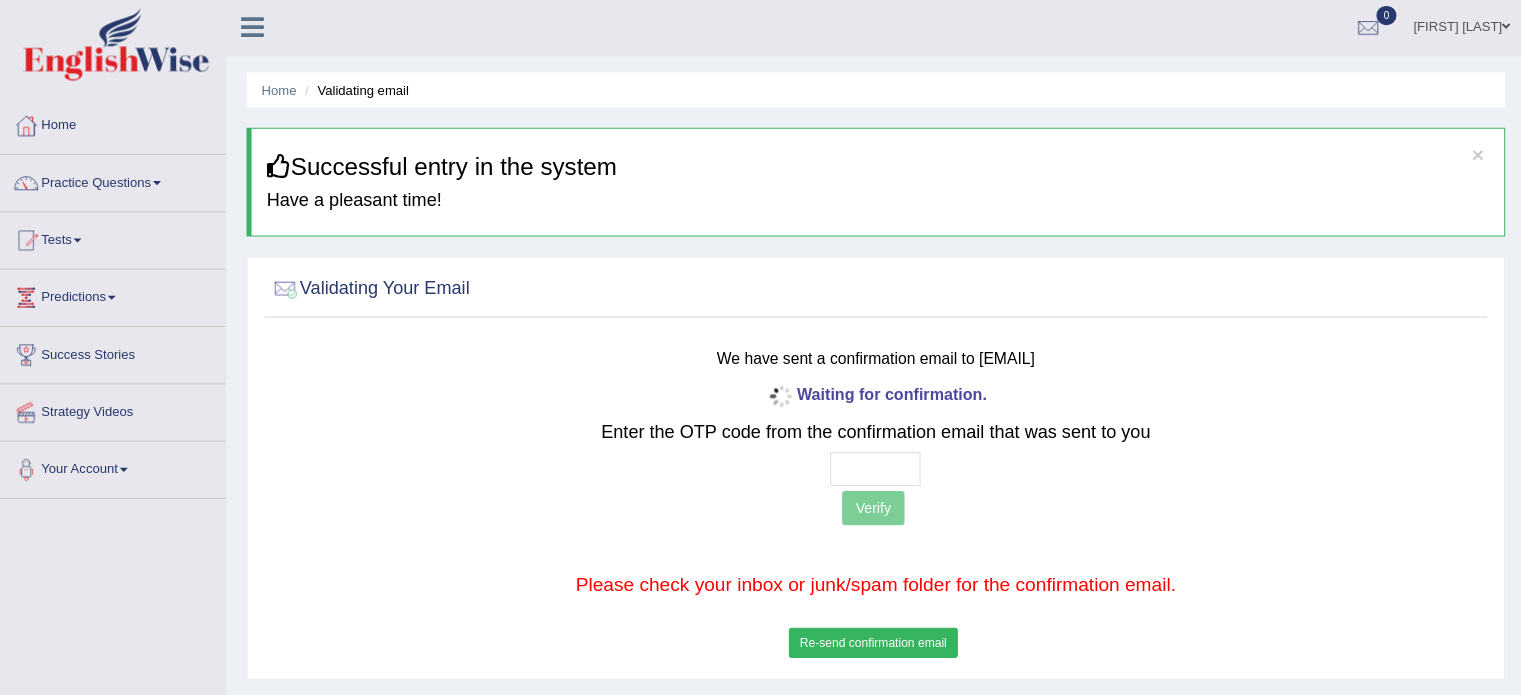 scroll, scrollTop: 0, scrollLeft: 0, axis: both 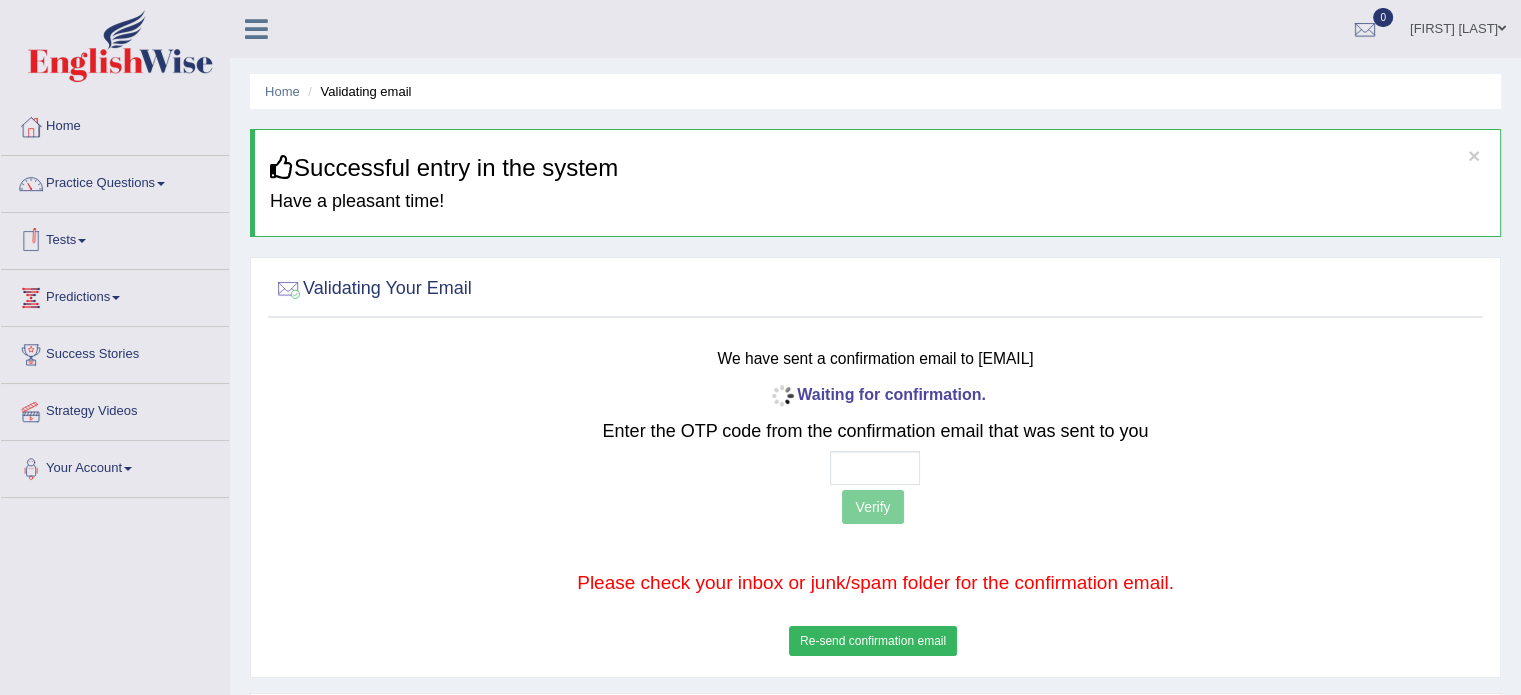 click at bounding box center (82, 241) 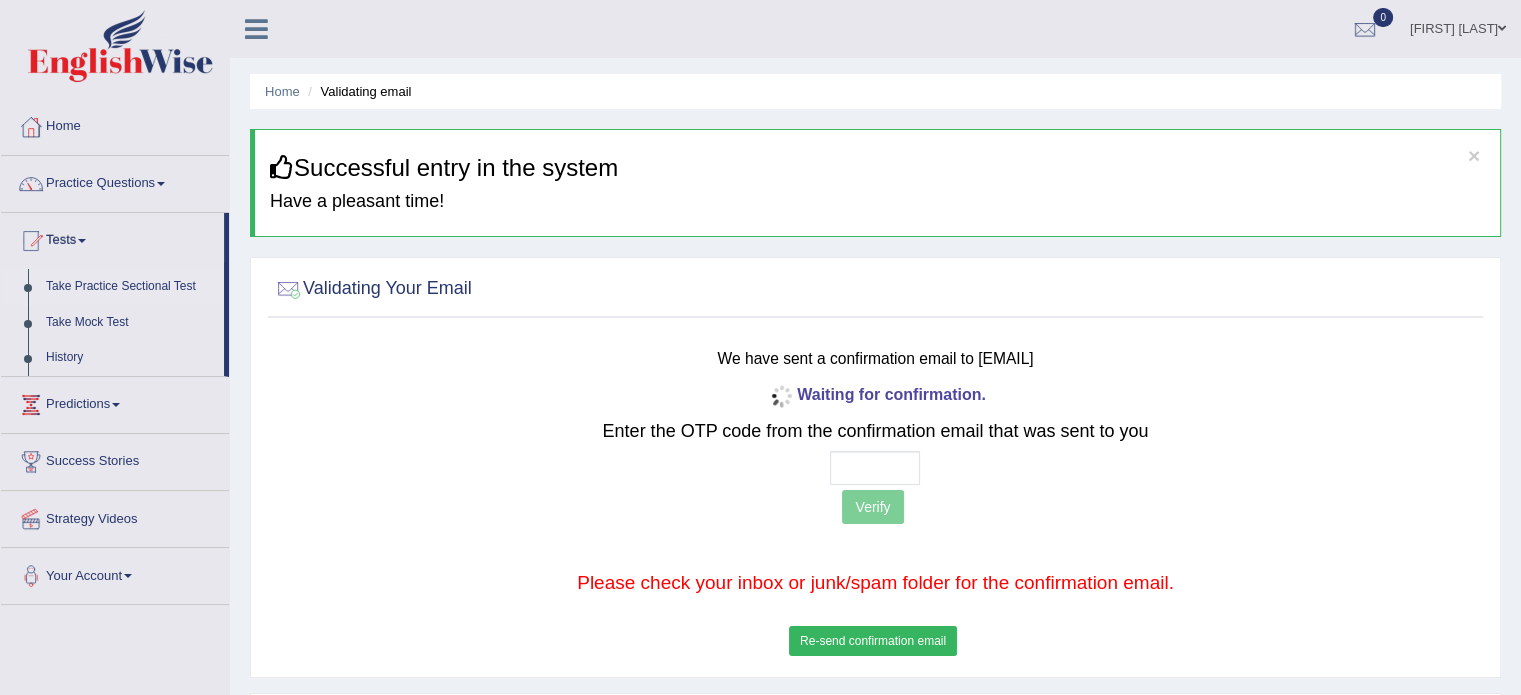 click on "Take Practice Sectional Test" at bounding box center (130, 287) 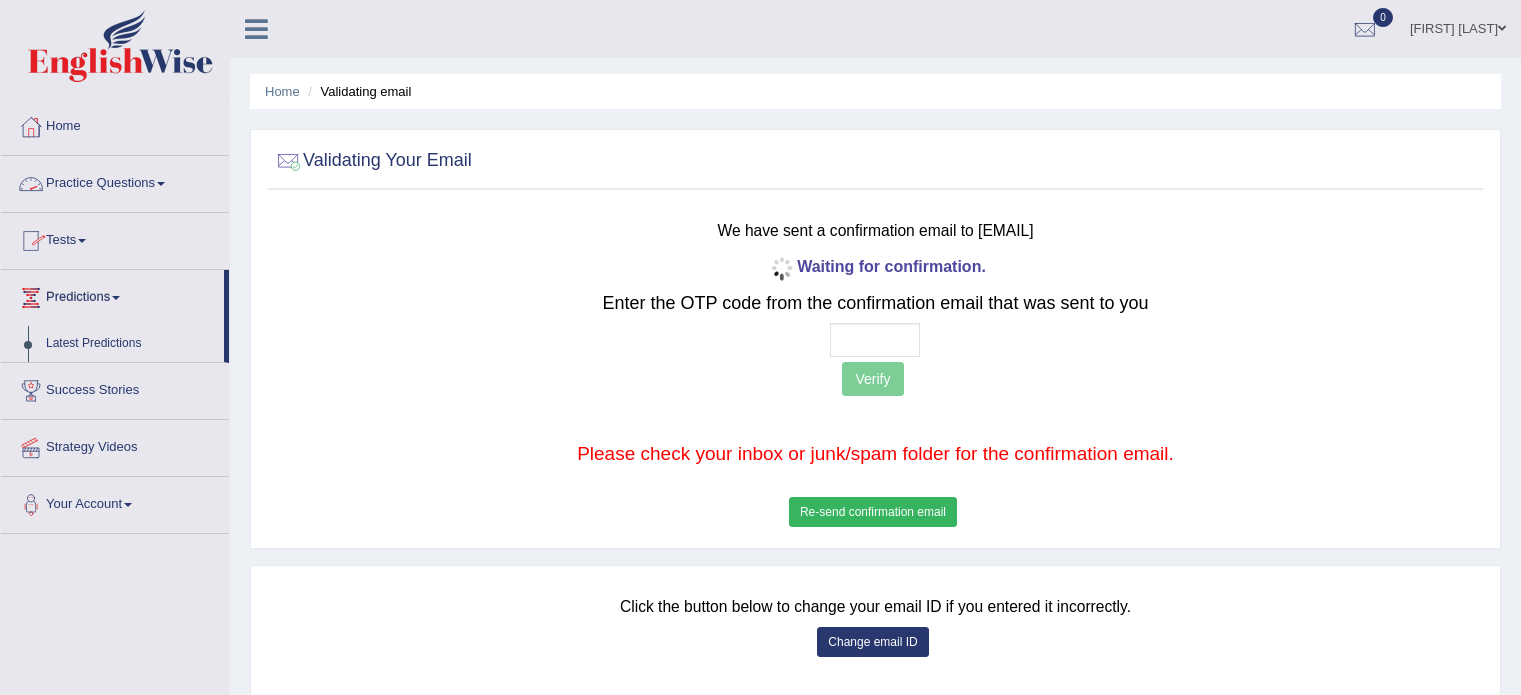 scroll, scrollTop: 19, scrollLeft: 0, axis: vertical 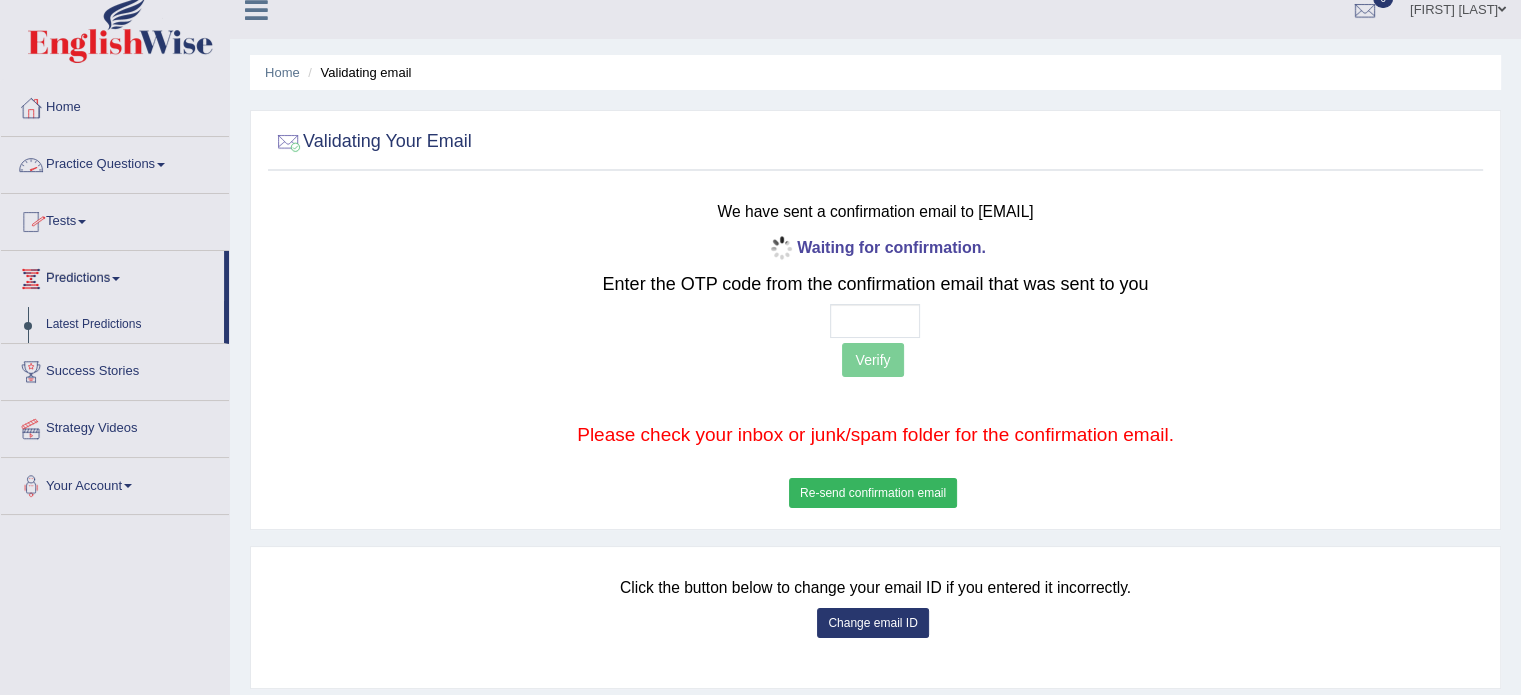 click on "Practice Questions" at bounding box center (115, 162) 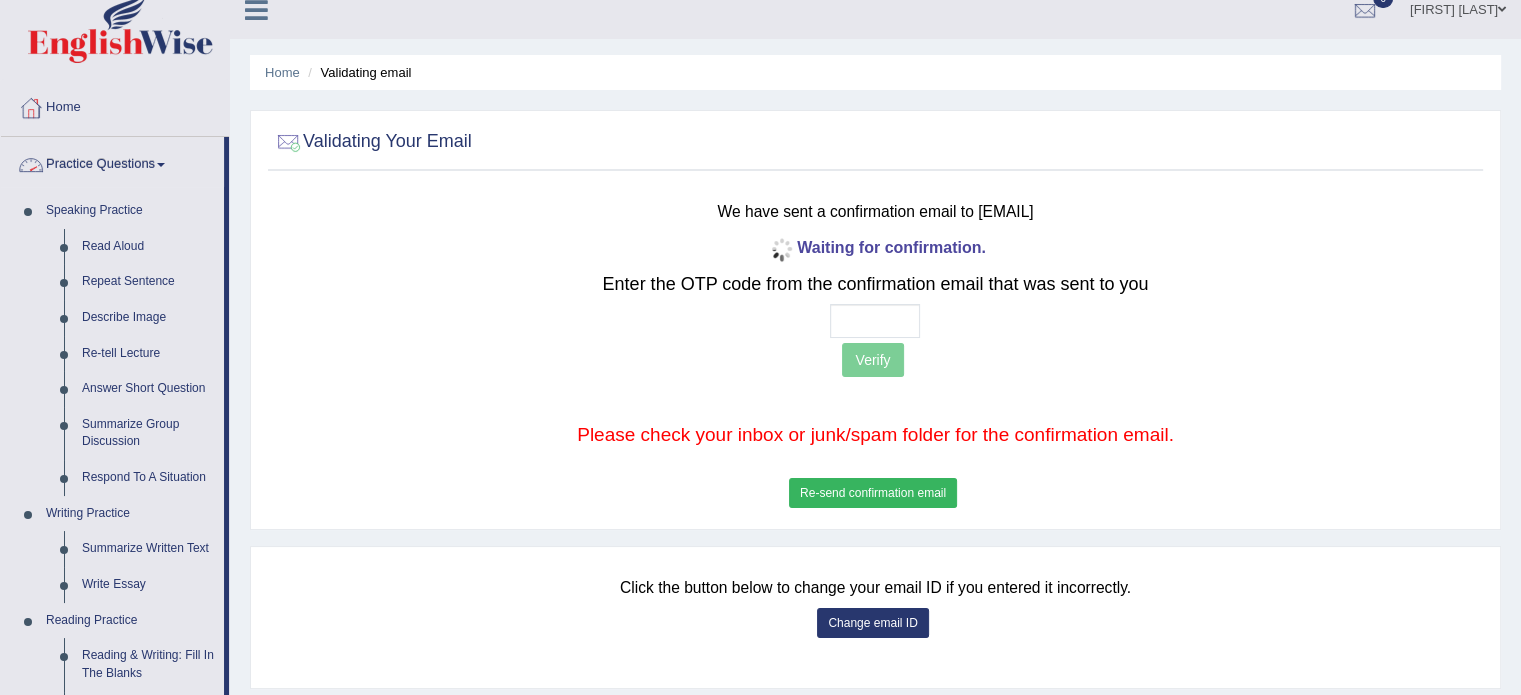 click on "Practice Questions" at bounding box center (112, 162) 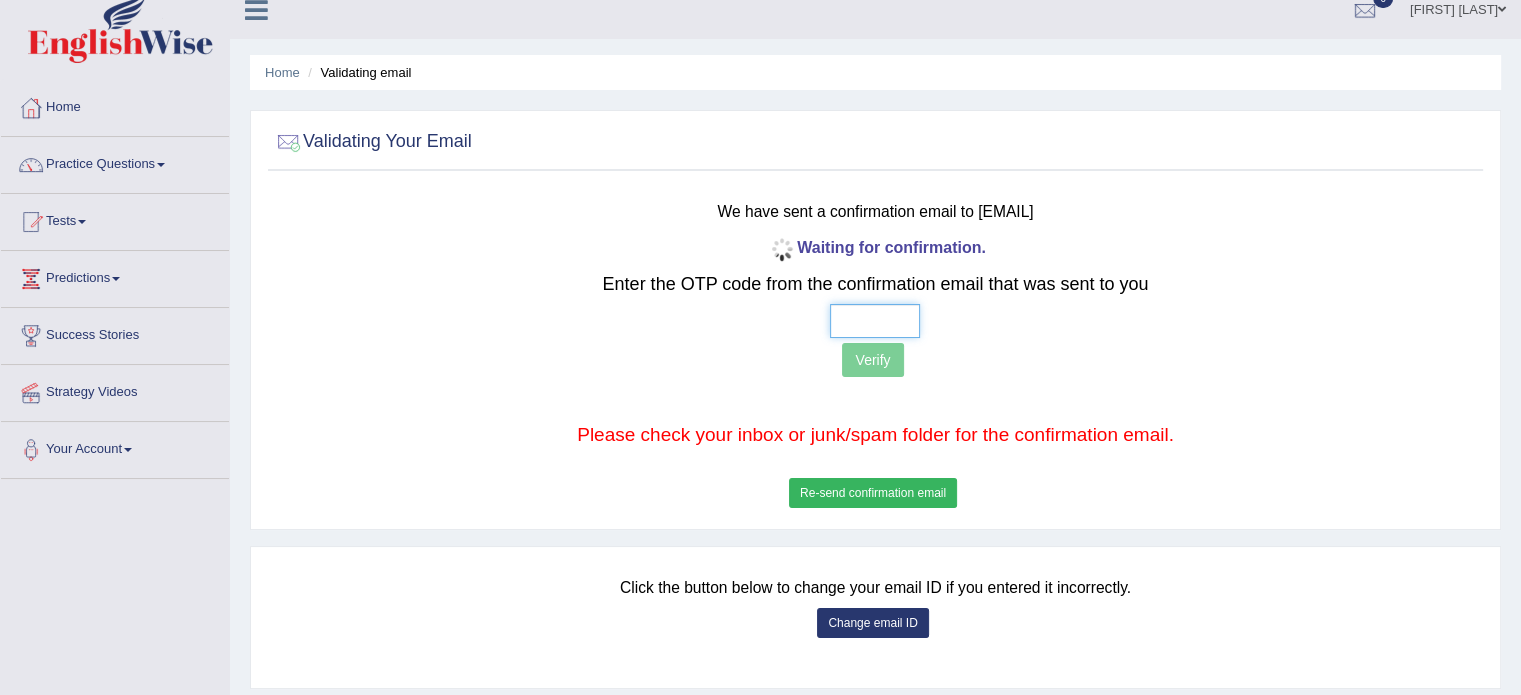 click at bounding box center [875, 321] 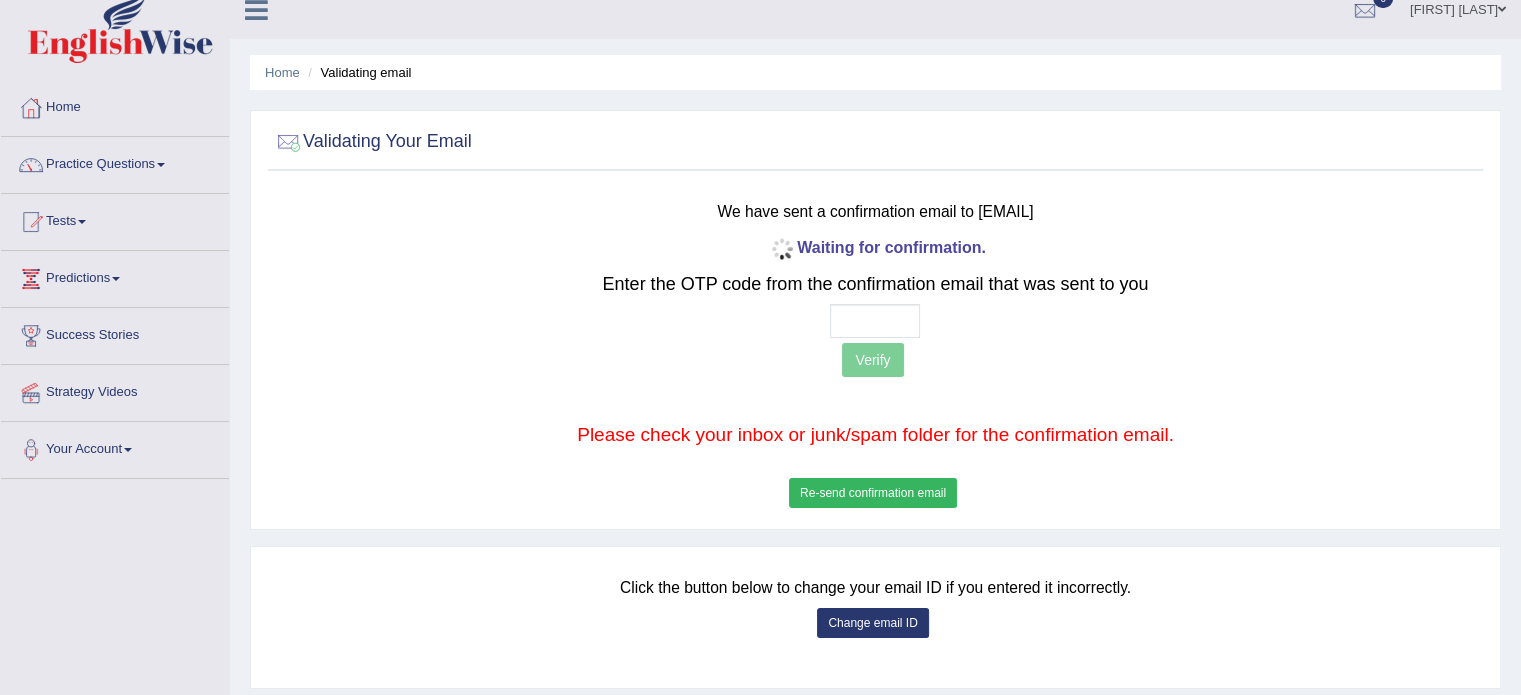 click on "Re-send confirmation email" at bounding box center (873, 493) 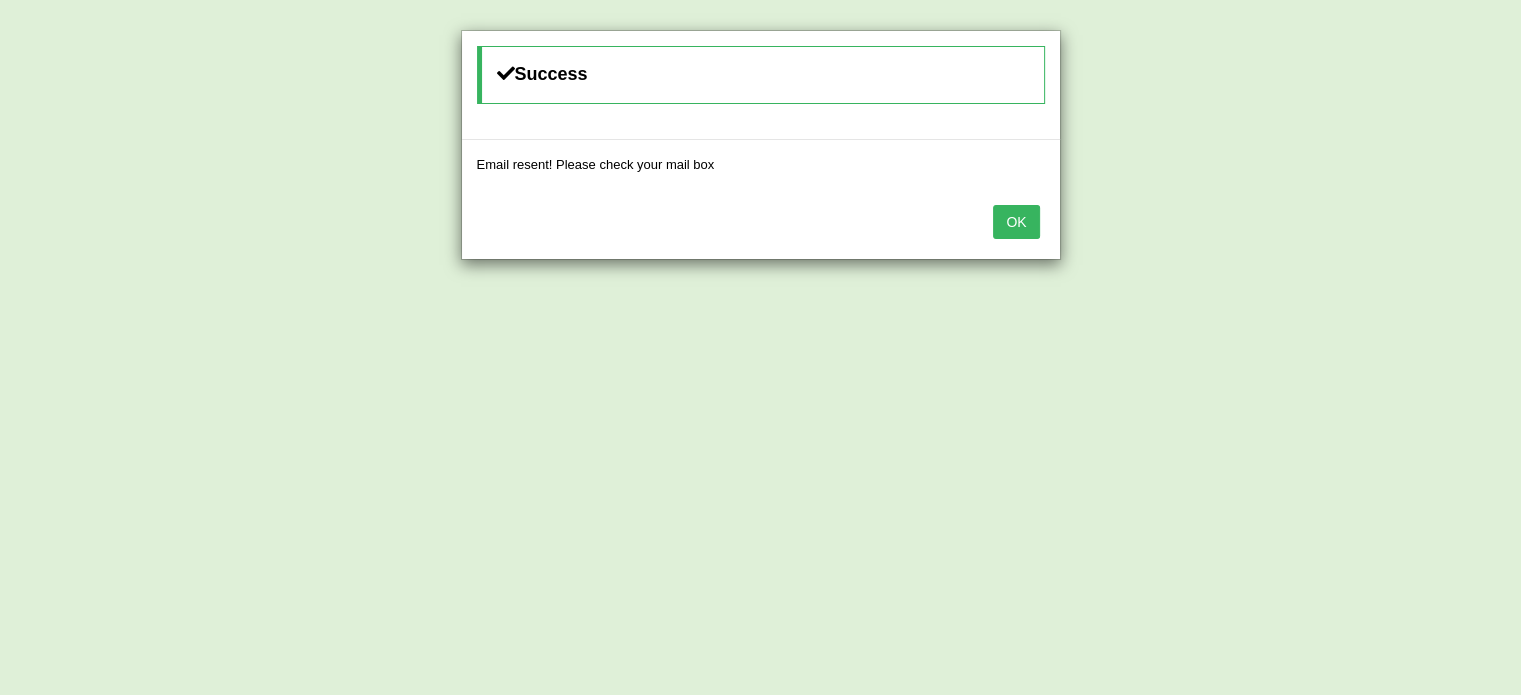 click on "OK" at bounding box center [1016, 222] 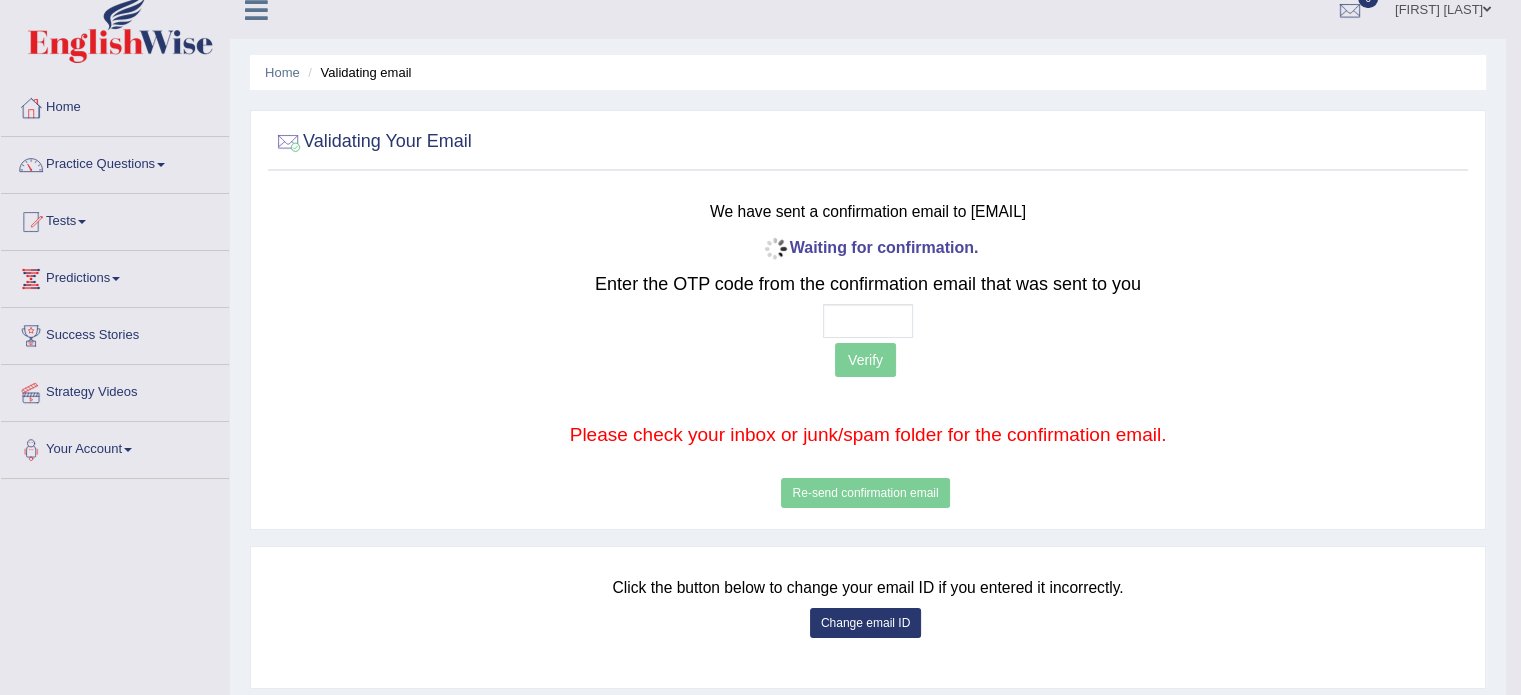 click on "Waiting for confirmation.
Enter the OTP code from the confirmation email that was sent to you
Verify
Please check your inbox or junk/spam folder for the confirmation email.
Re-send confirmation email" at bounding box center [868, 373] 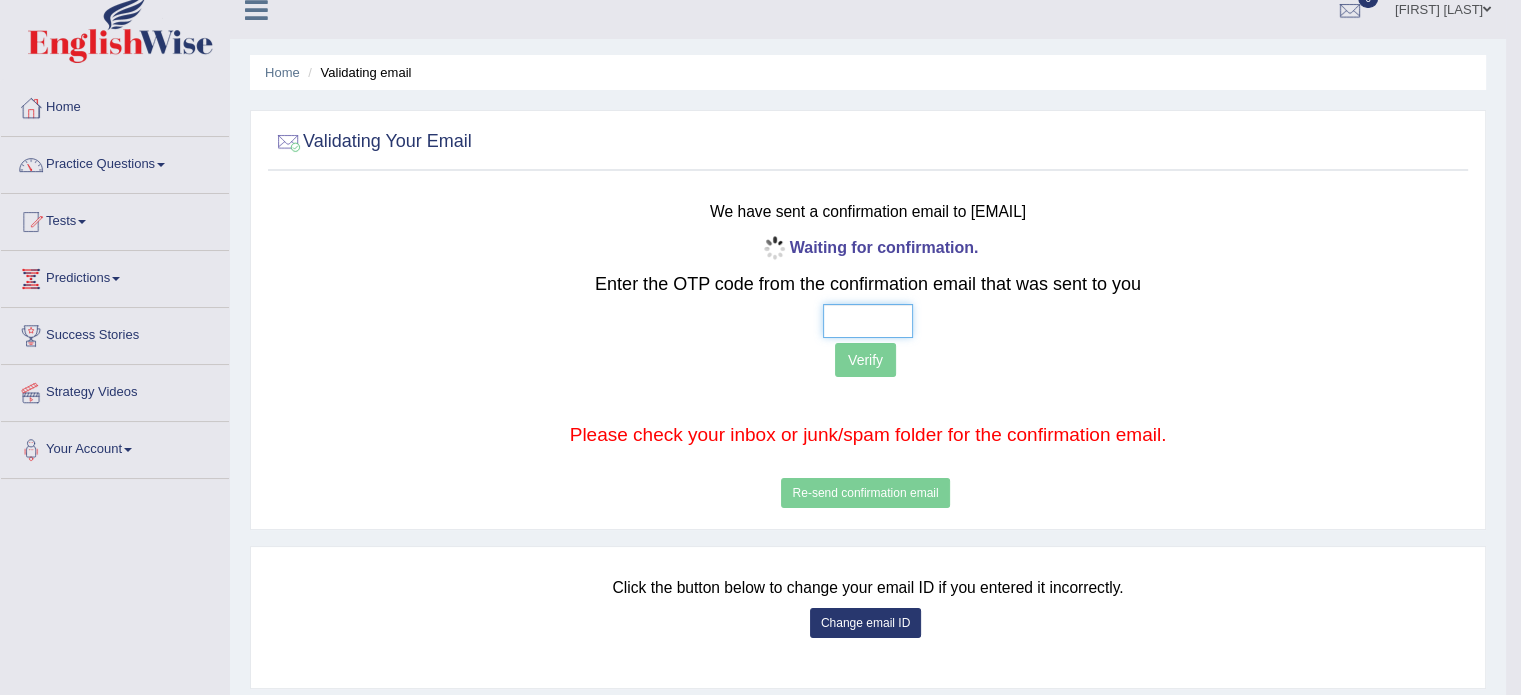 click at bounding box center (868, 321) 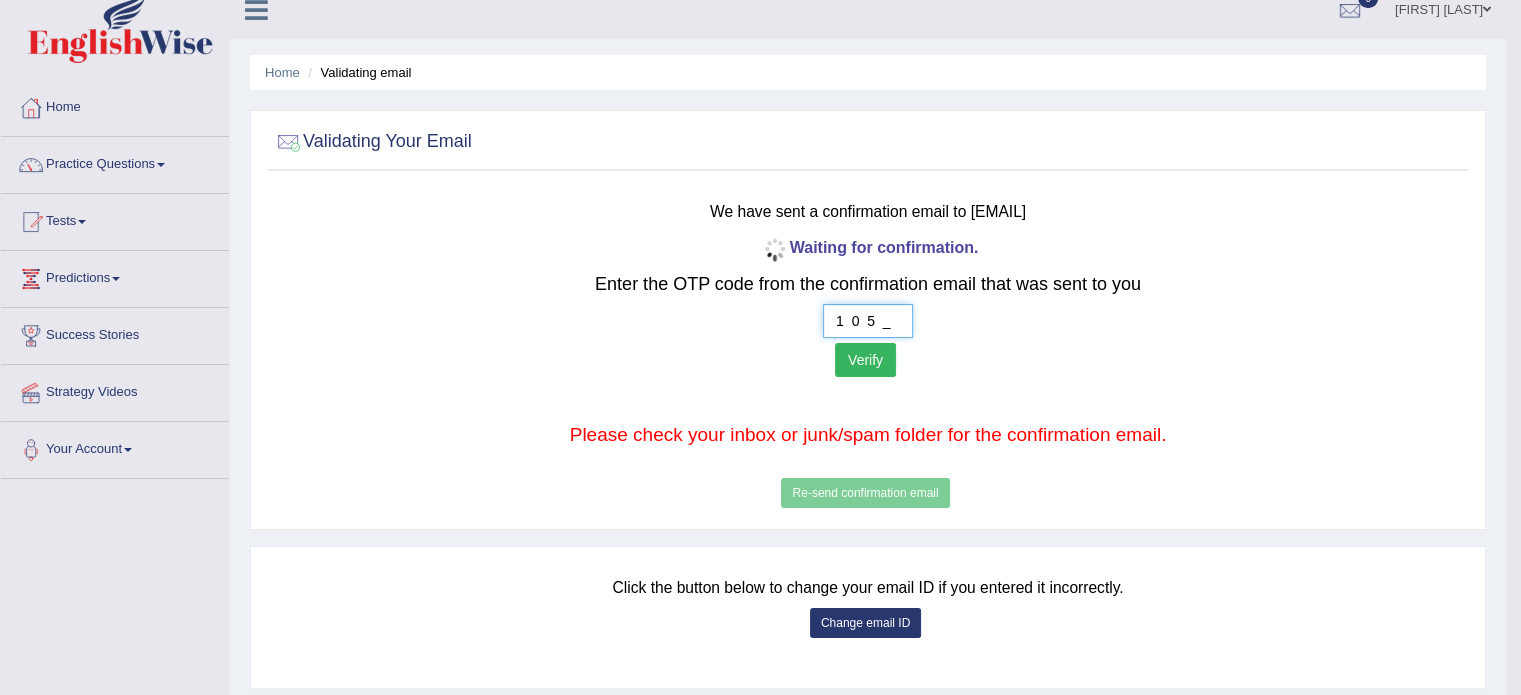 type on "1  0  5  4" 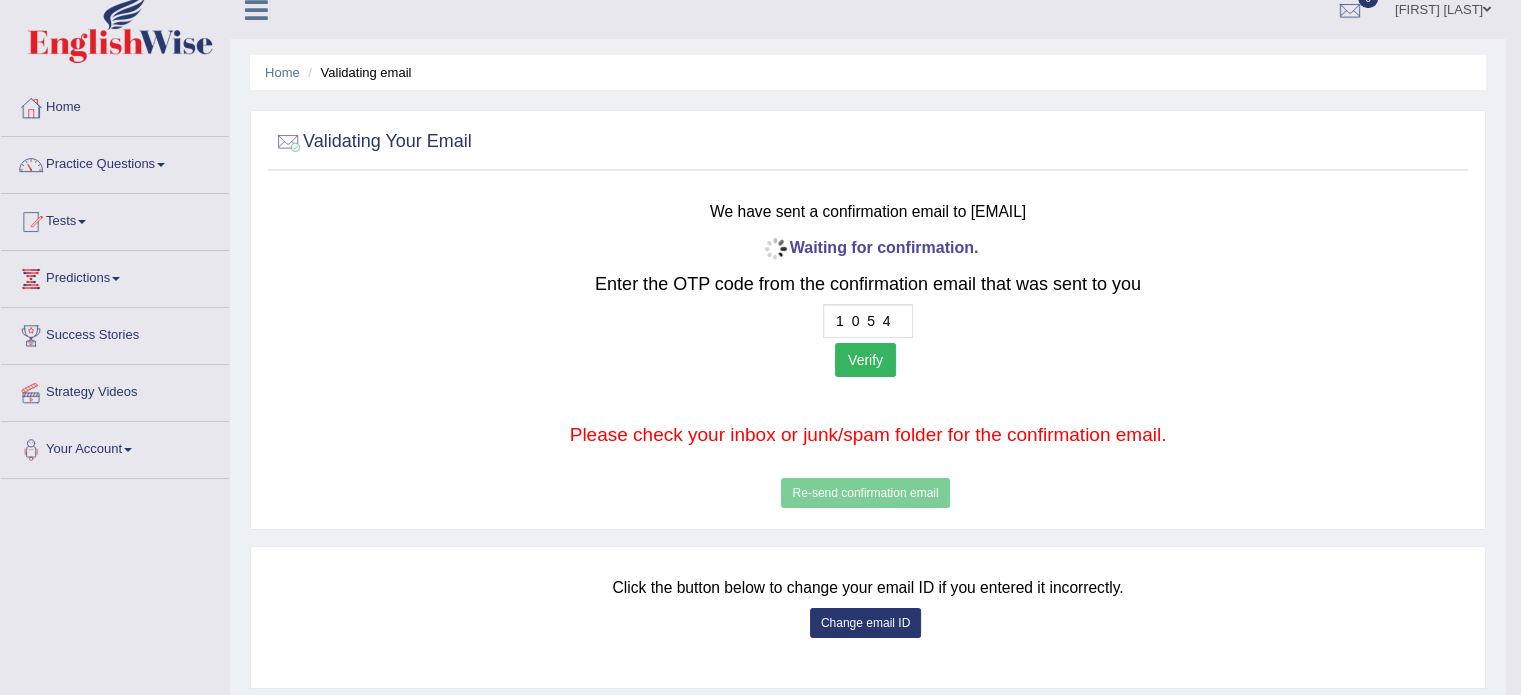 click on "Verify" at bounding box center [865, 360] 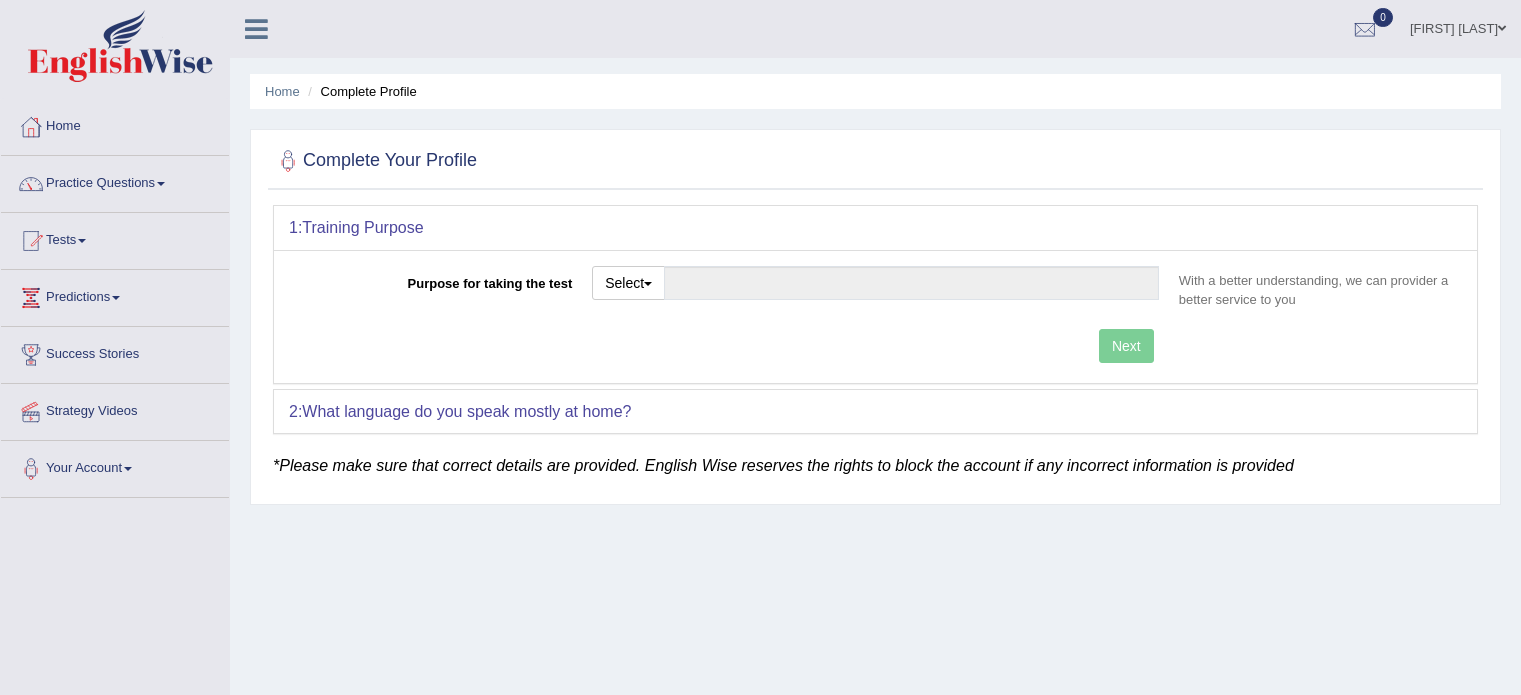 scroll, scrollTop: 0, scrollLeft: 0, axis: both 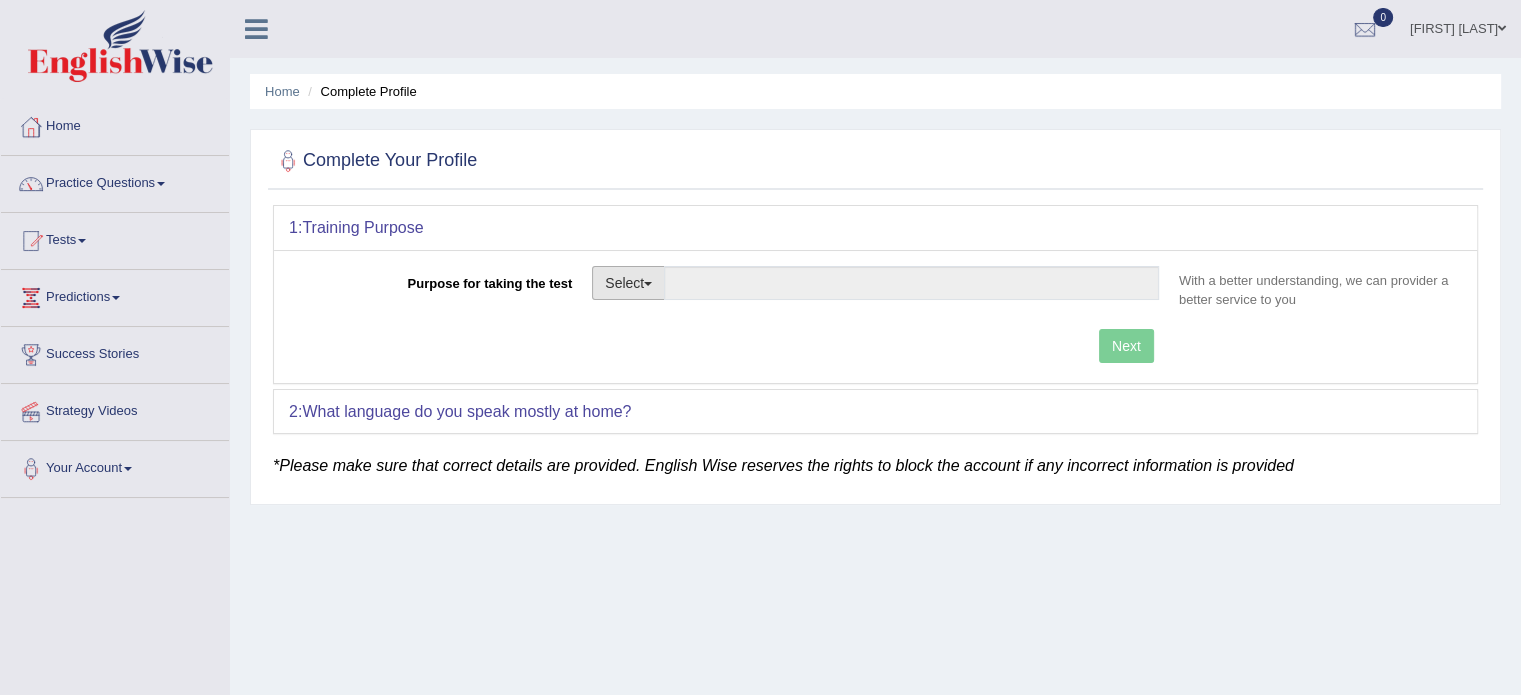 click on "Select" at bounding box center [628, 283] 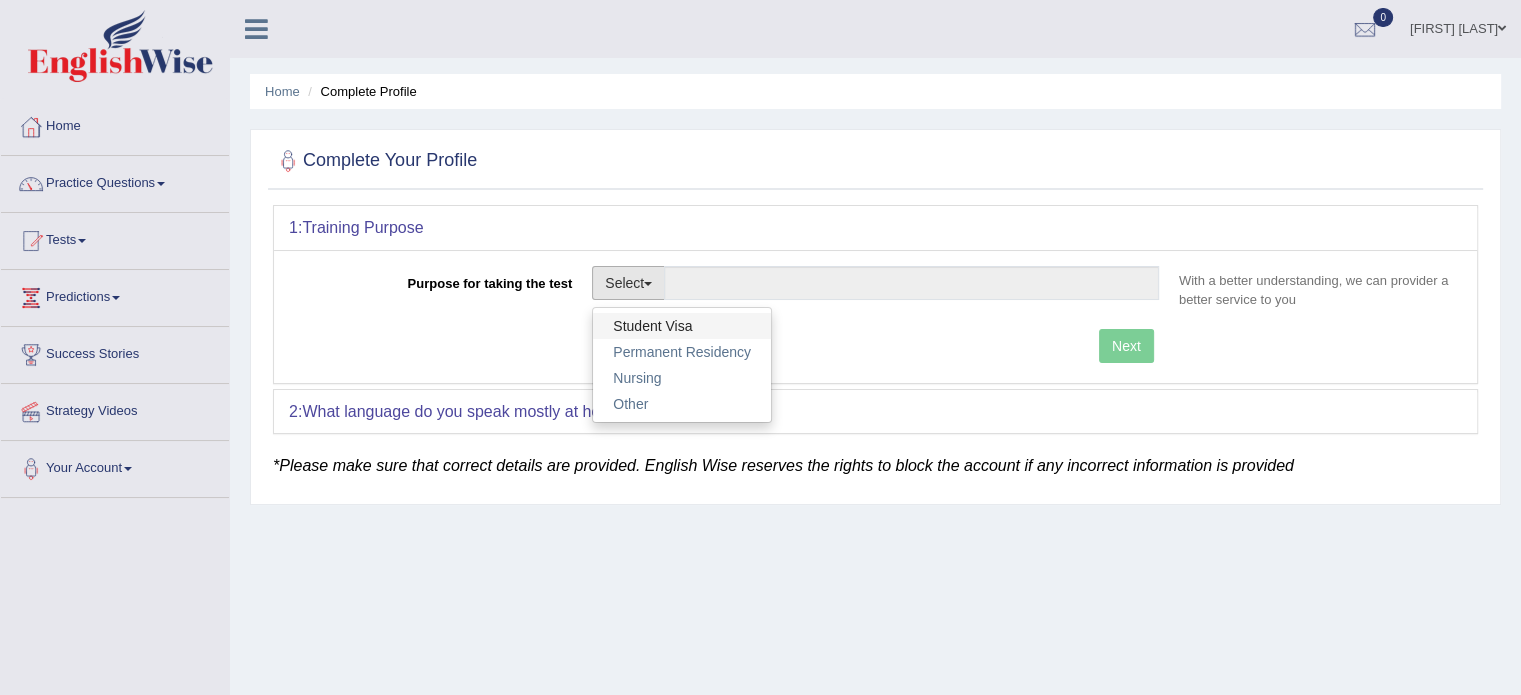 click on "Student Visa" at bounding box center [682, 326] 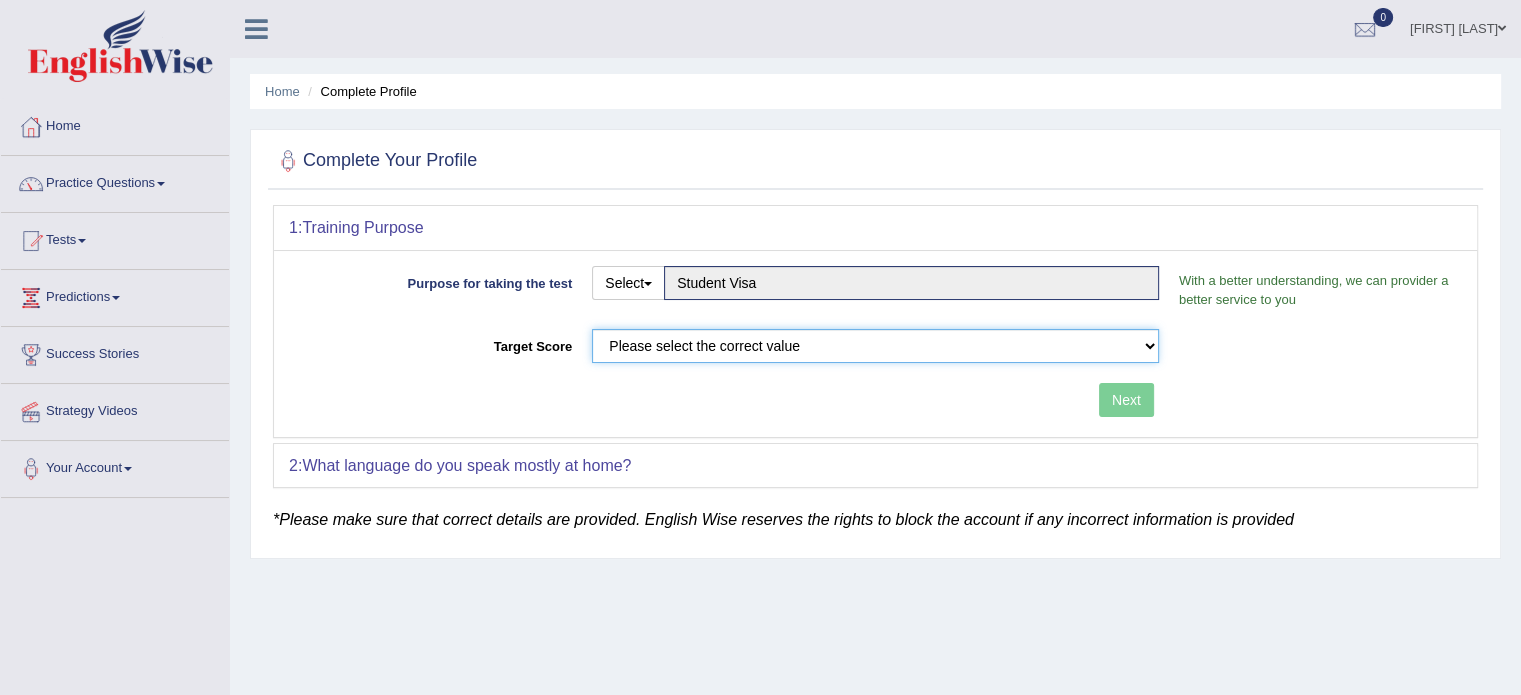 click on "Please select the correct value
50 (6 bands)
58 (6.5 bands)
65 (7 bands)
79 (8 bands)" at bounding box center (875, 346) 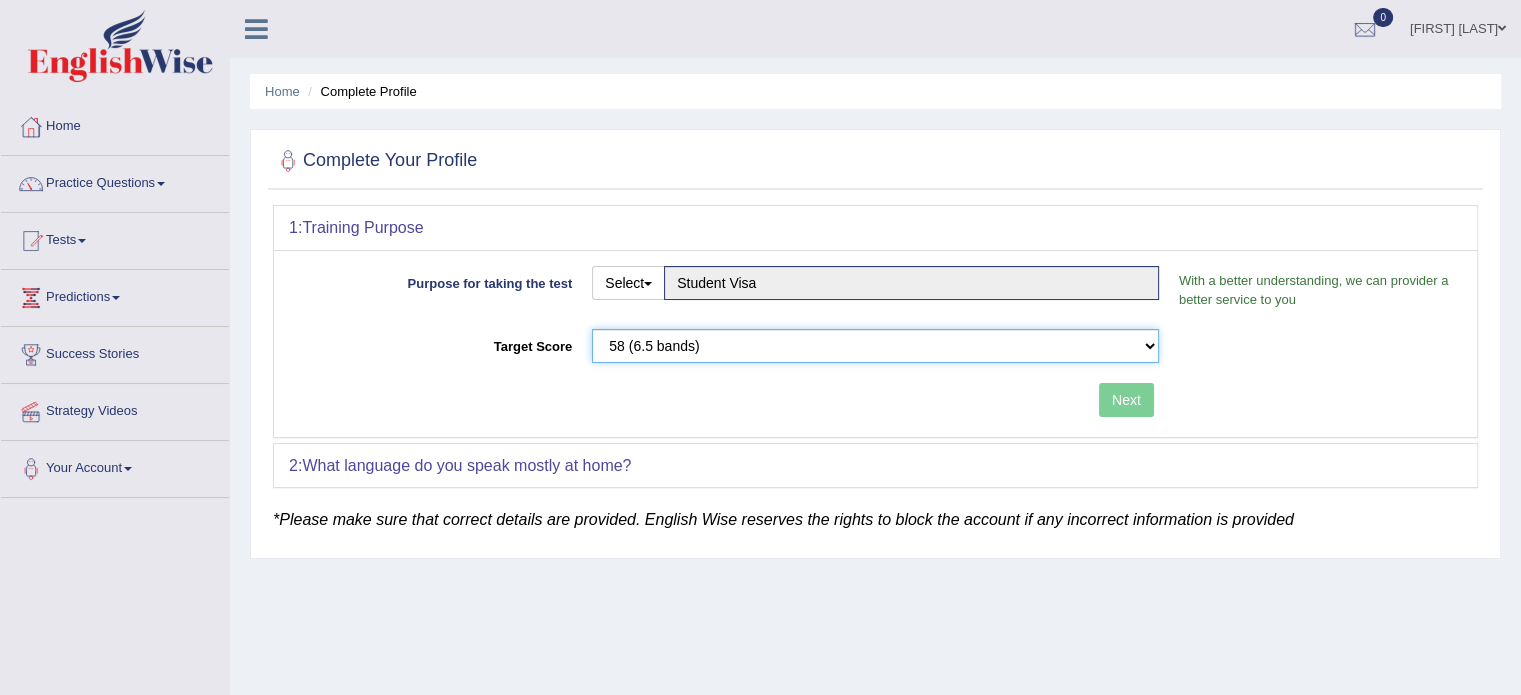 click on "Please select the correct value
50 (6 bands)
58 (6.5 bands)
65 (7 bands)
79 (8 bands)" at bounding box center [875, 346] 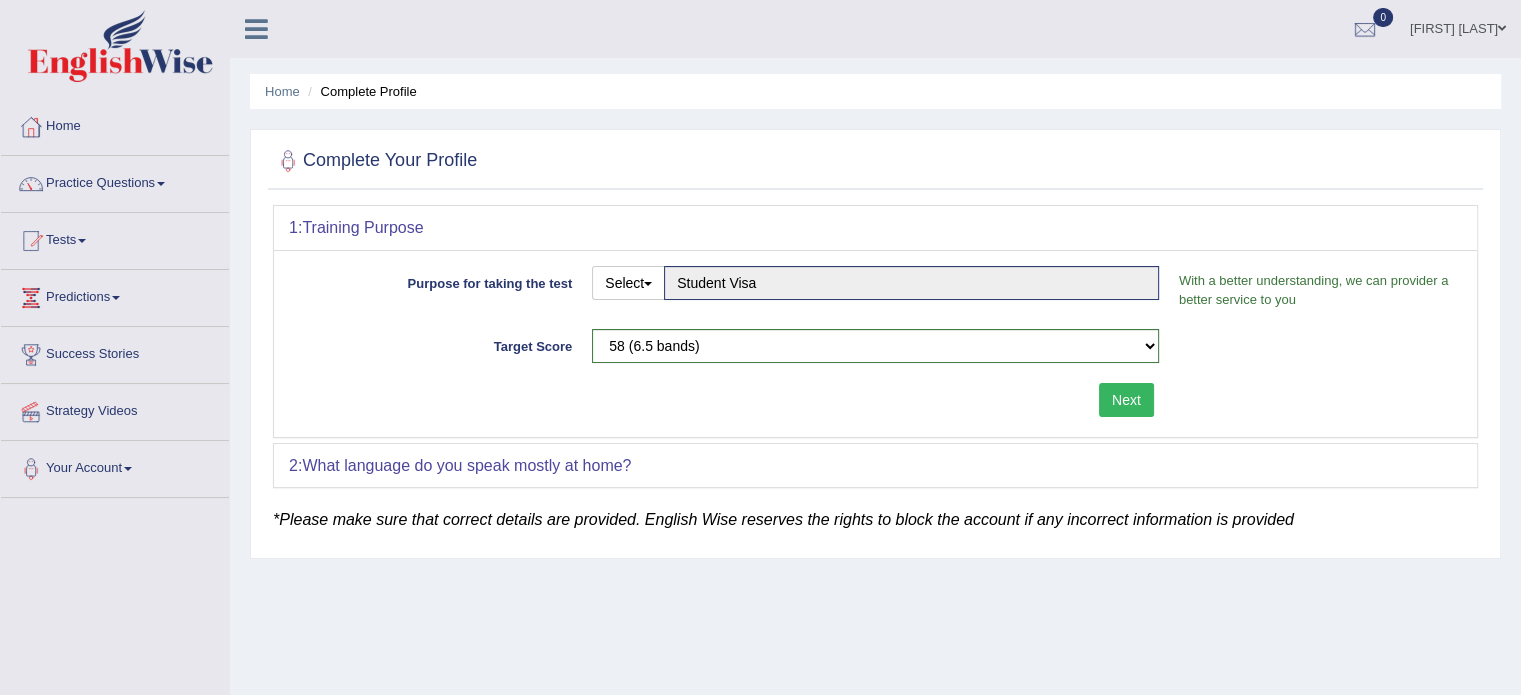 click on "Next" at bounding box center [1126, 400] 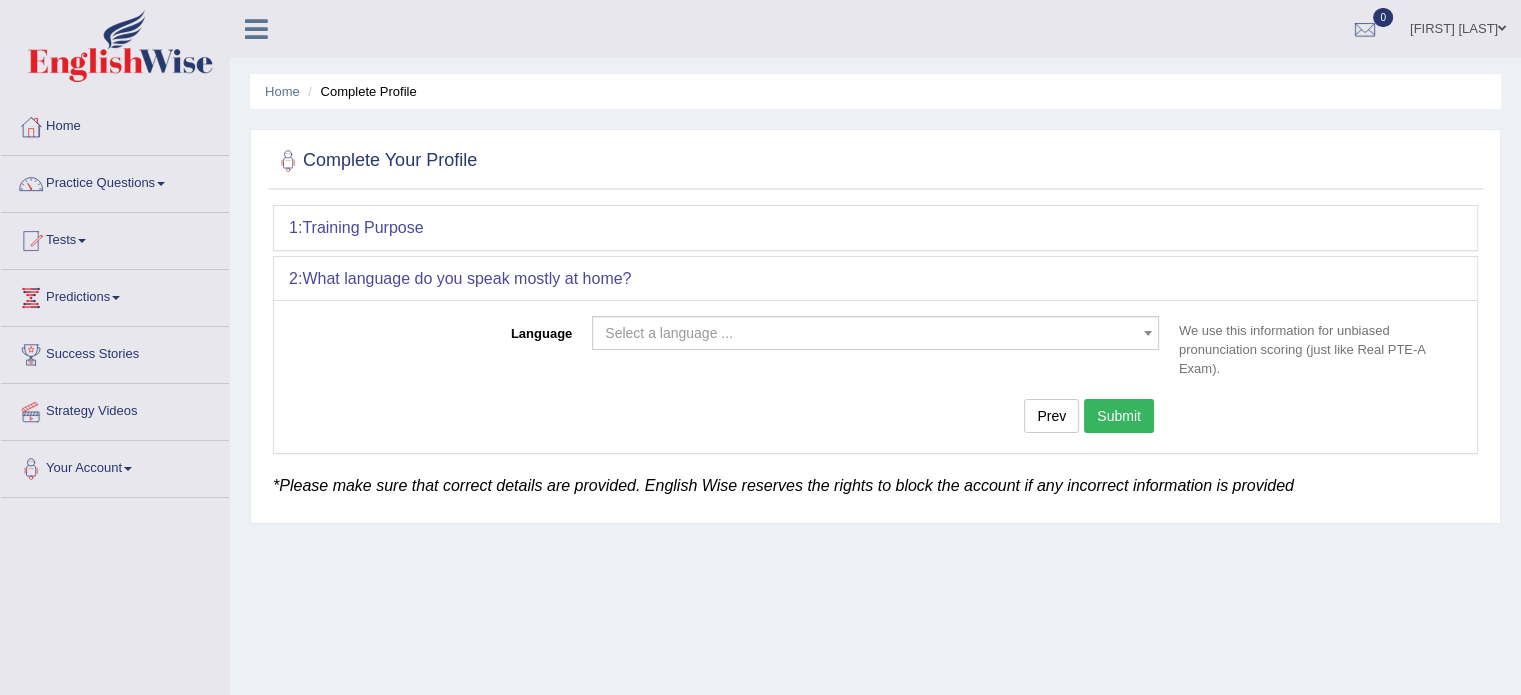 click on "2:  What language do you speak mostly at home?" at bounding box center [875, 279] 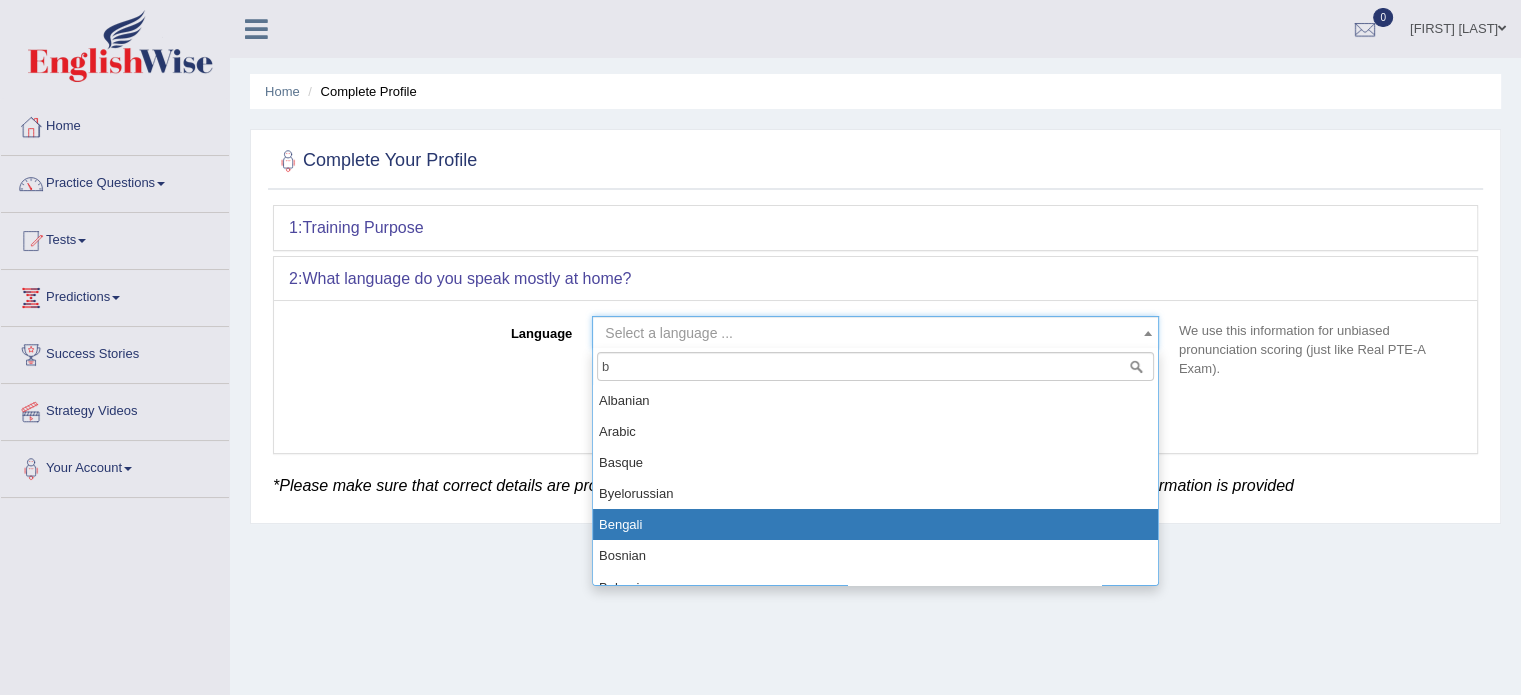 type on "b" 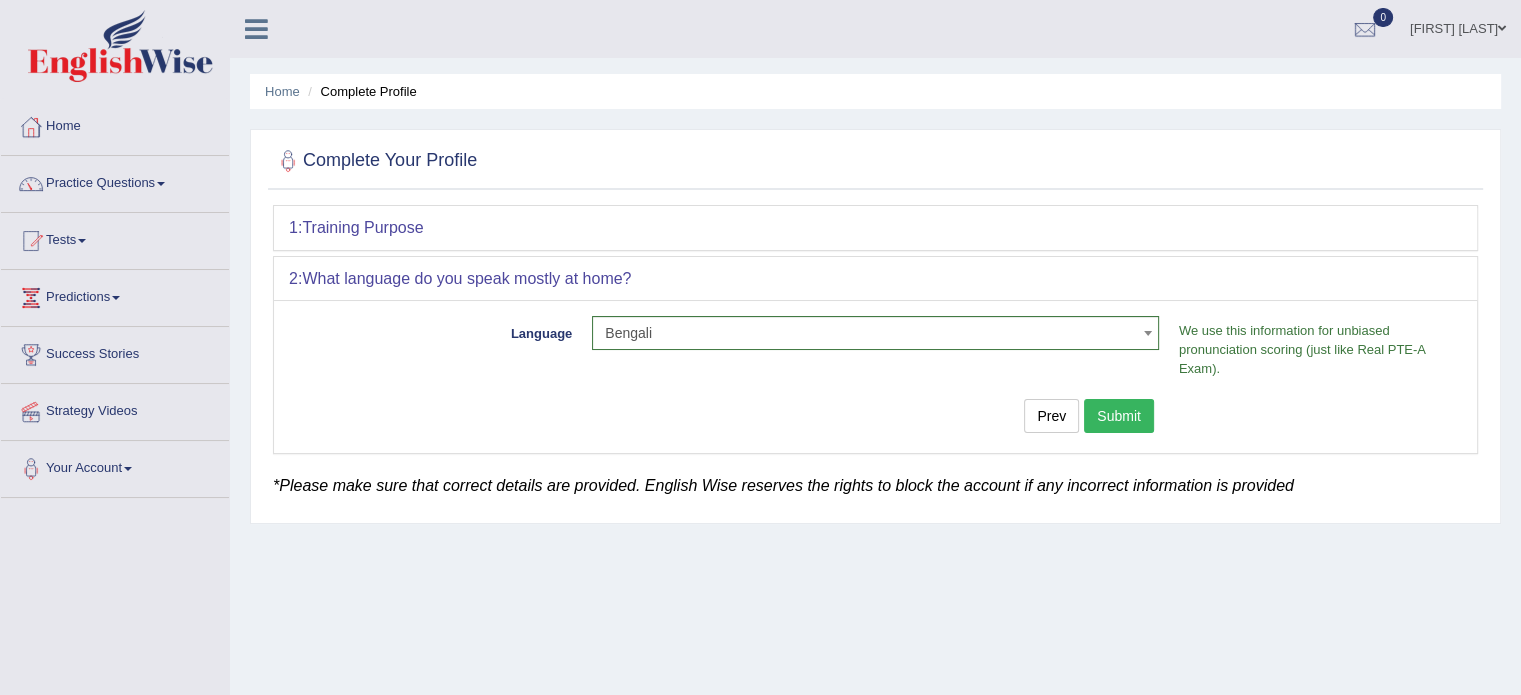 click on "Submit" at bounding box center (1119, 416) 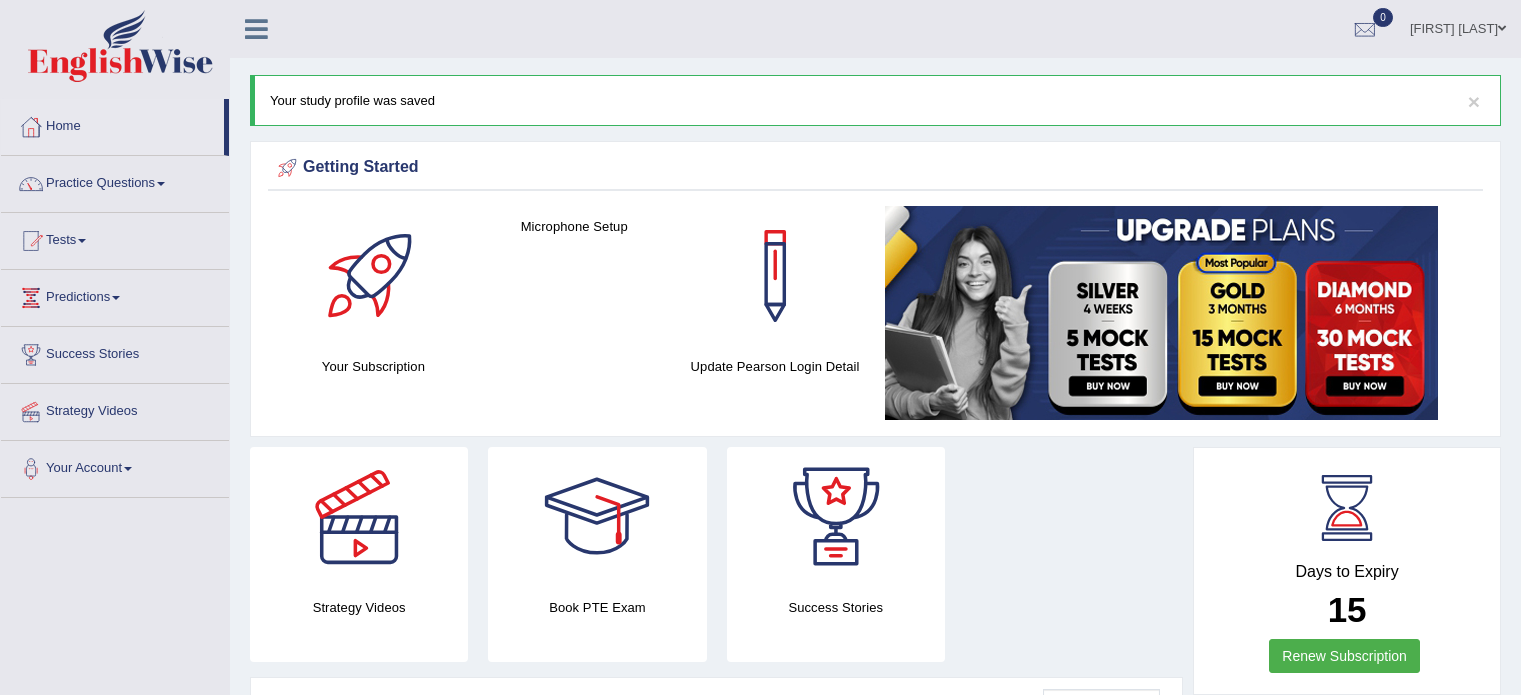 scroll, scrollTop: 0, scrollLeft: 0, axis: both 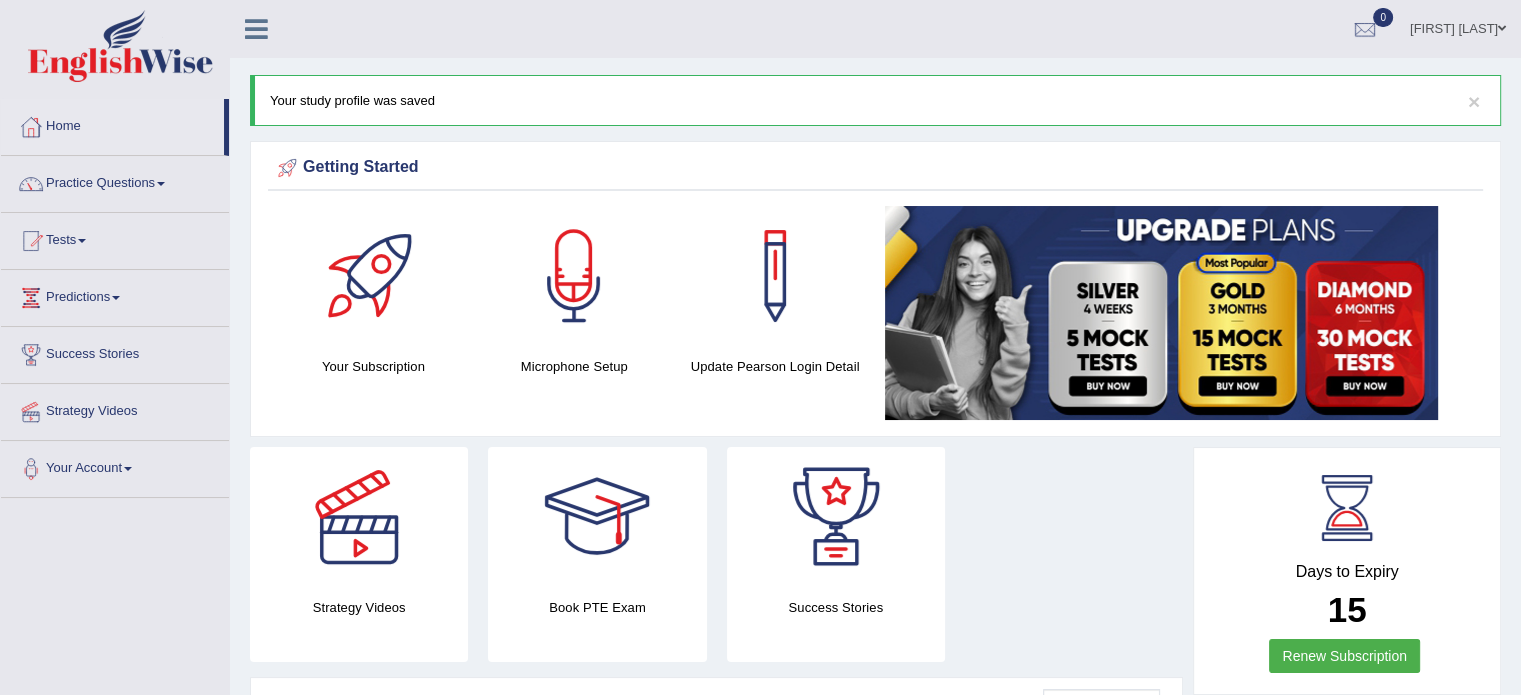 click on "Success Stories" at bounding box center [836, 554] 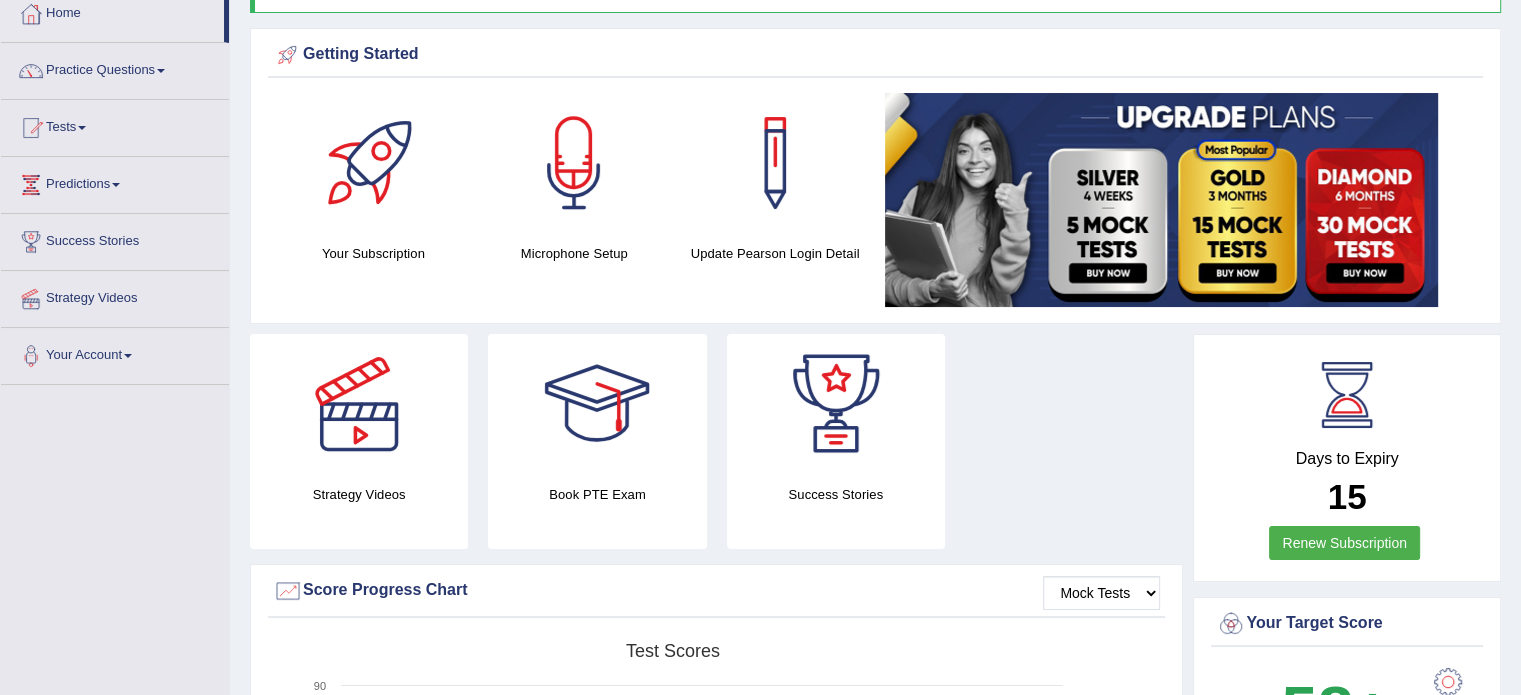 scroll, scrollTop: 140, scrollLeft: 0, axis: vertical 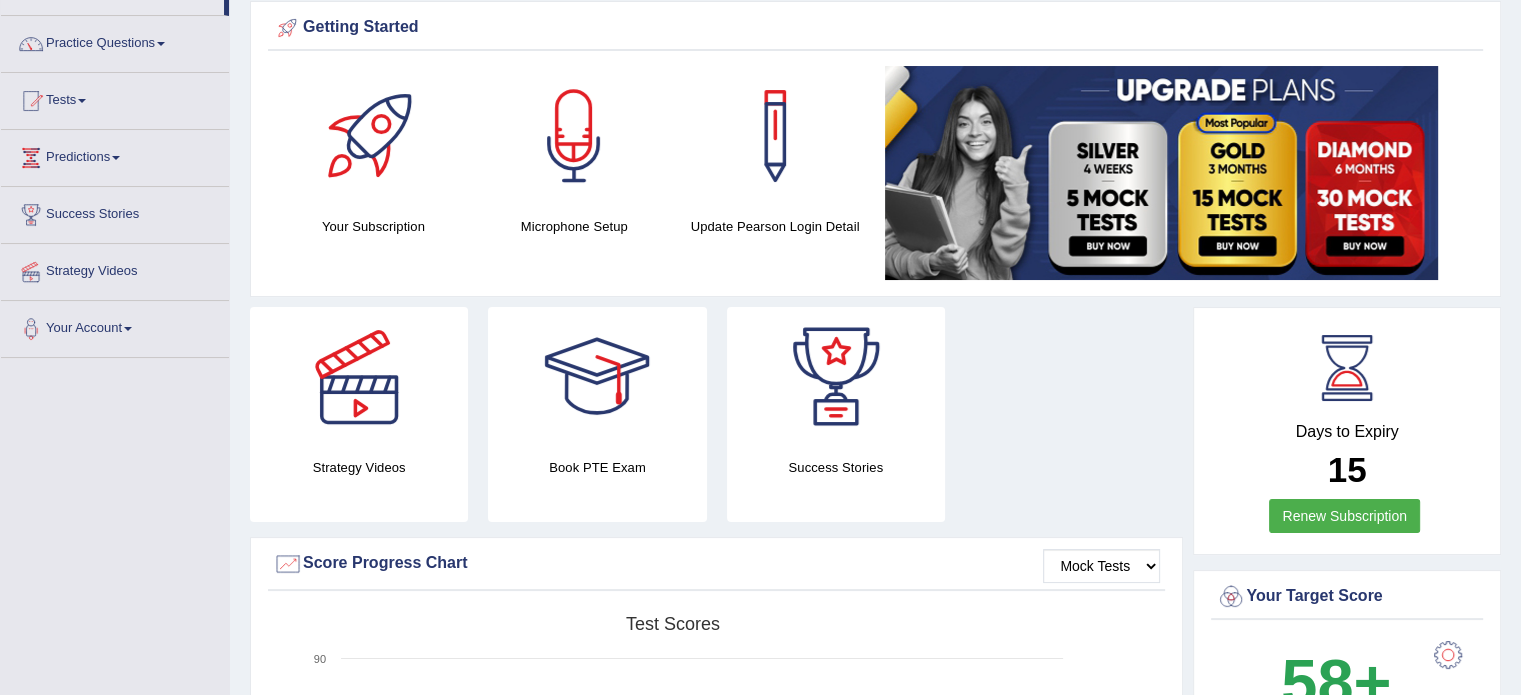 click on "Renew Subscription" at bounding box center (1344, 516) 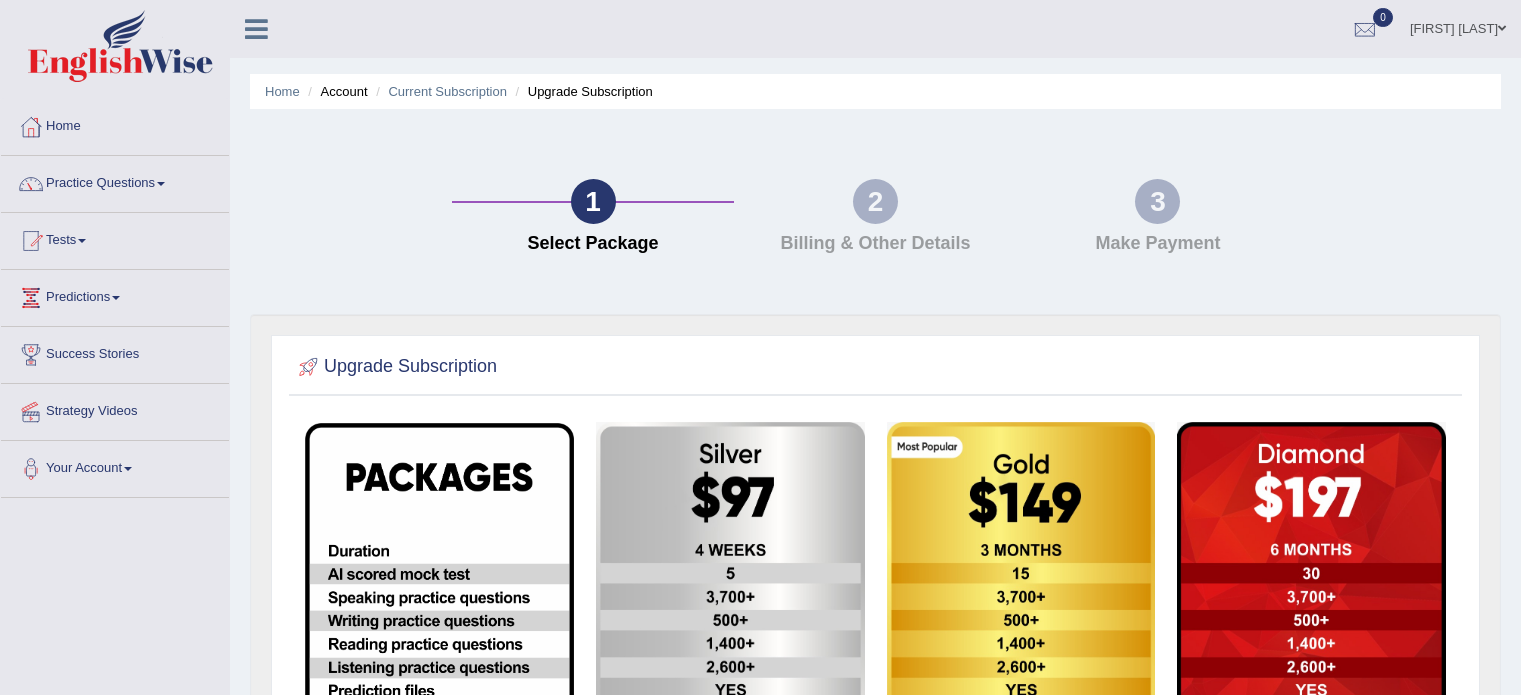 scroll, scrollTop: 0, scrollLeft: 0, axis: both 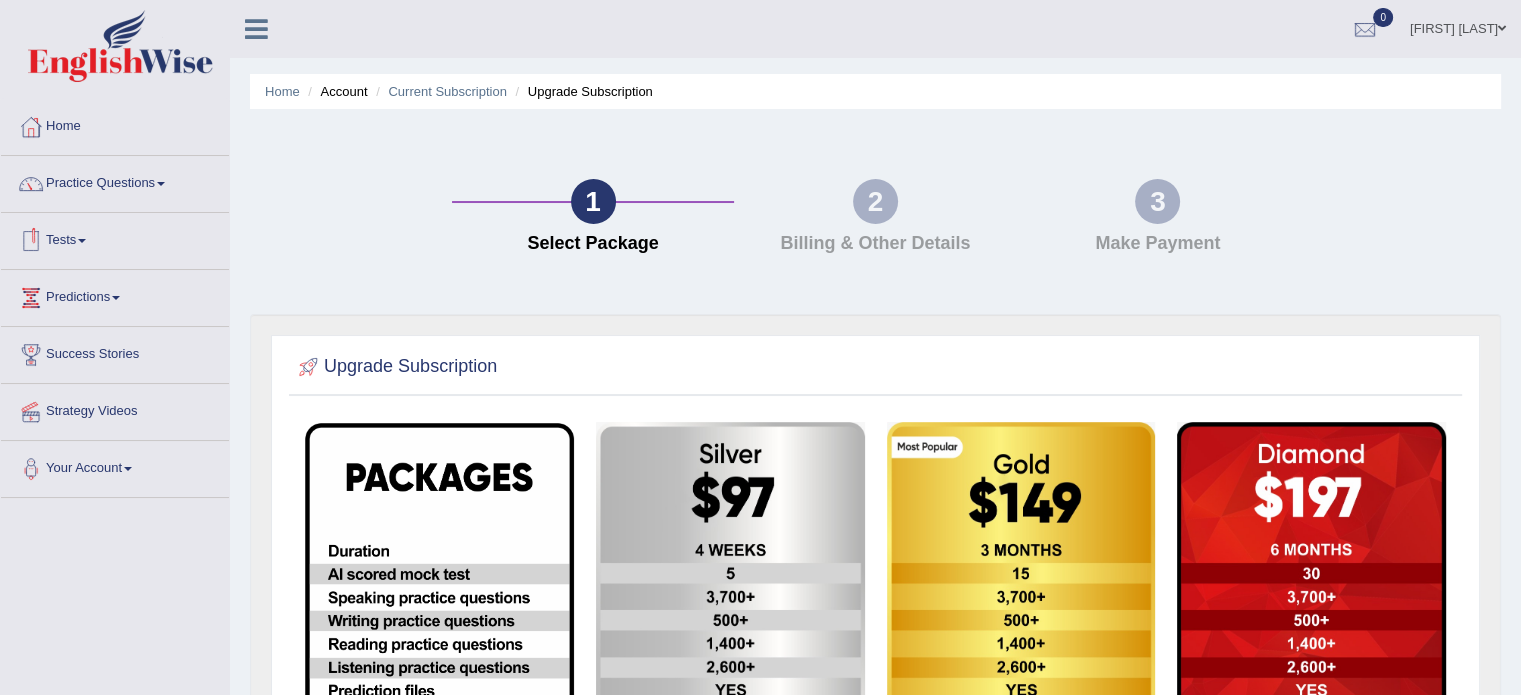 click on "Tests" at bounding box center (115, 238) 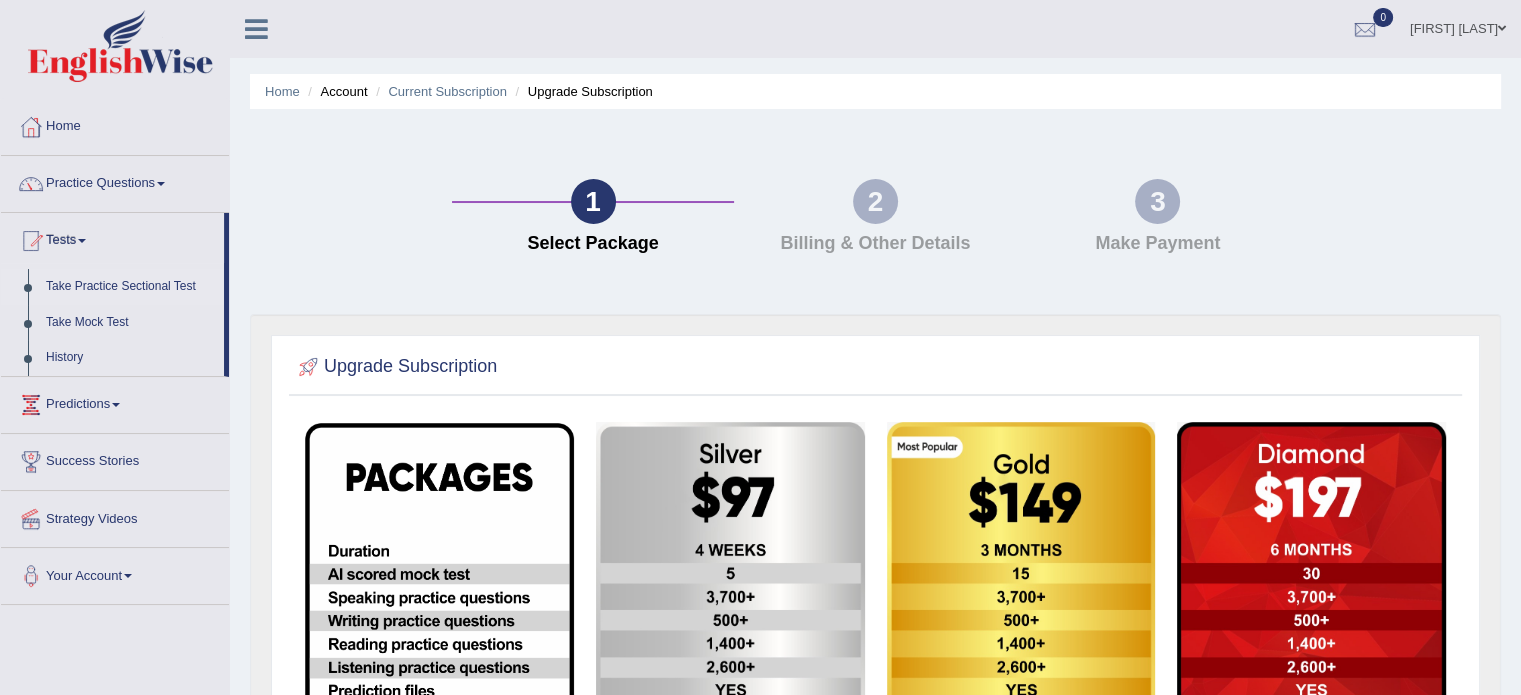 click on "Take Practice Sectional Test" at bounding box center (130, 287) 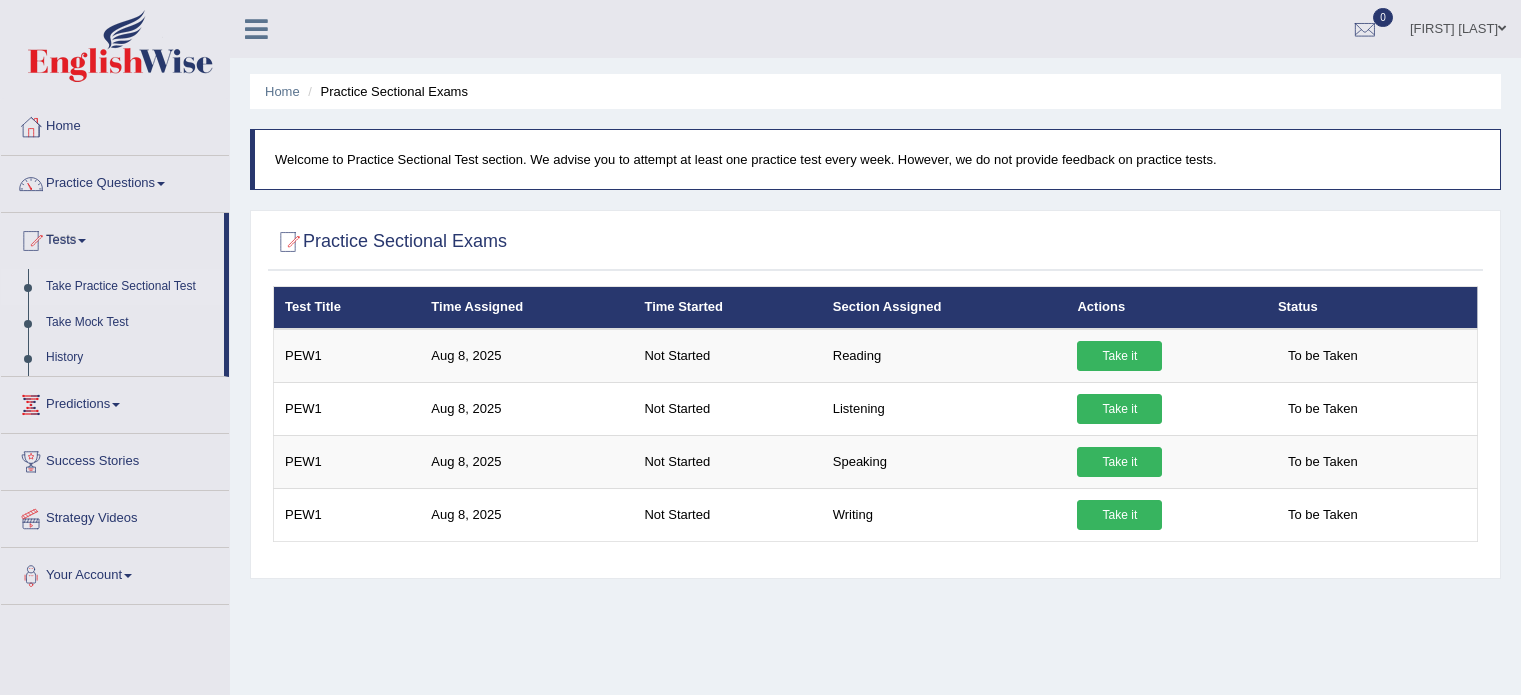 scroll, scrollTop: 0, scrollLeft: 0, axis: both 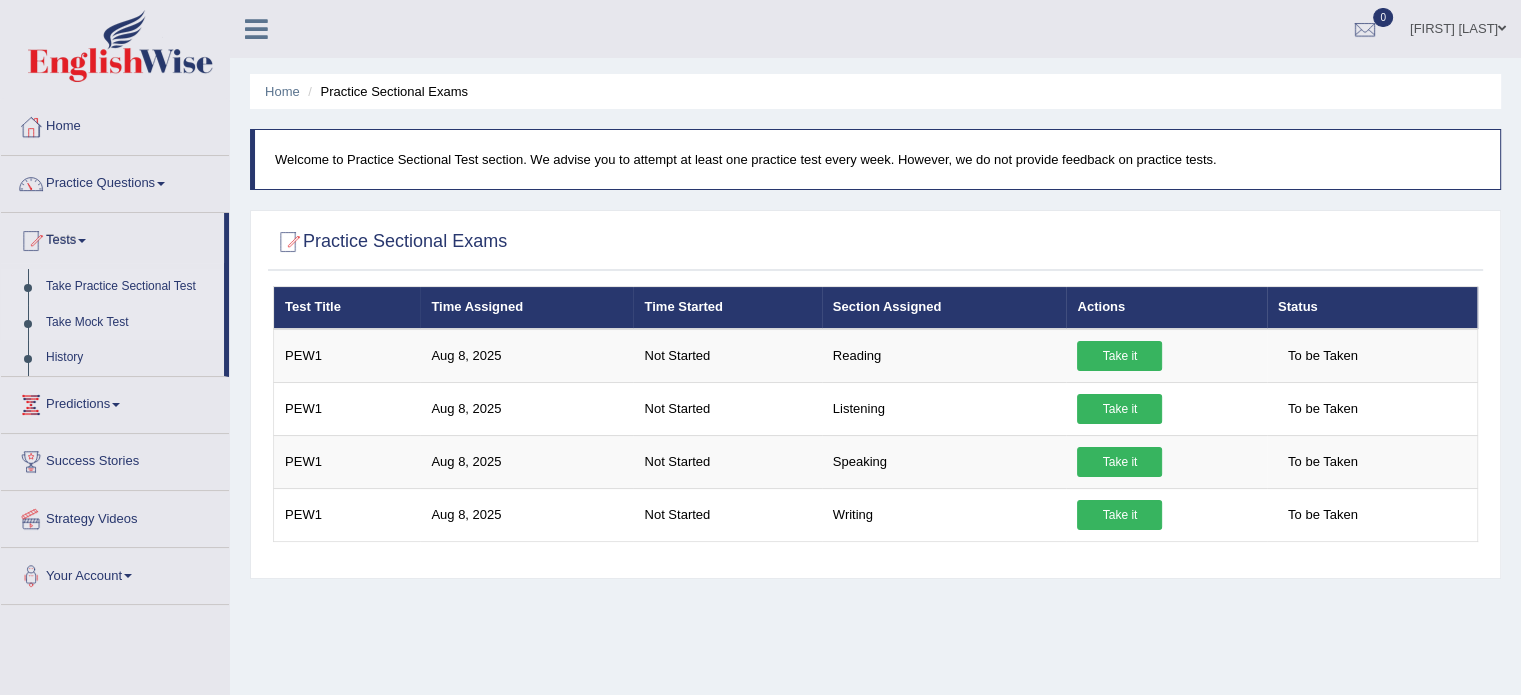 click on "Take Mock Test" at bounding box center [130, 323] 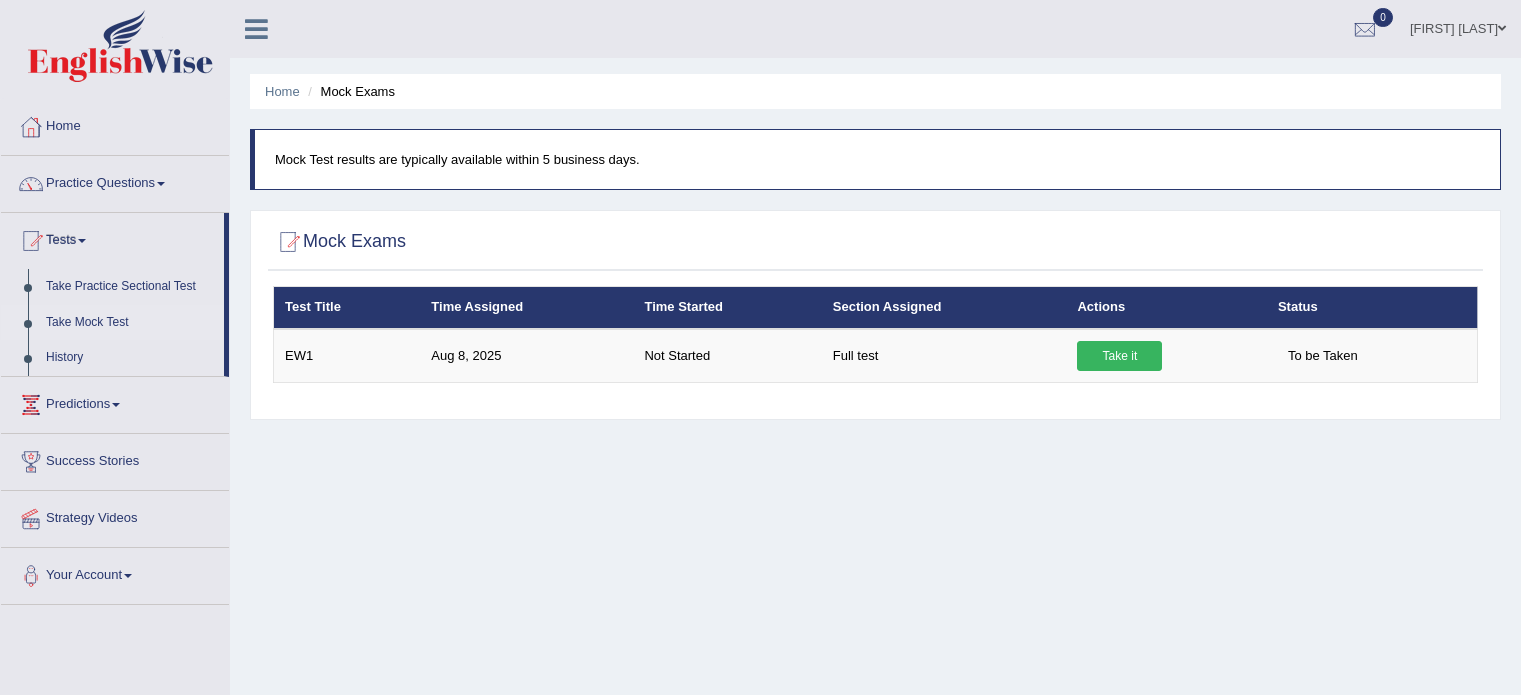 scroll, scrollTop: 0, scrollLeft: 0, axis: both 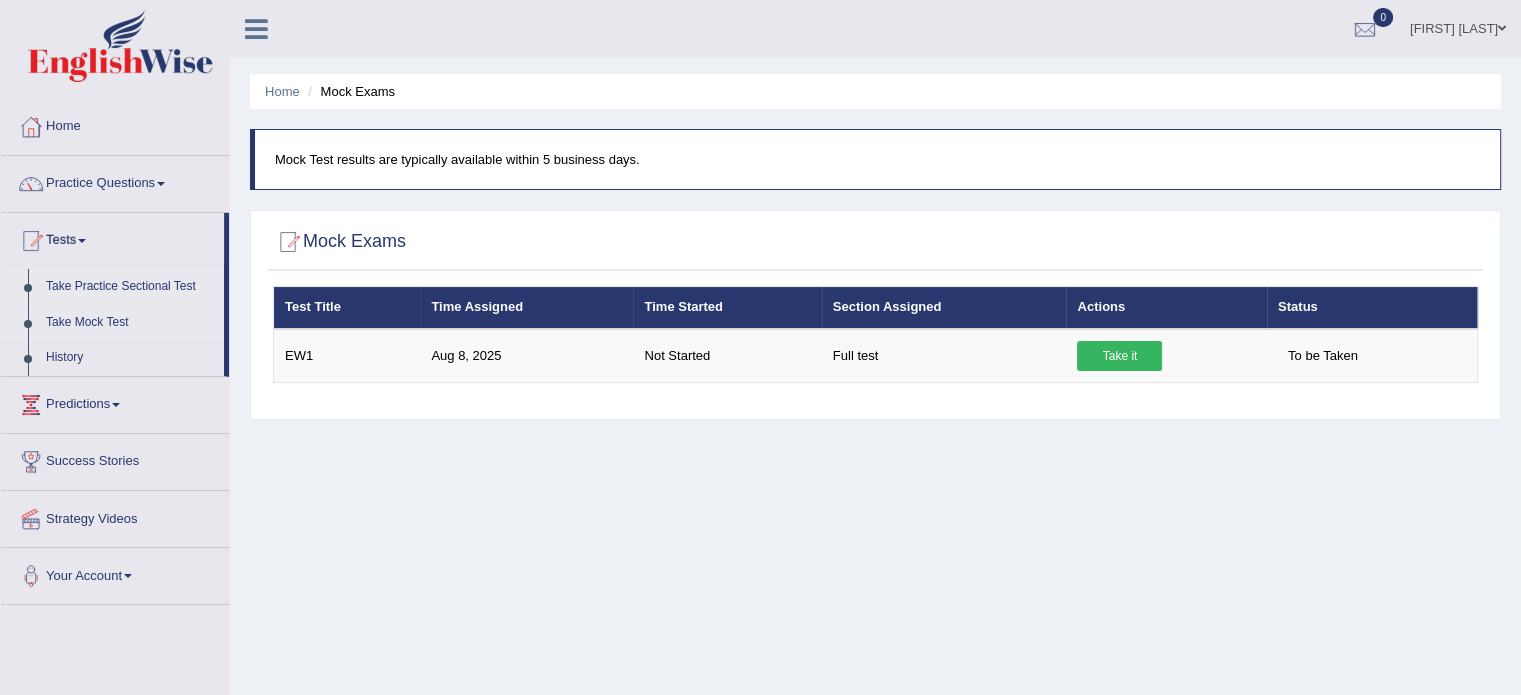 click on "Take Practice Sectional Test" at bounding box center (130, 287) 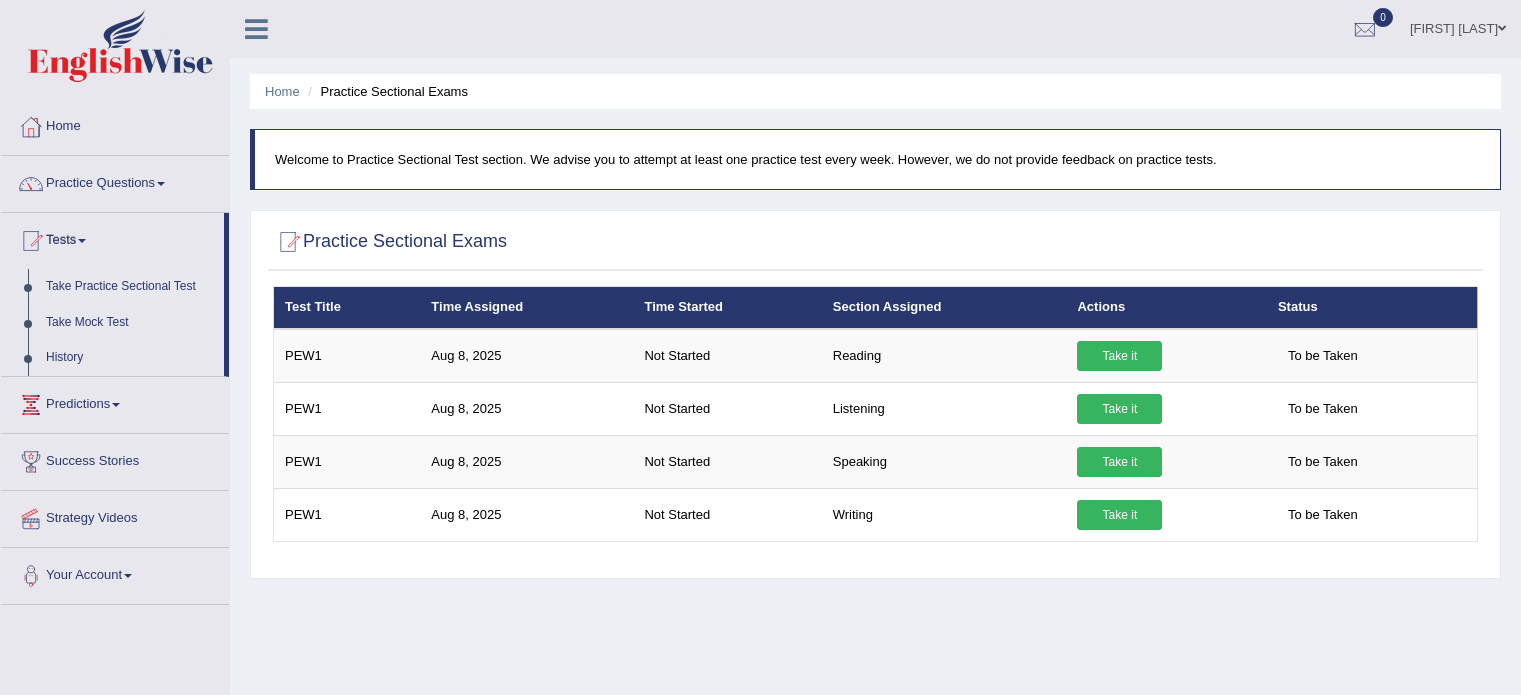 scroll, scrollTop: 0, scrollLeft: 0, axis: both 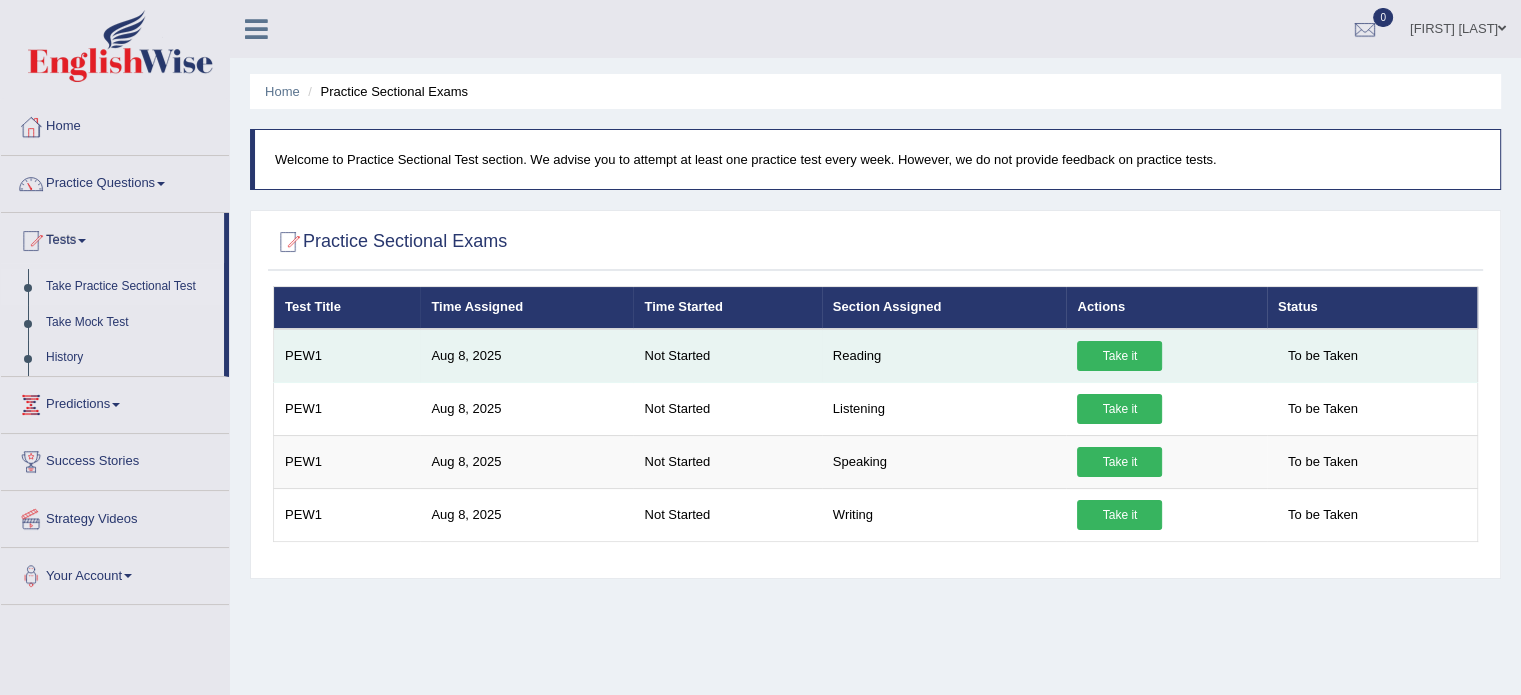 click on "Take it" at bounding box center (1119, 356) 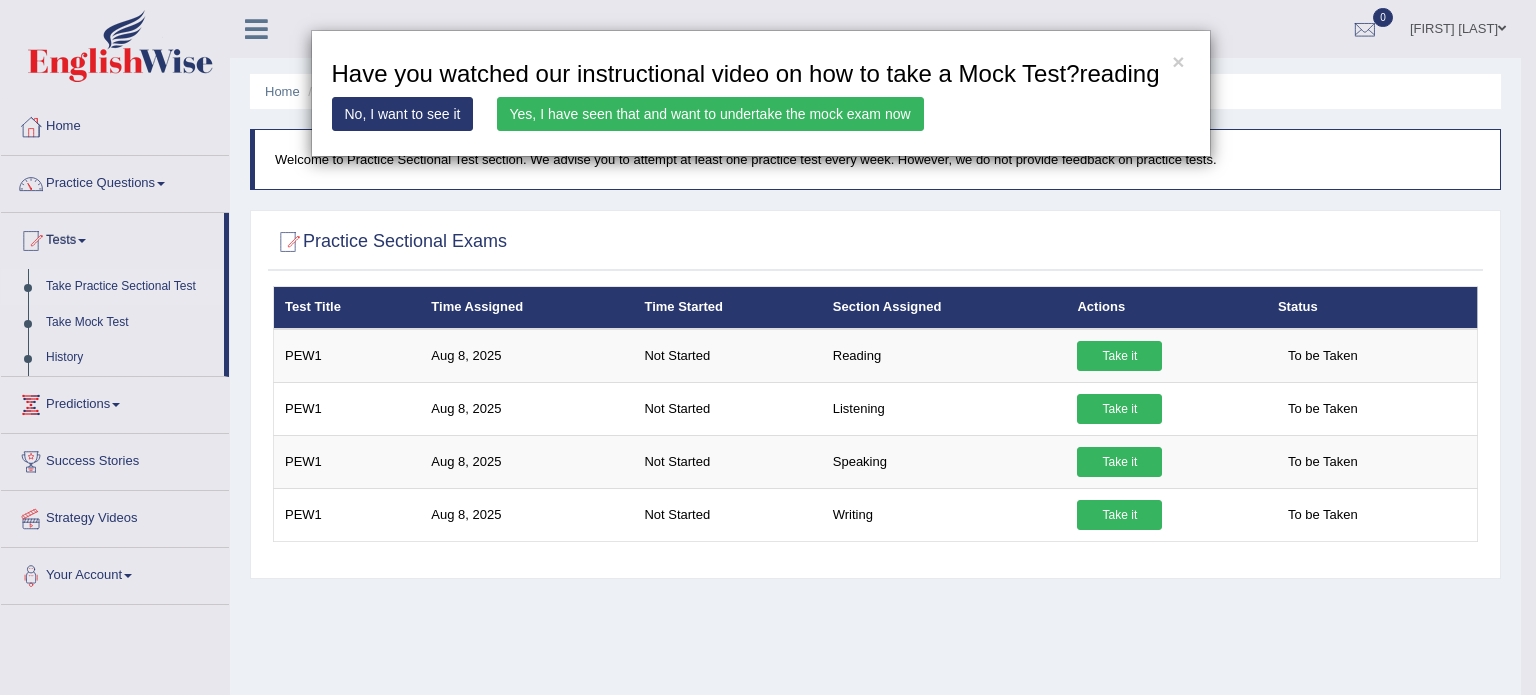 click on "Yes, I have seen that and want to undertake the mock exam now" at bounding box center (710, 114) 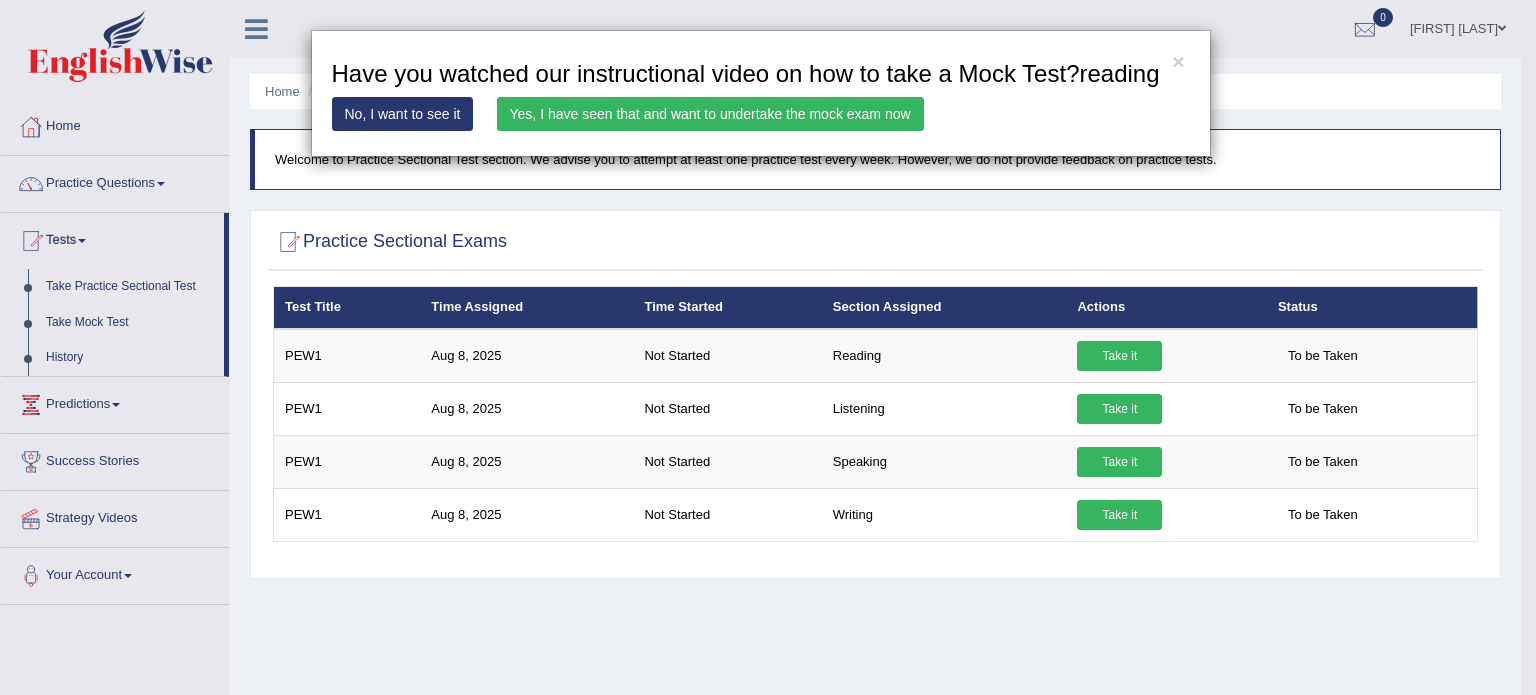 click on "Yes, I have seen that and want to undertake the mock exam now" at bounding box center (710, 114) 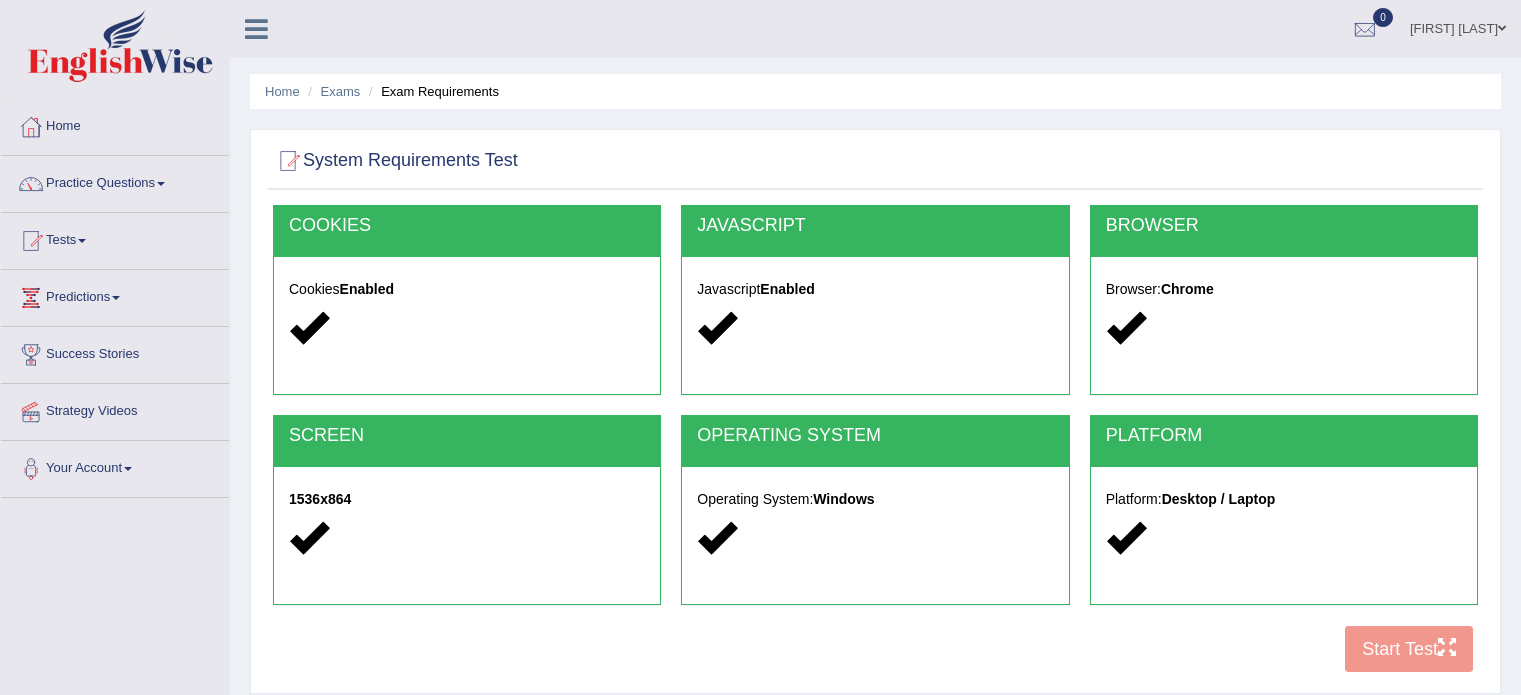 scroll, scrollTop: 0, scrollLeft: 0, axis: both 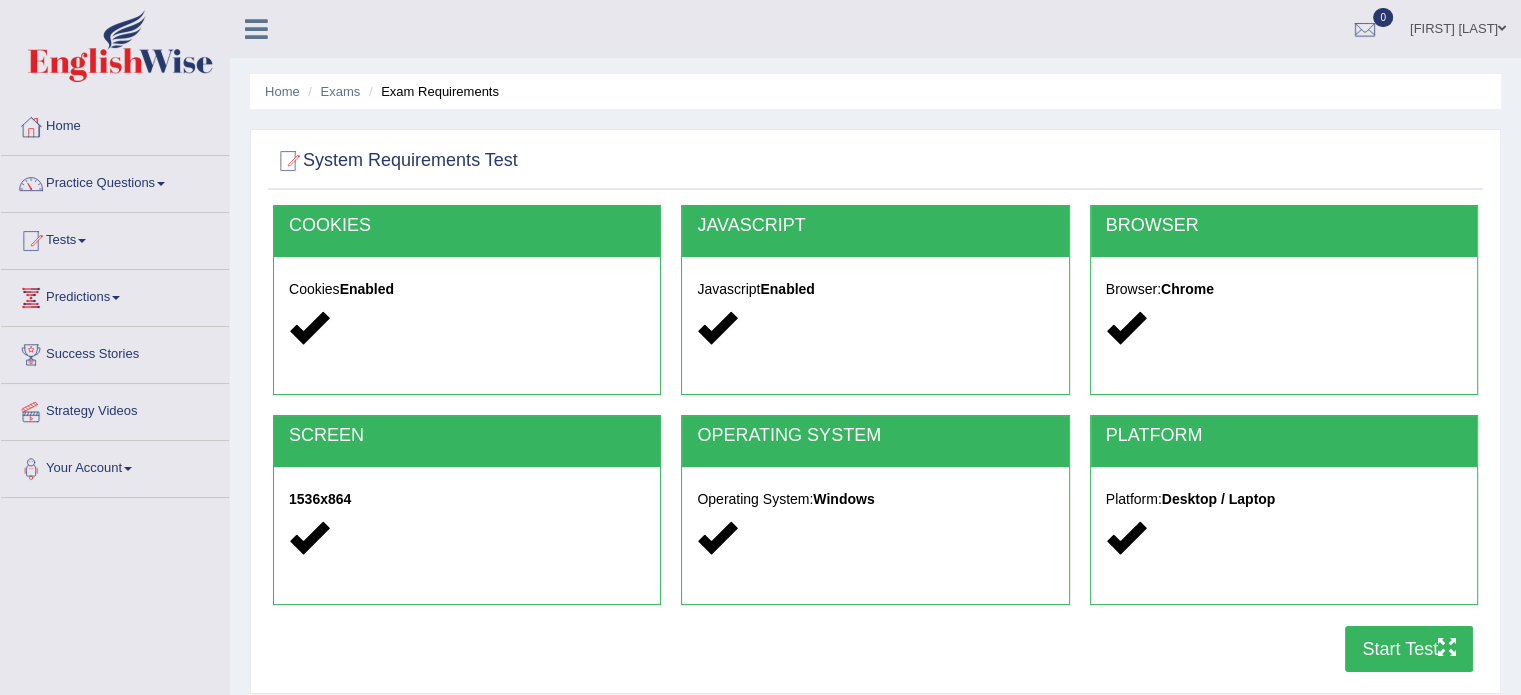 click on "Start Test" at bounding box center (1409, 649) 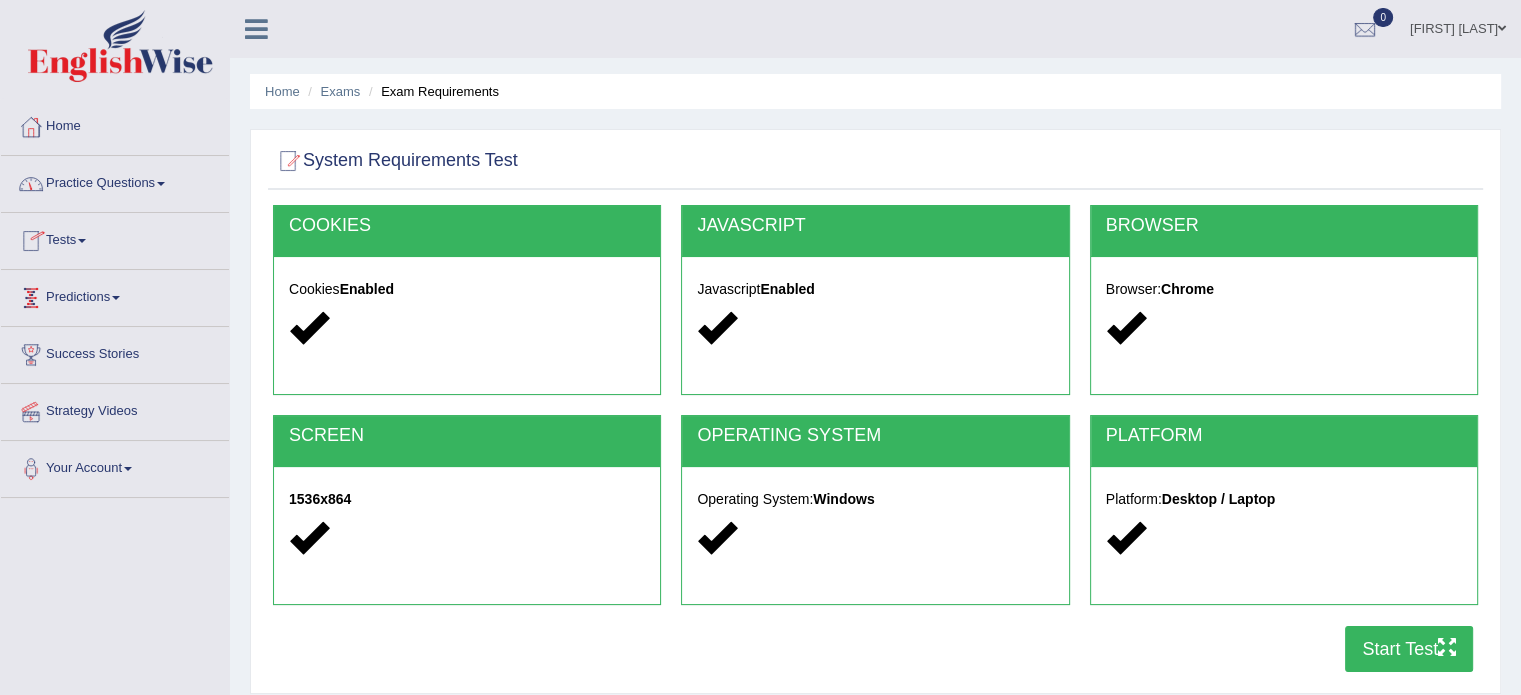 click on "Practice Questions" at bounding box center [115, 181] 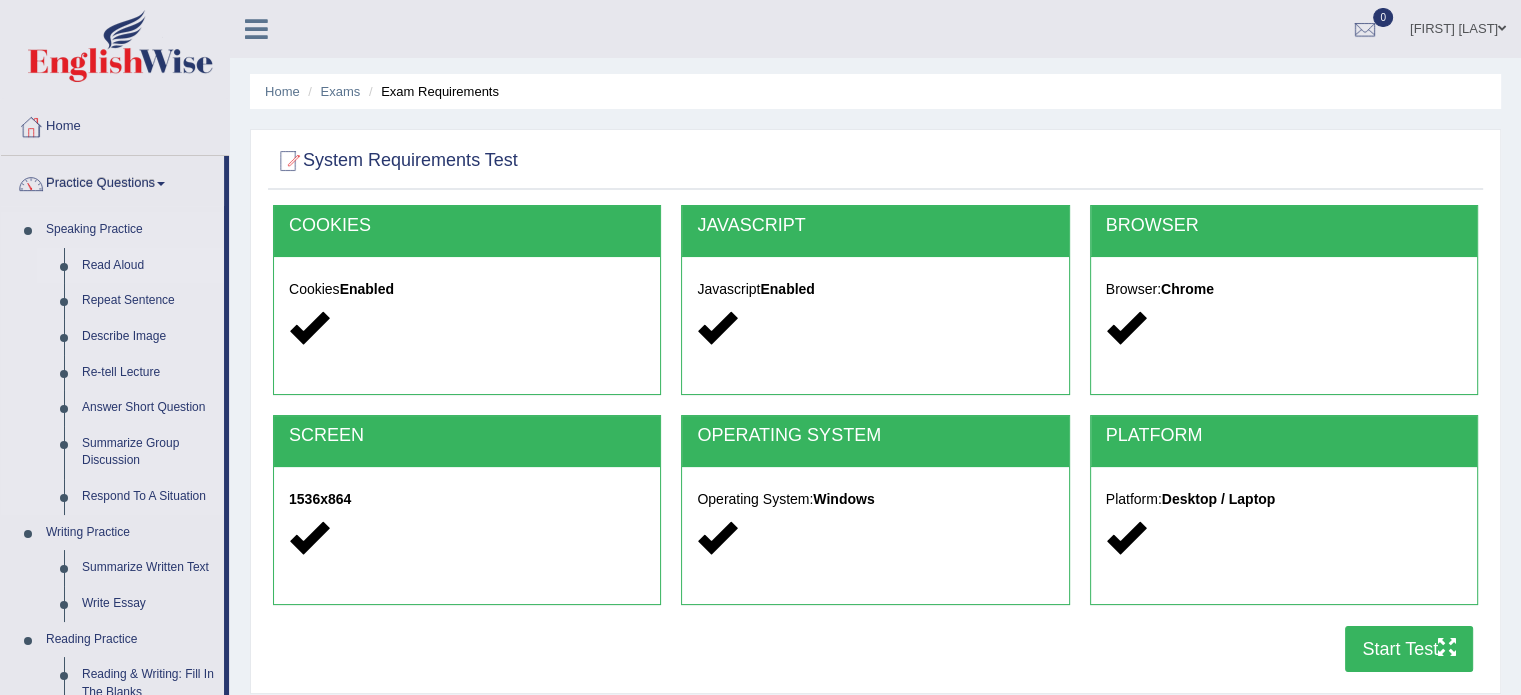 click on "Read Aloud" at bounding box center (148, 266) 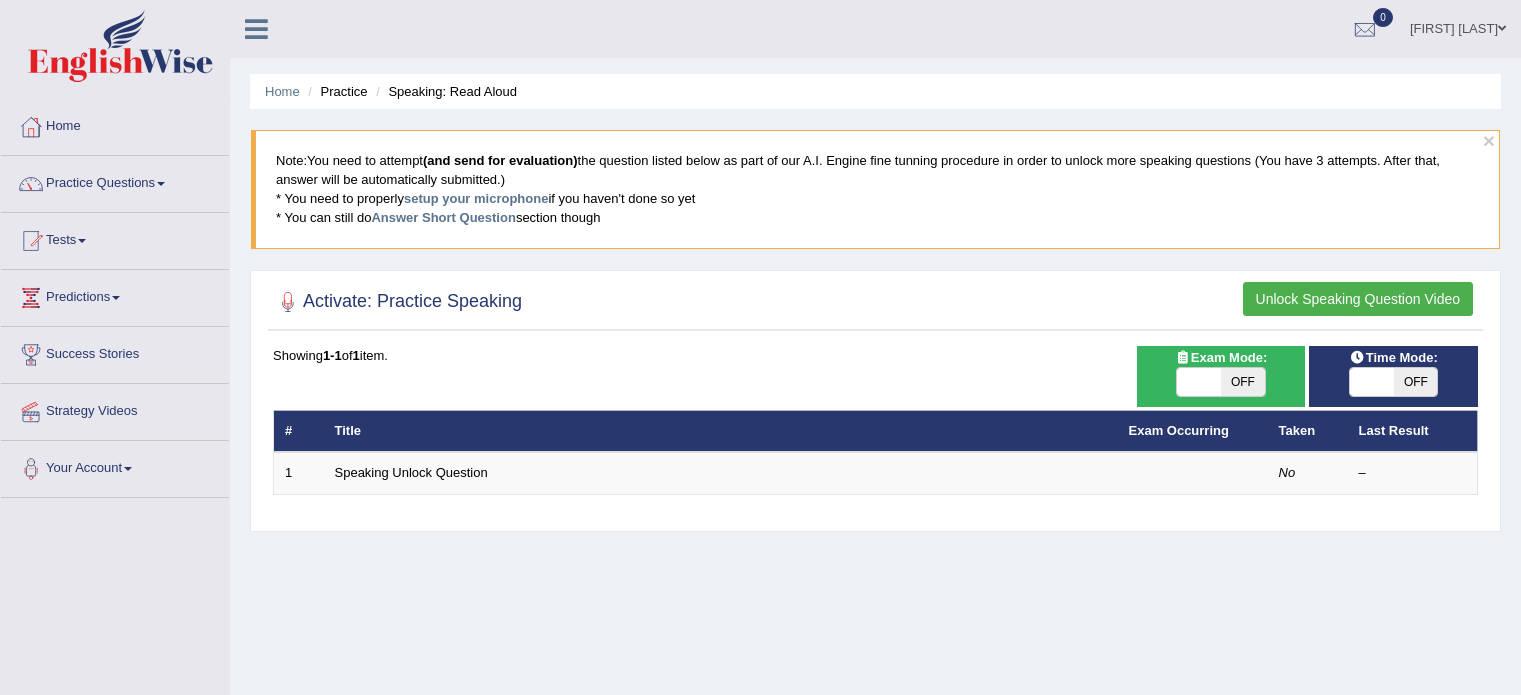 scroll, scrollTop: 0, scrollLeft: 0, axis: both 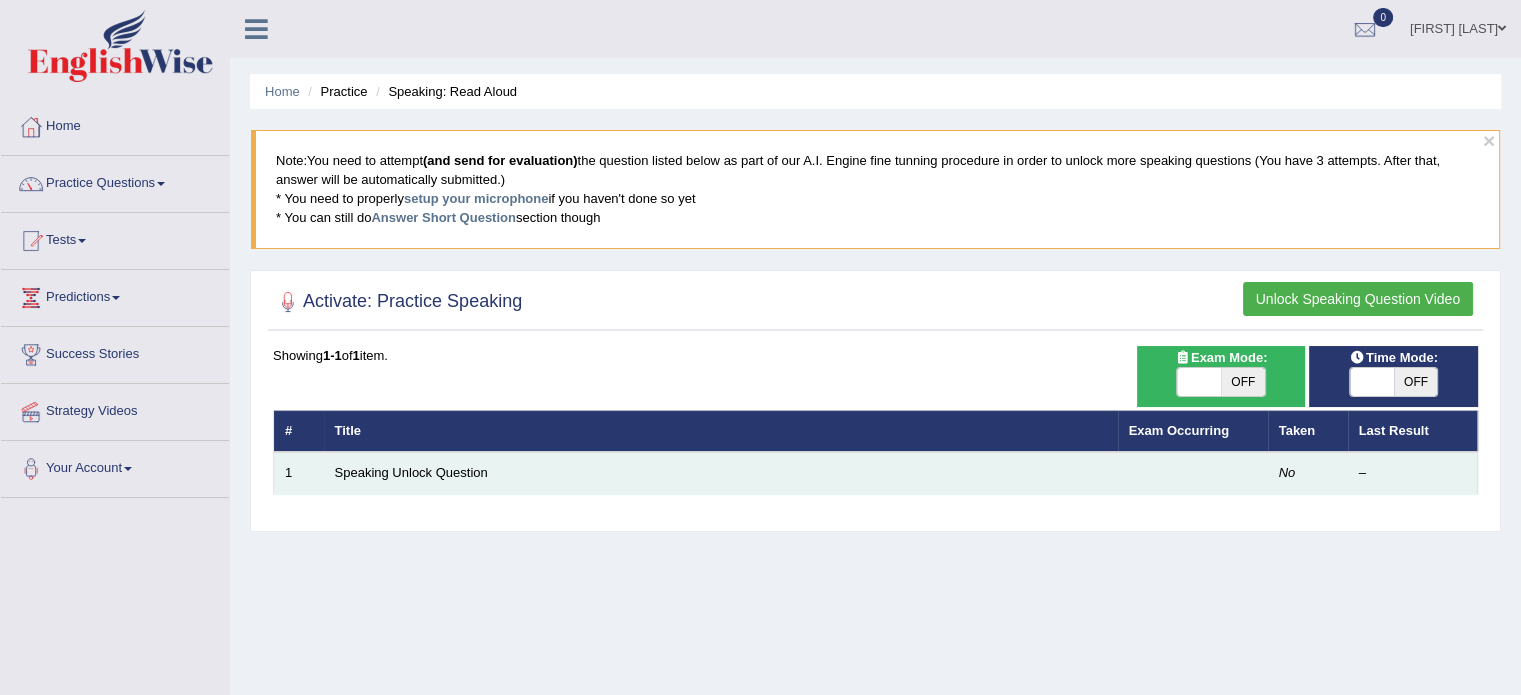 click on "Speaking Unlock Question" at bounding box center (721, 473) 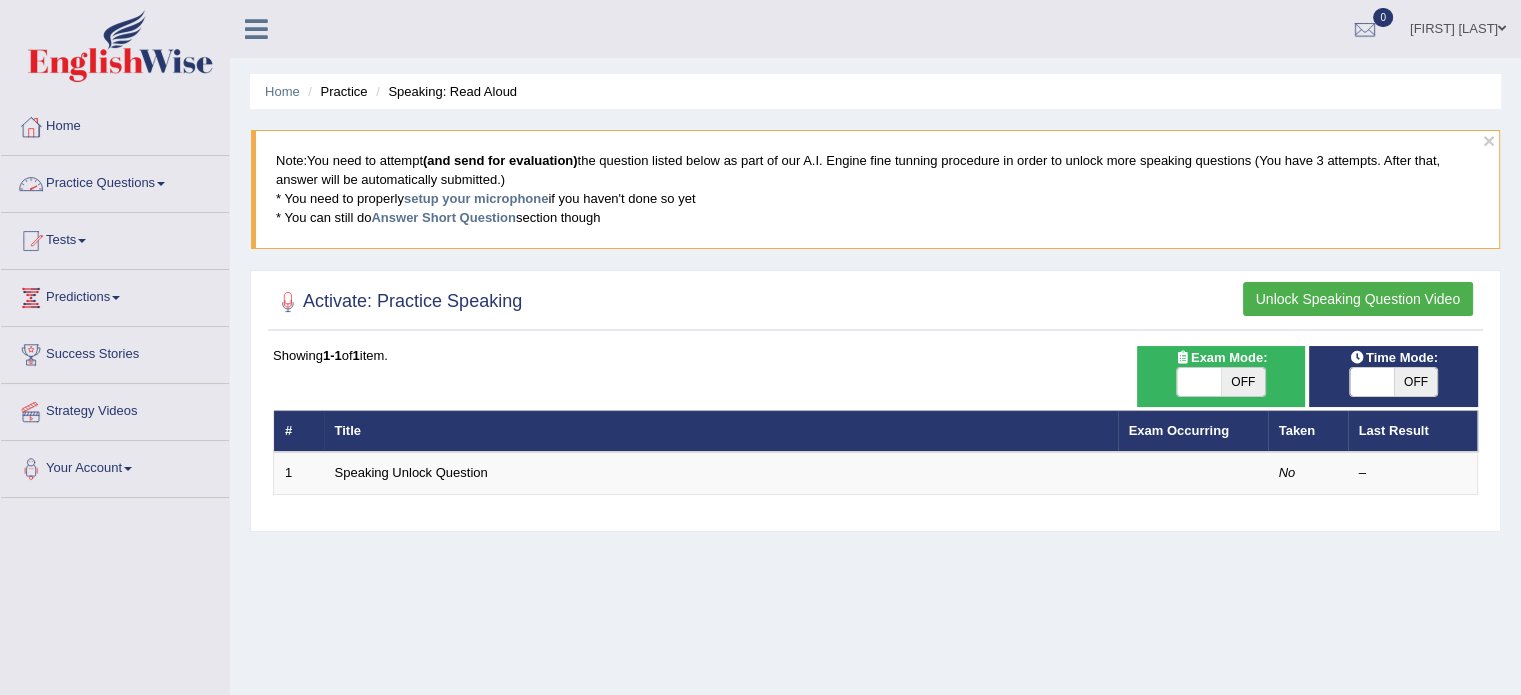click on "Practice Questions" at bounding box center [115, 181] 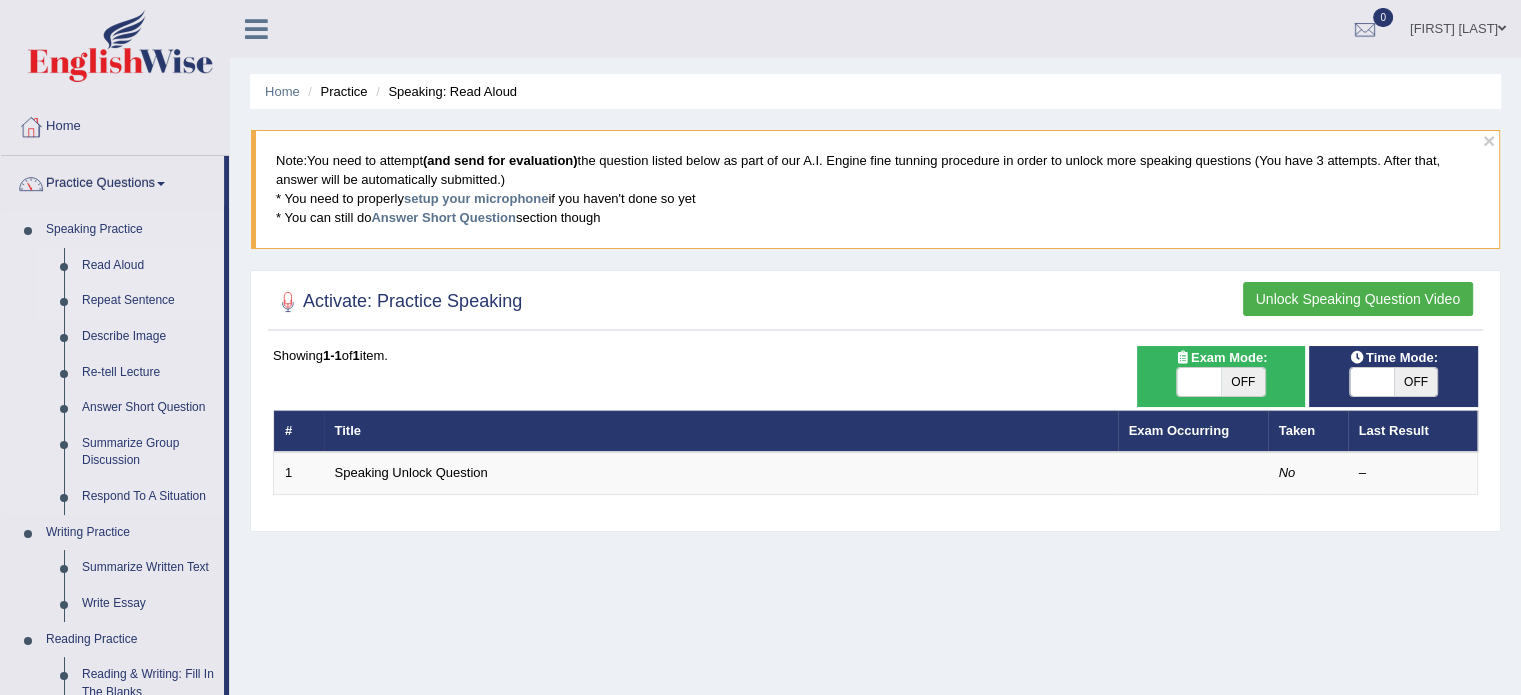 click on "Repeat Sentence" at bounding box center [148, 301] 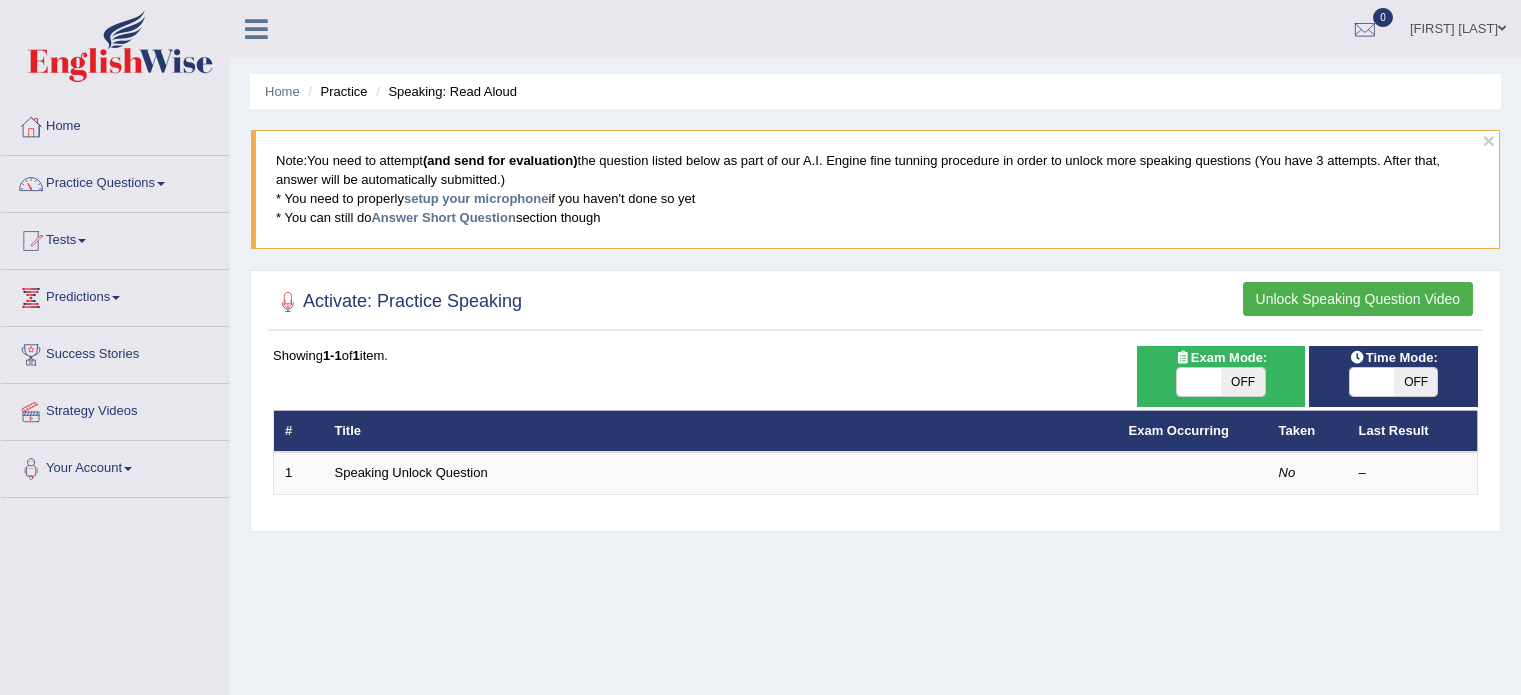 scroll, scrollTop: 0, scrollLeft: 0, axis: both 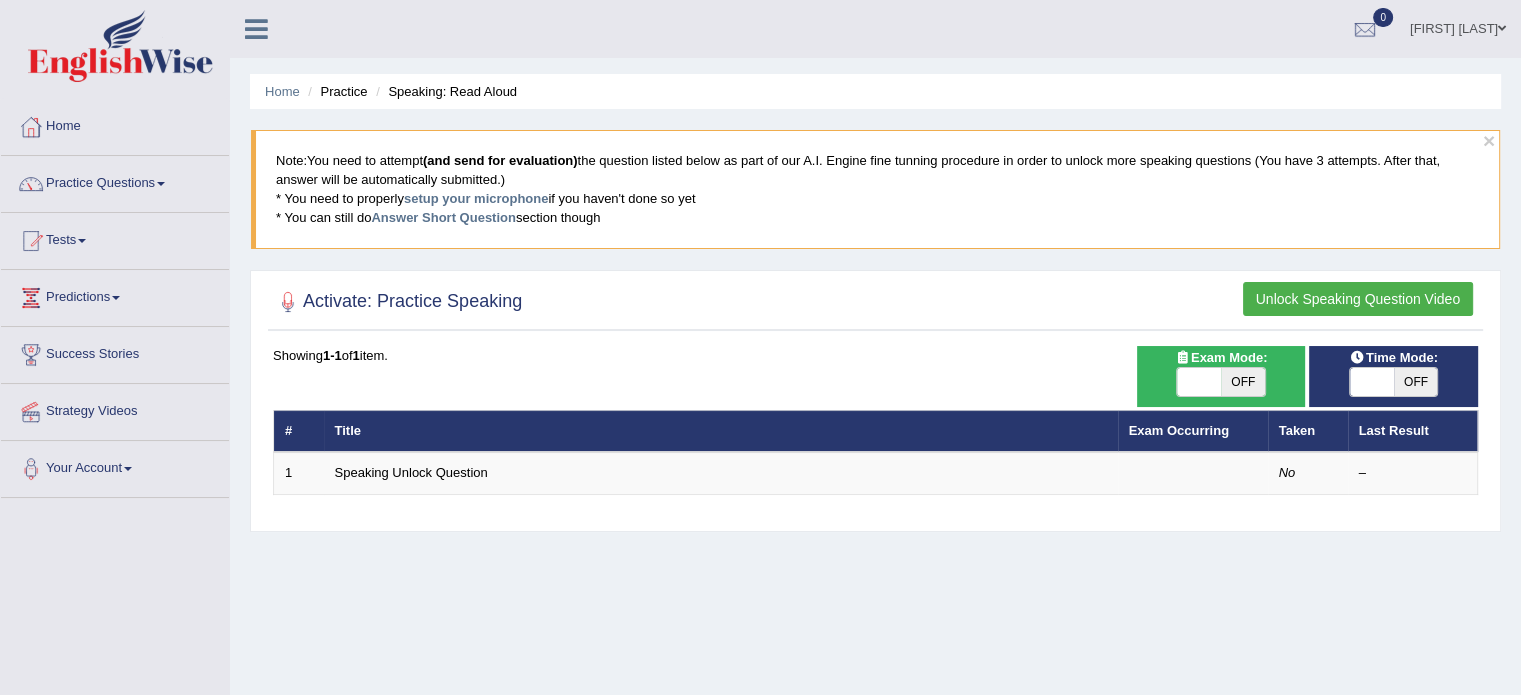 click on "(and send for evaluation)" at bounding box center (500, 160) 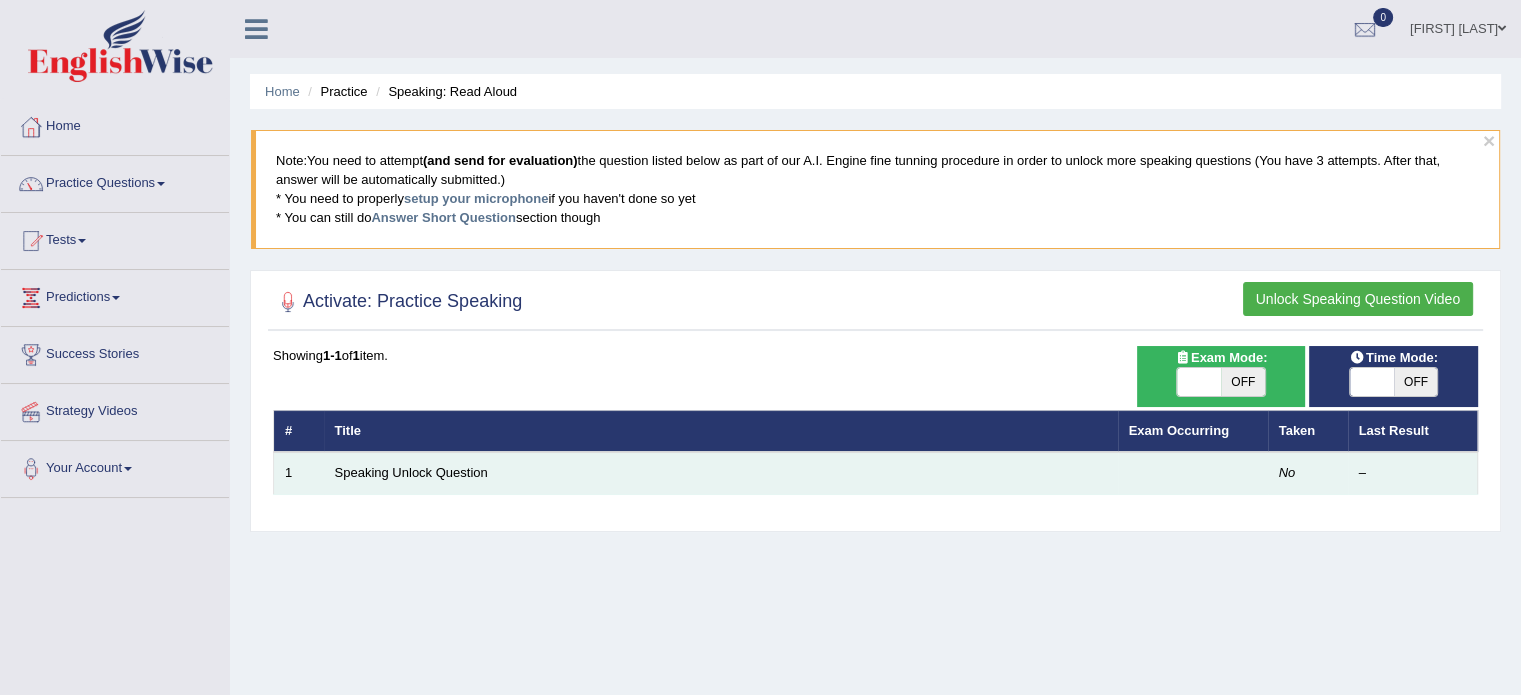 click on "Speaking Unlock Question" at bounding box center (721, 473) 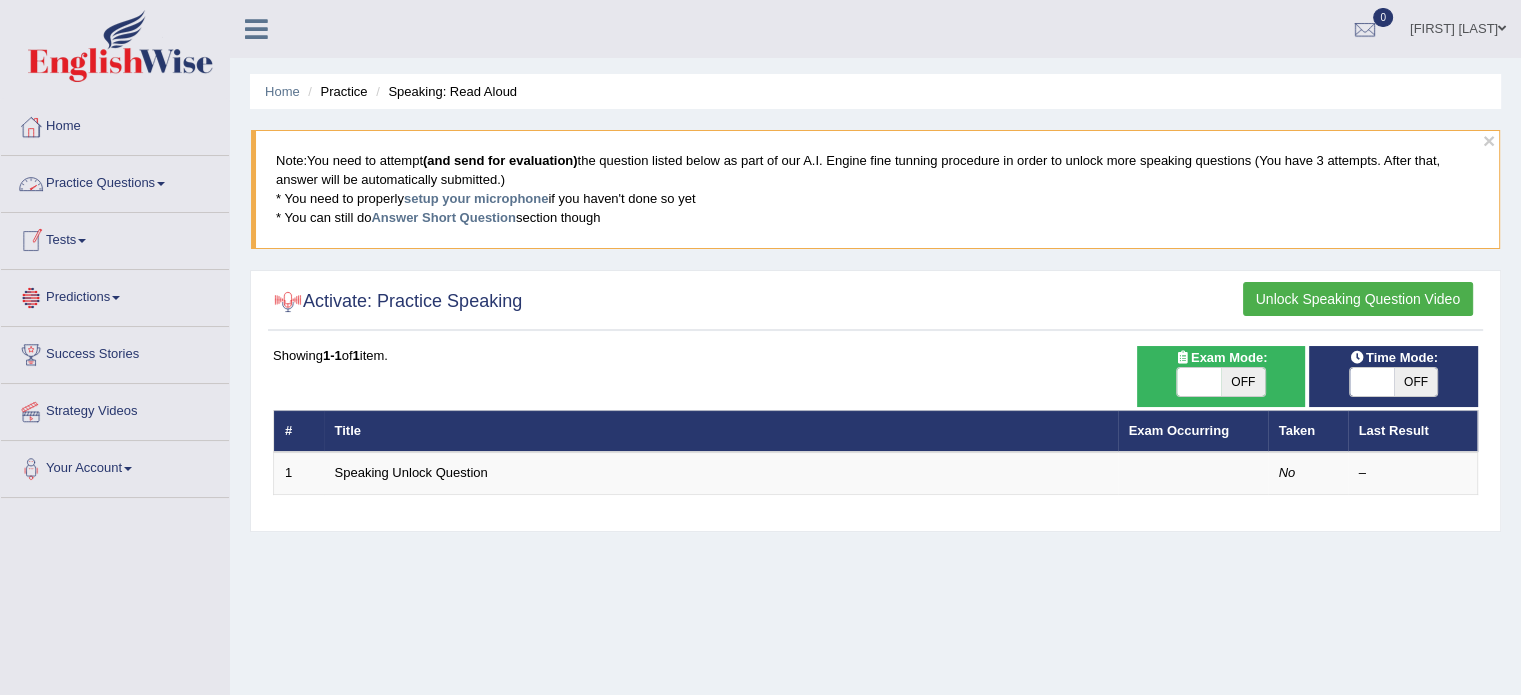 click on "Practice Questions" at bounding box center [115, 181] 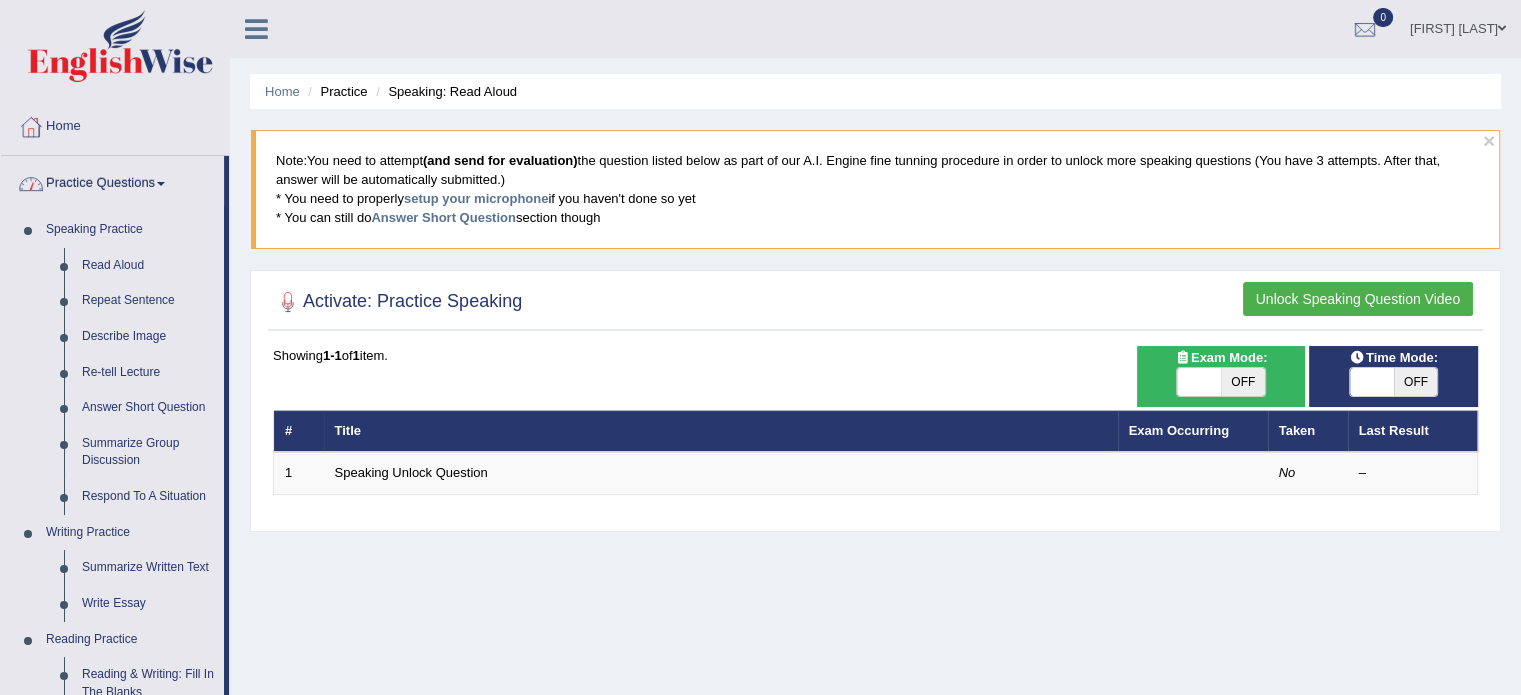click on "Practice Questions" at bounding box center (112, 181) 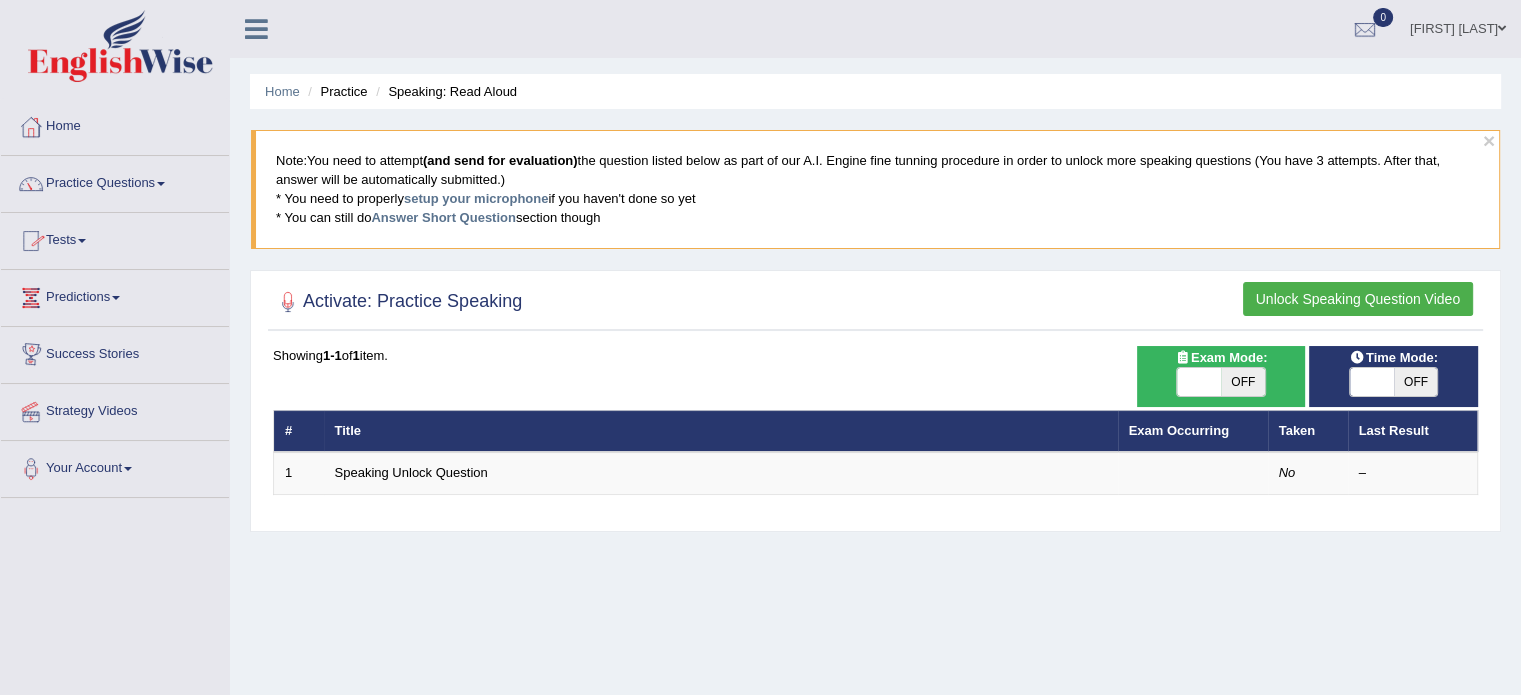click on "Tests" at bounding box center (115, 238) 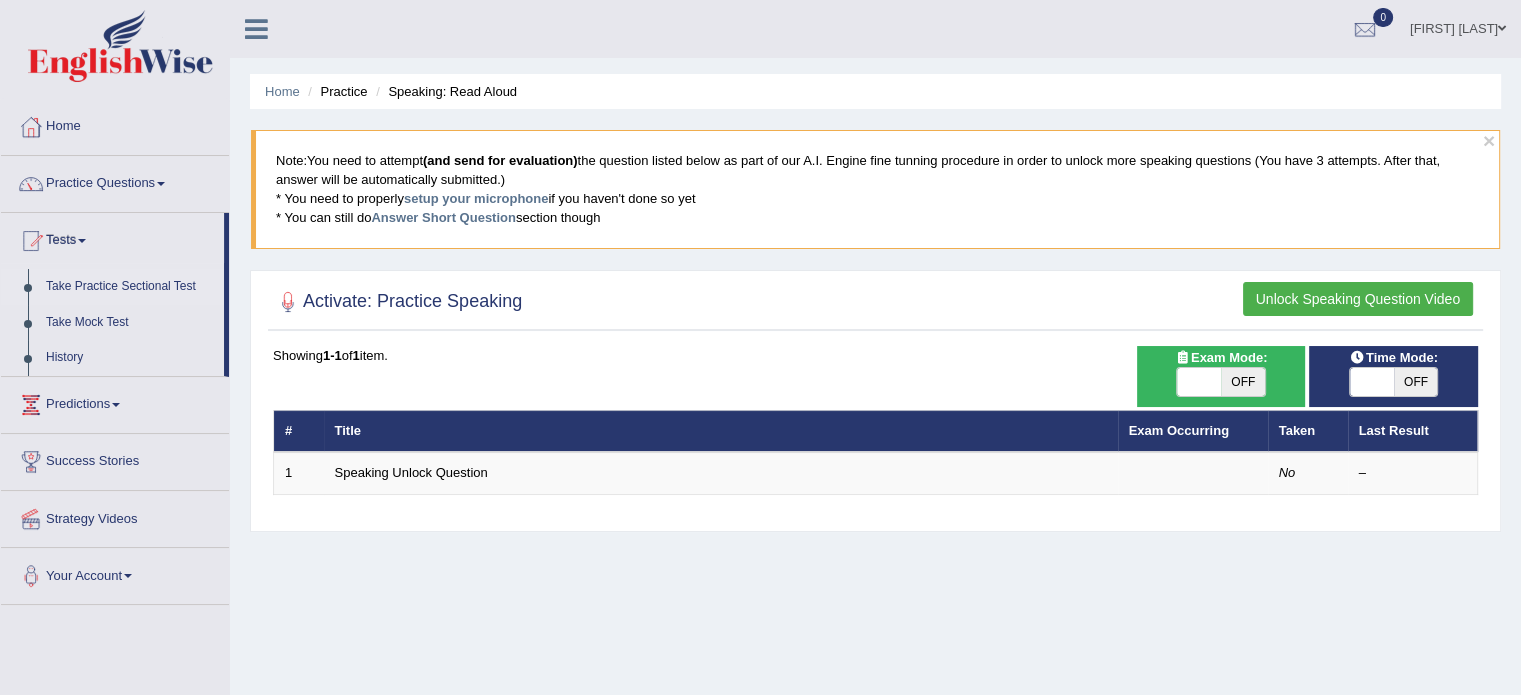 click on "Take Practice Sectional Test" at bounding box center [130, 287] 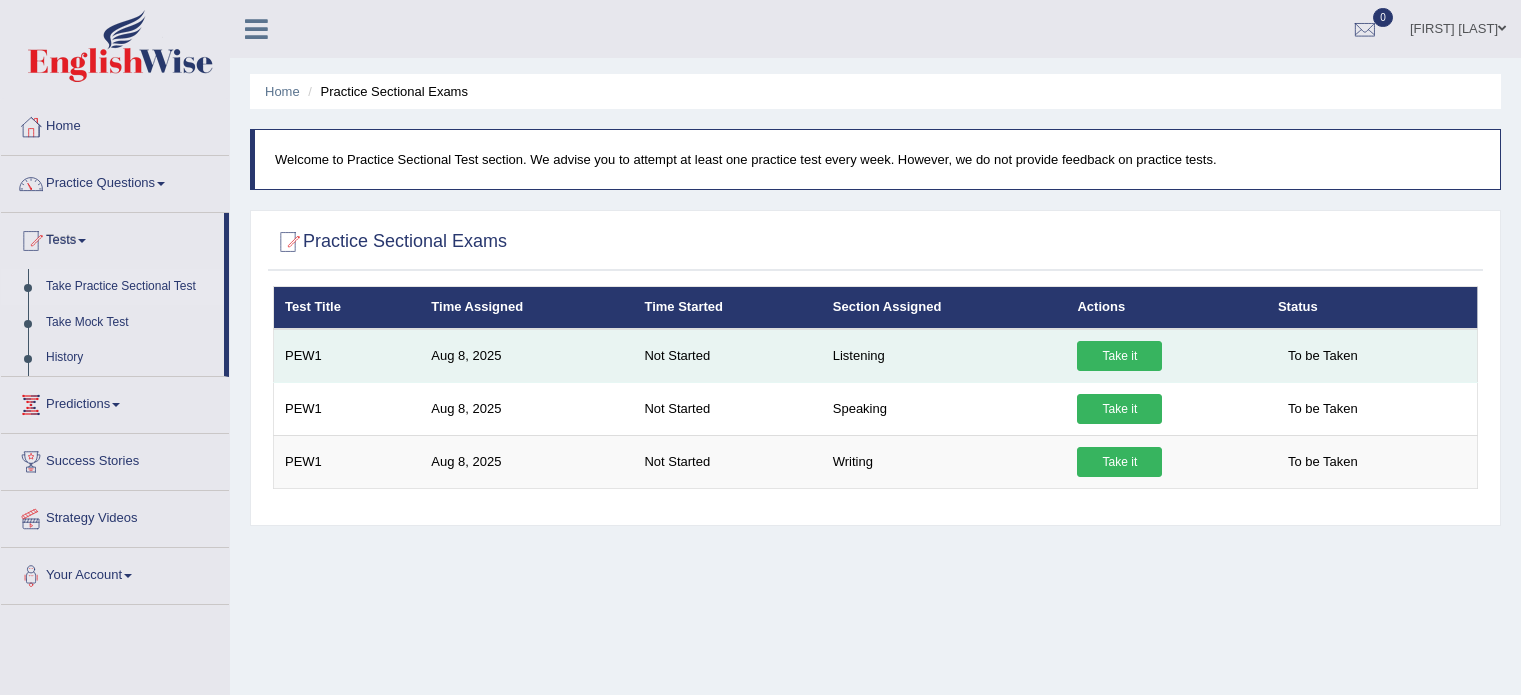 scroll, scrollTop: 0, scrollLeft: 0, axis: both 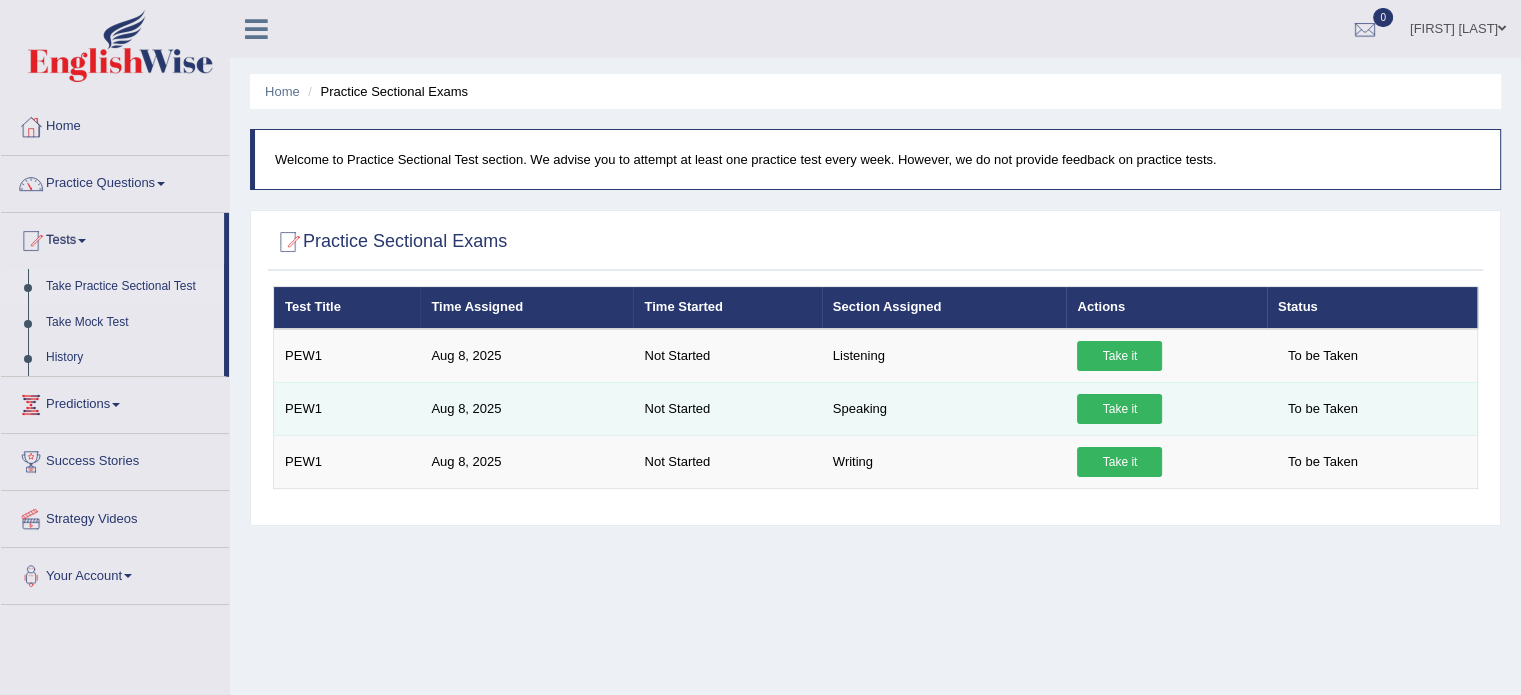 click on "Take it" at bounding box center [1119, 409] 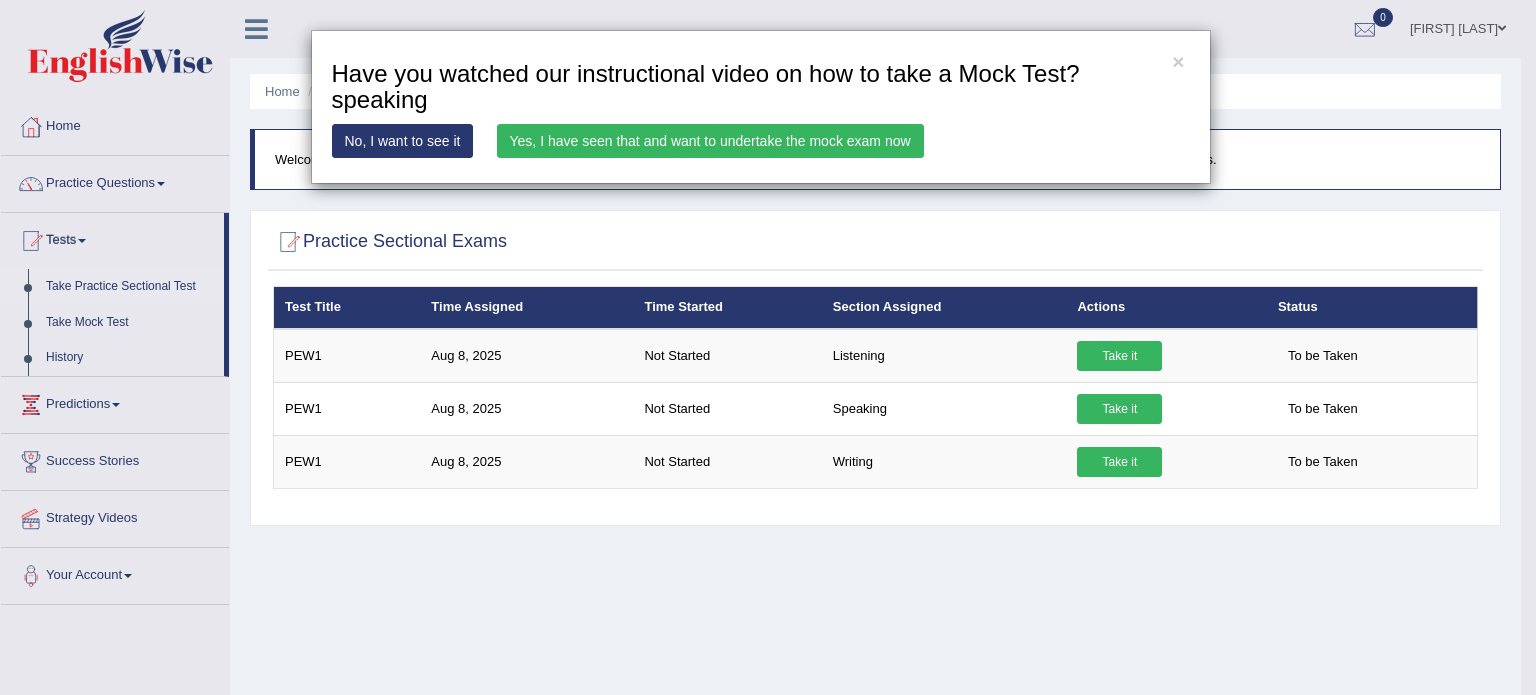 click on "Yes, I have seen that and want to undertake the mock exam now" at bounding box center (710, 141) 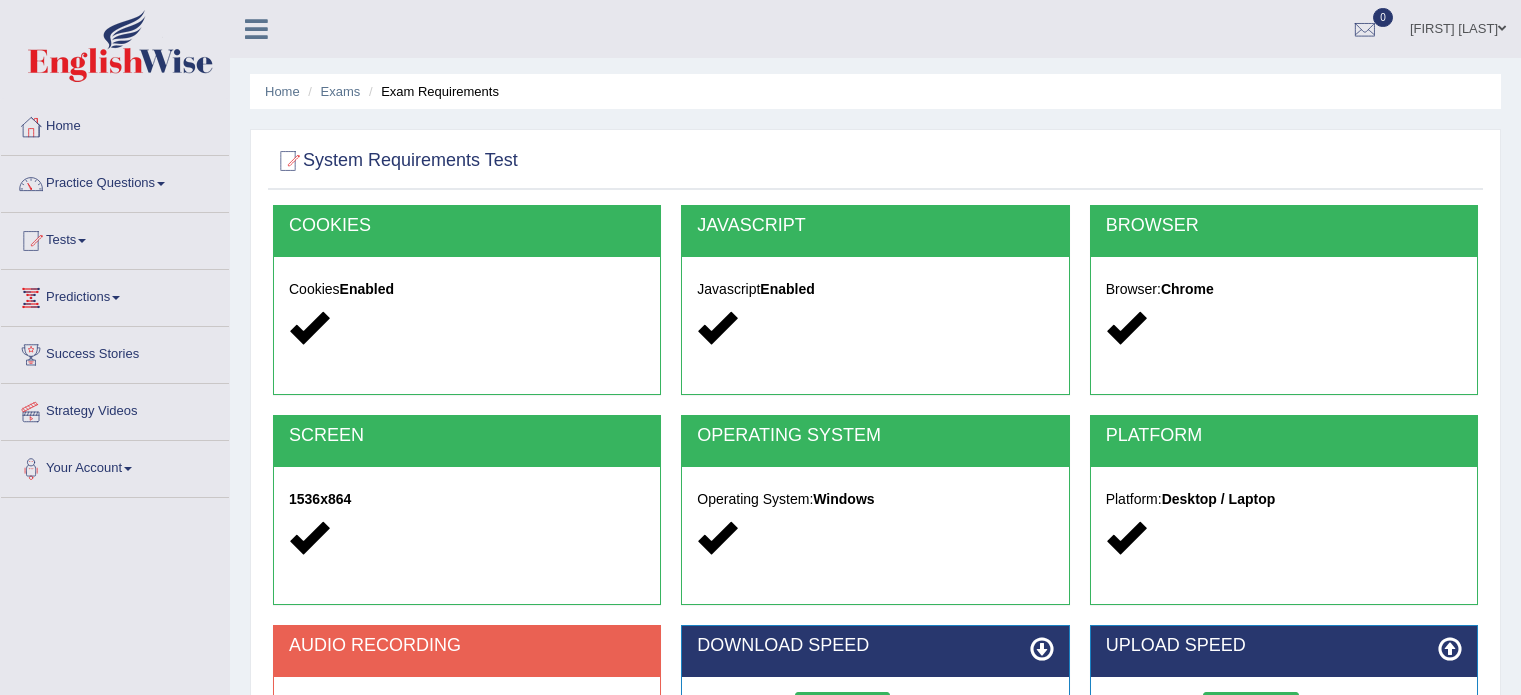 scroll, scrollTop: 0, scrollLeft: 0, axis: both 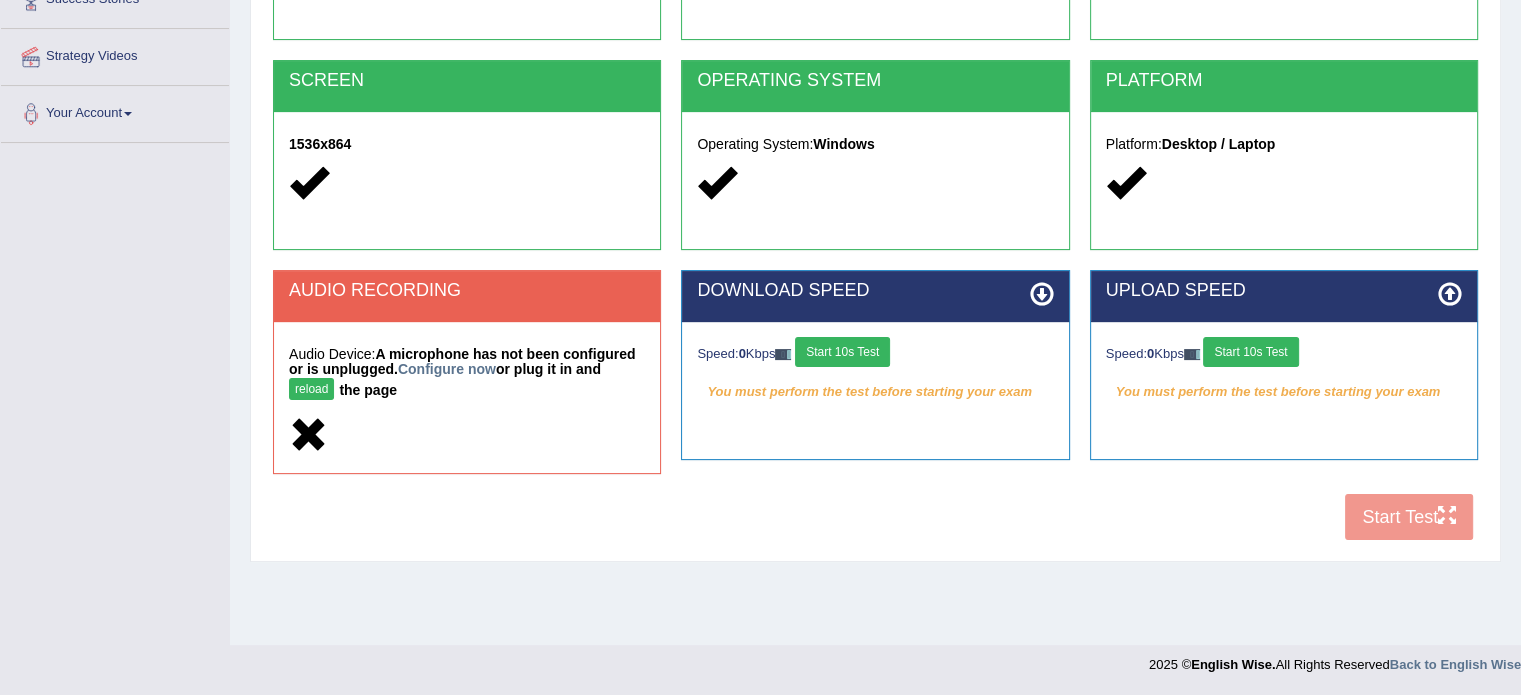 click on "Start 10s Test" at bounding box center (842, 352) 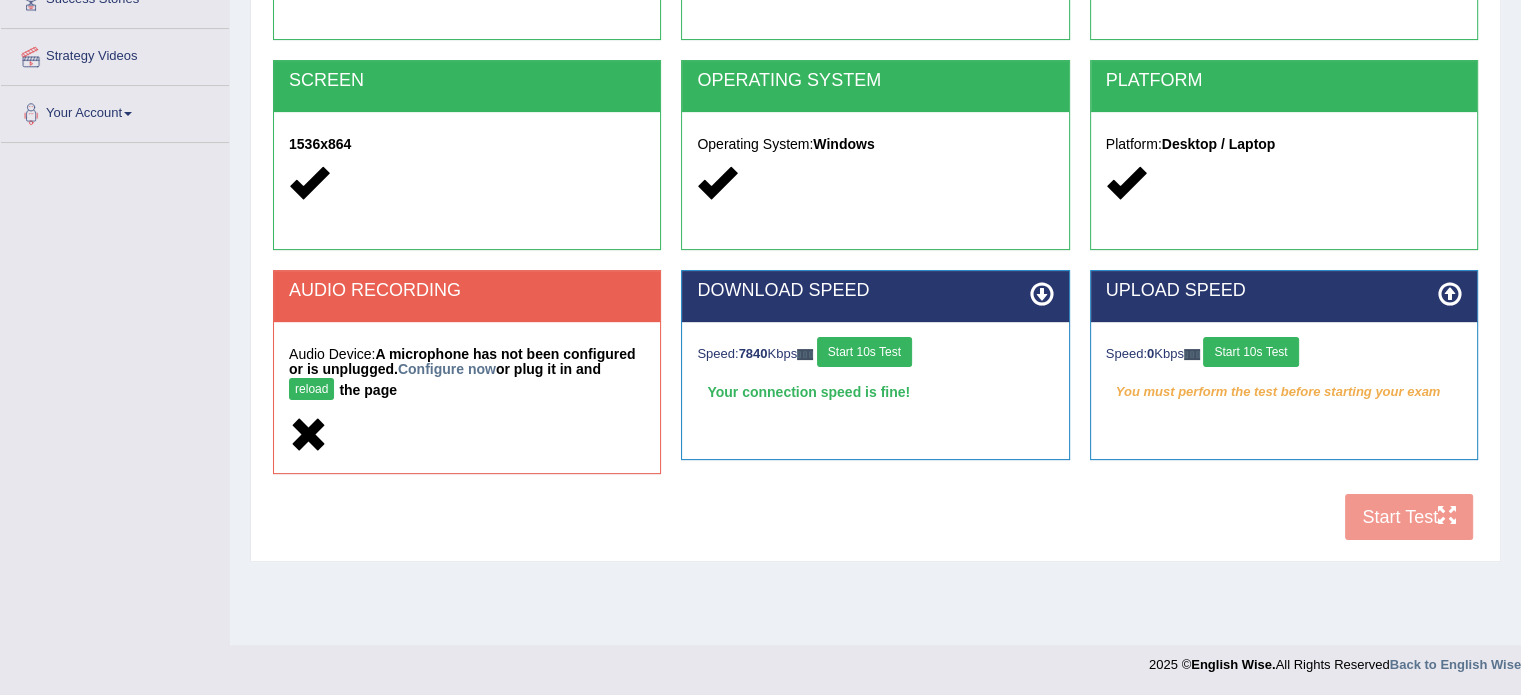 click on "Start 10s Test" at bounding box center (1250, 352) 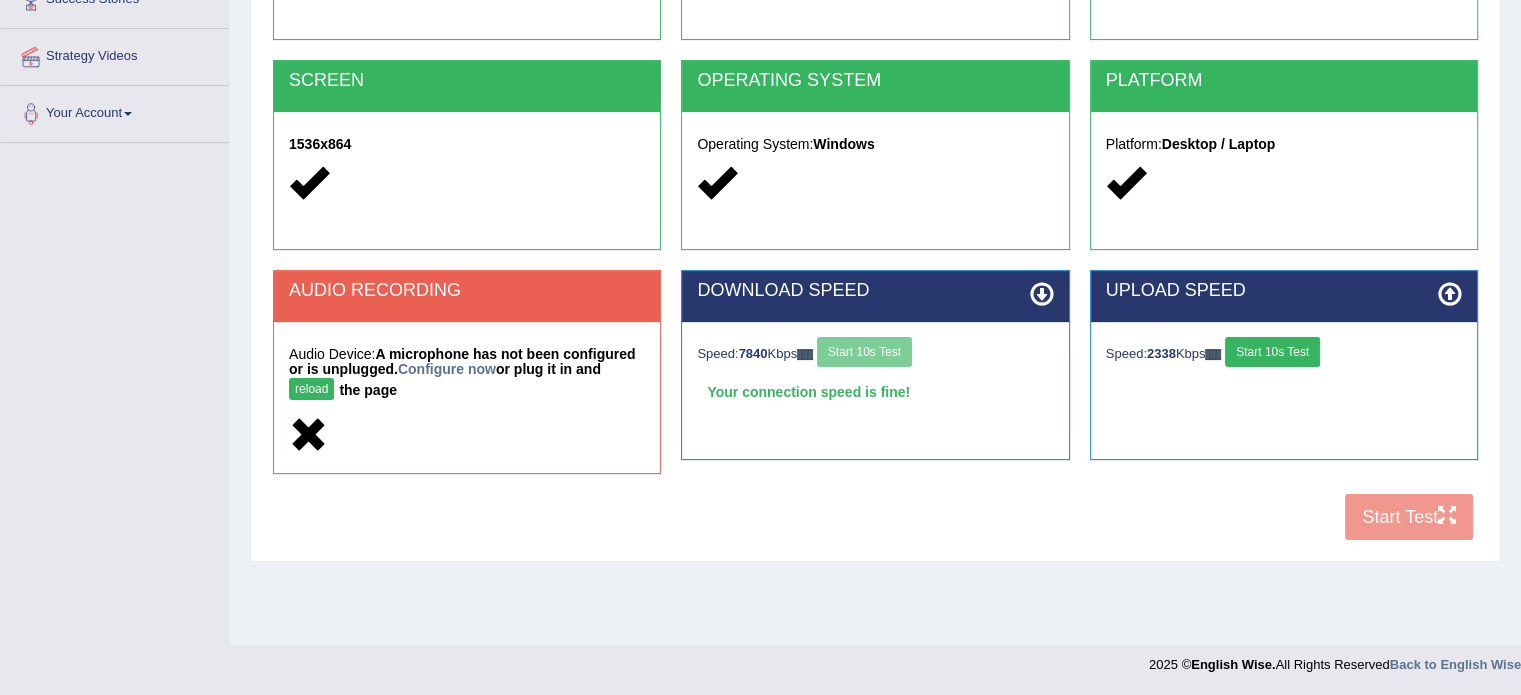 click on "reload" at bounding box center [311, 389] 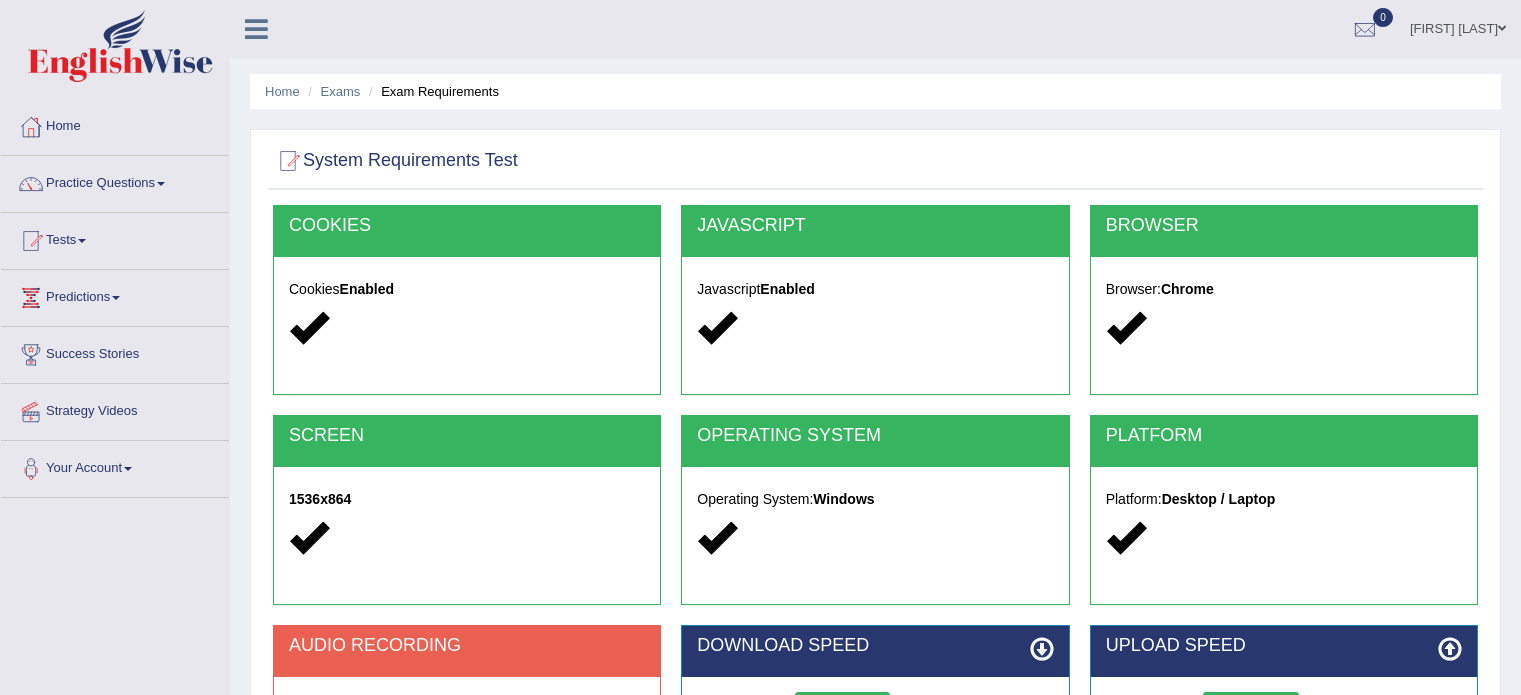 scroll, scrollTop: 355, scrollLeft: 0, axis: vertical 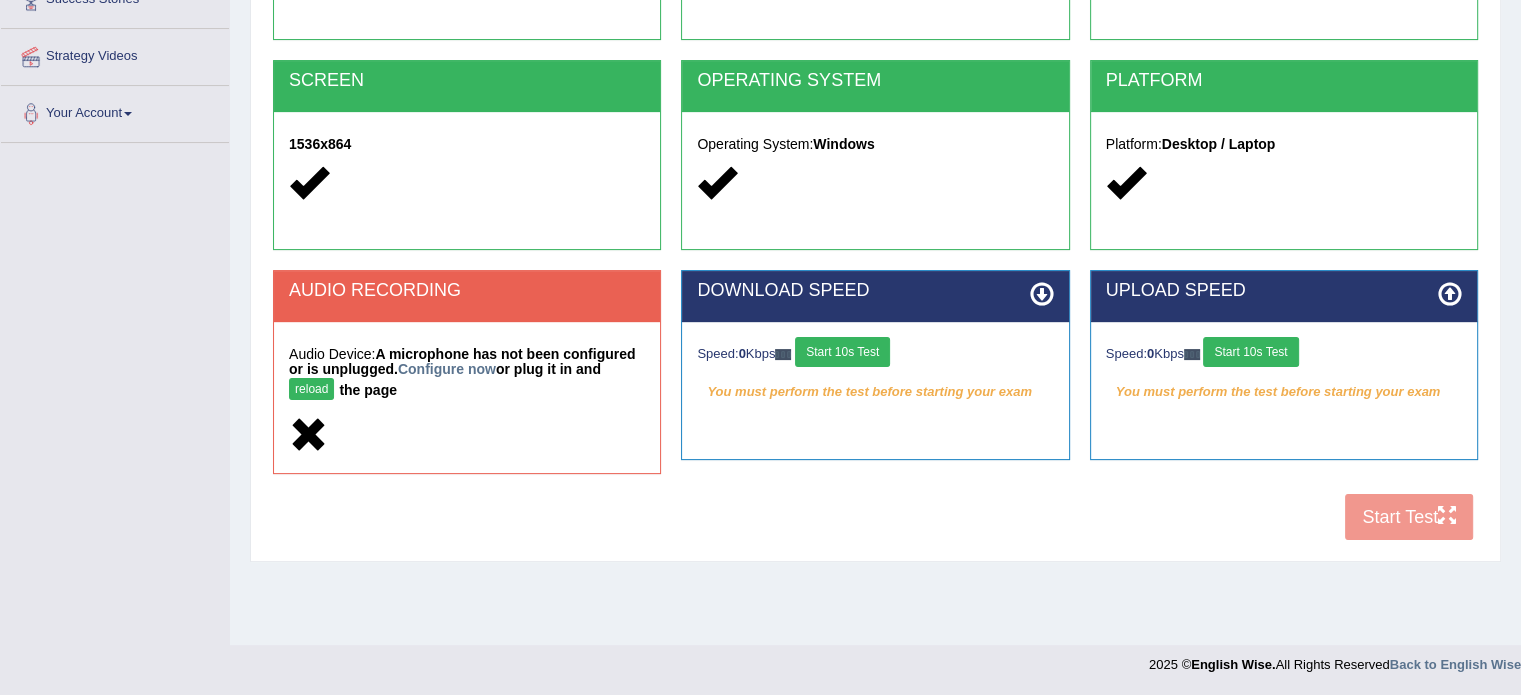 click on "Start 10s Test" at bounding box center (1250, 352) 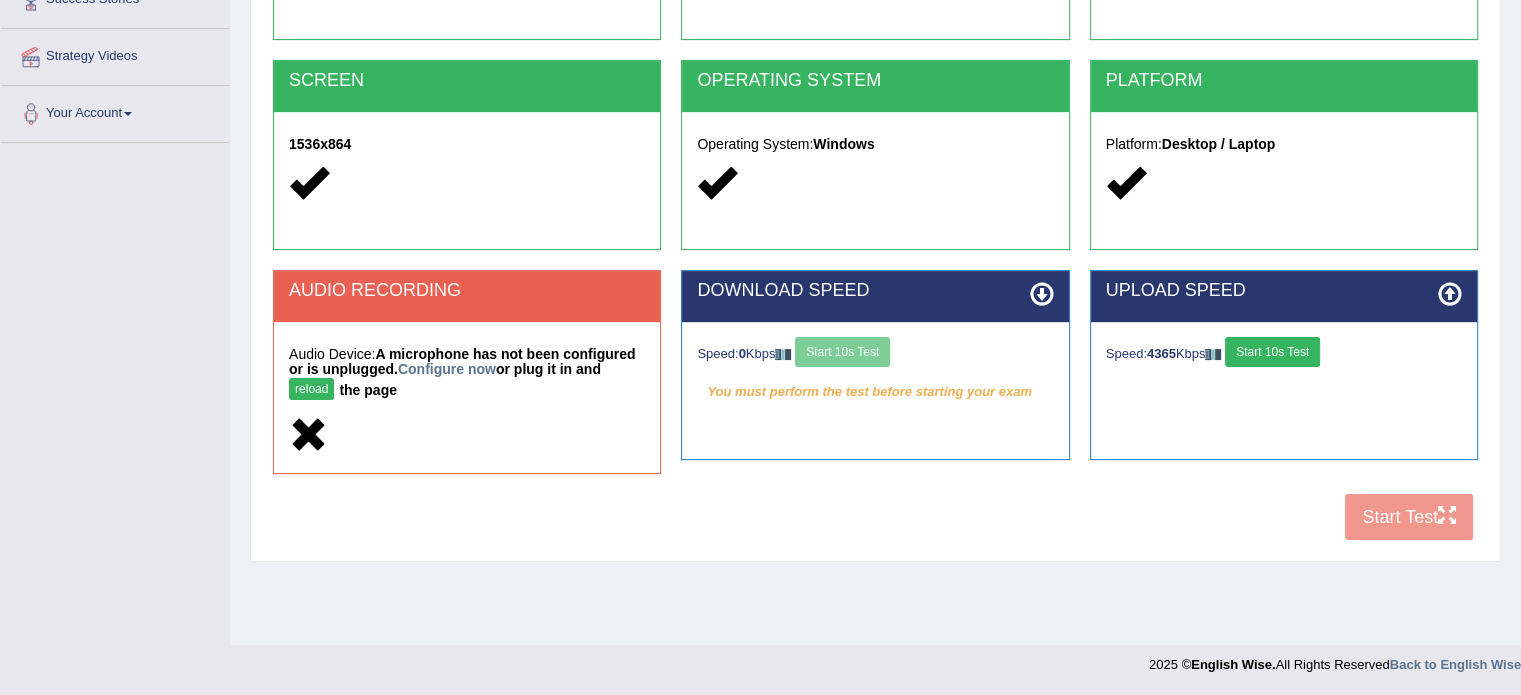 click on "Speed:  0  Kbps    Start 10s Test" at bounding box center [875, 354] 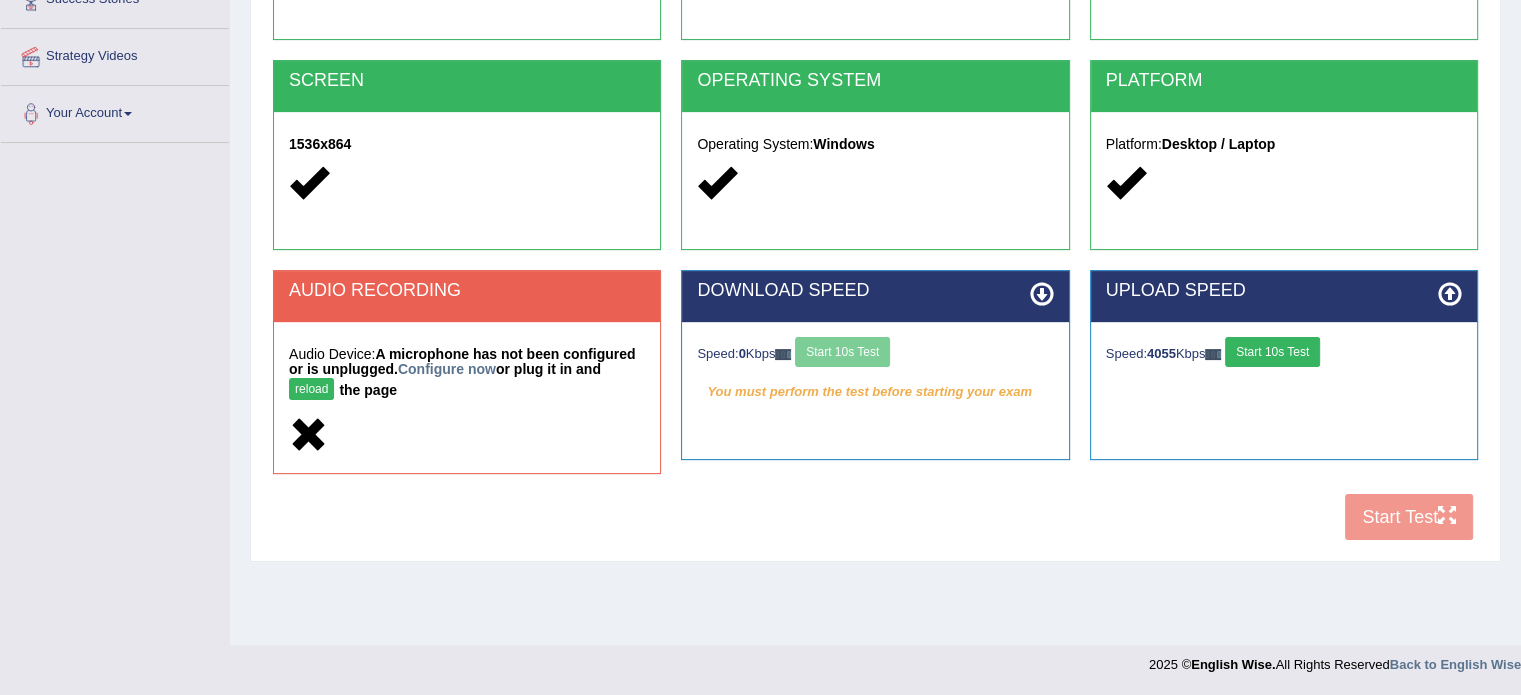 click on "Speed:  0  Kbps    Start 10s Test" at bounding box center (875, 354) 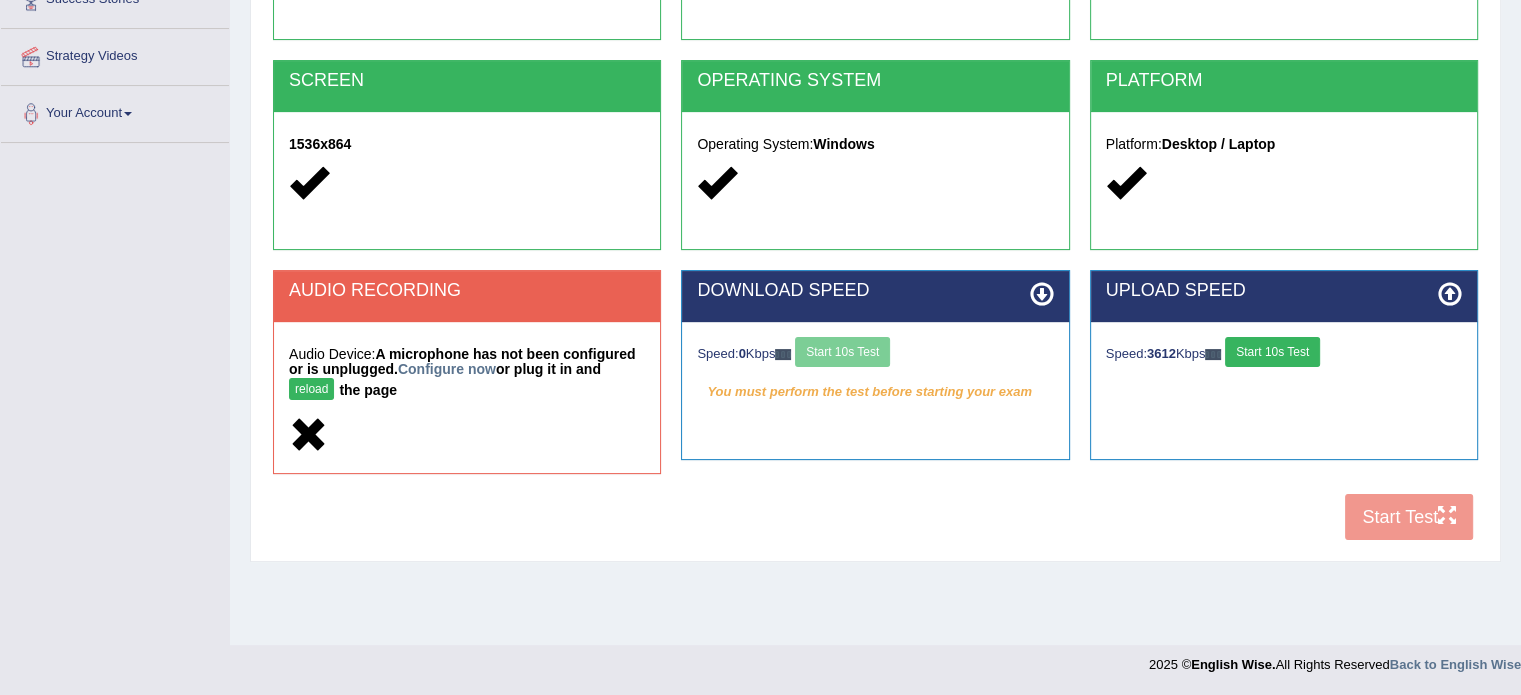 click on "Start 10s Test" at bounding box center [1272, 352] 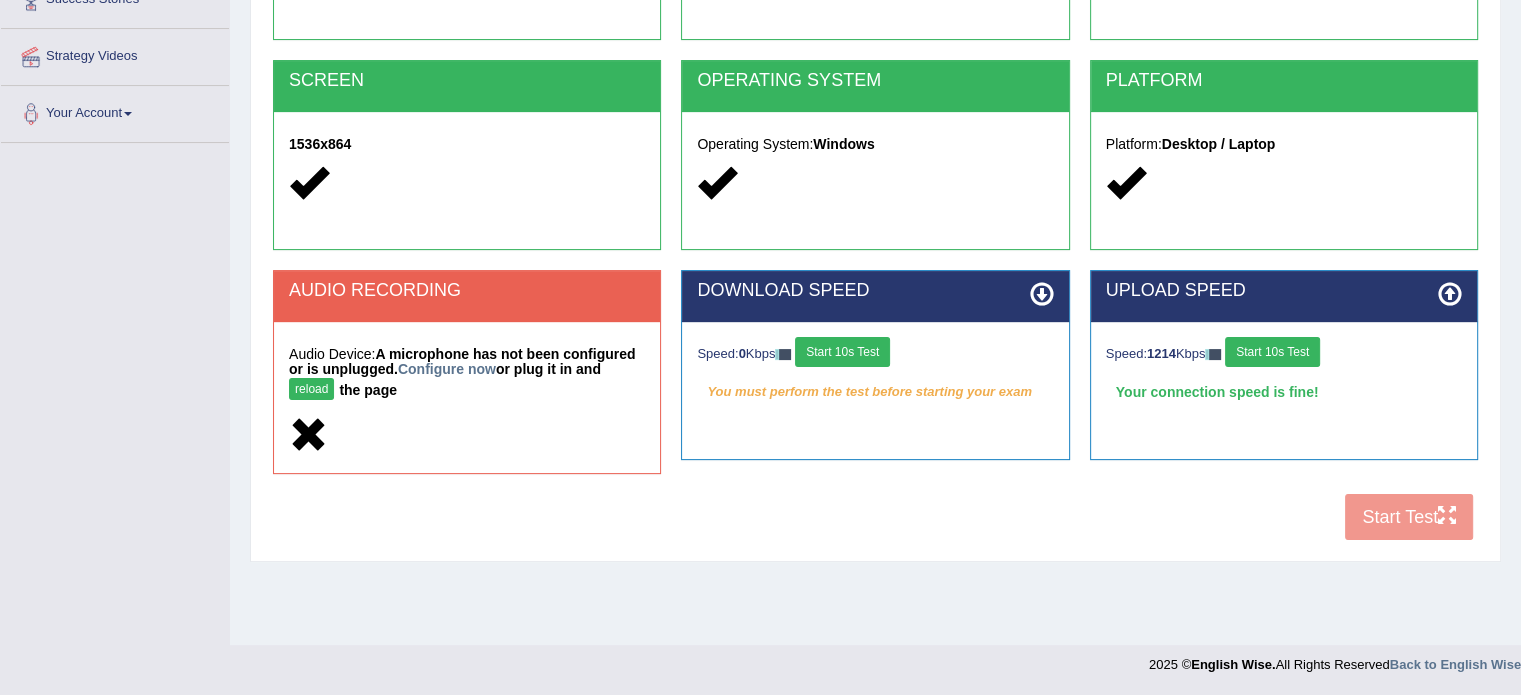 click at bounding box center (1450, 294) 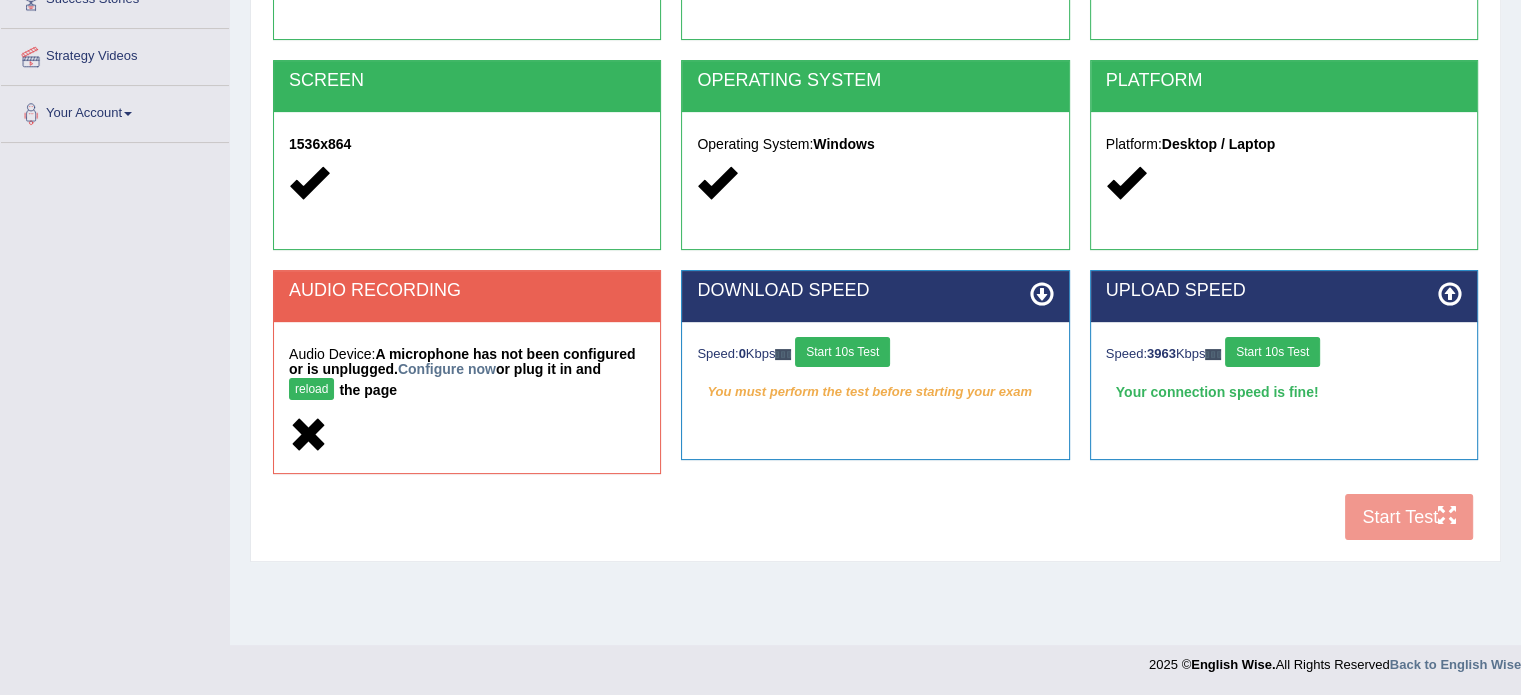 click on "Start 10s Test" at bounding box center (842, 352) 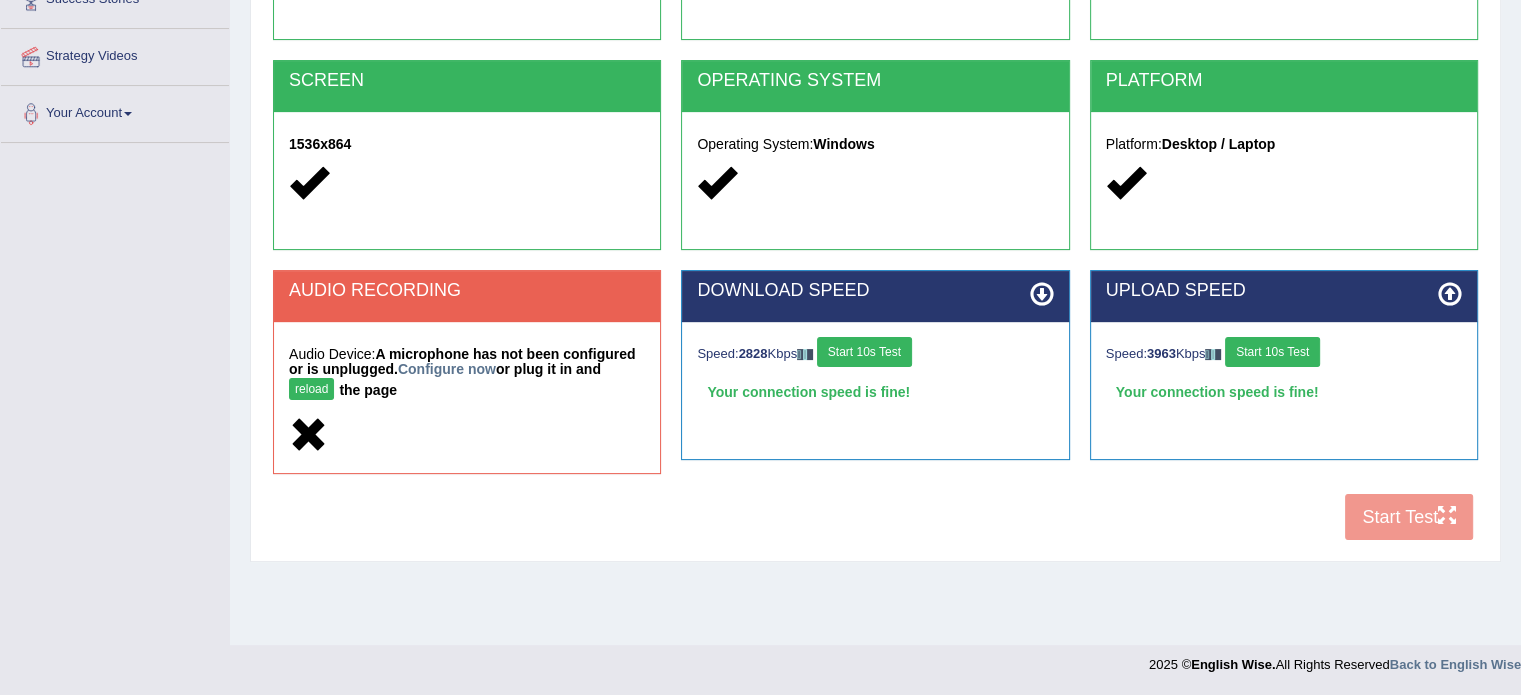 click on "COOKIES
Cookies  Enabled
JAVASCRIPT
Javascript  Enabled
BROWSER
Browser:  Chrome
SCREEN
1536x864
OPERATING SYSTEM
Operating System:  Windows
PLATFORM
Platform:  Desktop / Laptop
AUDIO RECORDING
Audio Device:  A microphone has not been configured or is unplugged.  Configure now  or plug it in and  reload  the page
DOWNLOAD SPEED
Speed:  2828  Kbps    Start 10s Test
Your connection speed is fine!
Select Audio Quality
UPLOAD SPEED
Speed:  3963  Kbps    Start 10s Test
Your connection speed is fine!" at bounding box center (875, 200) 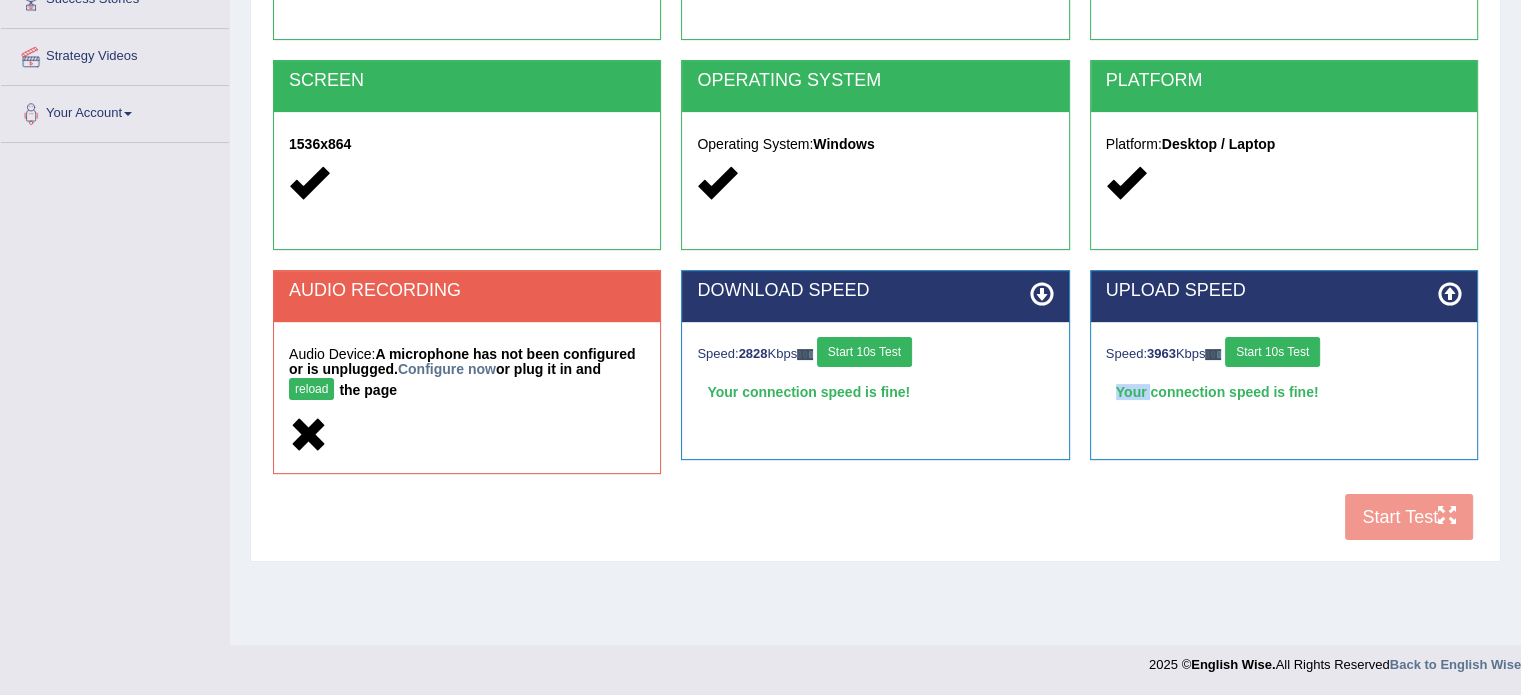 click on "COOKIES
Cookies  Enabled
JAVASCRIPT
Javascript  Enabled
BROWSER
Browser:  Chrome
SCREEN
1536x864
OPERATING SYSTEM
Operating System:  Windows
PLATFORM
Platform:  Desktop / Laptop
AUDIO RECORDING
Audio Device:  A microphone has not been configured or is unplugged.  Configure now  or plug it in and  reload  the page
DOWNLOAD SPEED
Speed:  2828  Kbps    Start 10s Test
Your connection speed is fine!
Select Audio Quality
UPLOAD SPEED
Speed:  3963  Kbps    Start 10s Test
Your connection speed is fine!" at bounding box center [875, 200] 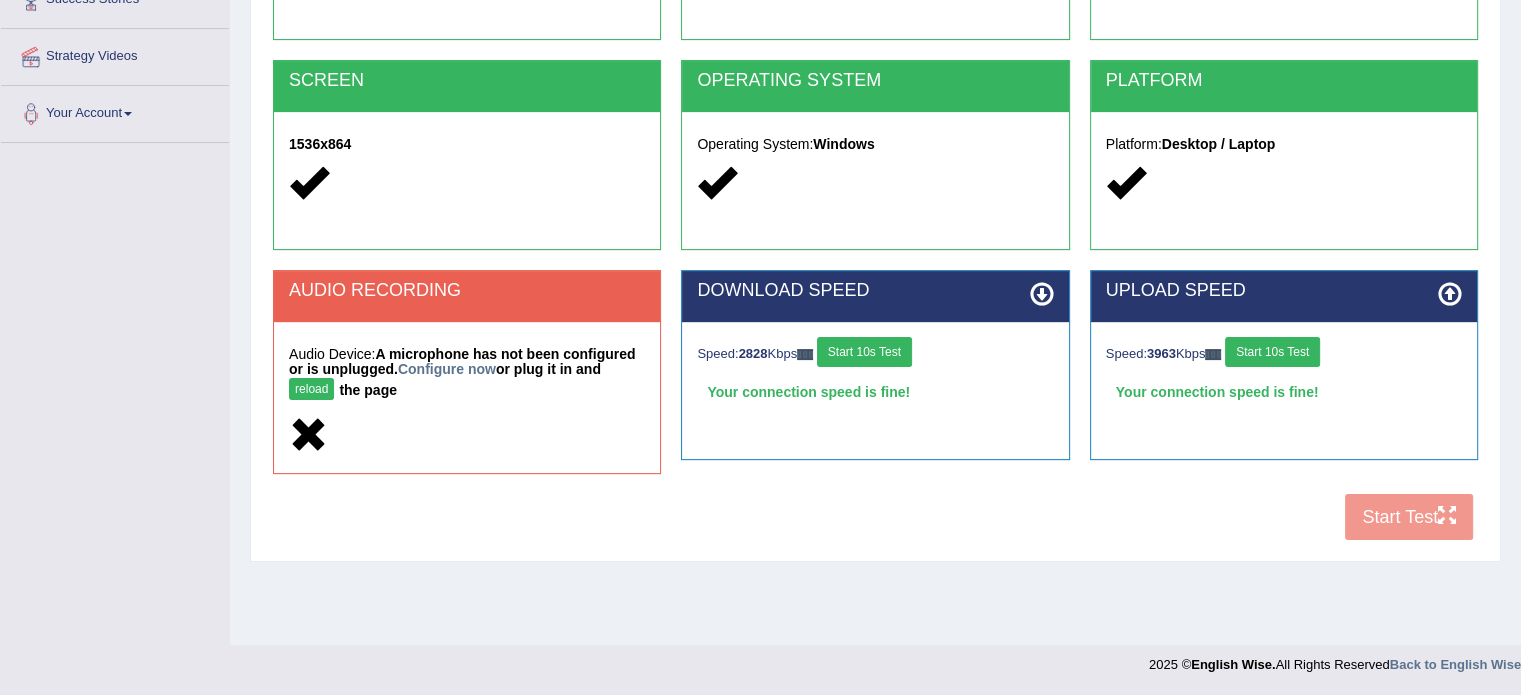 click on "COOKIES
Cookies  Enabled
JAVASCRIPT
Javascript  Enabled
BROWSER
Browser:  Chrome
SCREEN
1536x864
OPERATING SYSTEM
Operating System:  Windows
PLATFORM
Platform:  Desktop / Laptop
AUDIO RECORDING
Audio Device:  A microphone has not been configured or is unplugged.  Configure now  or plug it in and  reload  the page
DOWNLOAD SPEED
Speed:  2828  Kbps    Start 10s Test
Your connection speed is fine!
Select Audio Quality
UPLOAD SPEED
Speed:  3963  Kbps    Start 10s Test
Your connection speed is fine!" at bounding box center (875, 200) 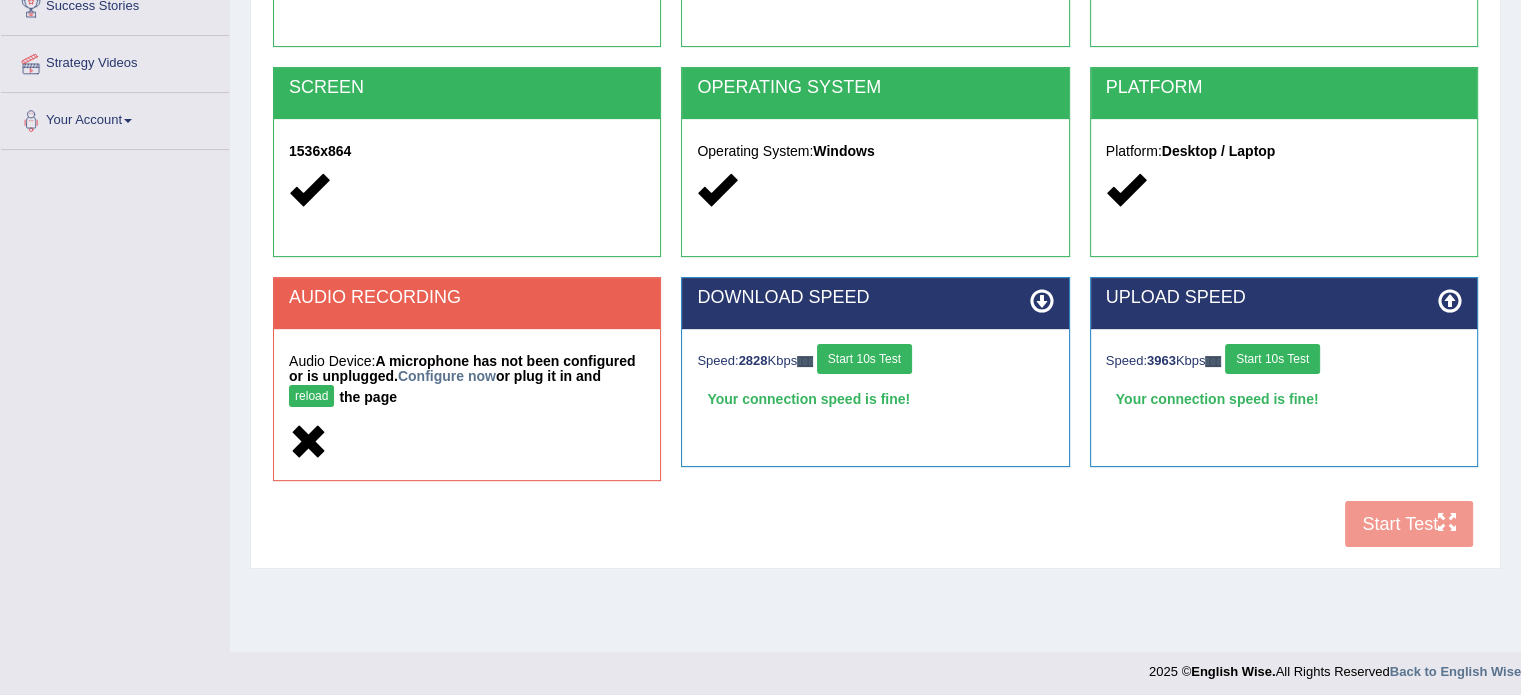 scroll, scrollTop: 355, scrollLeft: 0, axis: vertical 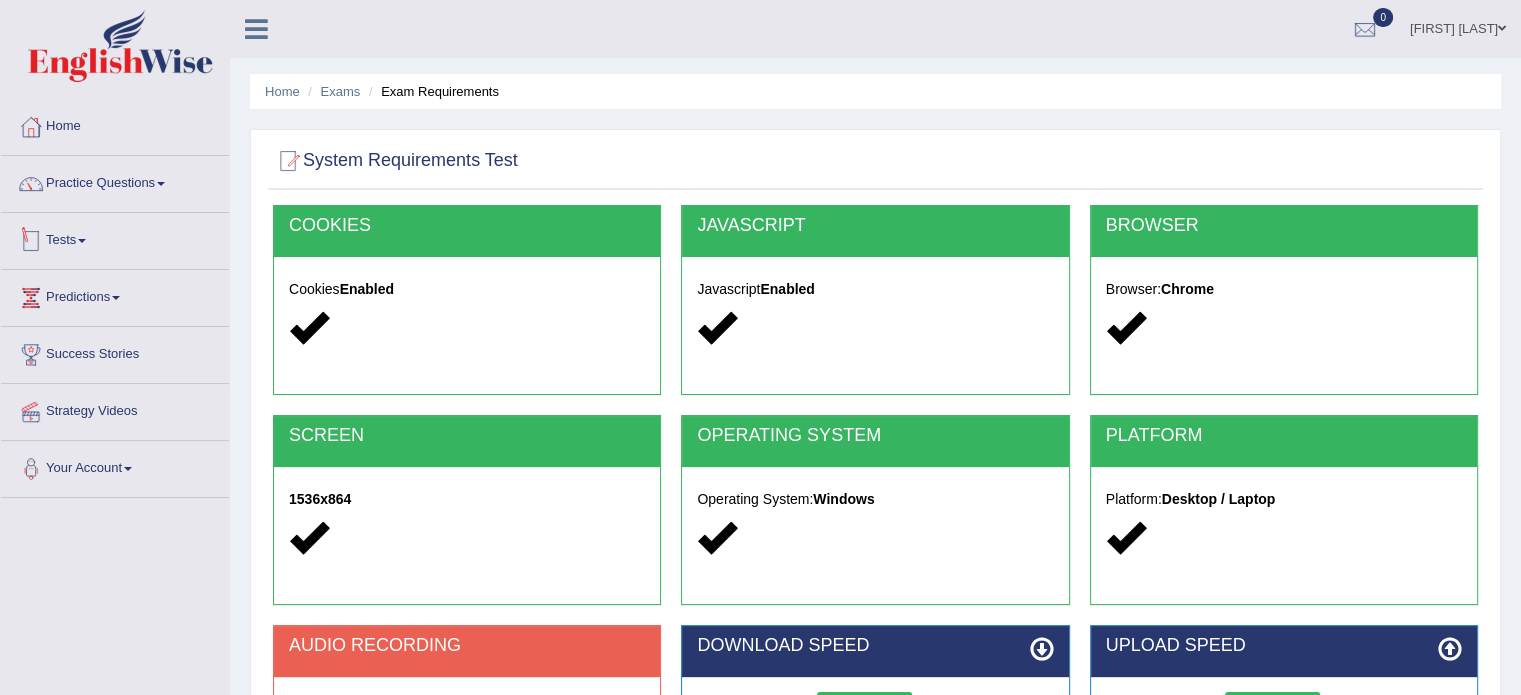 click on "Tests" at bounding box center (115, 238) 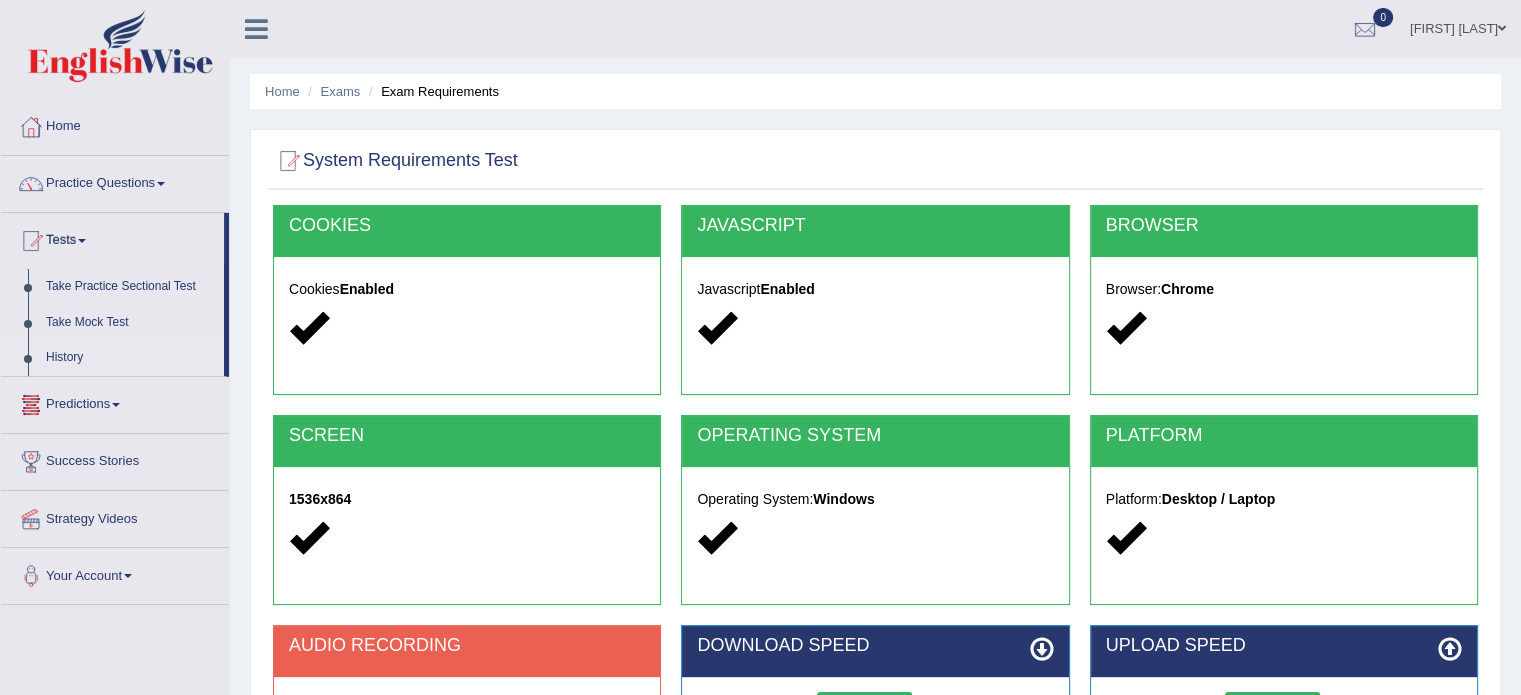 click on "History" at bounding box center [130, 358] 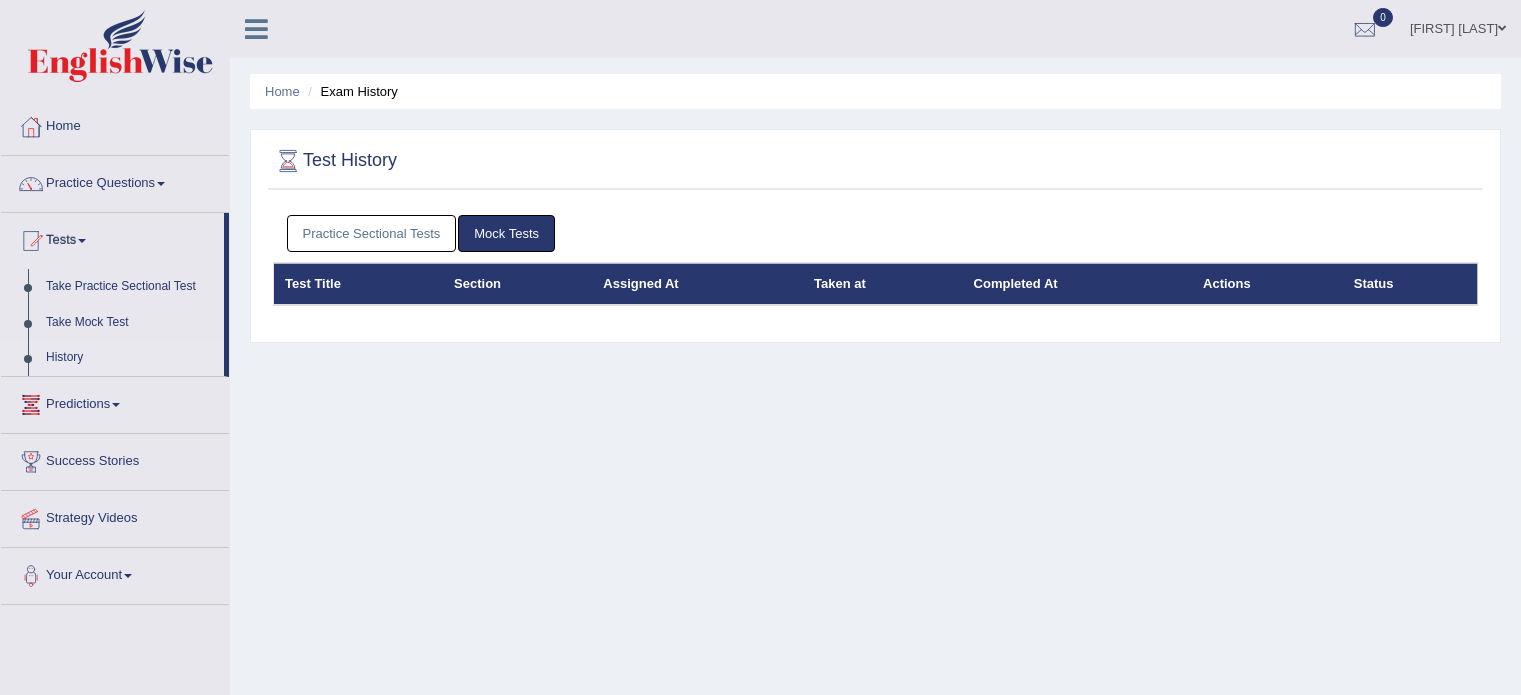scroll, scrollTop: 0, scrollLeft: 0, axis: both 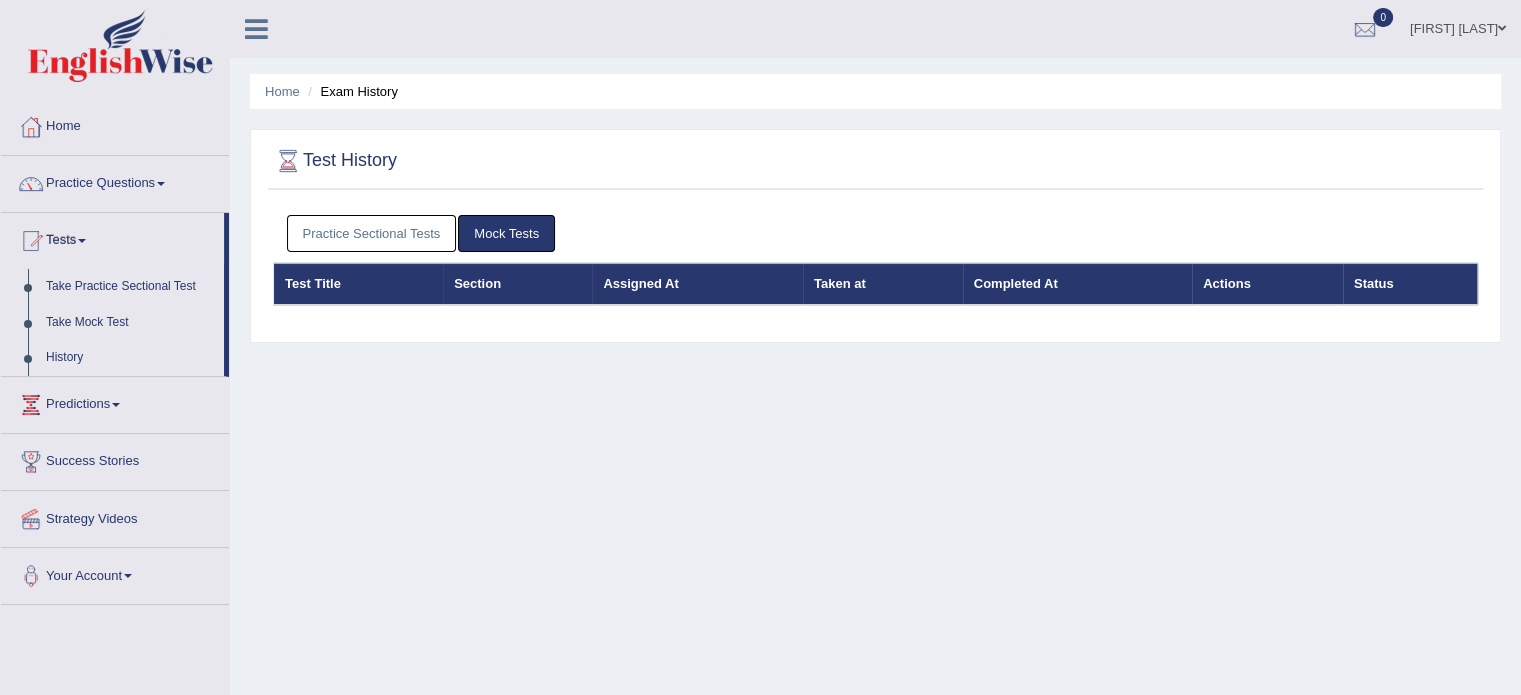 click on "Practice Sectional Tests
Mock Tests" at bounding box center [875, 234] 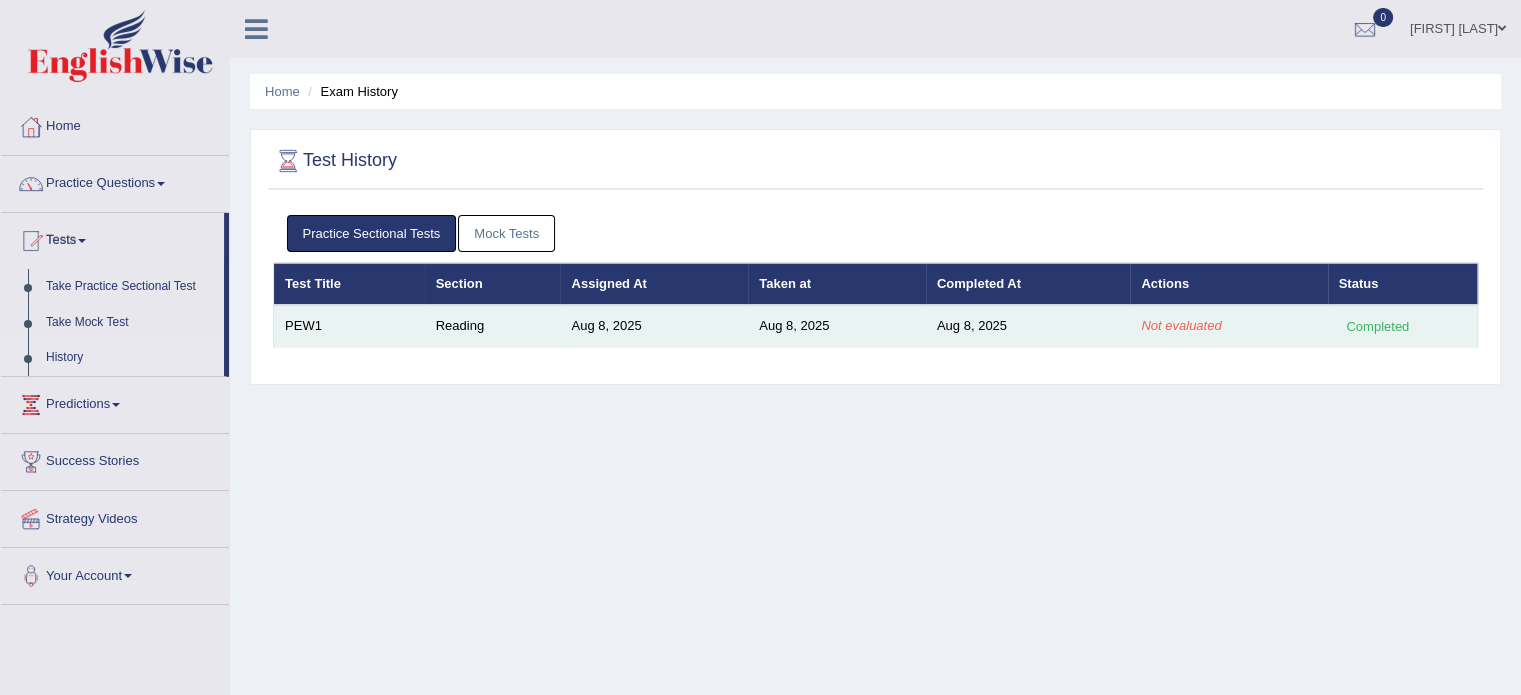 click on "Completed" at bounding box center [1378, 326] 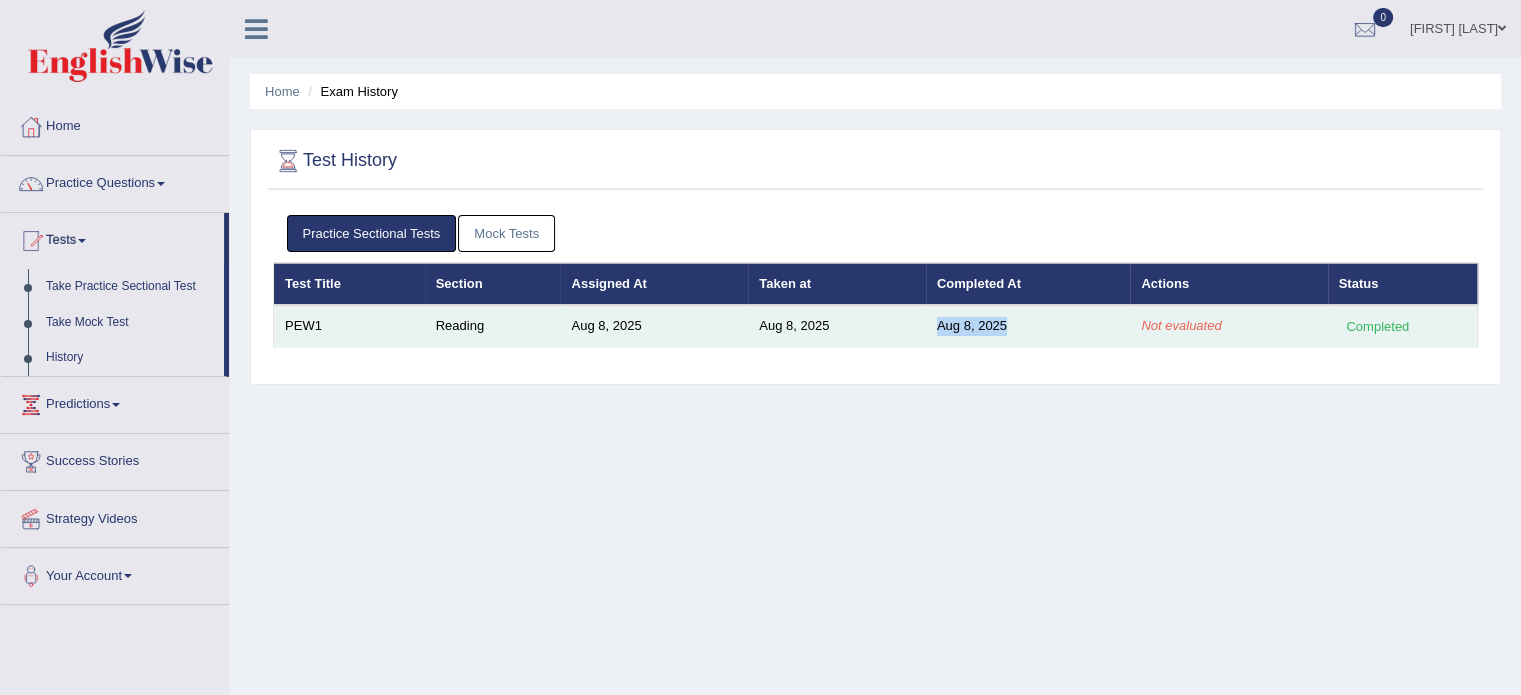 click on "Aug 8, 2025" at bounding box center (1028, 326) 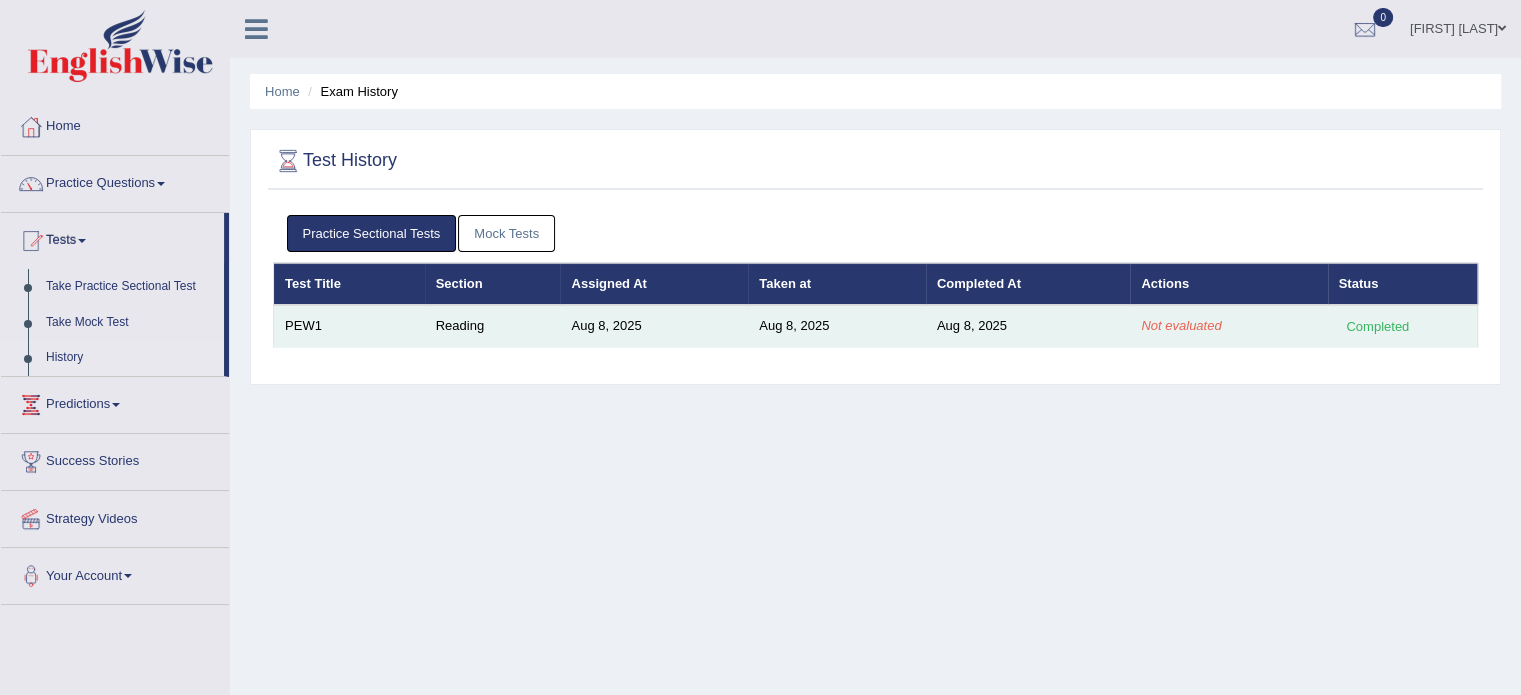 click on "Reading" at bounding box center (493, 326) 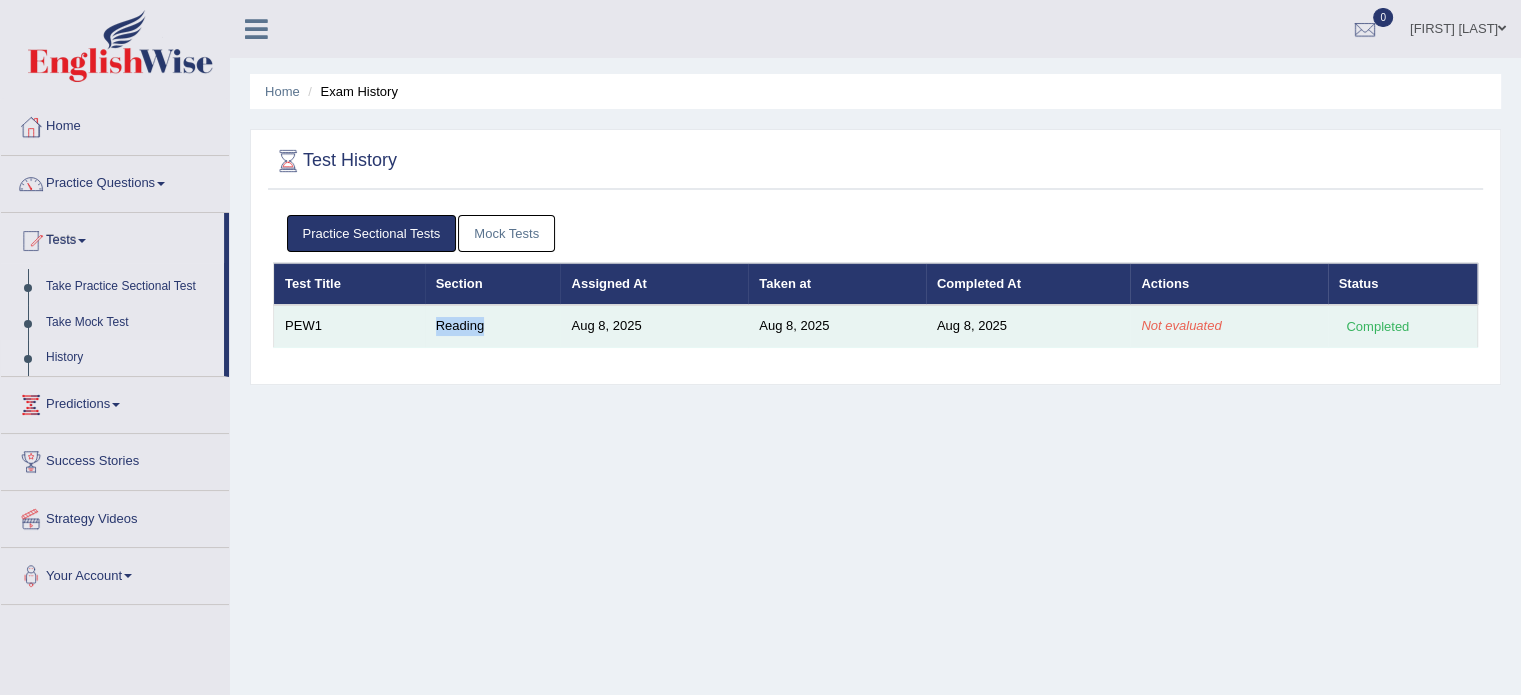 click on "Reading" at bounding box center [493, 326] 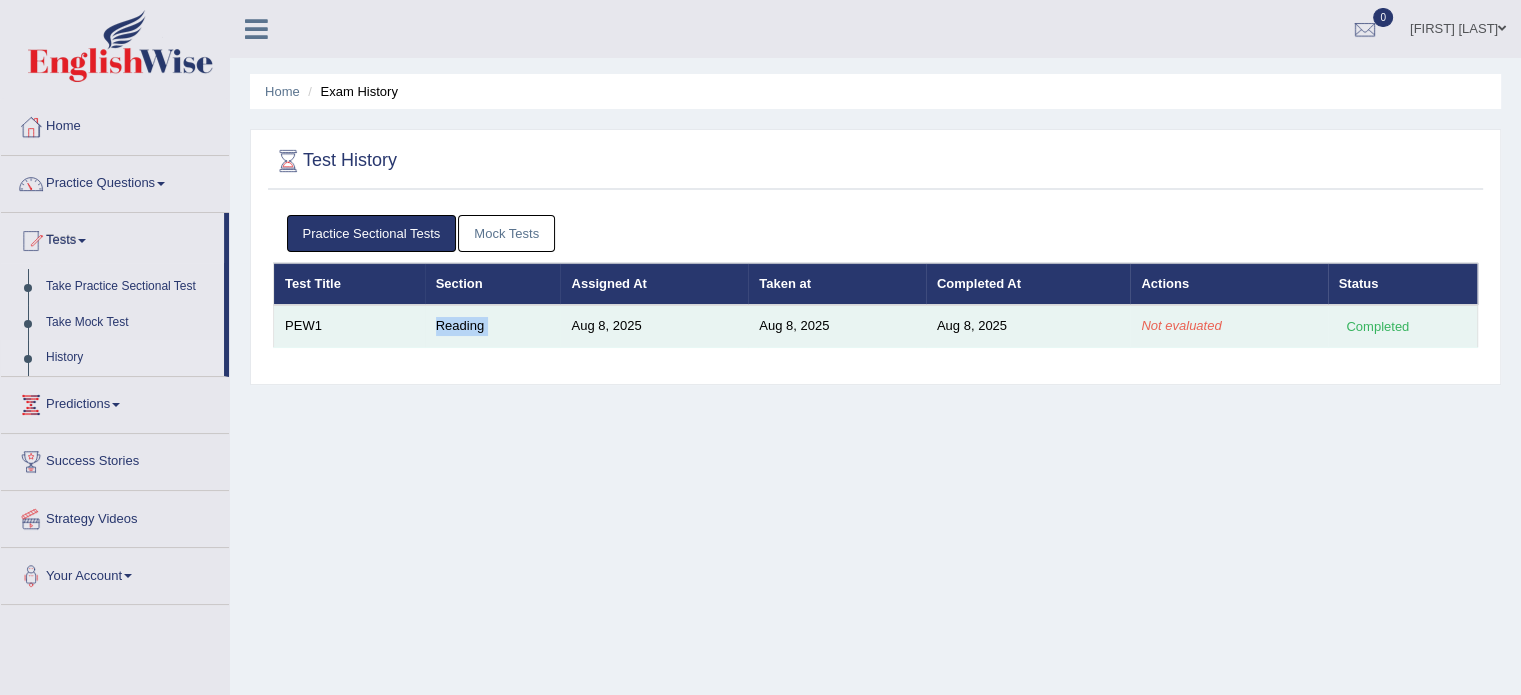 click on "Reading" at bounding box center (493, 326) 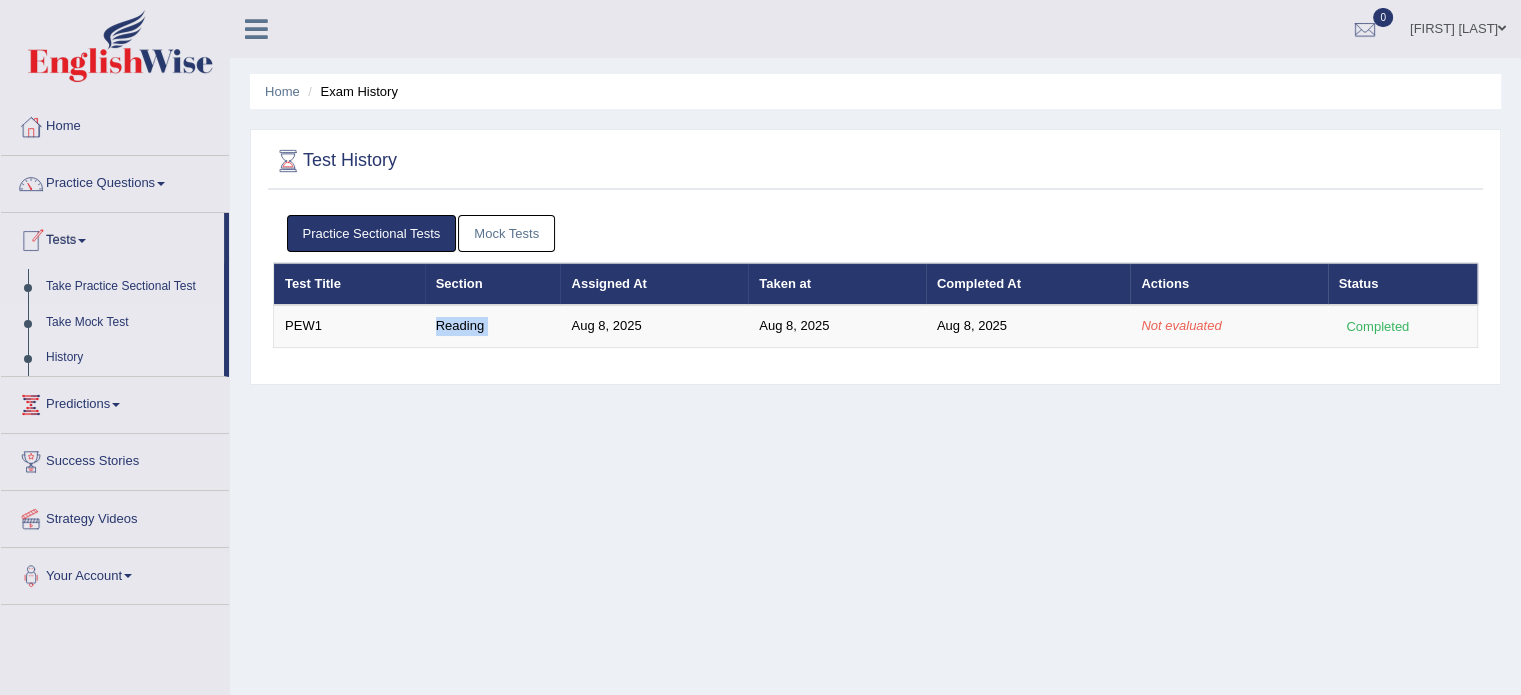 click on "Take Mock Test" at bounding box center [130, 323] 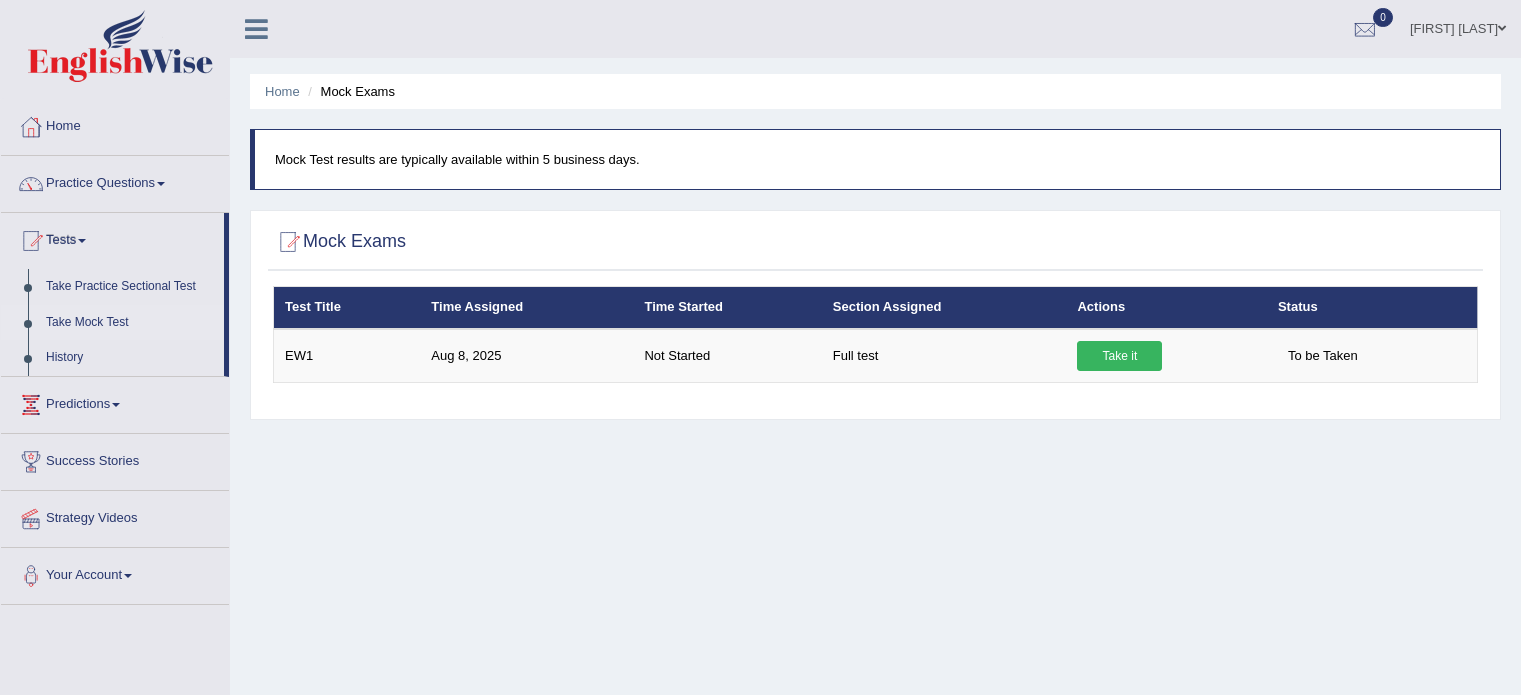 scroll, scrollTop: 0, scrollLeft: 0, axis: both 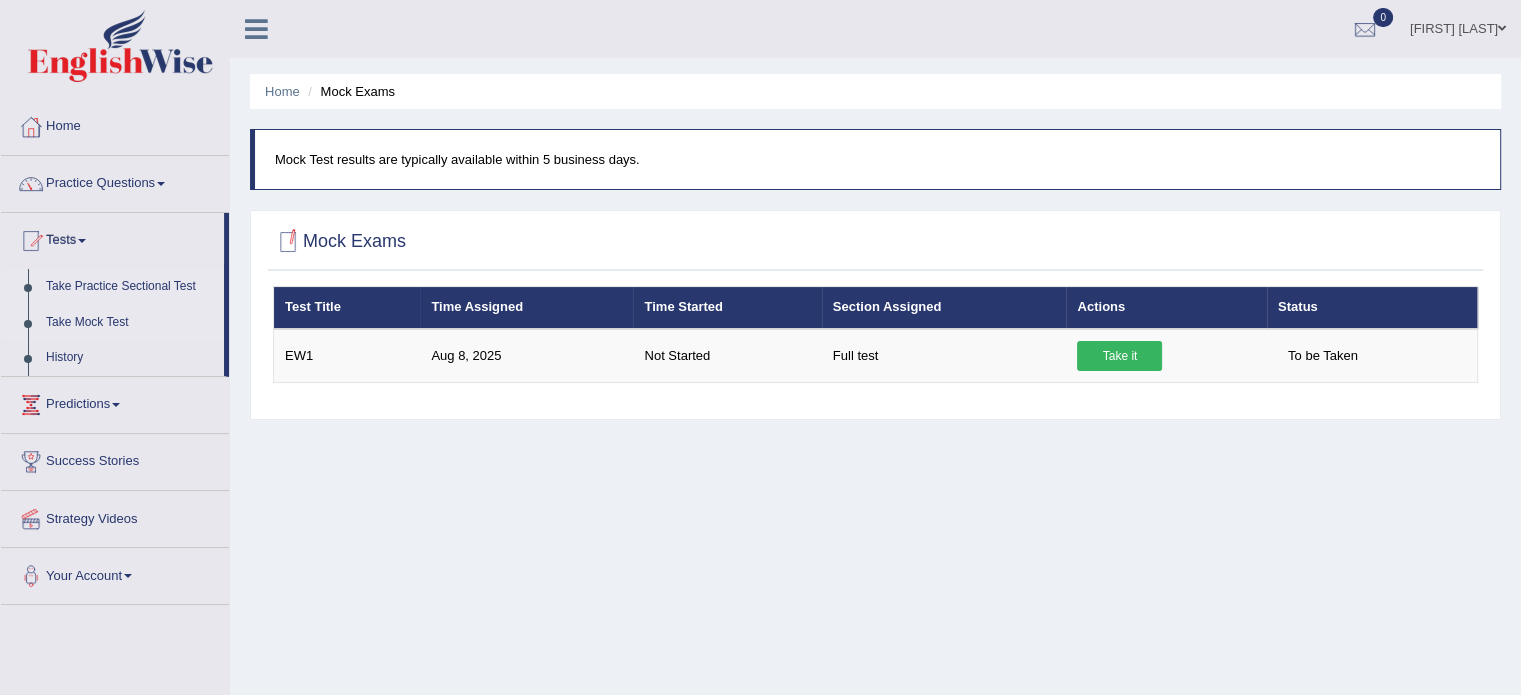 click on "Take Practice Sectional Test" at bounding box center [130, 287] 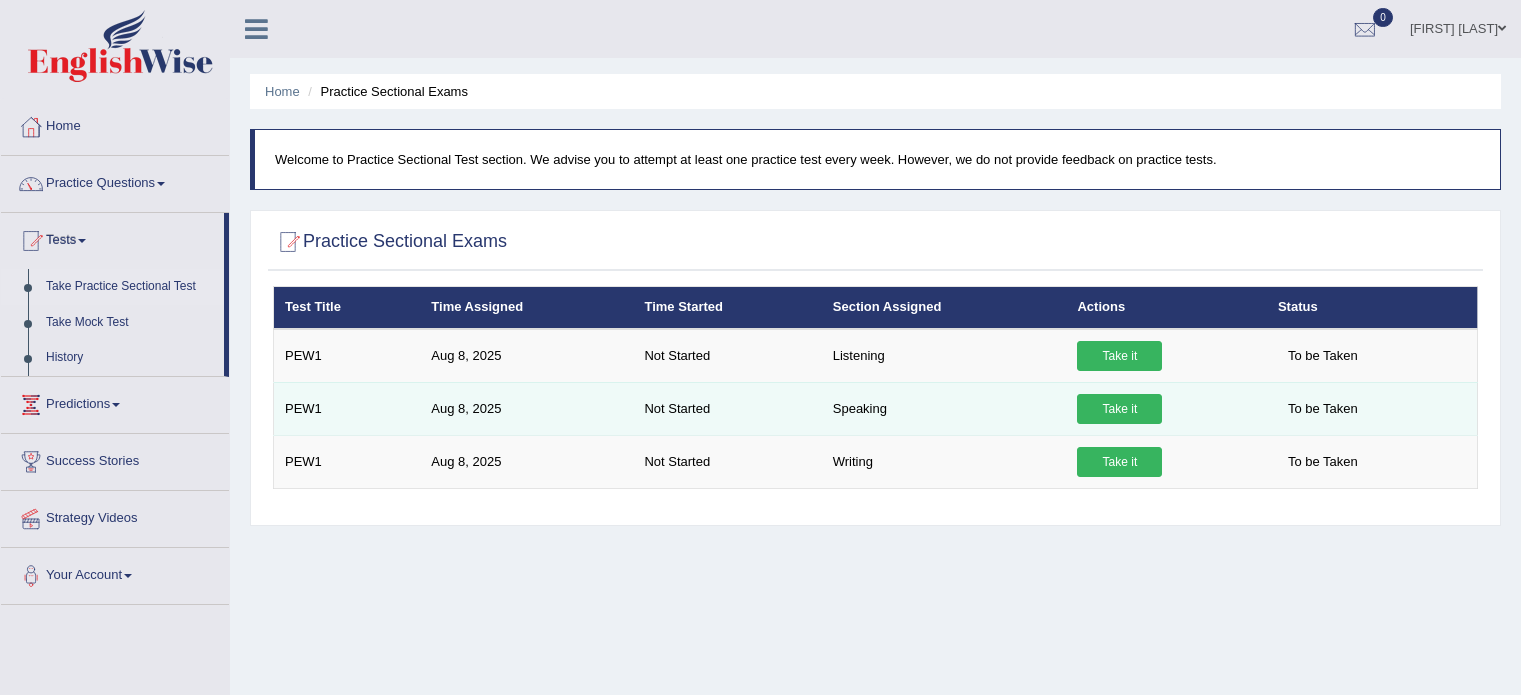 scroll, scrollTop: 0, scrollLeft: 0, axis: both 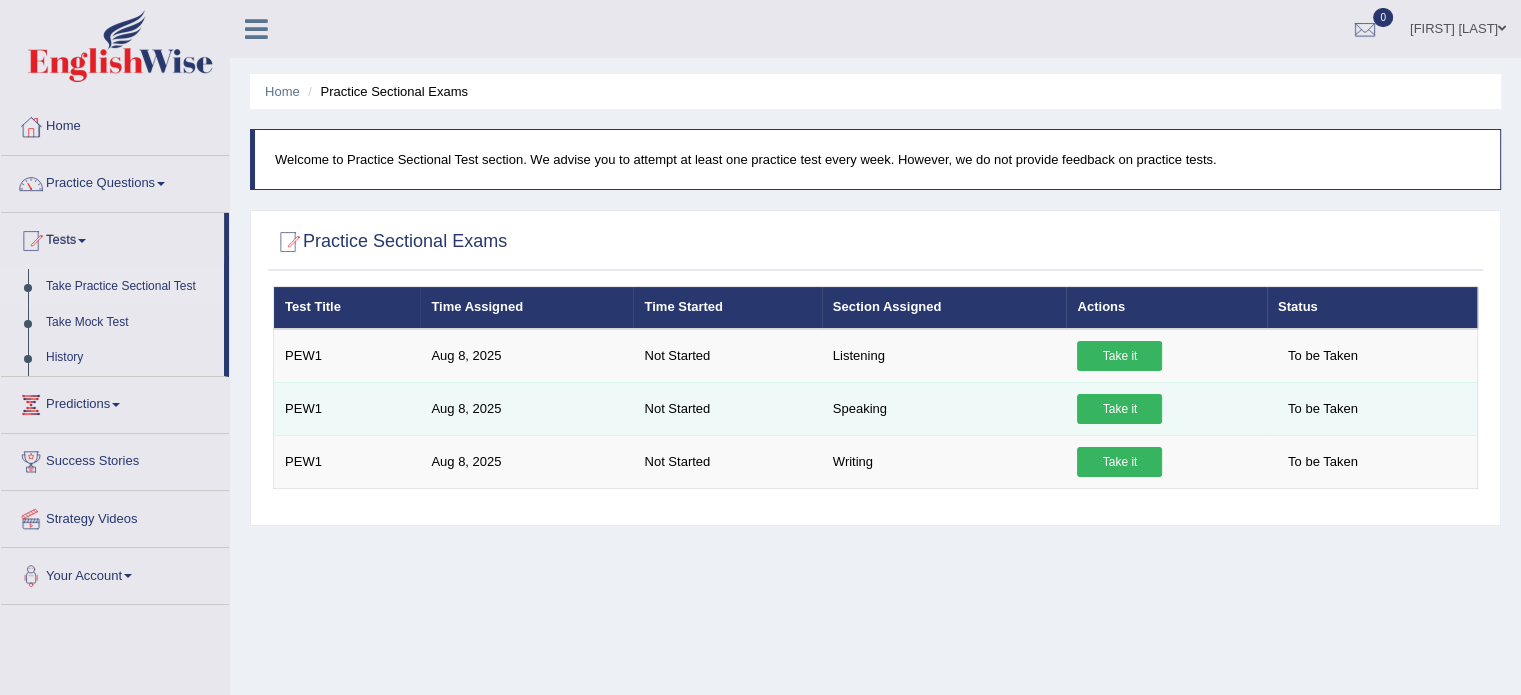 click on "Take it" at bounding box center [1119, 409] 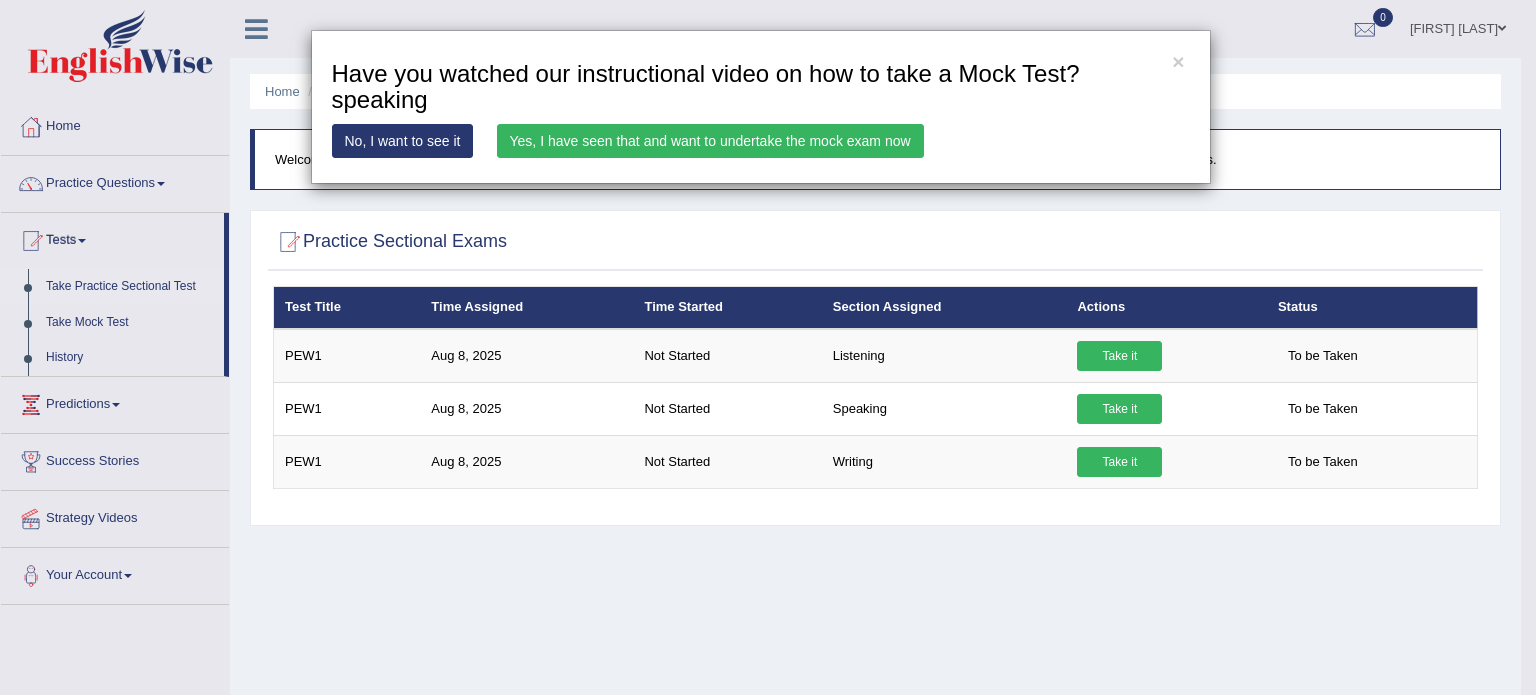 click on "Yes, I have seen that and want to undertake the mock exam now" at bounding box center (710, 141) 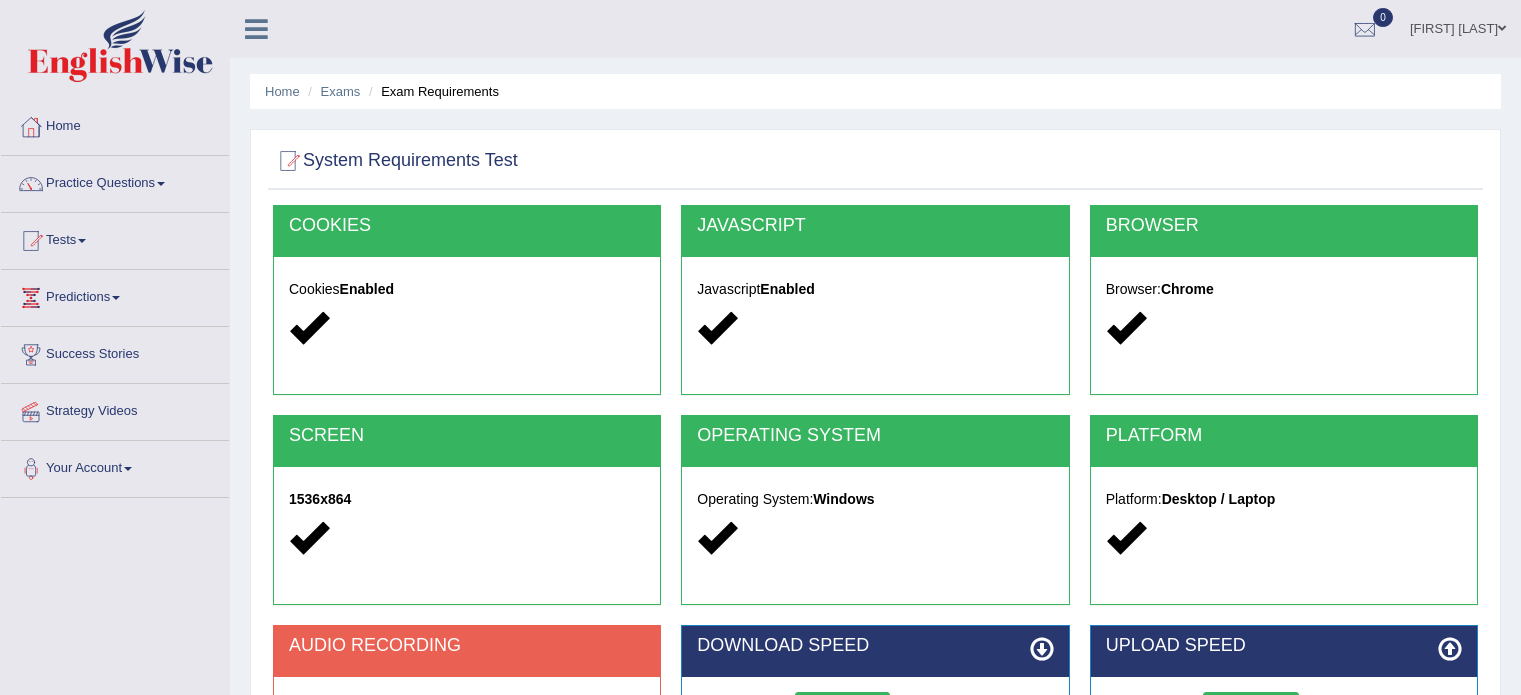scroll, scrollTop: 0, scrollLeft: 0, axis: both 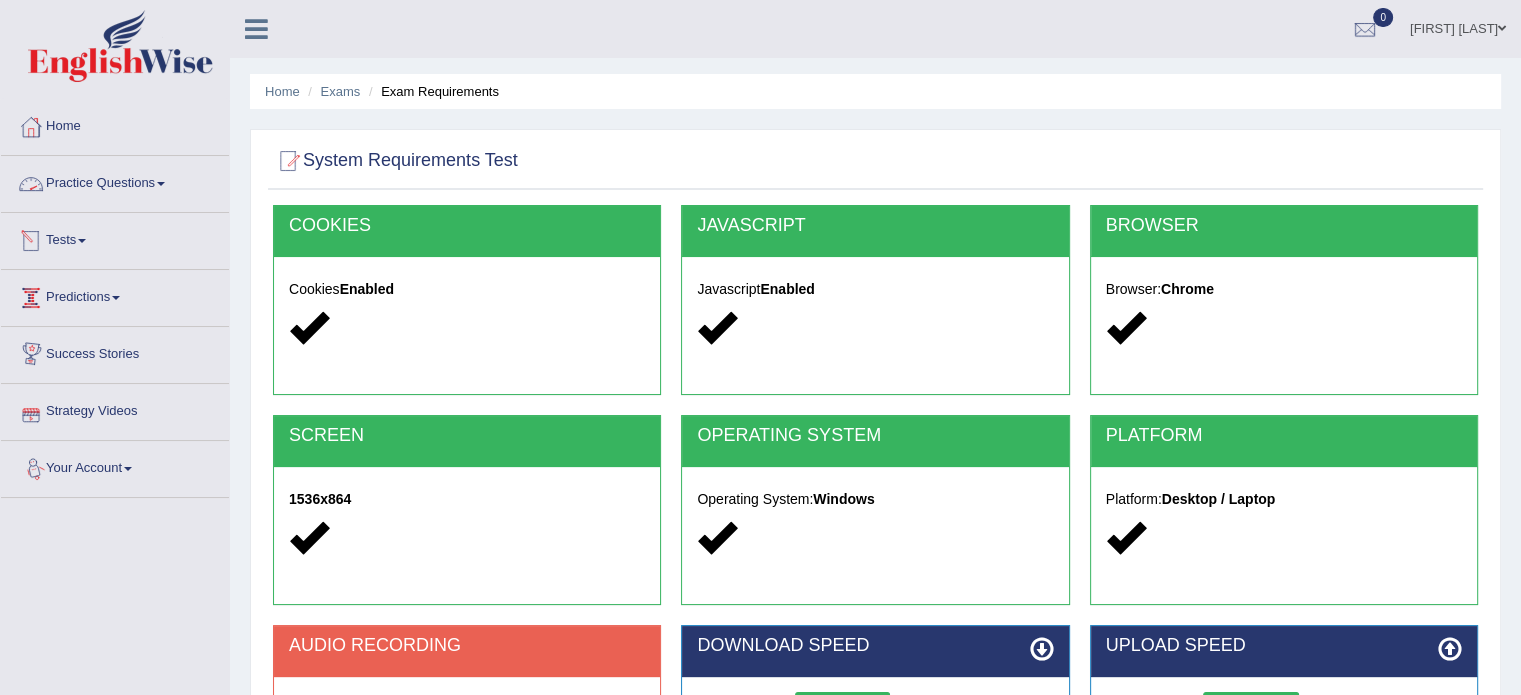 click on "Practice Questions" at bounding box center (115, 181) 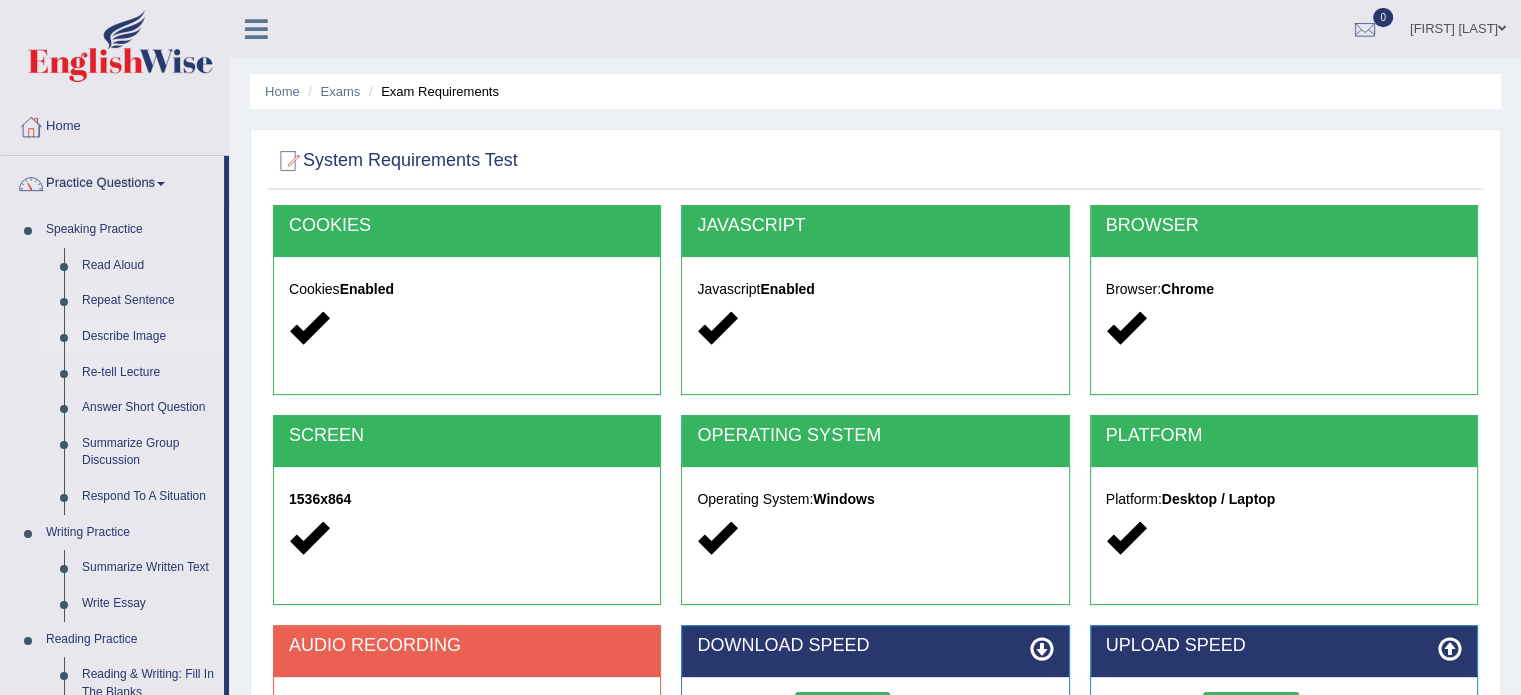 click on "Describe Image" at bounding box center (148, 337) 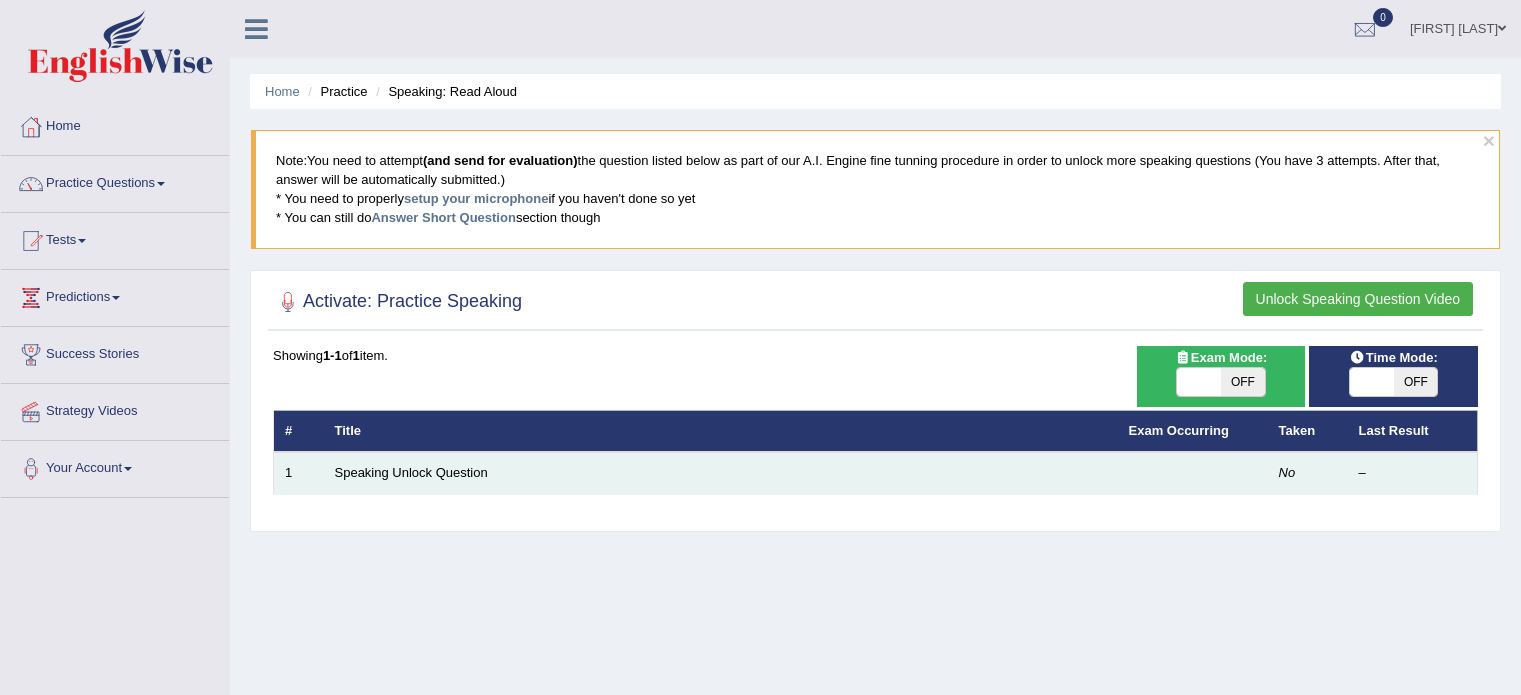 scroll, scrollTop: 0, scrollLeft: 0, axis: both 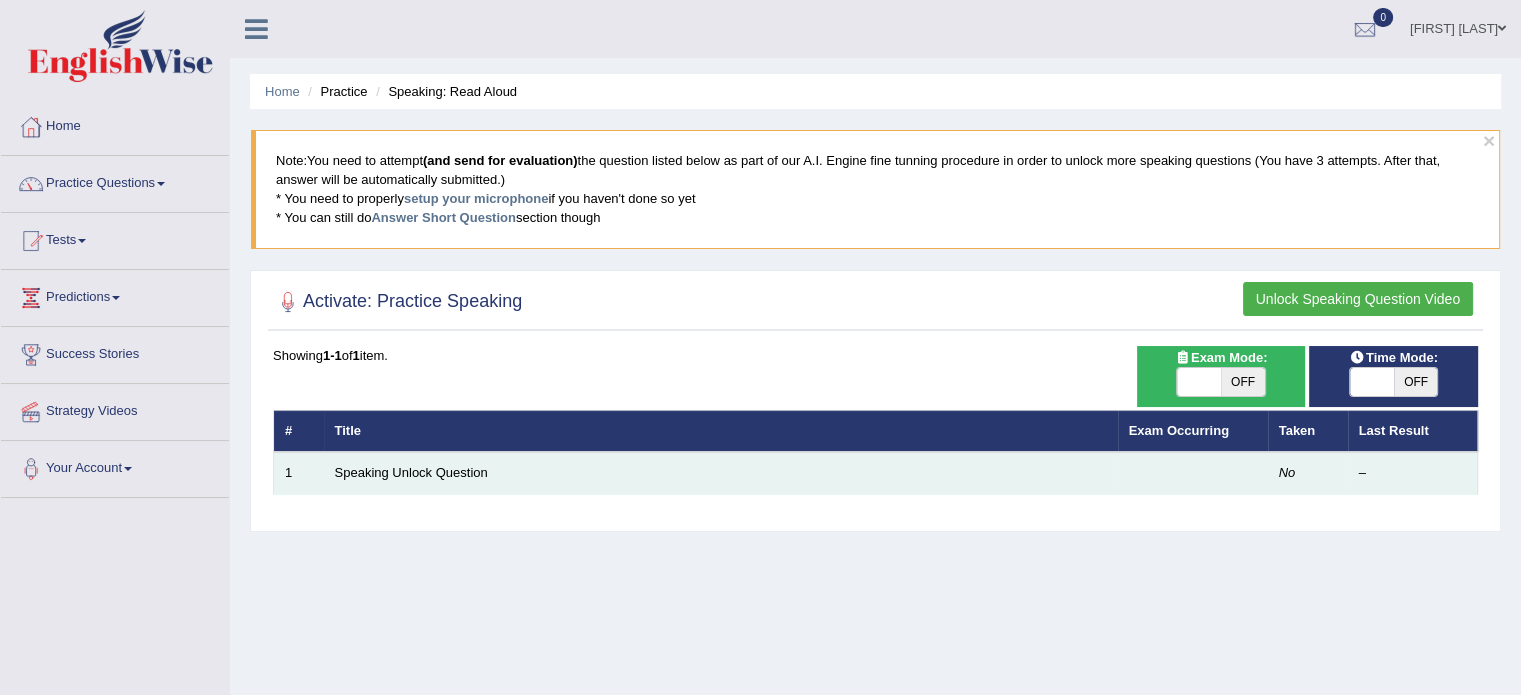 click on "Speaking Unlock Question" at bounding box center (721, 473) 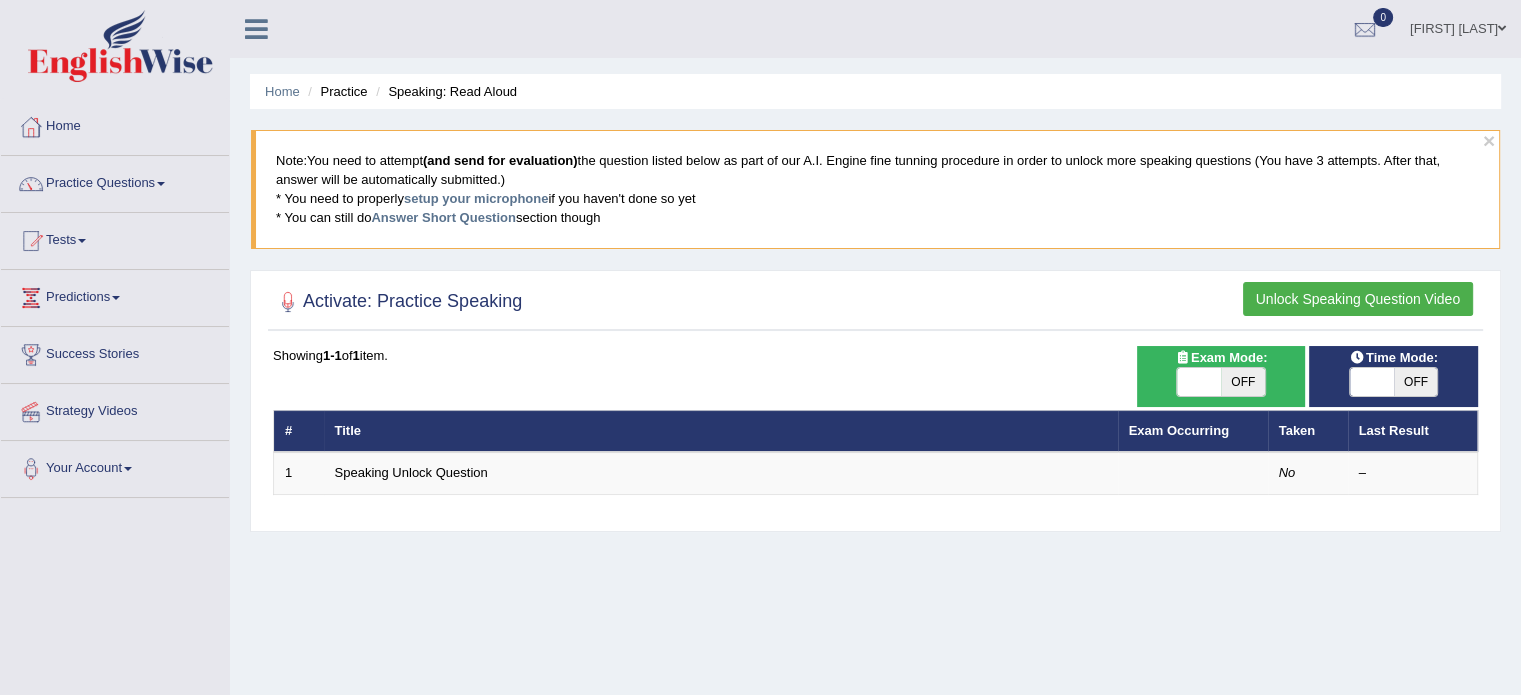 click on "Speaking: Read Aloud" at bounding box center (444, 91) 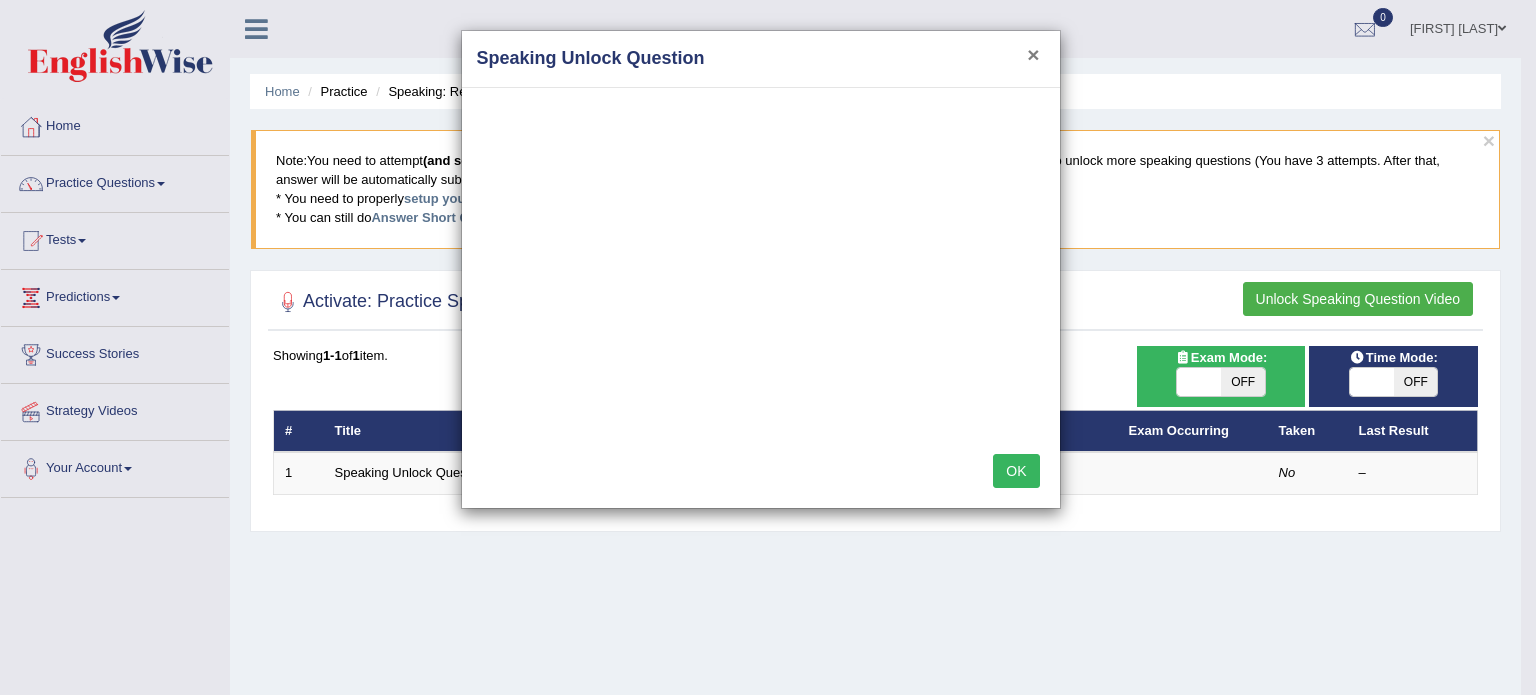 click on "×" at bounding box center [1033, 54] 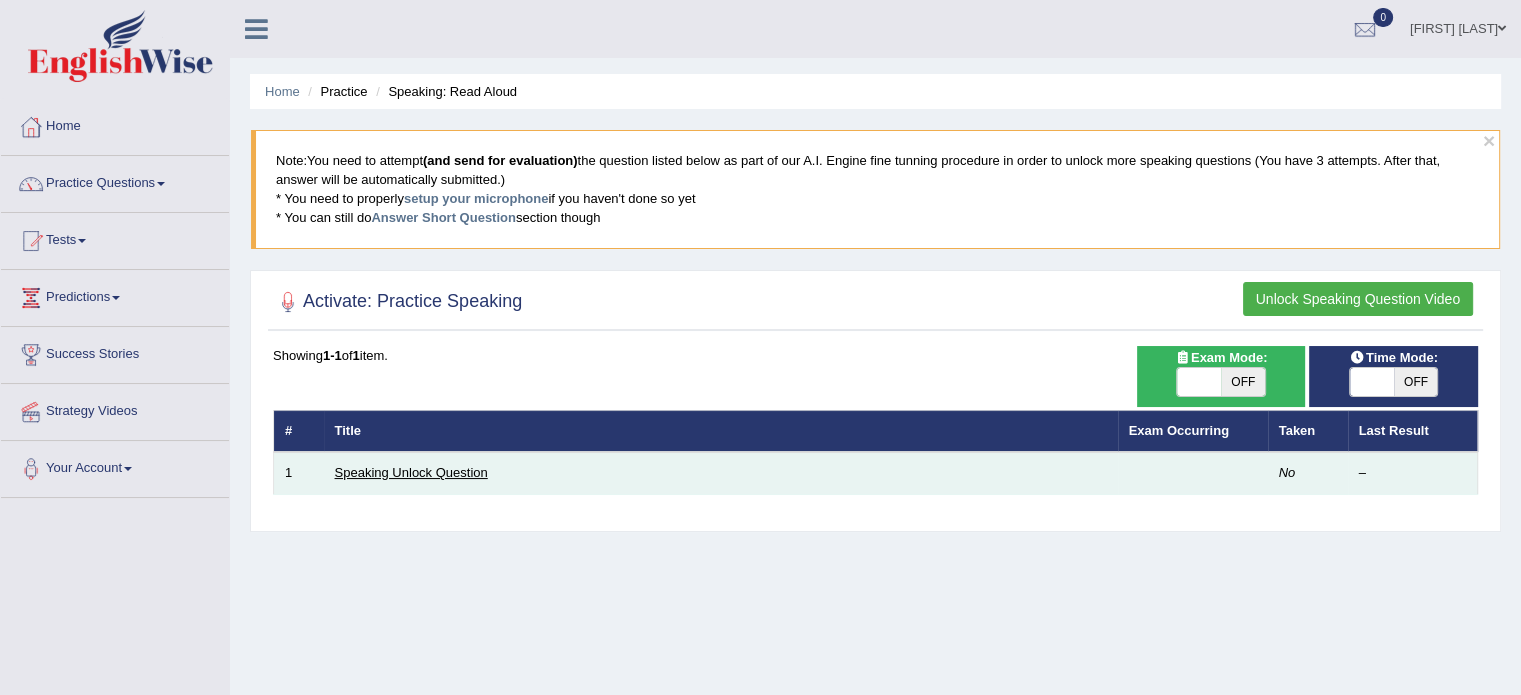 click on "Speaking Unlock Question" at bounding box center (411, 472) 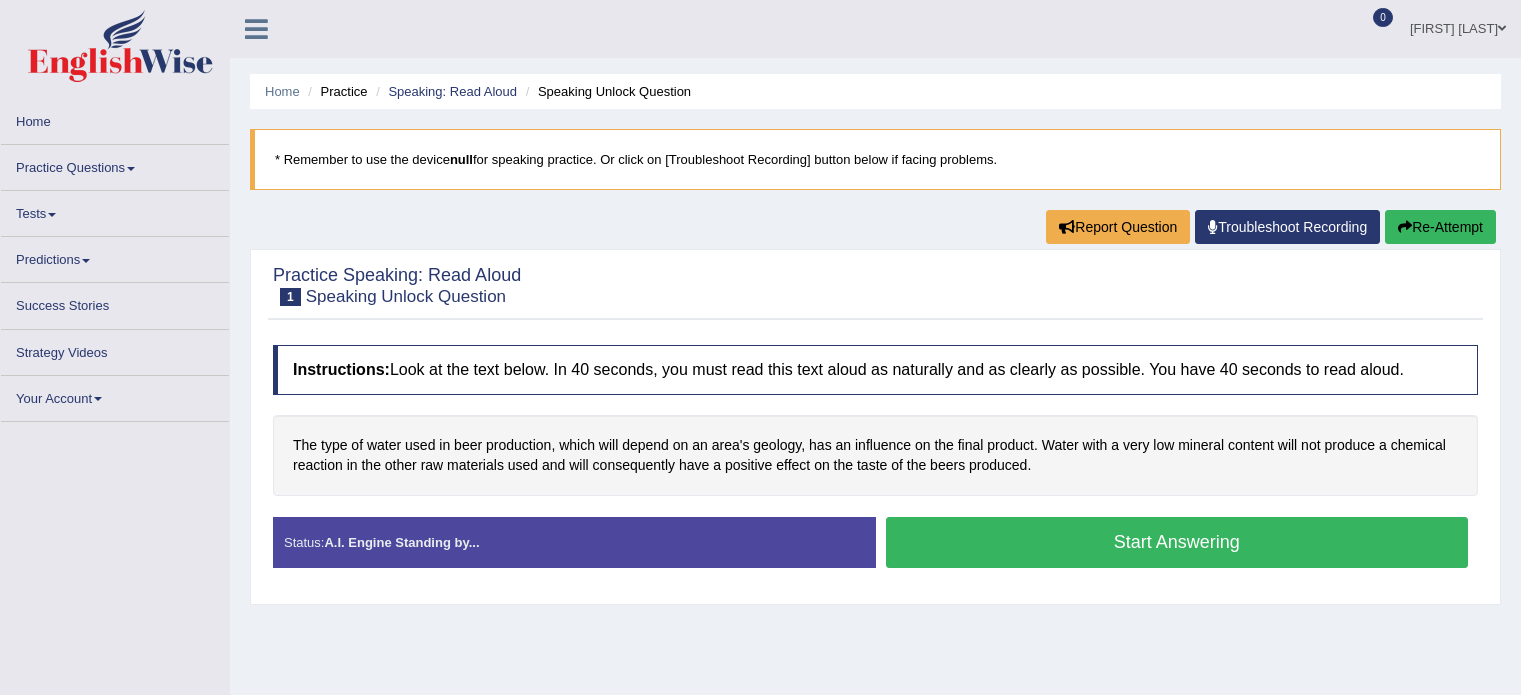 scroll, scrollTop: 0, scrollLeft: 0, axis: both 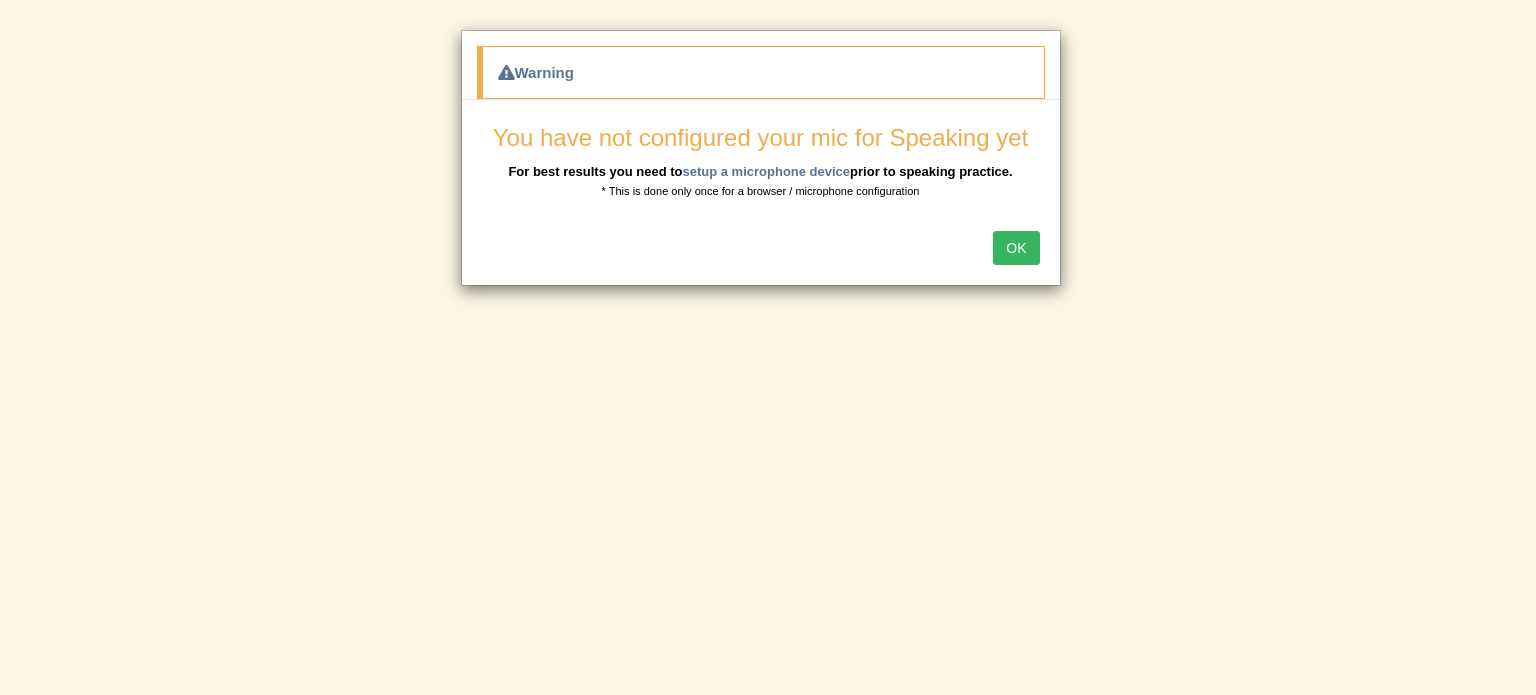 click on "OK" at bounding box center [1016, 248] 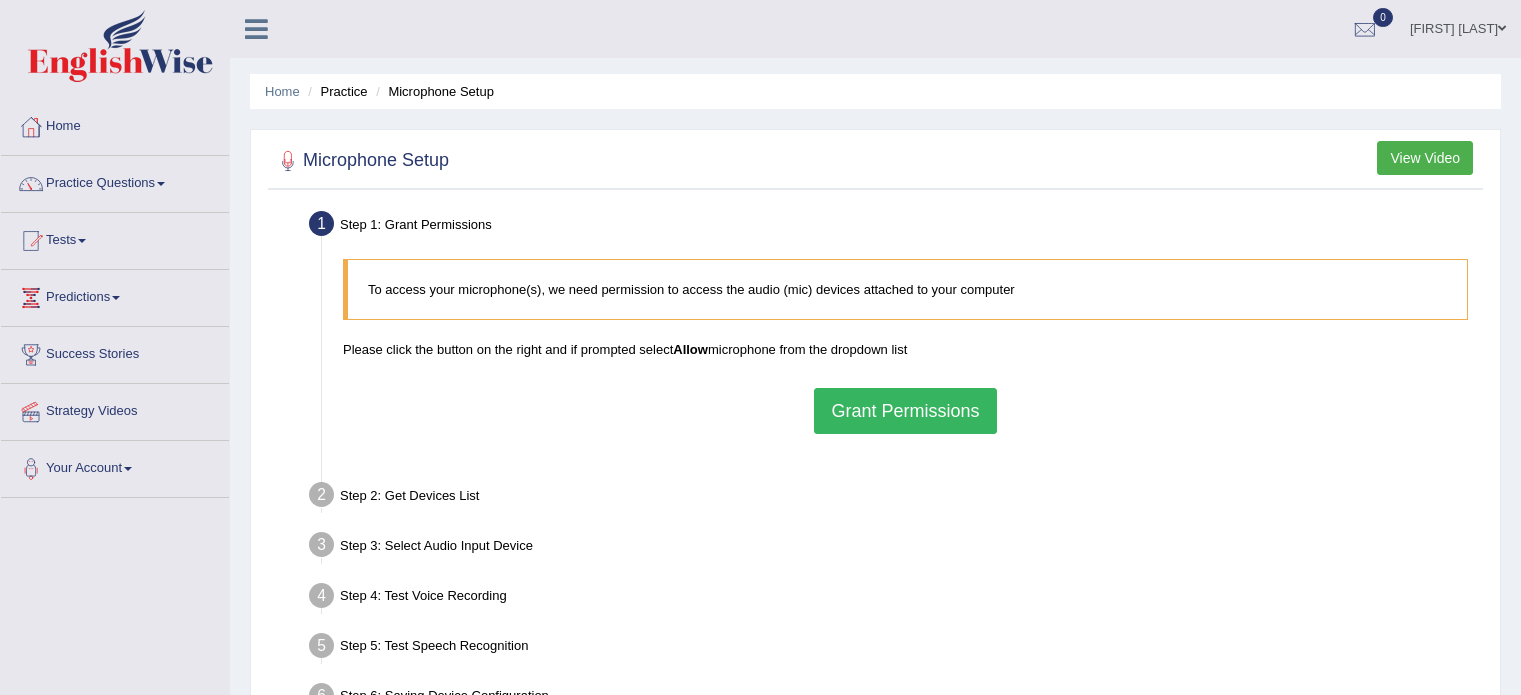 scroll, scrollTop: 0, scrollLeft: 0, axis: both 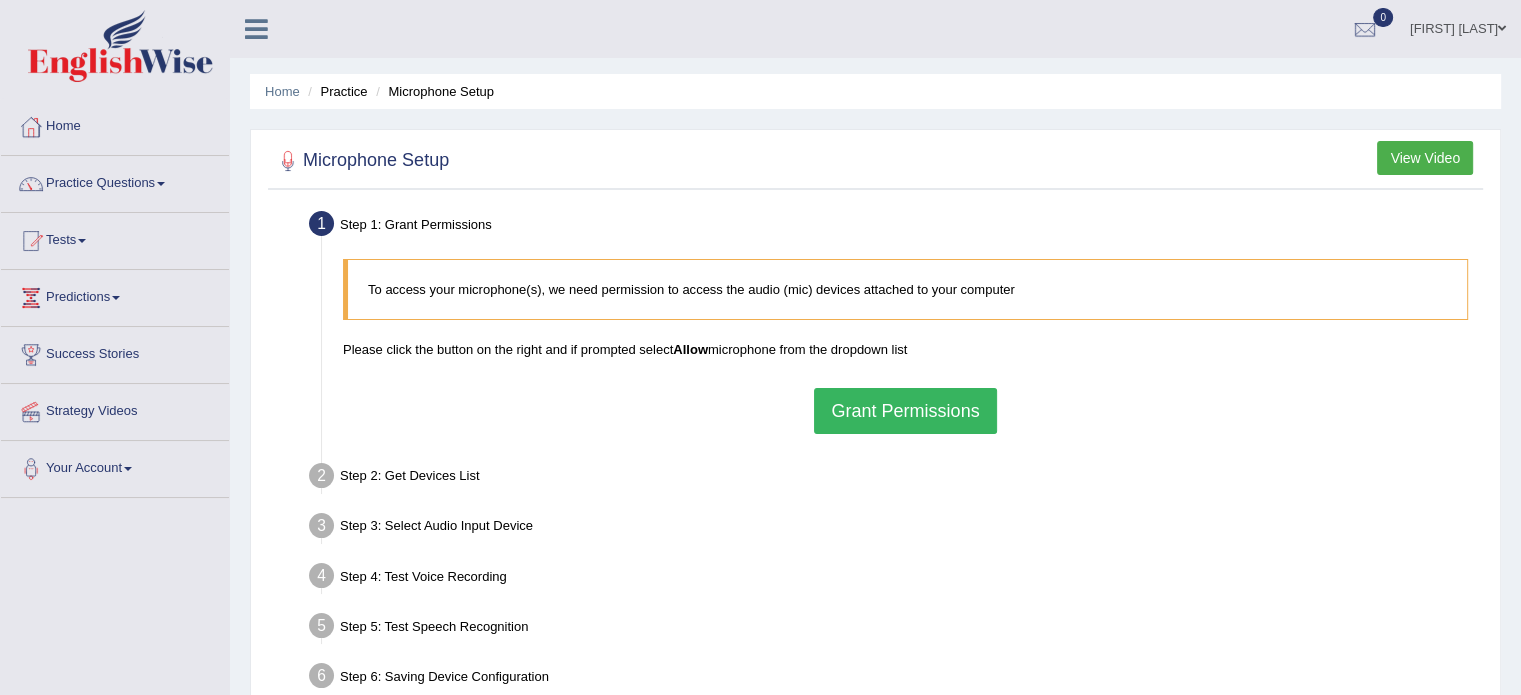click on "Grant Permissions" at bounding box center (905, 411) 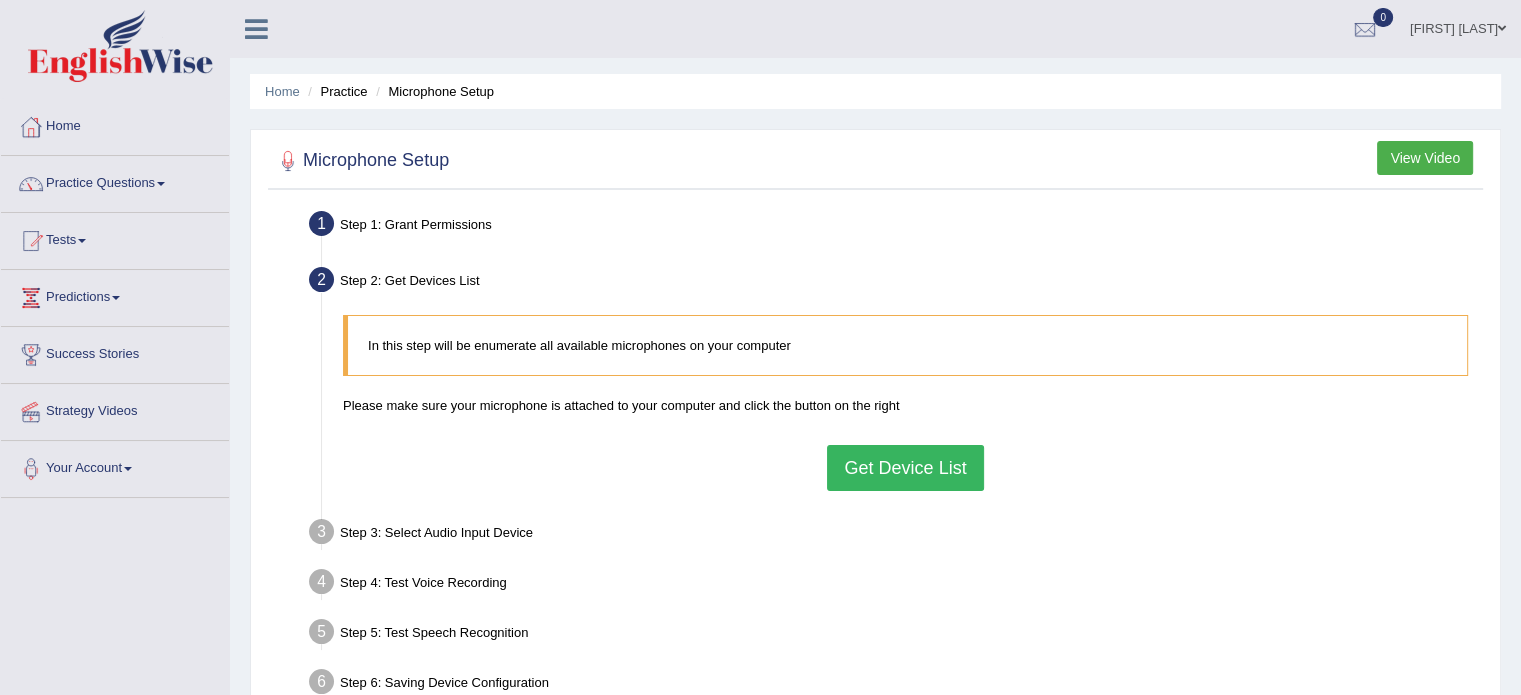 click on "Get Device List" at bounding box center [905, 468] 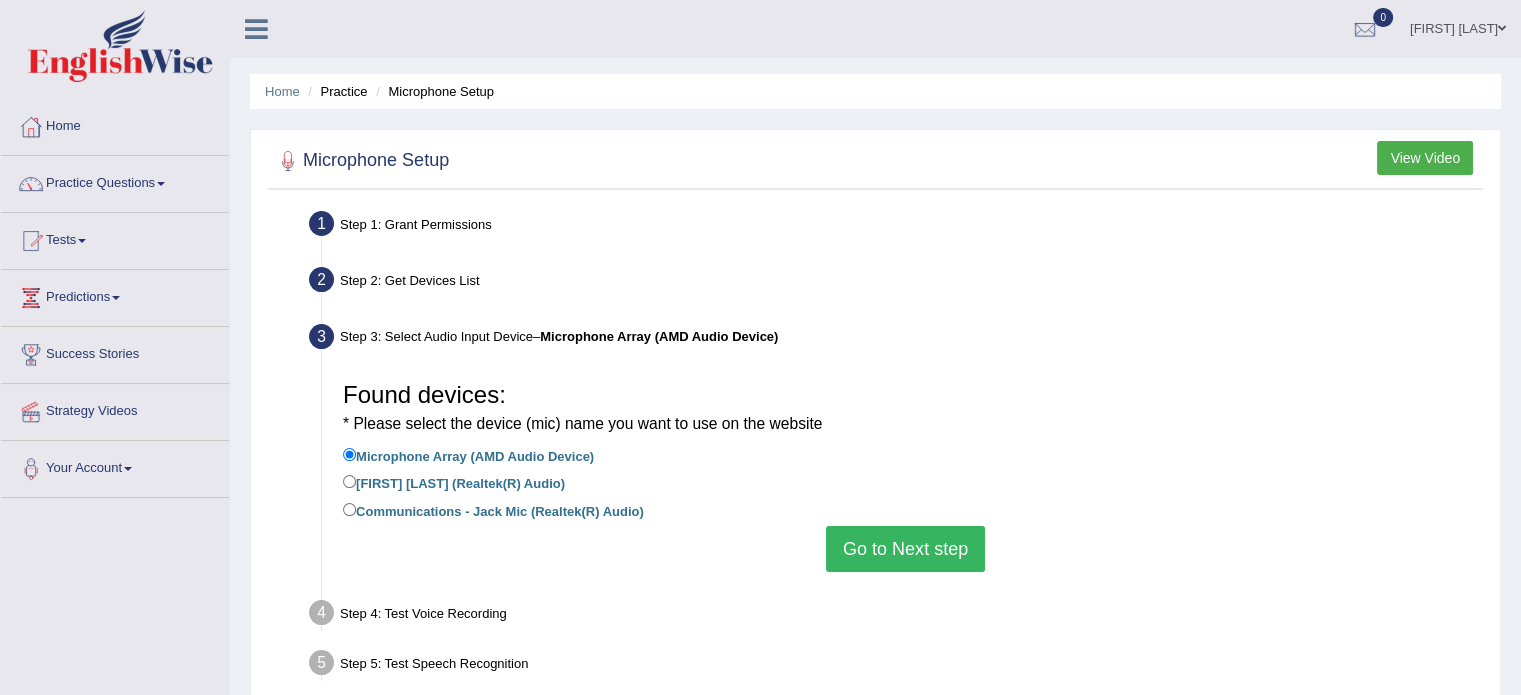 click on "Go to Next step" at bounding box center (905, 549) 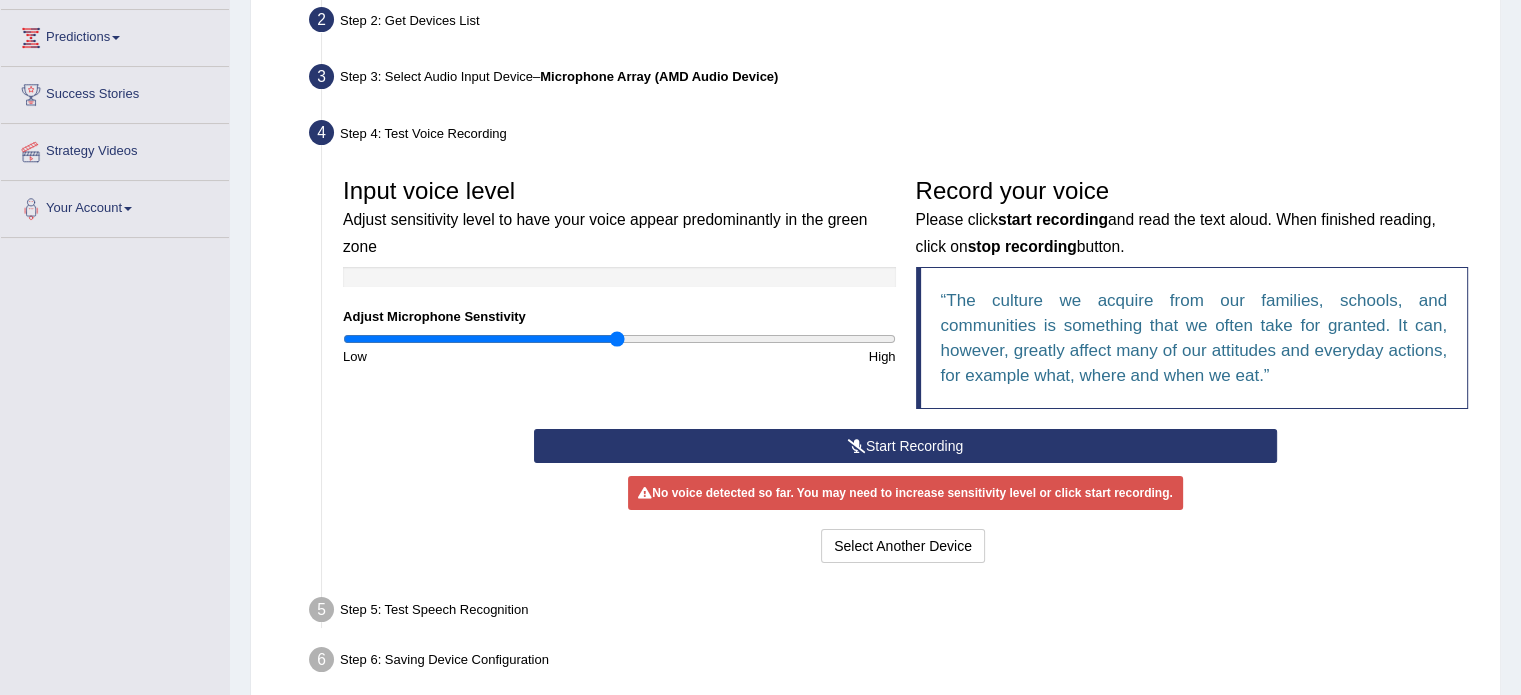 scroll, scrollTop: 355, scrollLeft: 0, axis: vertical 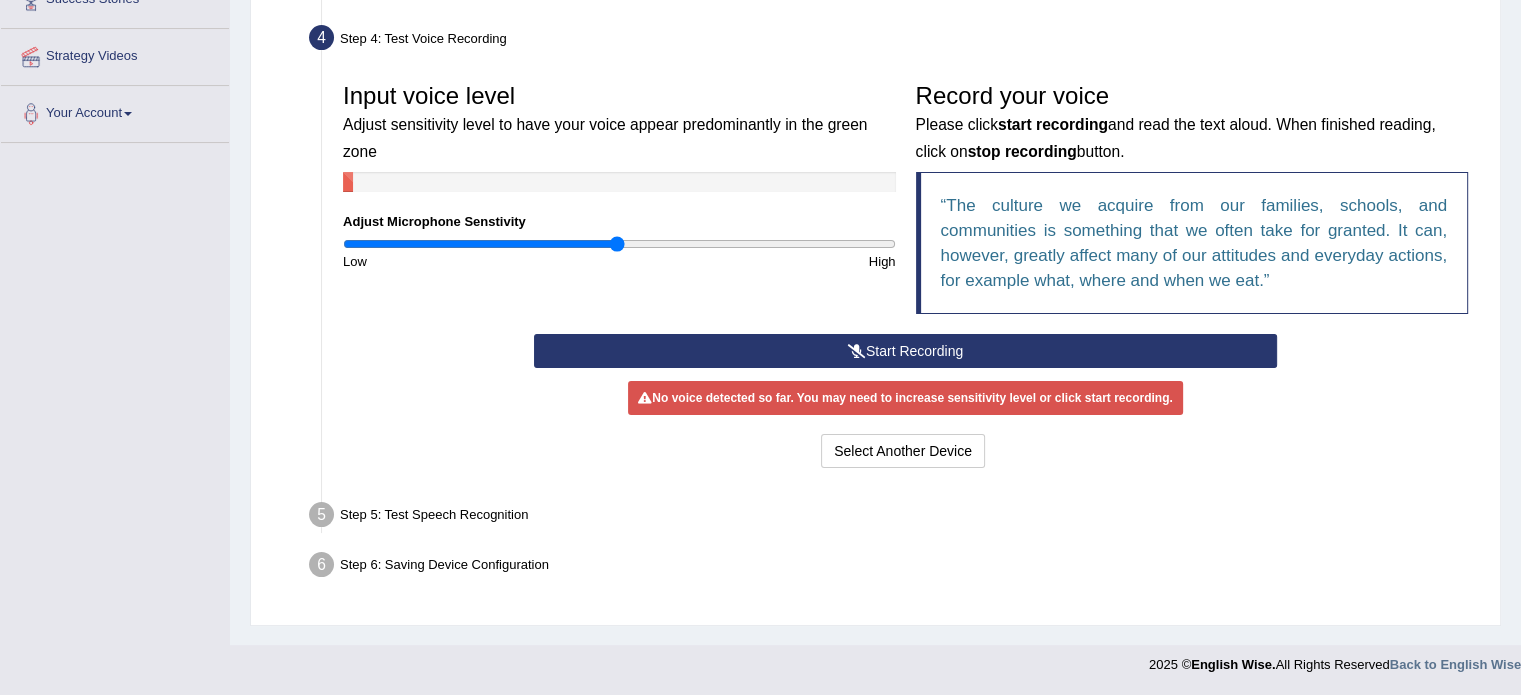 click on "Start Recording" at bounding box center (905, 351) 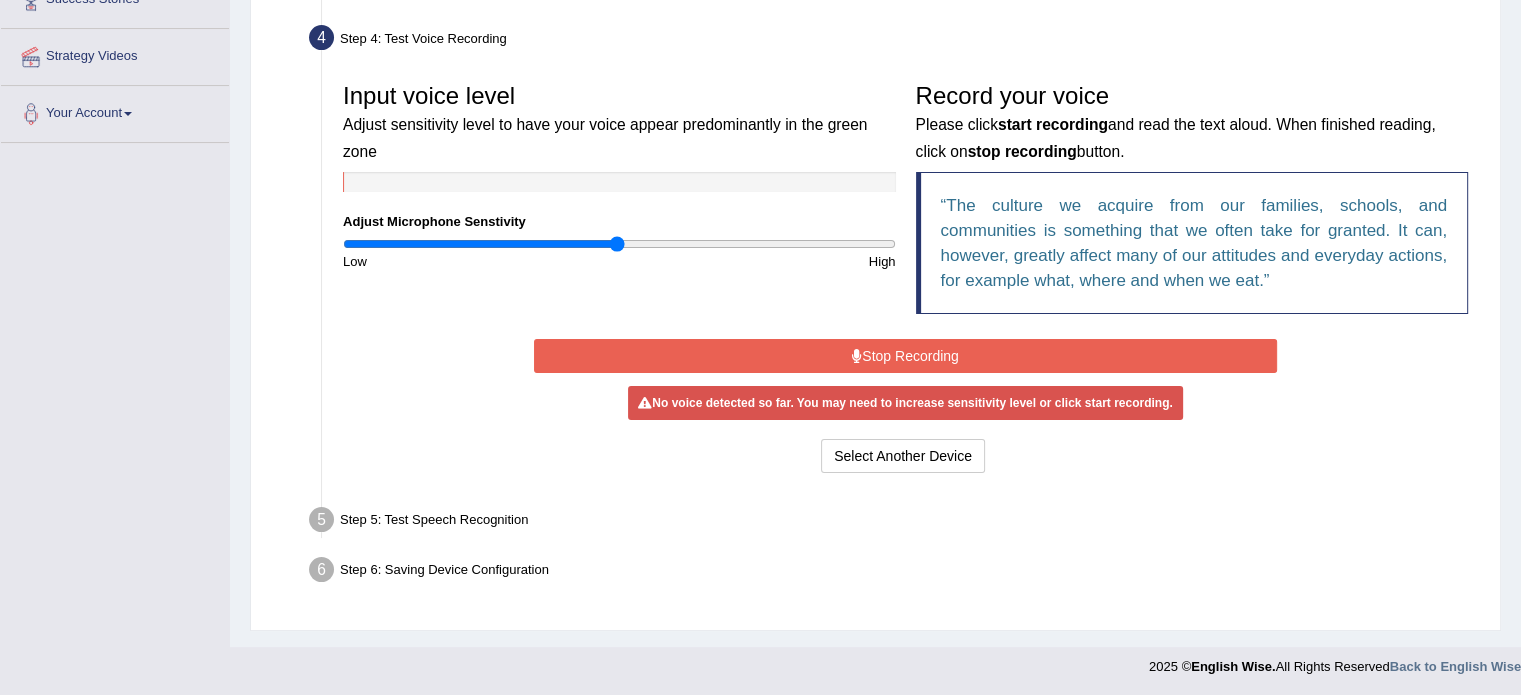 click on "Step 5: Test Speech Recognition" at bounding box center [895, 523] 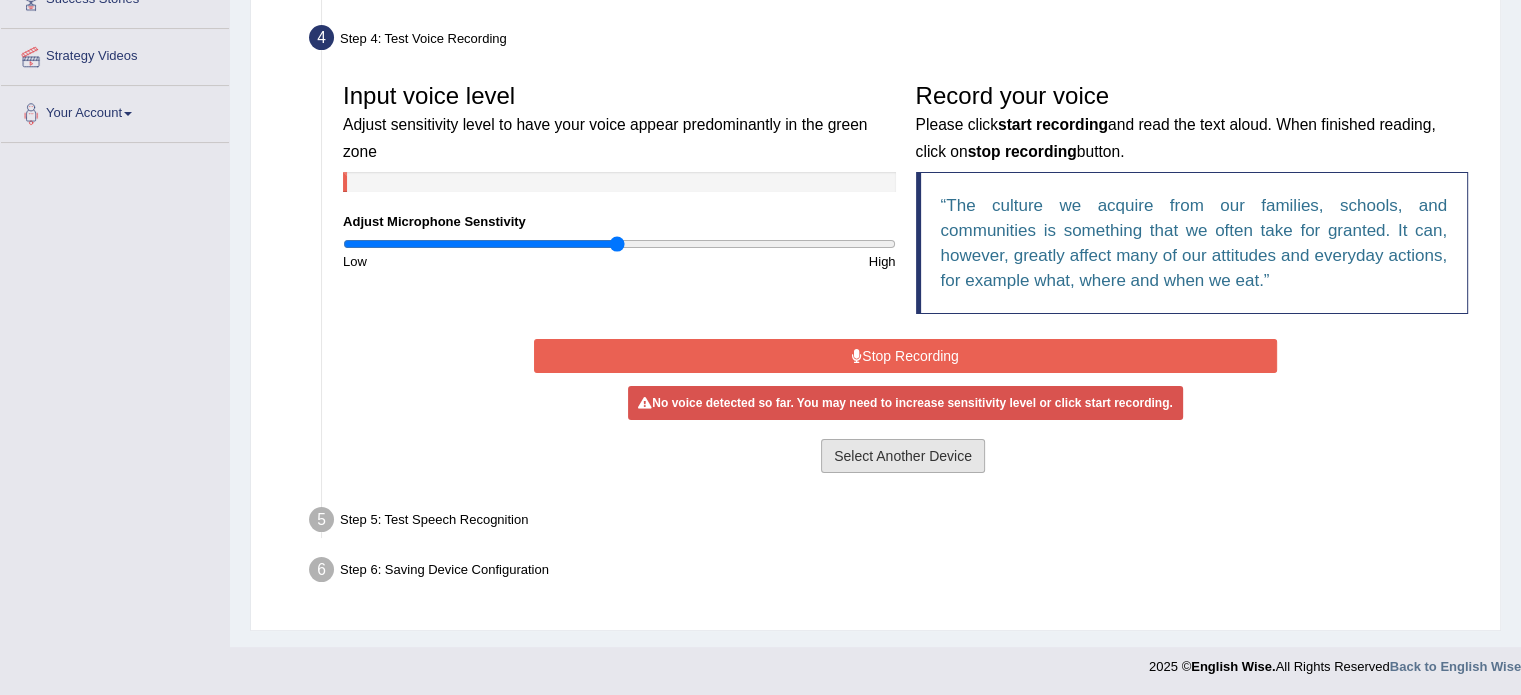 click on "Select Another Device" at bounding box center (903, 456) 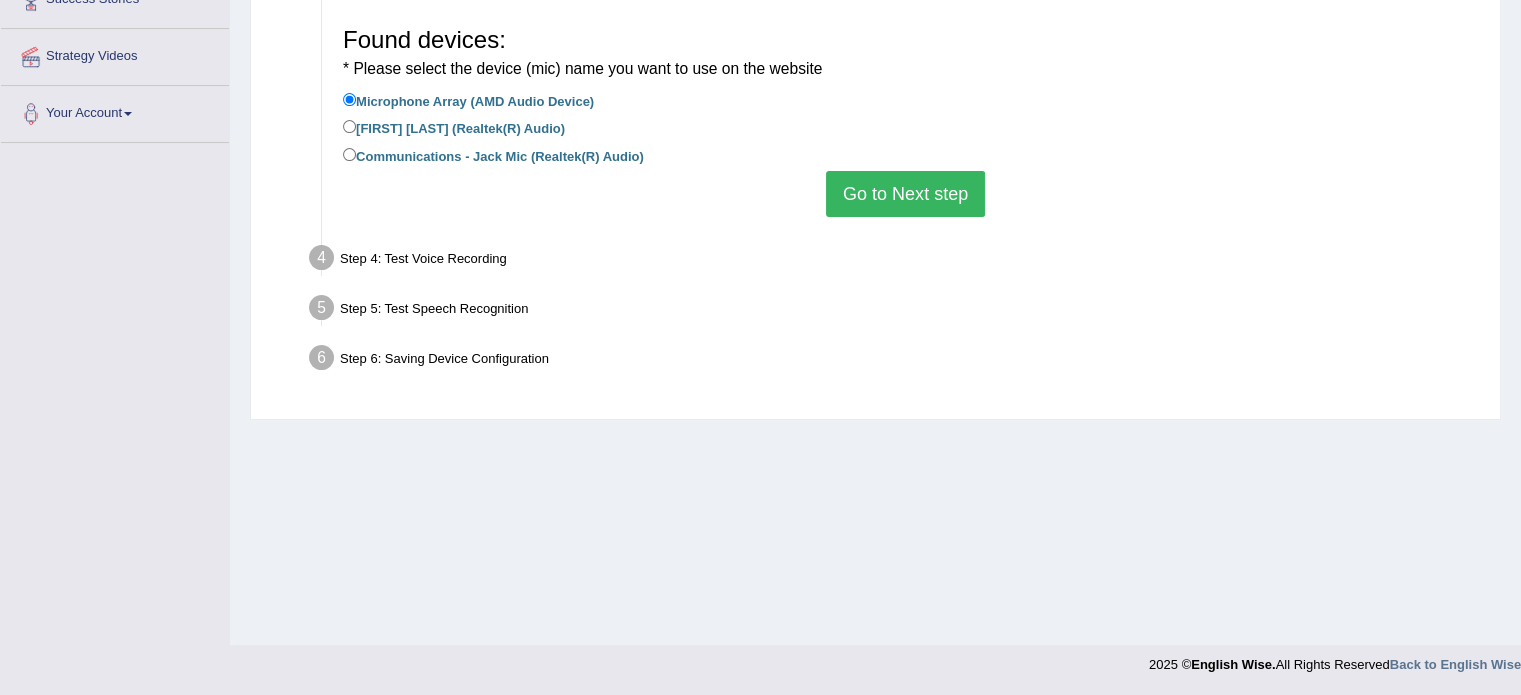 click on "Go to Next step" at bounding box center [905, 194] 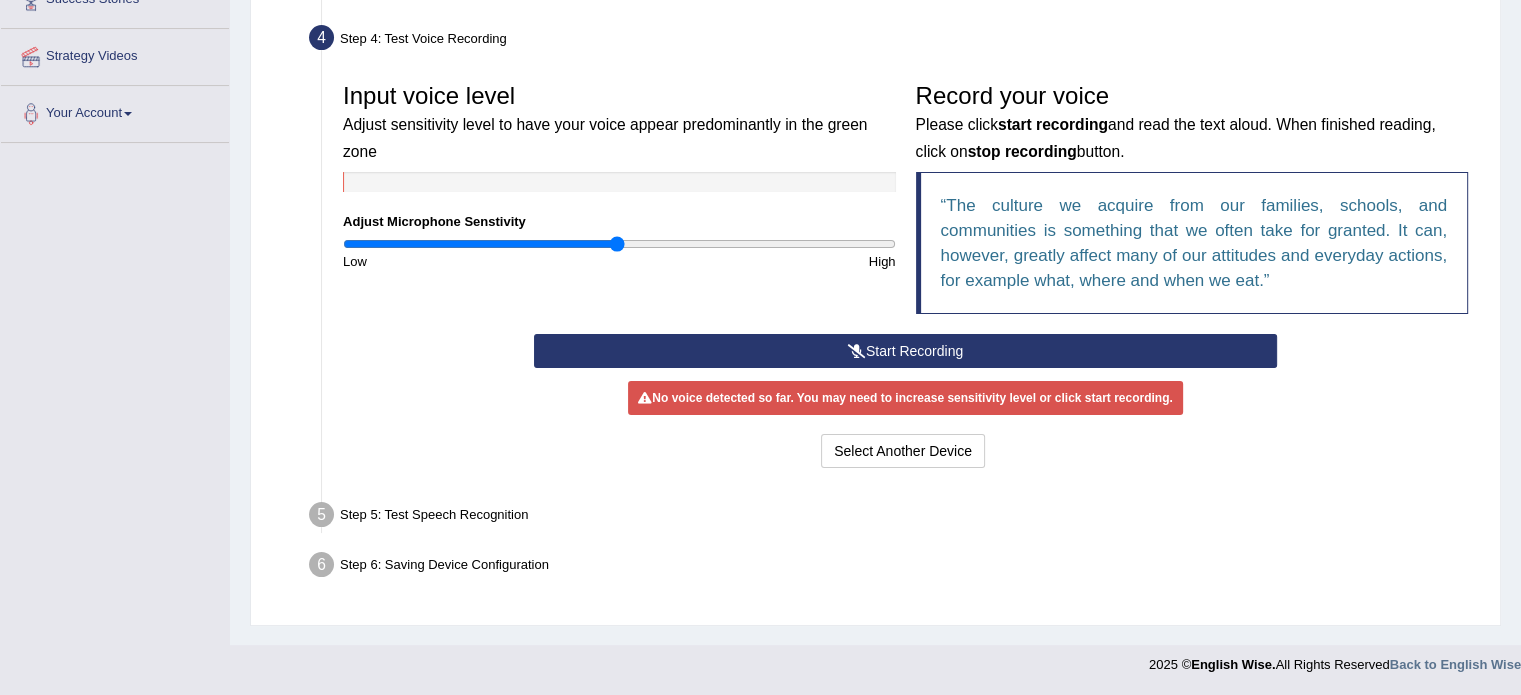 click on "Start Recording" at bounding box center (905, 351) 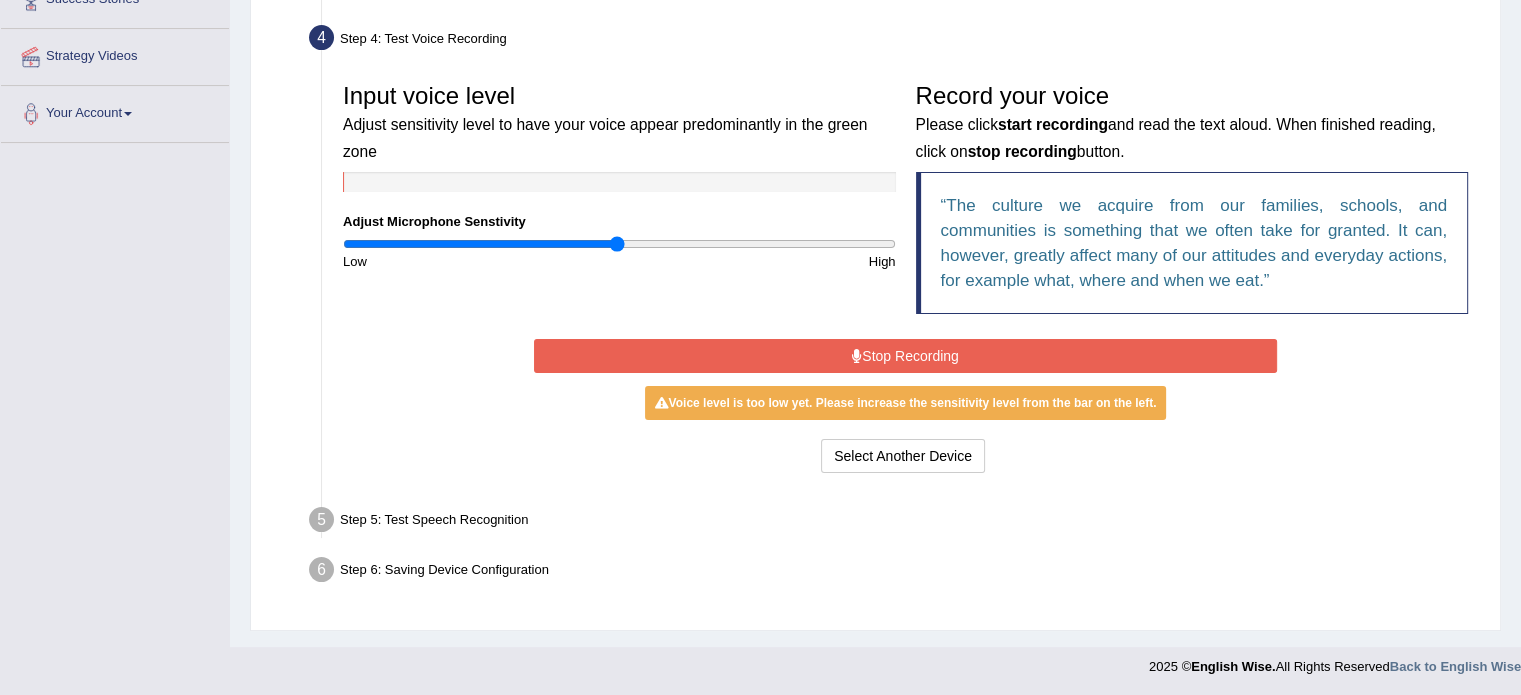 click on "Voice level is too low yet. Please increase the sensitivity level from the bar on the left." at bounding box center [906, 403] 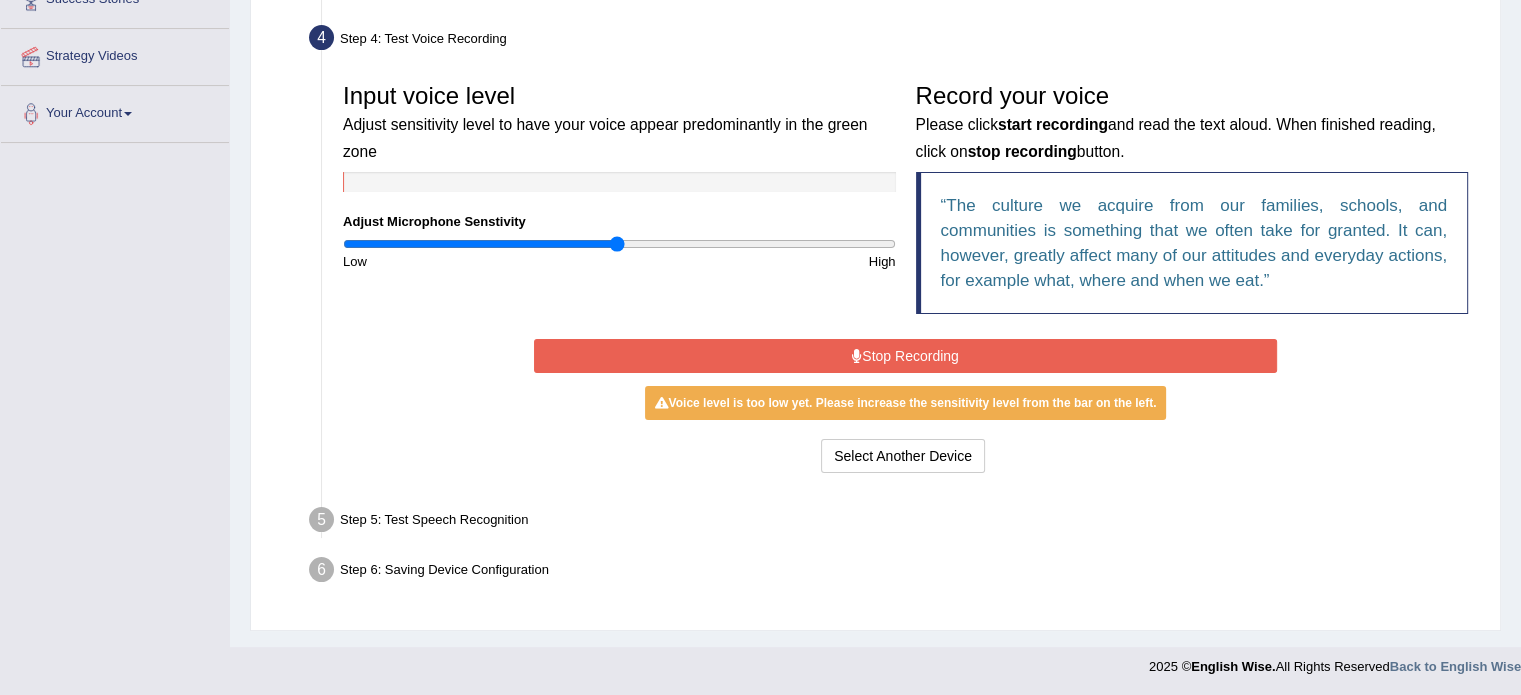 click on "Stop Recording" at bounding box center (905, 356) 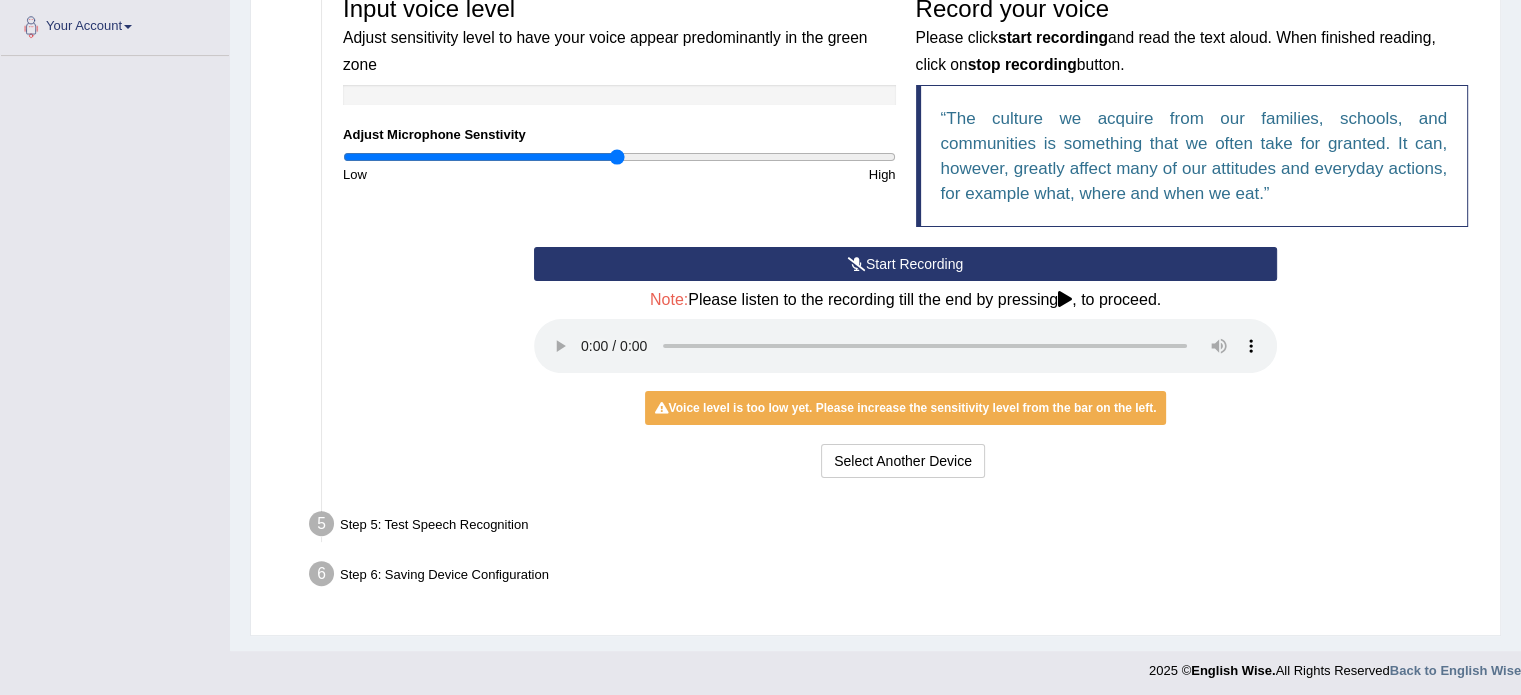 scroll, scrollTop: 447, scrollLeft: 0, axis: vertical 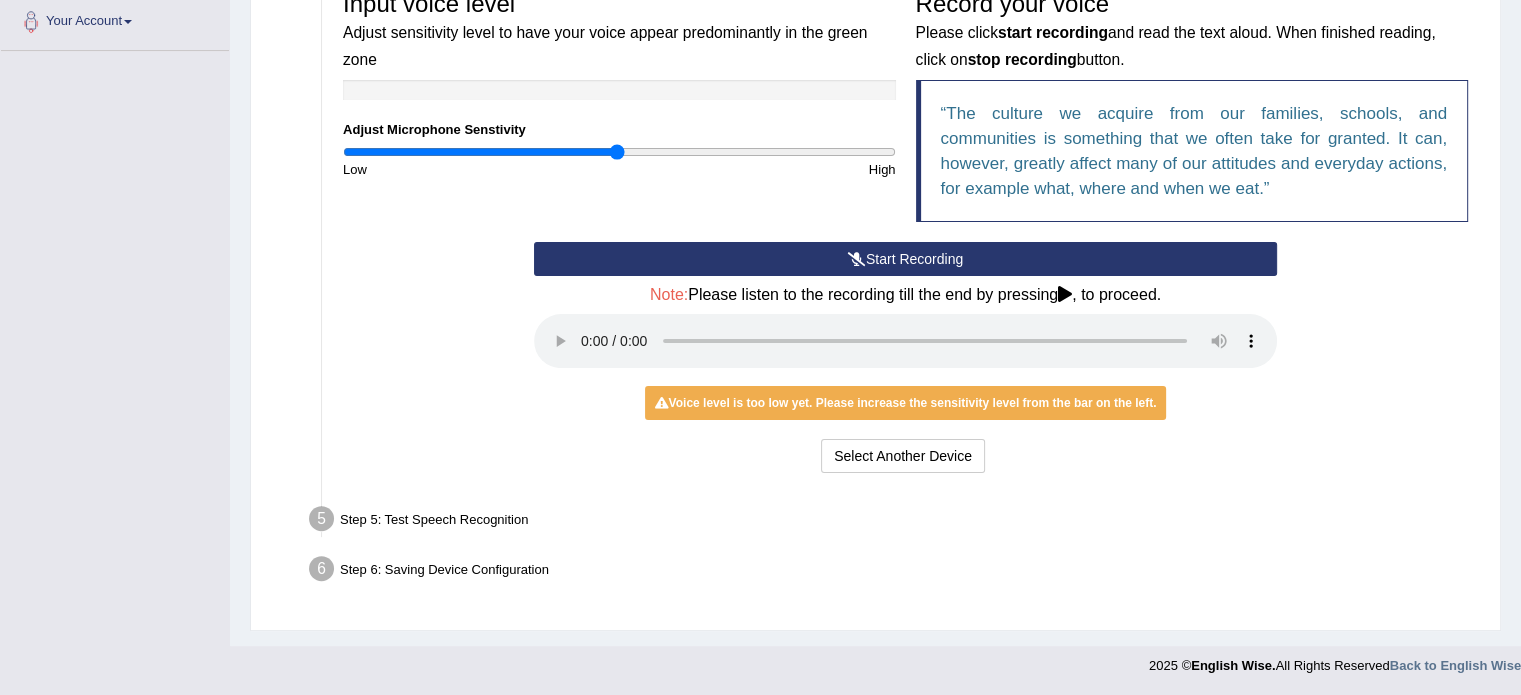 click on "Step 5: Test Speech Recognition" at bounding box center (895, 522) 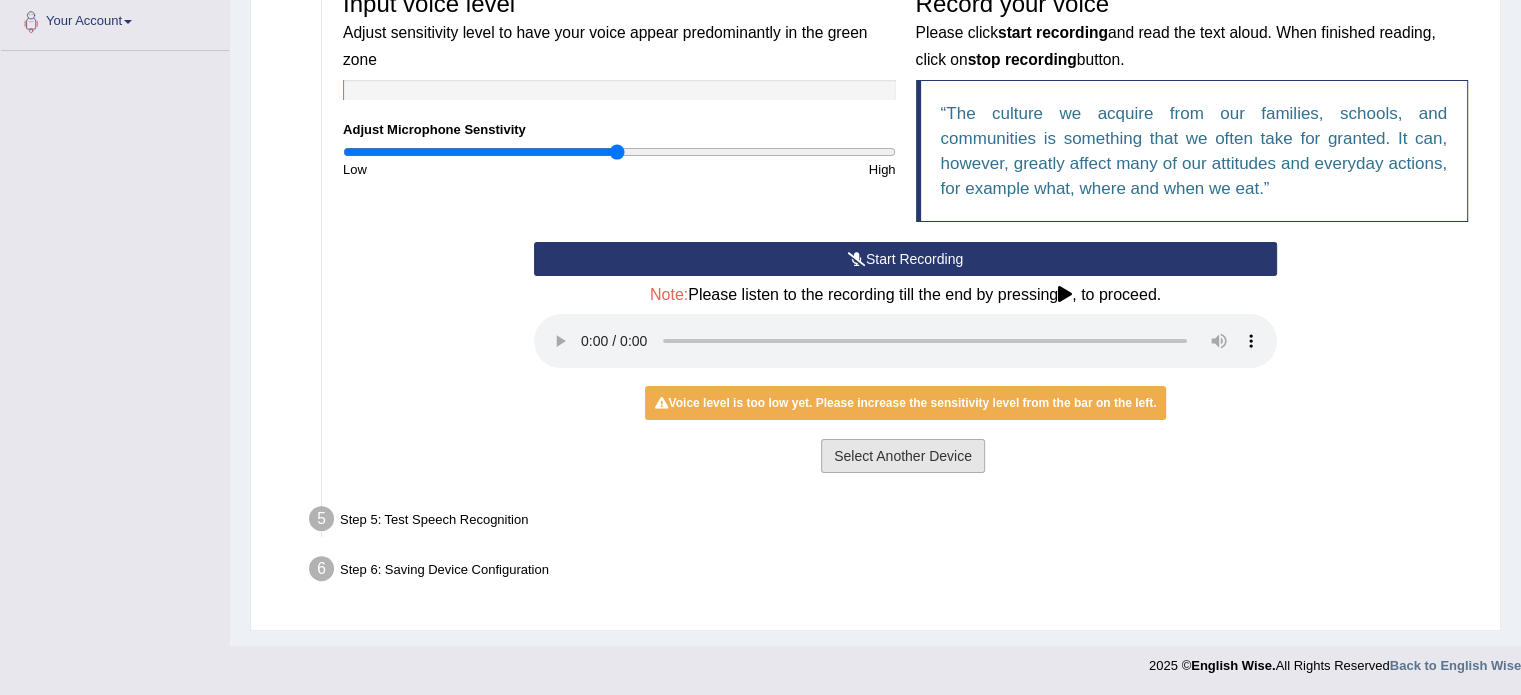click on "Select Another Device" at bounding box center (903, 456) 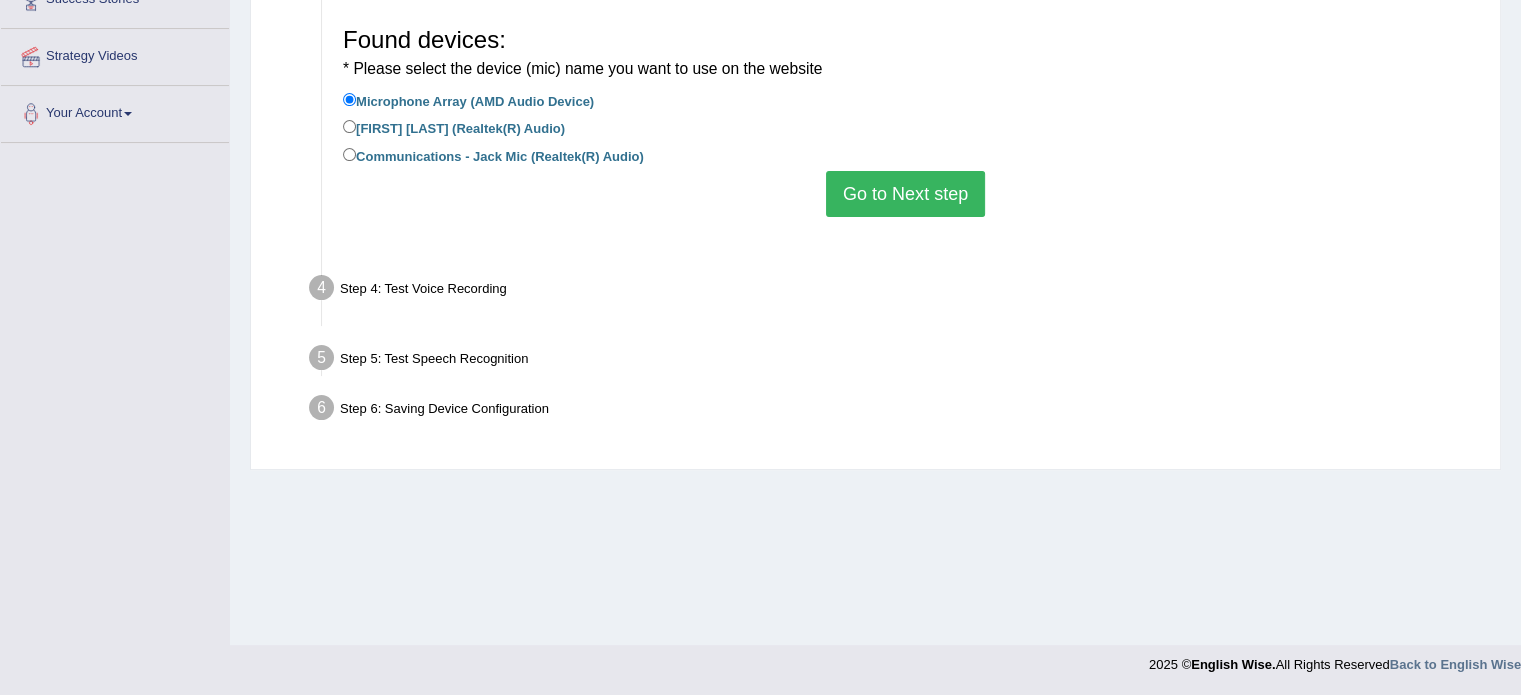 scroll, scrollTop: 355, scrollLeft: 0, axis: vertical 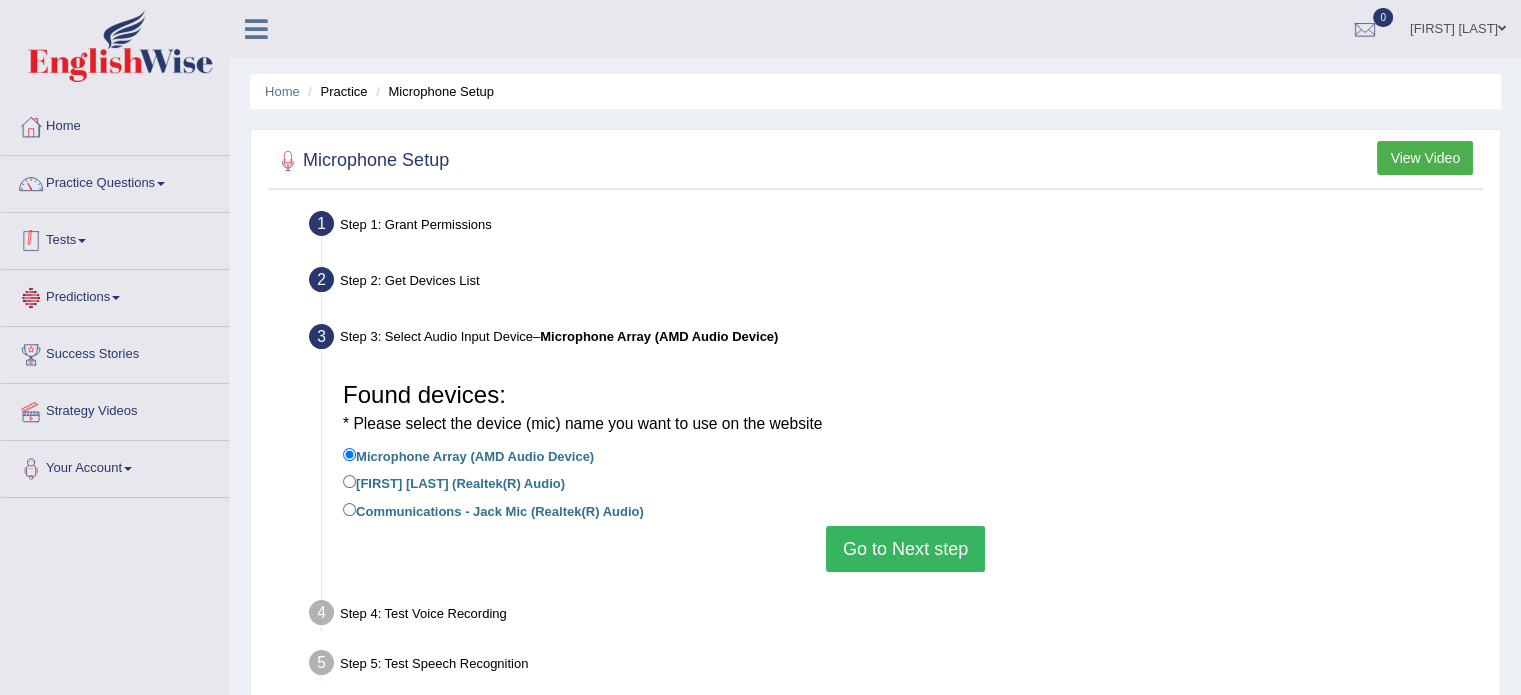 click on "Tests" at bounding box center (115, 238) 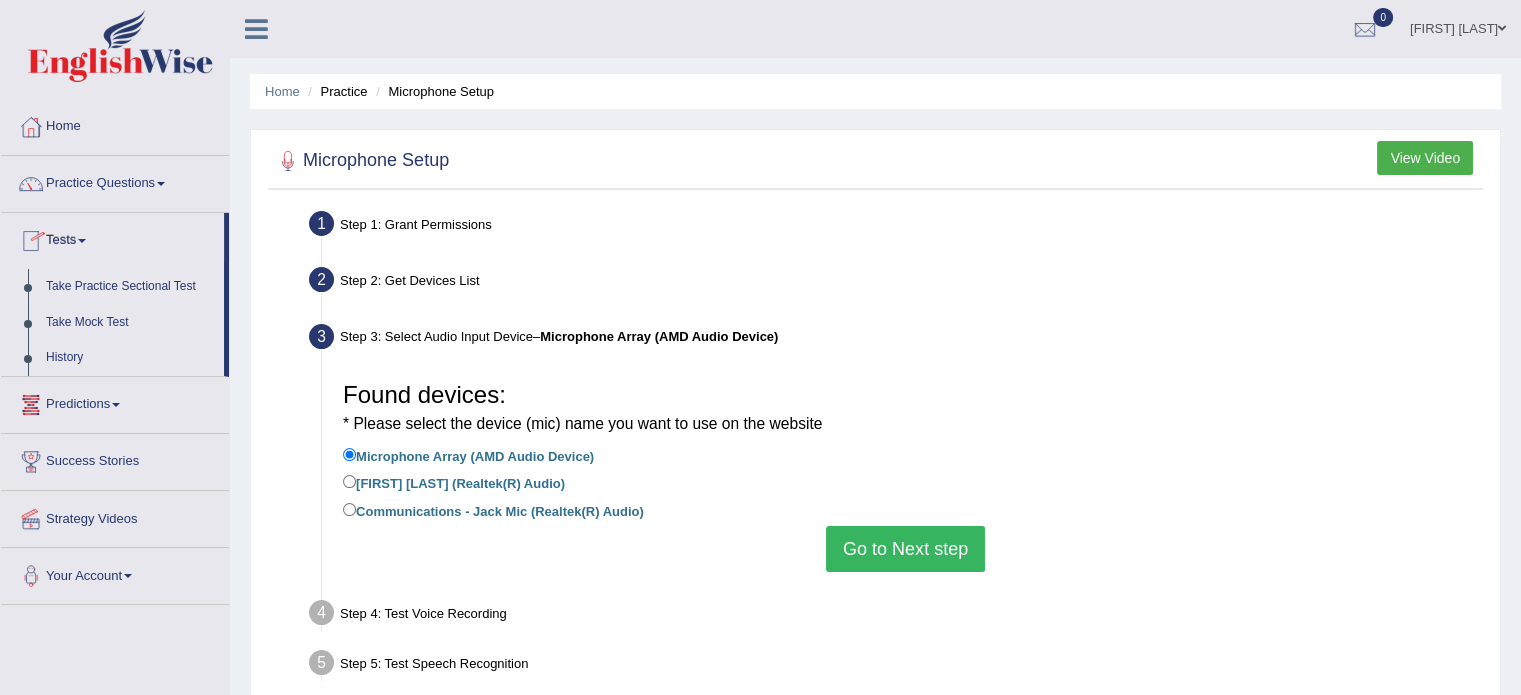 click on "Take Practice Sectional Test" at bounding box center [130, 287] 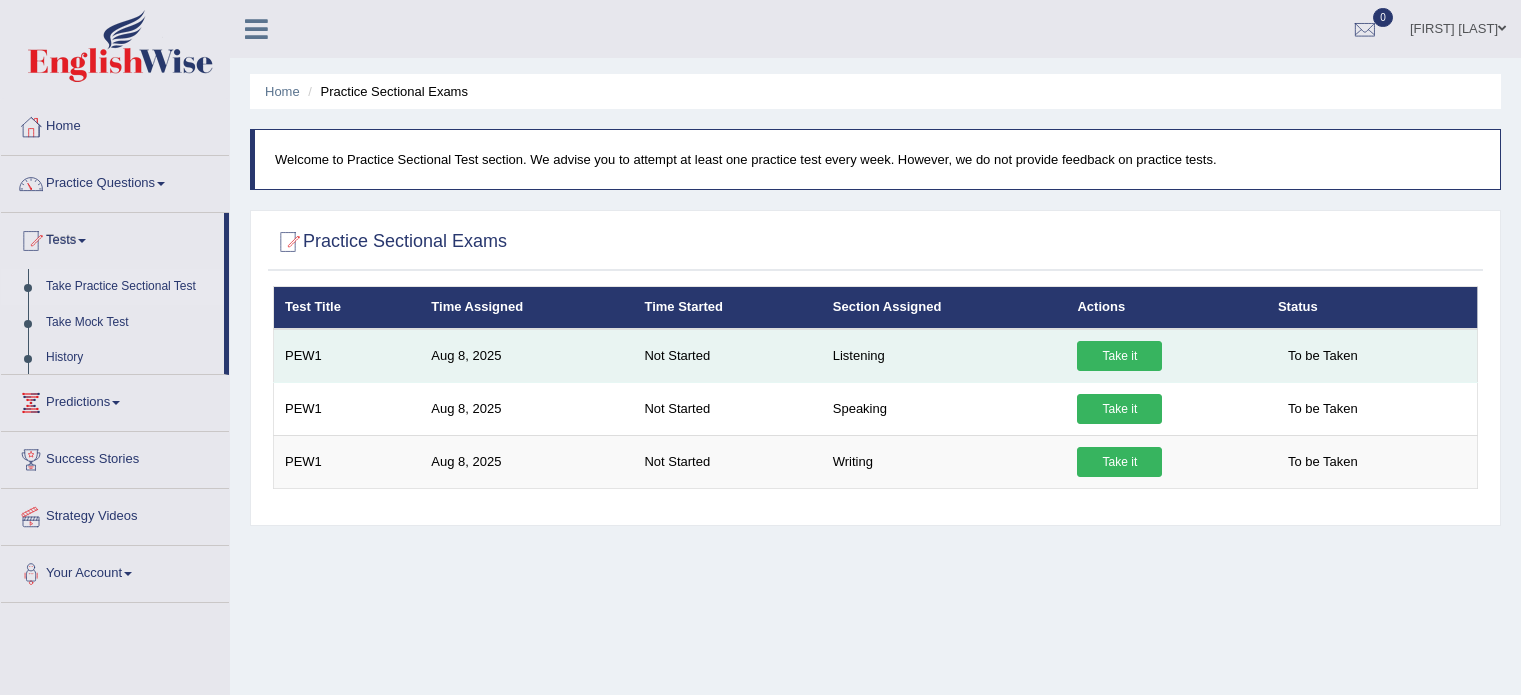 scroll, scrollTop: 0, scrollLeft: 0, axis: both 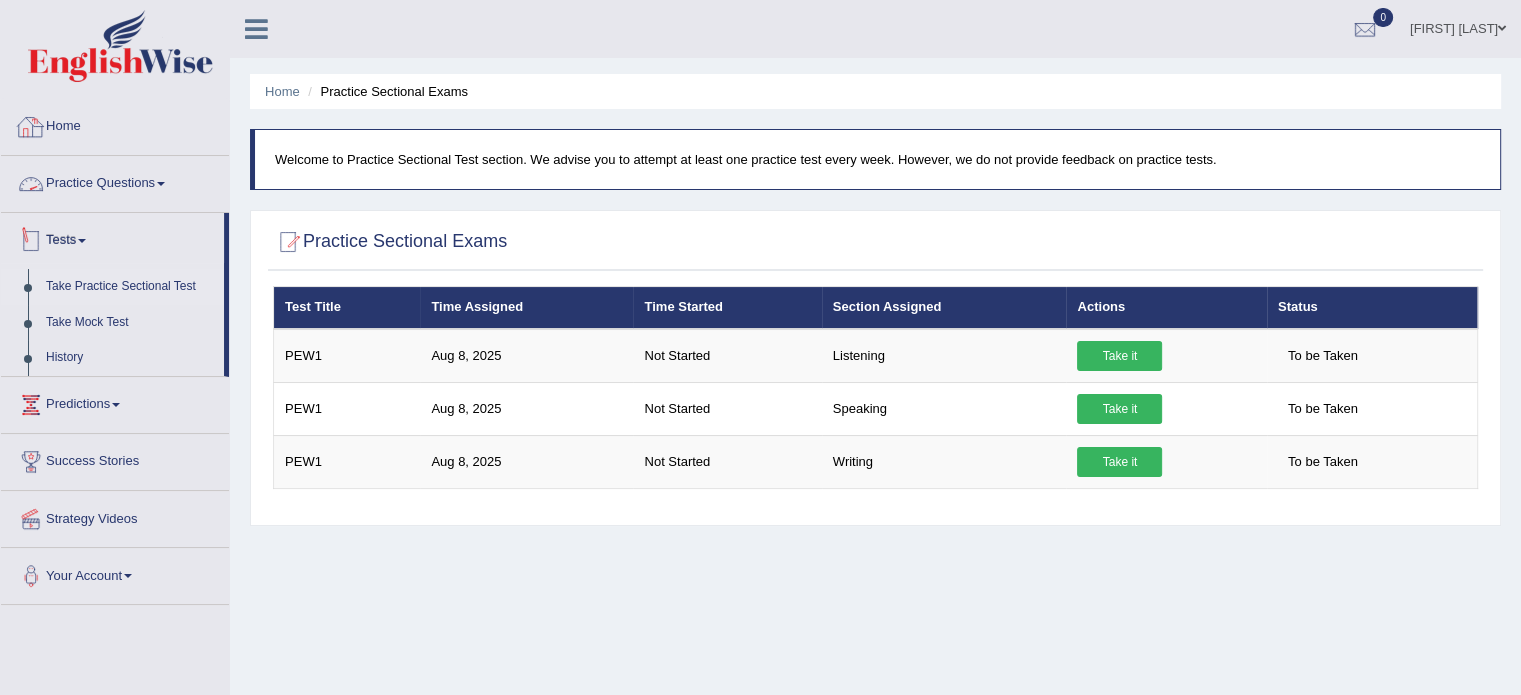 click on "Practice Questions" at bounding box center [115, 181] 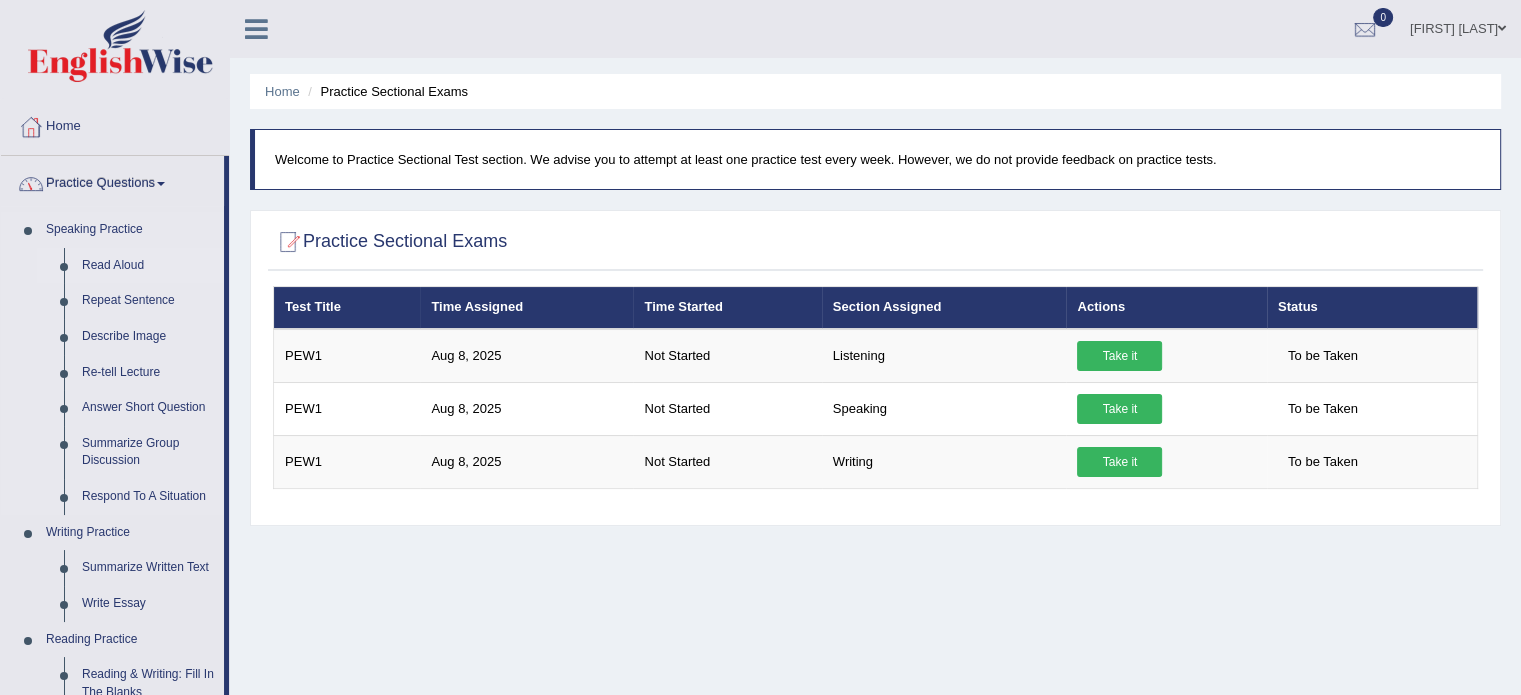 click on "Read Aloud" at bounding box center (148, 266) 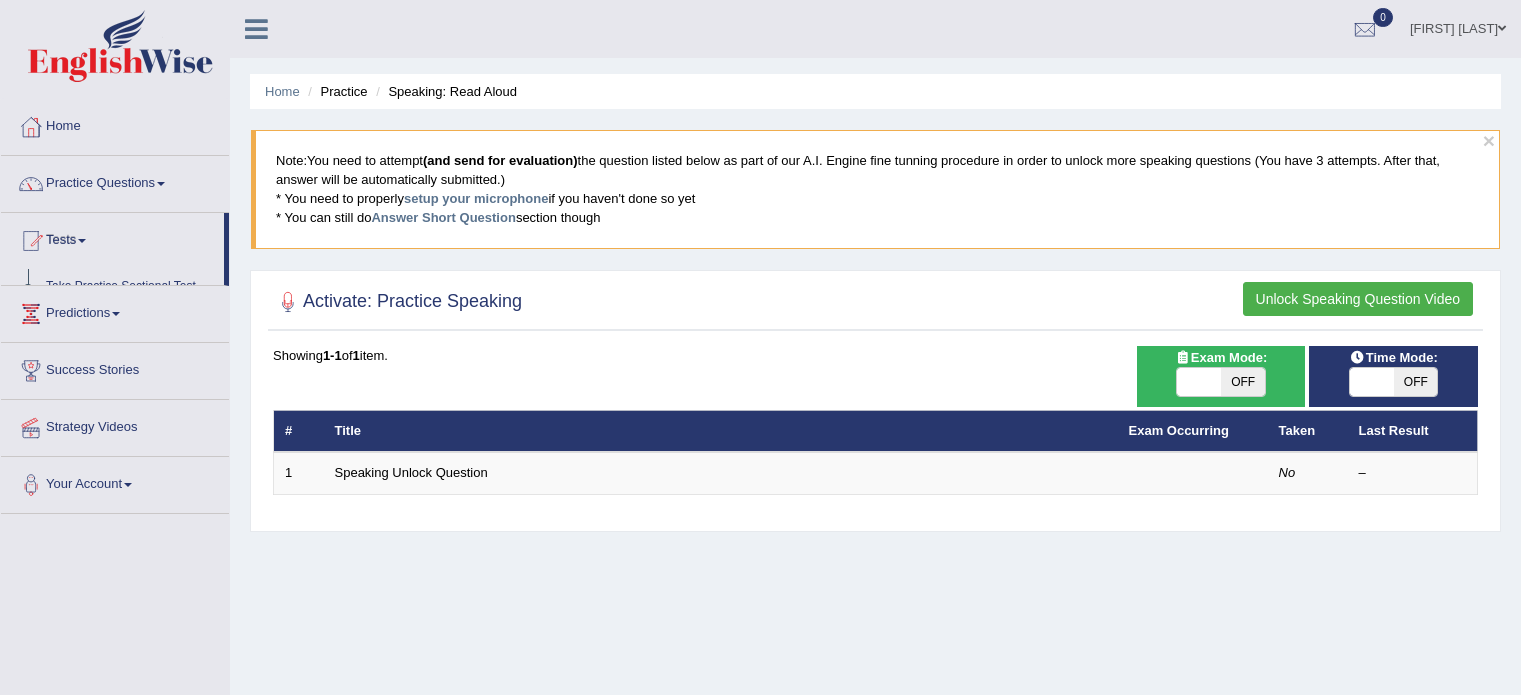scroll, scrollTop: 0, scrollLeft: 0, axis: both 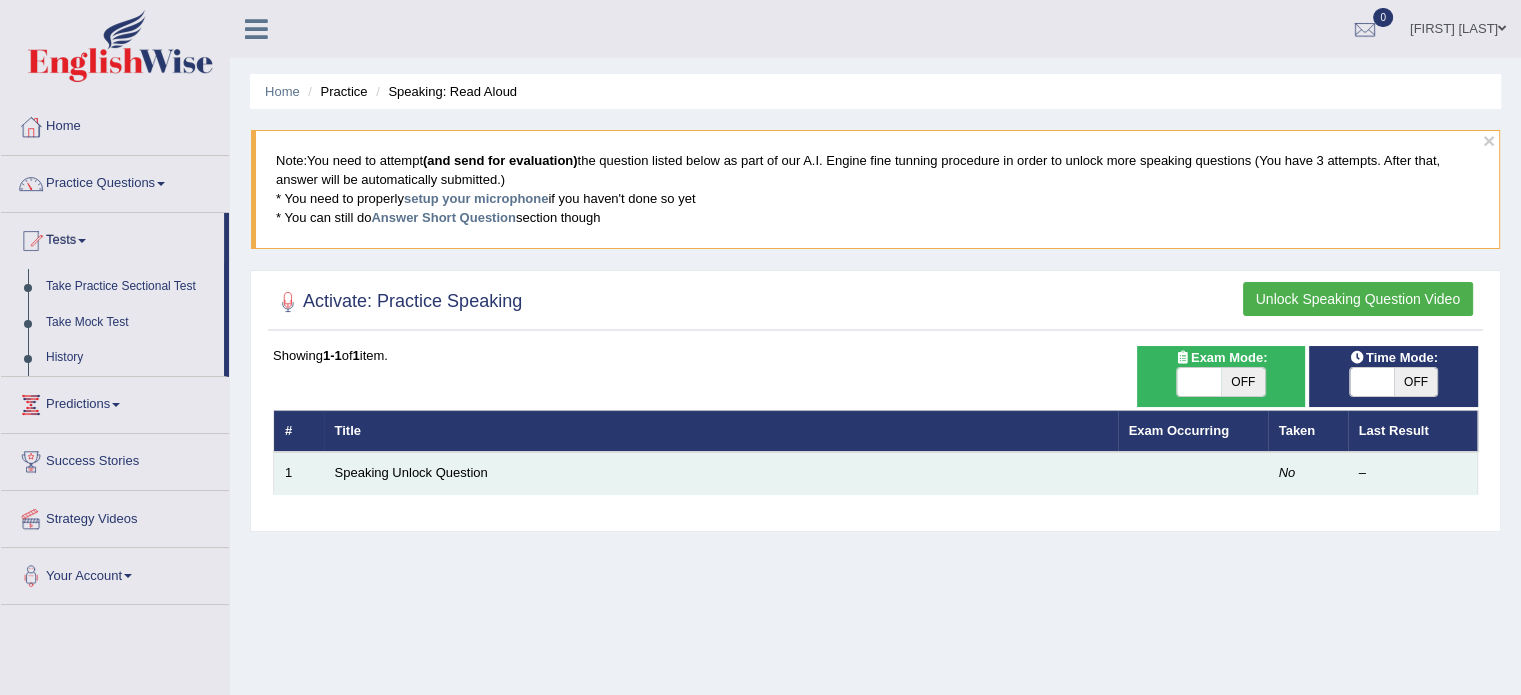 click on "Speaking Unlock Question" at bounding box center (721, 473) 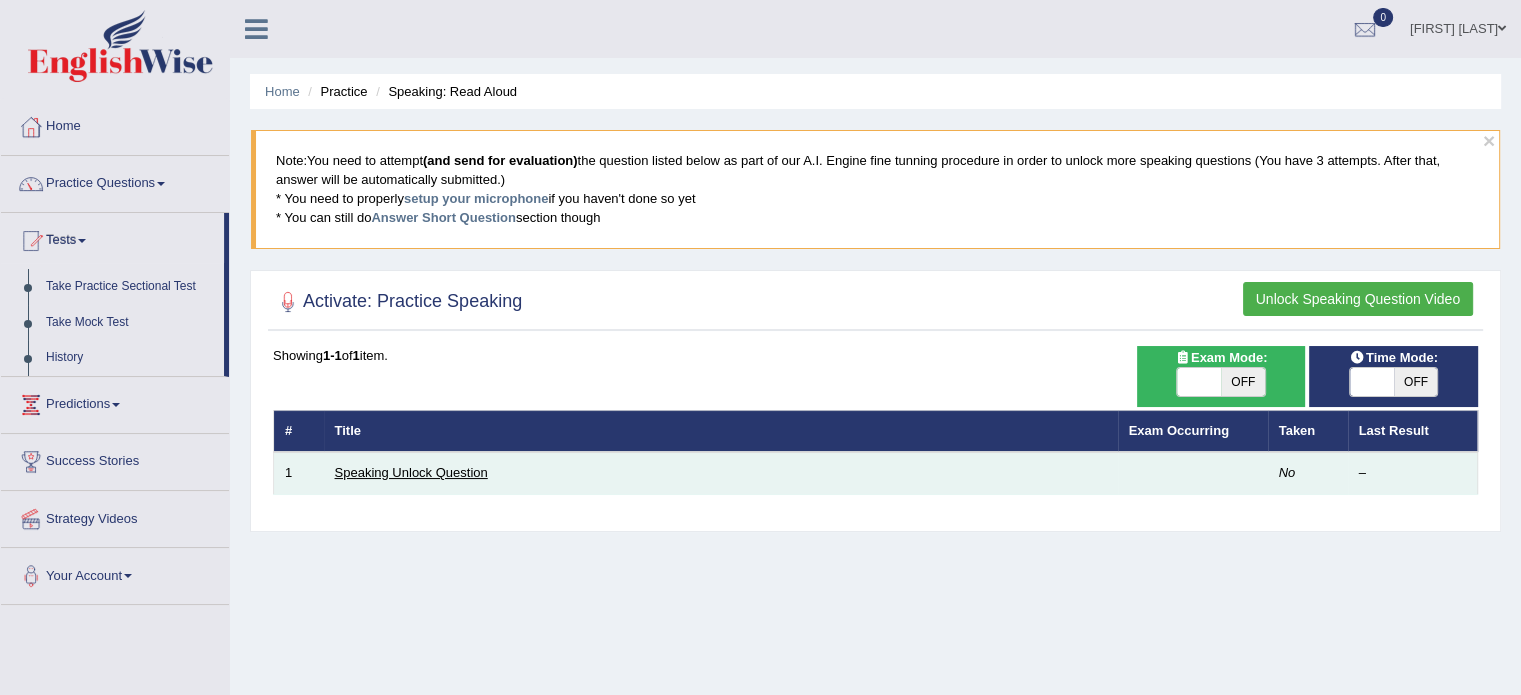 click on "Speaking Unlock Question" at bounding box center [411, 472] 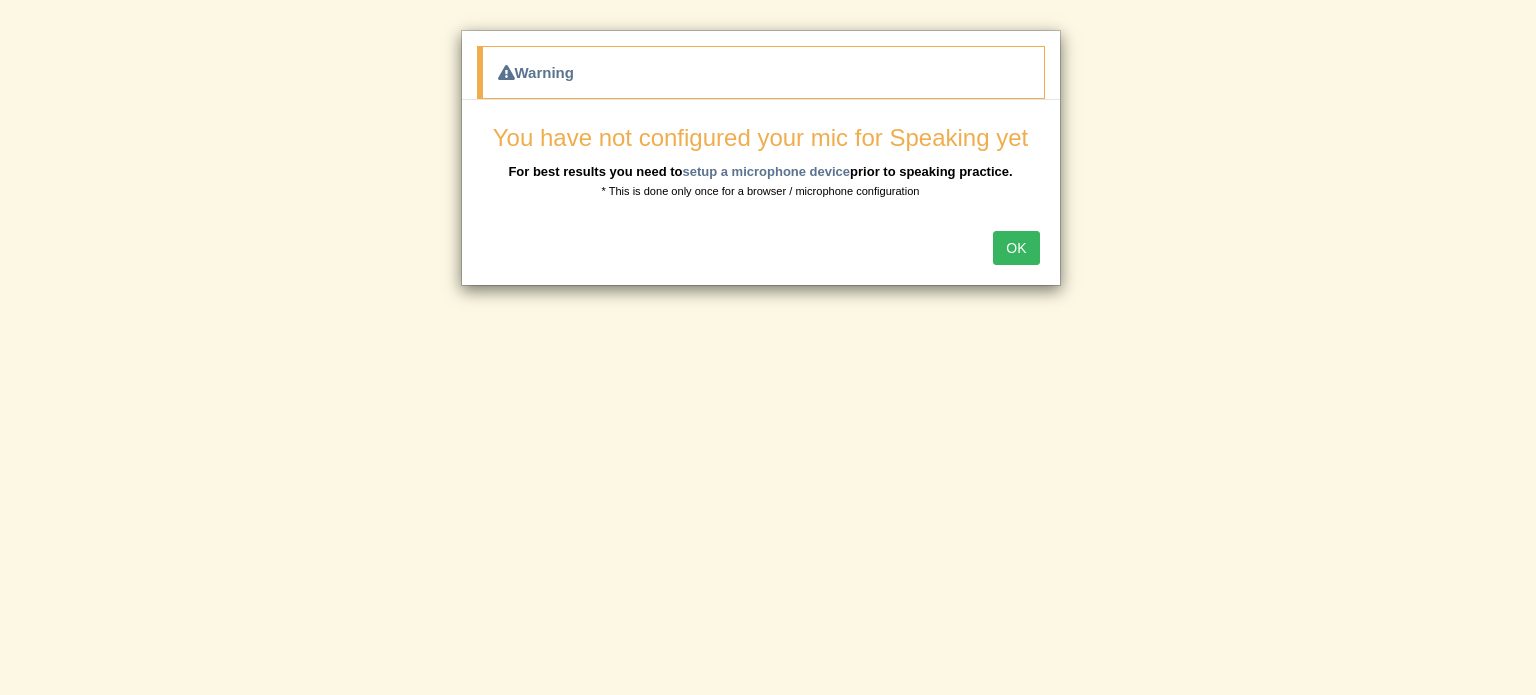 scroll, scrollTop: 0, scrollLeft: 0, axis: both 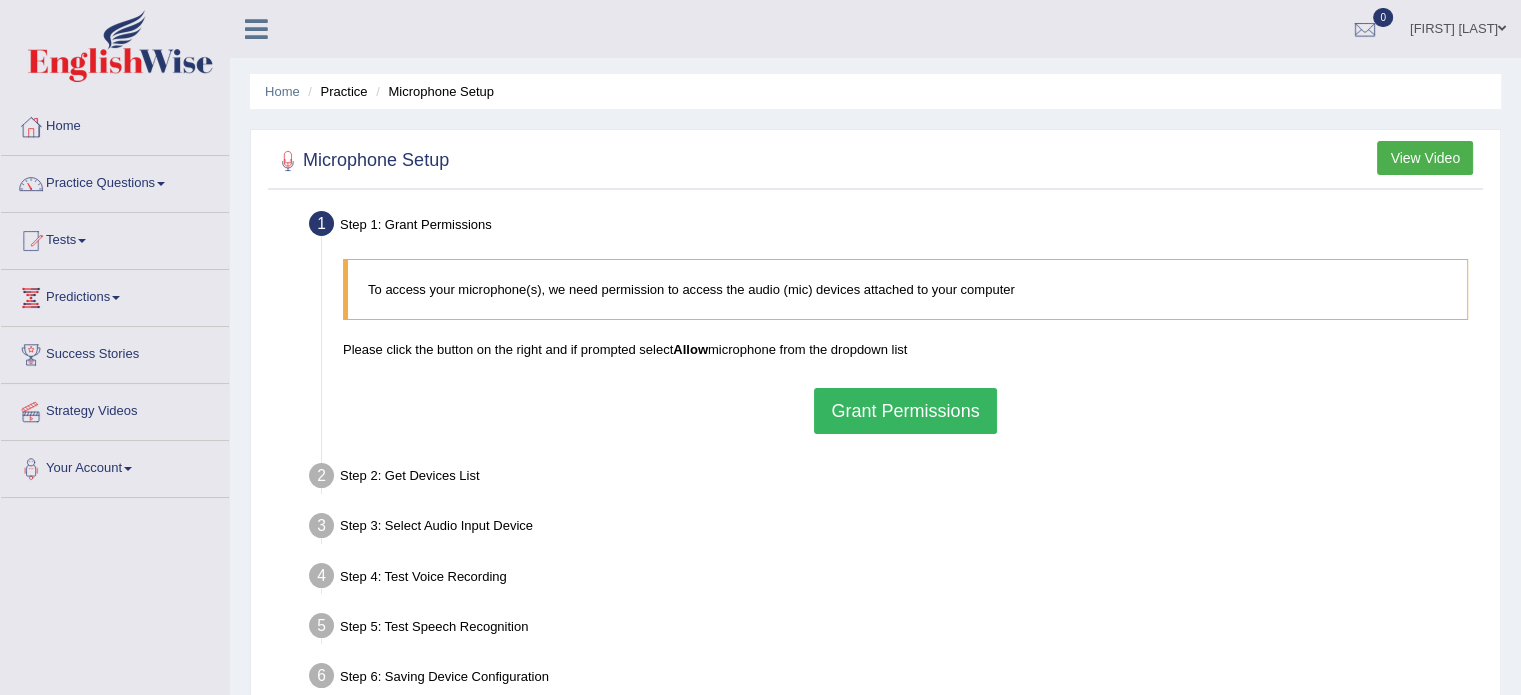 click on "Grant Permissions" at bounding box center (905, 411) 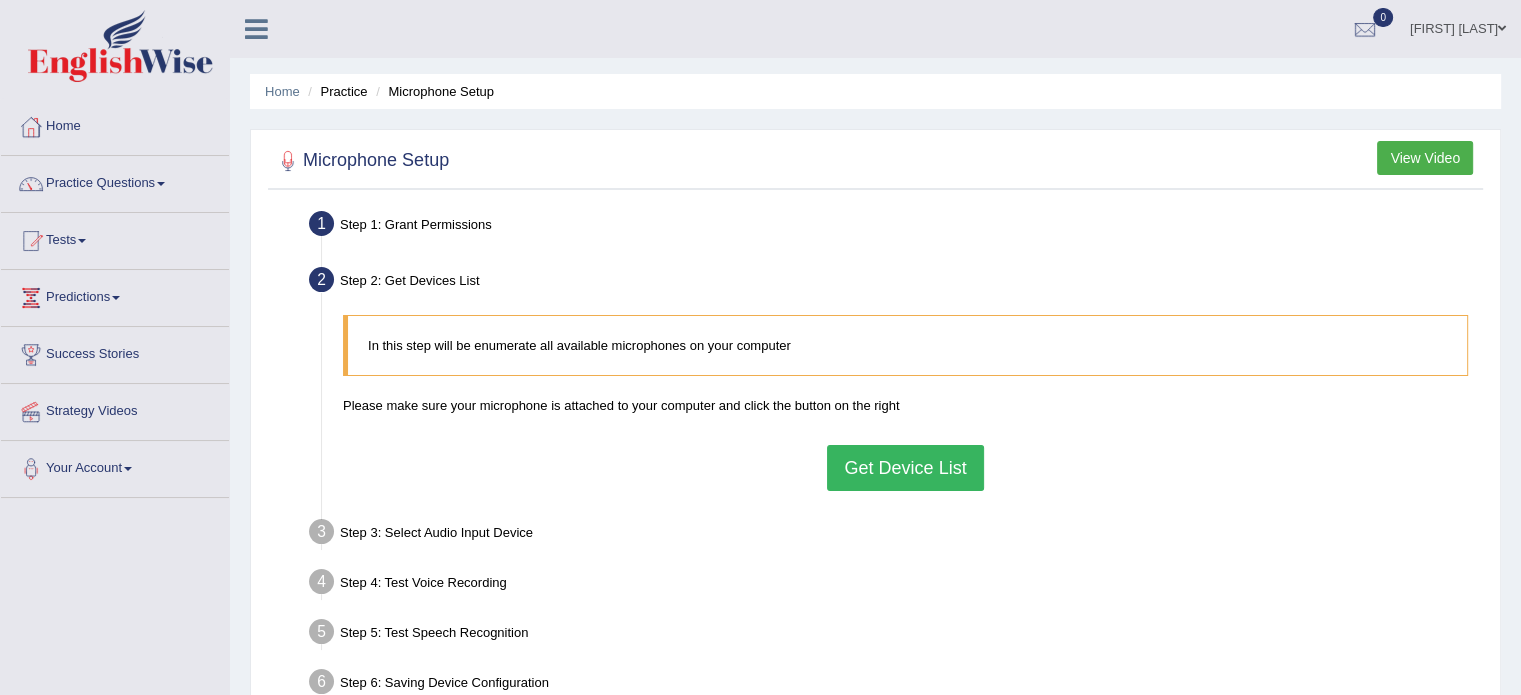 click on "Get Device List" at bounding box center (905, 468) 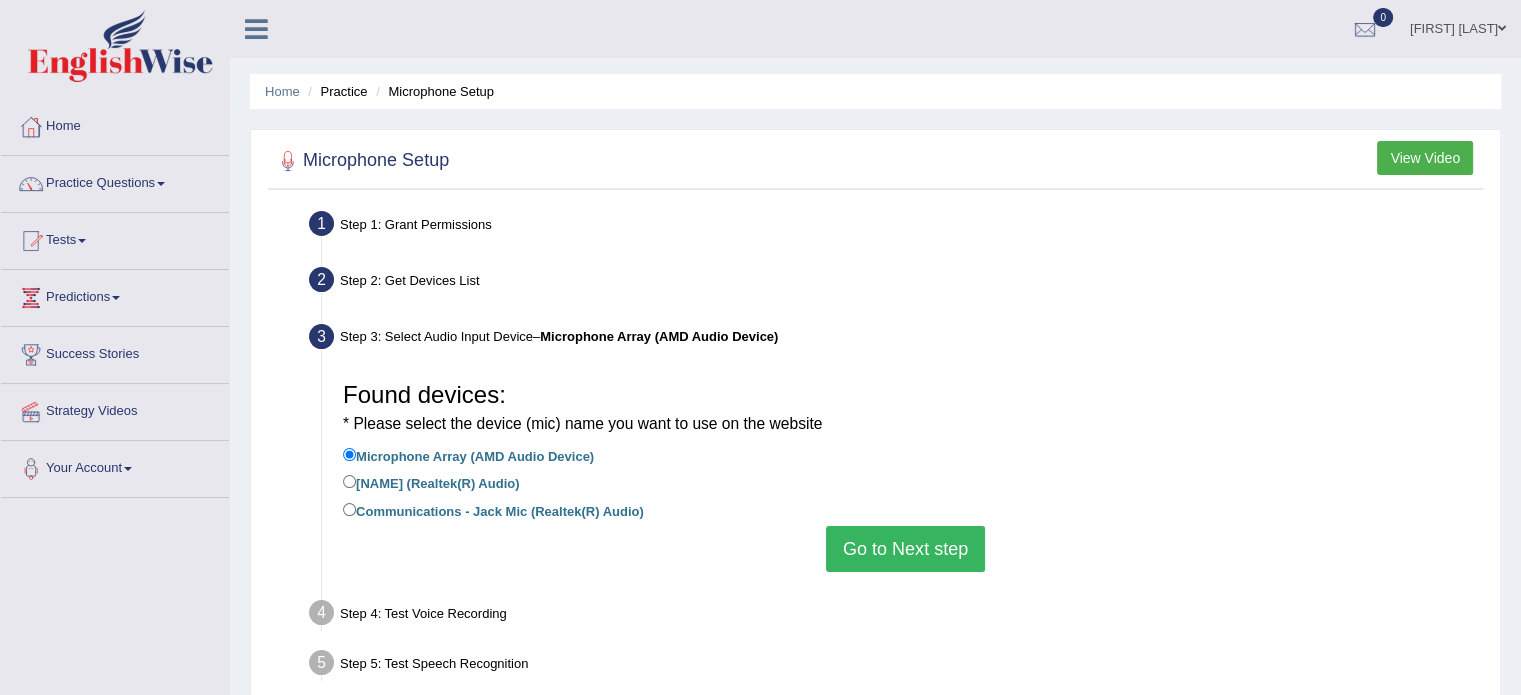 click on "Go to Next step" at bounding box center (905, 549) 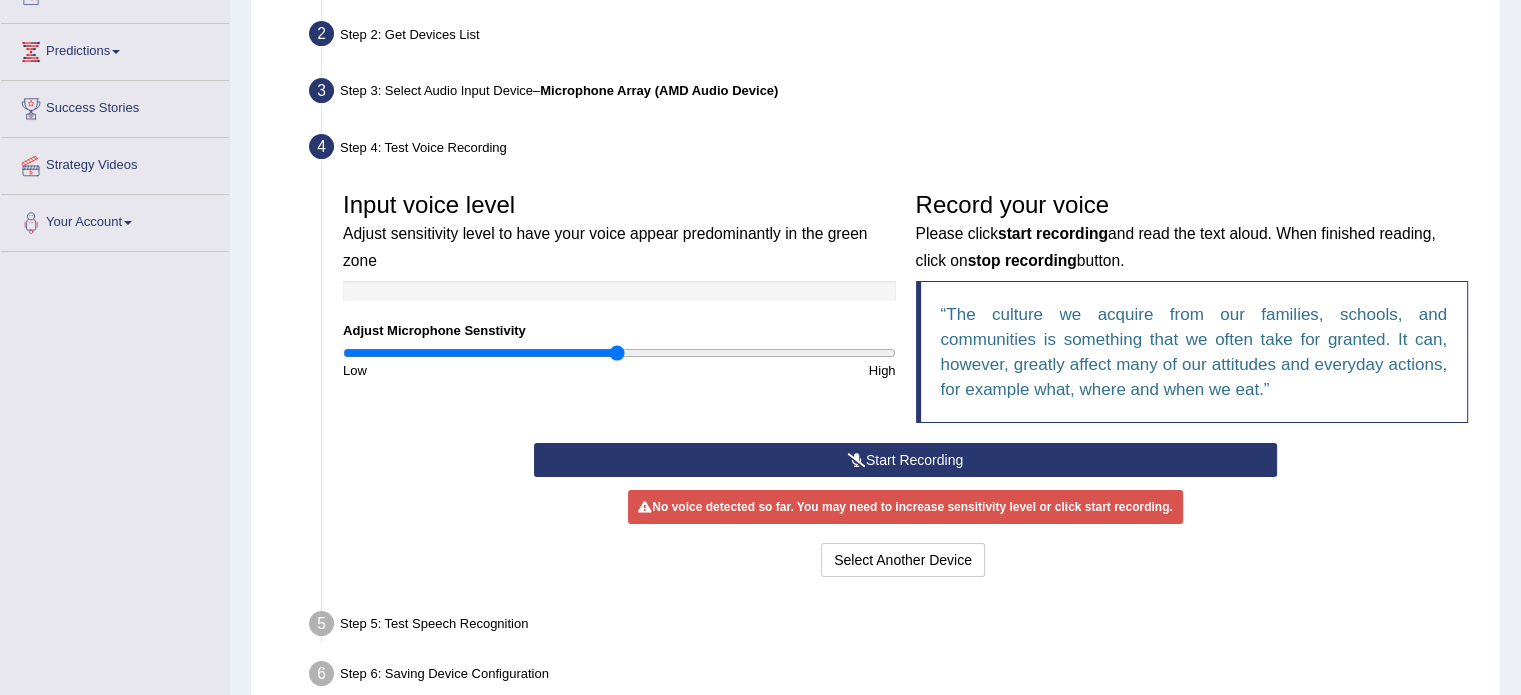 scroll, scrollTop: 355, scrollLeft: 0, axis: vertical 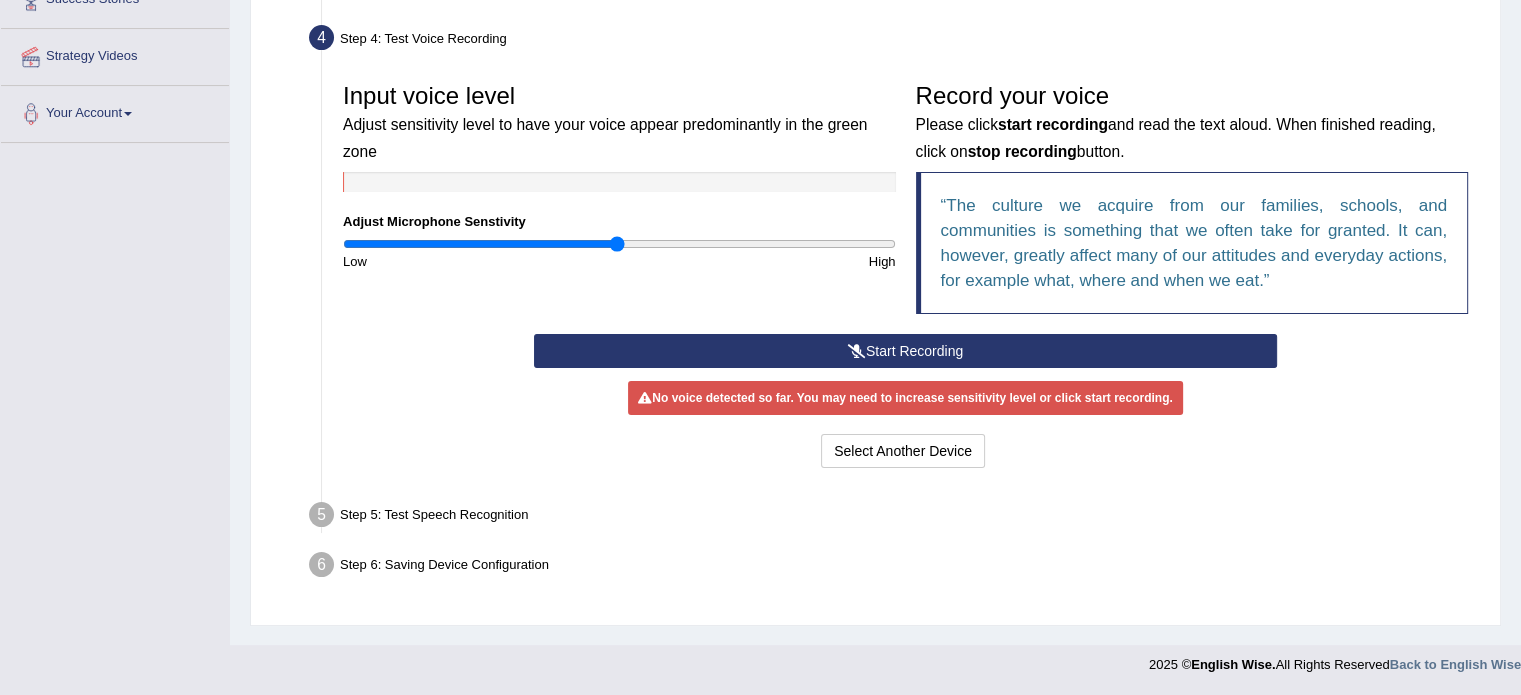 click on "Start Recording" at bounding box center [905, 351] 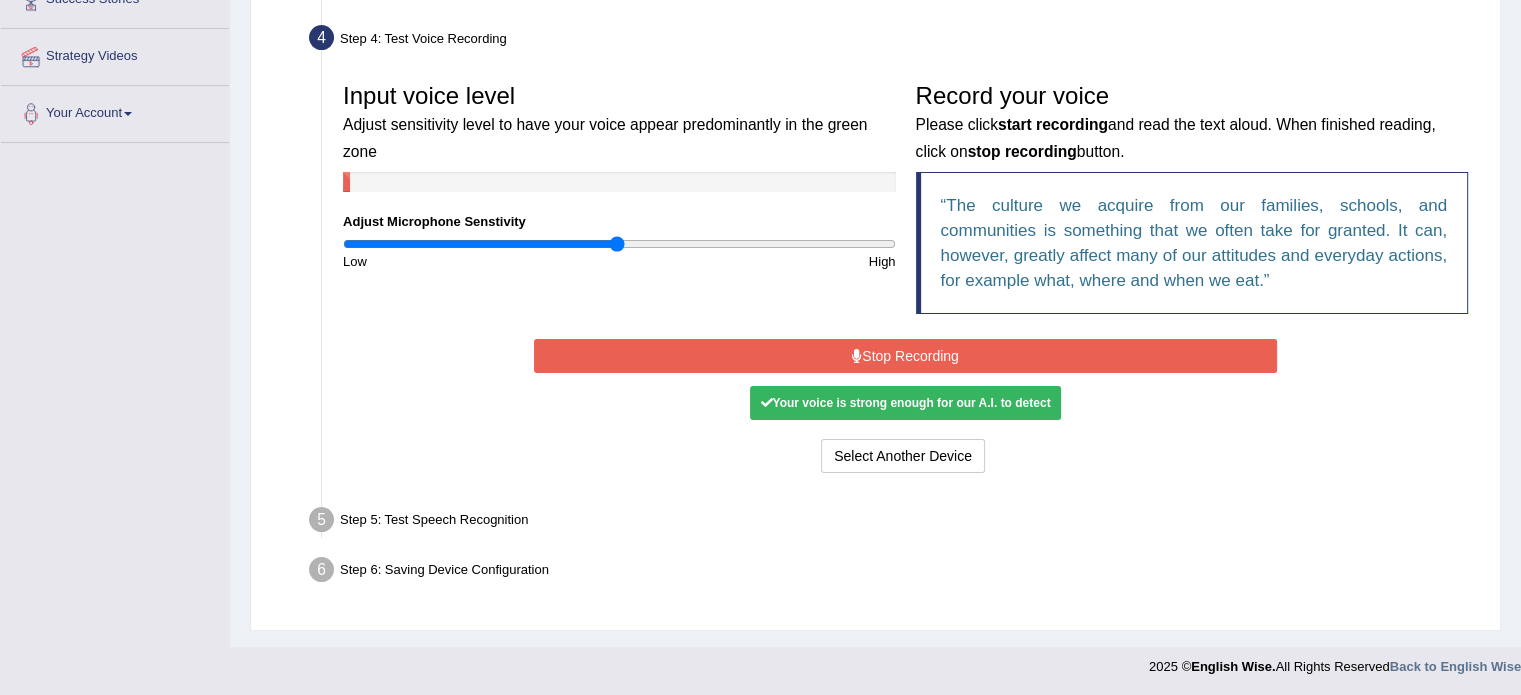 click on "Your voice is strong enough for our A.I. to detect" at bounding box center [905, 403] 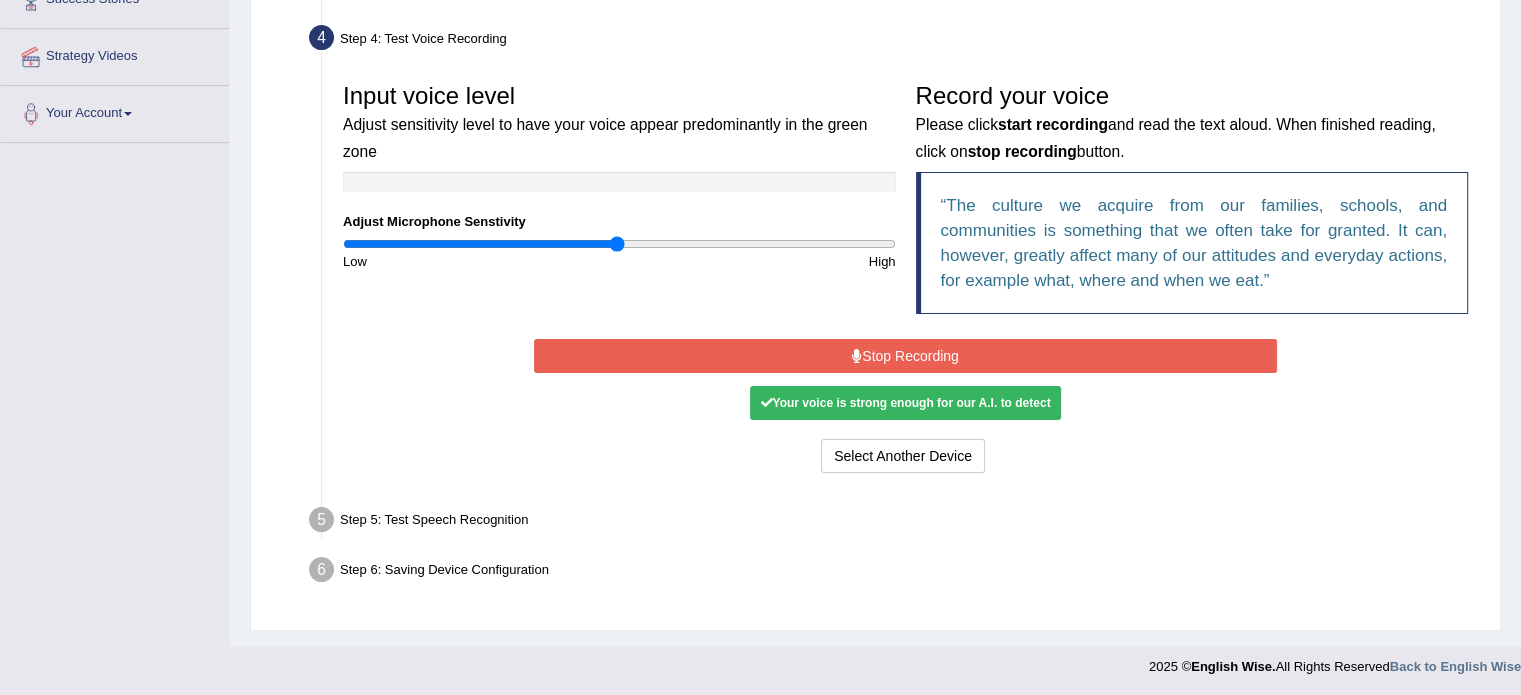 click on "Your voice is strong enough for our A.I. to detect" at bounding box center [905, 403] 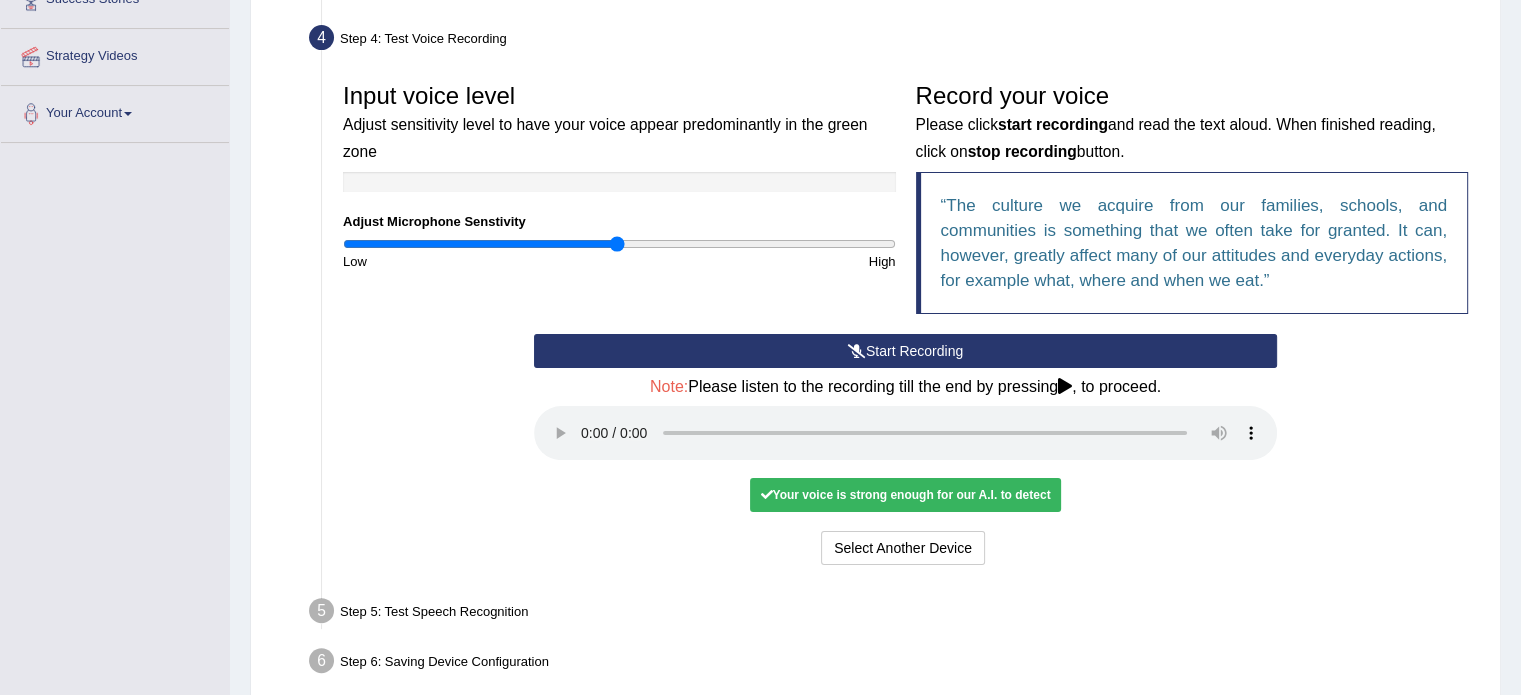 click at bounding box center (1065, 386) 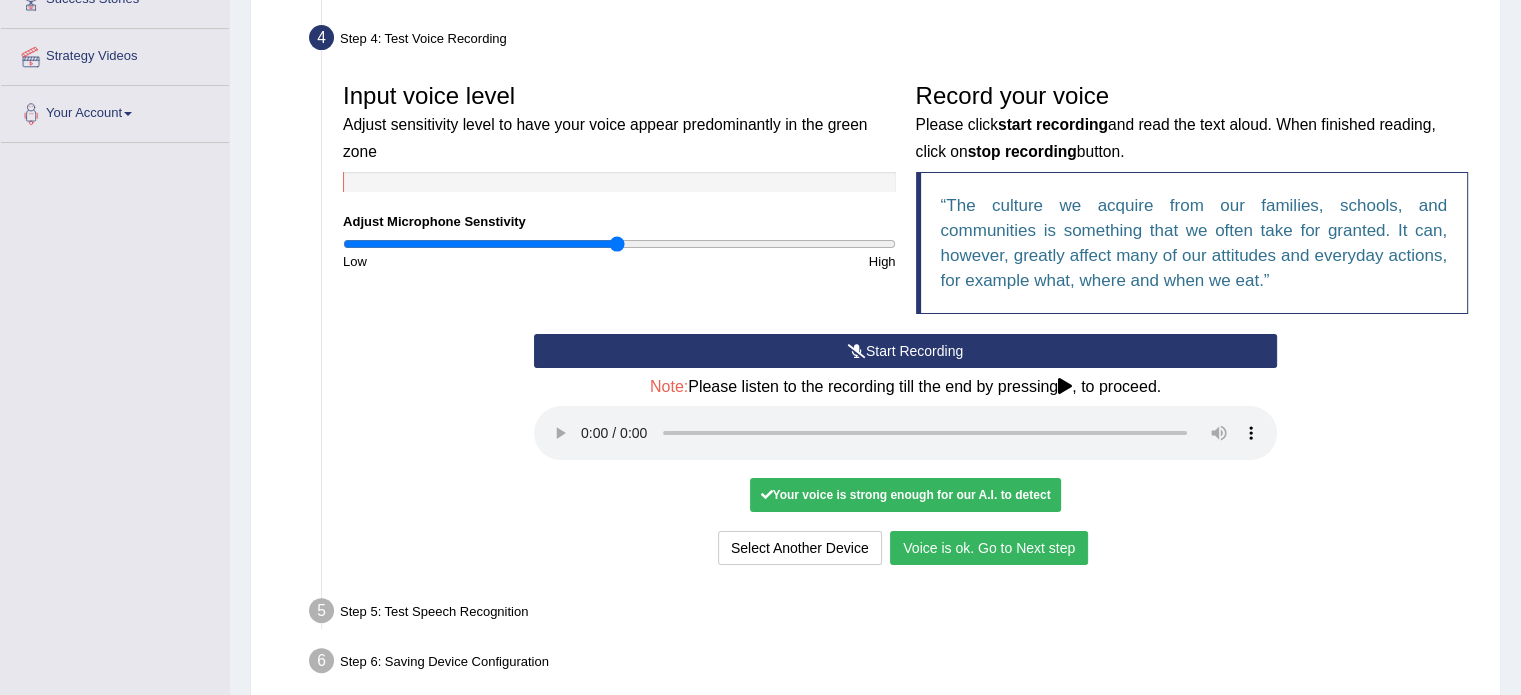 click on "Your voice is strong enough for our A.I. to detect" at bounding box center [905, 495] 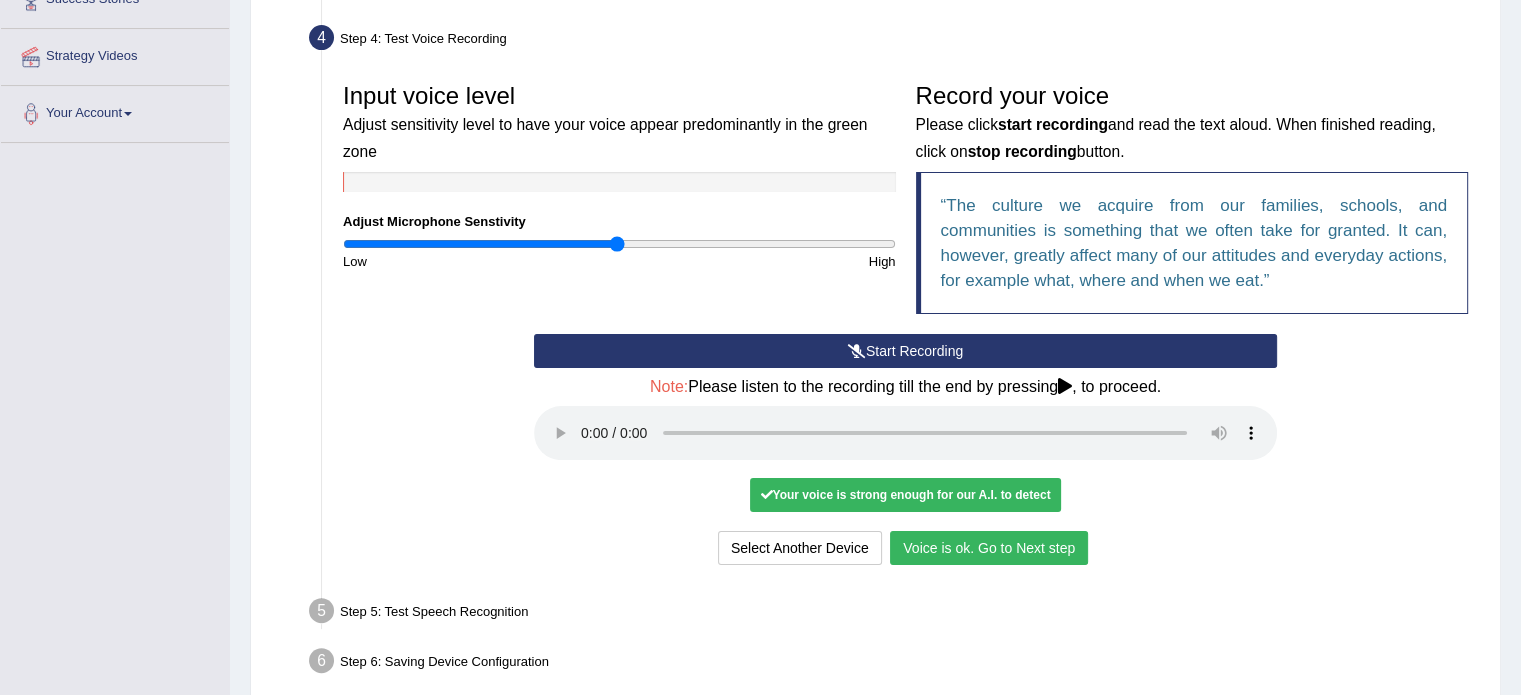 click on "Voice is ok. Go to Next step" at bounding box center (989, 548) 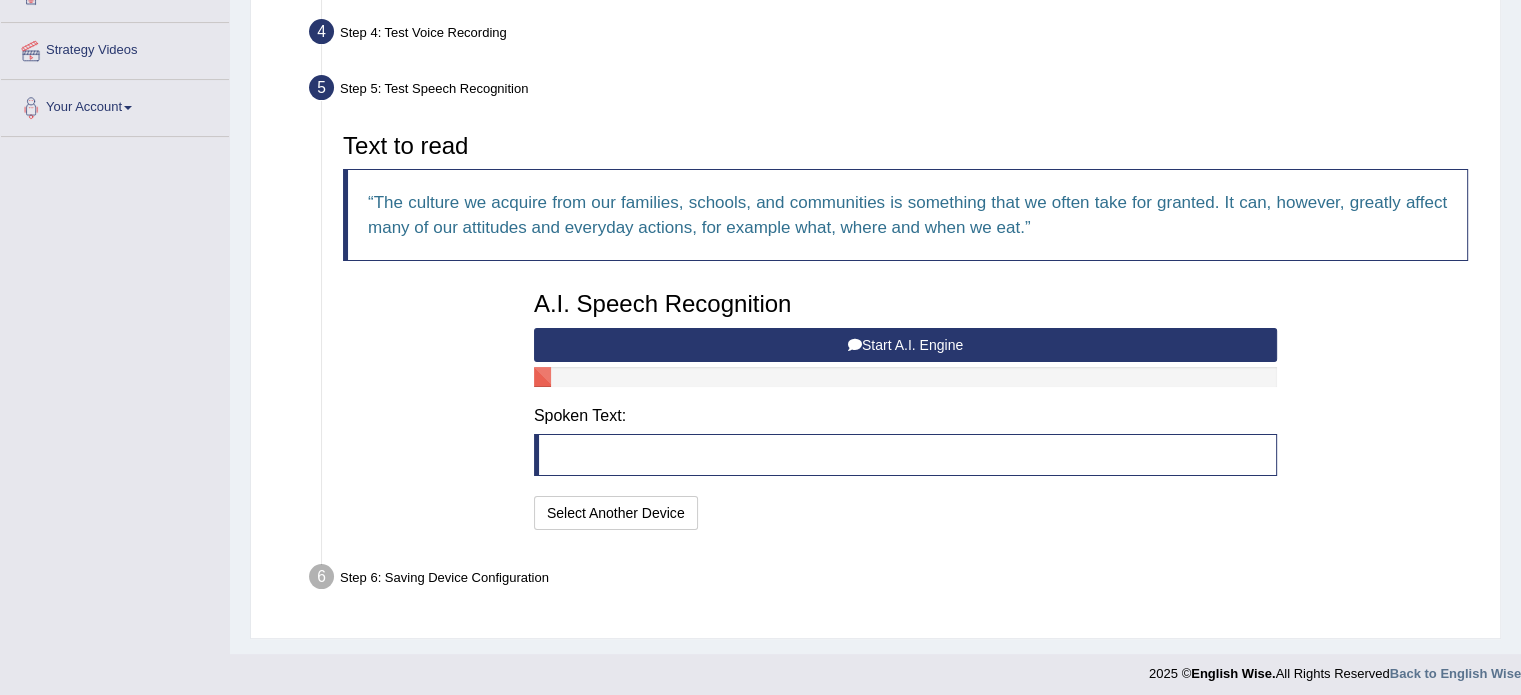 scroll, scrollTop: 368, scrollLeft: 0, axis: vertical 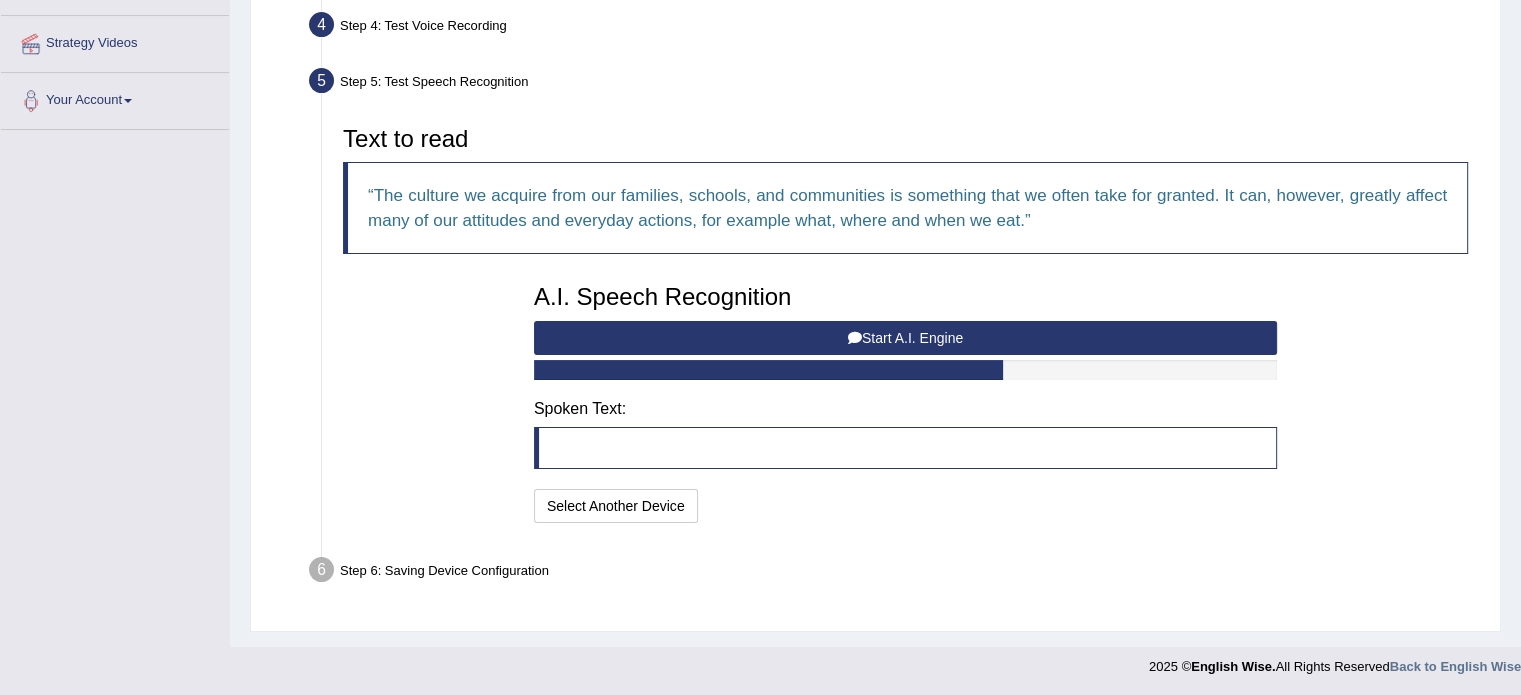 click on "Start A.I. Engine" at bounding box center (905, 338) 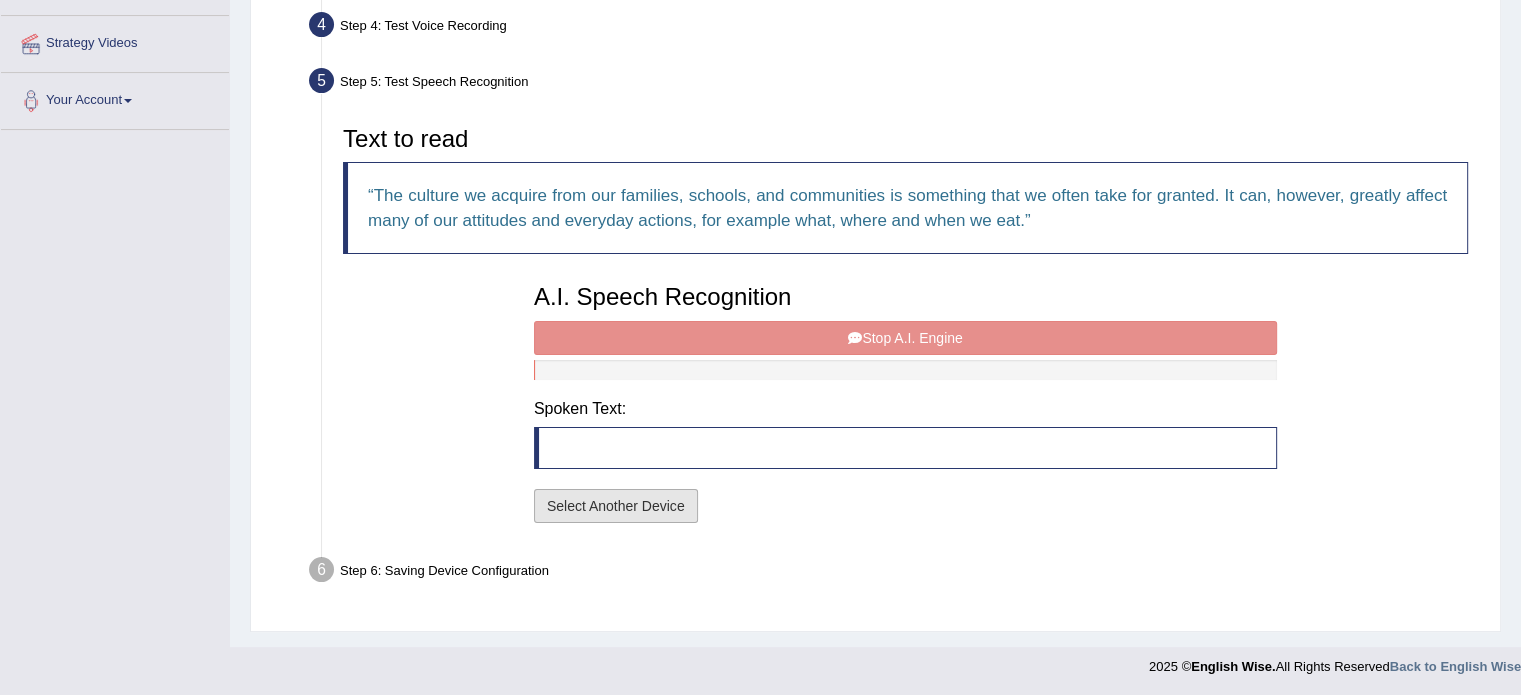 click on "Select Another Device" at bounding box center (616, 506) 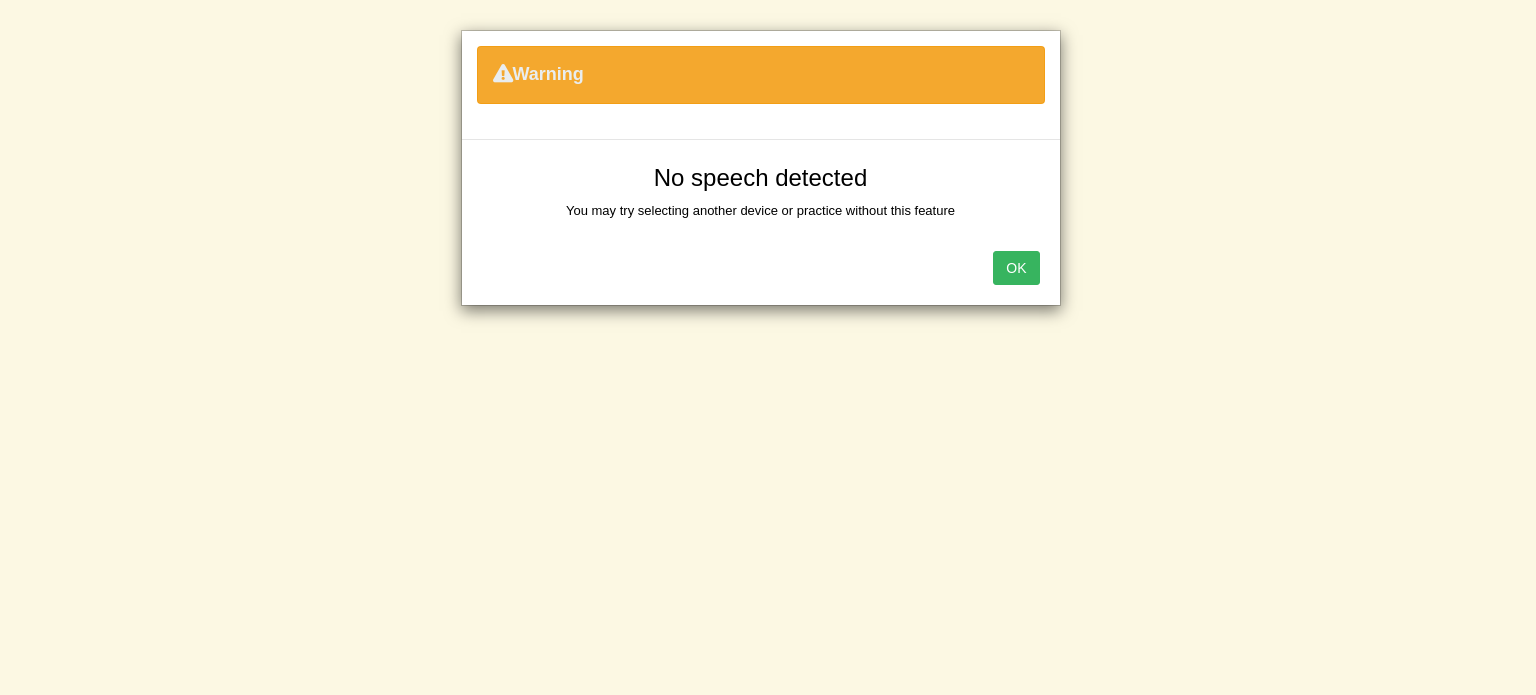 click on "OK" at bounding box center [1016, 268] 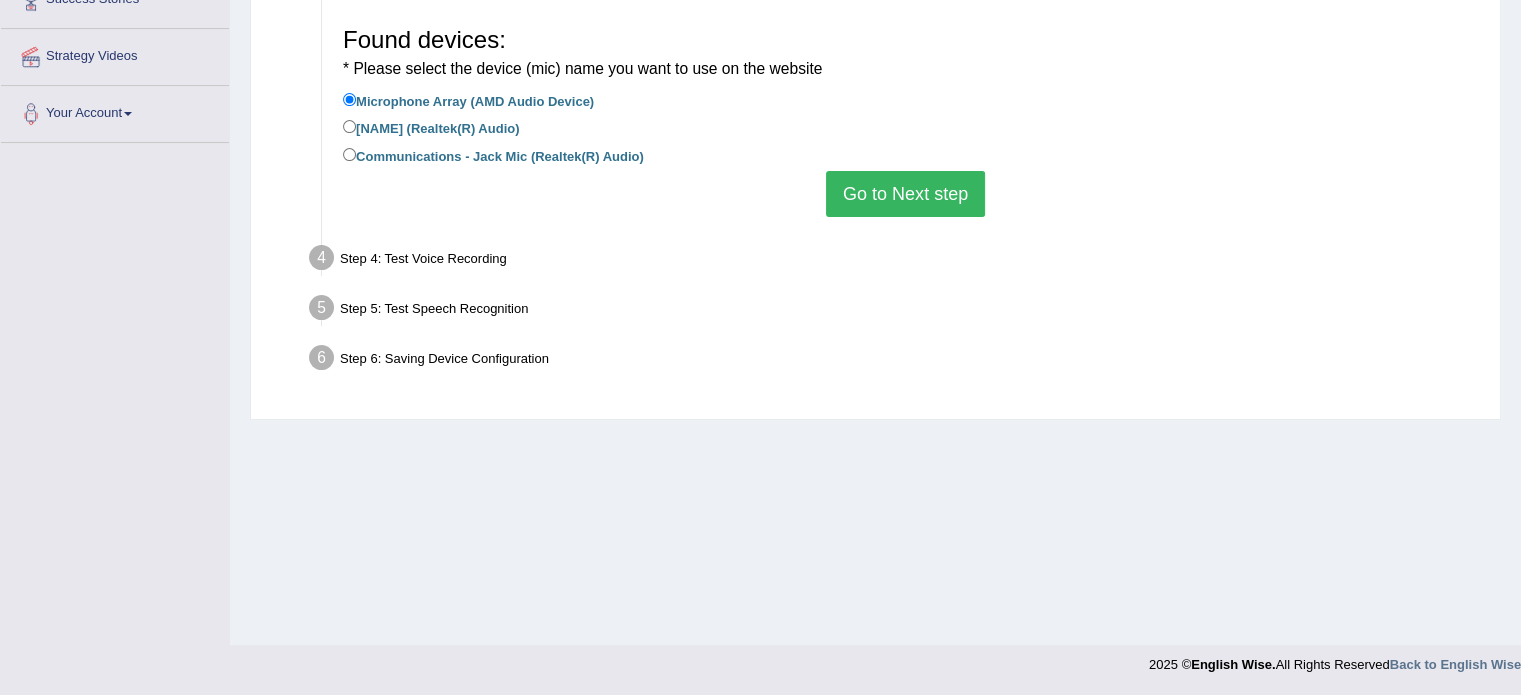 click on "Go to Next step" at bounding box center [905, 194] 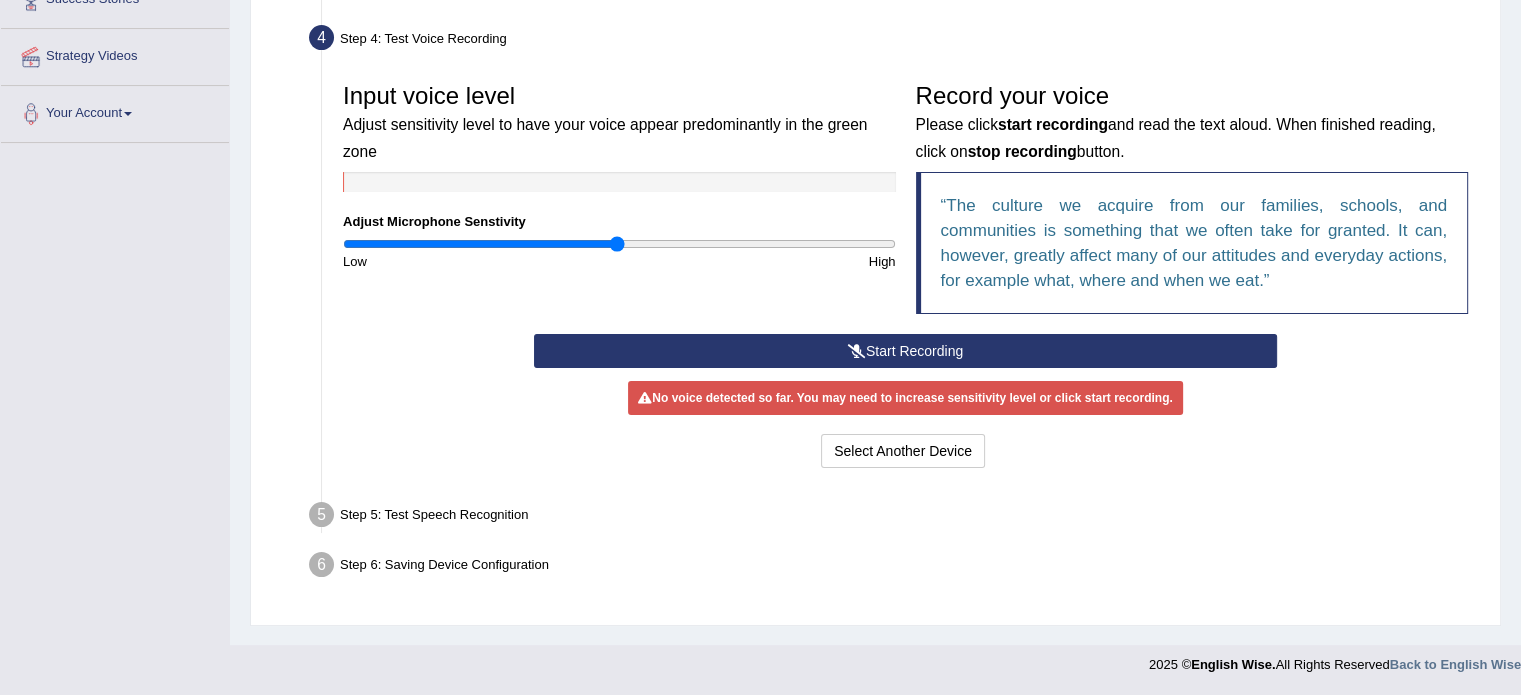 click on "Start Recording" at bounding box center [905, 351] 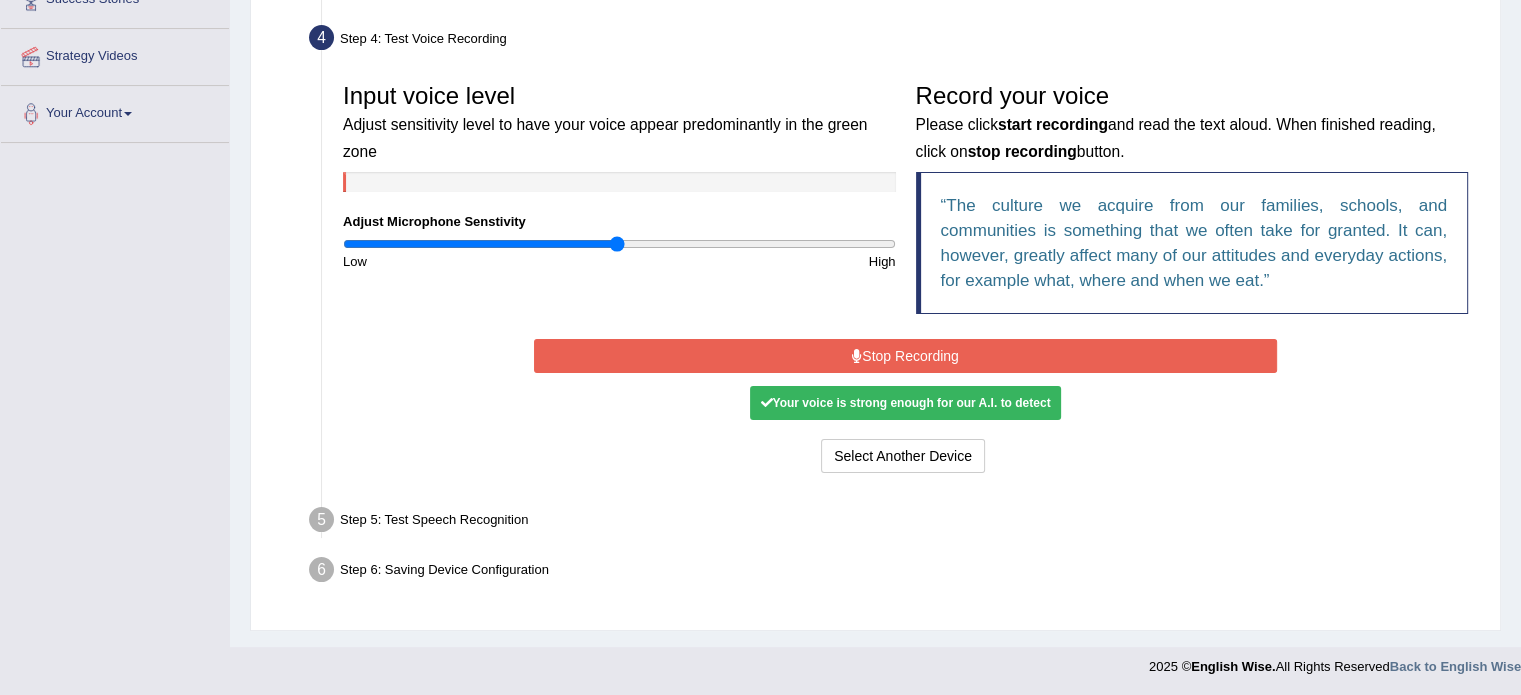 click on "Your voice is strong enough for our A.I. to detect" at bounding box center (905, 403) 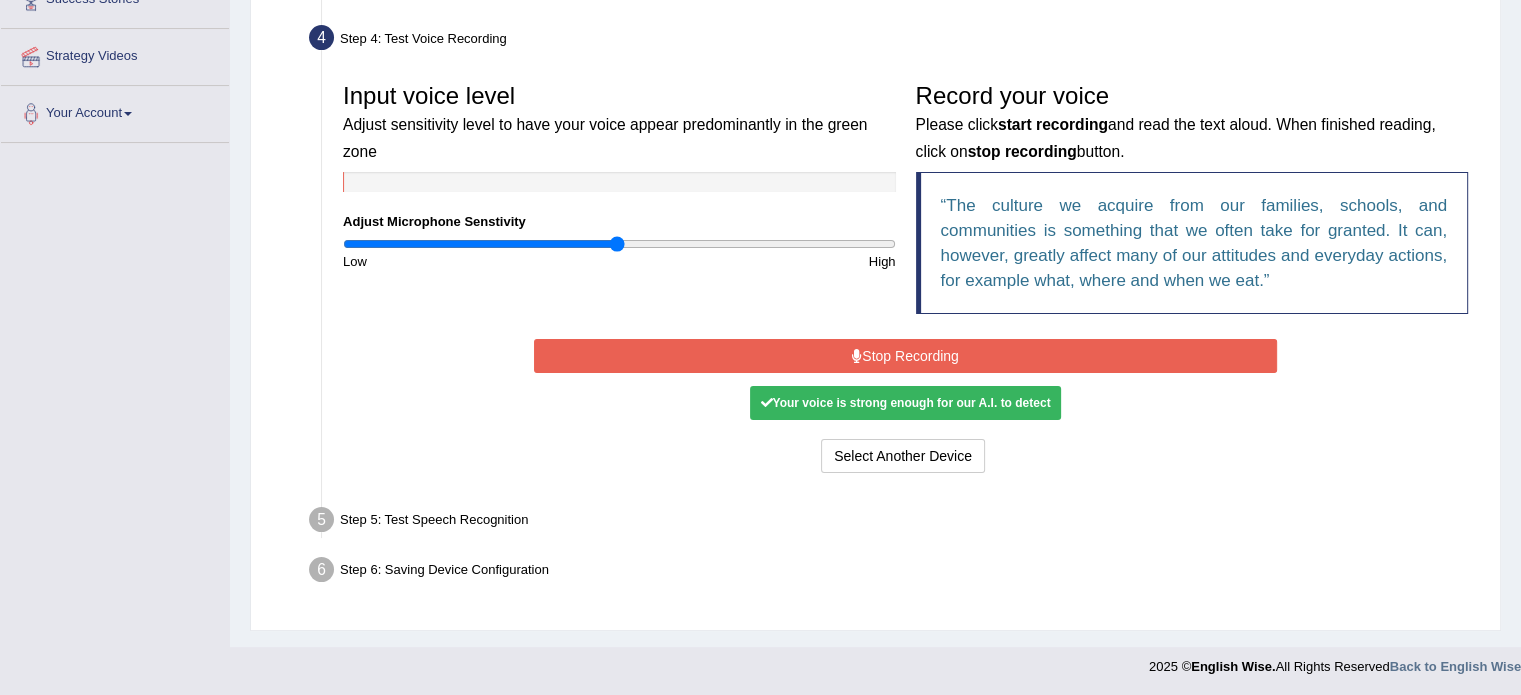 click on "Input voice level   Adjust sensitivity level to have your voice appear predominantly in the green zone     Adjust Microphone Senstivity     Low   High   Record your voice Please click  start recording  and read the text aloud. When finished reading, click on  stop recording  button.   The culture we acquire from our families, schools, and communities is something that we often take for granted. It can, however, greatly affect many of our attitudes and everyday actions, for example what, where and when we eat." at bounding box center (905, 203) 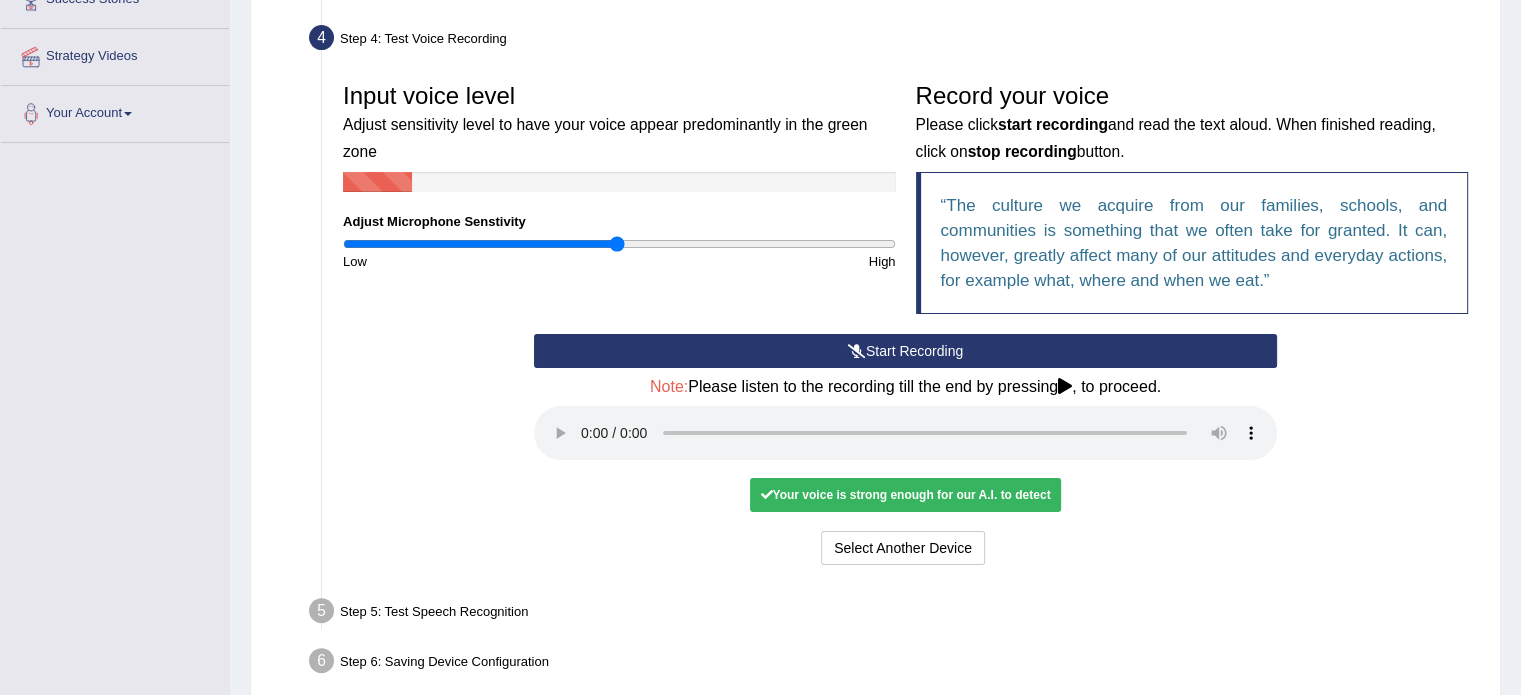 click on "Your voice is strong enough for our A.I. to detect" at bounding box center [905, 495] 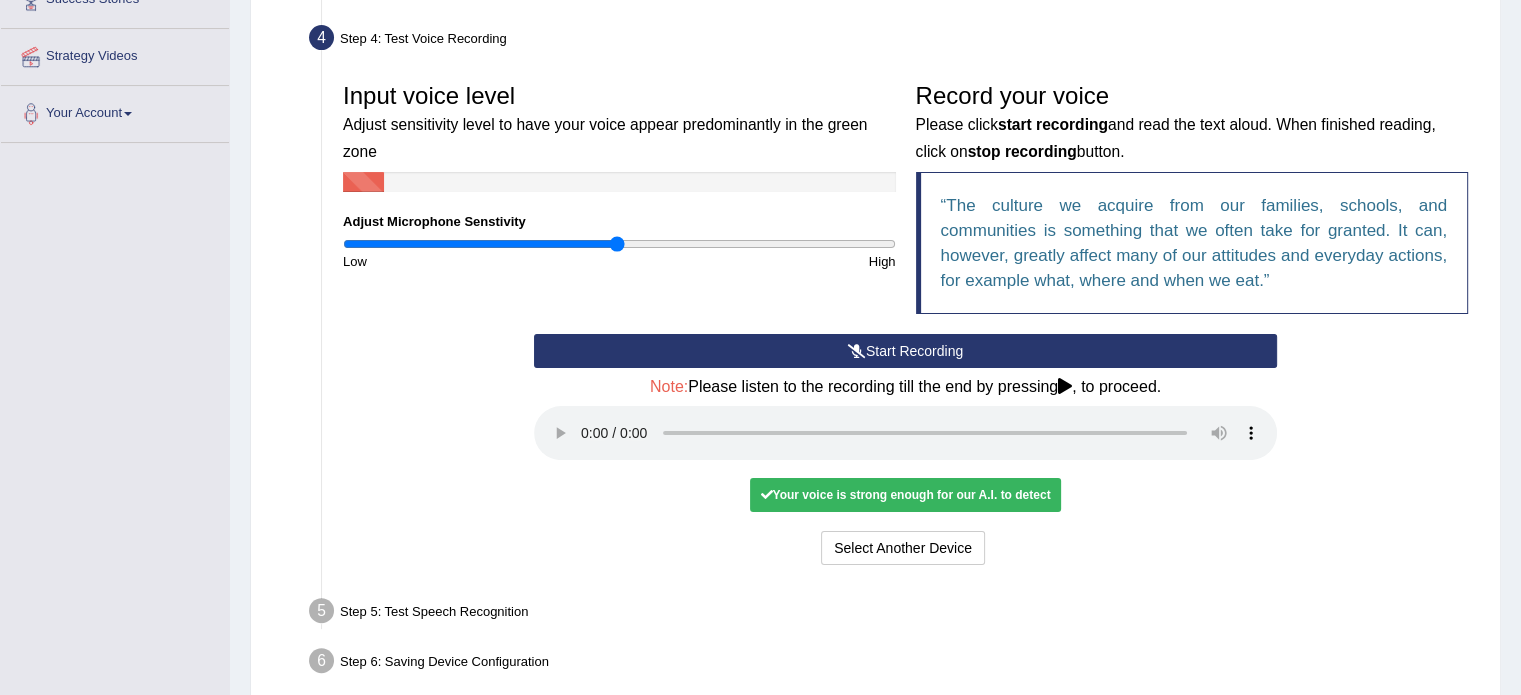 click on "Your voice is strong enough for our A.I. to detect" at bounding box center [905, 495] 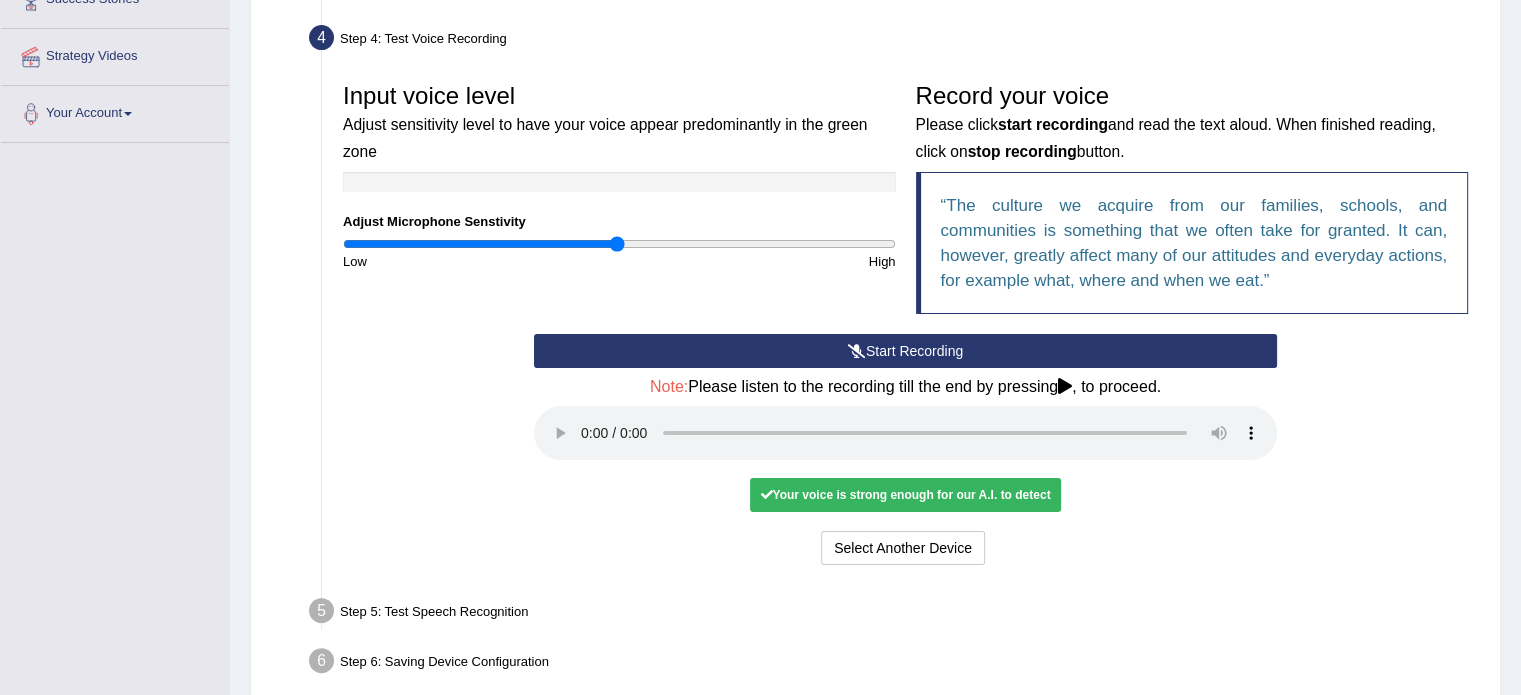 click on "Your voice is strong enough for our A.I. to detect" at bounding box center (905, 495) 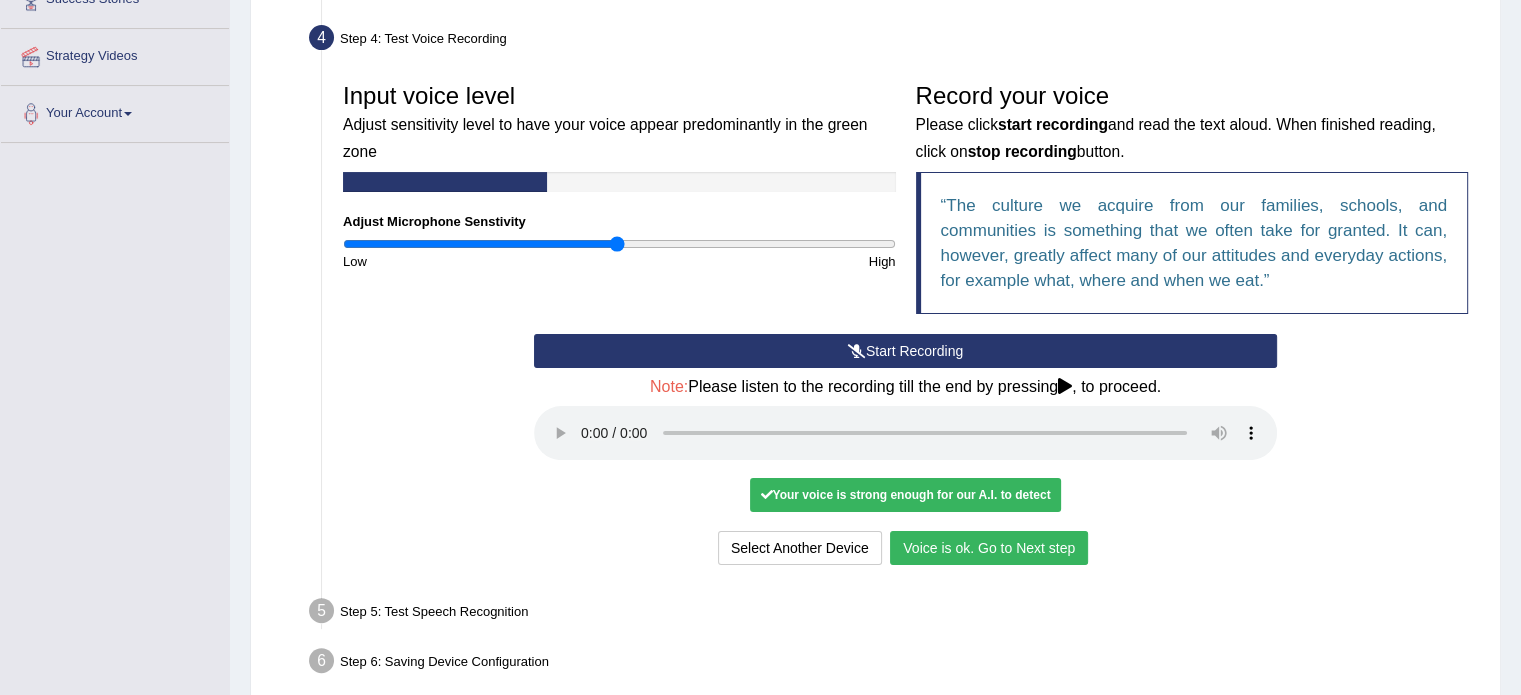 click on "Voice is ok. Go to Next step" at bounding box center [989, 548] 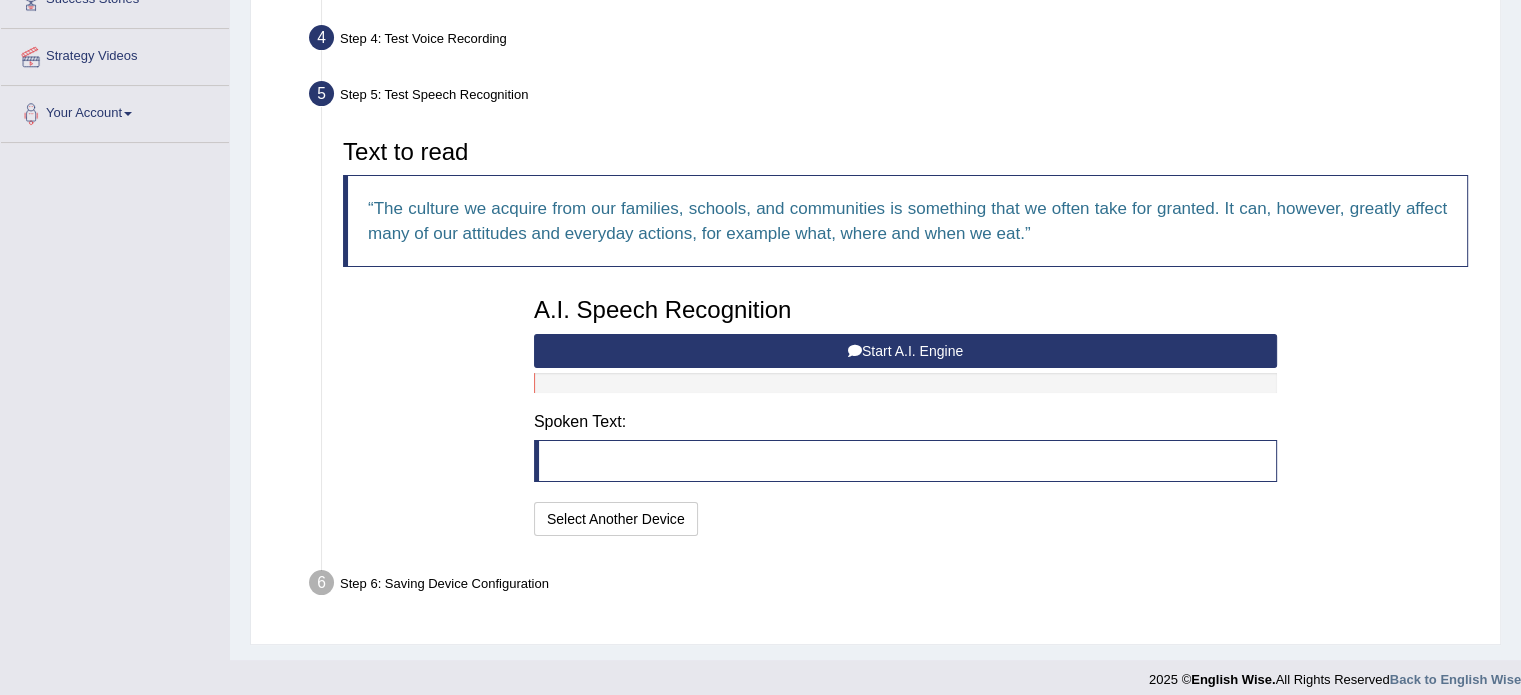 click at bounding box center [905, 461] 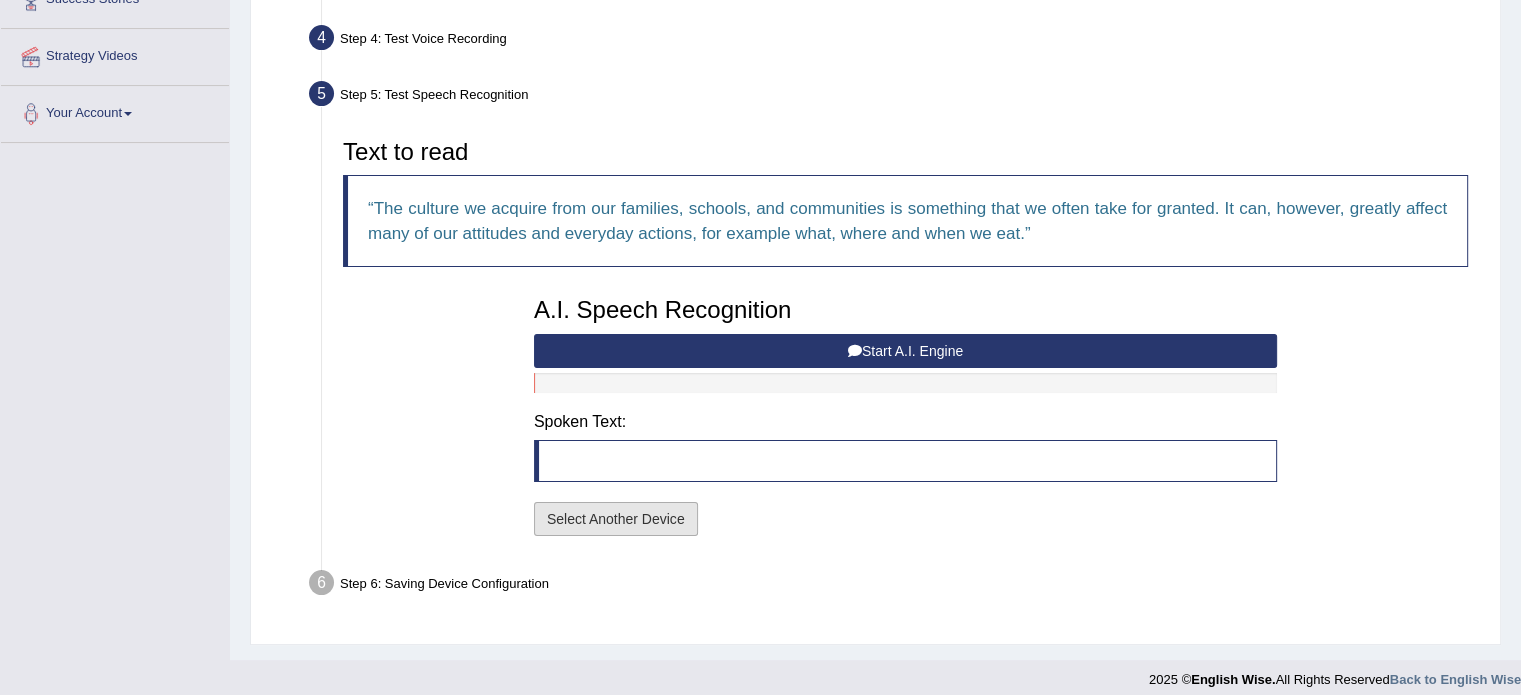drag, startPoint x: 654, startPoint y: 516, endPoint x: 856, endPoint y: 374, distance: 246.91699 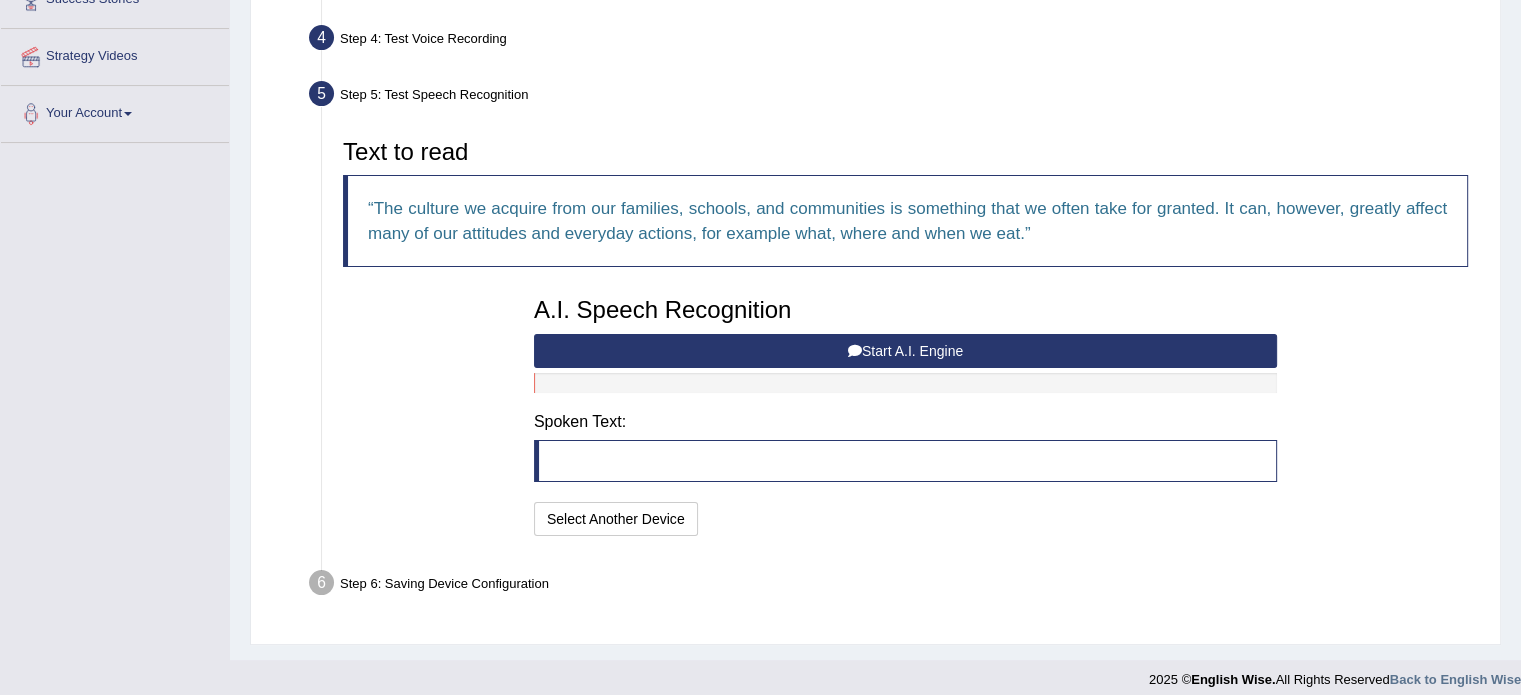 click at bounding box center (905, 461) 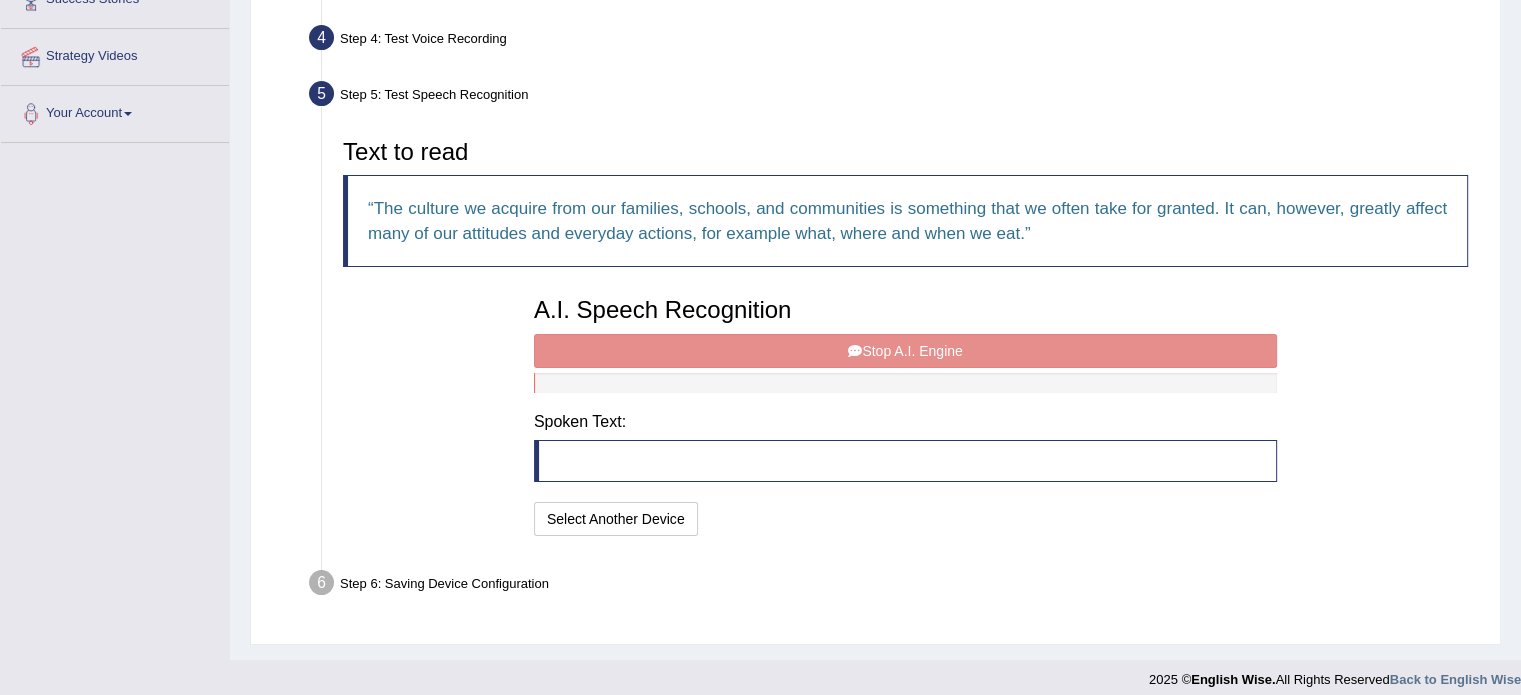 click on "A.I. Speech Recognition    Start A.I. Engine    Stop A.I. Engine     Note:  Please listen to the recording till the end by pressing  , to proceed.     Spoken Text:     I will practice without this feature   Select Another Device   Speech is ok. Go to Last step" at bounding box center (905, 414) 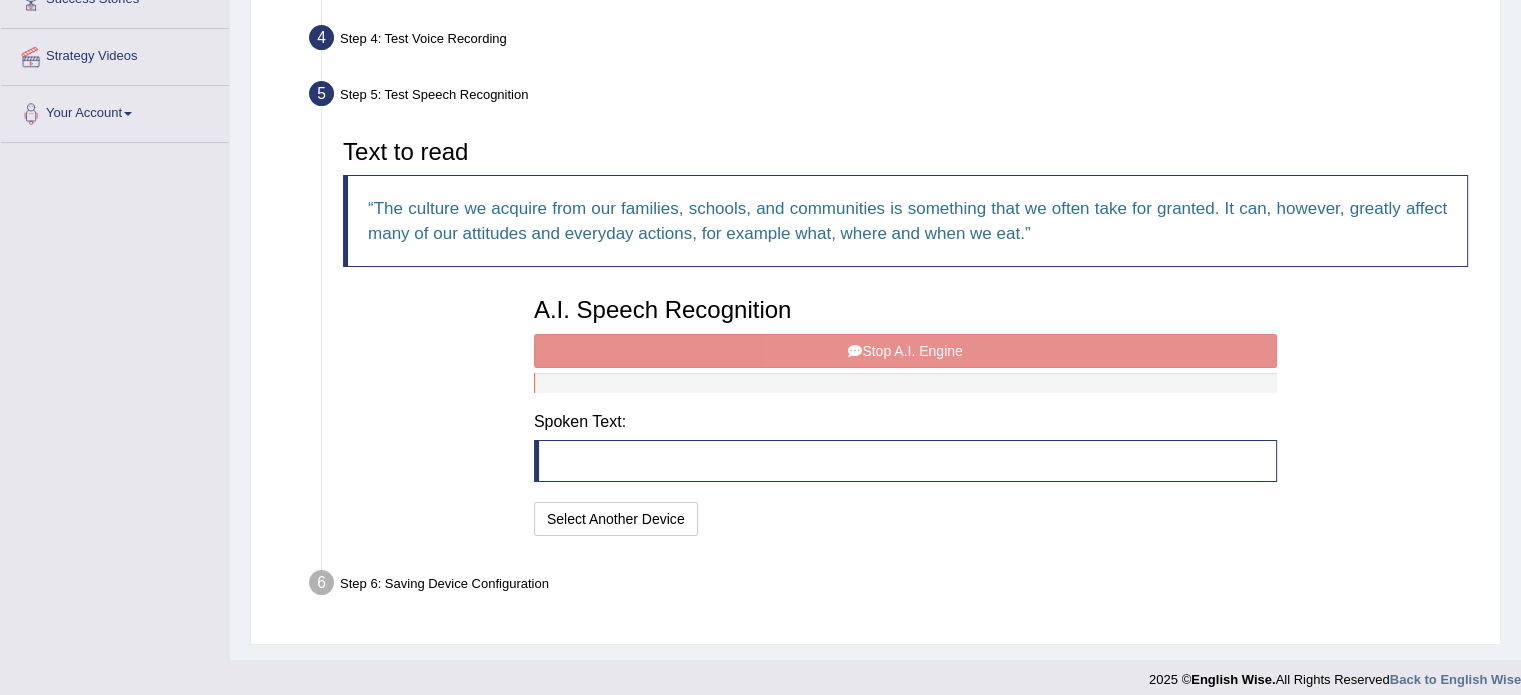 click on "Step 6: Saving Device Configuration" at bounding box center (895, 586) 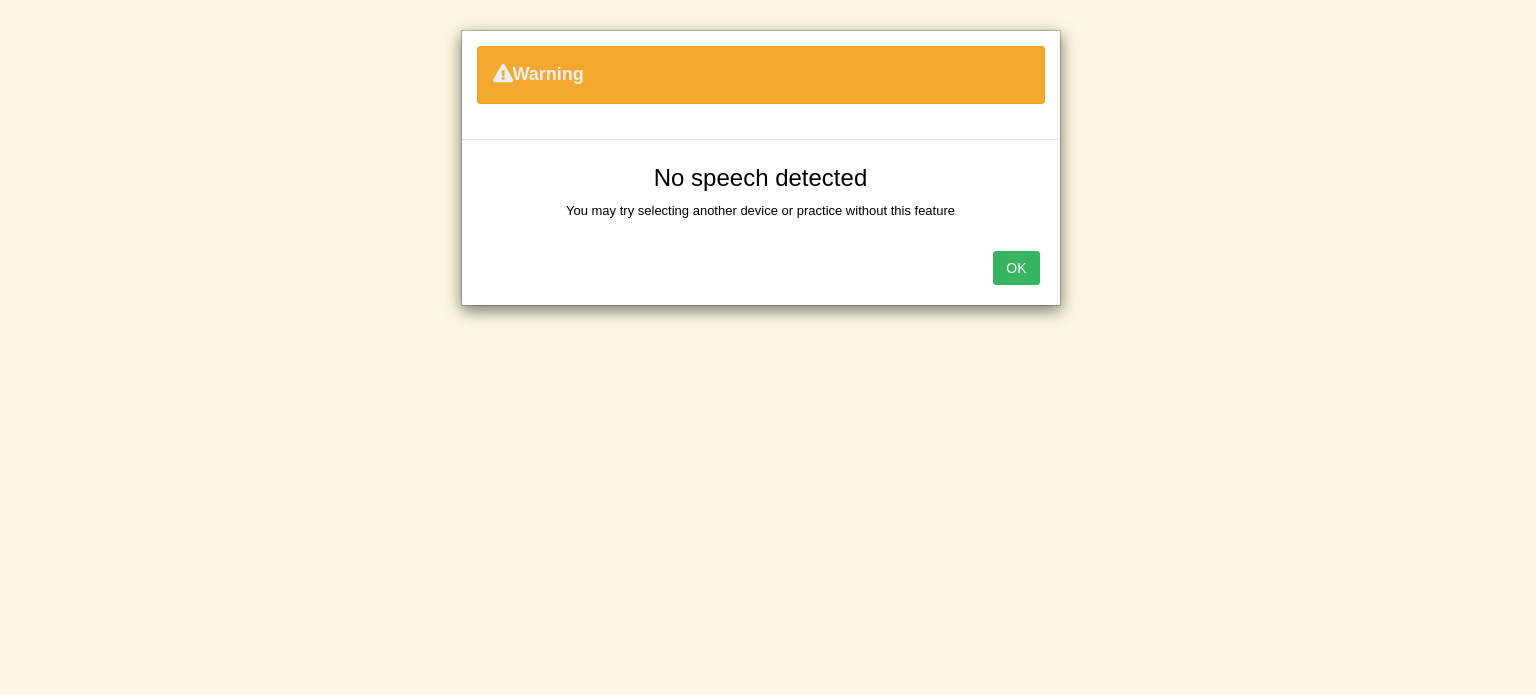 click on "OK" at bounding box center (761, 270) 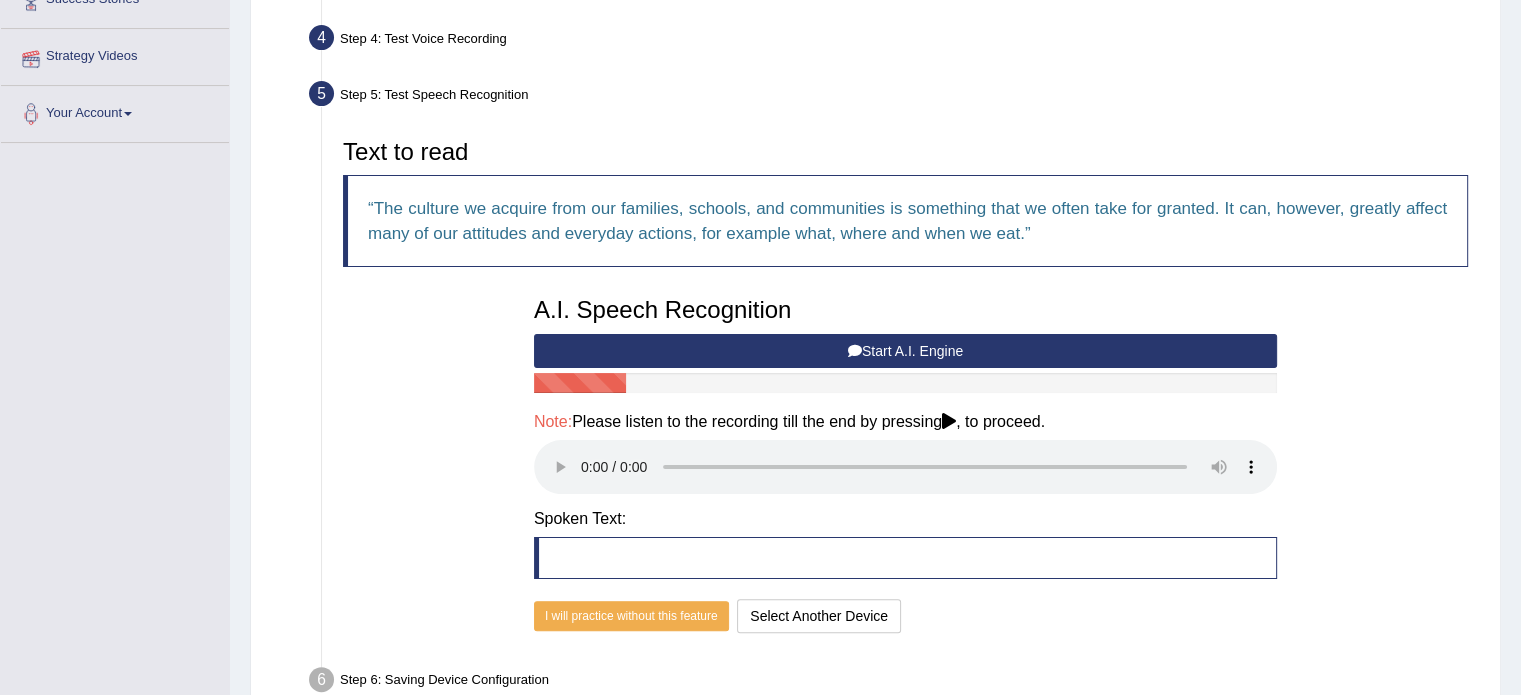 scroll, scrollTop: 0, scrollLeft: 0, axis: both 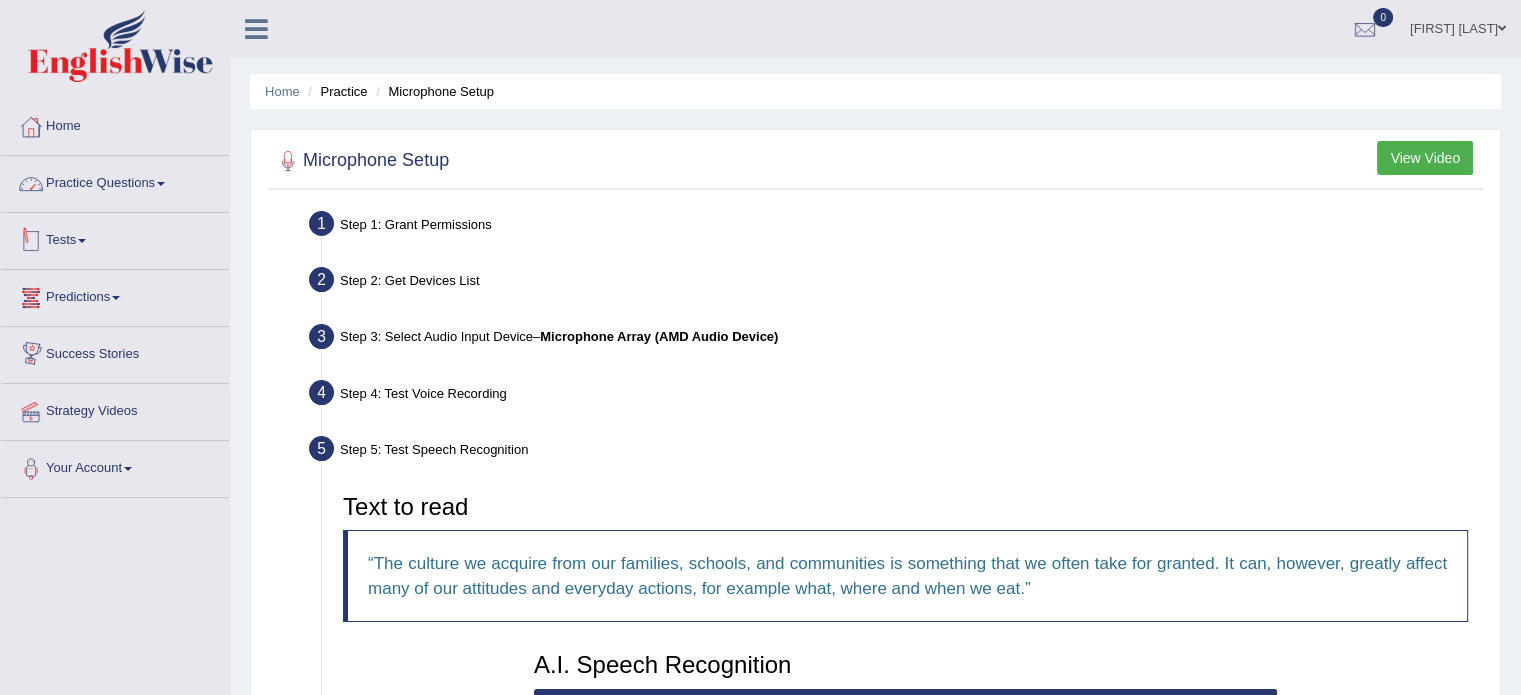 click on "Practice Questions" at bounding box center (115, 181) 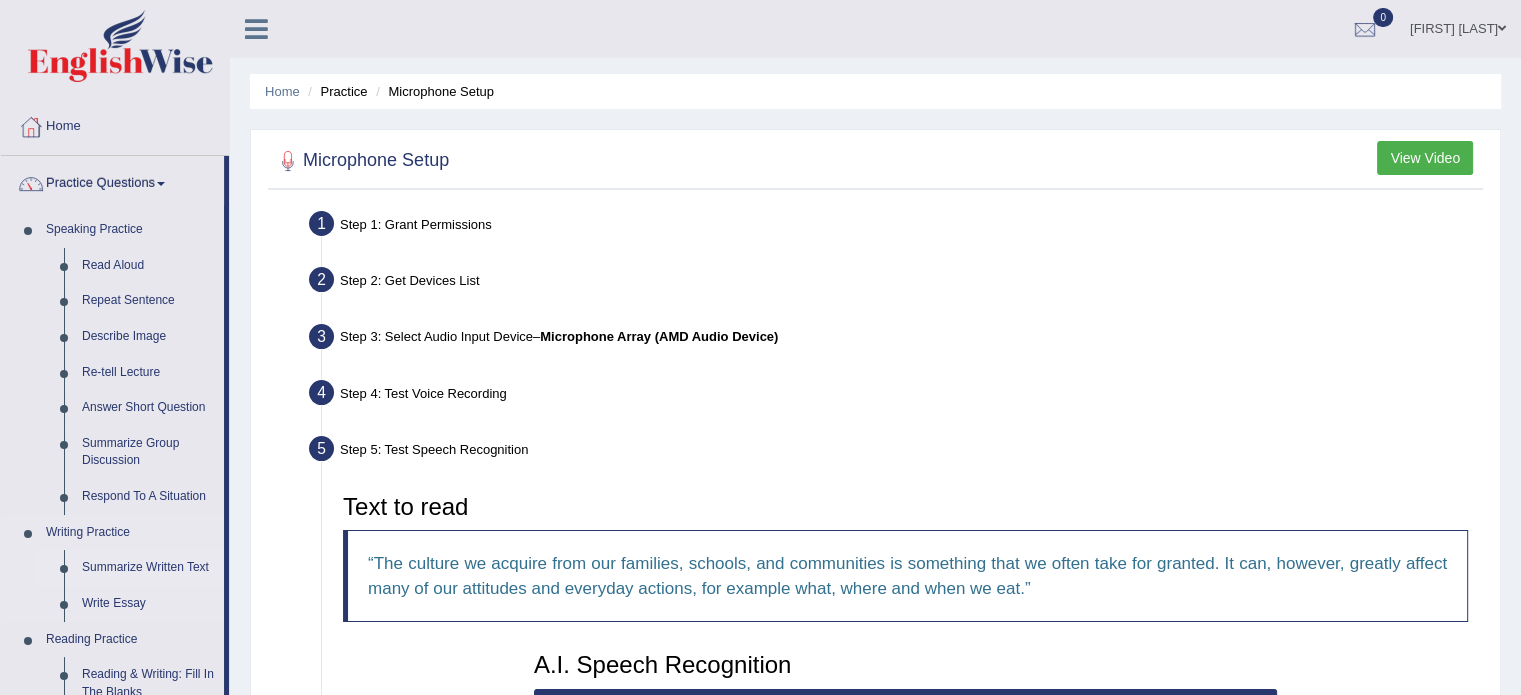 click on "Summarize Written Text" at bounding box center (148, 568) 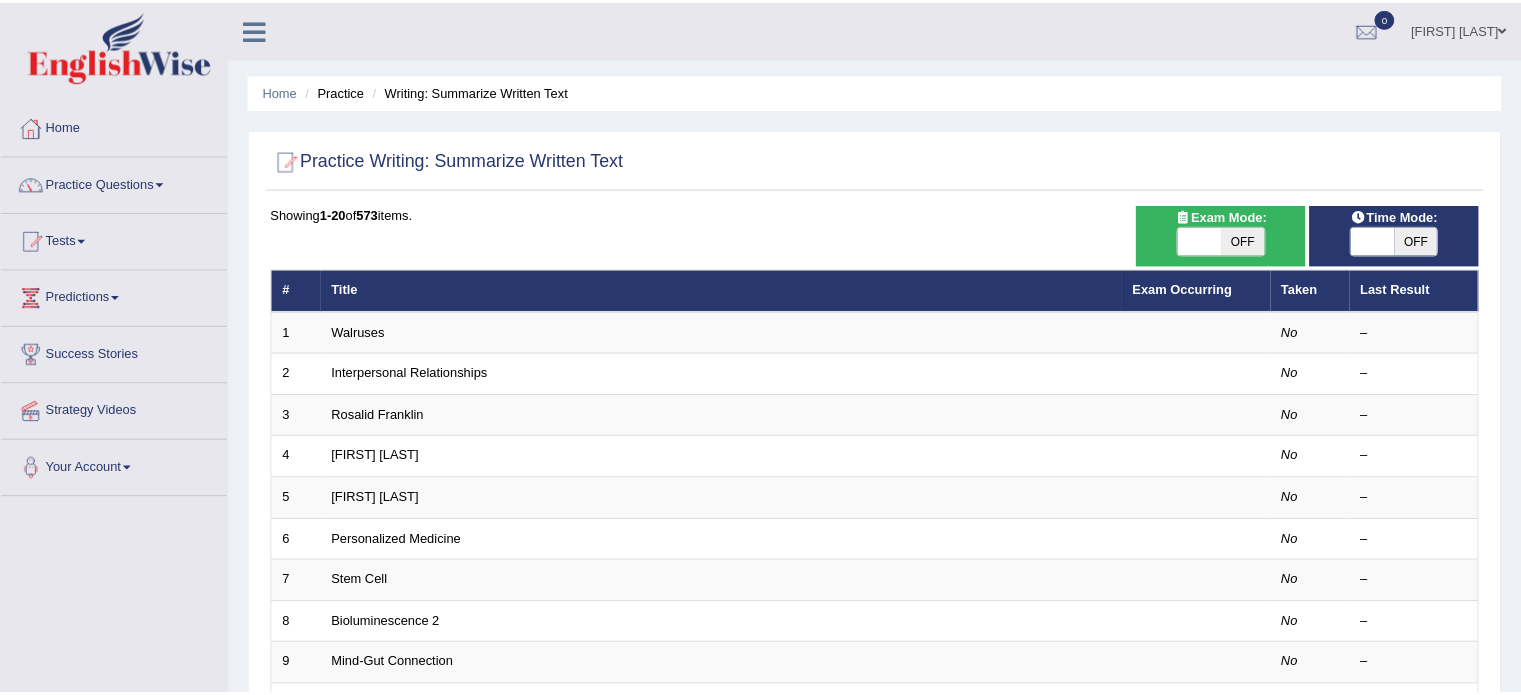 scroll, scrollTop: 0, scrollLeft: 0, axis: both 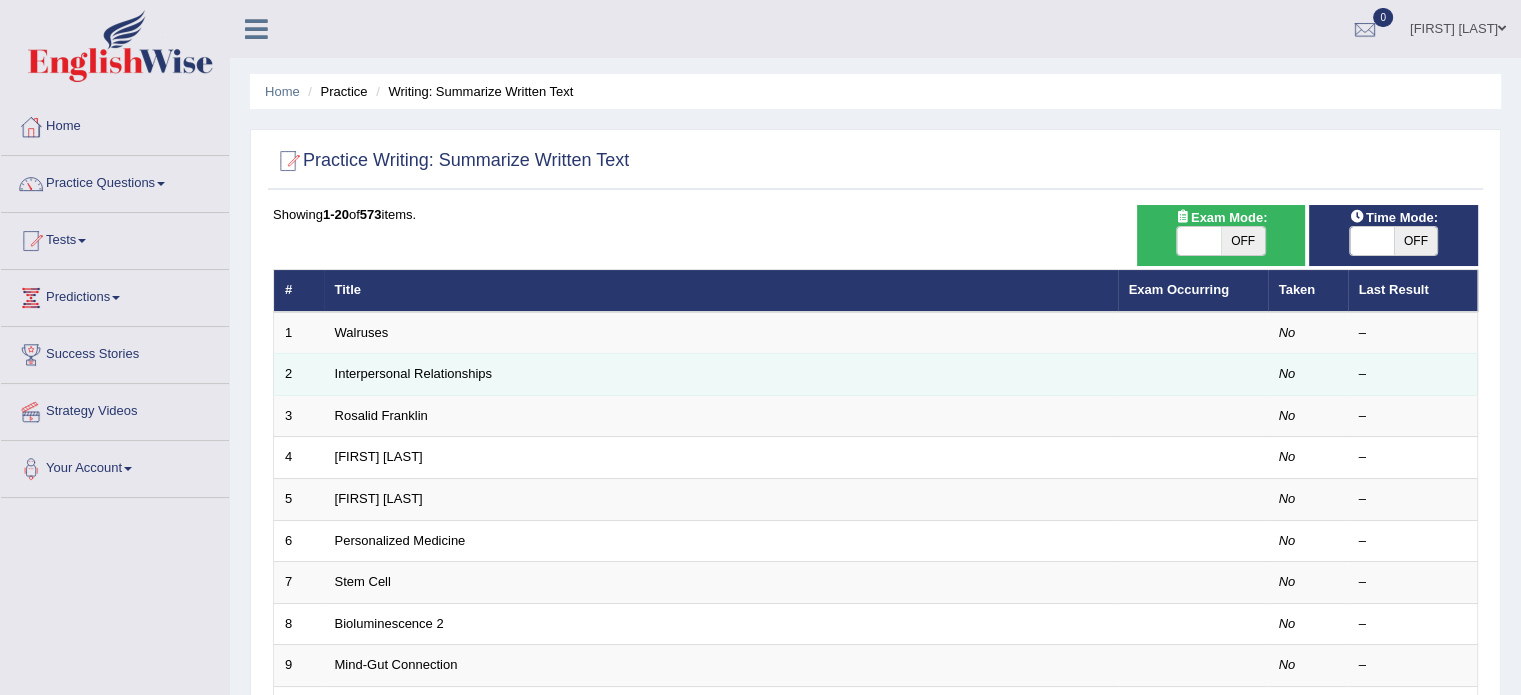 click on "Interpersonal Relationships" at bounding box center (721, 375) 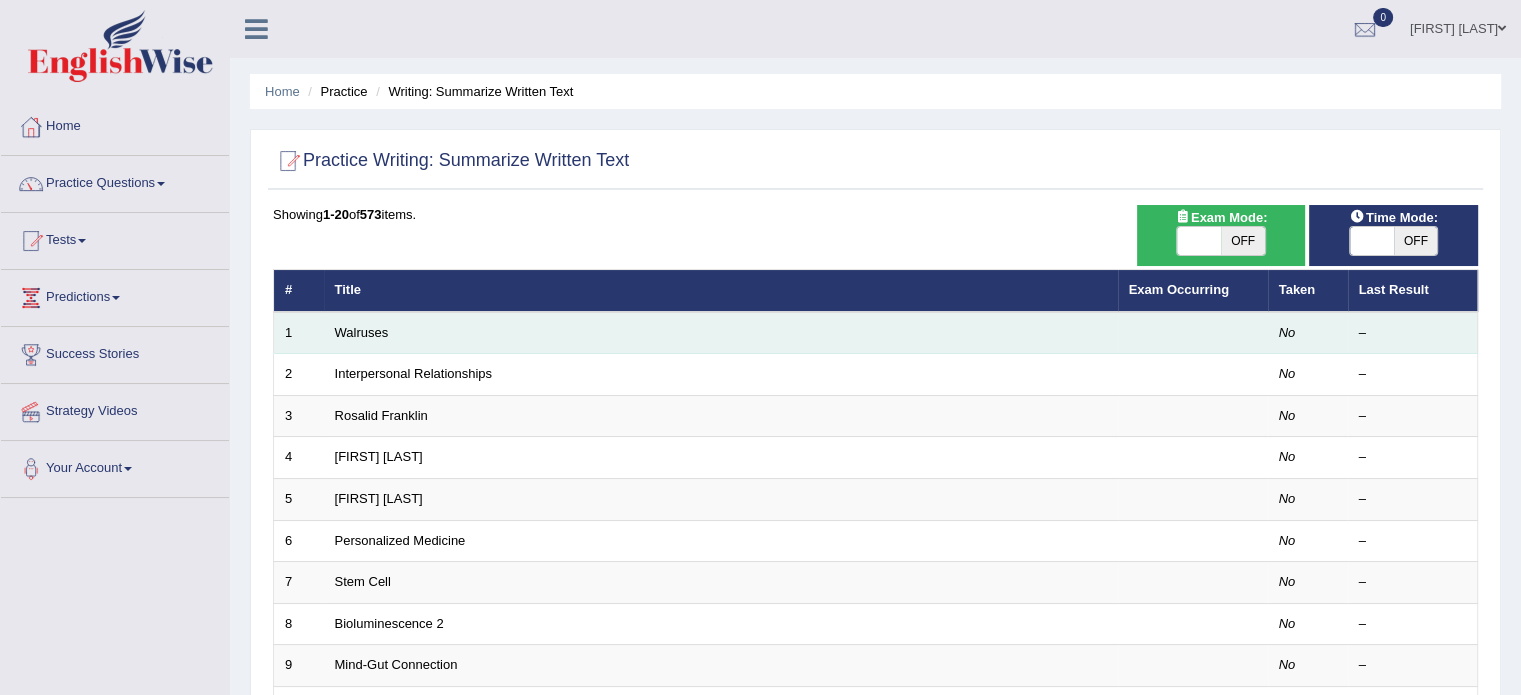 click on "Walruses" at bounding box center (721, 333) 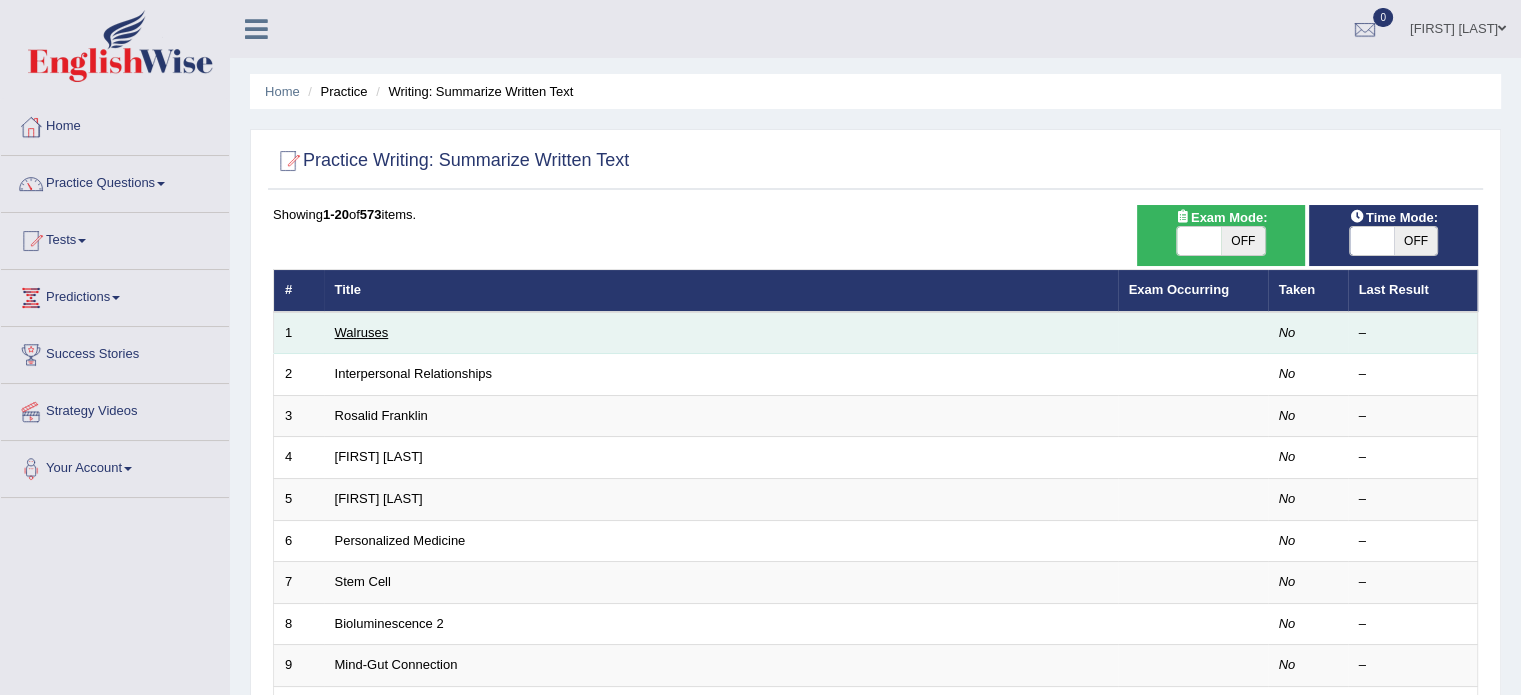 click on "Walruses" at bounding box center (362, 332) 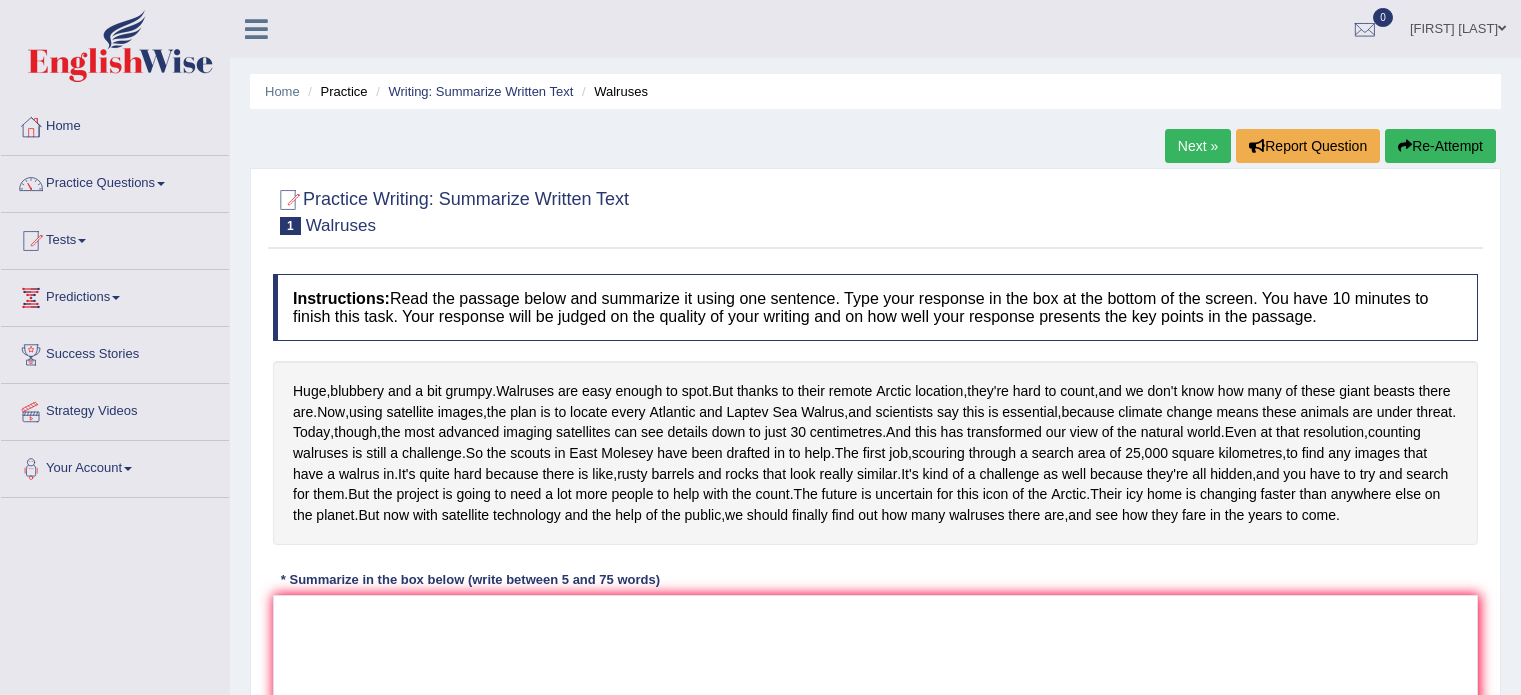 scroll, scrollTop: 0, scrollLeft: 0, axis: both 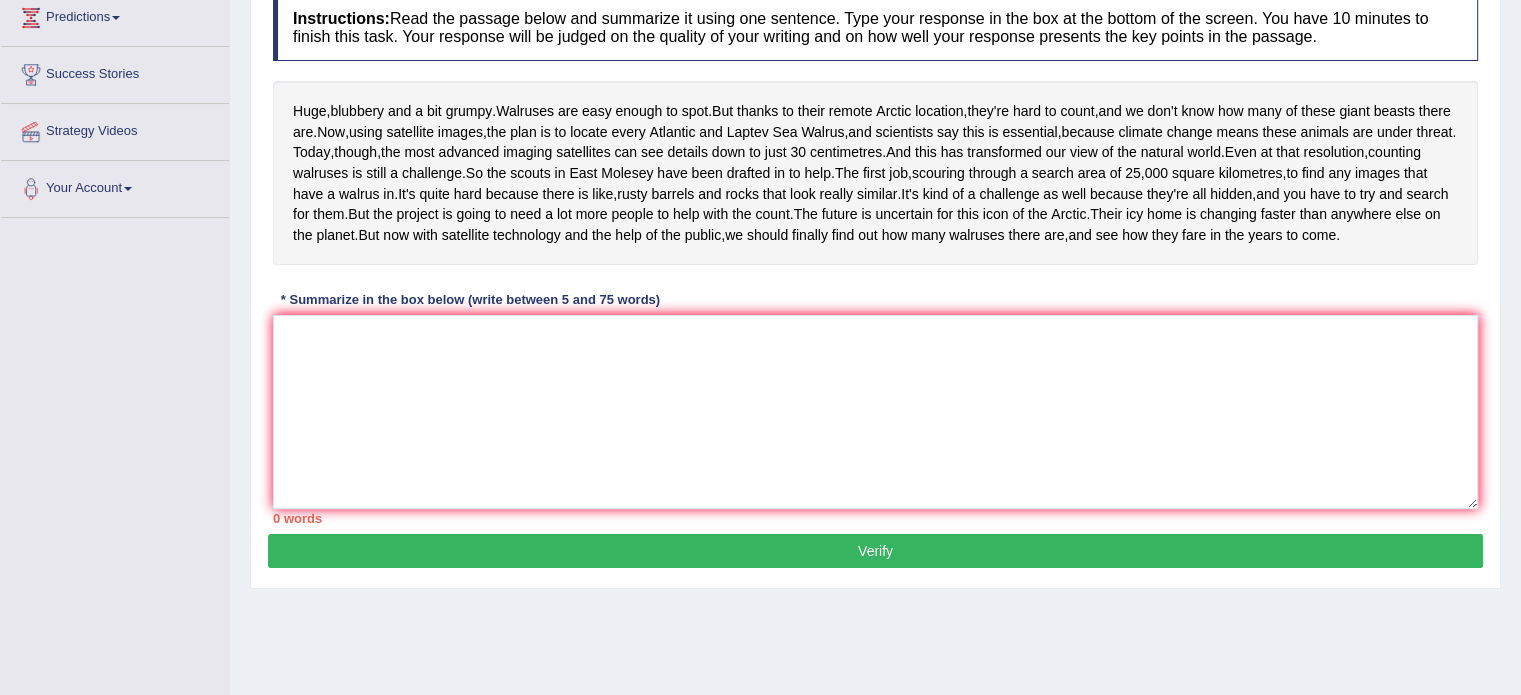 drag, startPoint x: 294, startPoint y: 102, endPoint x: 334, endPoint y: 511, distance: 410.95132 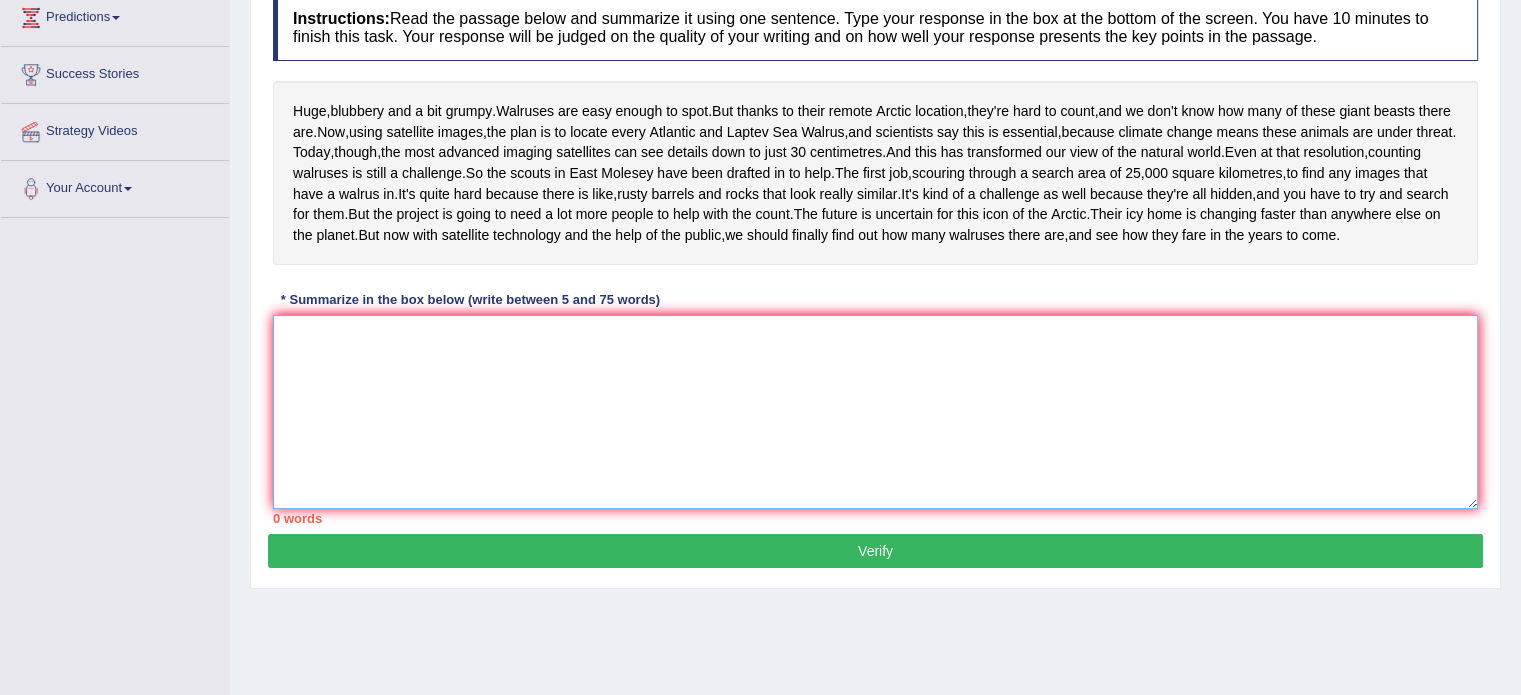 click at bounding box center [875, 412] 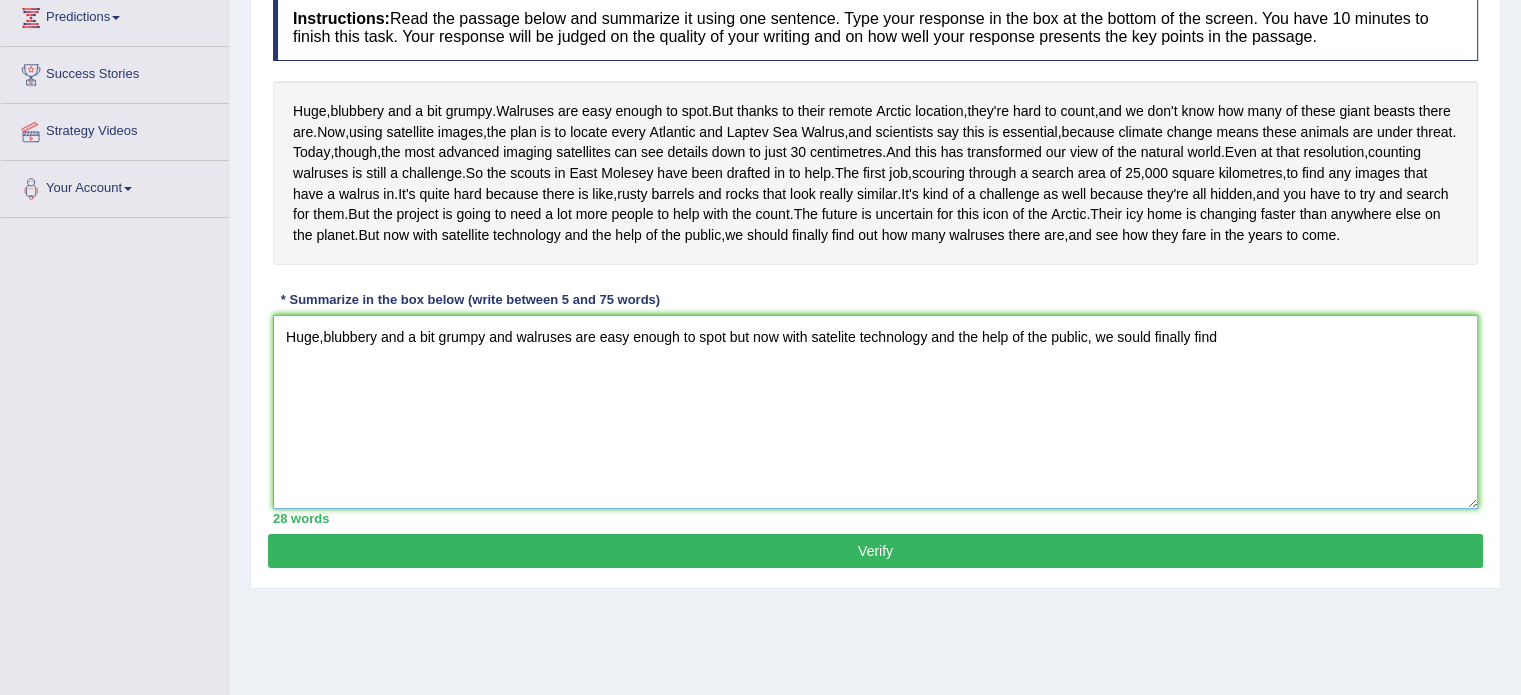 click on "Huge,blubbery and a bit grumpy and walruses are easy enough to spot but now with satelite technology and the help of the public, we sould finally find" at bounding box center [875, 412] 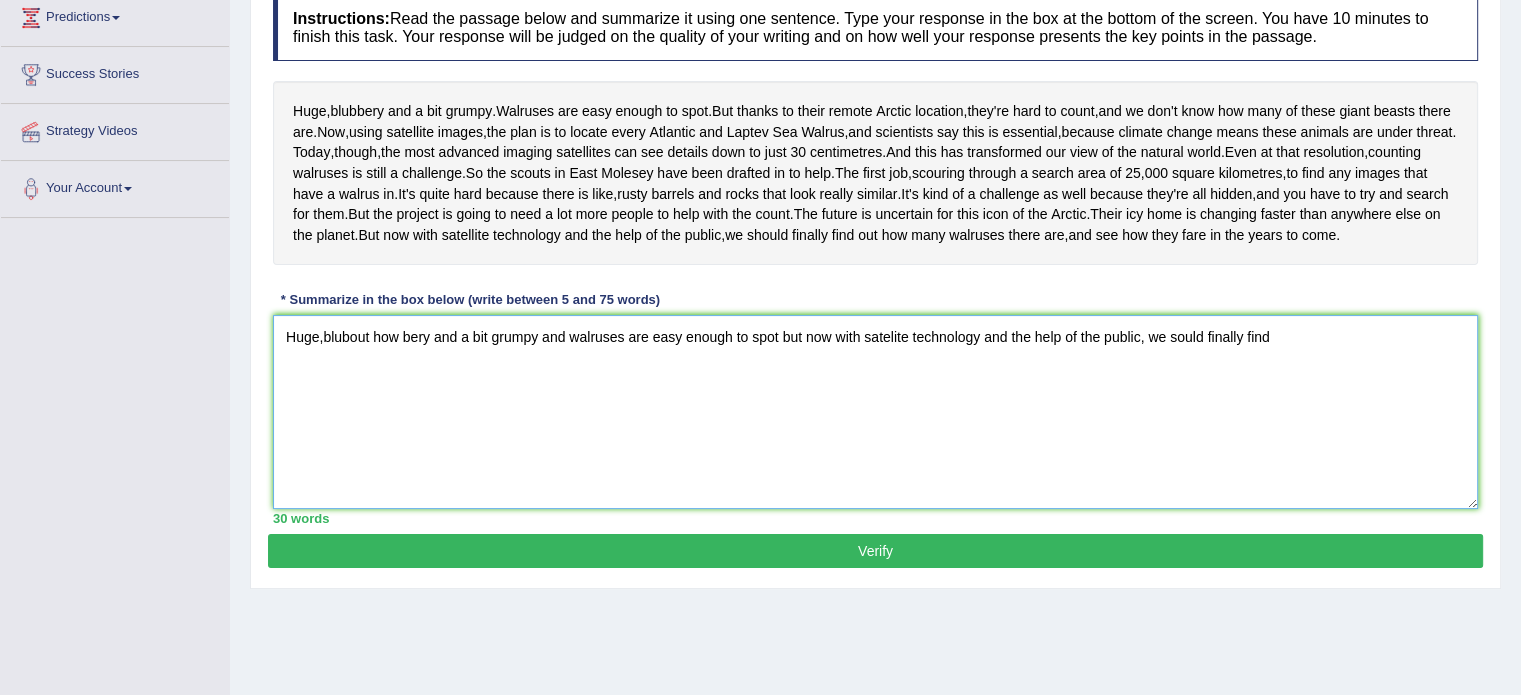 click on "Huge,blubout how bery and a bit grumpy and walruses are easy enough to spot but now with satelite technology and the help of the public, we sould finally find" at bounding box center (875, 412) 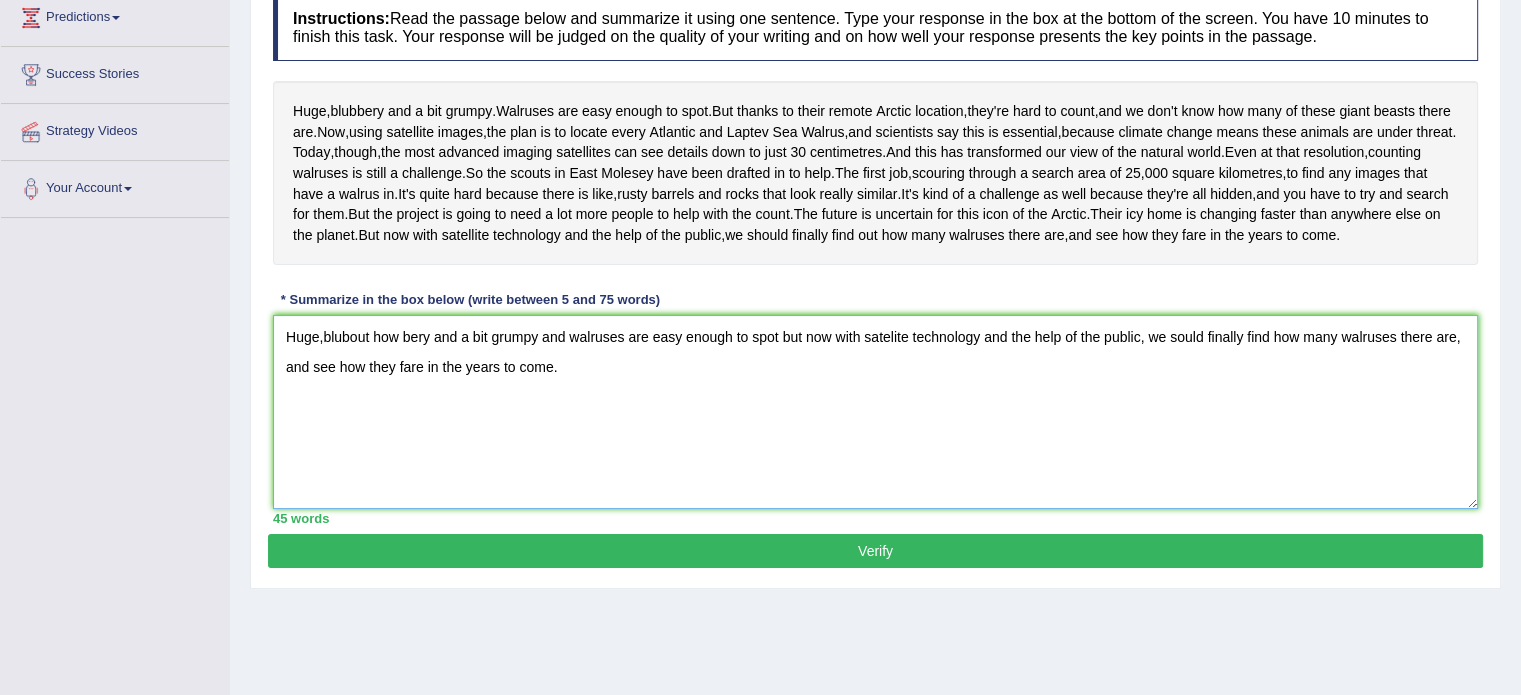 type on "Huge,blubout how bery and a bit grumpy and walruses are easy enough to spot but now with satelite technology and the help of the public, we sould finally find how many walruses there are, and see how they fare in the years to come." 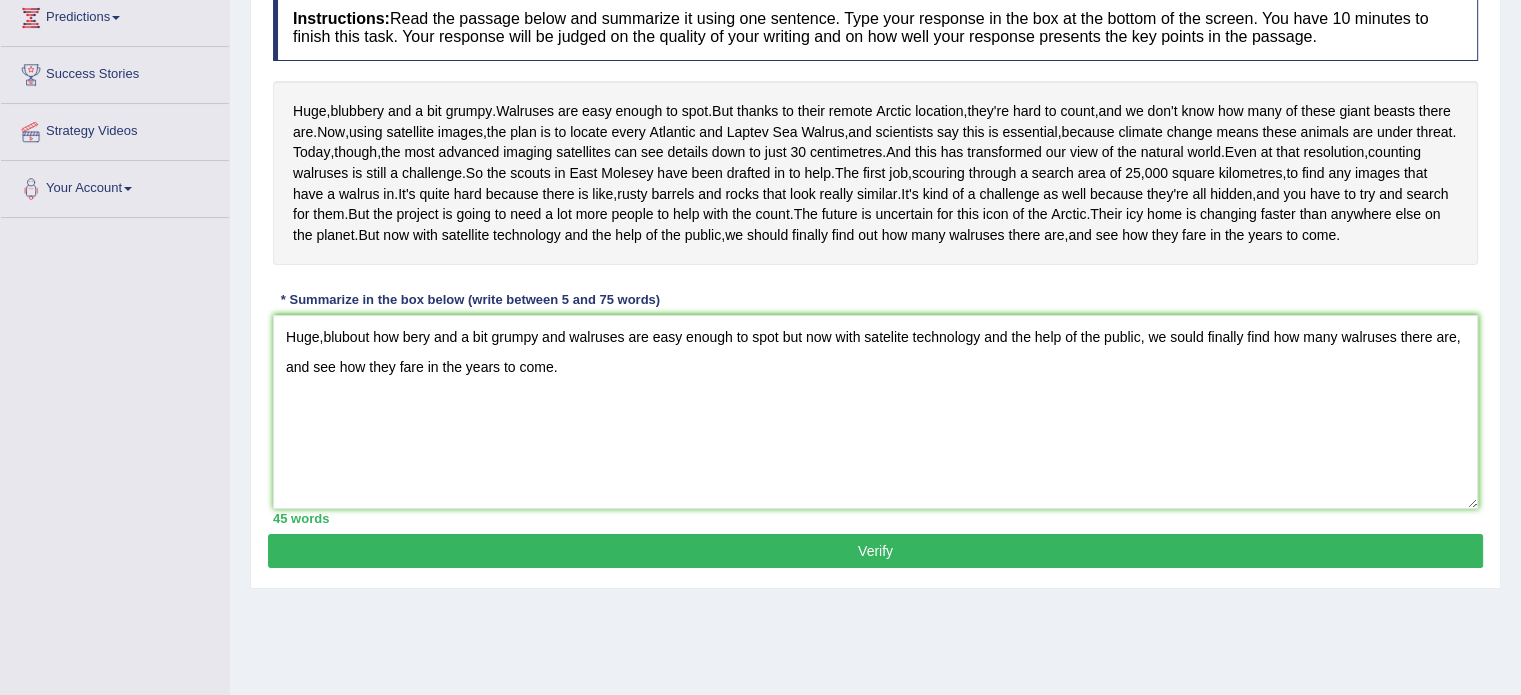 click on "Verify" at bounding box center [875, 551] 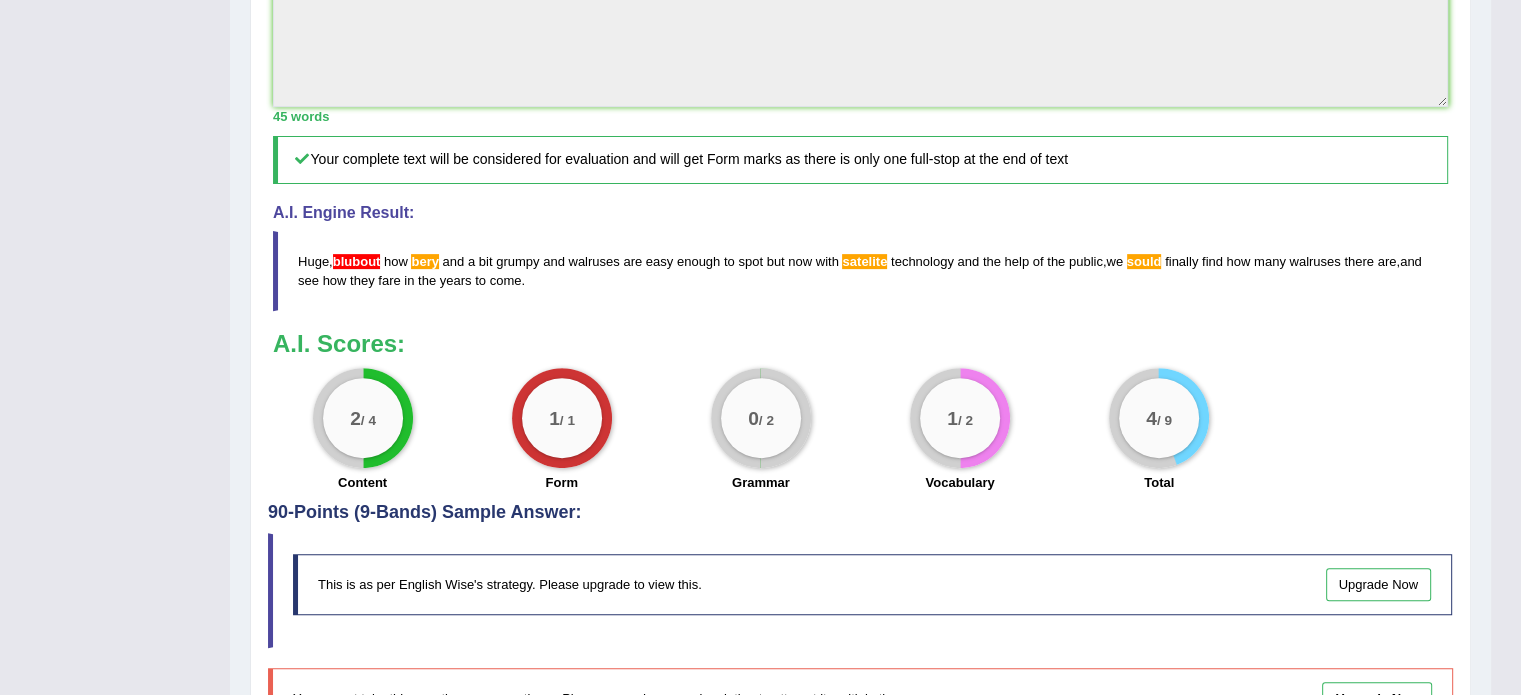 scroll, scrollTop: 733, scrollLeft: 0, axis: vertical 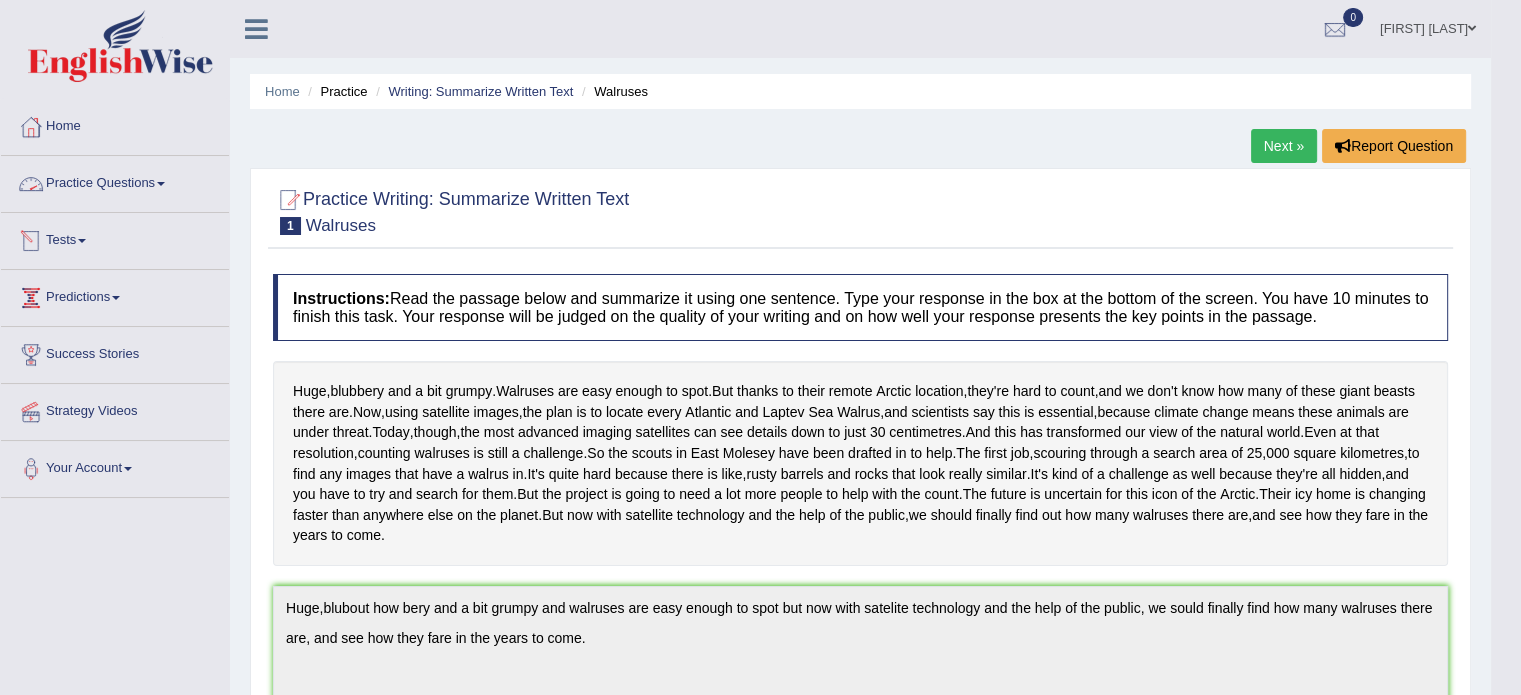 click on "Practice Questions" at bounding box center (115, 181) 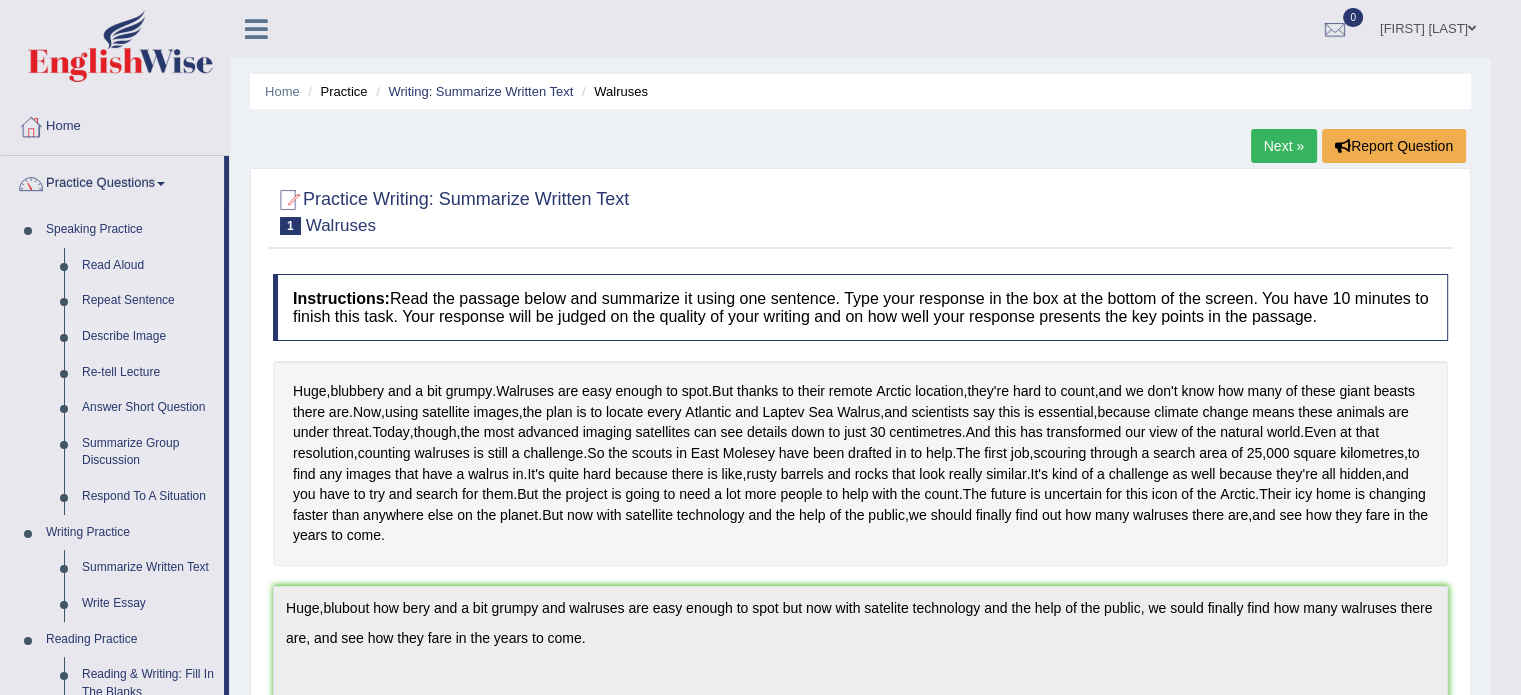 click on "Describe Image" at bounding box center (148, 337) 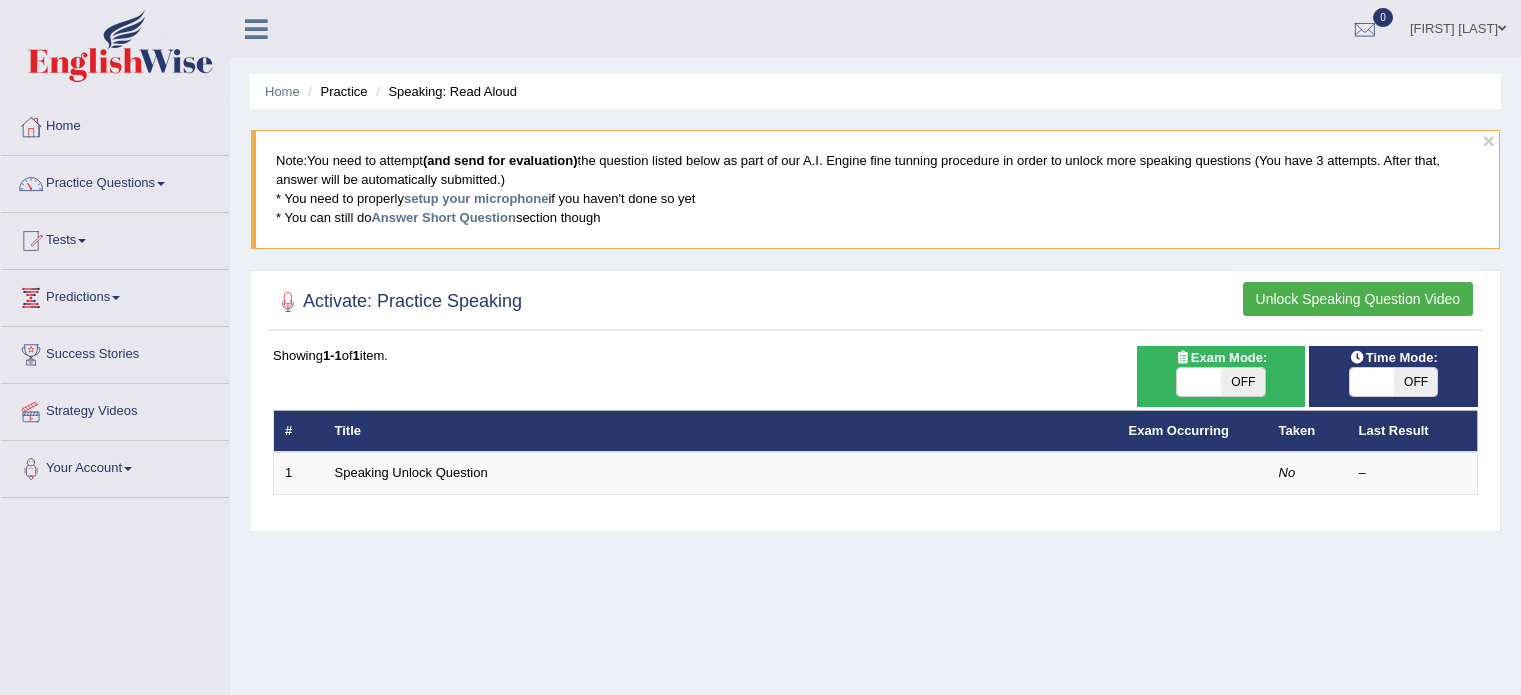 scroll, scrollTop: 0, scrollLeft: 0, axis: both 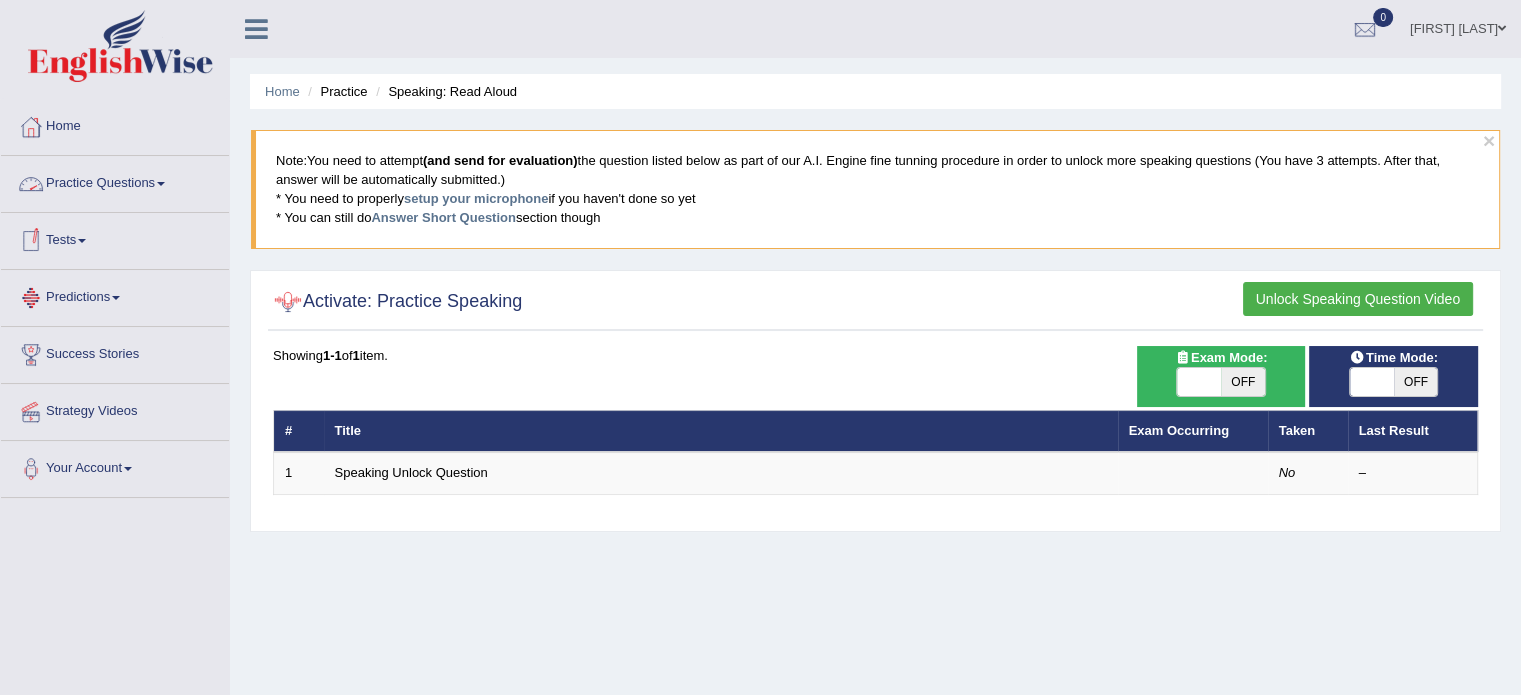 click on "Practice Questions" at bounding box center (115, 181) 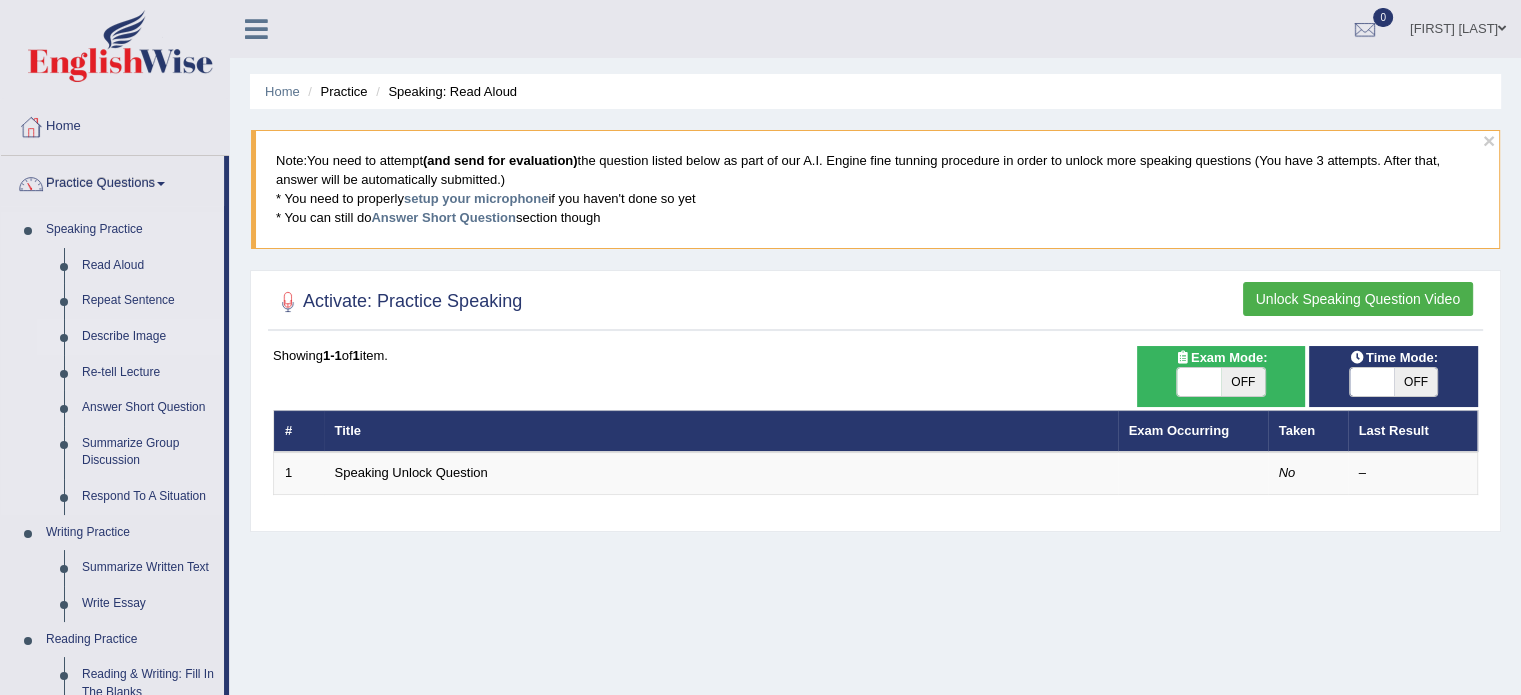 click on "Describe Image" at bounding box center (148, 337) 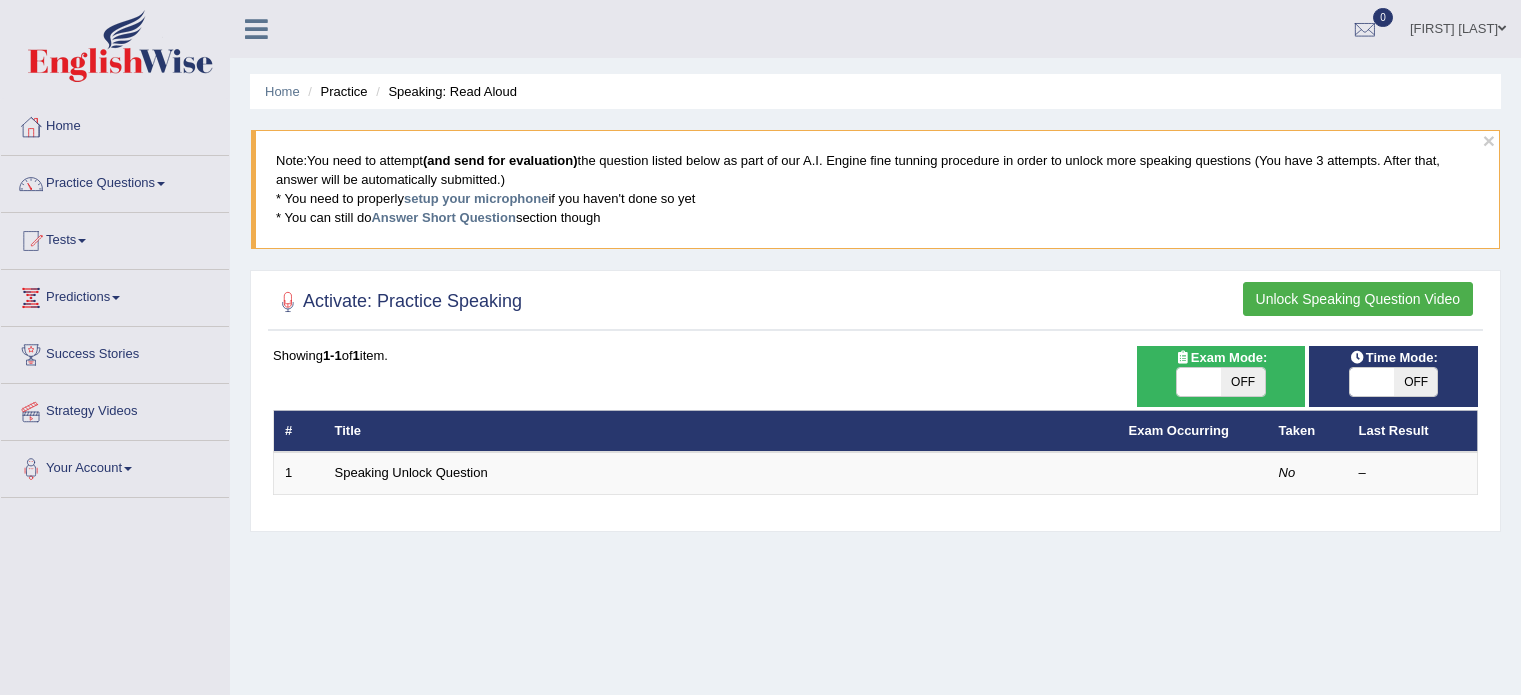 scroll, scrollTop: 0, scrollLeft: 0, axis: both 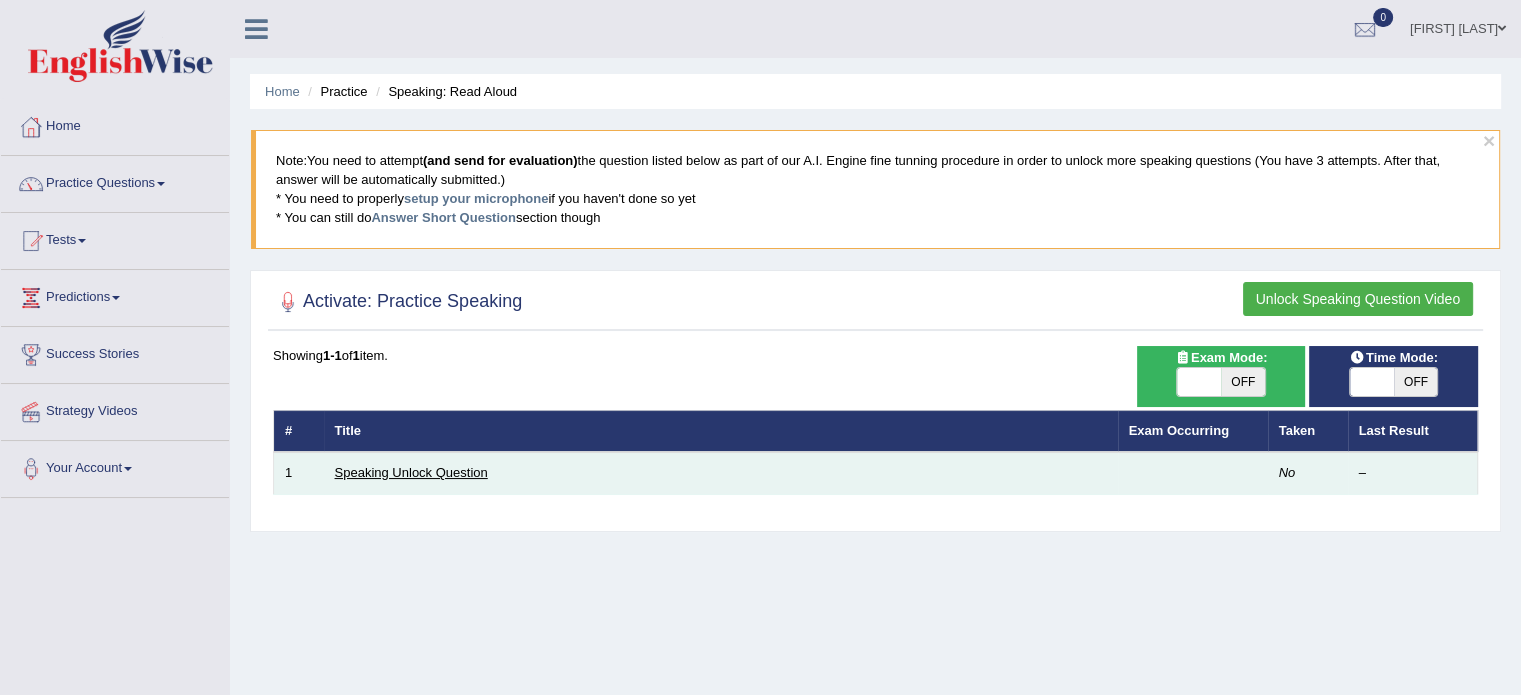 click on "Speaking Unlock Question" at bounding box center (411, 472) 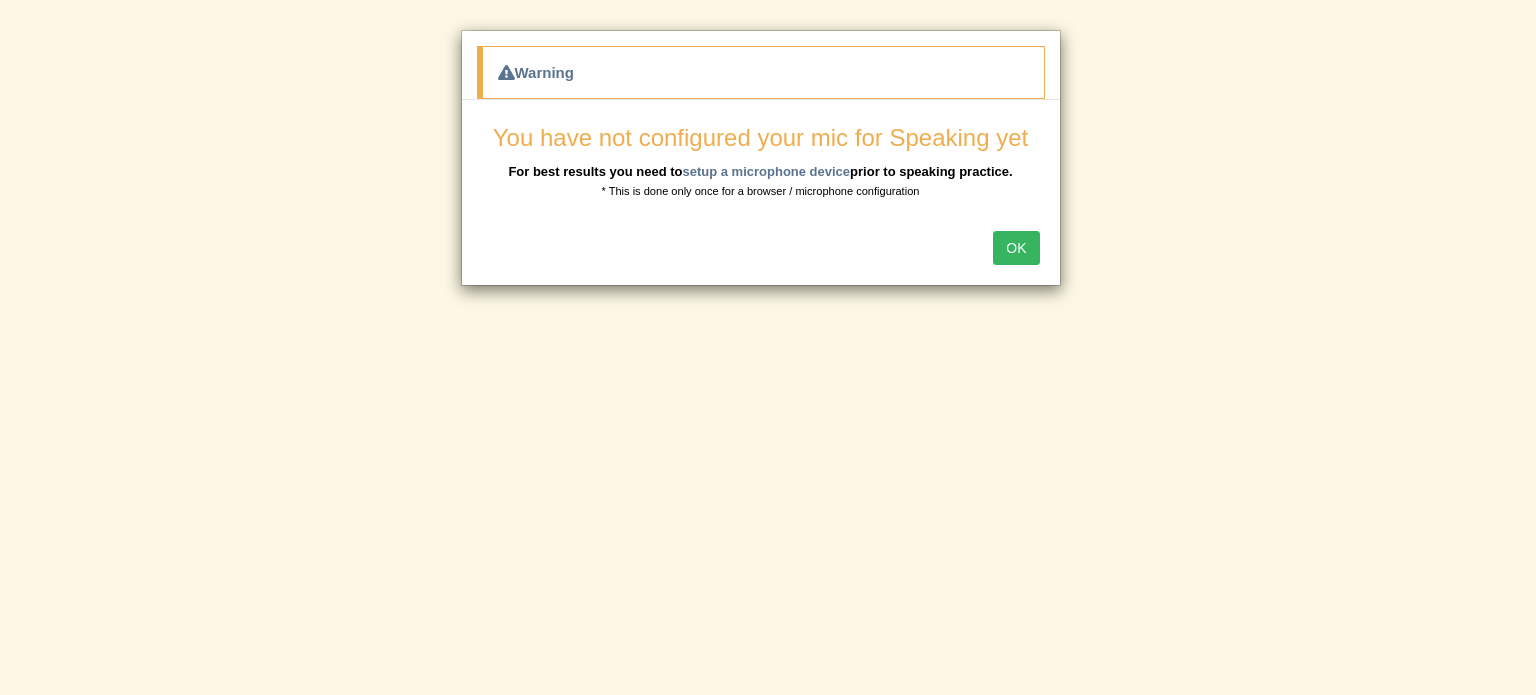 scroll, scrollTop: 0, scrollLeft: 0, axis: both 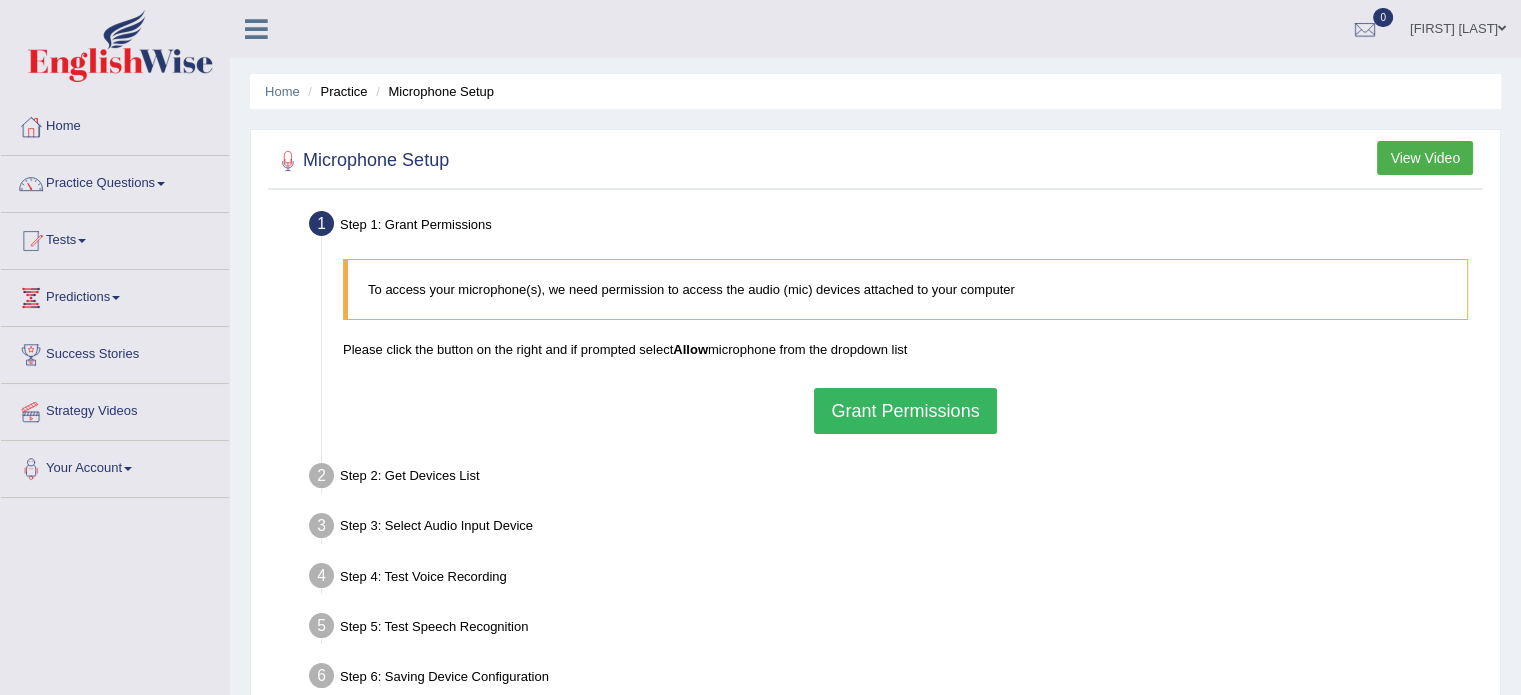 click on "Grant Permissions" at bounding box center [905, 411] 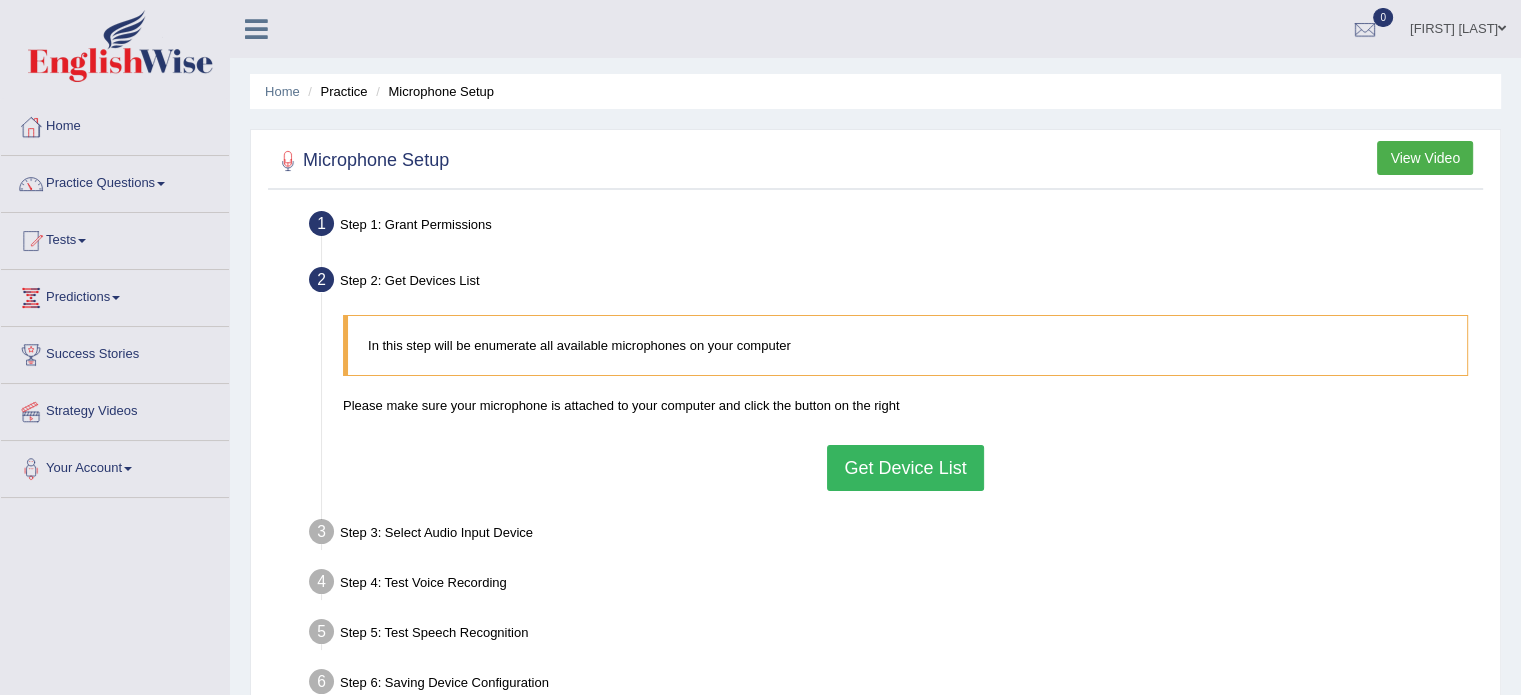 click on "Get Device List" at bounding box center (905, 468) 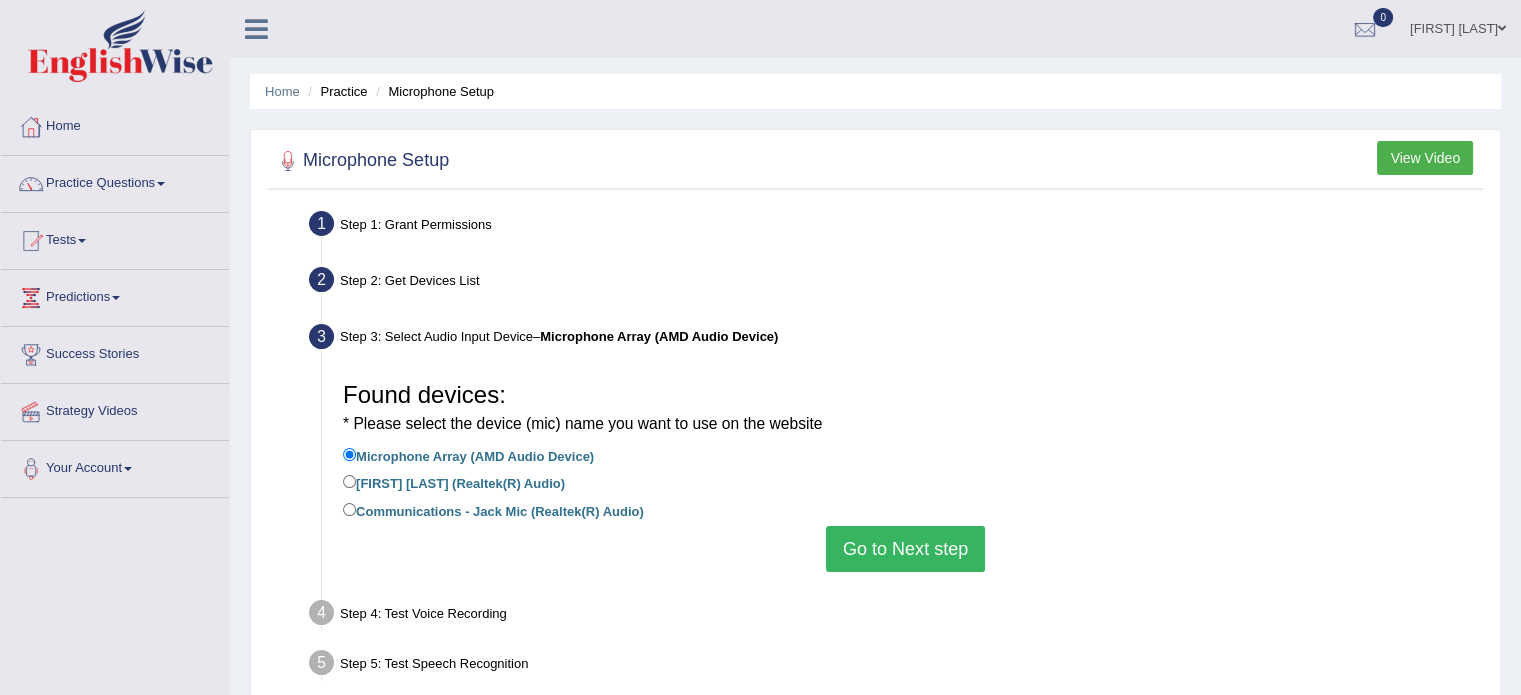 click on "Go to Next step" at bounding box center (905, 549) 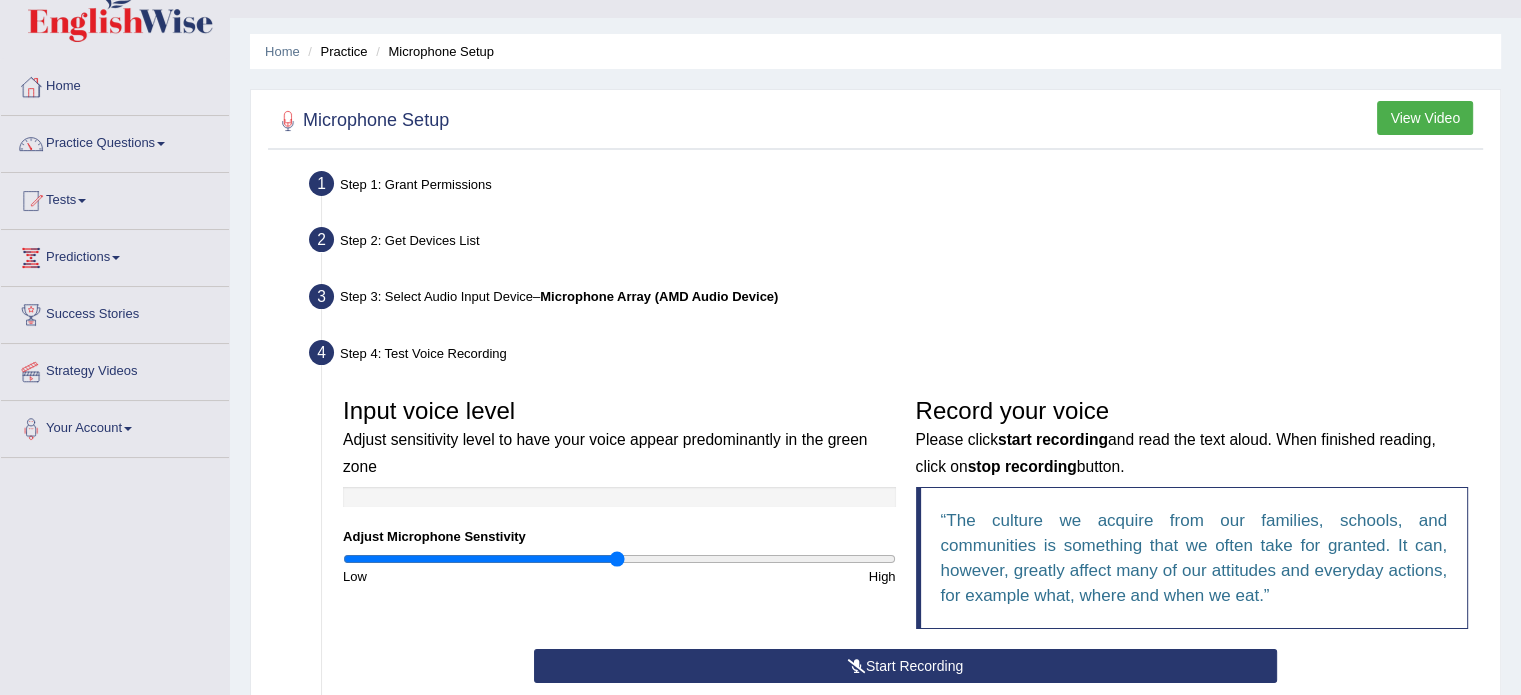 scroll, scrollTop: 140, scrollLeft: 0, axis: vertical 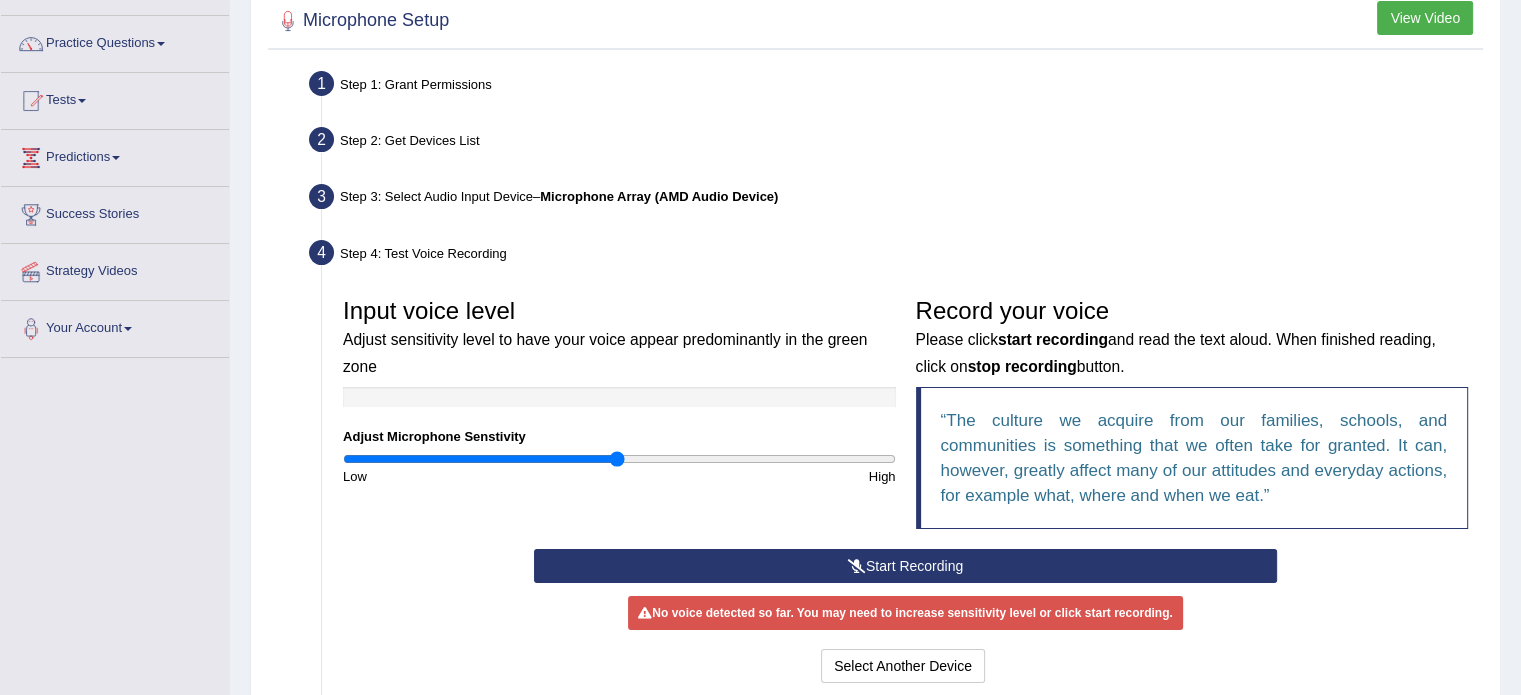 click on "Start Recording" at bounding box center (905, 566) 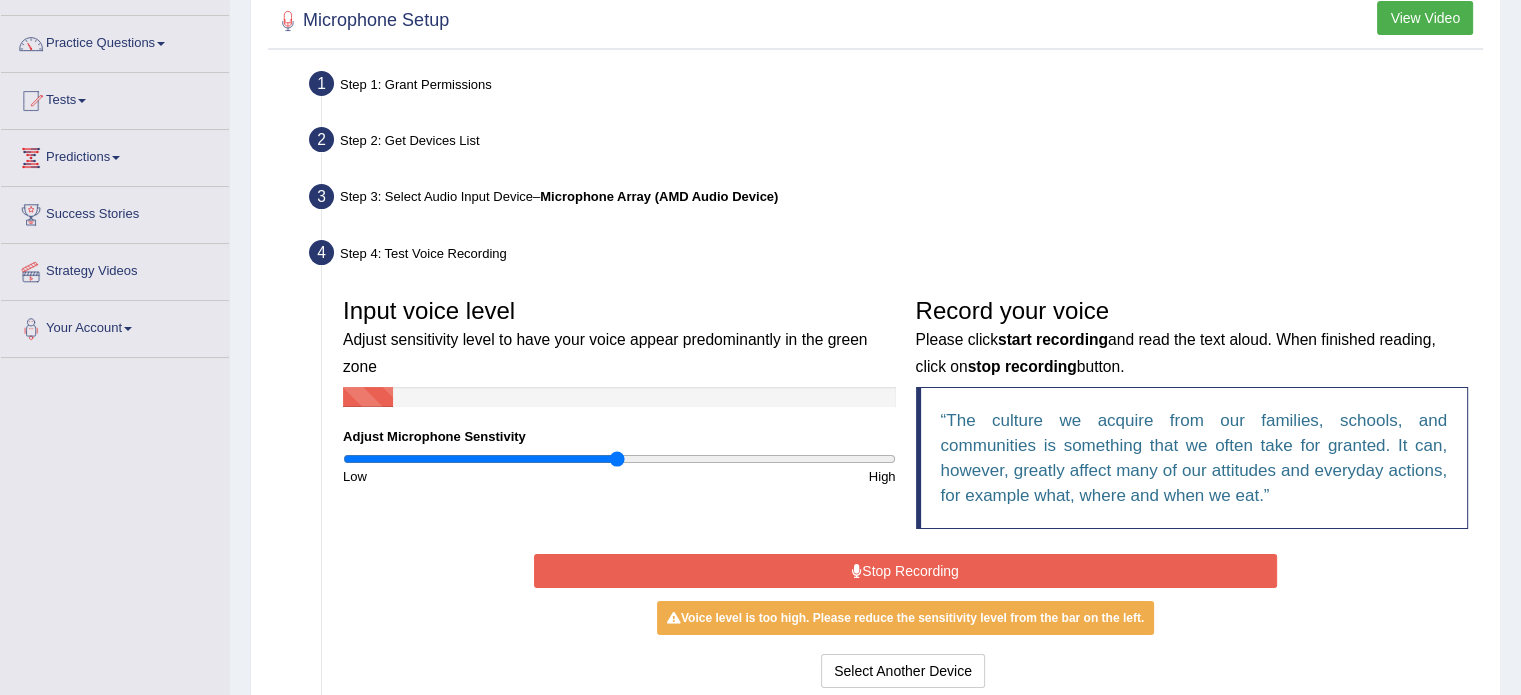 click on "Stop Recording" at bounding box center (905, 571) 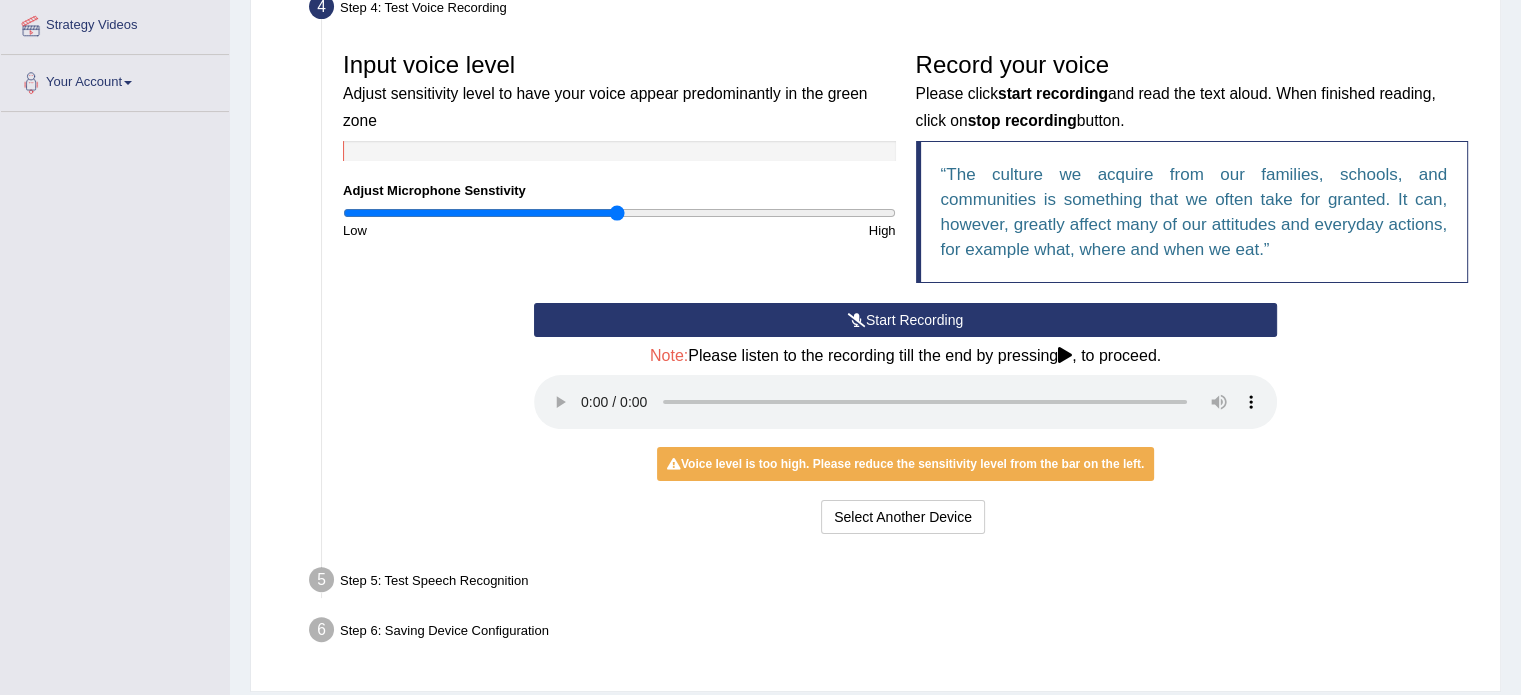 scroll, scrollTop: 447, scrollLeft: 0, axis: vertical 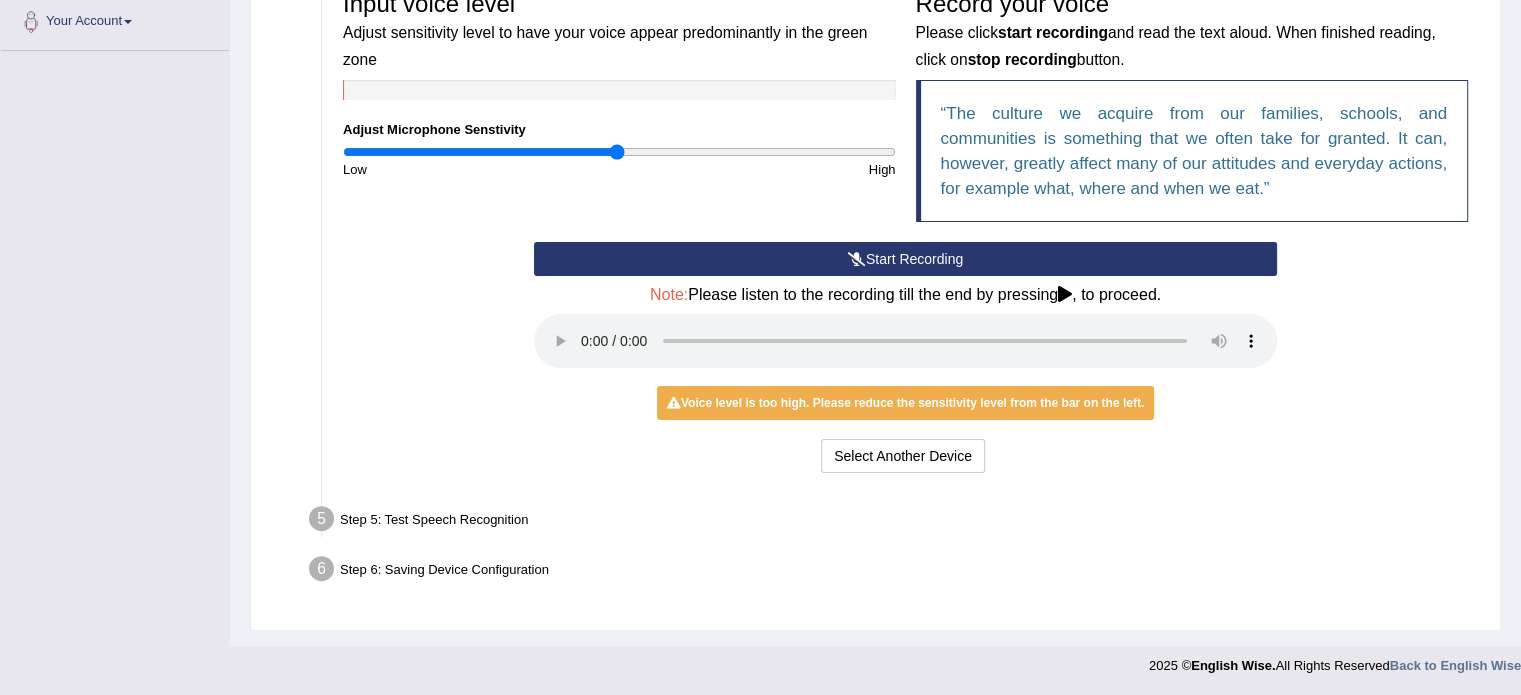 click on "Start Recording" at bounding box center (905, 259) 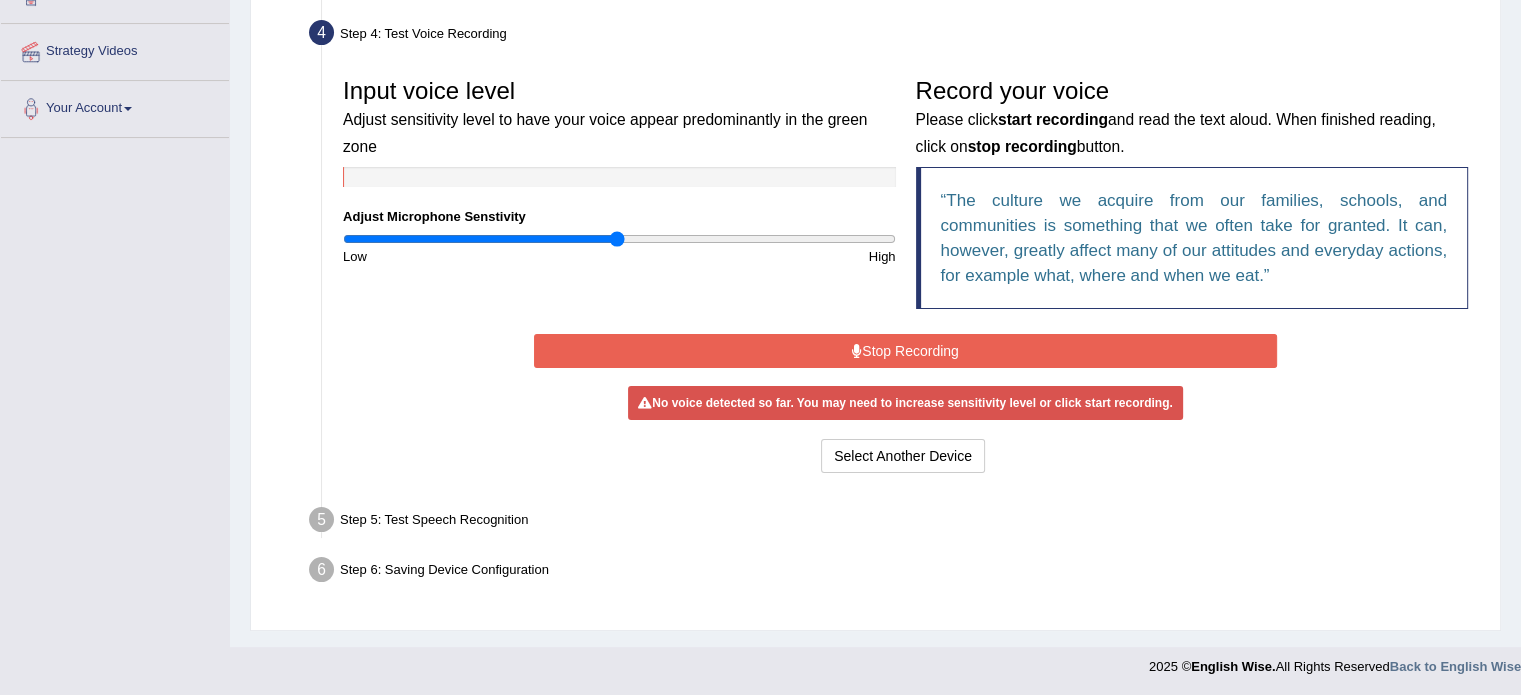 scroll, scrollTop: 355, scrollLeft: 0, axis: vertical 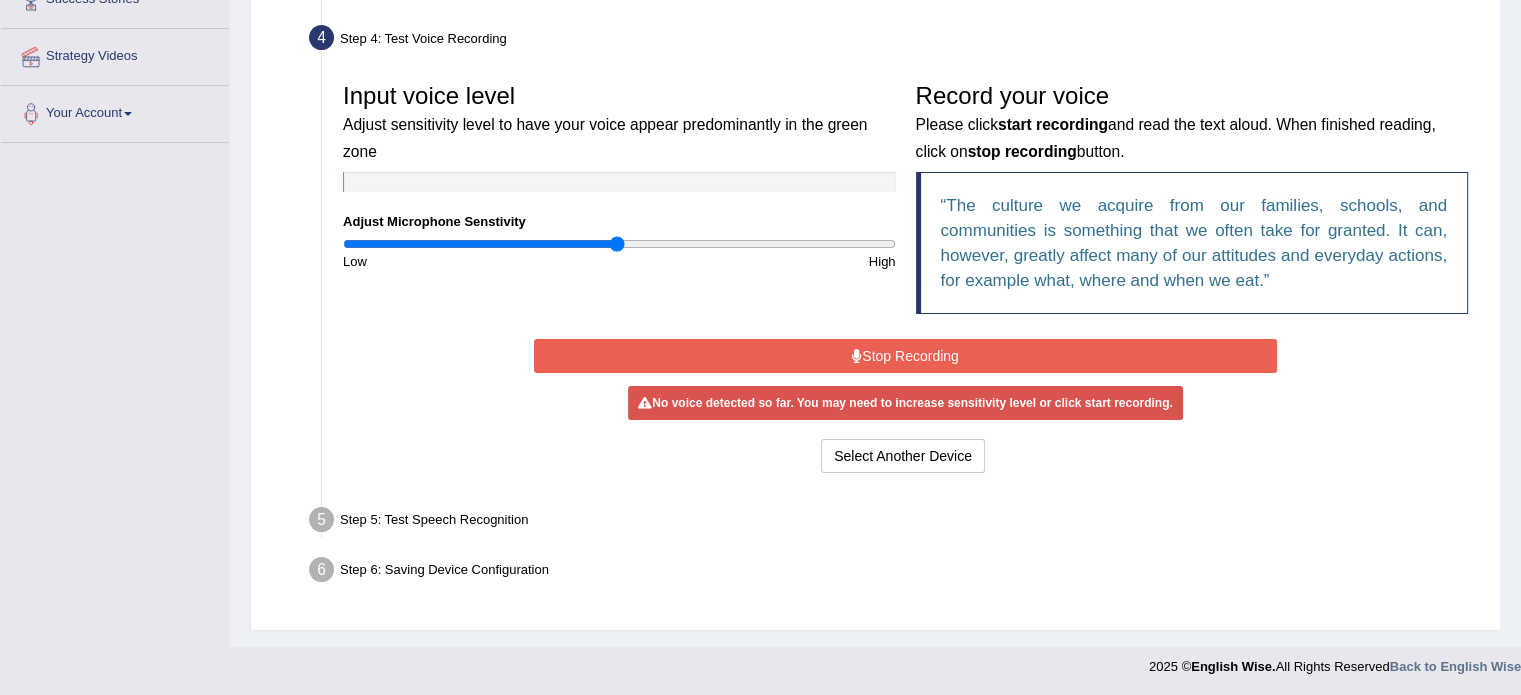 click on "Stop Recording" at bounding box center (905, 356) 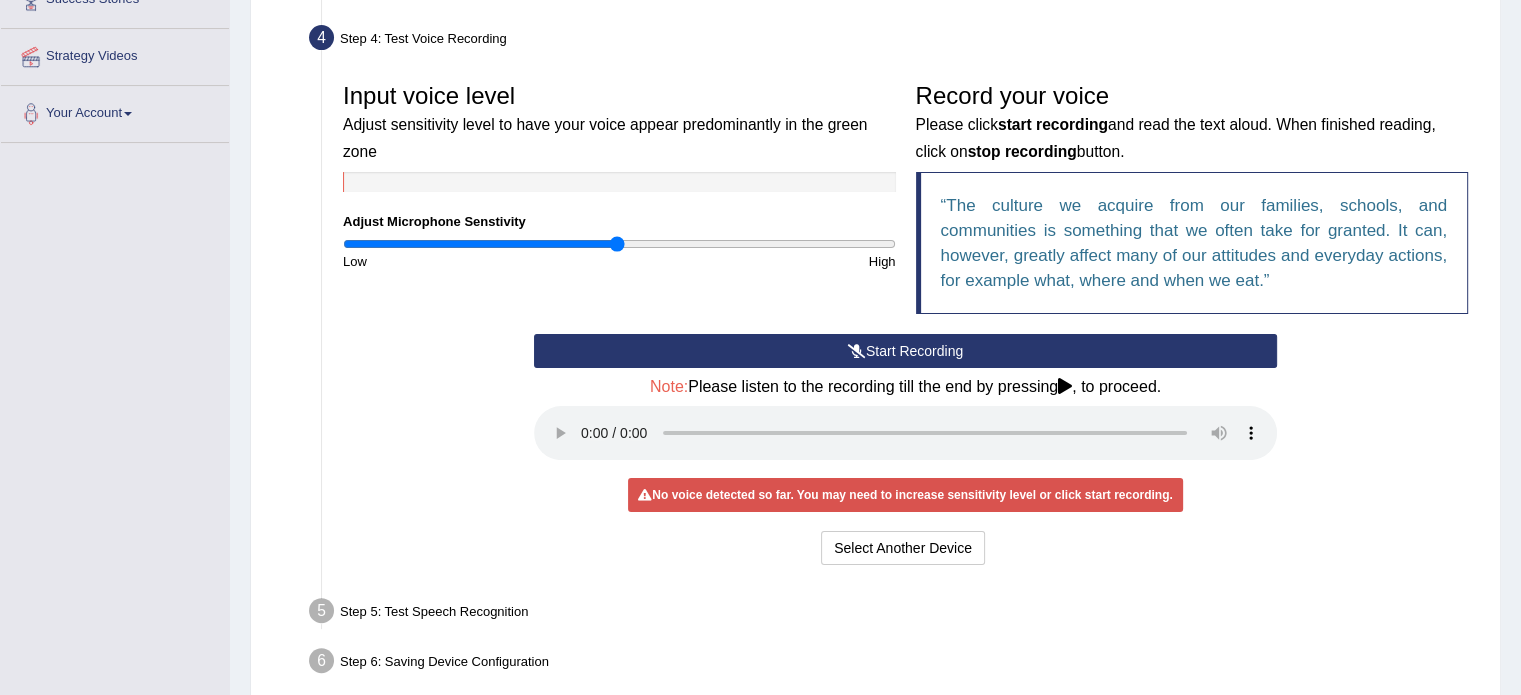 click at bounding box center (1065, 386) 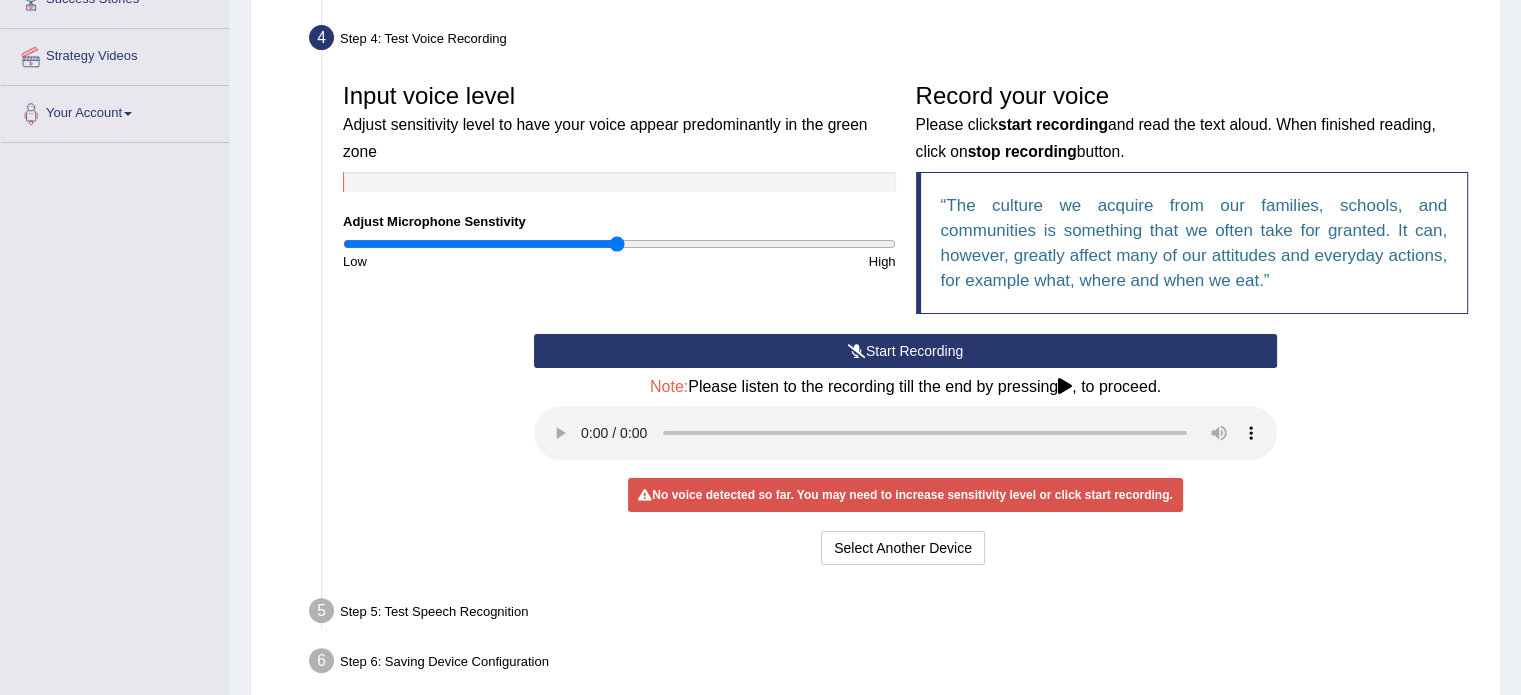 click on "Start Recording" at bounding box center [905, 351] 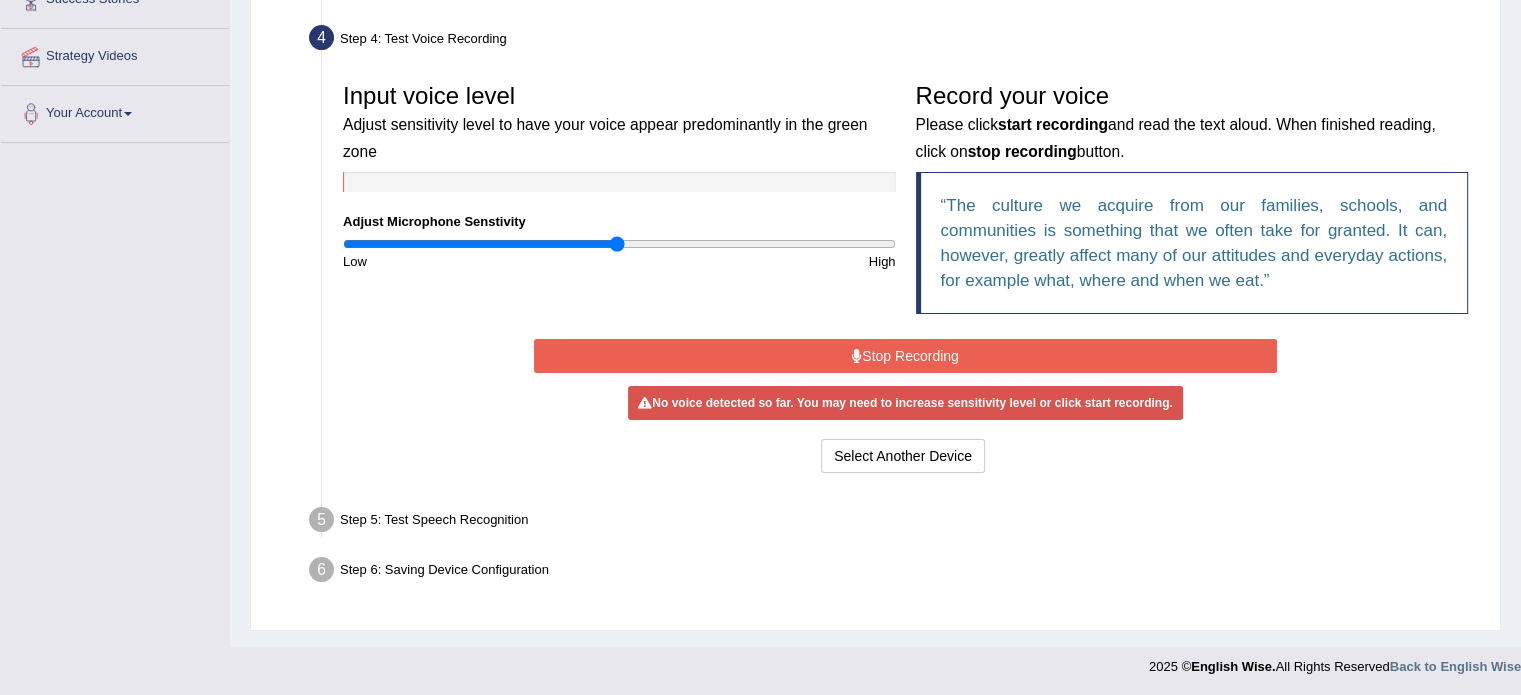 click on "Stop Recording" at bounding box center (905, 356) 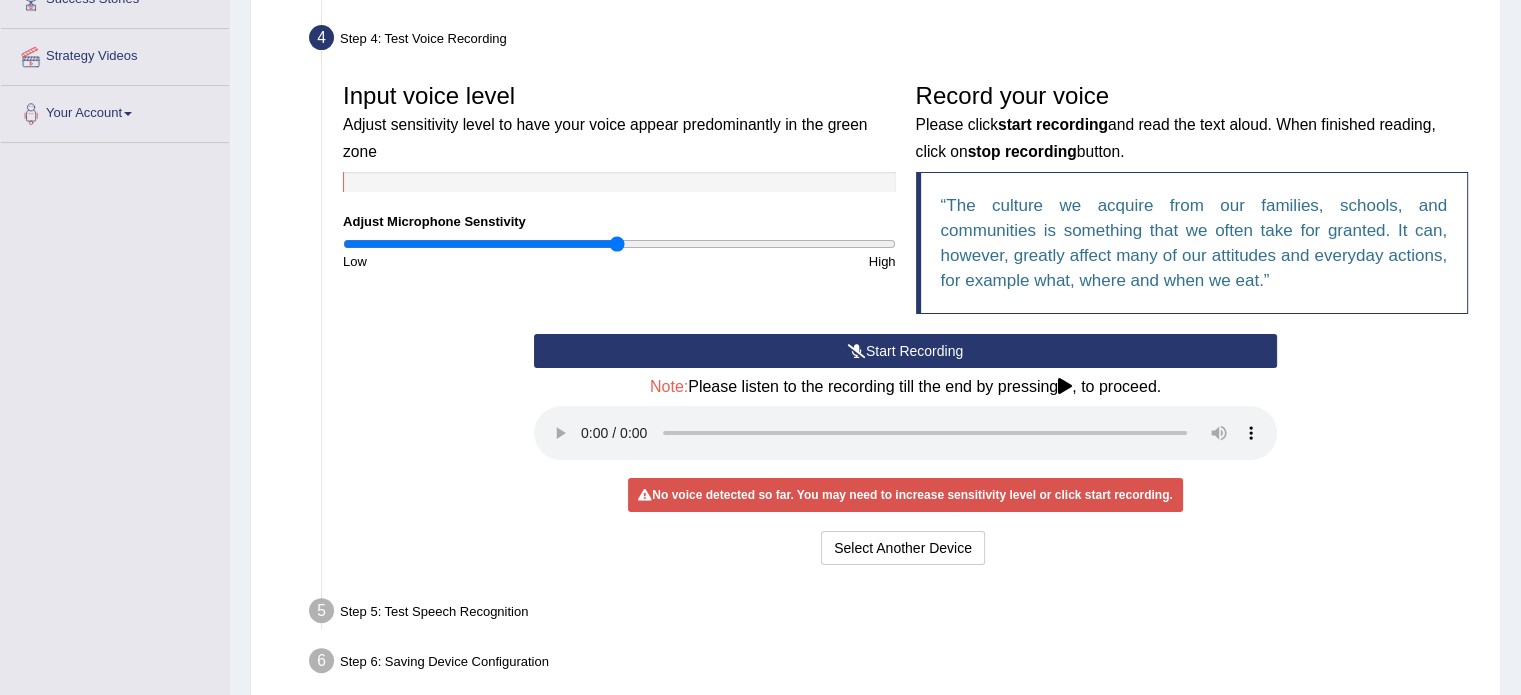 click on "Start Recording    Stop Recording   Note:  Please listen to the recording till the end by pressing  , to proceed.       No voice detected so far. You may need to increase sensitivity level or click start recording.     Voice level is too low yet. Please increase the sensitivity level from the bar on the left.     Your voice is strong enough for our A.I. to detect    Voice level is too high. Please reduce the sensitivity level from the bar on the left.     Select Another Device   Voice is ok. Go to Next step" at bounding box center (905, 452) 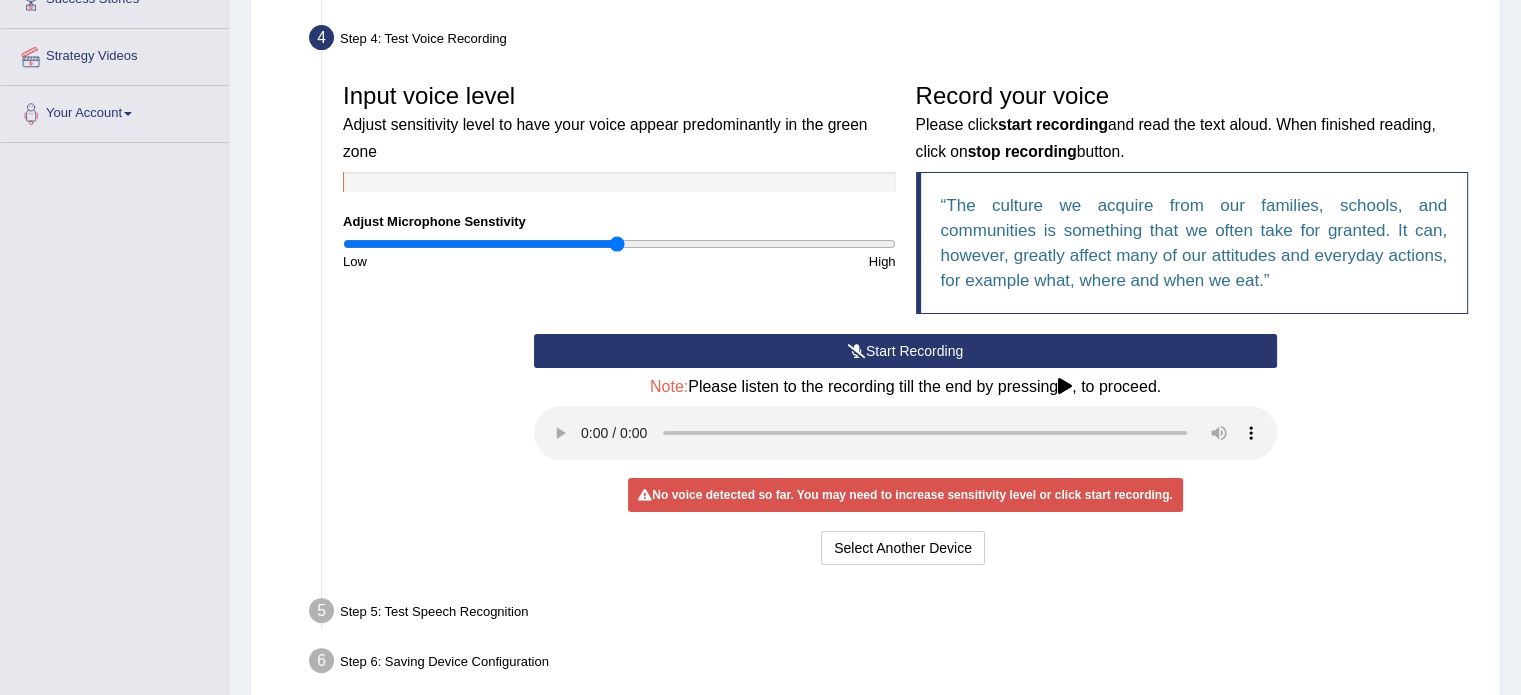 click on "Start Recording" at bounding box center (905, 351) 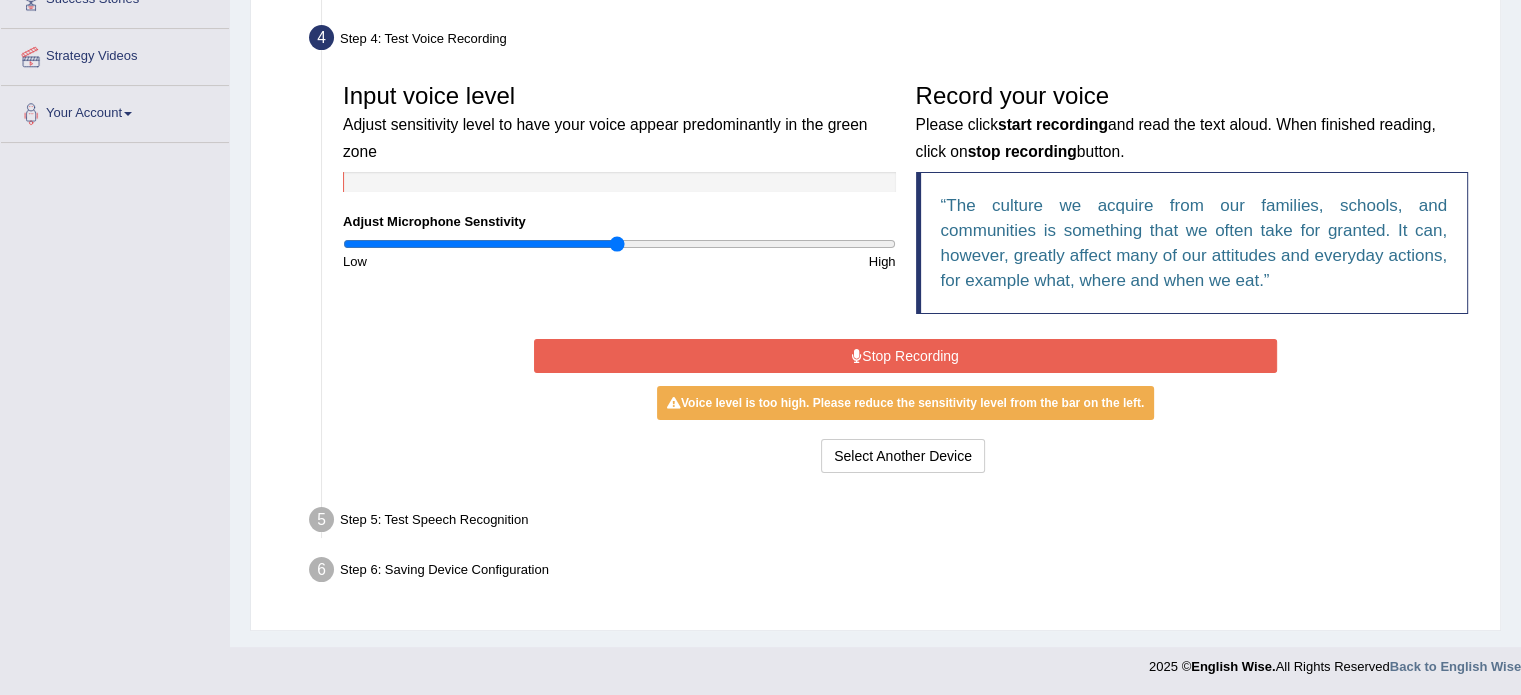 click on "Stop Recording" at bounding box center (905, 356) 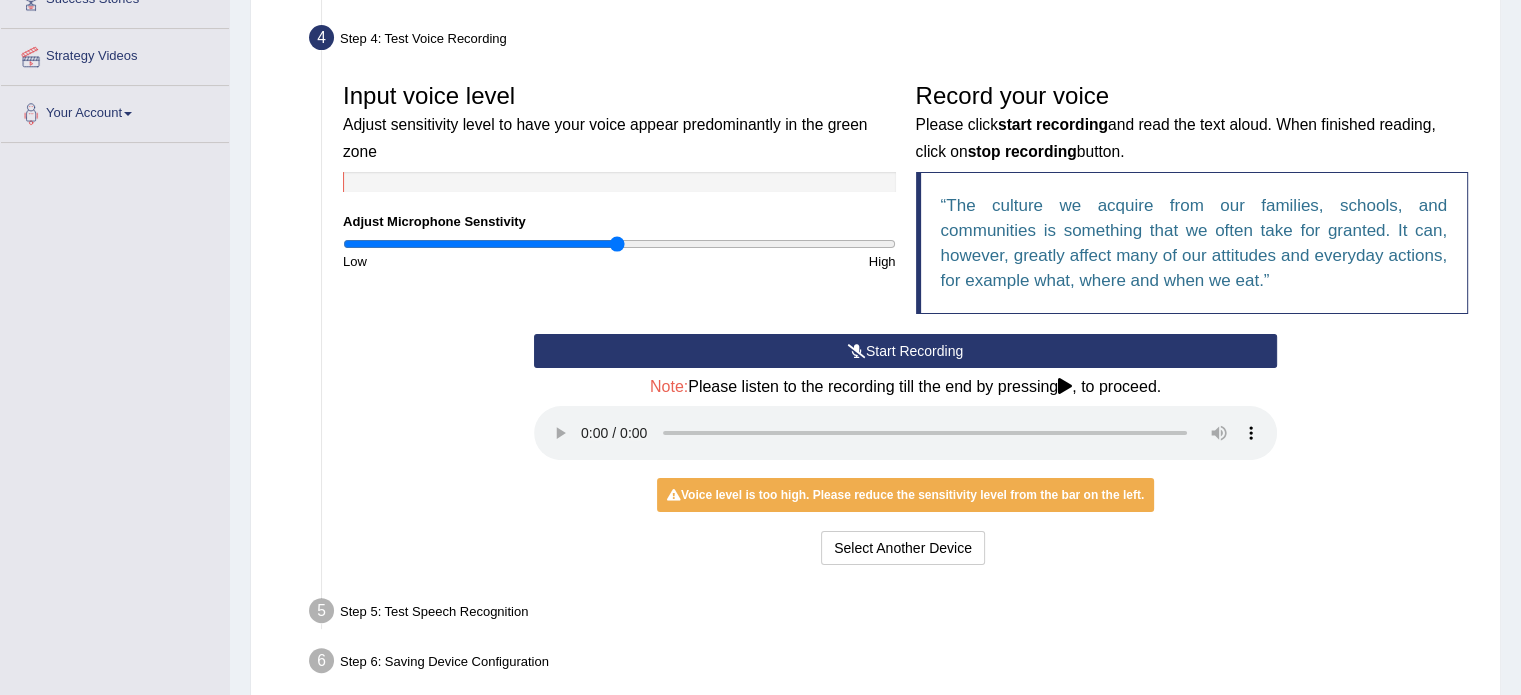 click on "Start Recording" at bounding box center (905, 351) 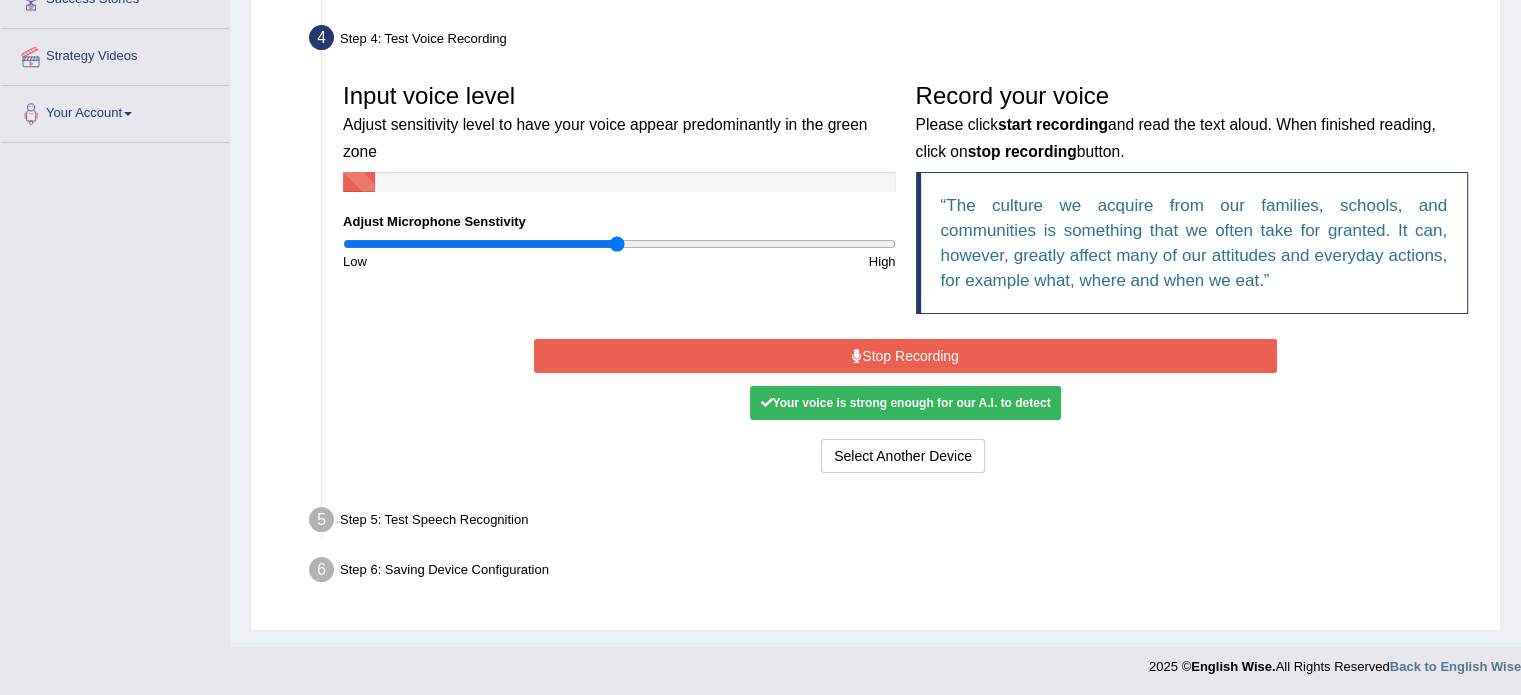 click on "Your voice is strong enough for our A.I. to detect" at bounding box center [905, 403] 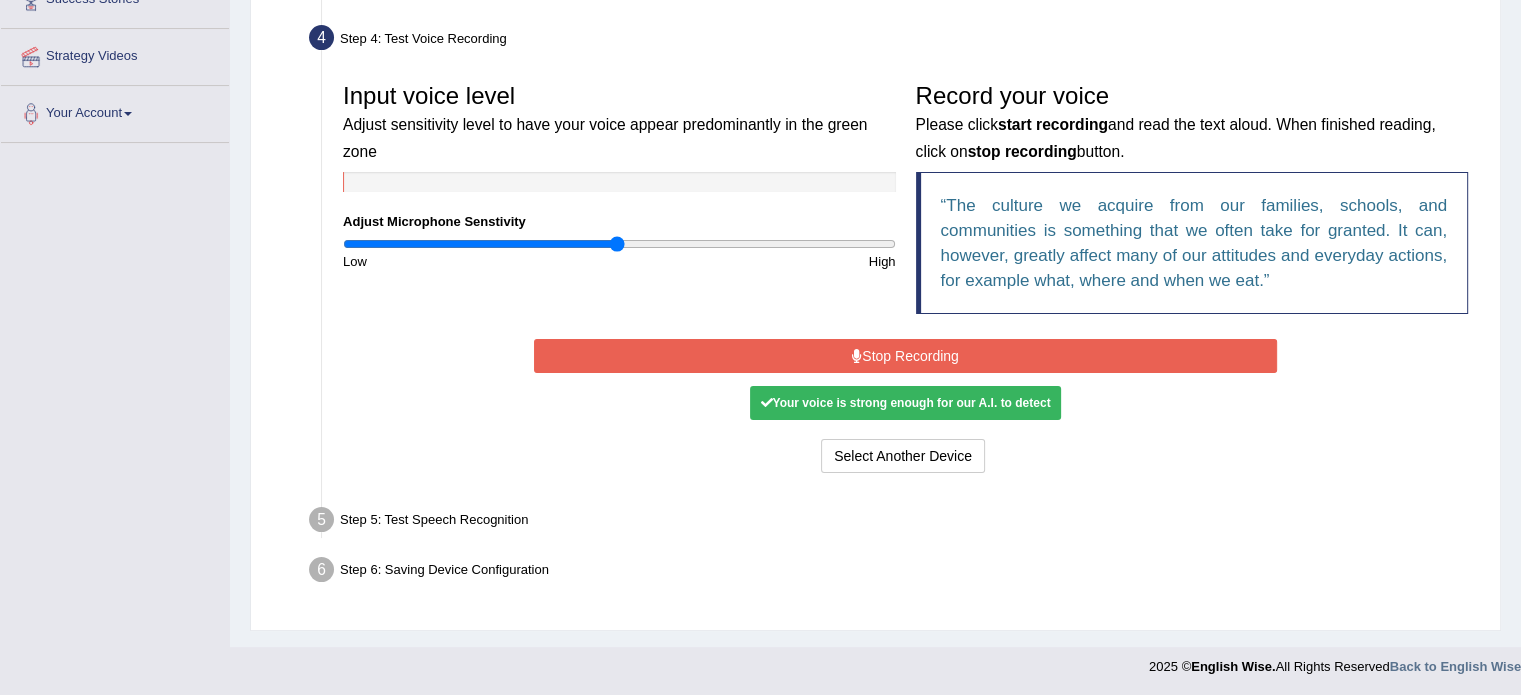 click on "Stop Recording" at bounding box center (905, 356) 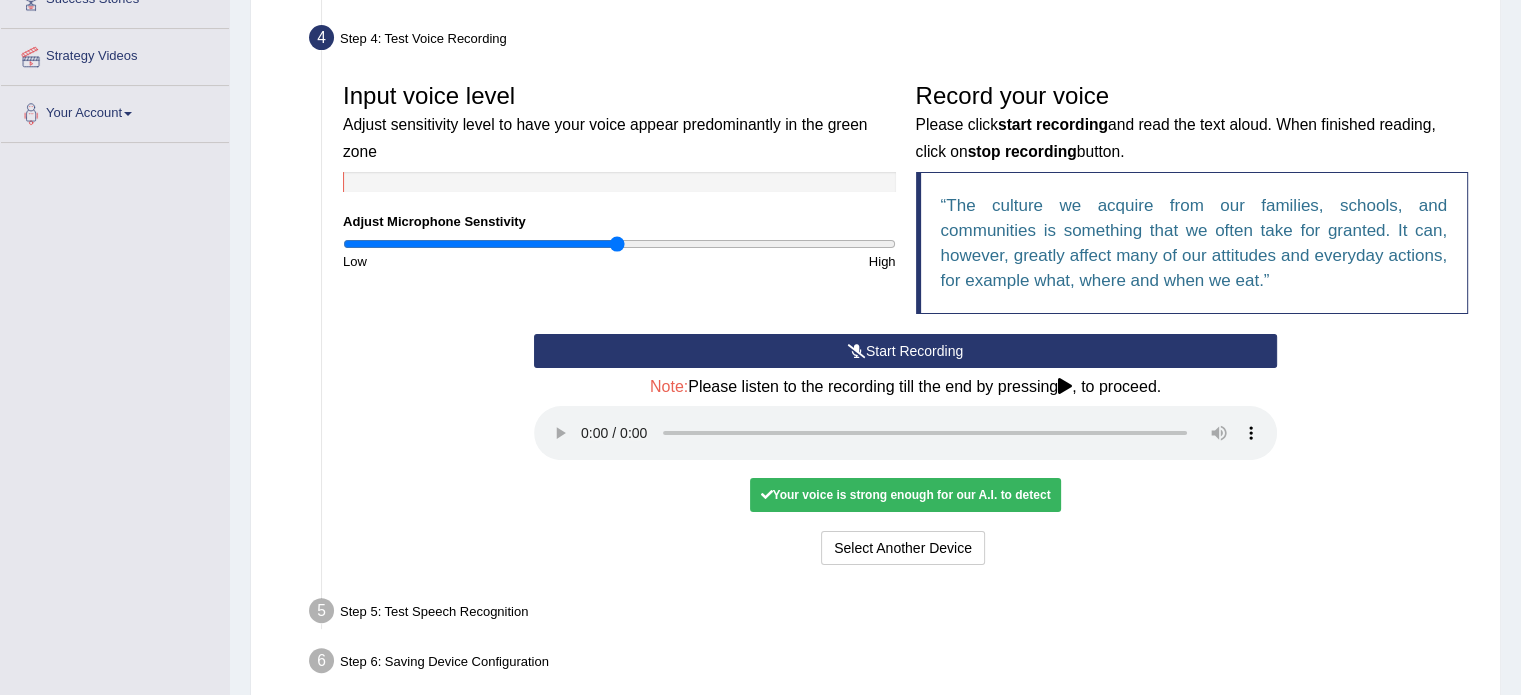 click on "Your voice is strong enough for our A.I. to detect" at bounding box center (905, 495) 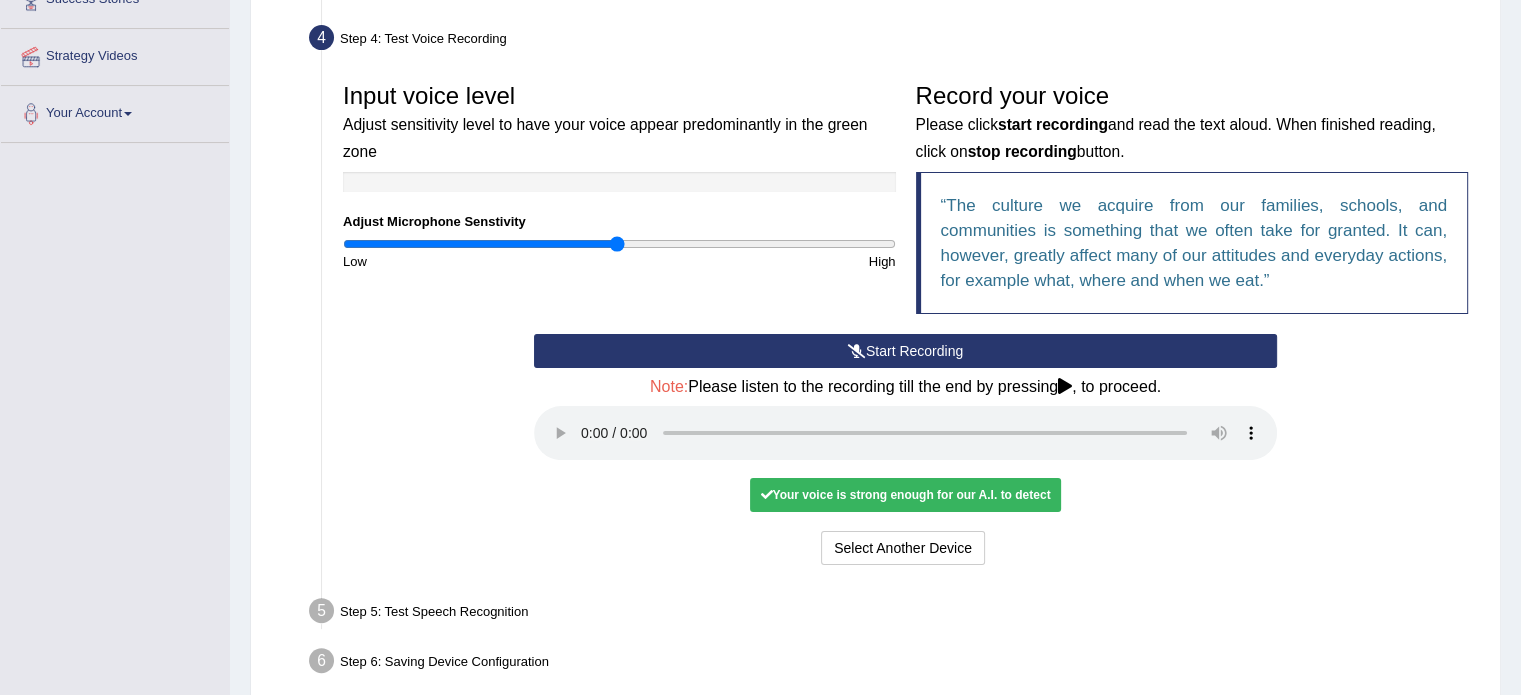 click on "Home
Practice
Microphone Setup
You have already completed the setup earlier with the following configuration:
Device Name:
null
Input Gain Level:
null
Speech Recognition:
No
However, you can configure it again by following the steps below if you have changed mic recently or facing problems.
Microphone Setup
View Video
Step 1: Grant Permissions   To access your microphone(s), we need permission to access the audio (mic) devices attached to your computer   Please click the button on the right and if prompted select  Allow  microphone from the dropdown list     Grant Permissions   Step 2: Get Devices List   In this step will be enumerate all available microphones on your computer       Get Device List" at bounding box center (875, 191) 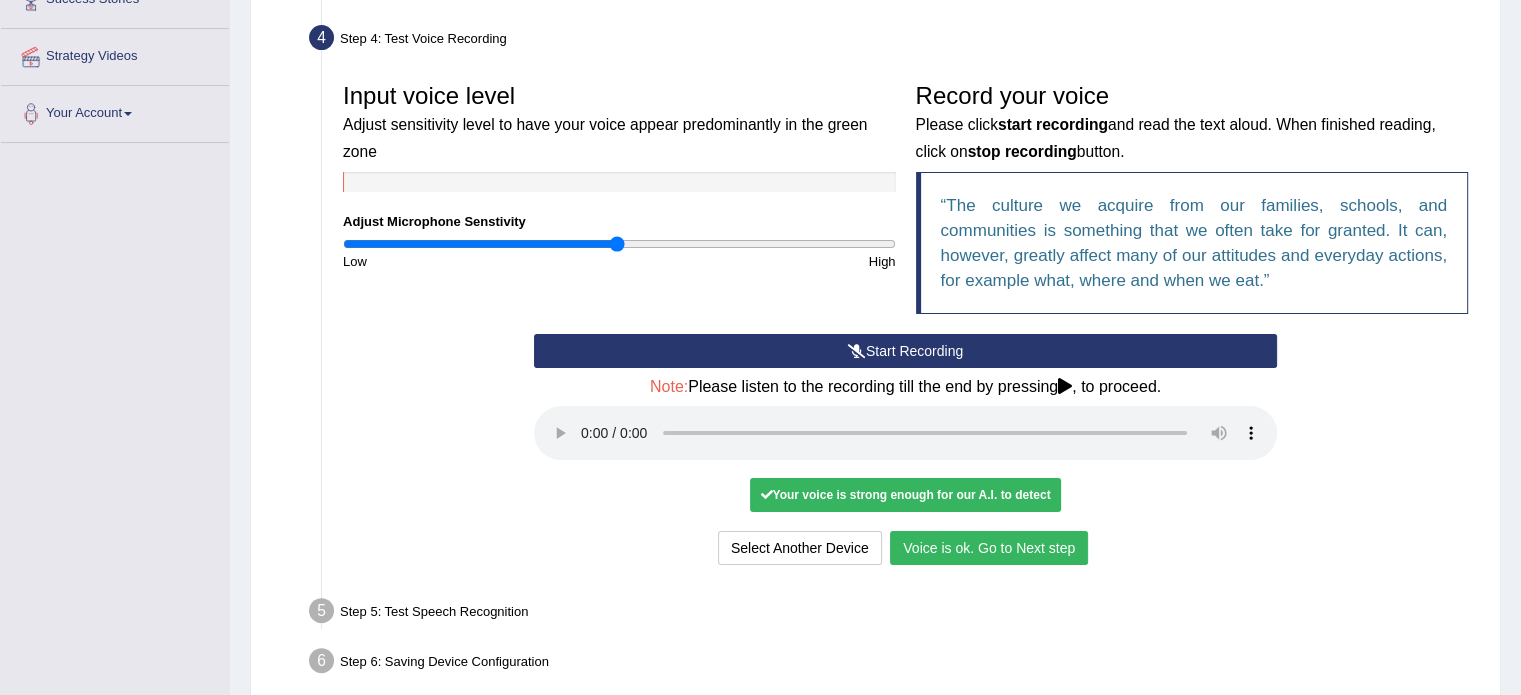 click on "Voice is ok. Go to Next step" at bounding box center (989, 548) 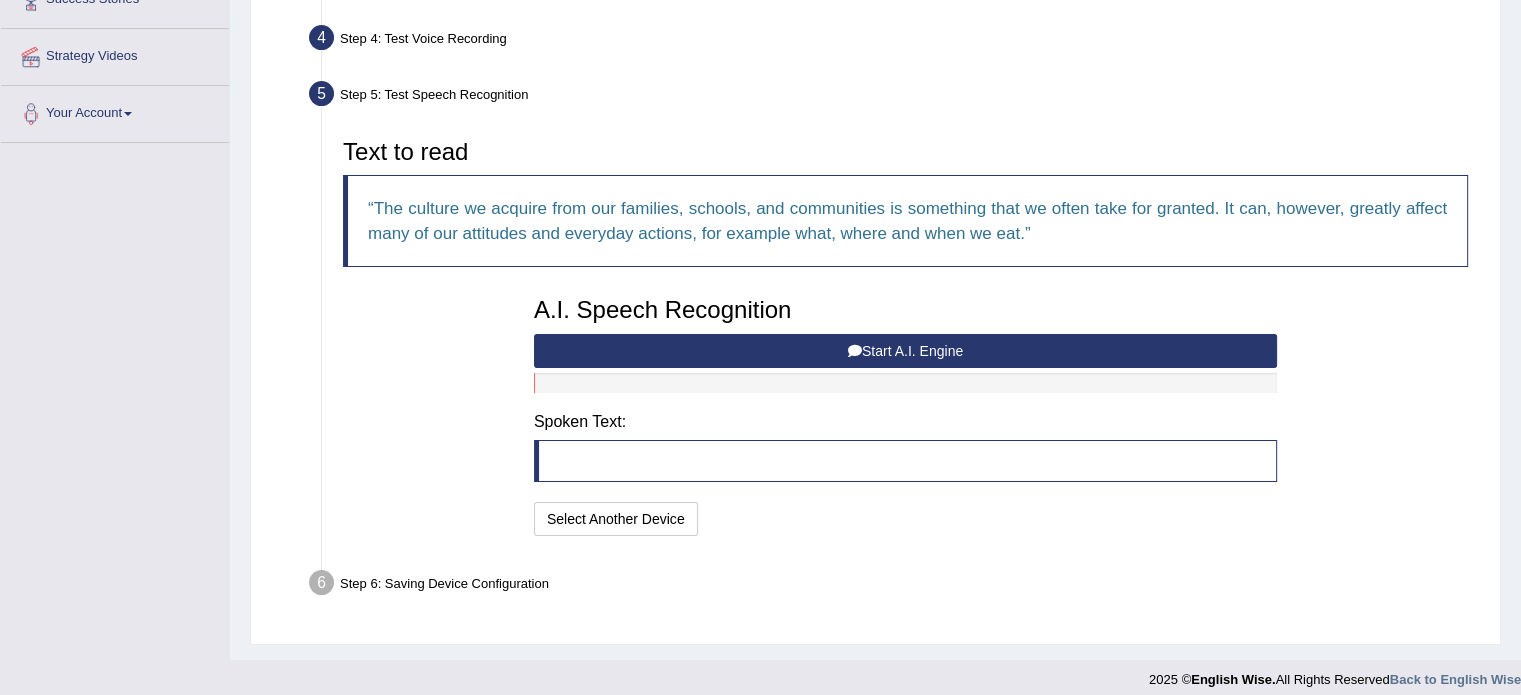 click on "Text to read   The culture we acquire from our families, schools, and communities is something that we often take for granted. It can, however, greatly affect many of our attitudes and everyday actions, for example what, where and when we eat.   A.I. Speech Recognition    Start A.I. Engine    Stop A.I. Engine     Note:  Please listen to the recording till the end by pressing  , to proceed.     Spoken Text:     I will practice without this feature   Select Another Device   Speech is ok. Go to Last step" at bounding box center (905, 335) 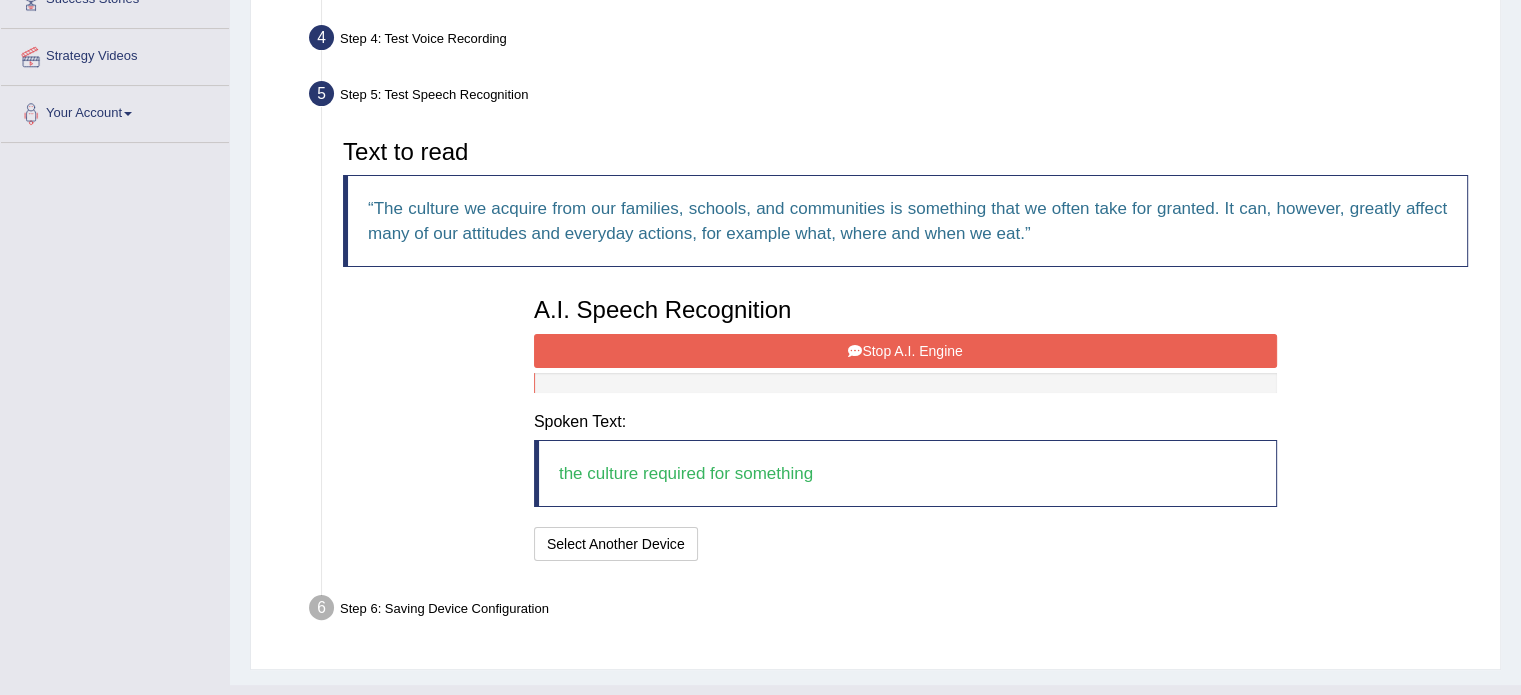 click on "Stop A.I. Engine" at bounding box center (905, 351) 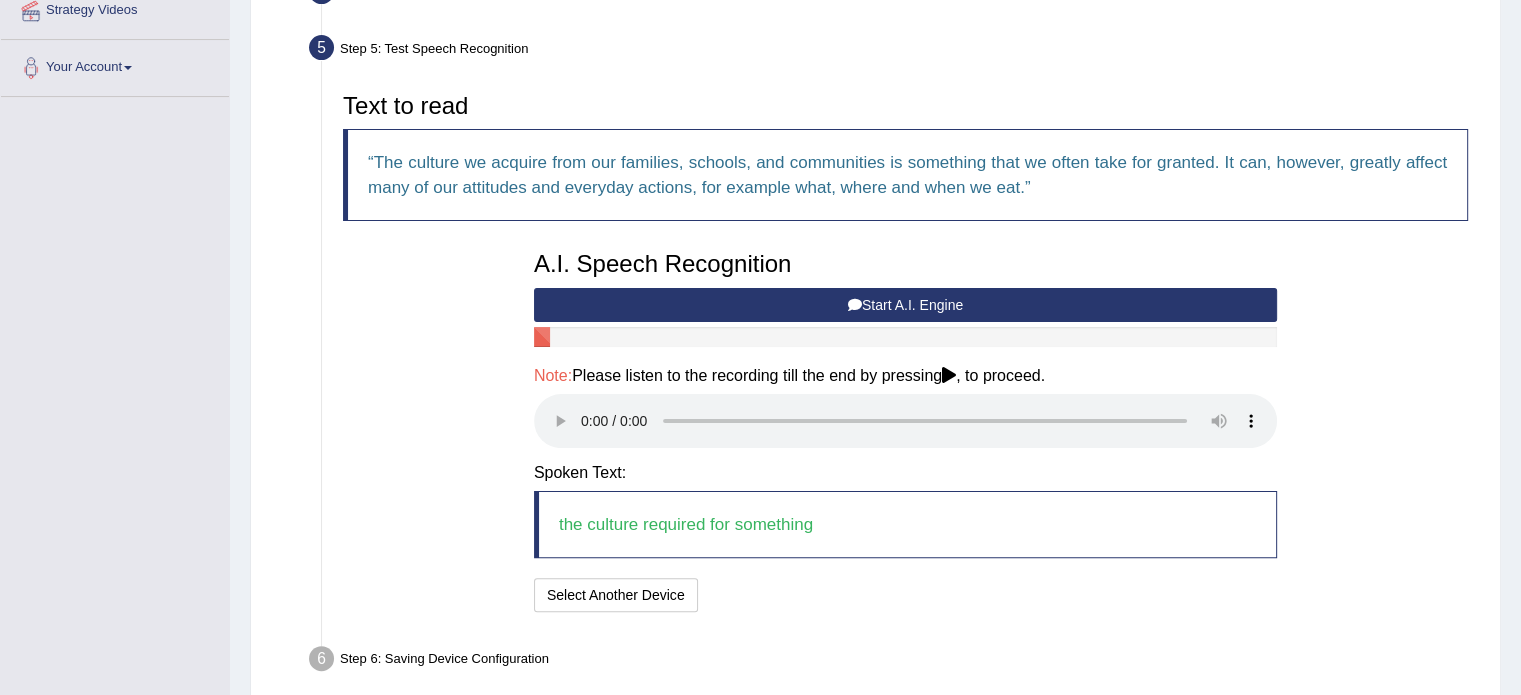 scroll, scrollTop: 489, scrollLeft: 0, axis: vertical 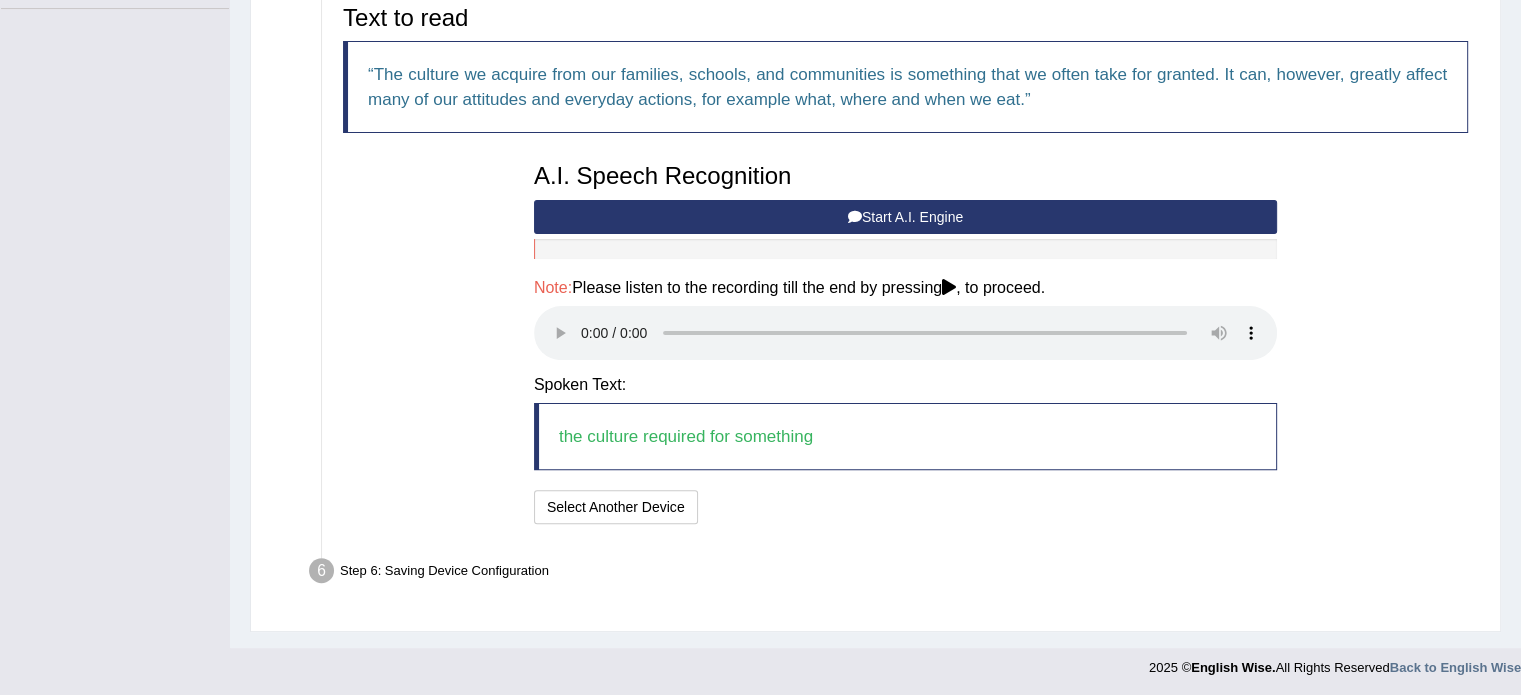 click on "A.I. Speech Recognition    Start A.I. Engine    Stop A.I. Engine     Note:  Please listen to the recording till the end by pressing  , to proceed.     Spoken Text:   the culture required for something   I will practice without this feature   Select Another Device   Speech is ok. Go to Last step" at bounding box center (905, 341) 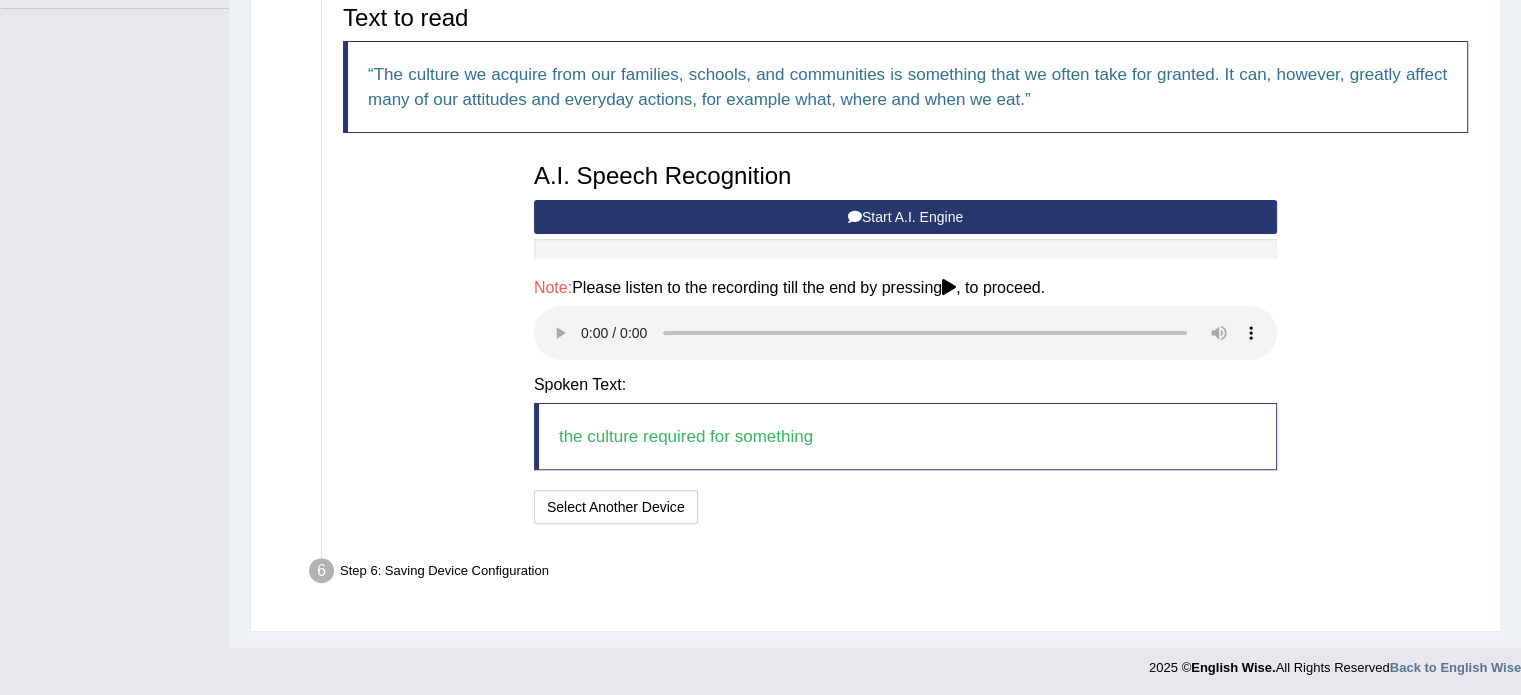click on "the culture required for something" at bounding box center [905, 436] 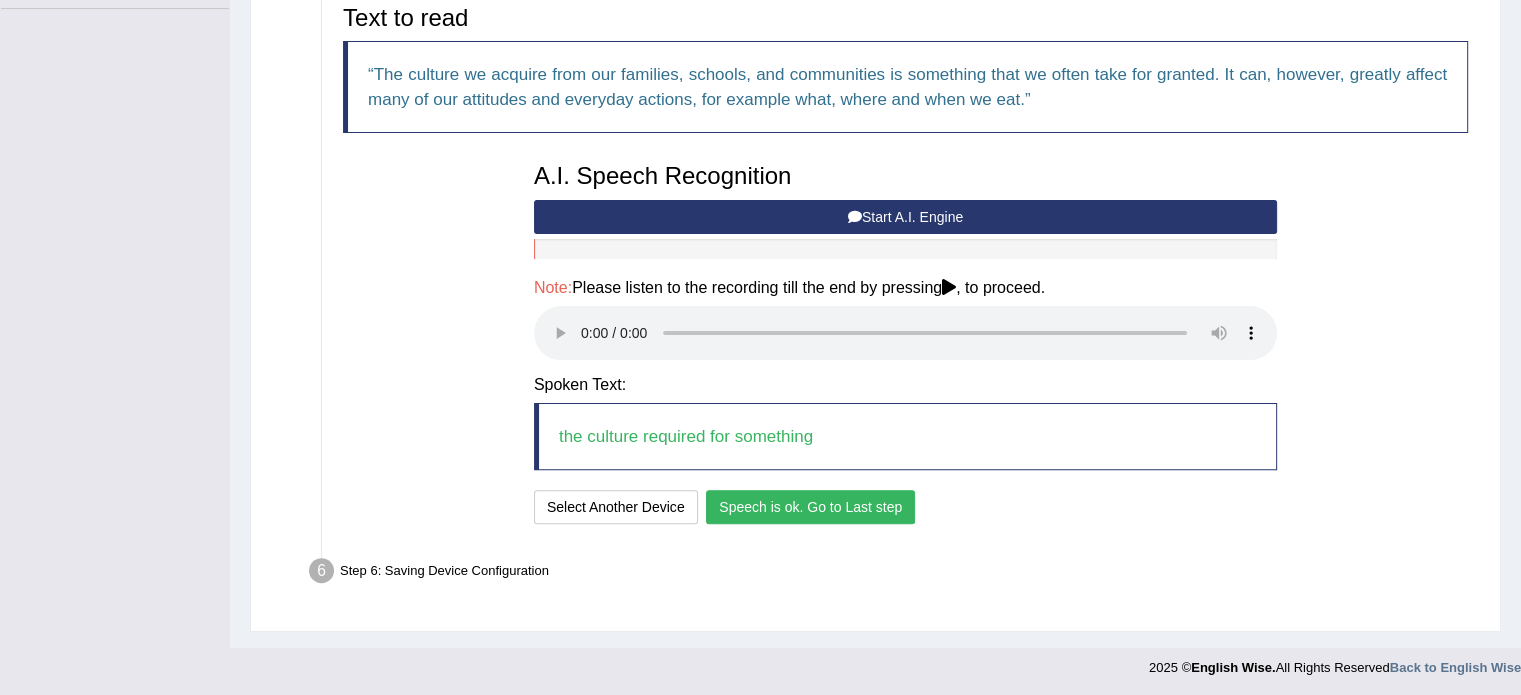 click on "Speech is ok. Go to Last step" at bounding box center (810, 507) 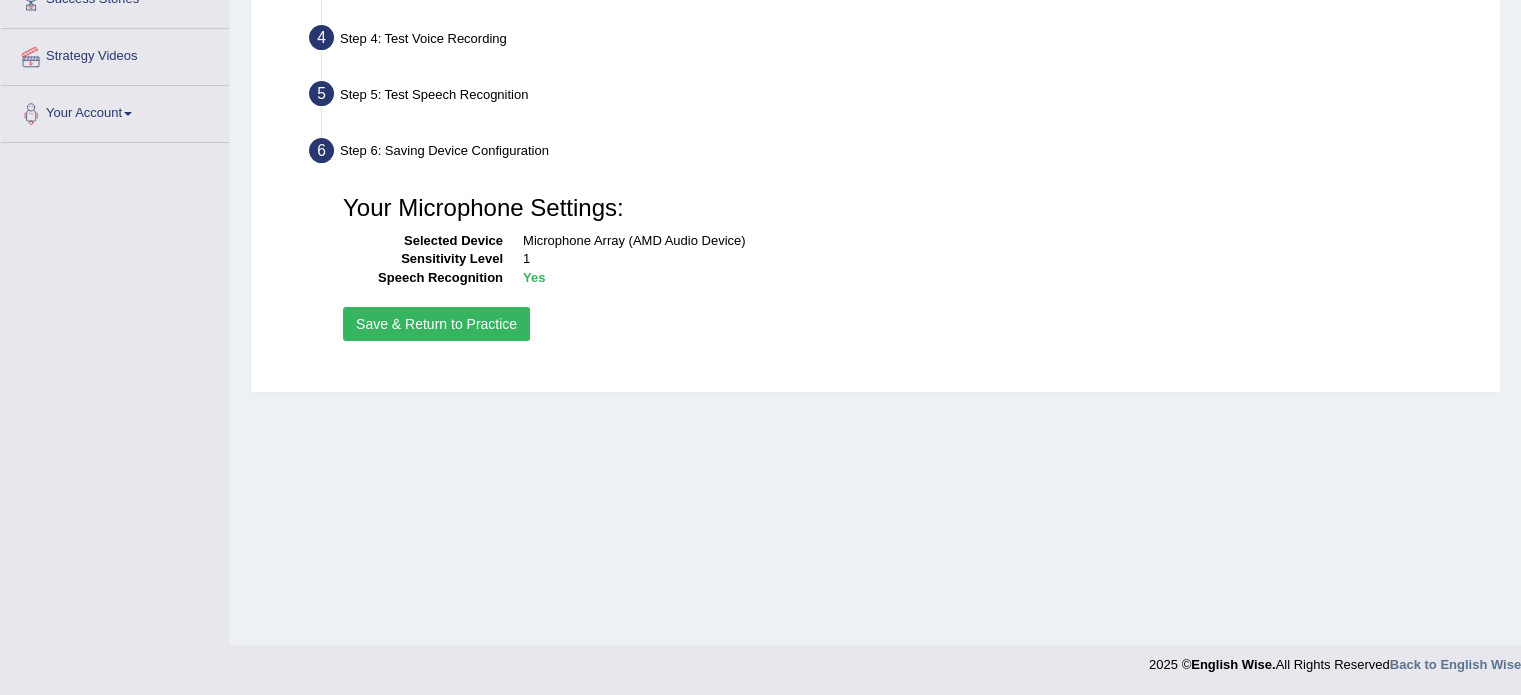 click on "Save & Return to Practice" at bounding box center (436, 324) 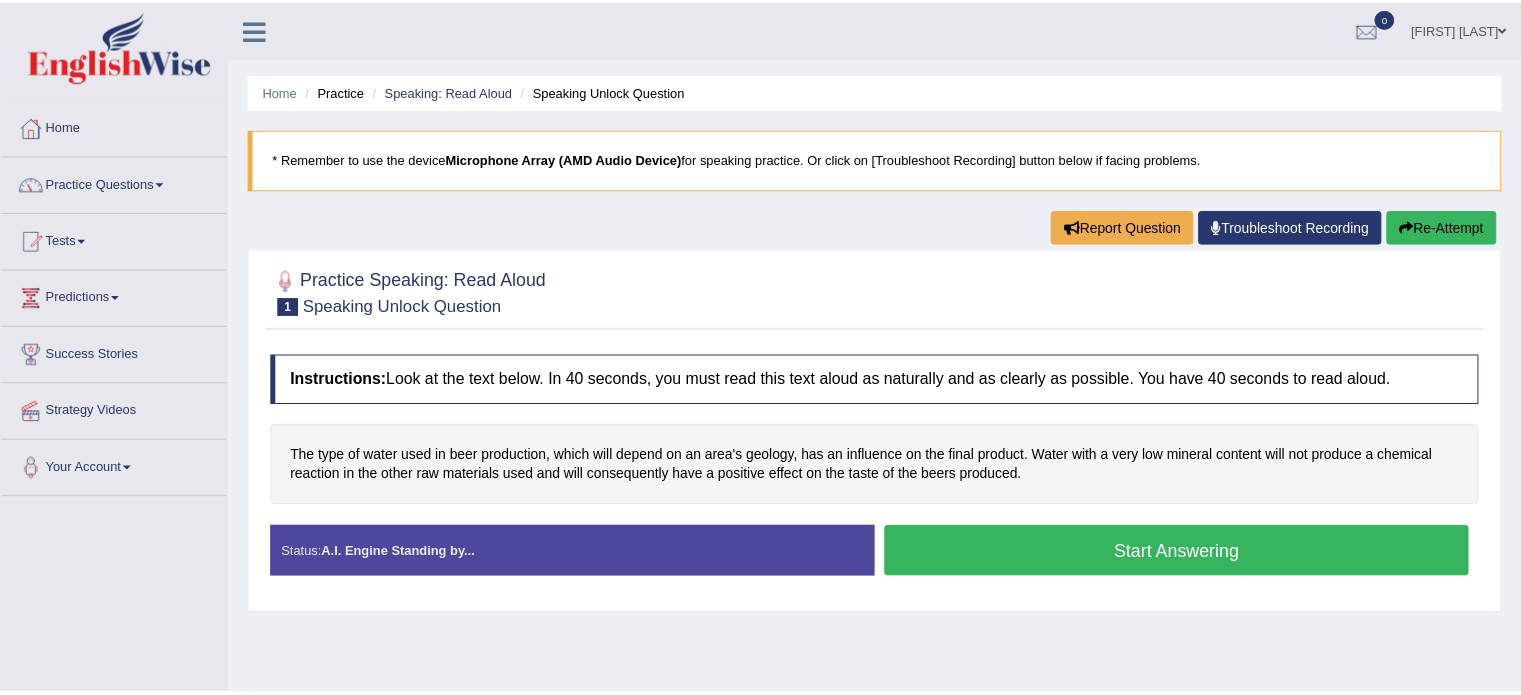 scroll, scrollTop: 0, scrollLeft: 0, axis: both 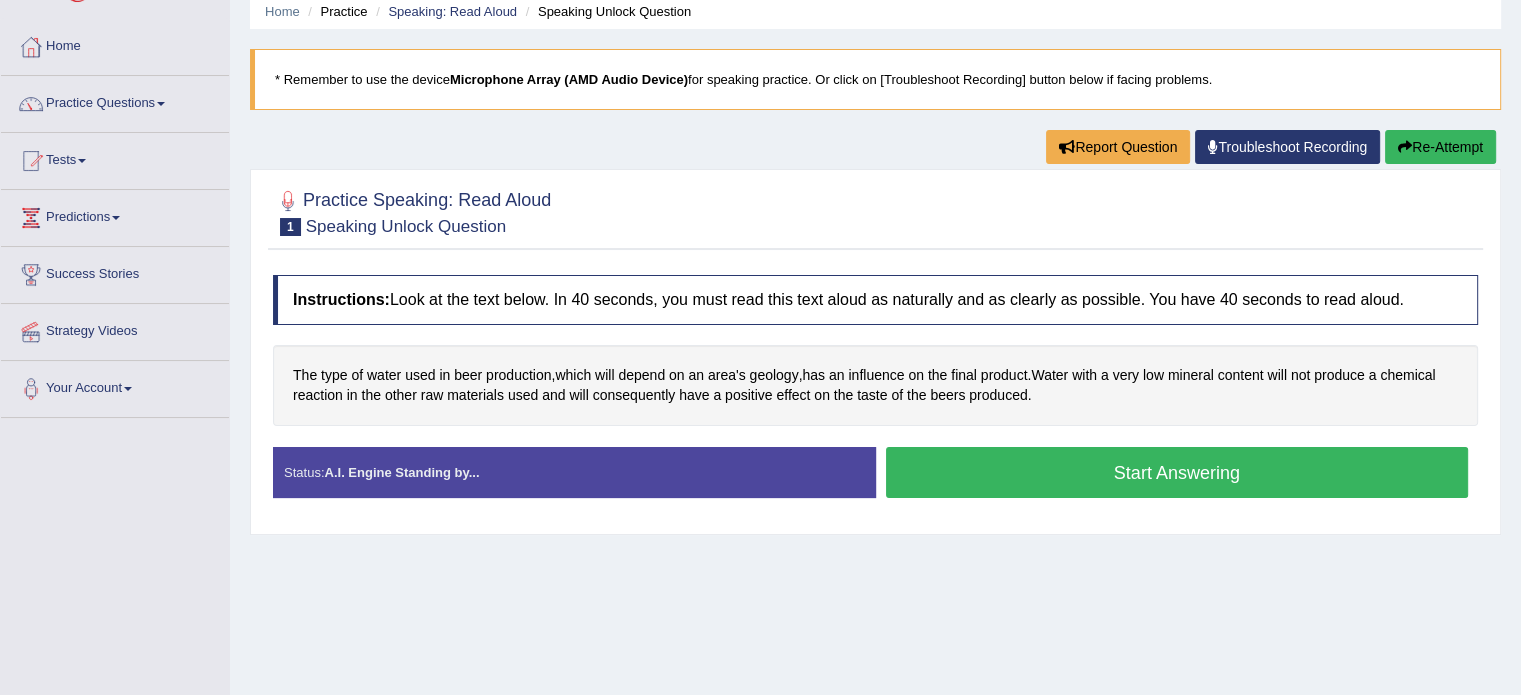 click on "Start Answering" at bounding box center (1177, 472) 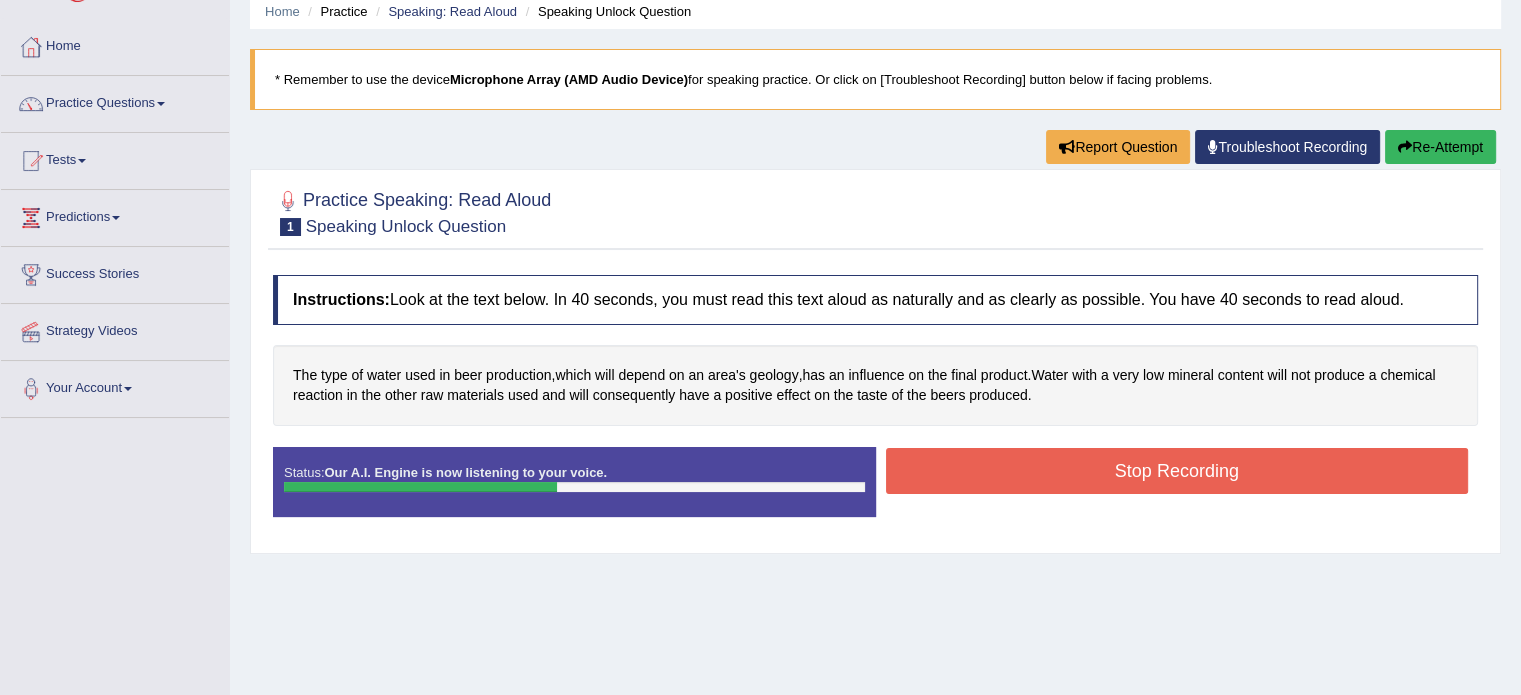 click on "Stop Recording" at bounding box center [1177, 471] 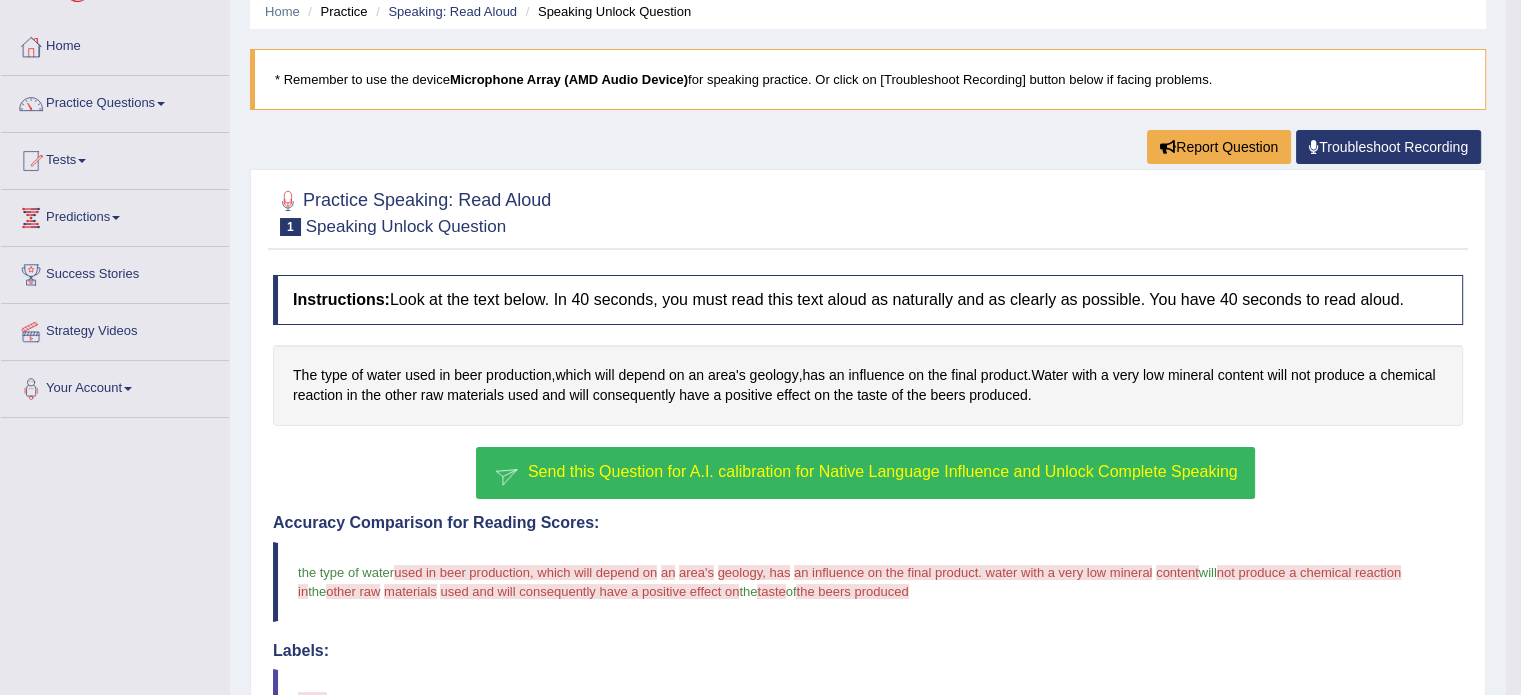 scroll, scrollTop: 132, scrollLeft: 0, axis: vertical 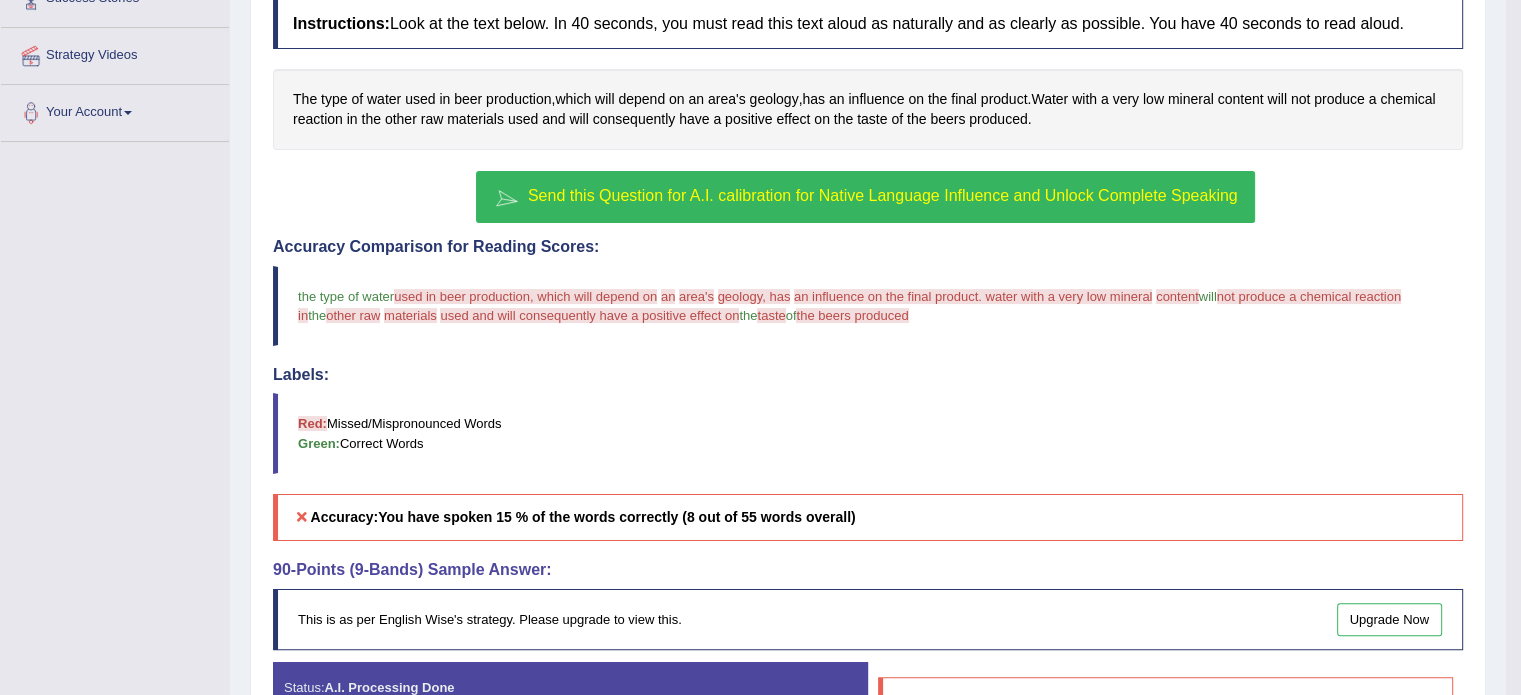 click on "Send this Question for A.I. calibration for Native Language Influence and Unlock Complete Speaking" at bounding box center (883, 195) 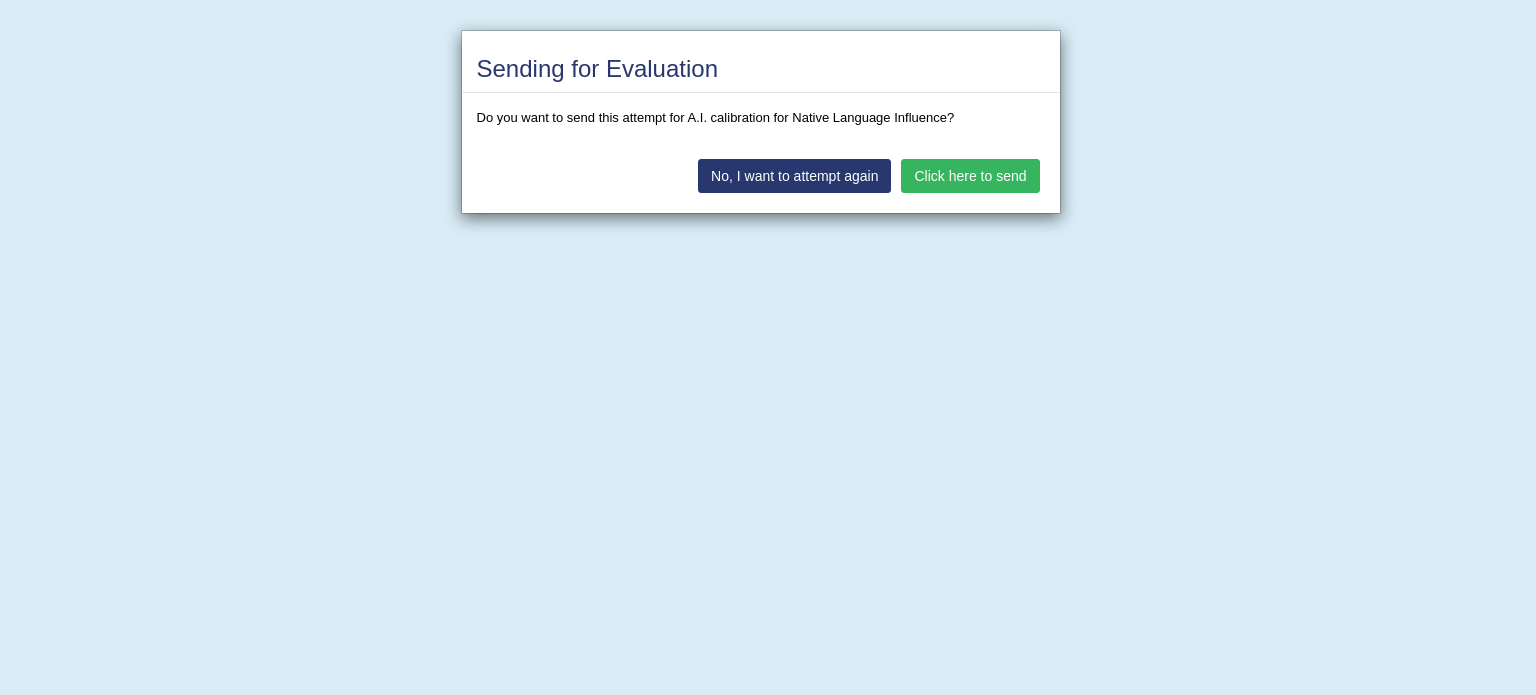 click on "Click here to send" at bounding box center [970, 176] 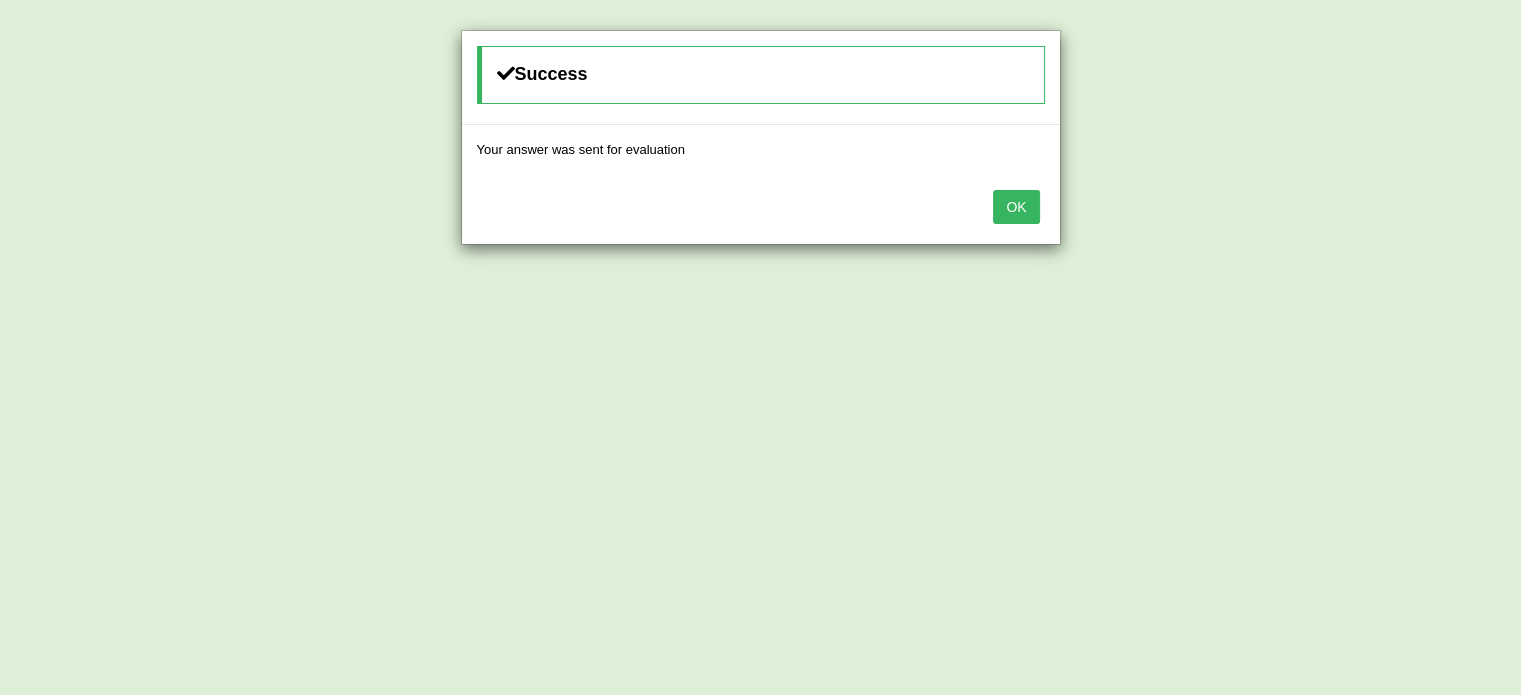 click on "OK" at bounding box center (1016, 207) 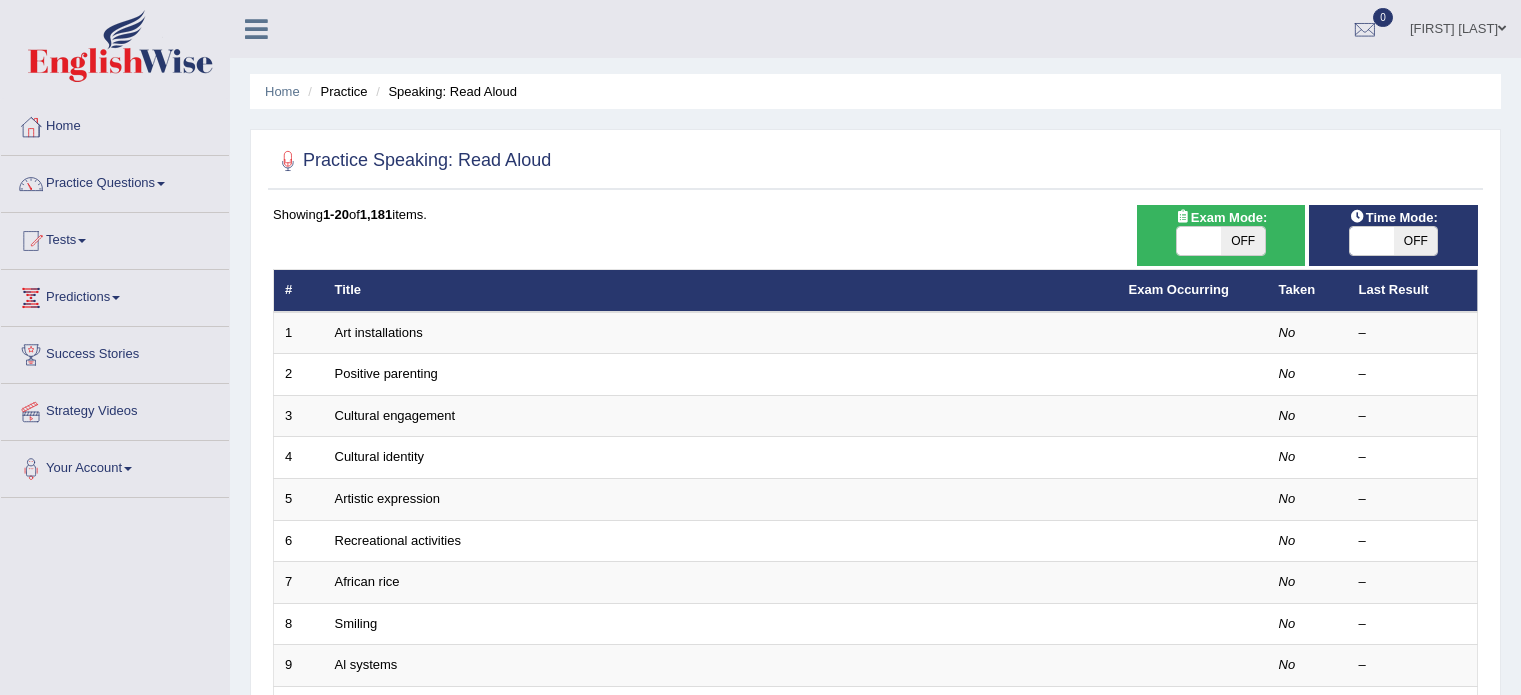 scroll, scrollTop: 0, scrollLeft: 0, axis: both 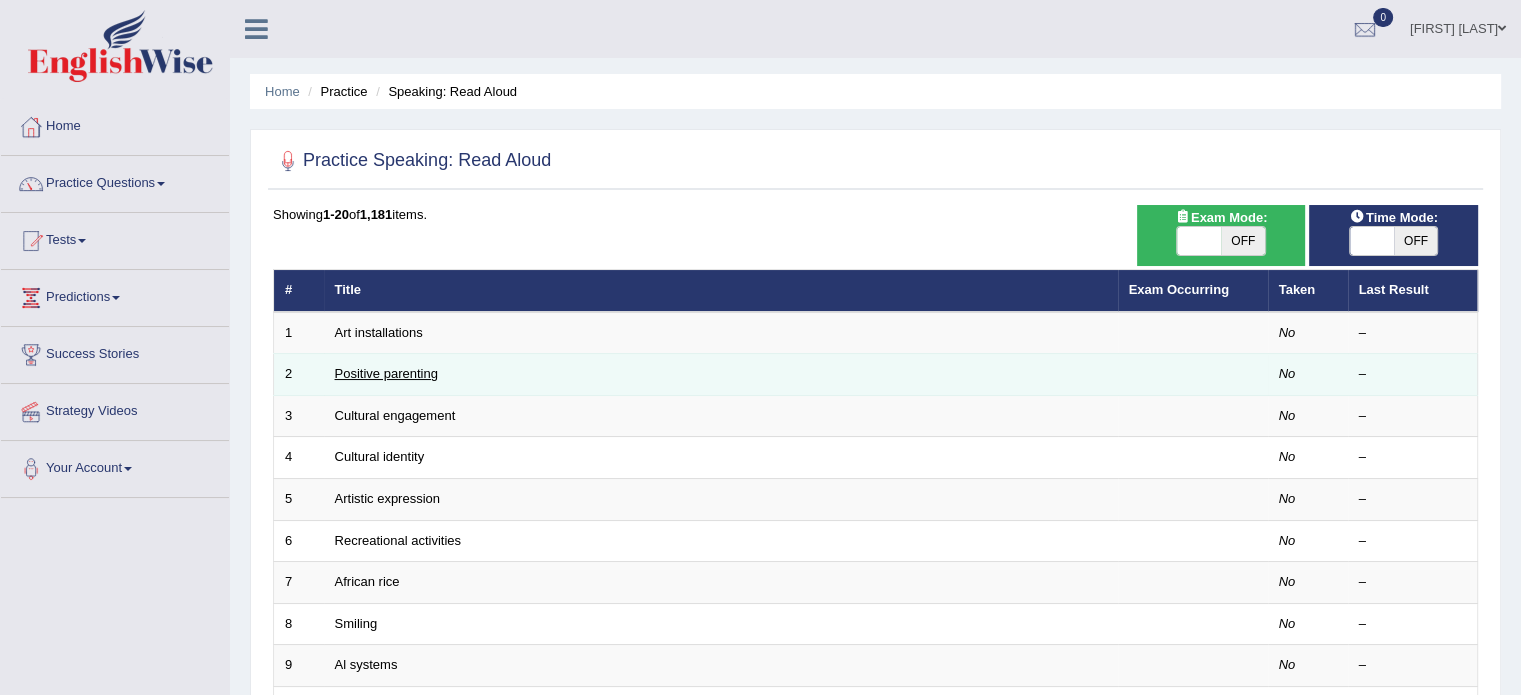 click on "Positive parenting" at bounding box center [386, 373] 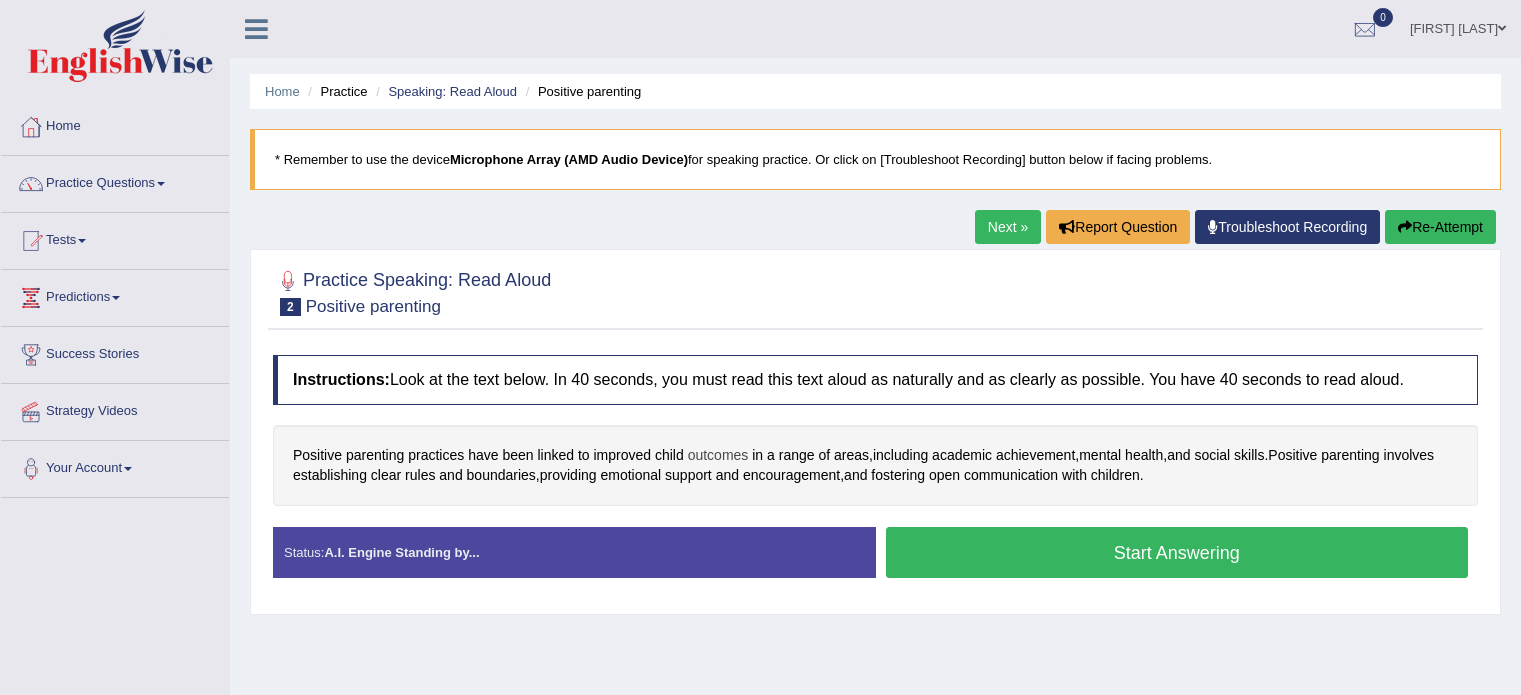scroll, scrollTop: 0, scrollLeft: 0, axis: both 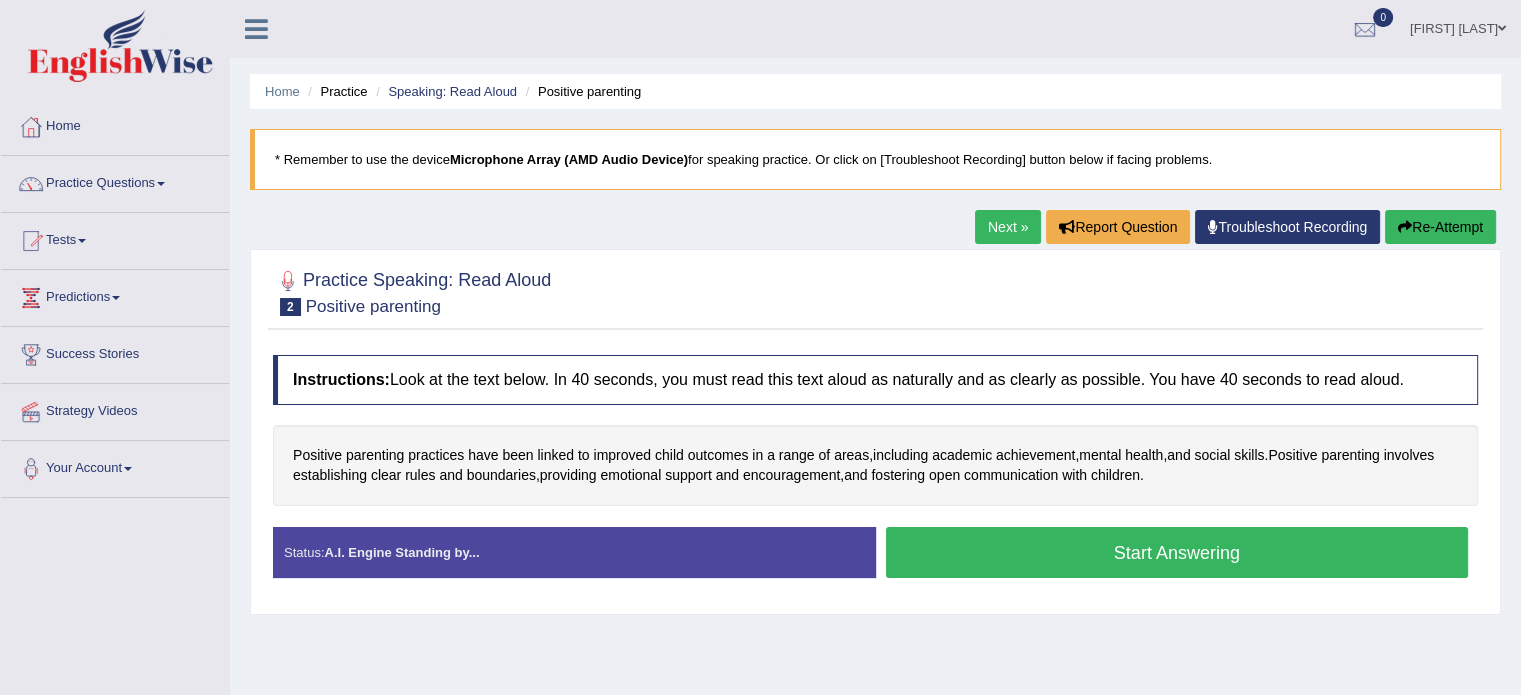 click on "Start Answering" at bounding box center (1177, 552) 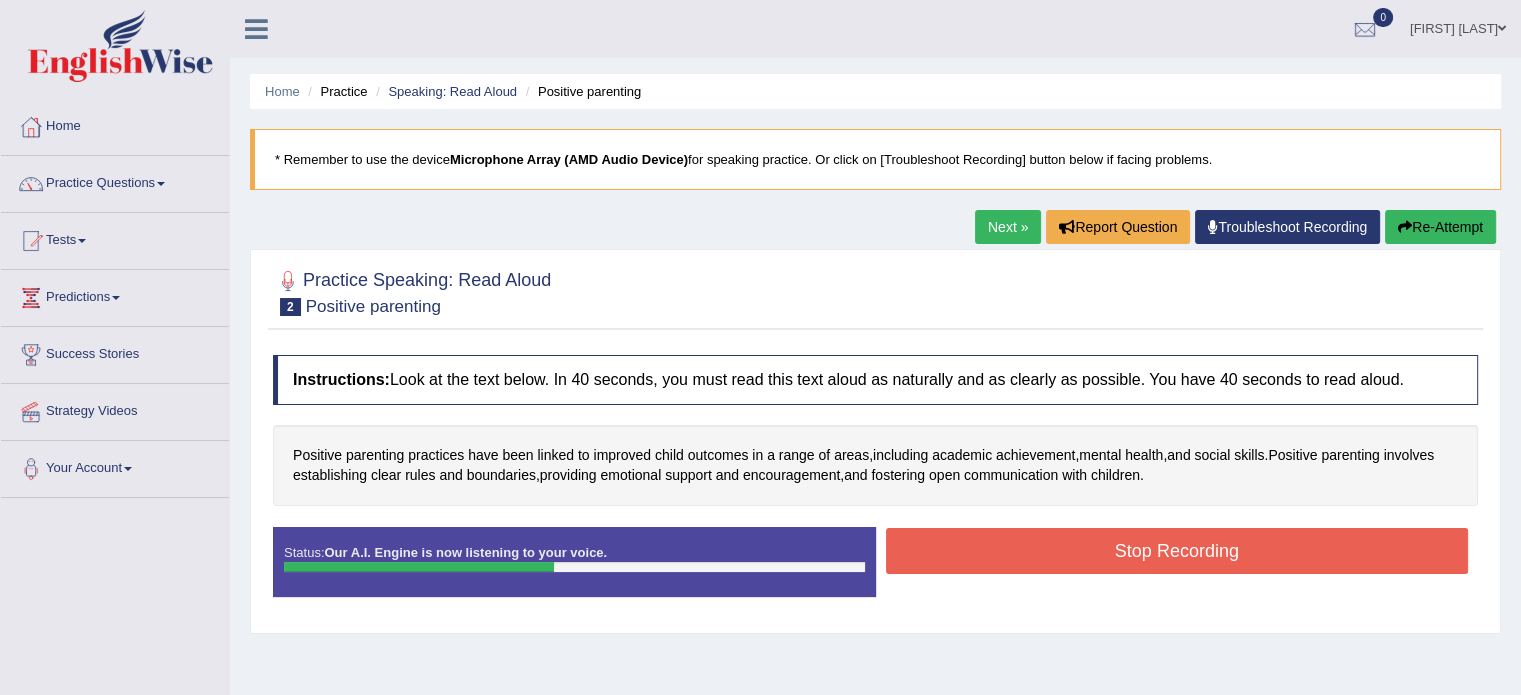 click on "Stop Recording" at bounding box center (1177, 551) 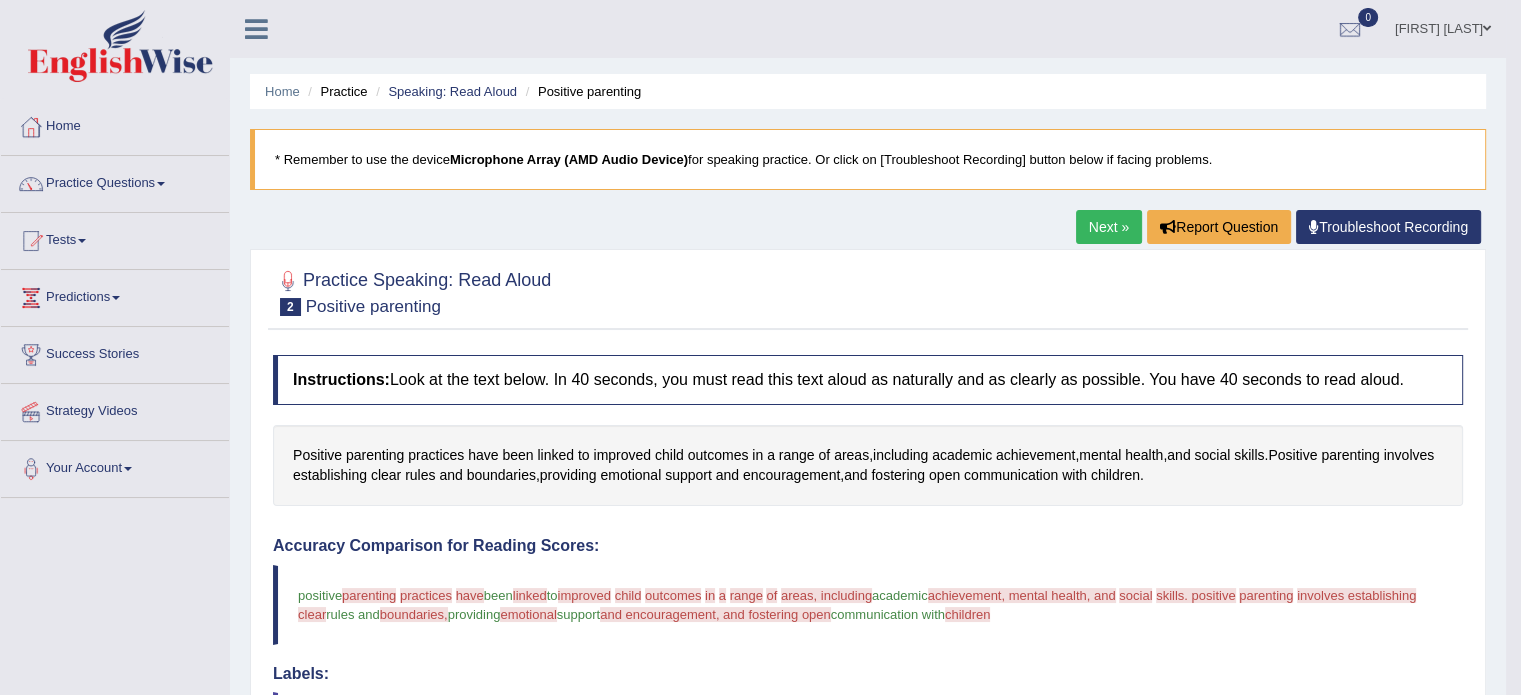 click on "Toggle navigation
Home
Practice Questions   Speaking Practice Read Aloud
Repeat Sentence
Describe Image
Re-tell Lecture
Answer Short Question
Summarize Group Discussion
Respond To A Situation
Writing Practice  Summarize Written Text
Write Essay
Reading Practice  Reading & Writing: Fill In The Blanks
Choose Multiple Answers
Re-order Paragraphs
Fill In The Blanks
Choose Single Answer
Listening Practice  Summarize Spoken Text
Highlight Incorrect Words
Highlight Correct Summary
Select Missing Word
Choose Single Answer
Choose Multiple Answers
Fill In The Blanks
Write From Dictation
Pronunciation
Tests  Take Practice Sectional Test" at bounding box center [760, 347] 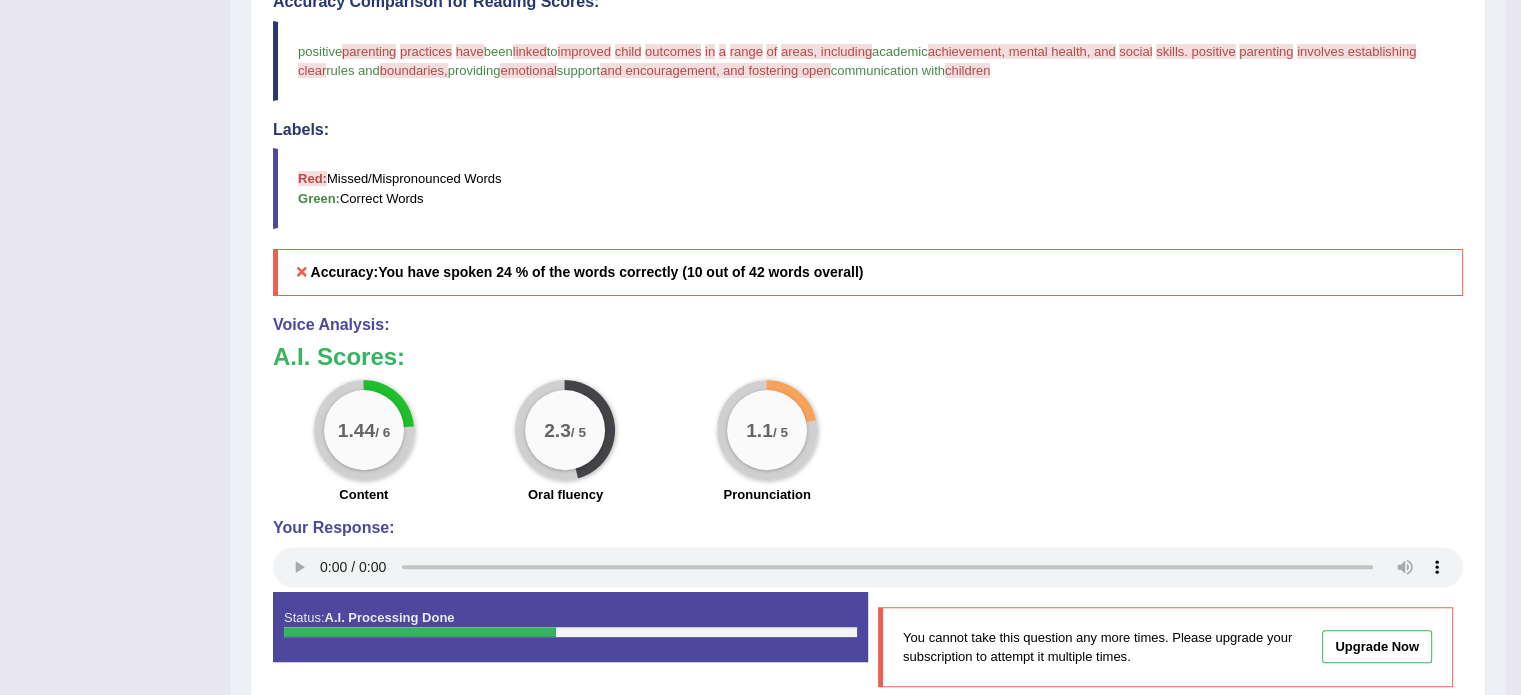 scroll, scrollTop: 546, scrollLeft: 0, axis: vertical 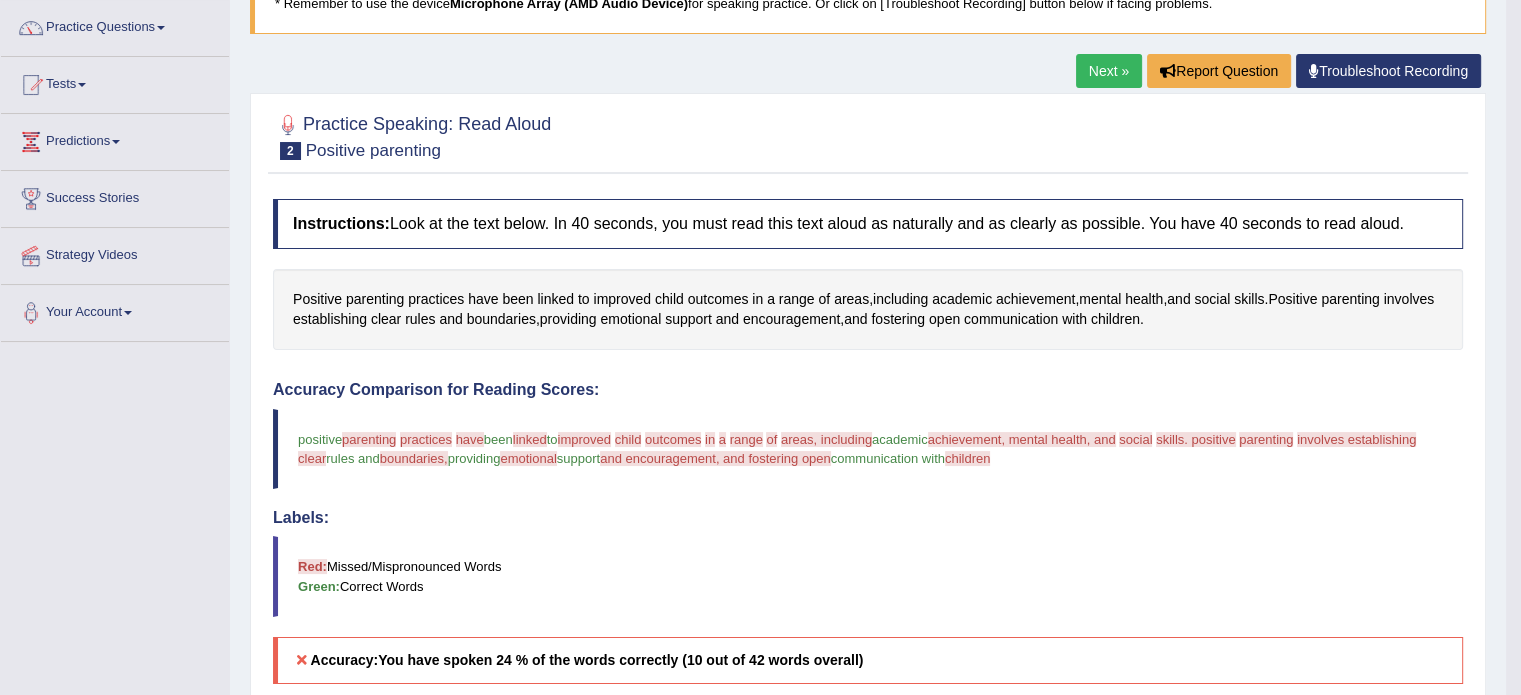 click on "Next »" at bounding box center [1109, 71] 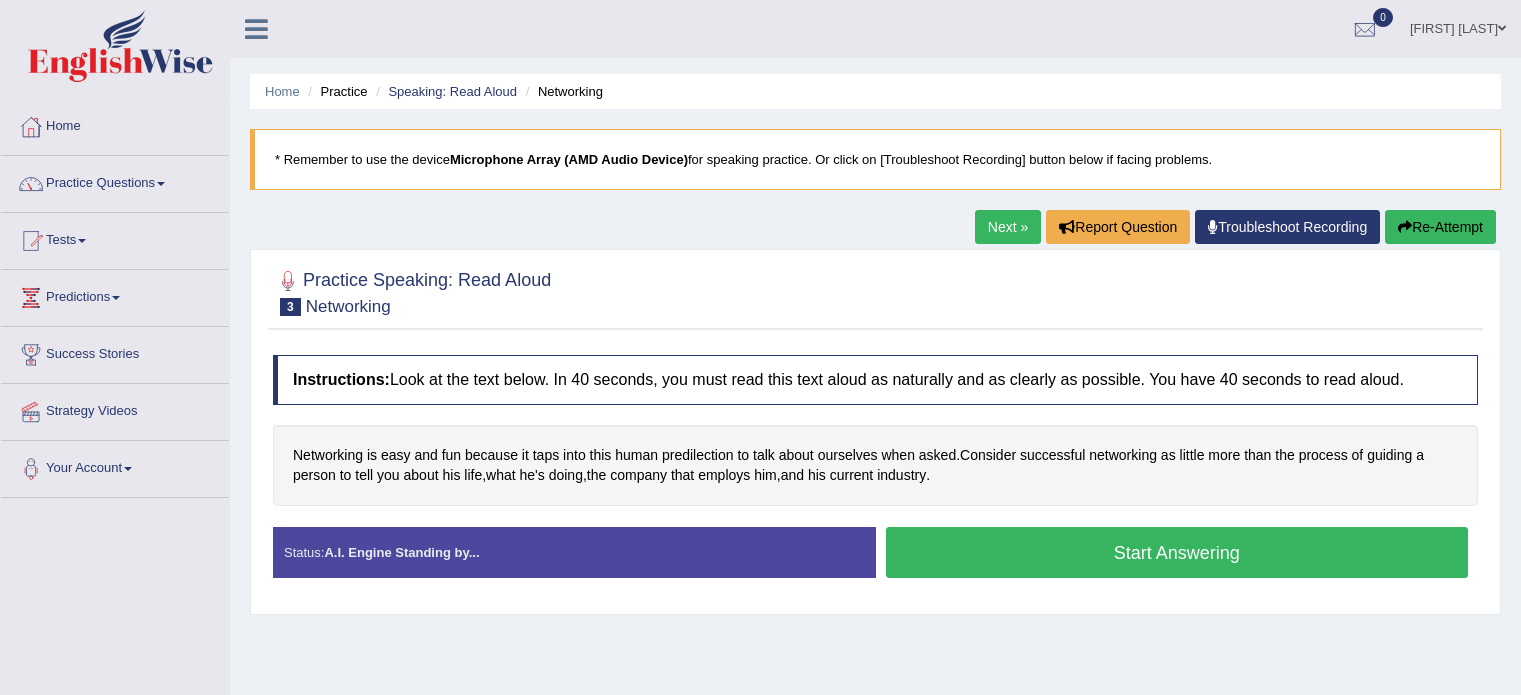 scroll, scrollTop: 36, scrollLeft: 0, axis: vertical 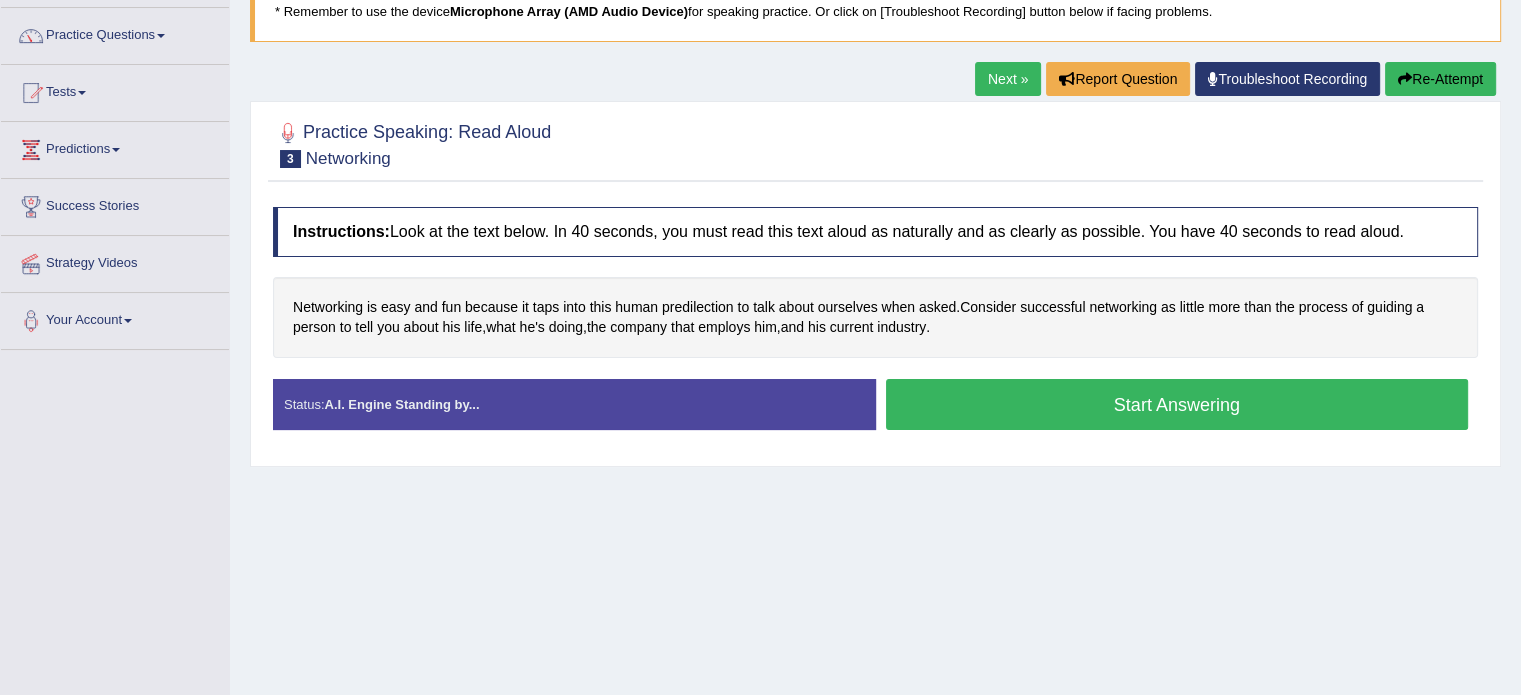 click on "Start Answering" at bounding box center [1177, 404] 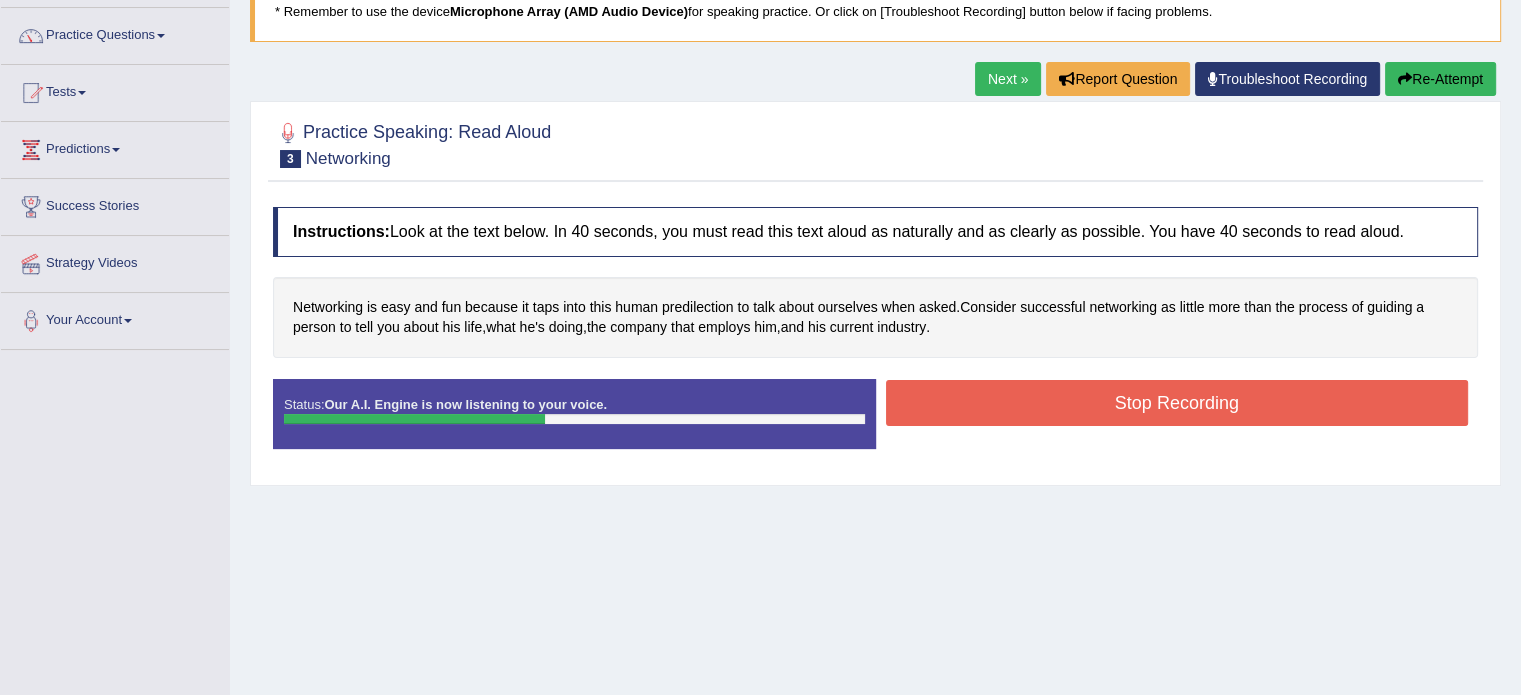 click on "Stop Recording" at bounding box center [1177, 403] 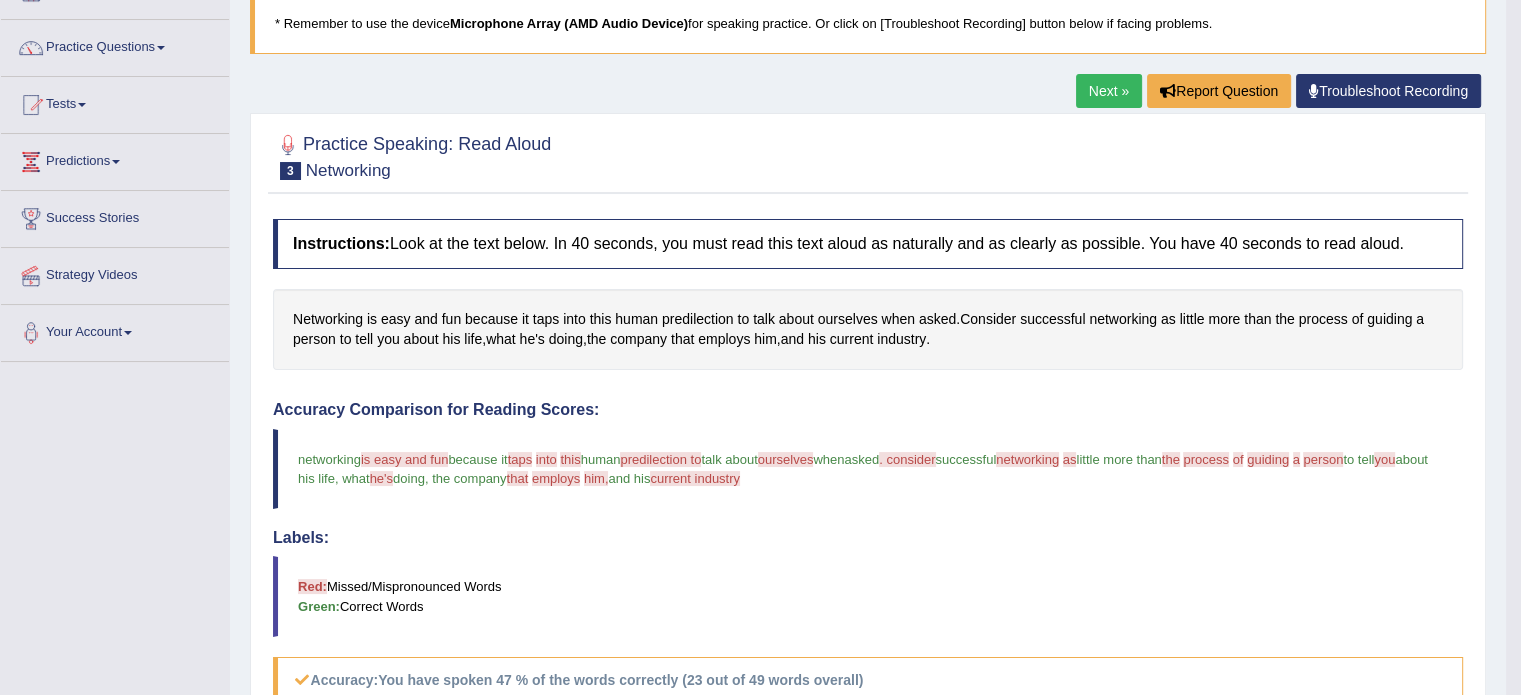 scroll, scrollTop: 96, scrollLeft: 0, axis: vertical 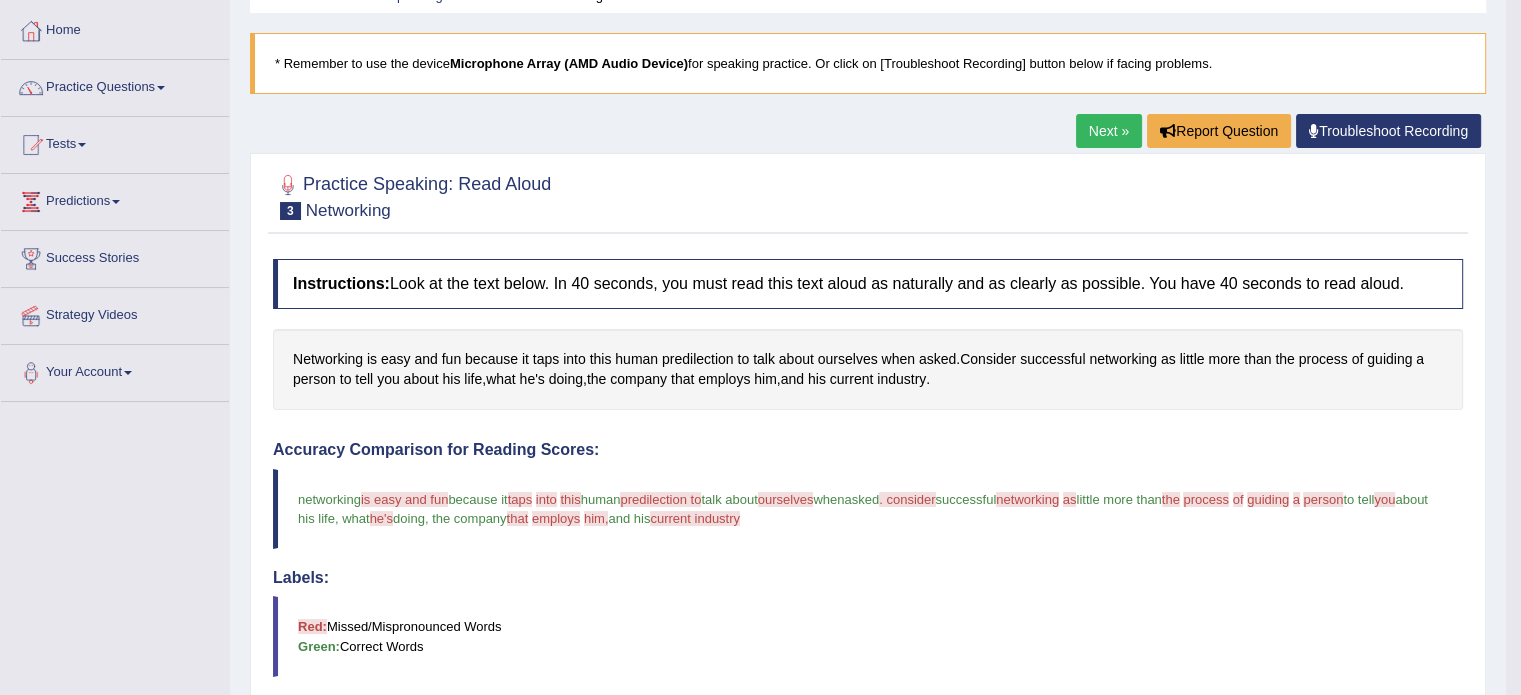 click on "Next »" at bounding box center [1109, 131] 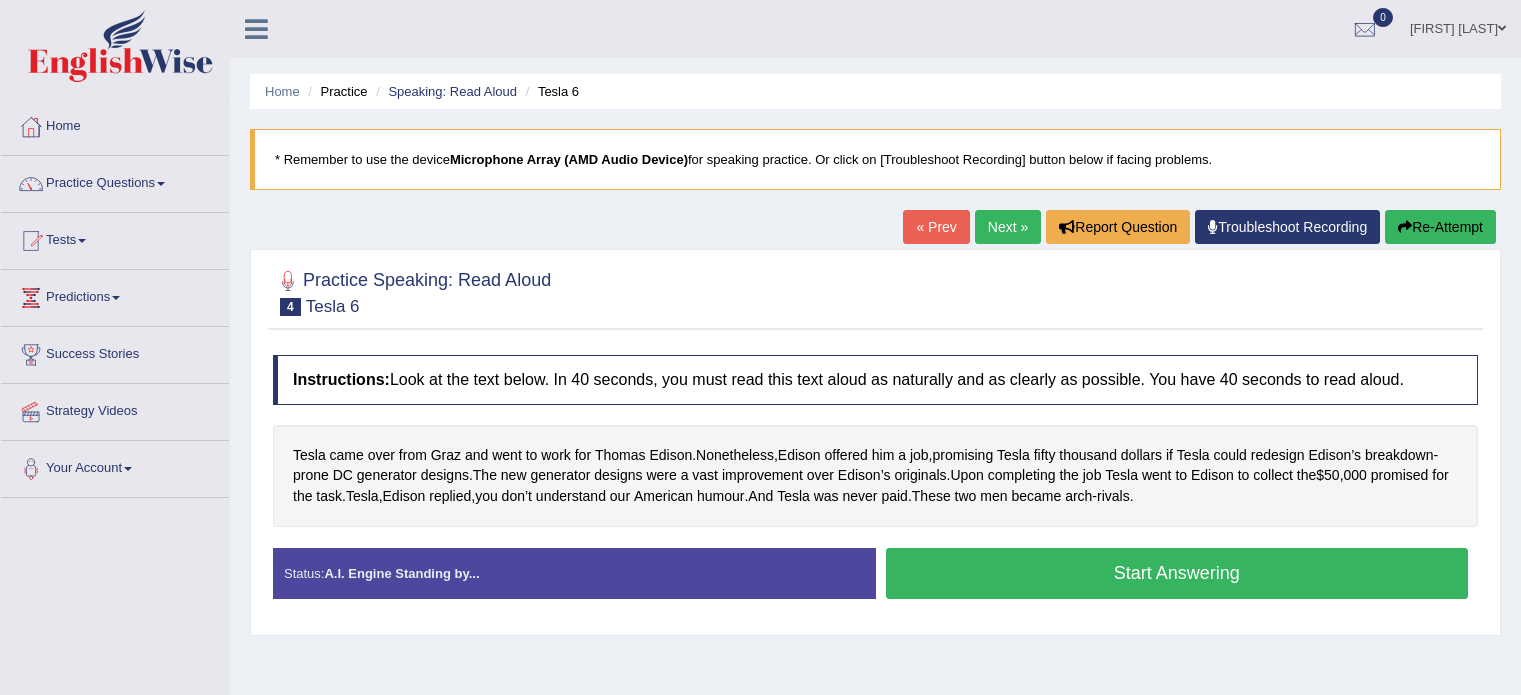 scroll, scrollTop: 0, scrollLeft: 0, axis: both 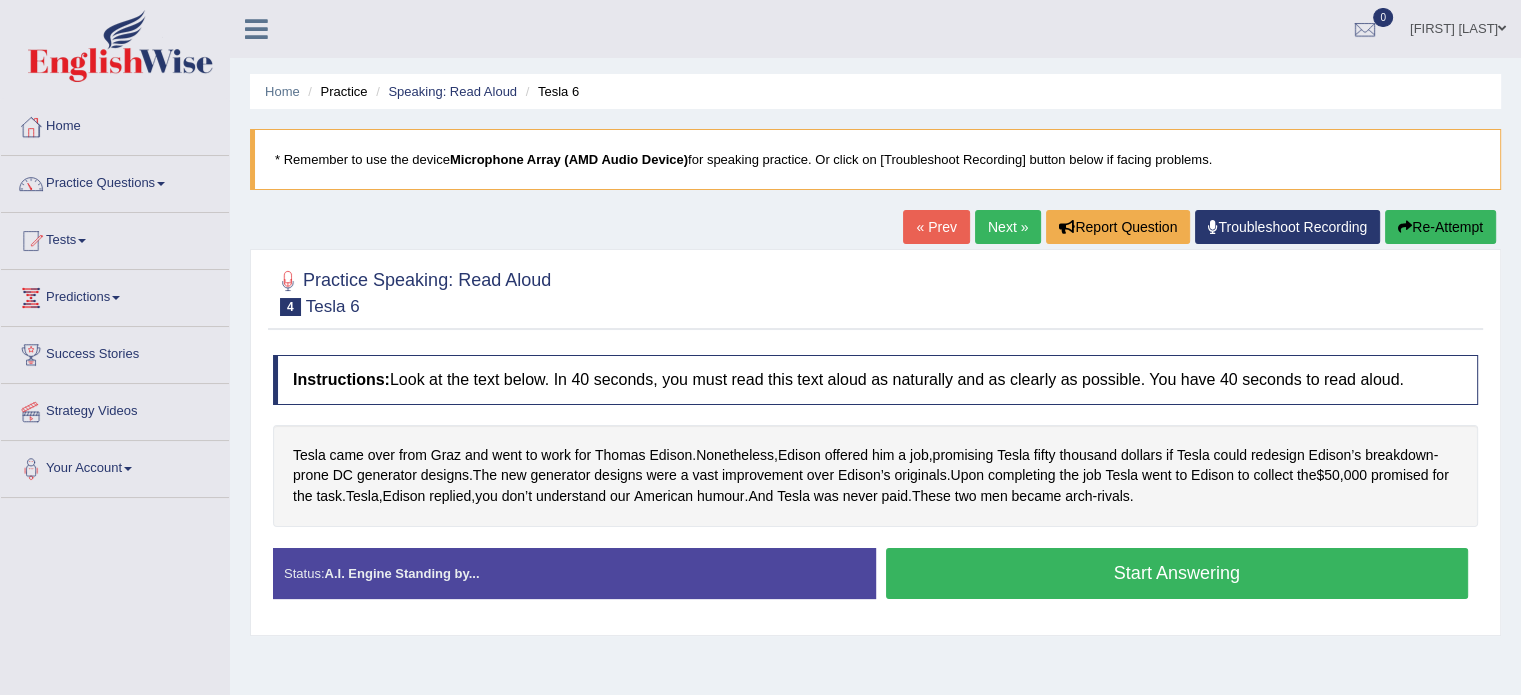 click on "Start Answering" at bounding box center [1177, 573] 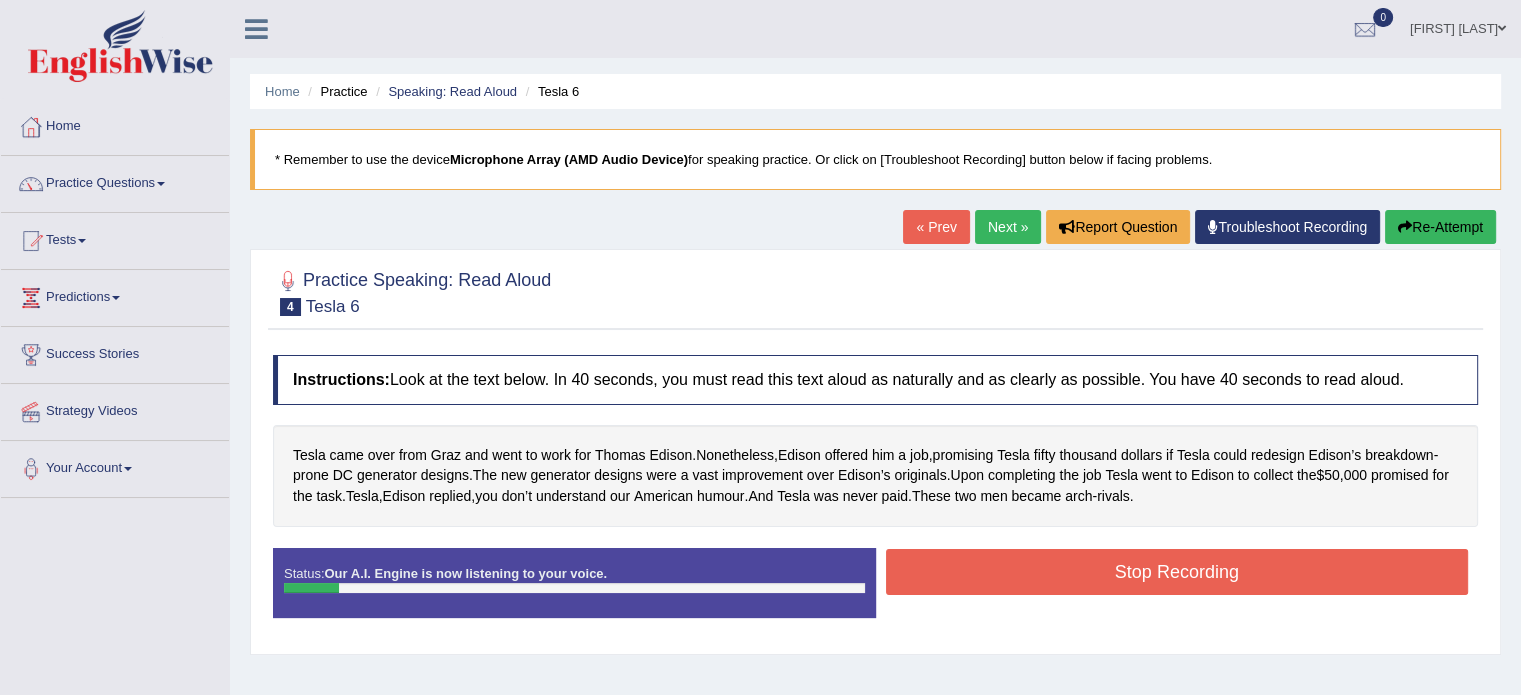 click on "Stop Recording" at bounding box center (1177, 572) 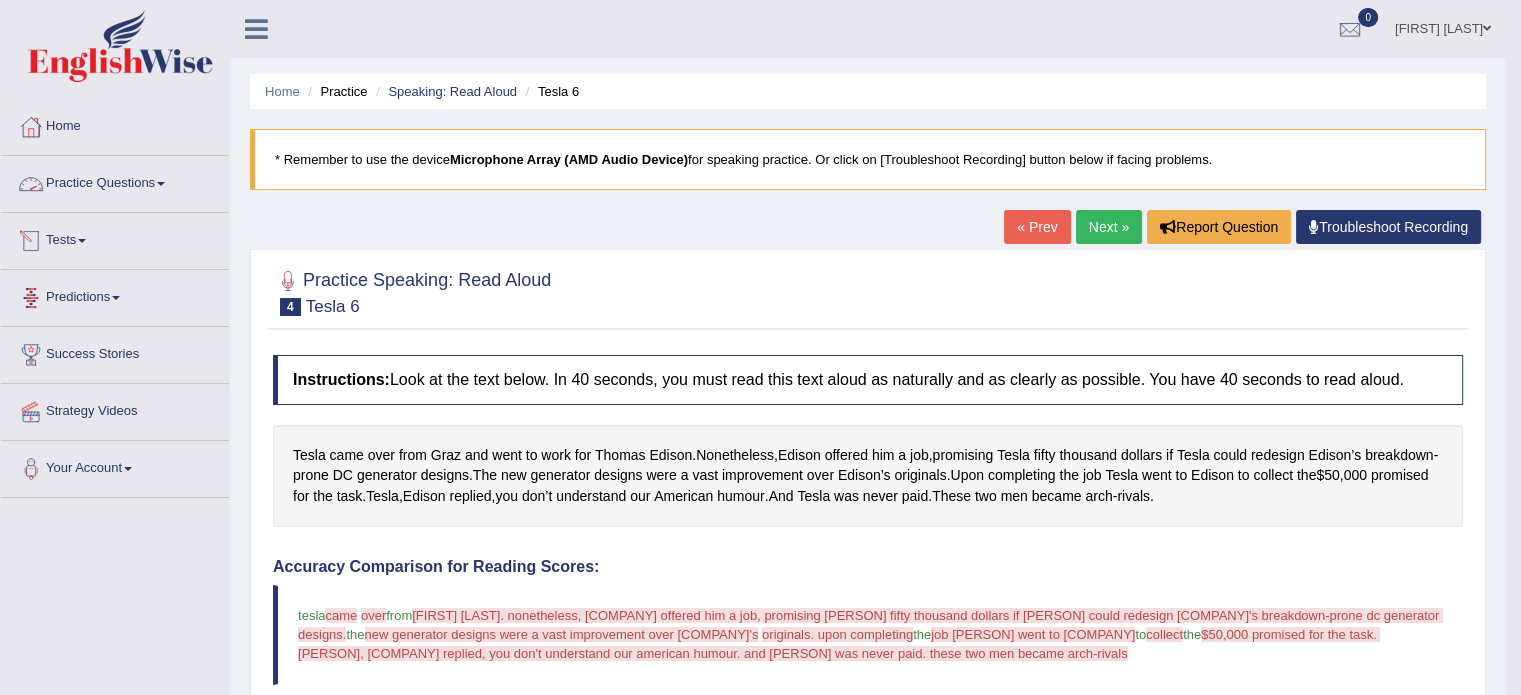 click on "Practice Questions" at bounding box center (115, 181) 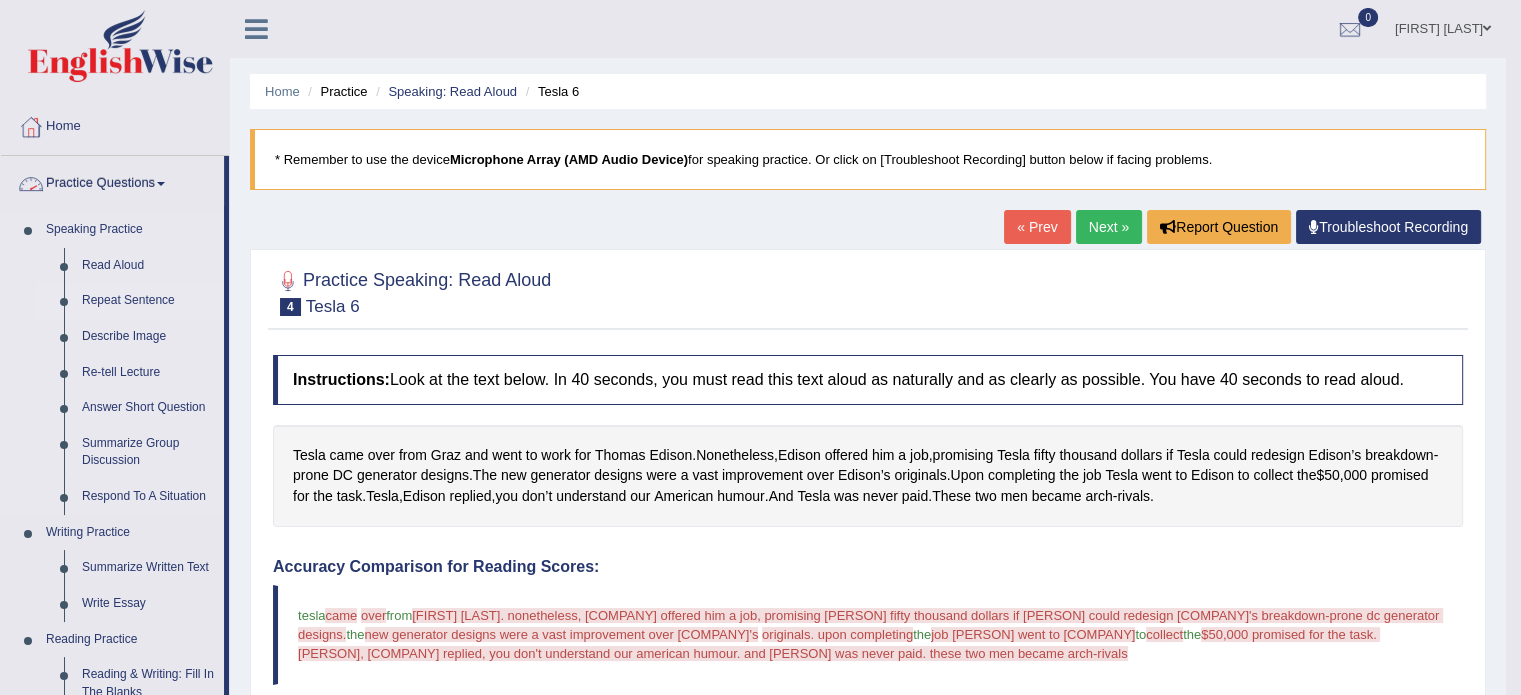 click on "Repeat Sentence" at bounding box center [148, 301] 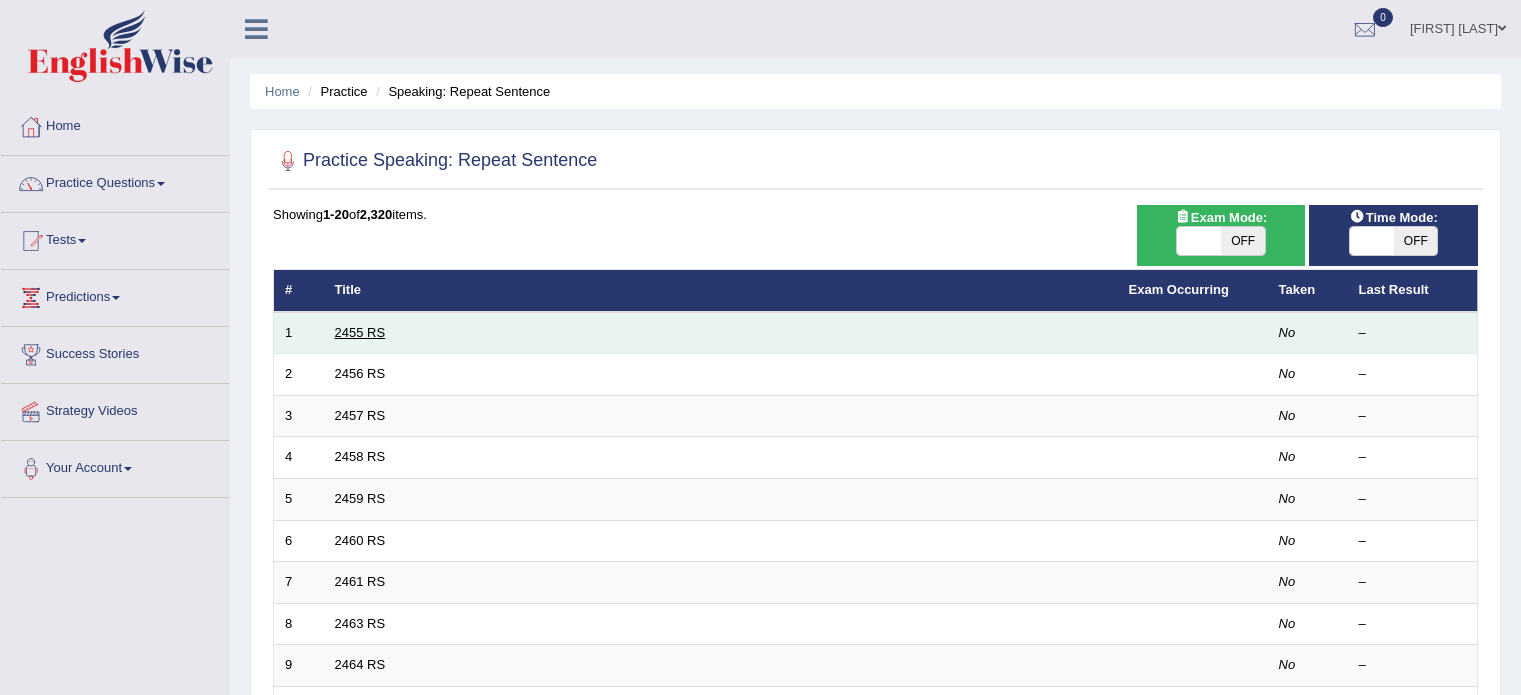 scroll, scrollTop: 0, scrollLeft: 0, axis: both 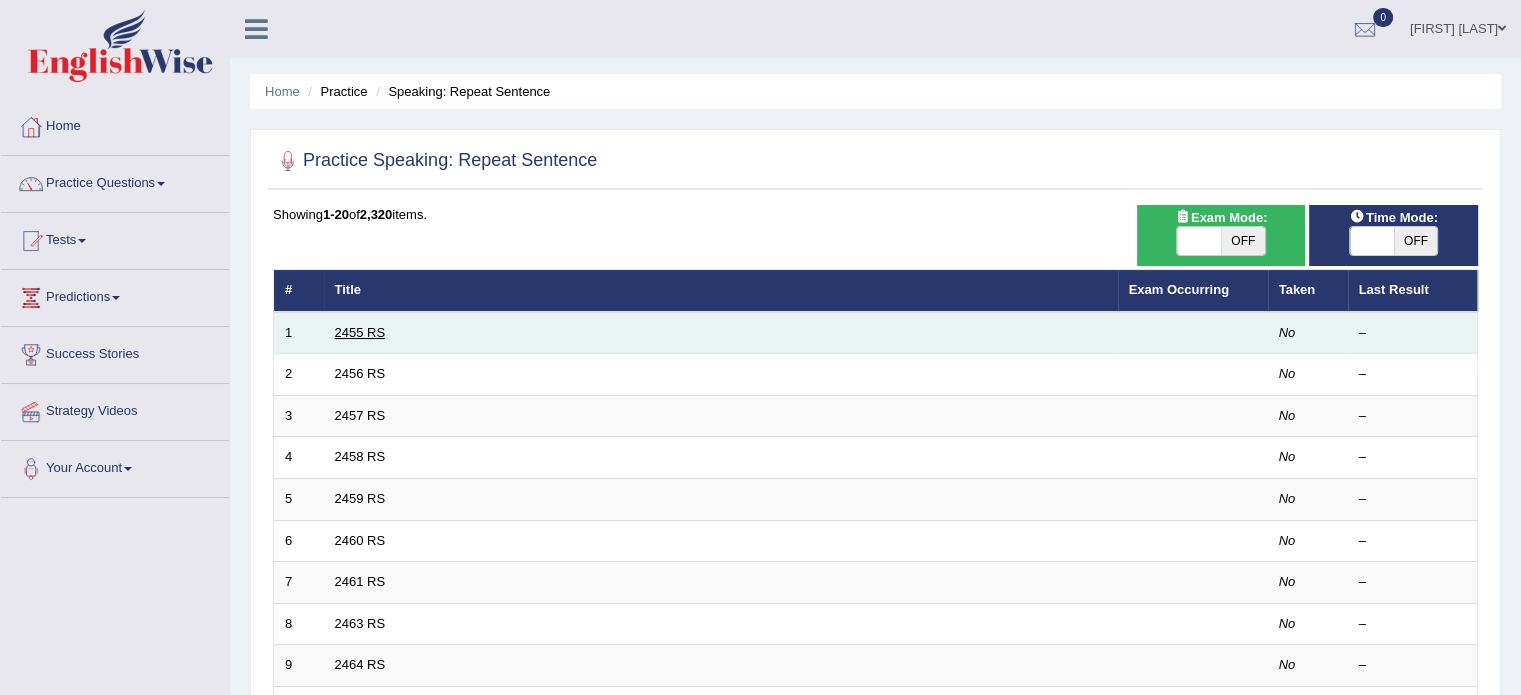 click on "2455 RS" at bounding box center (360, 332) 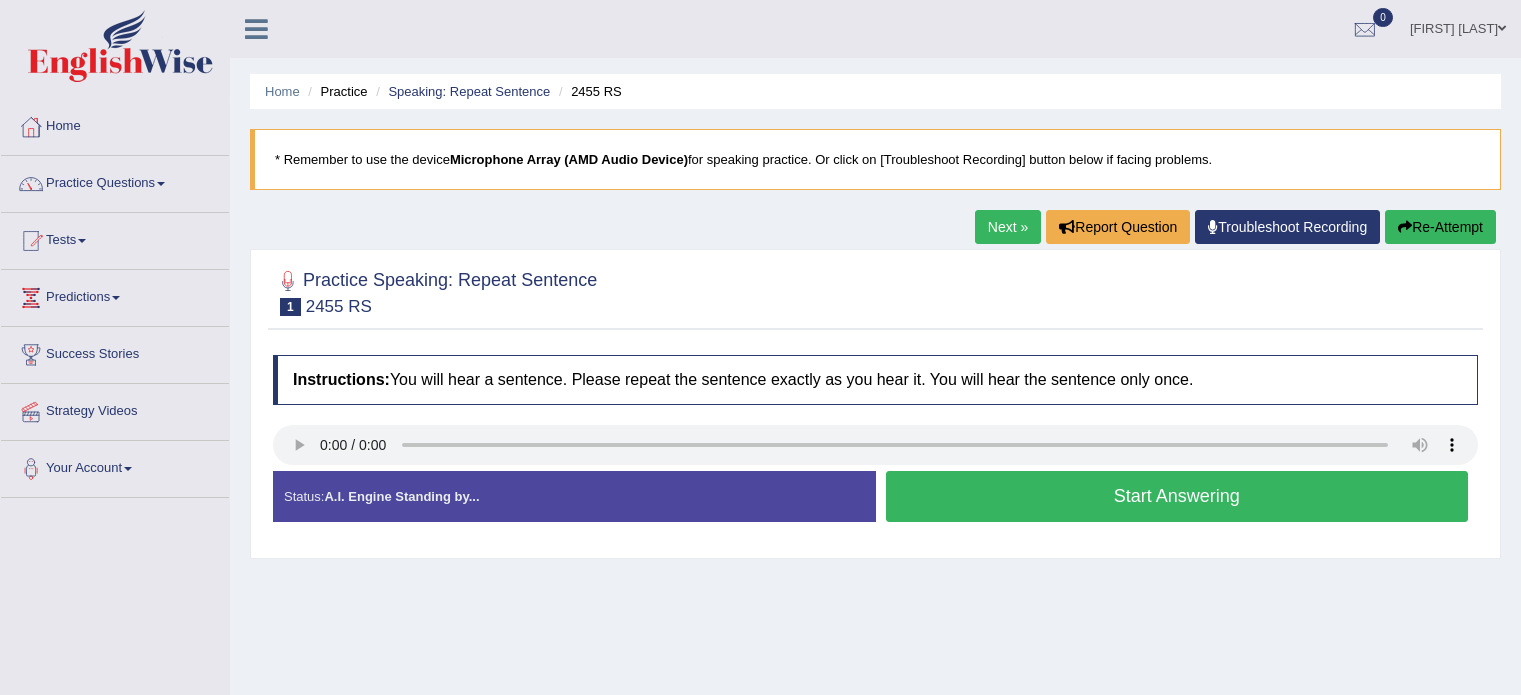 scroll, scrollTop: 0, scrollLeft: 0, axis: both 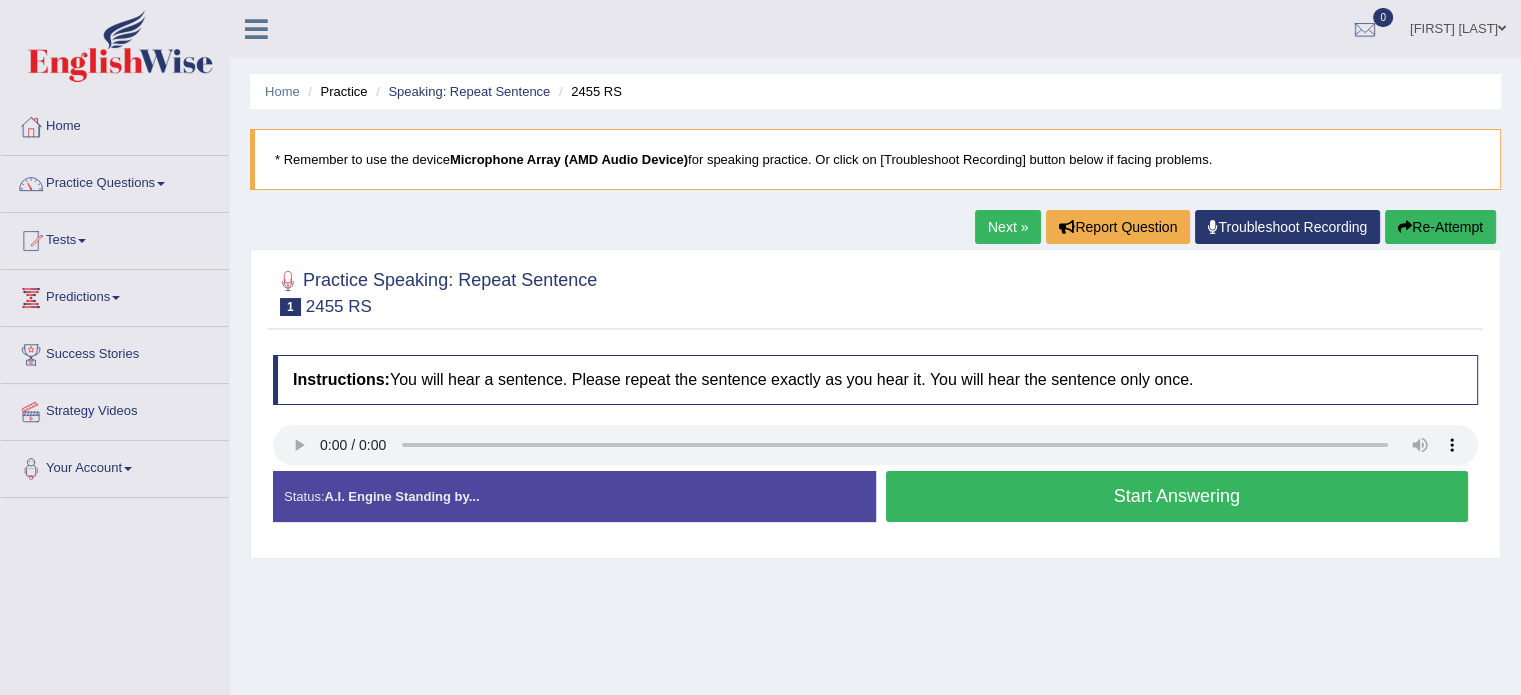 click on "Start Answering" at bounding box center (1177, 496) 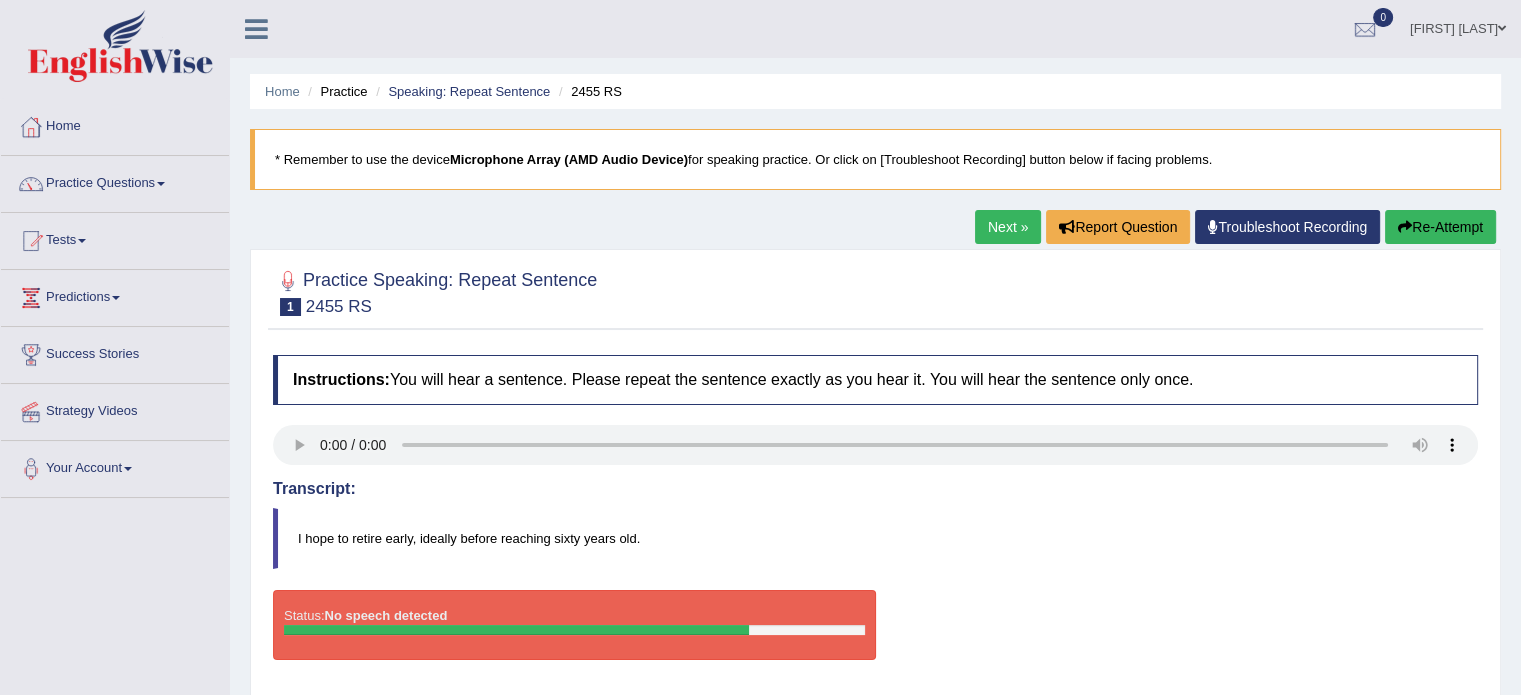 click on "Re-Attempt" at bounding box center [1440, 227] 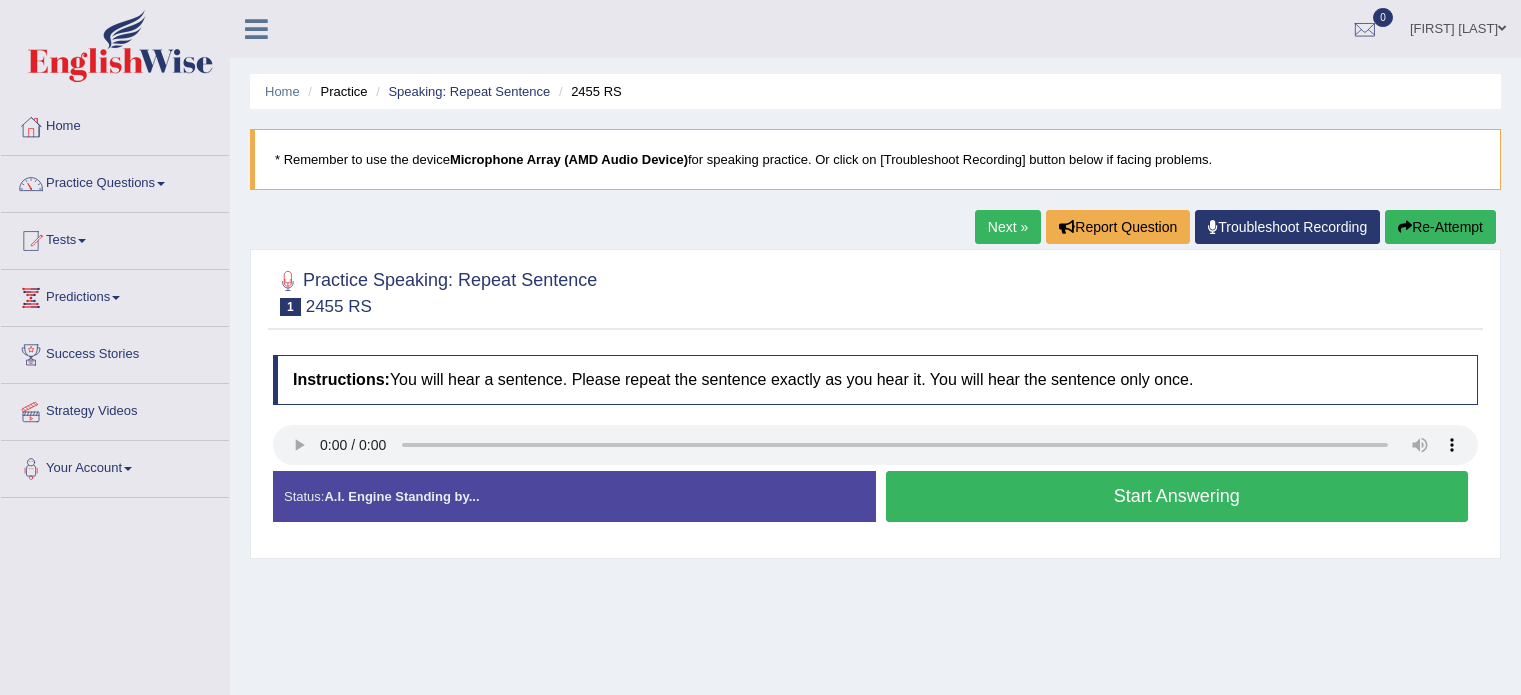 scroll, scrollTop: 0, scrollLeft: 0, axis: both 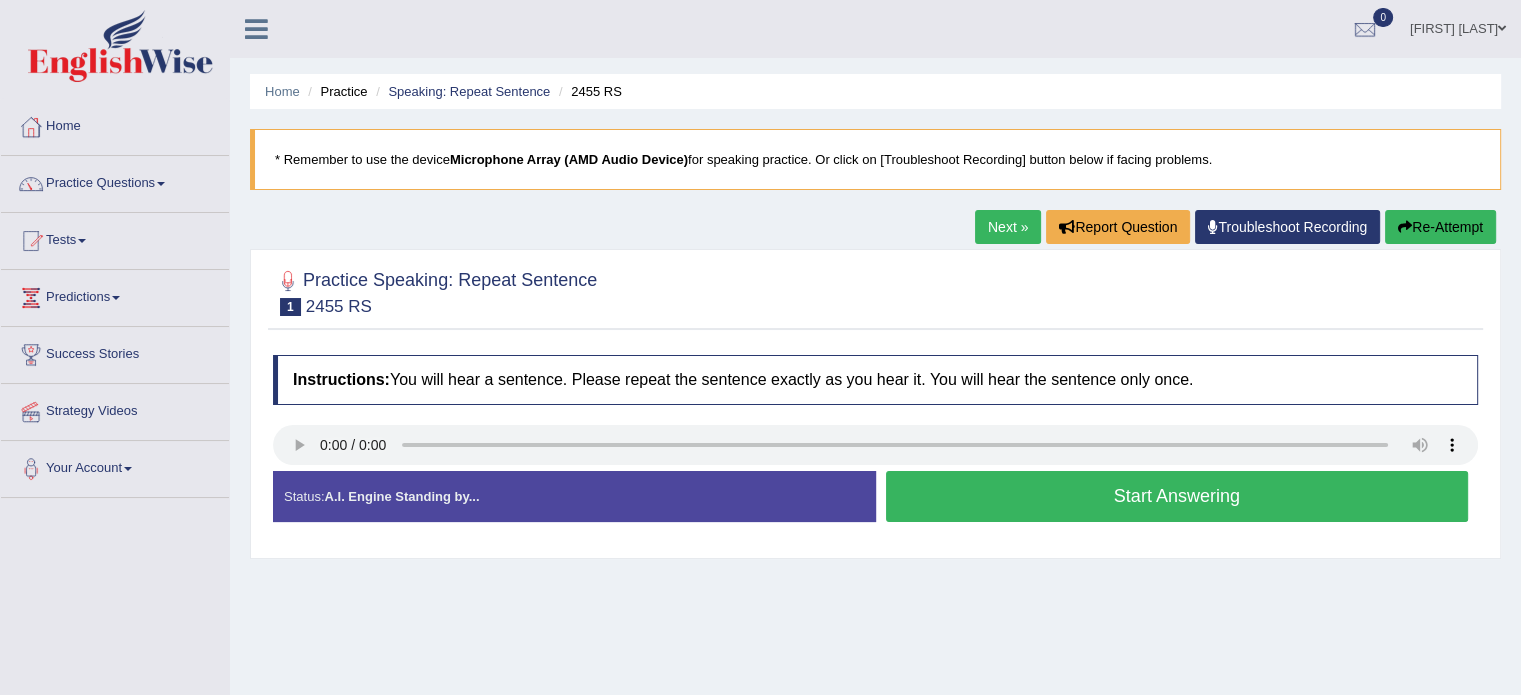 click on "Start Answering" at bounding box center [1177, 496] 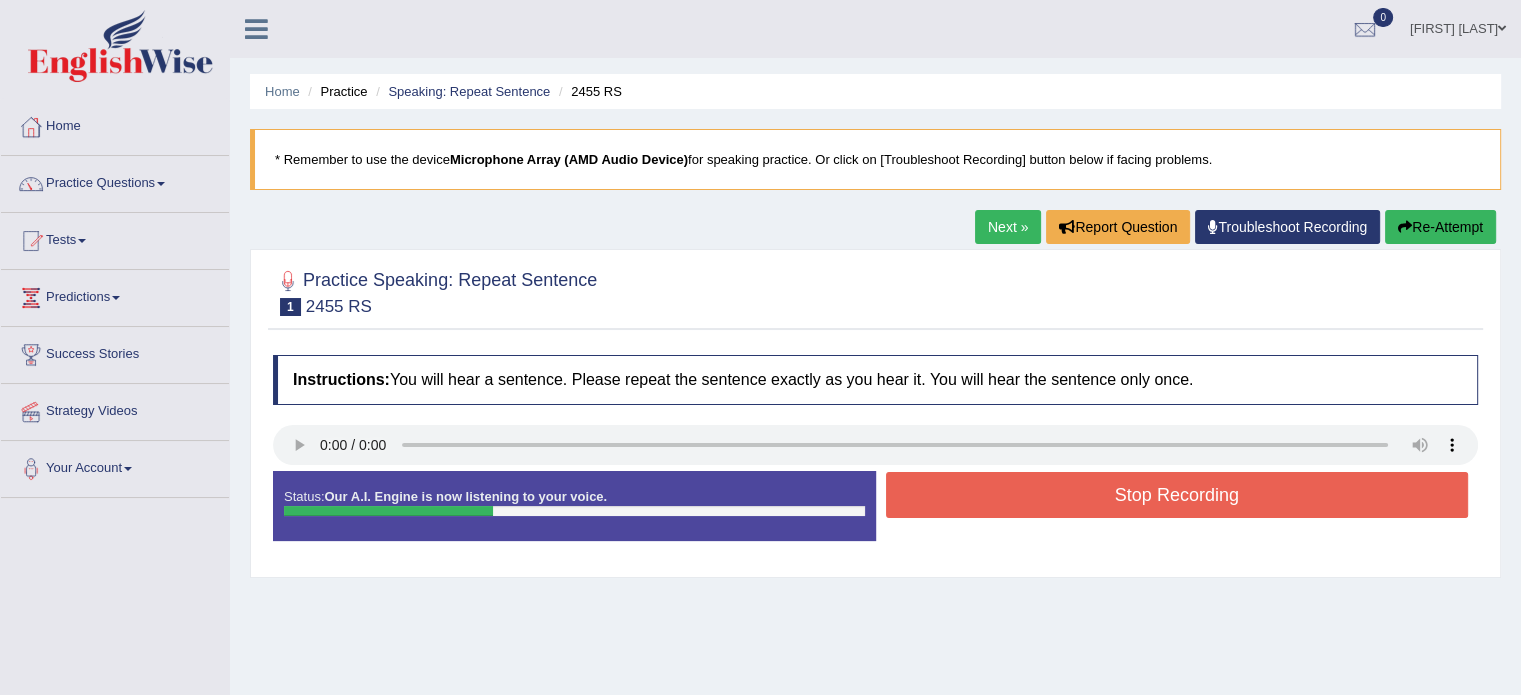 click on "Stop Recording" at bounding box center (1177, 495) 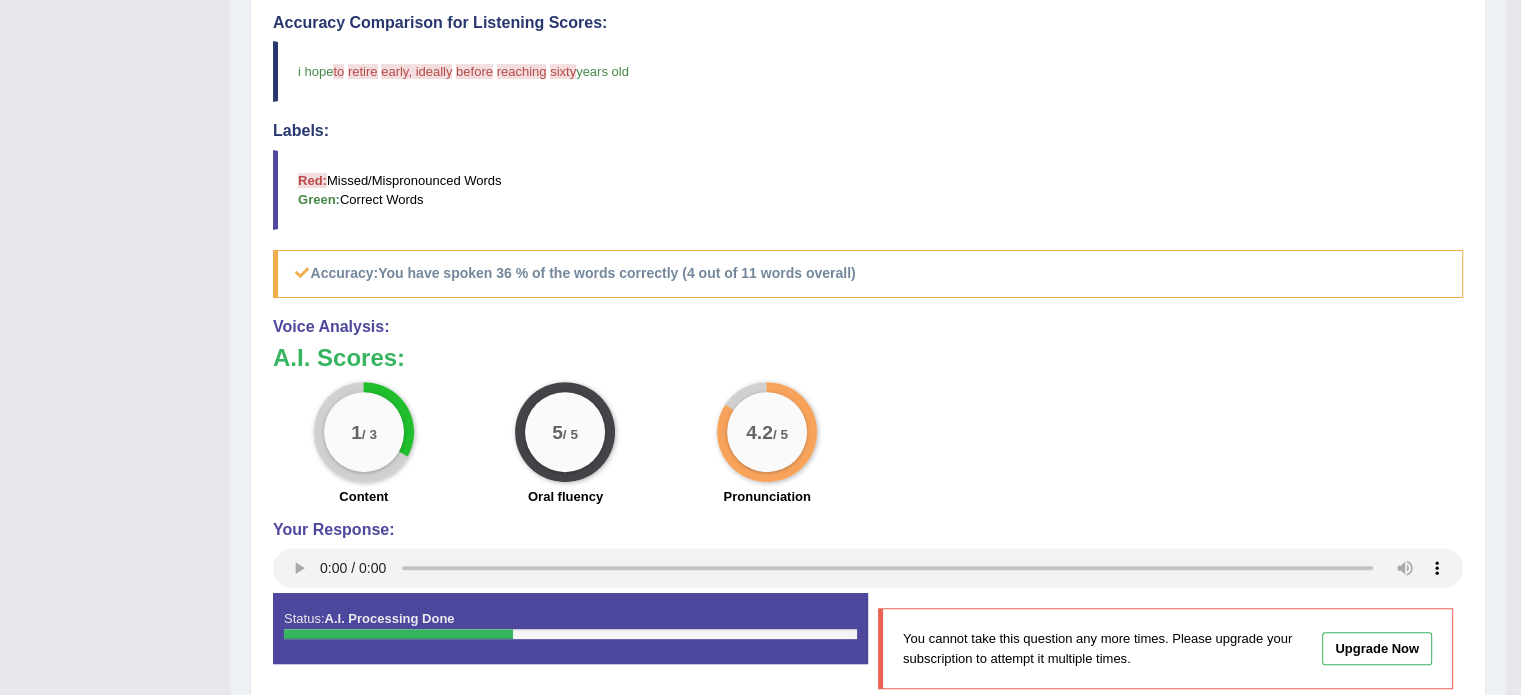 scroll, scrollTop: 660, scrollLeft: 0, axis: vertical 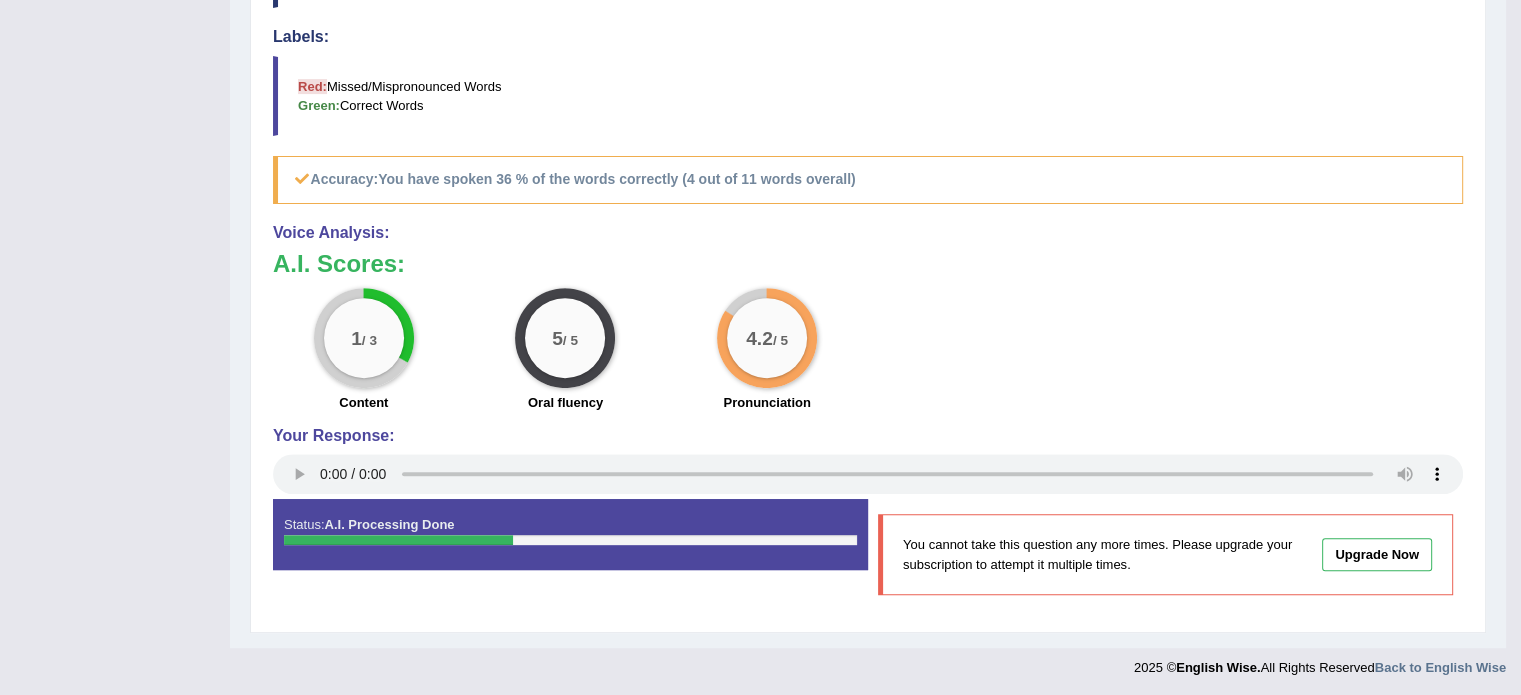 click on "Home
Practice
Speaking: Repeat Sentence
2455 RS
* Remember to use the device  Microphone Array (AMD Audio Device)  for speaking practice. Or click on [Troubleshoot Recording] button below if facing problems.
Next »  Report Question  Troubleshoot Recording
Practice Speaking: Repeat Sentence
1
2455 RS
Instructions:  You will hear a sentence. Please repeat the sentence exactly as you hear it. You will hear the sentence only once.
Transcript: I hope to retire early, ideally before reaching sixty years old. Created with Highcharts 7.1.2 Too low Too high Time Pitch meter: 0 2 4 6 8 10 Created with Highcharts 7.1.2 Great Too slow Too fast Time Speech pace meter: 0 5 10 15 20 25 30 35 40 Accuracy Comparison for Listening Scores: i hope  to you   retire are   early, ideally written   before early   reaching at   sixty 16" at bounding box center (868, -16) 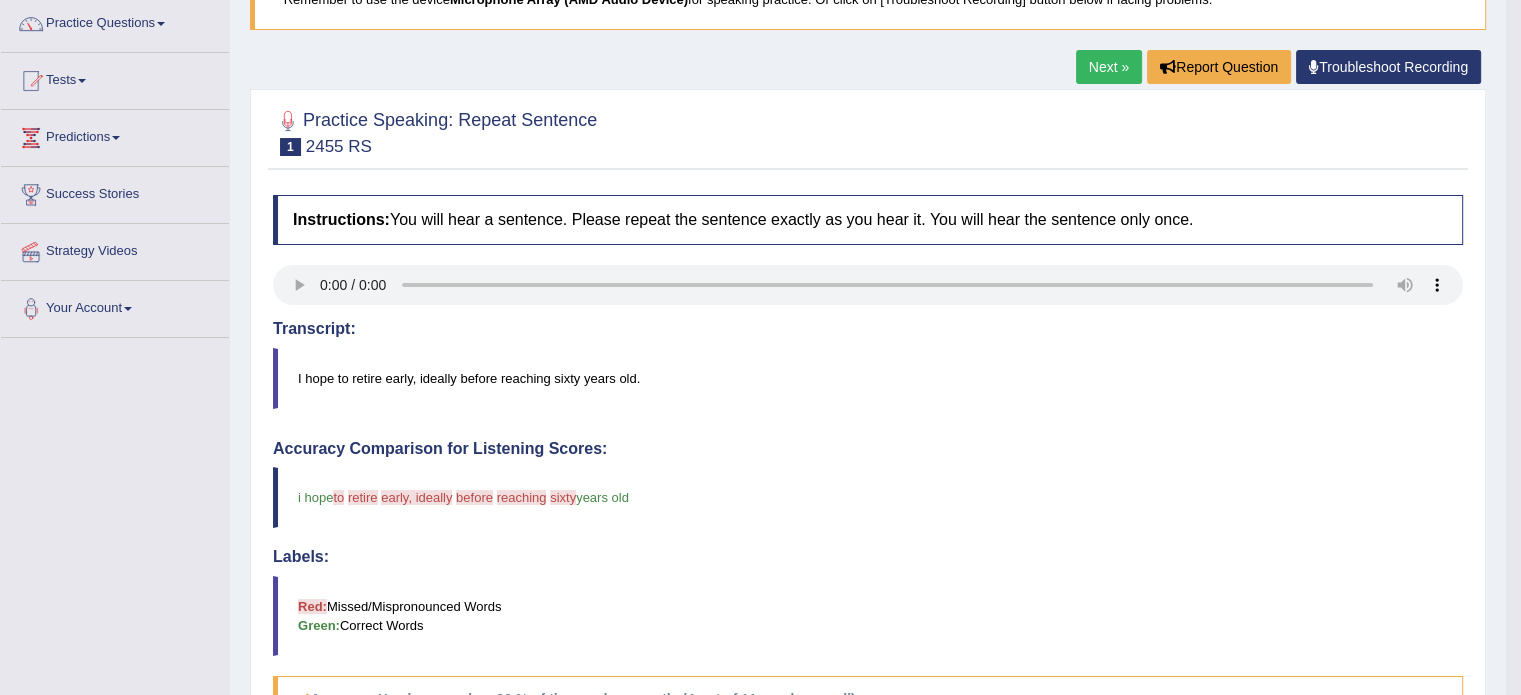 scroll, scrollTop: 120, scrollLeft: 0, axis: vertical 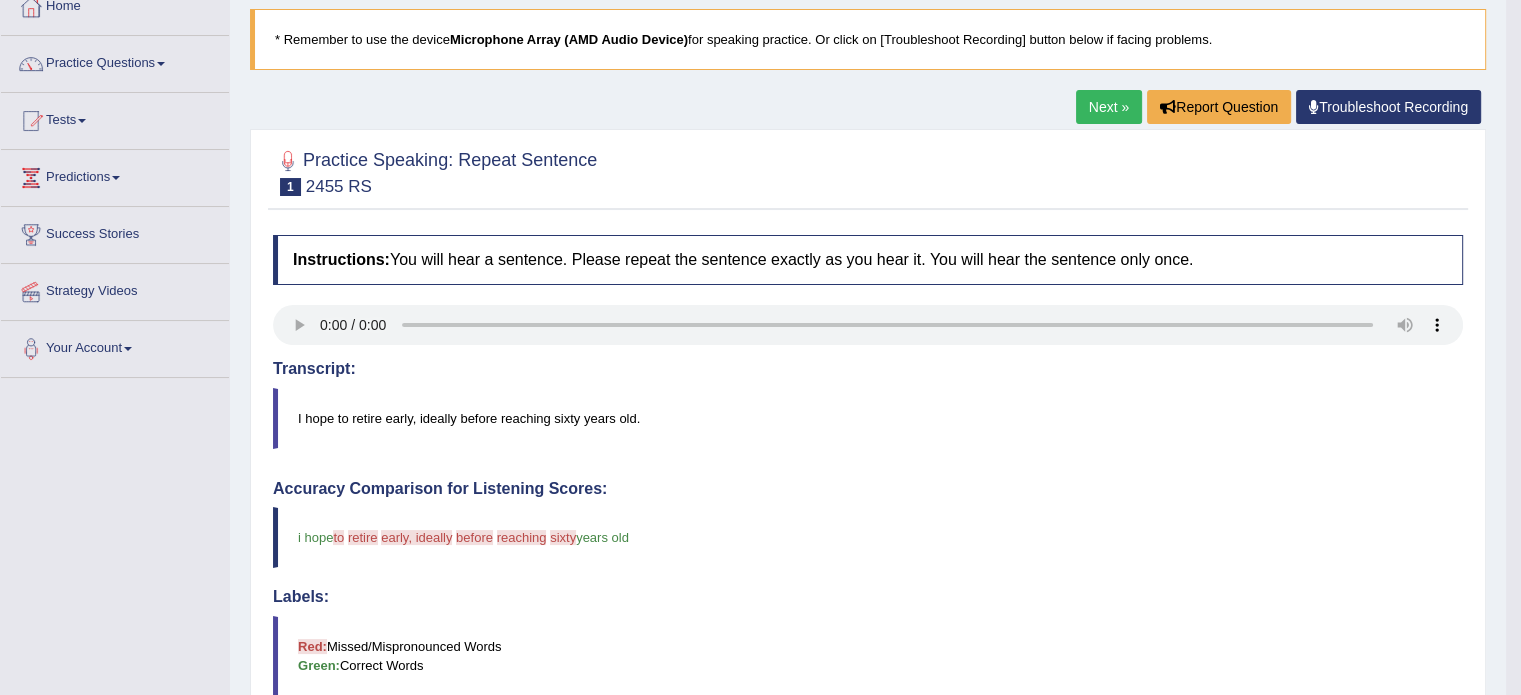 click on "Next »" at bounding box center [1109, 107] 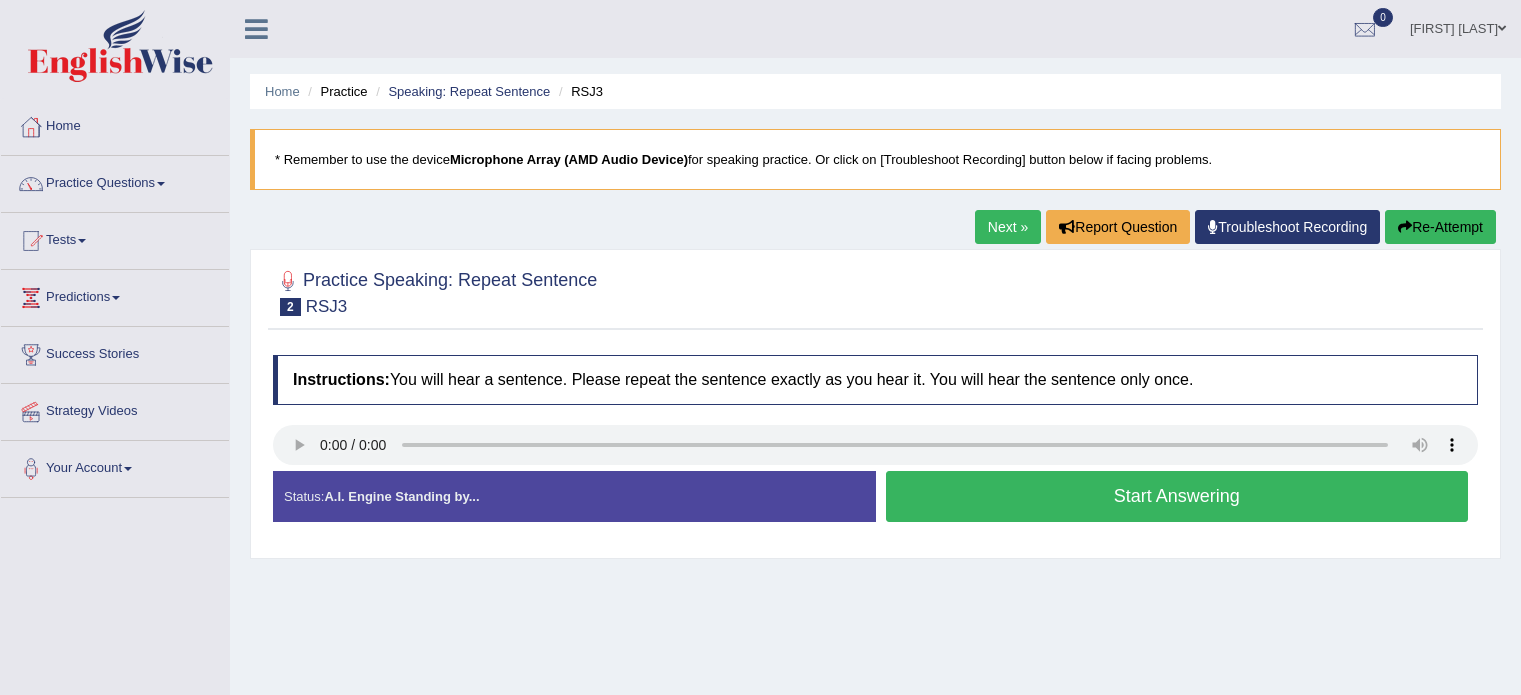 scroll, scrollTop: 0, scrollLeft: 0, axis: both 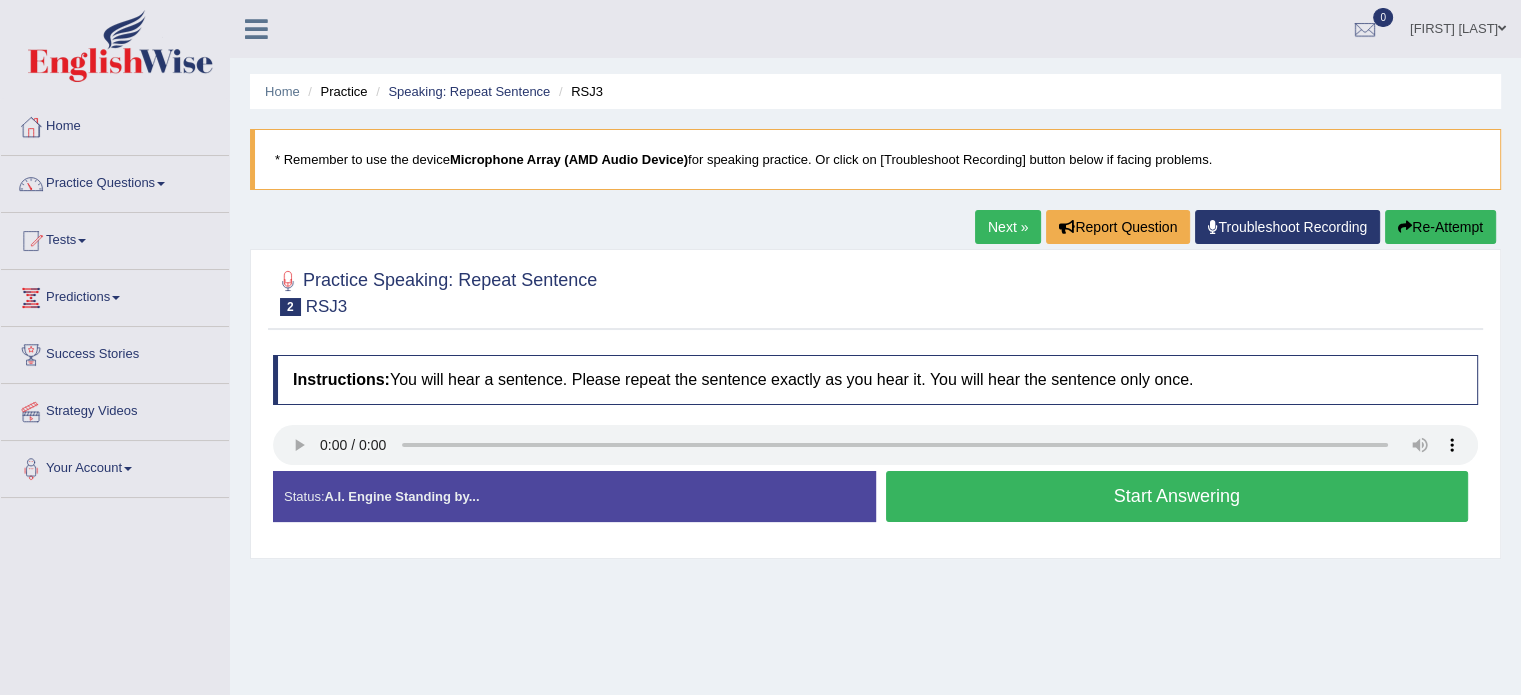 click on "Start Answering" at bounding box center (1177, 499) 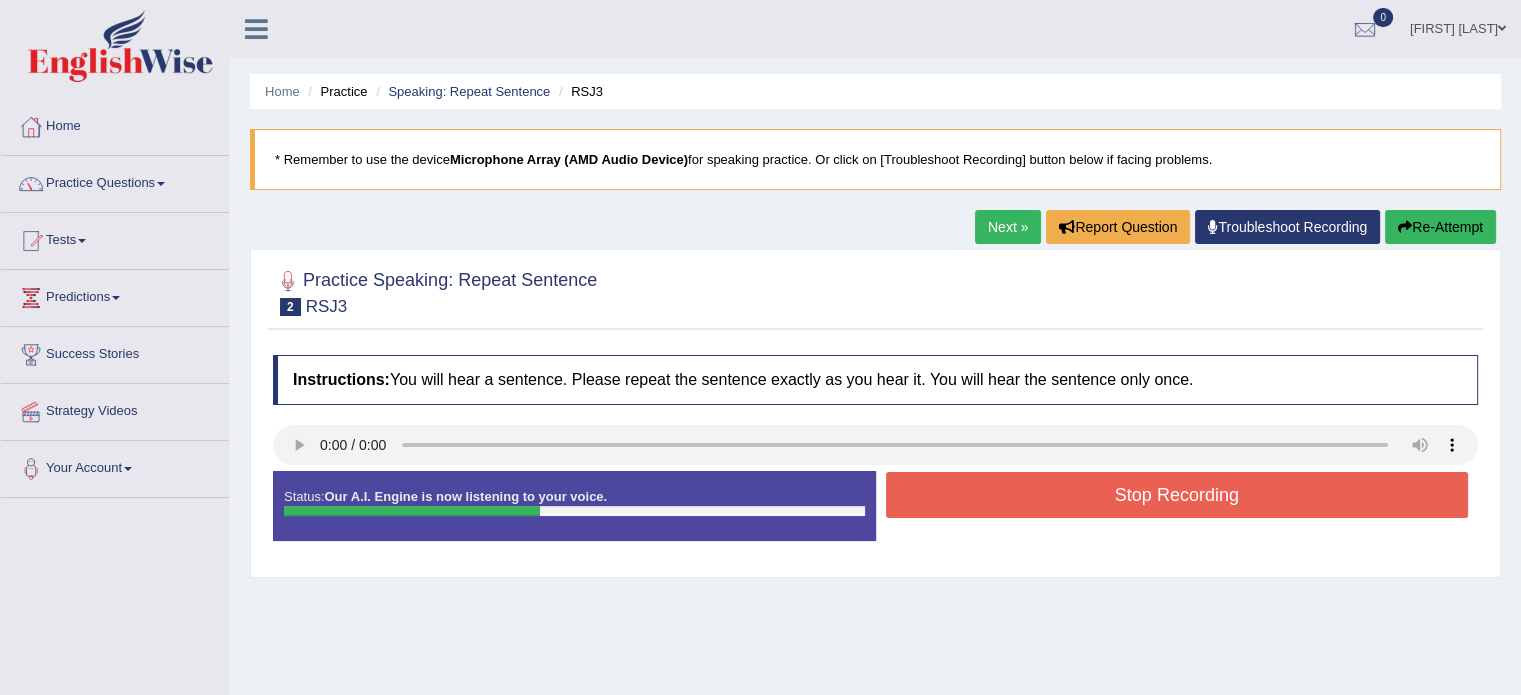 click on "Stop Recording" at bounding box center (1177, 495) 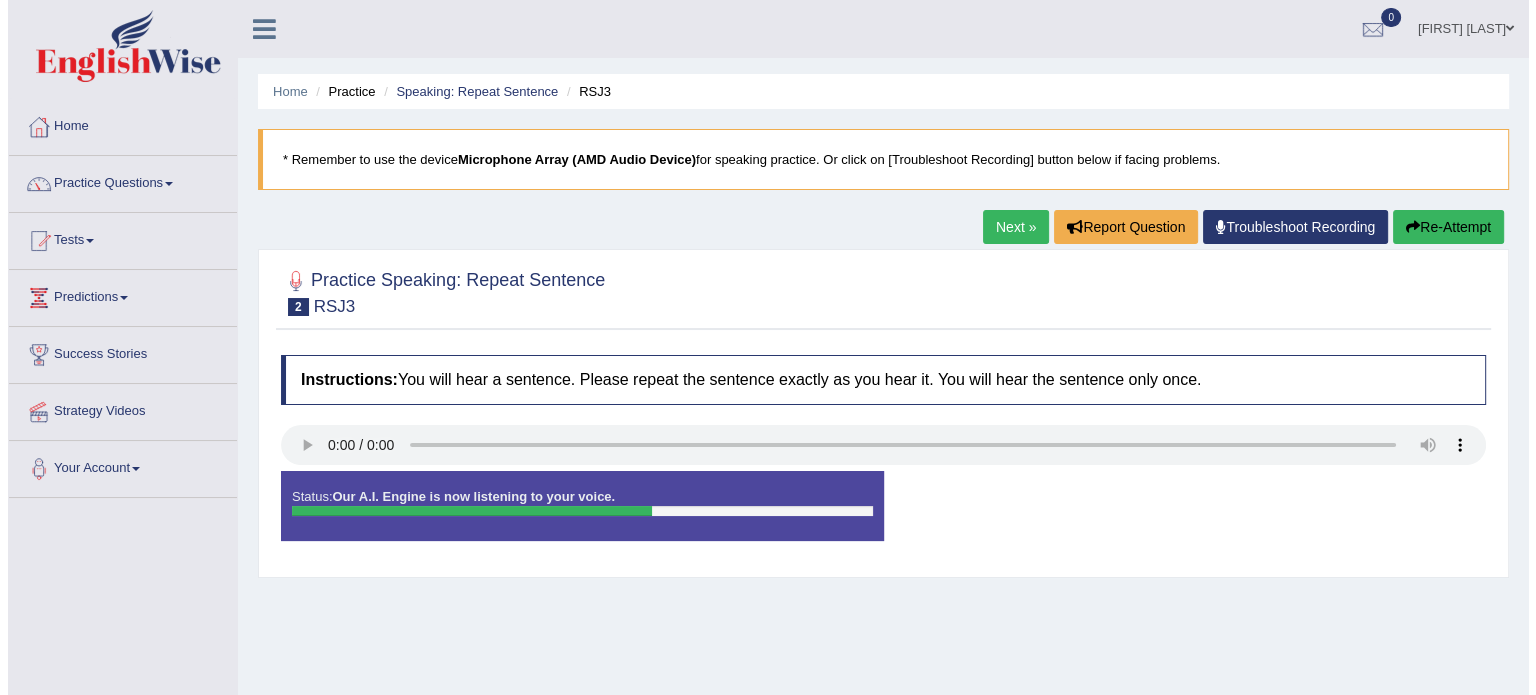scroll, scrollTop: 40, scrollLeft: 0, axis: vertical 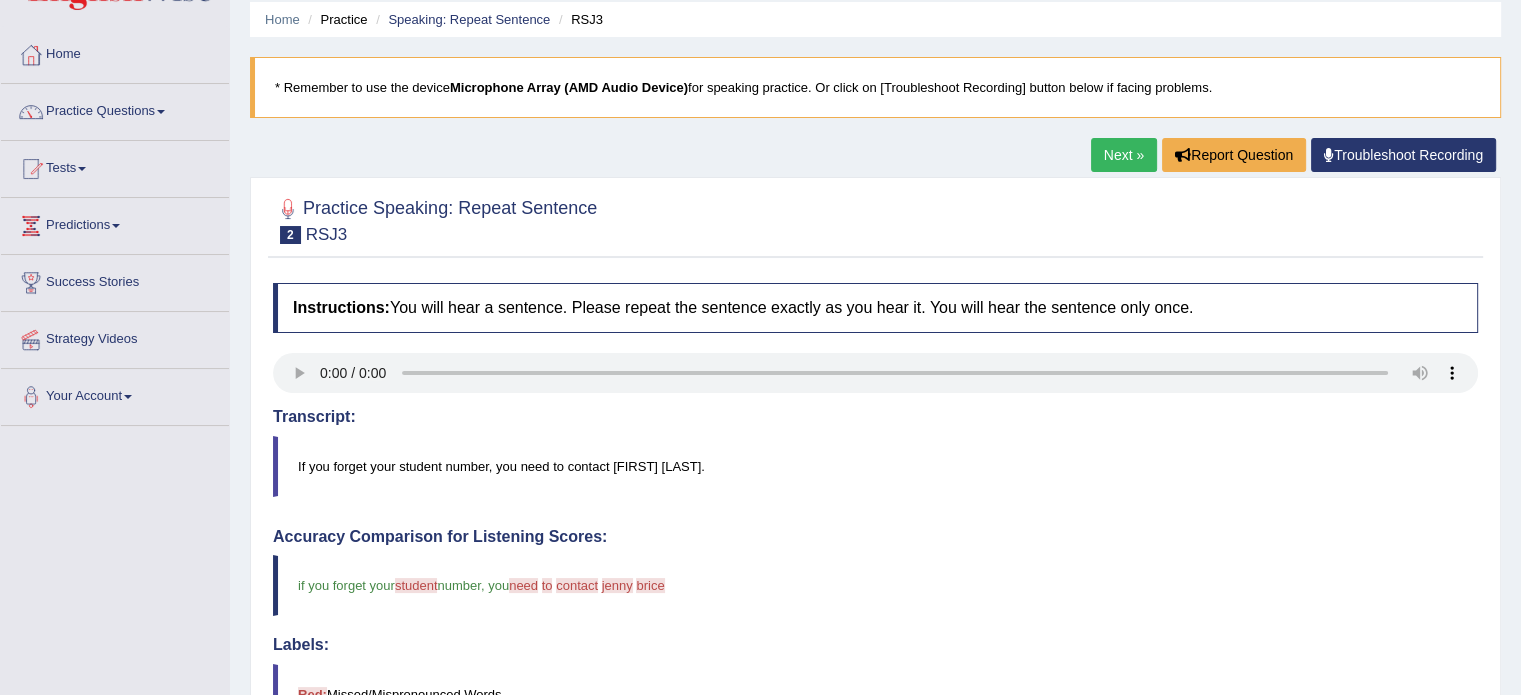 click on "Next »" at bounding box center (1124, 155) 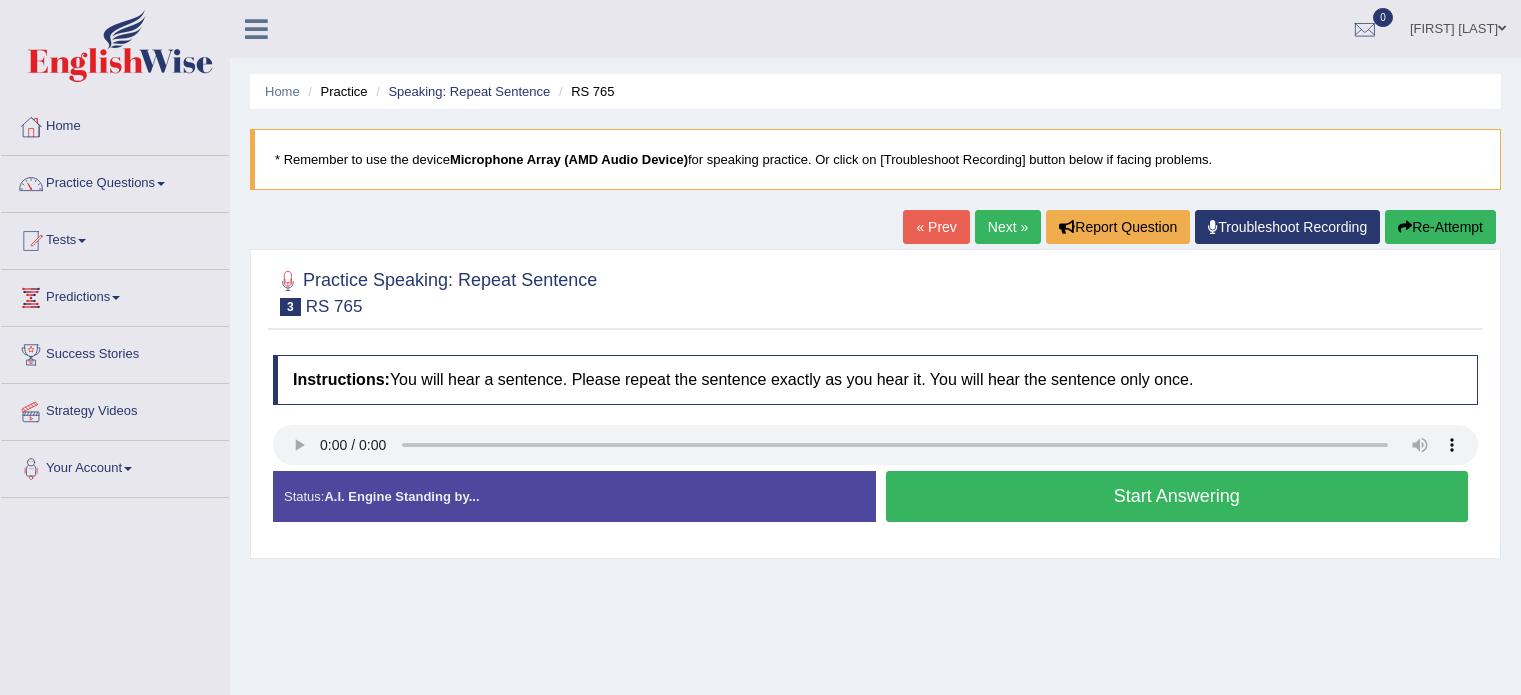 scroll, scrollTop: 0, scrollLeft: 0, axis: both 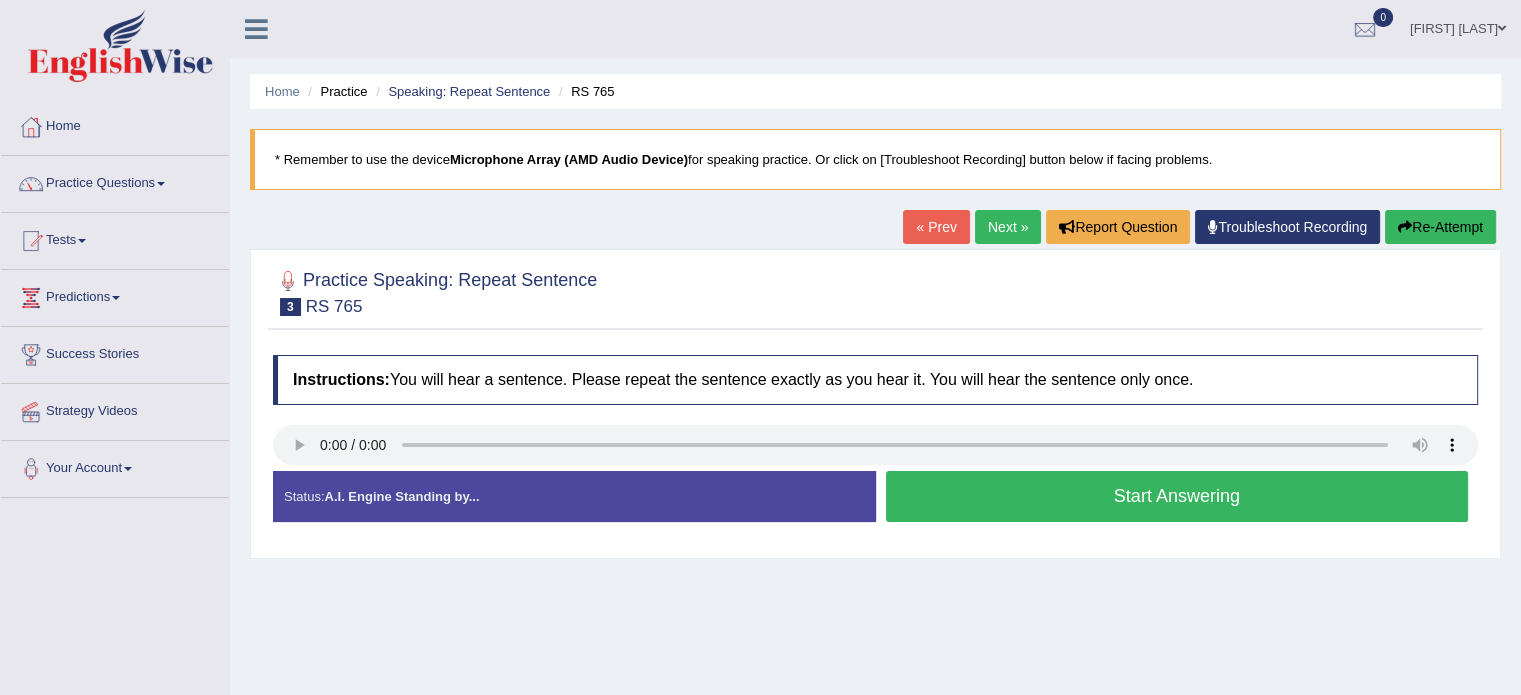 click on "Start Answering" at bounding box center [1177, 496] 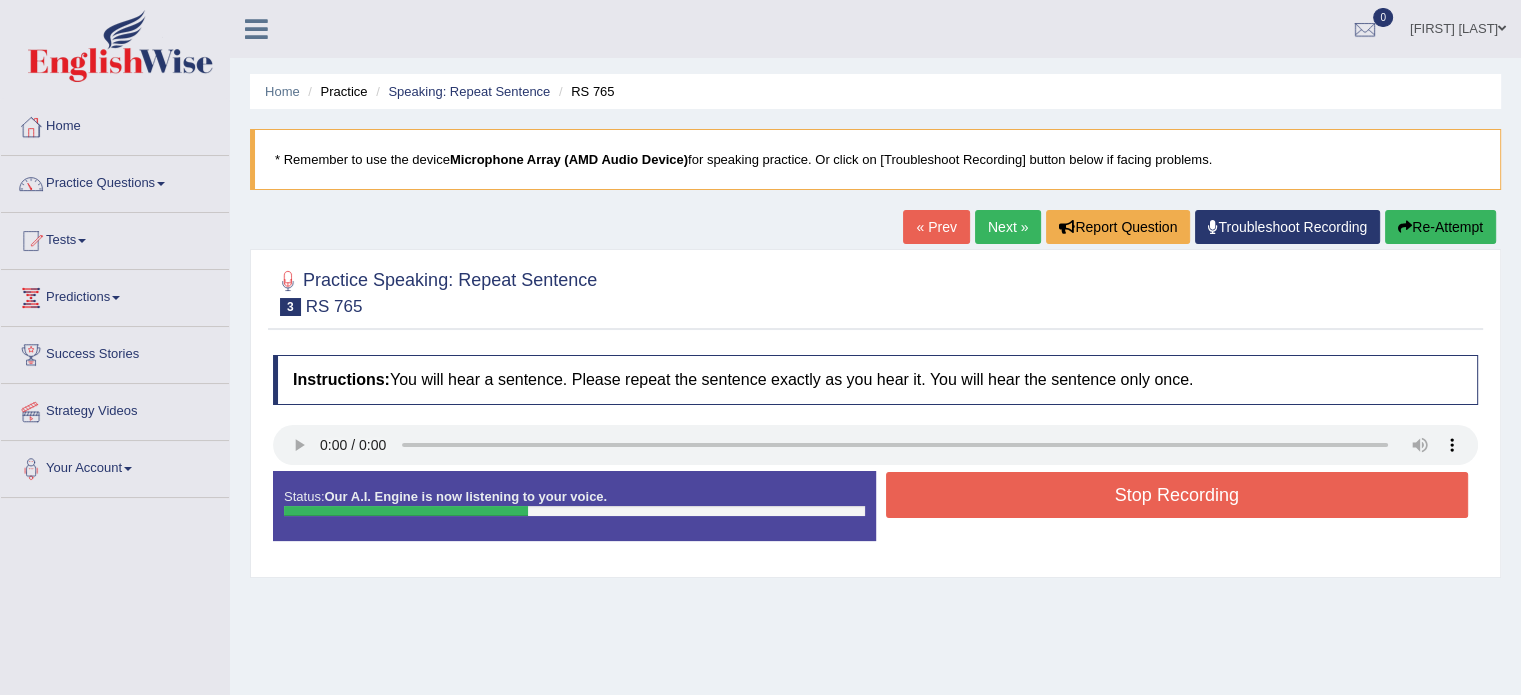 click on "Stop Recording" at bounding box center (1177, 495) 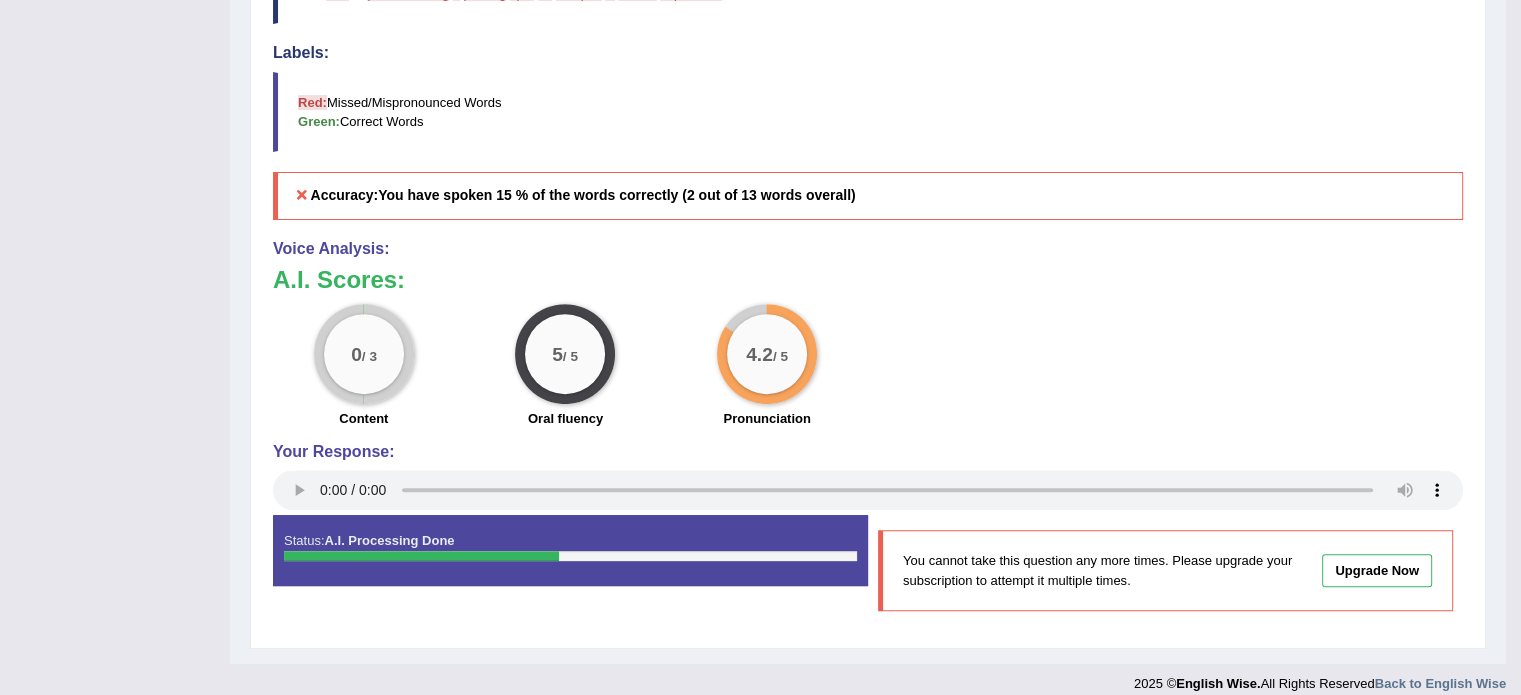 scroll, scrollTop: 680, scrollLeft: 0, axis: vertical 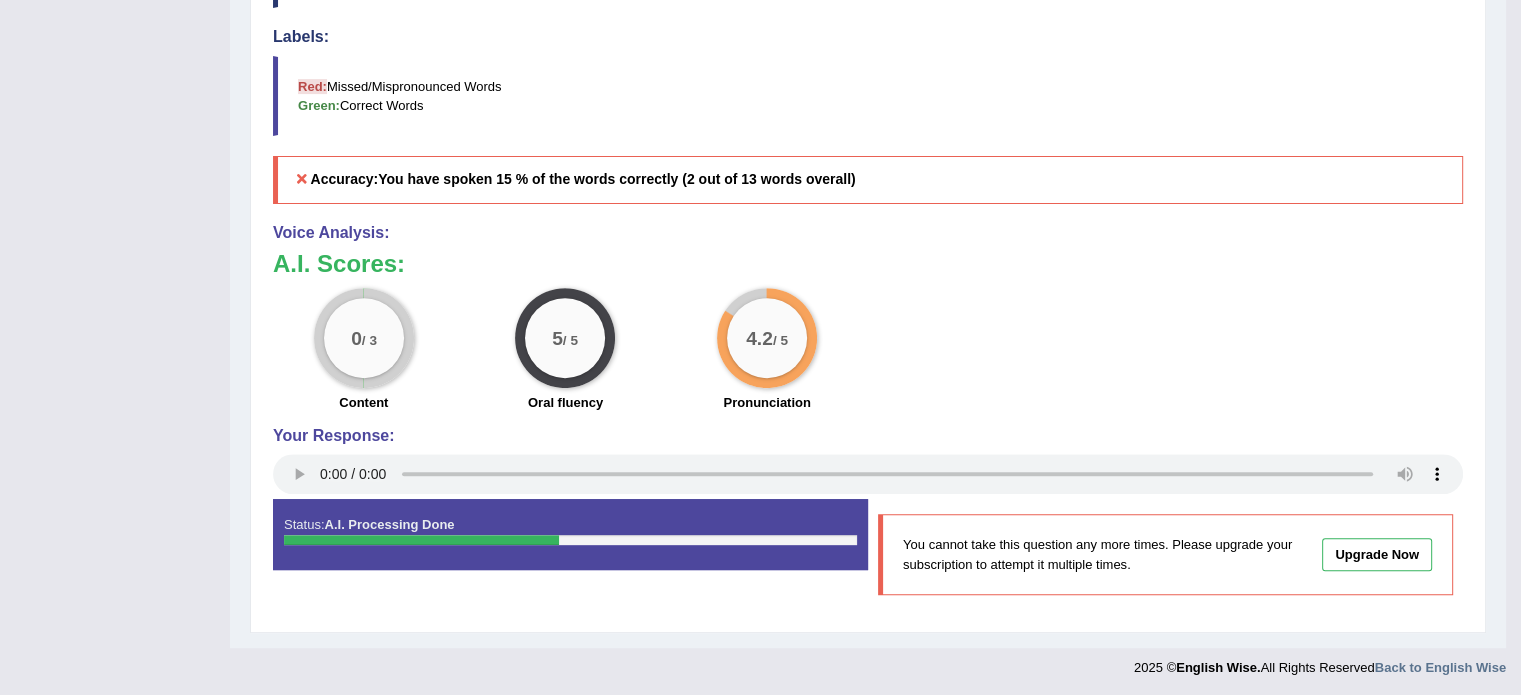 click on "Home
Practice
Speaking: Repeat Sentence
RS 765
* Remember to use the device  Microphone Array (AMD Audio Device)  for speaking practice. Or click on [Troubleshoot Recording] button below if facing problems.
« Prev Next »  Report Question  Troubleshoot Recording
Practice Speaking: Repeat Sentence
3
RS 765
Instructions:  You will hear a sentence. Please repeat the sentence exactly as you hear it. You will hear the sentence only once.
Transcript: Even with the permit, finding a parking spot on campus is ALMOST impossible. Created with Highcharts 7.1.2 Too low Too high Time Pitch meter: 0 2 4 6 8 10 Created with Highcharts 7.1.2 Great Too slow Too fast Time Speech pace meter: 0 5 10 15 20 25 30 35 40 Accuracy Comparison for Listening Scores: even  with when  the  permit, finding permane   a the   parking permit   is" at bounding box center [868, -16] 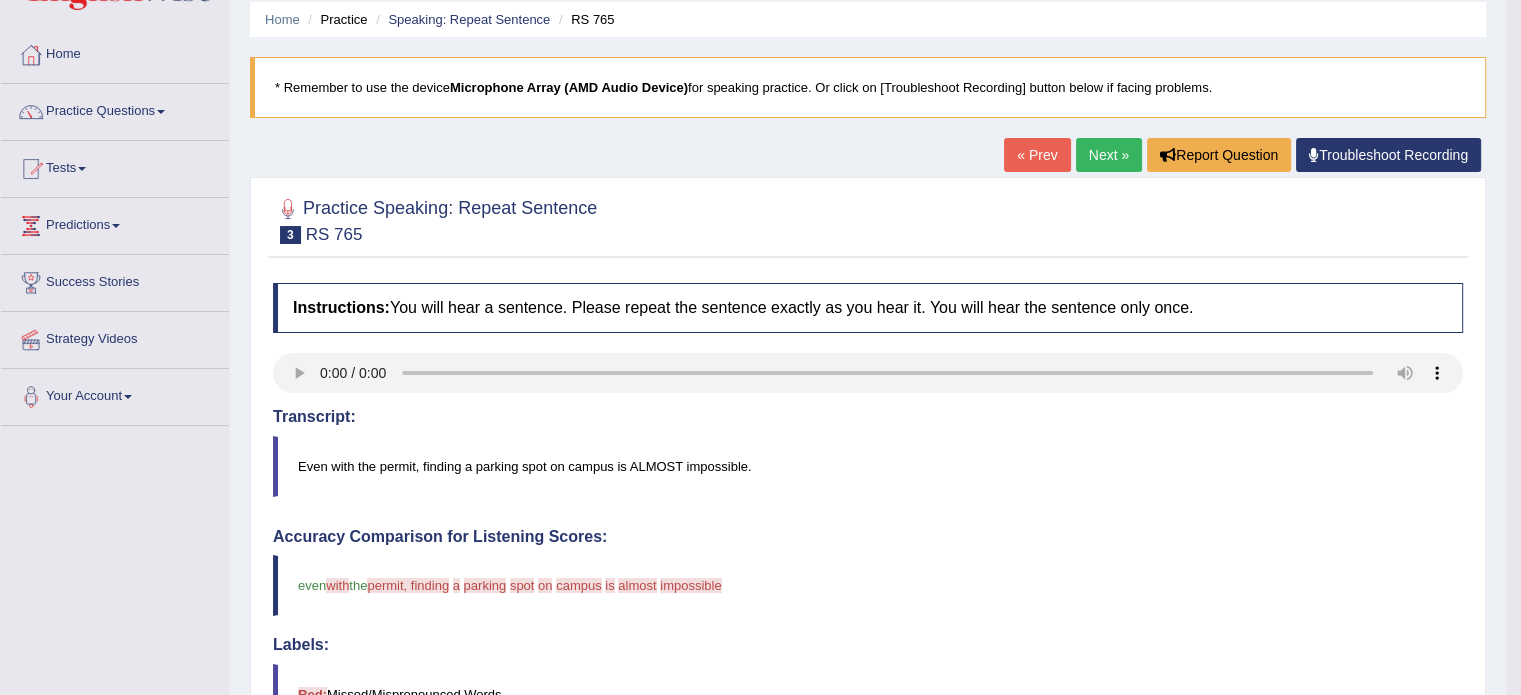 click on "Next »" at bounding box center [1109, 155] 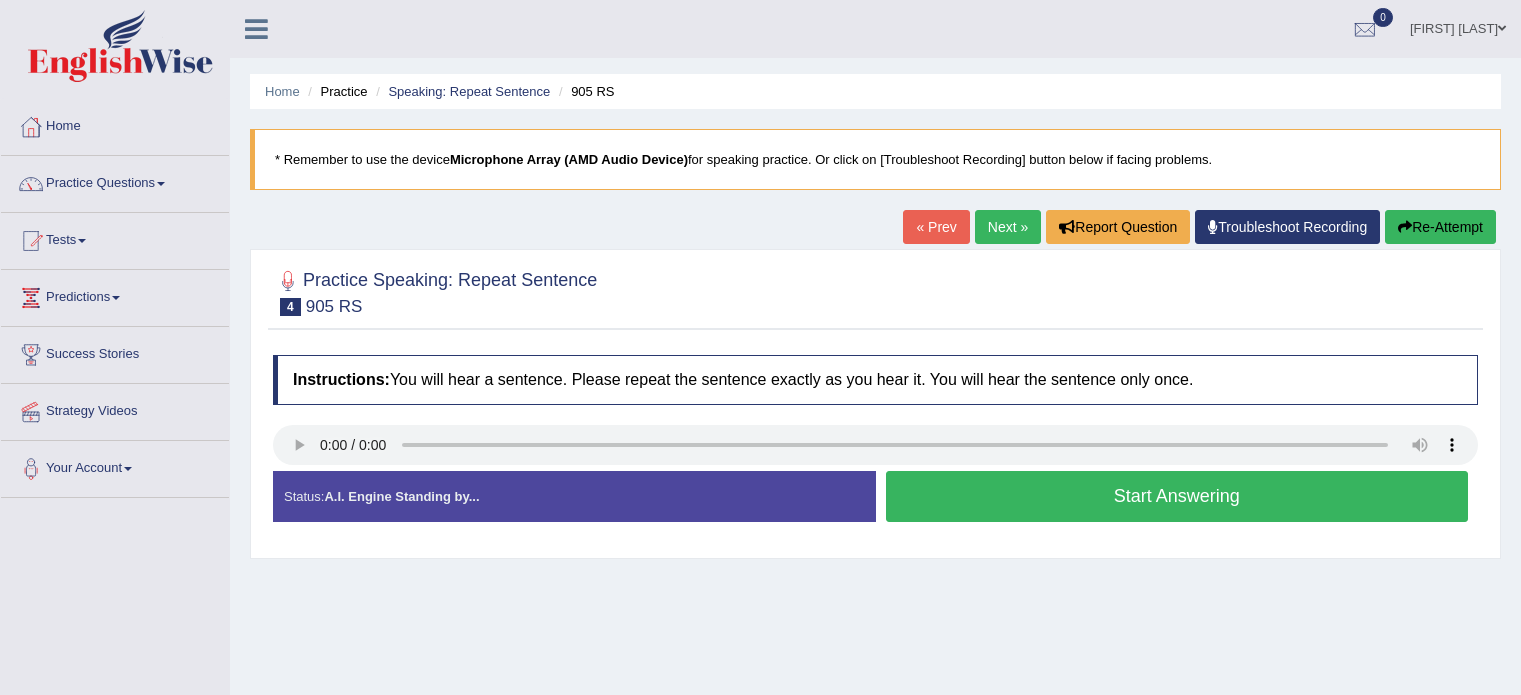 scroll, scrollTop: 0, scrollLeft: 0, axis: both 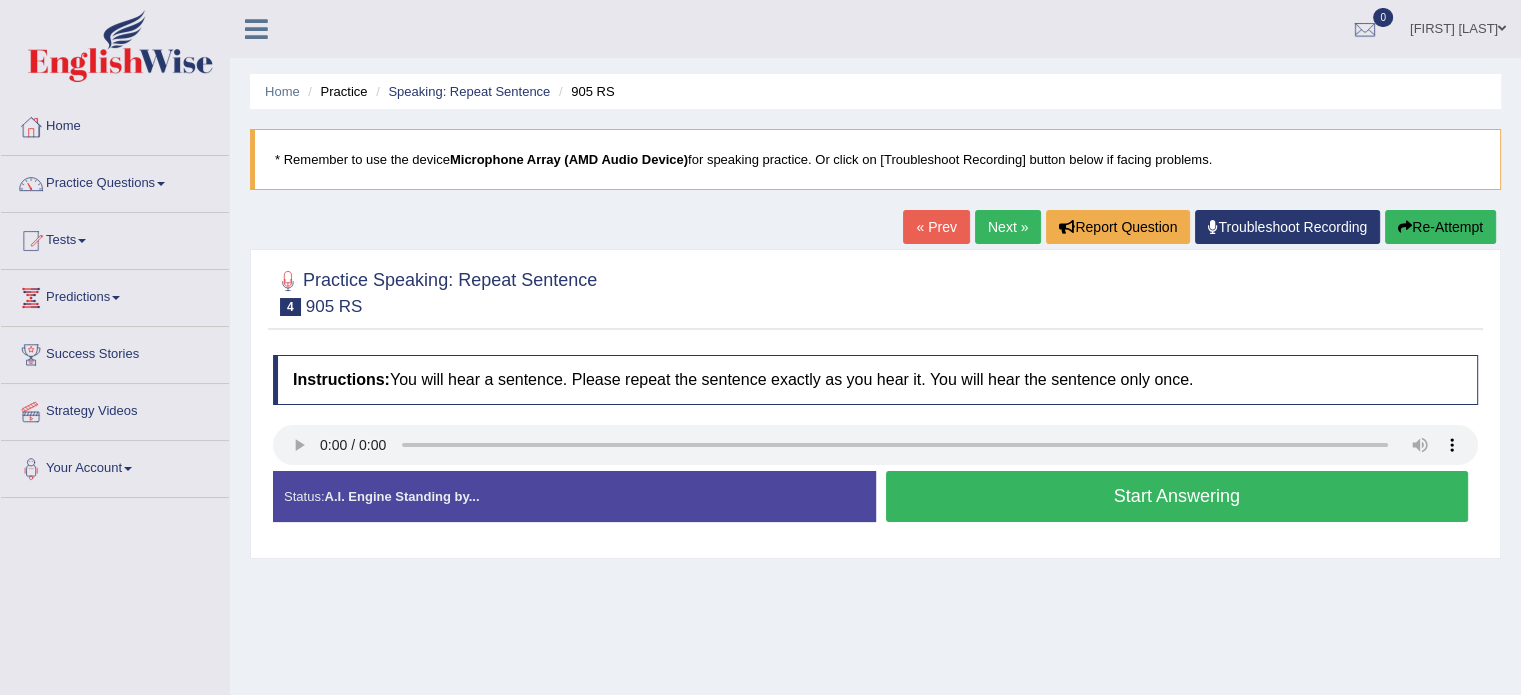 click on "Start Answering" at bounding box center (1177, 496) 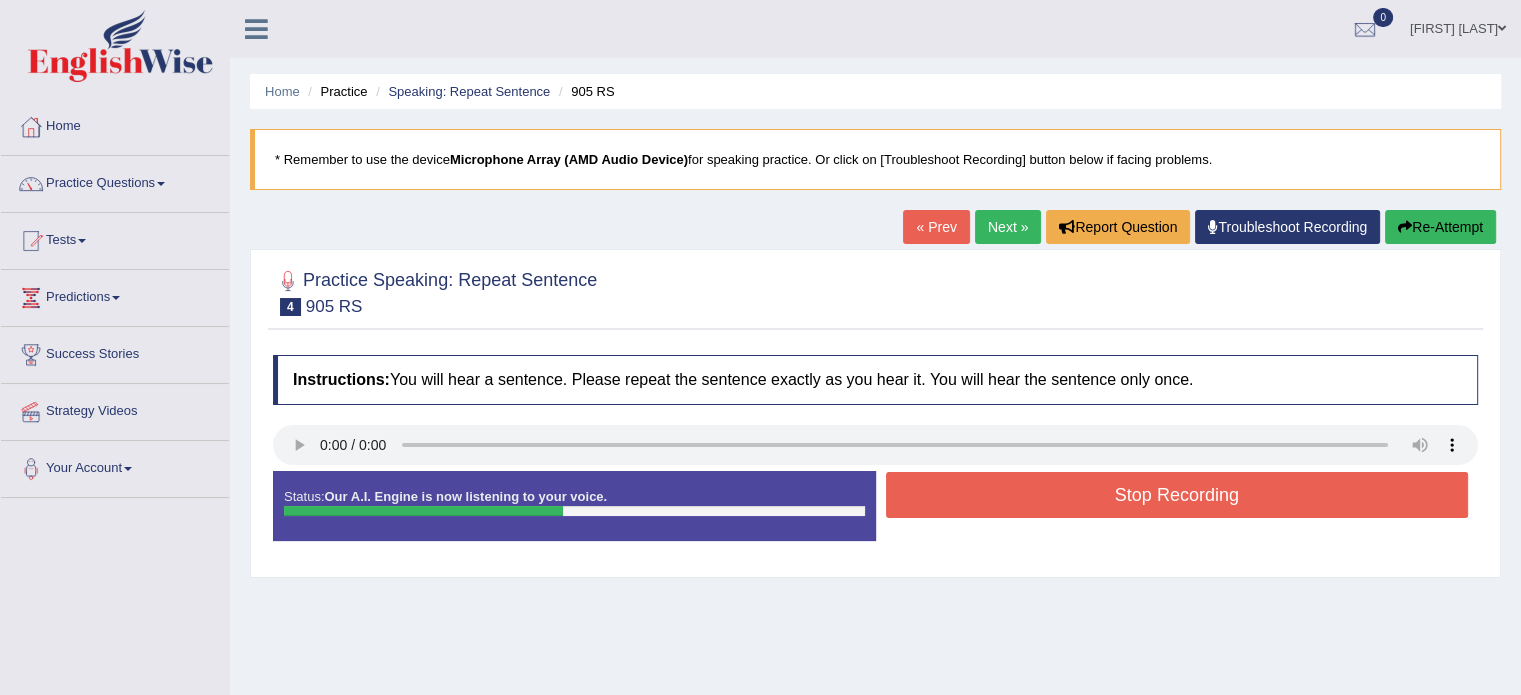 click on "Stop Recording" at bounding box center (1177, 495) 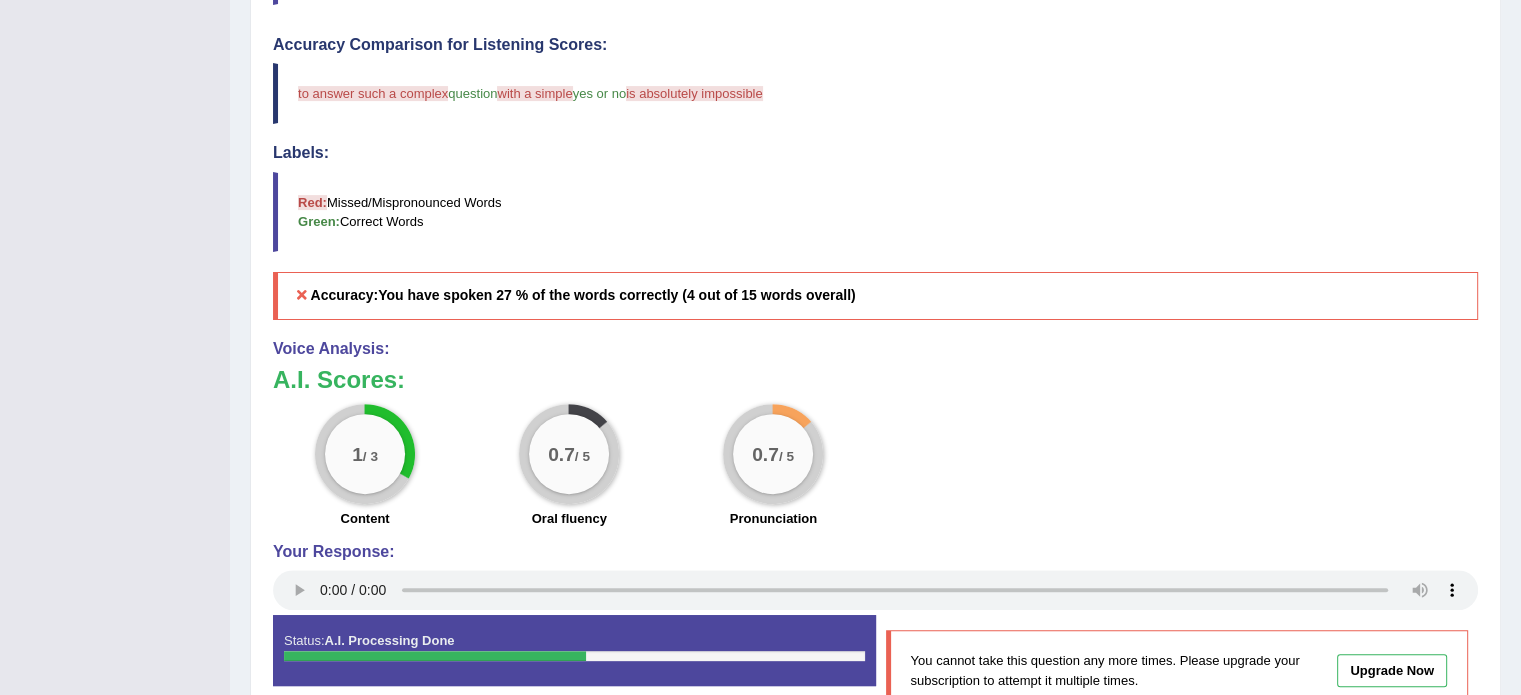 scroll, scrollTop: 608, scrollLeft: 0, axis: vertical 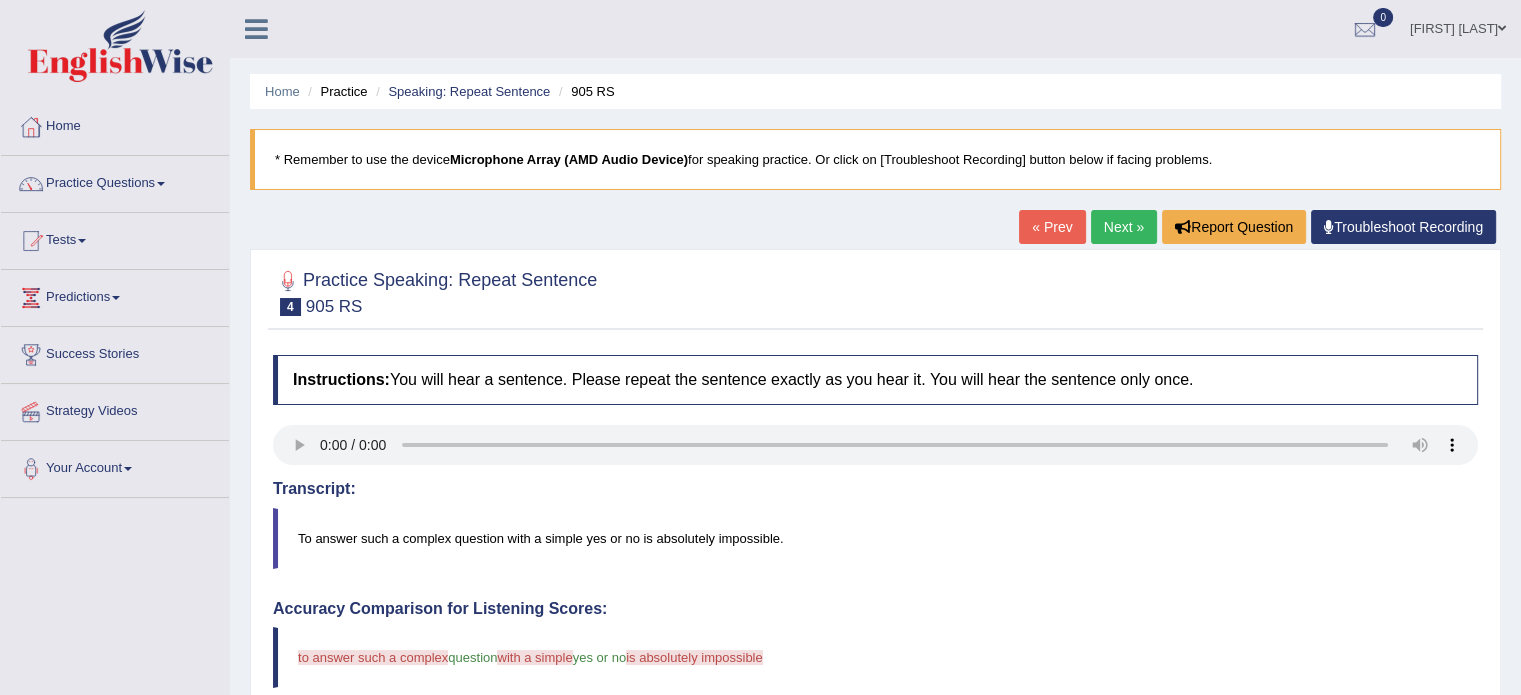 click on "Next »" at bounding box center (1124, 227) 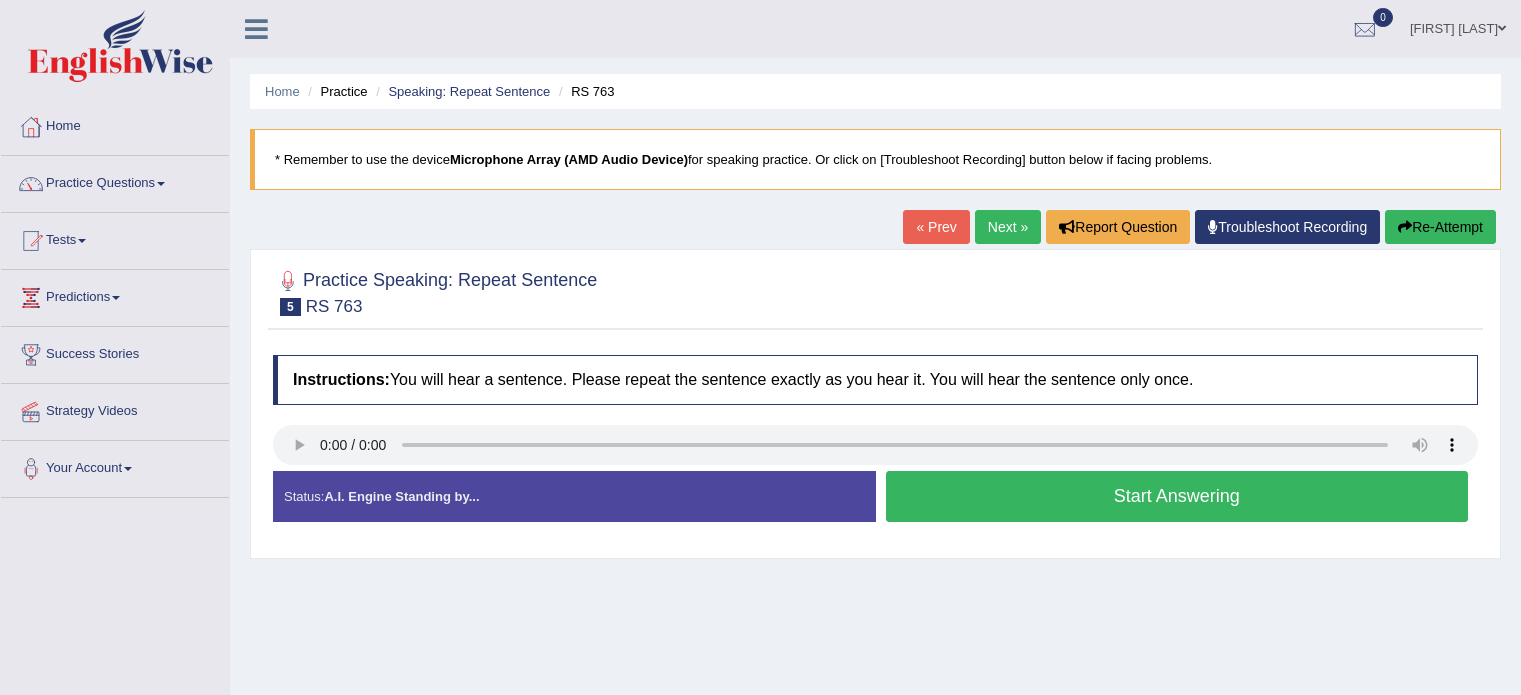scroll, scrollTop: 0, scrollLeft: 0, axis: both 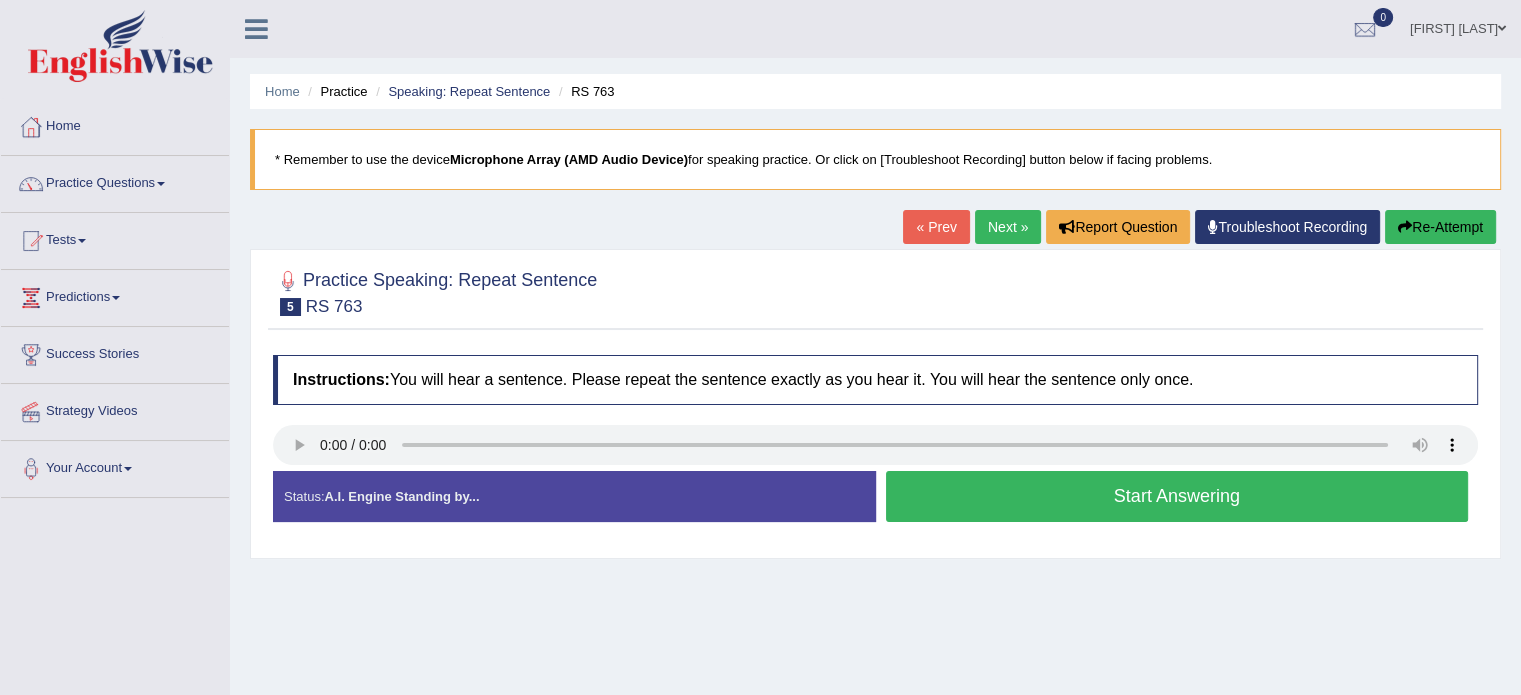 click on "Start Answering" at bounding box center [1177, 496] 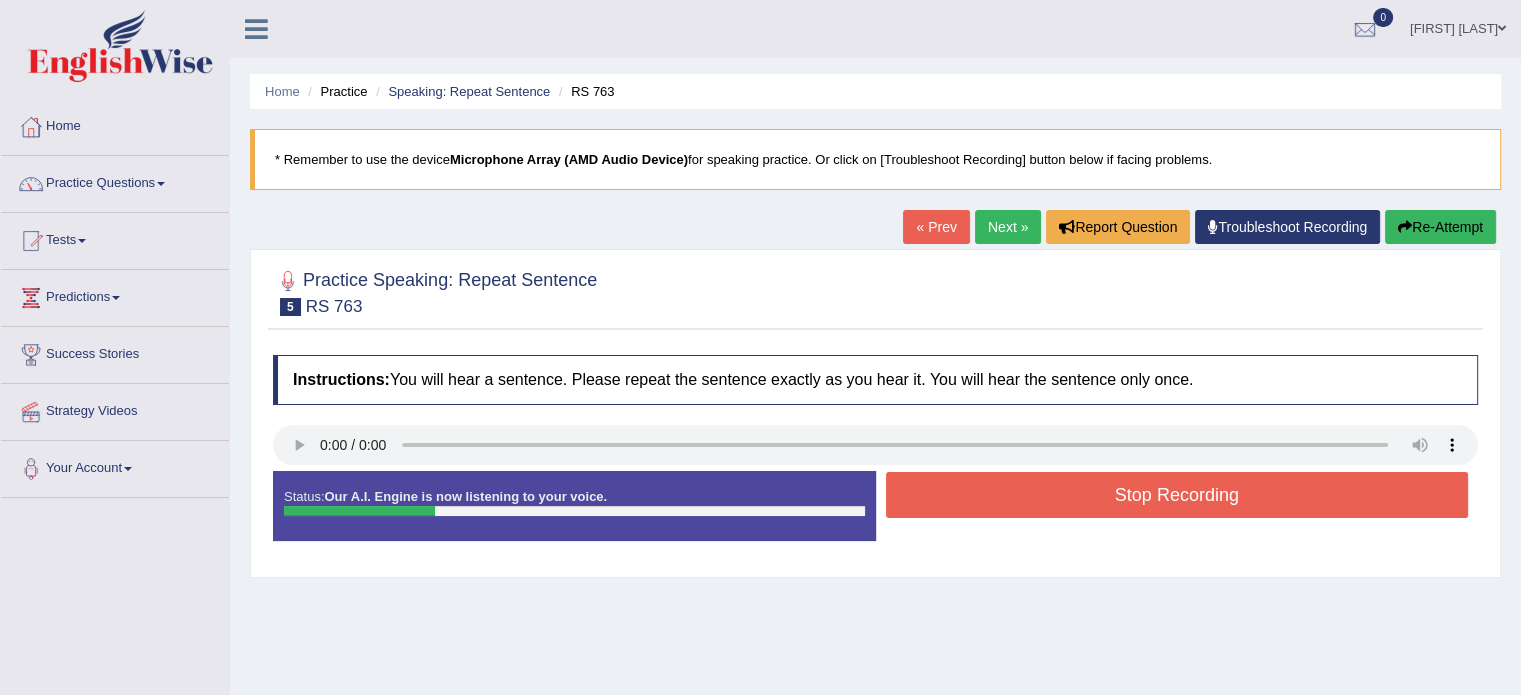 click on "Stop Recording" at bounding box center [1177, 495] 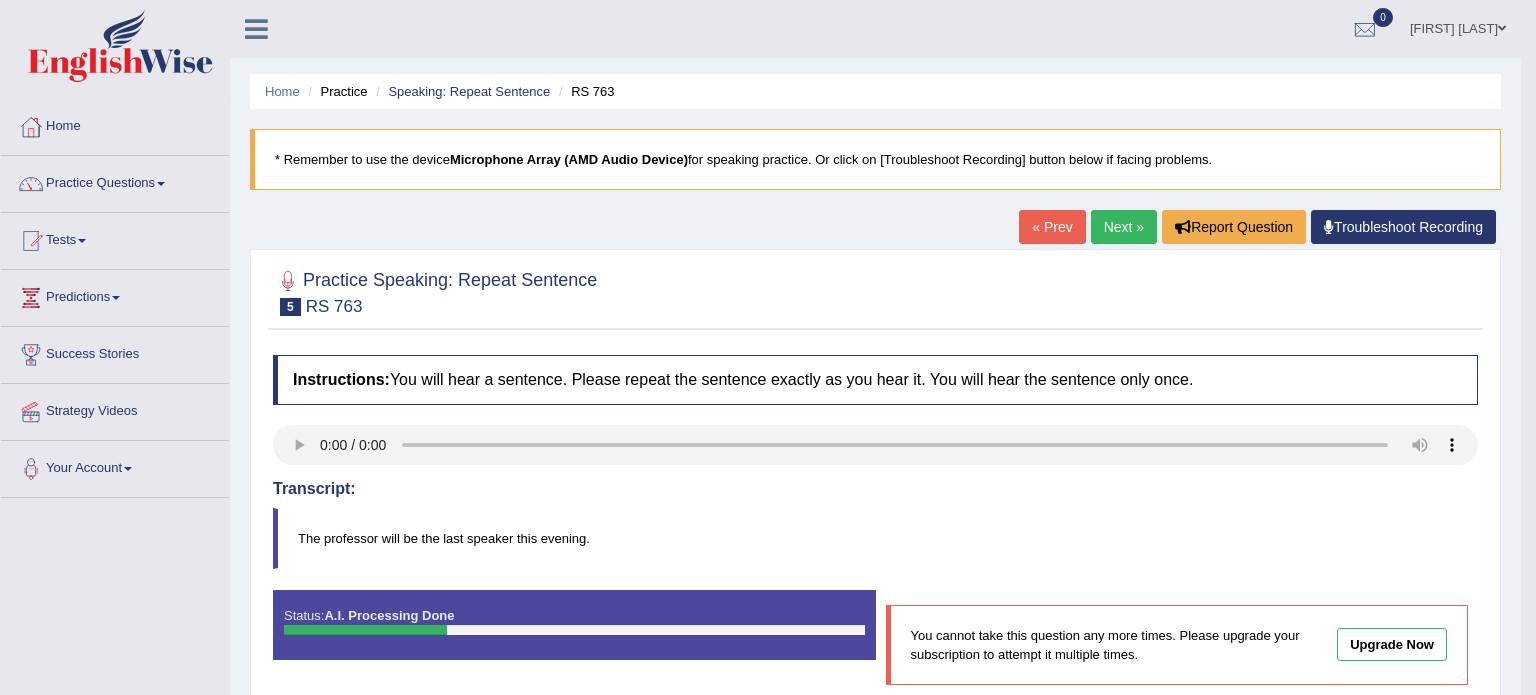 click on "Toggle navigation
Home
Practice Questions   Speaking Practice Read Aloud
Repeat Sentence
Describe Image
Re-tell Lecture
Answer Short Question
Summarize Group Discussion
Respond To A Situation
Writing Practice  Summarize Written Text
Write Essay
Reading Practice  Reading & Writing: Fill In The Blanks
Choose Multiple Answers
Re-order Paragraphs
Fill In The Blanks
Choose Single Answer
Listening Practice  Summarize Spoken Text
Highlight Incorrect Words
Highlight Correct Summary
Select Missing Word
Choose Single Answer
Choose Multiple Answers
Fill In The Blanks
Write From Dictation
Pronunciation
Tests  Take Practice Sectional Test" at bounding box center (768, 347) 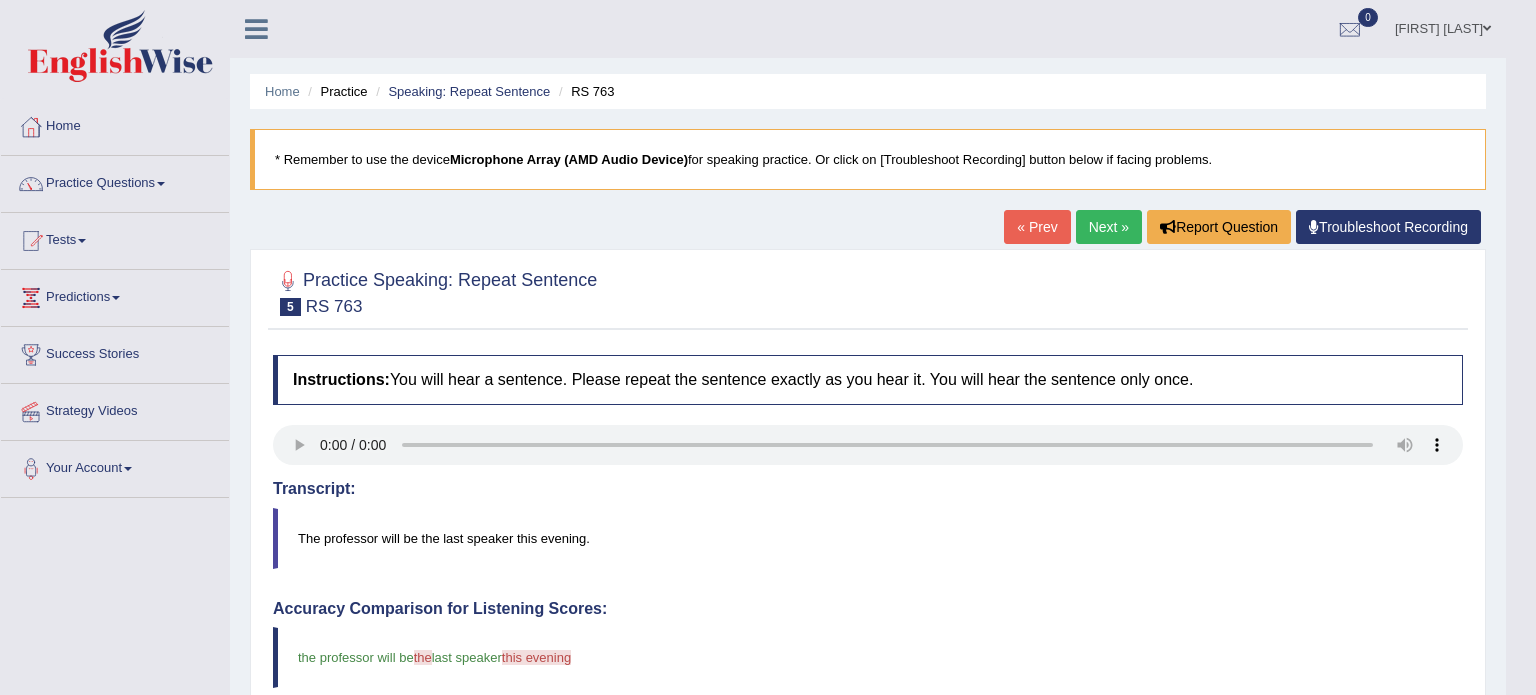 click on "Updating answer..." at bounding box center (0, 0) 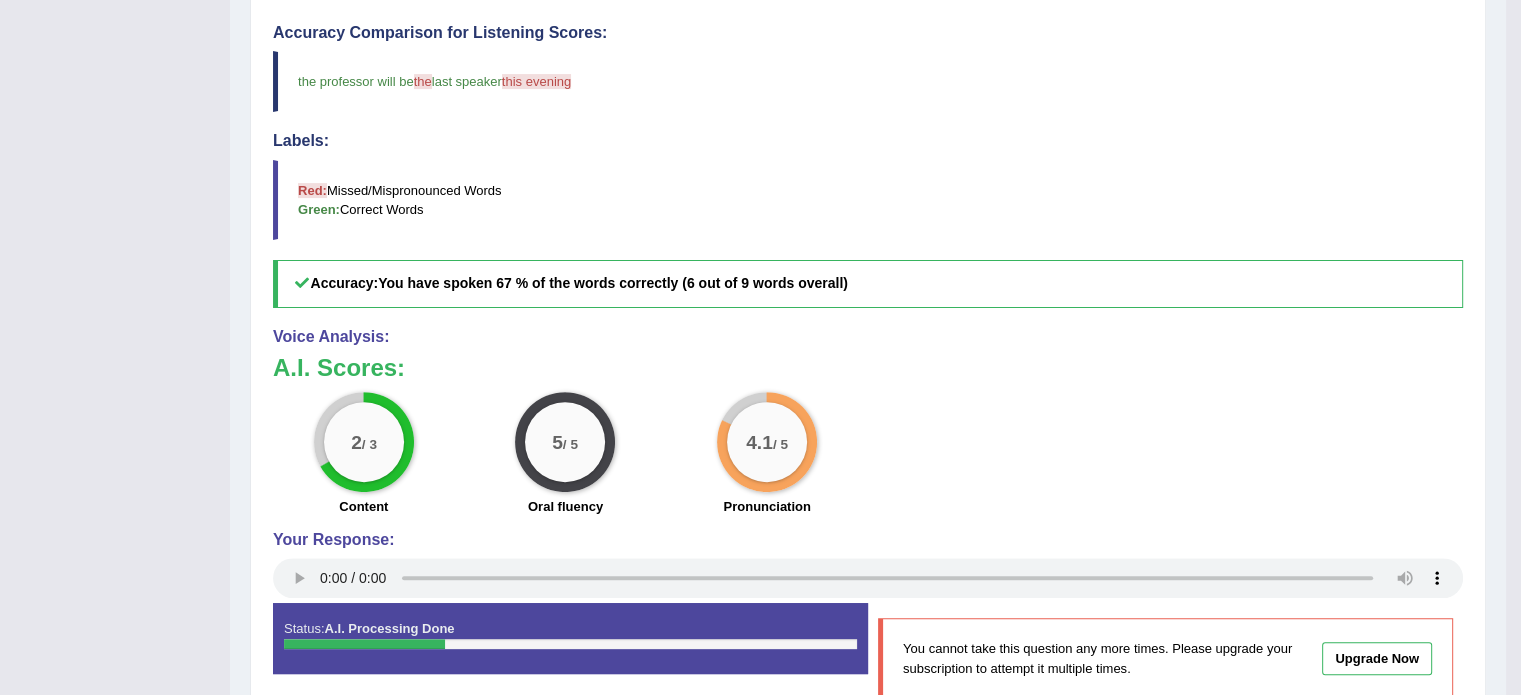scroll, scrollTop: 608, scrollLeft: 0, axis: vertical 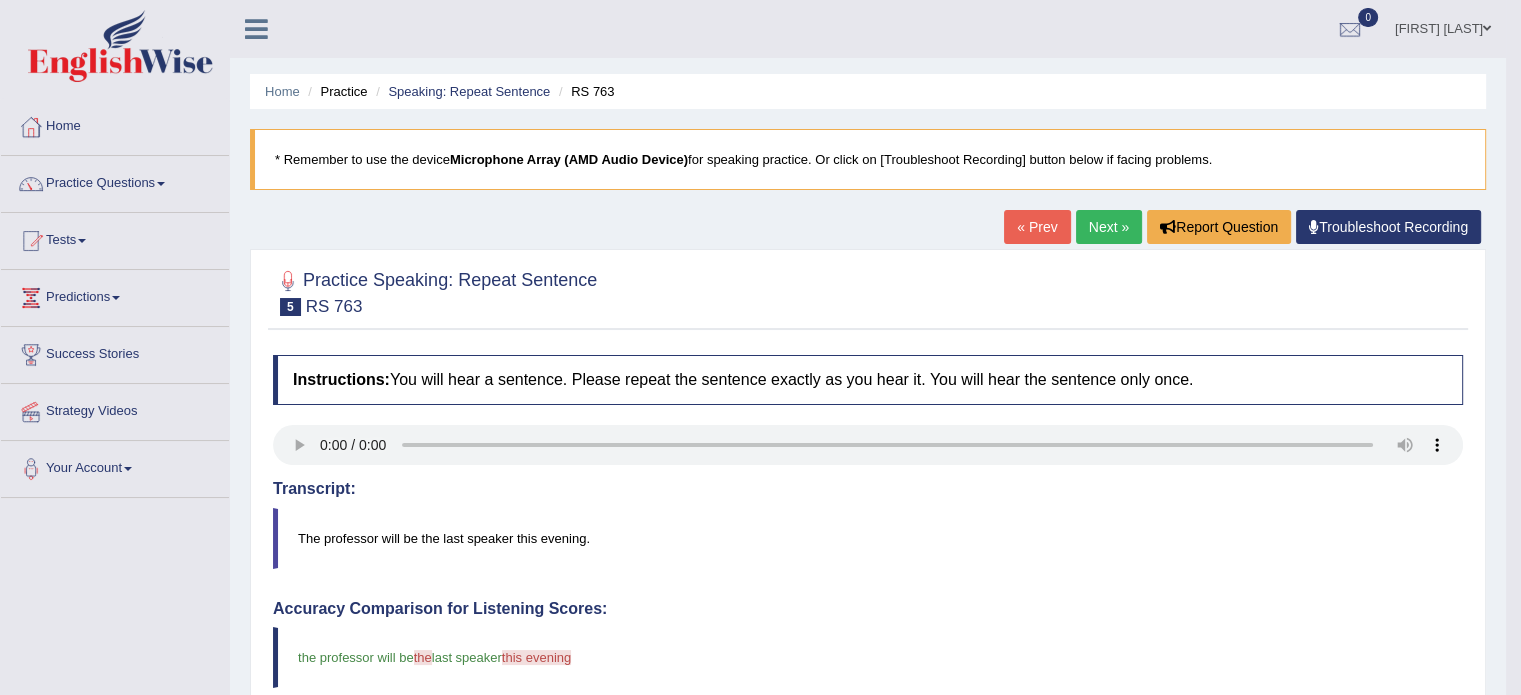 click on "Next »" at bounding box center (1109, 227) 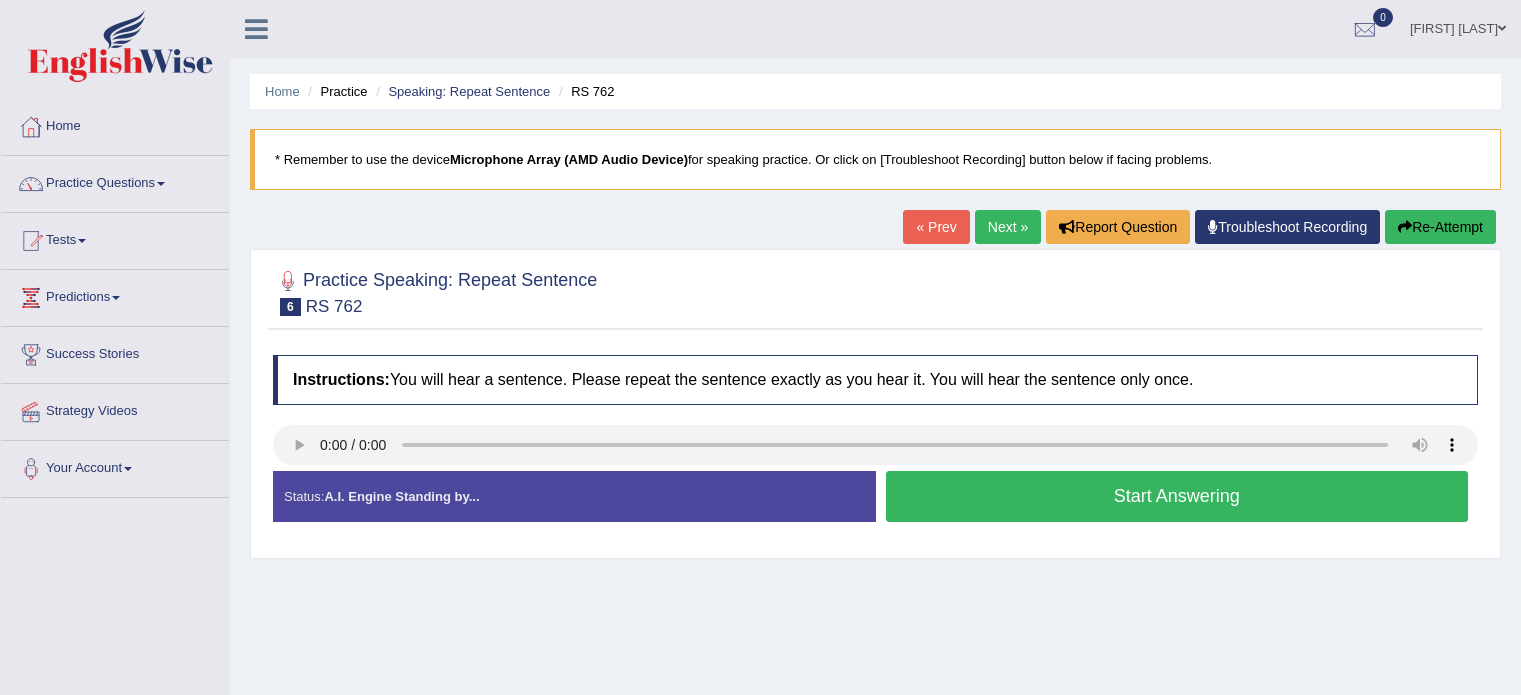 scroll, scrollTop: 0, scrollLeft: 0, axis: both 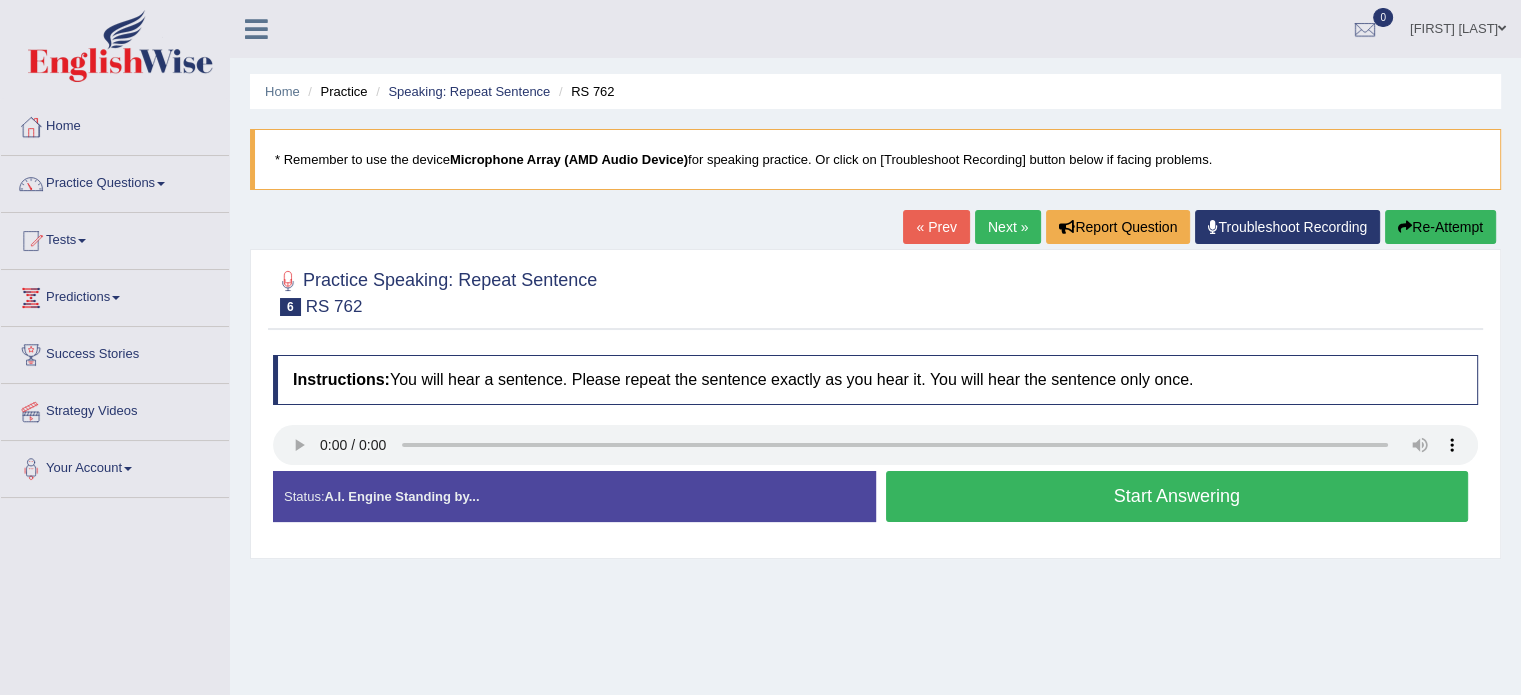 click on "Start Answering" at bounding box center (1177, 496) 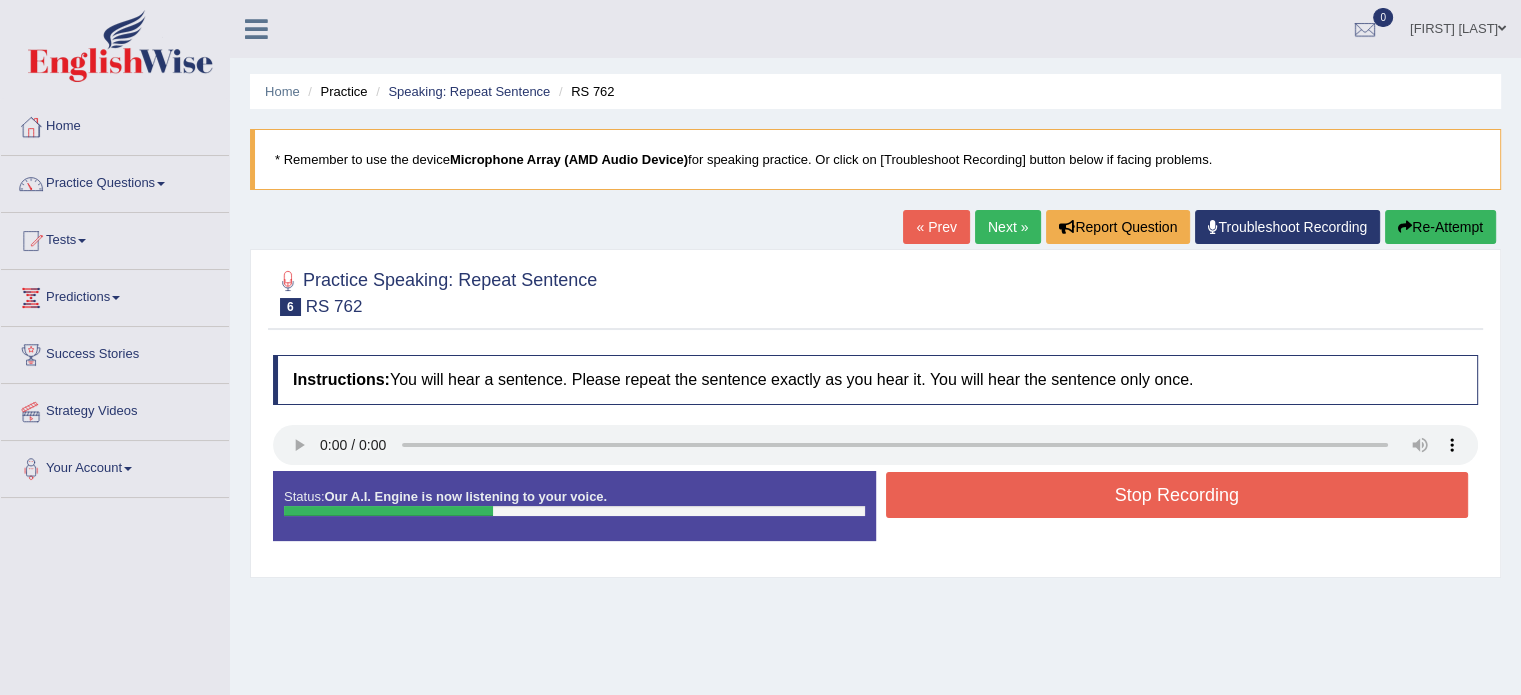 scroll, scrollTop: 355, scrollLeft: 0, axis: vertical 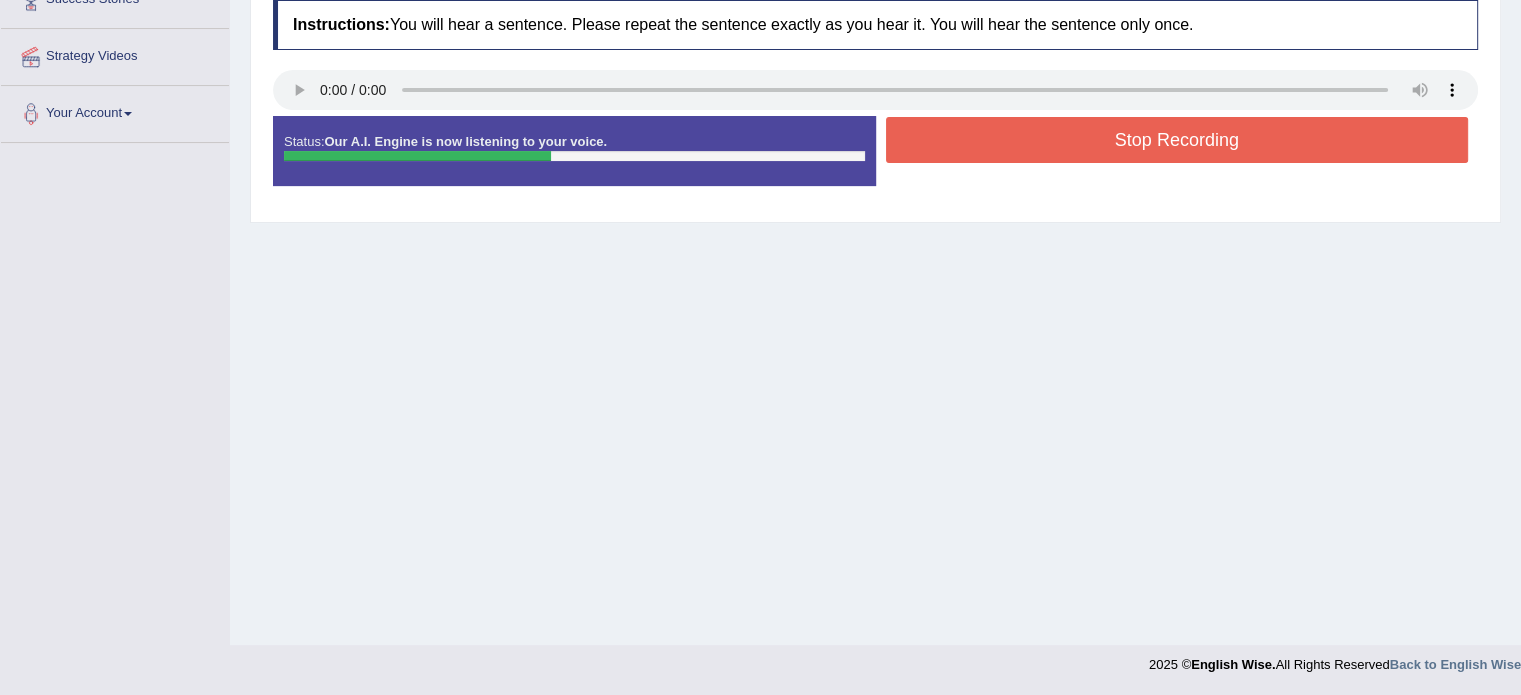click on "Stop Recording" at bounding box center [1177, 140] 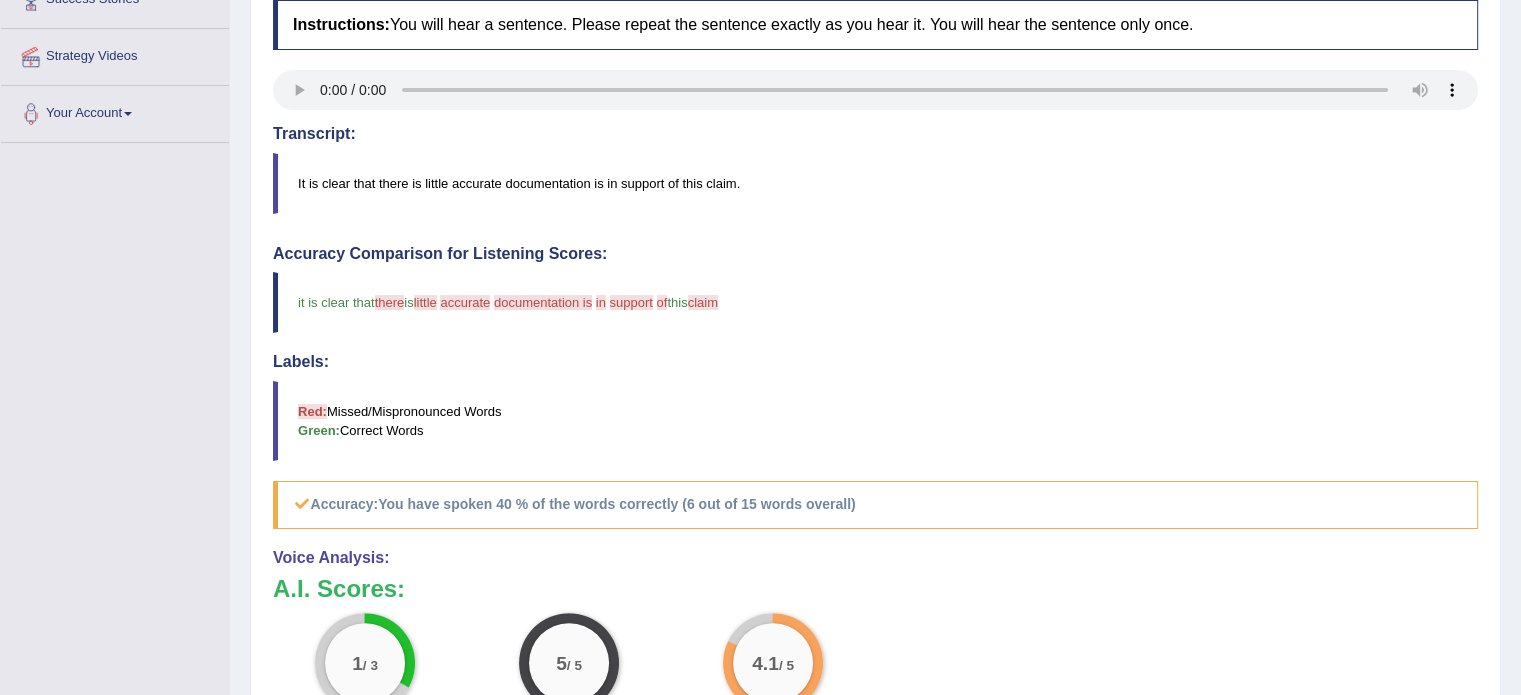 click on "Home
Practice
Speaking: Repeat Sentence
RS 762
* Remember to use the device  Microphone Array (AMD Audio Device)  for speaking practice. Or click on [Troubleshoot Recording] button below if facing problems.
« Prev Next »  Report Question  Troubleshoot Recording
Practice Speaking: Repeat Sentence
6
RS 762
Instructions:  You will hear a sentence. Please repeat the sentence exactly as you hear it. You will hear the sentence only once.
Transcript: It is clear that there is little accurate documentation is in support of this claim. Created with Highcharts 7.1.2 Too low Too high Time Pitch meter: 0 2 4 6 8 10 Created with Highcharts 7.1.2 Great Too slow Too fast Time Speech pace meter: 0 5 10 15 20 25 30 35 40 Accuracy Comparison for Listening Scores: it is clear that  there  is  little a   accurate subcase   of   in" at bounding box center [875, 309] 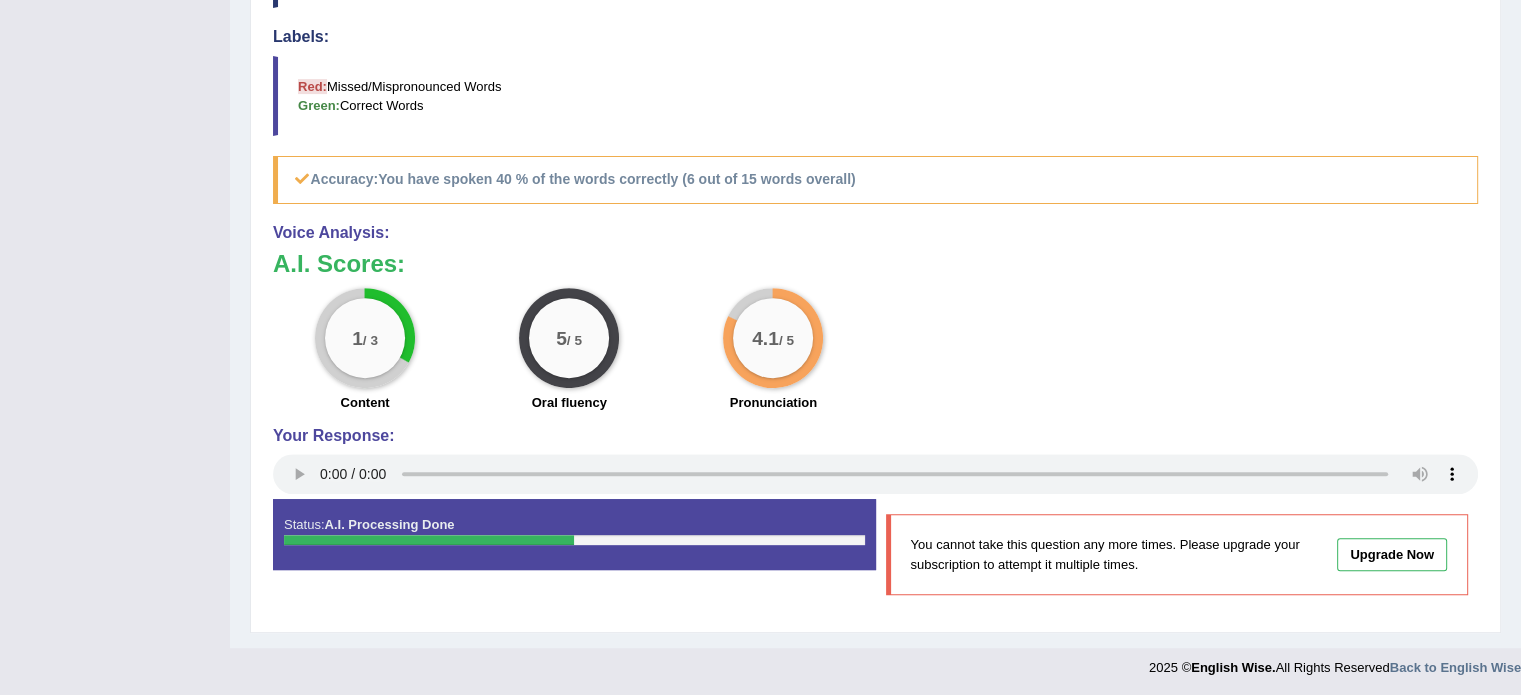 scroll, scrollTop: 72, scrollLeft: 0, axis: vertical 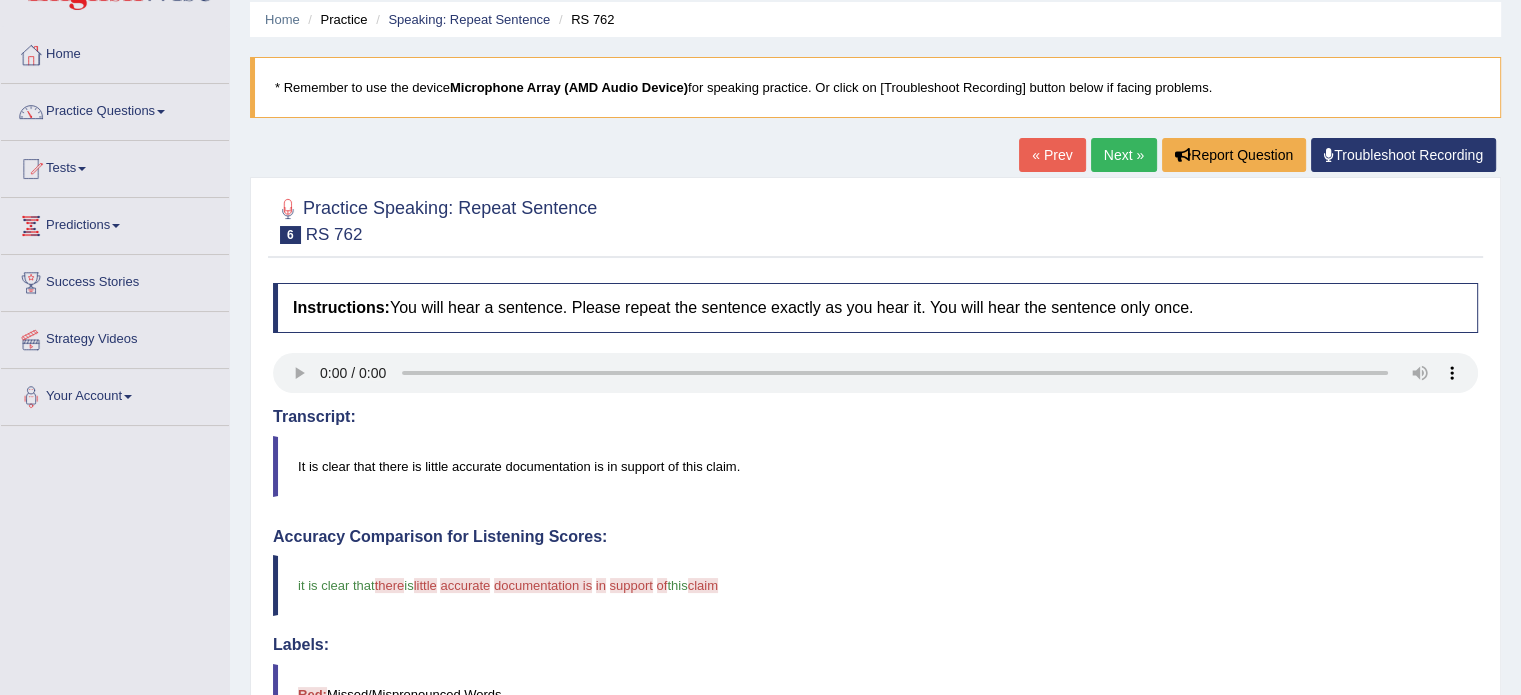 click on "Next »" at bounding box center (1124, 155) 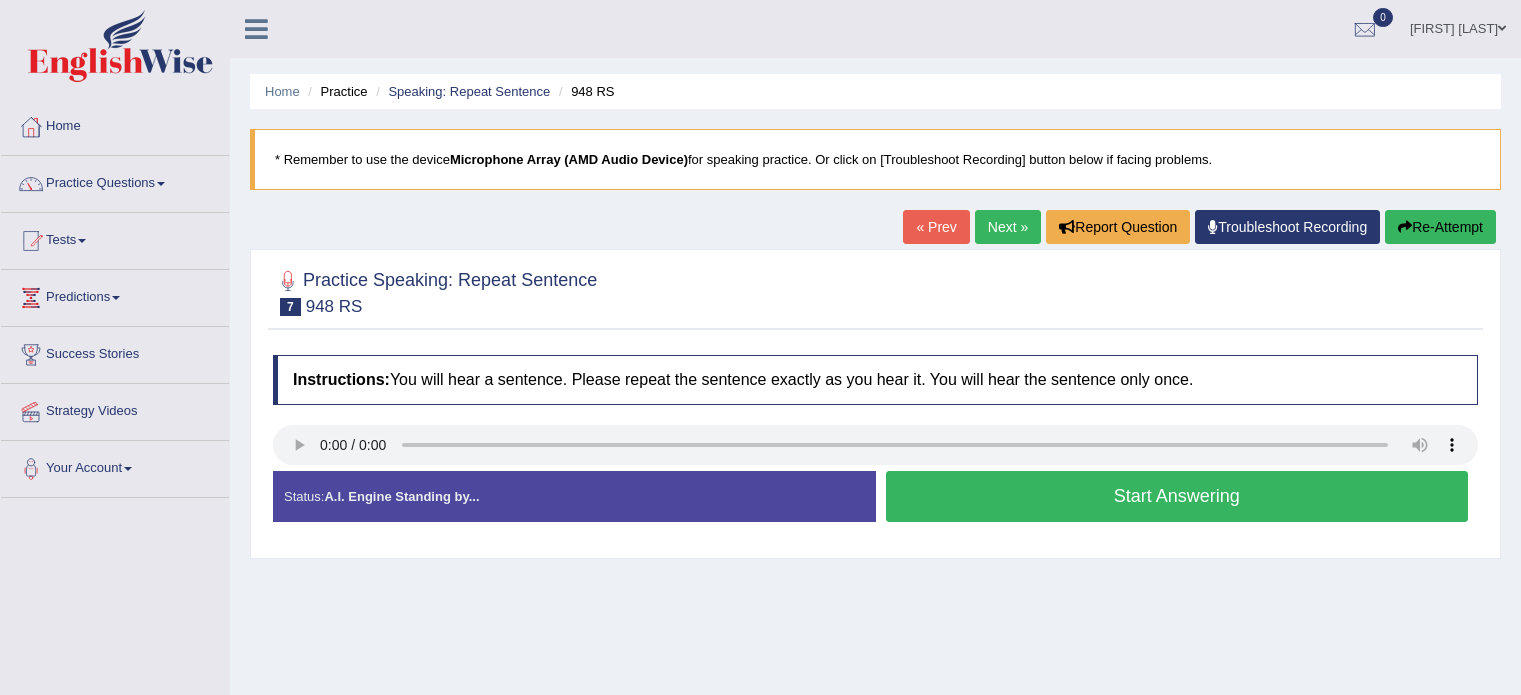 scroll, scrollTop: 0, scrollLeft: 0, axis: both 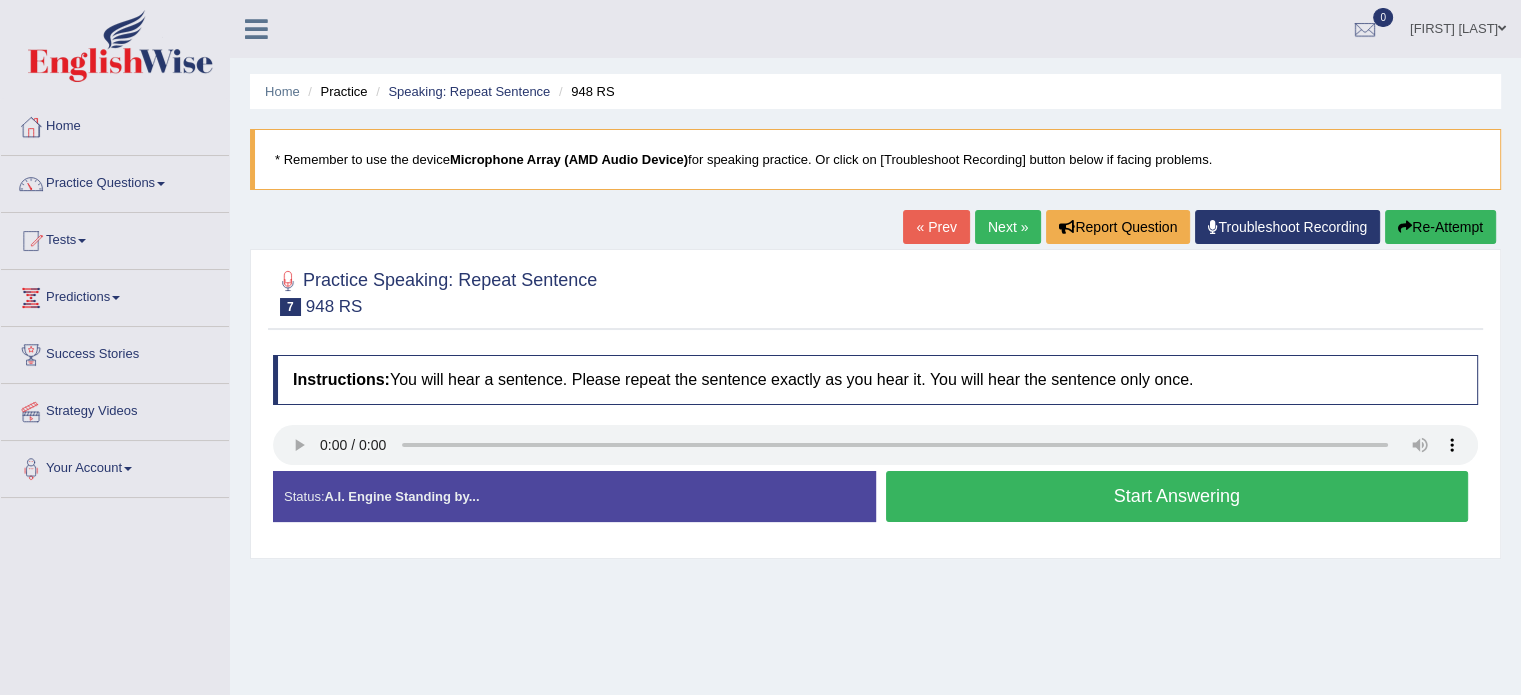 click on "Start Answering" at bounding box center [1177, 496] 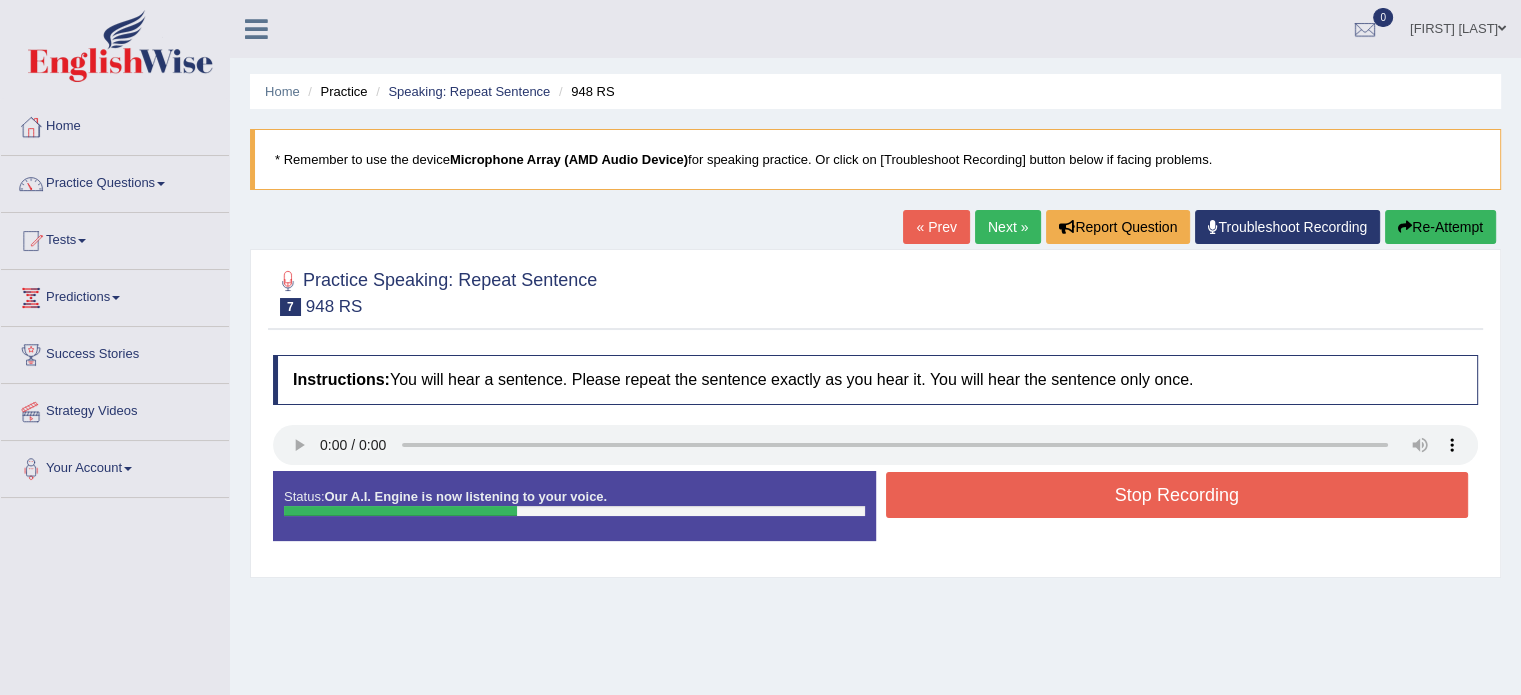 click on "Stop Recording" at bounding box center (1177, 495) 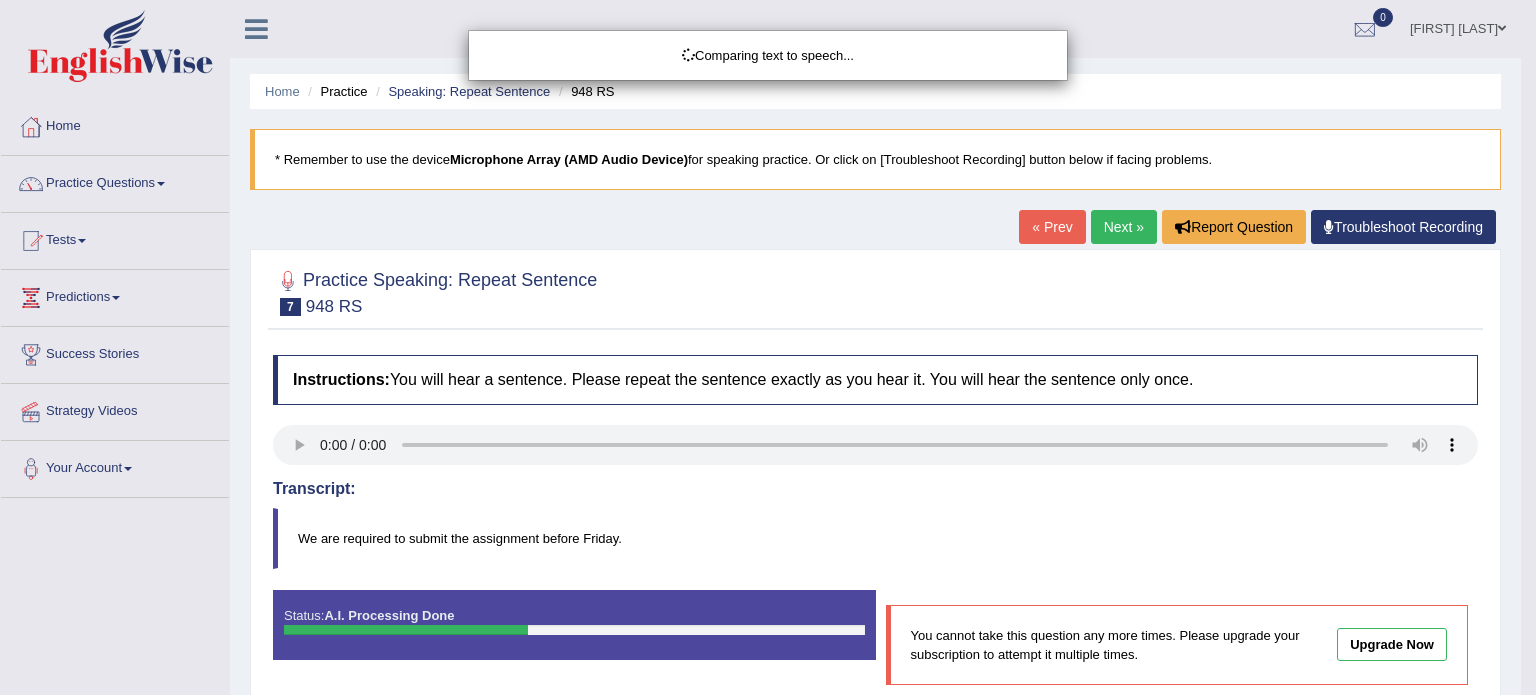 click on "Toggle navigation
Home
Practice Questions   Speaking Practice Read Aloud
Repeat Sentence
Describe Image
Re-tell Lecture
Answer Short Question
Summarize Group Discussion
Respond To A Situation
Writing Practice  Summarize Written Text
Write Essay
Reading Practice  Reading & Writing: Fill In The Blanks
Choose Multiple Answers
Re-order Paragraphs
Fill In The Blanks
Choose Single Answer
Listening Practice  Summarize Spoken Text
Highlight Incorrect Words
Highlight Correct Summary
Select Missing Word
Choose Single Answer
Choose Multiple Answers
Fill In The Blanks
Write From Dictation
Pronunciation
Tests
Take Mock Test" at bounding box center [768, 347] 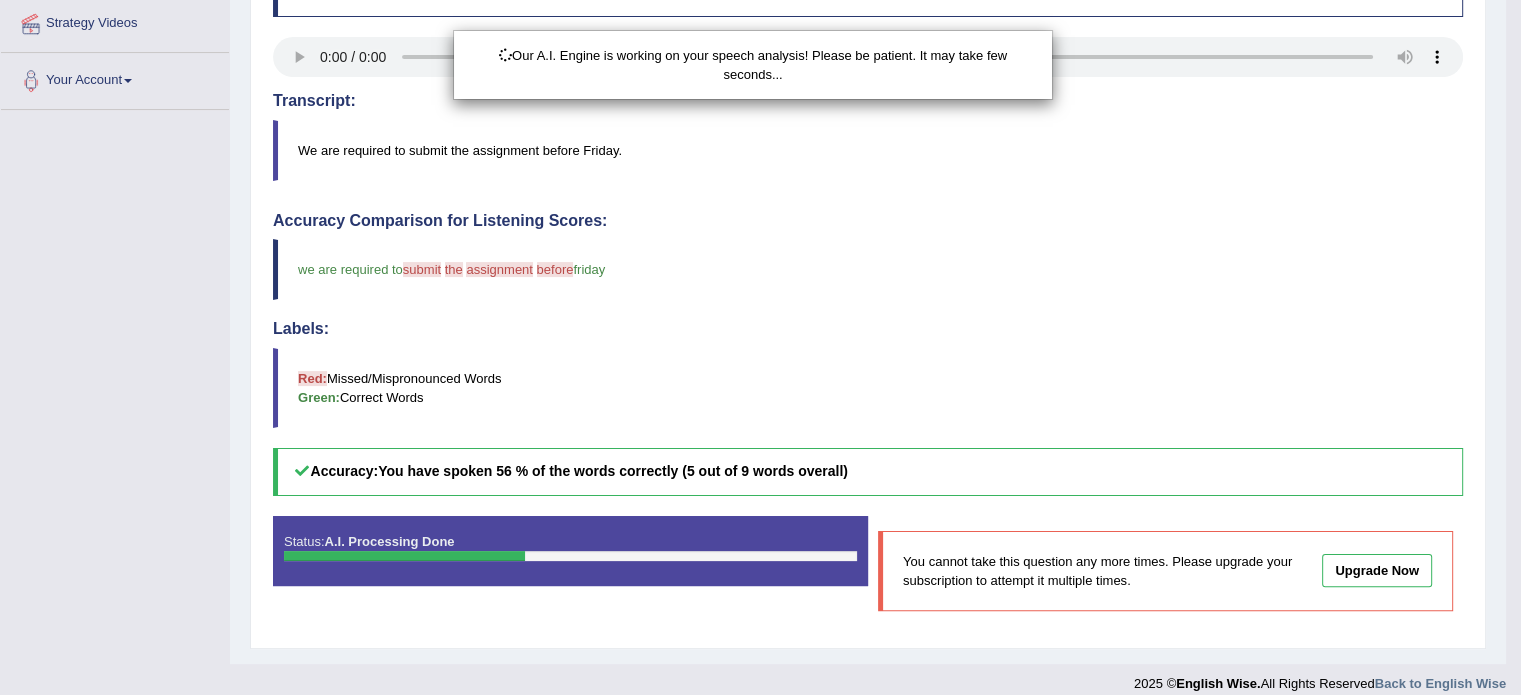 scroll, scrollTop: 403, scrollLeft: 0, axis: vertical 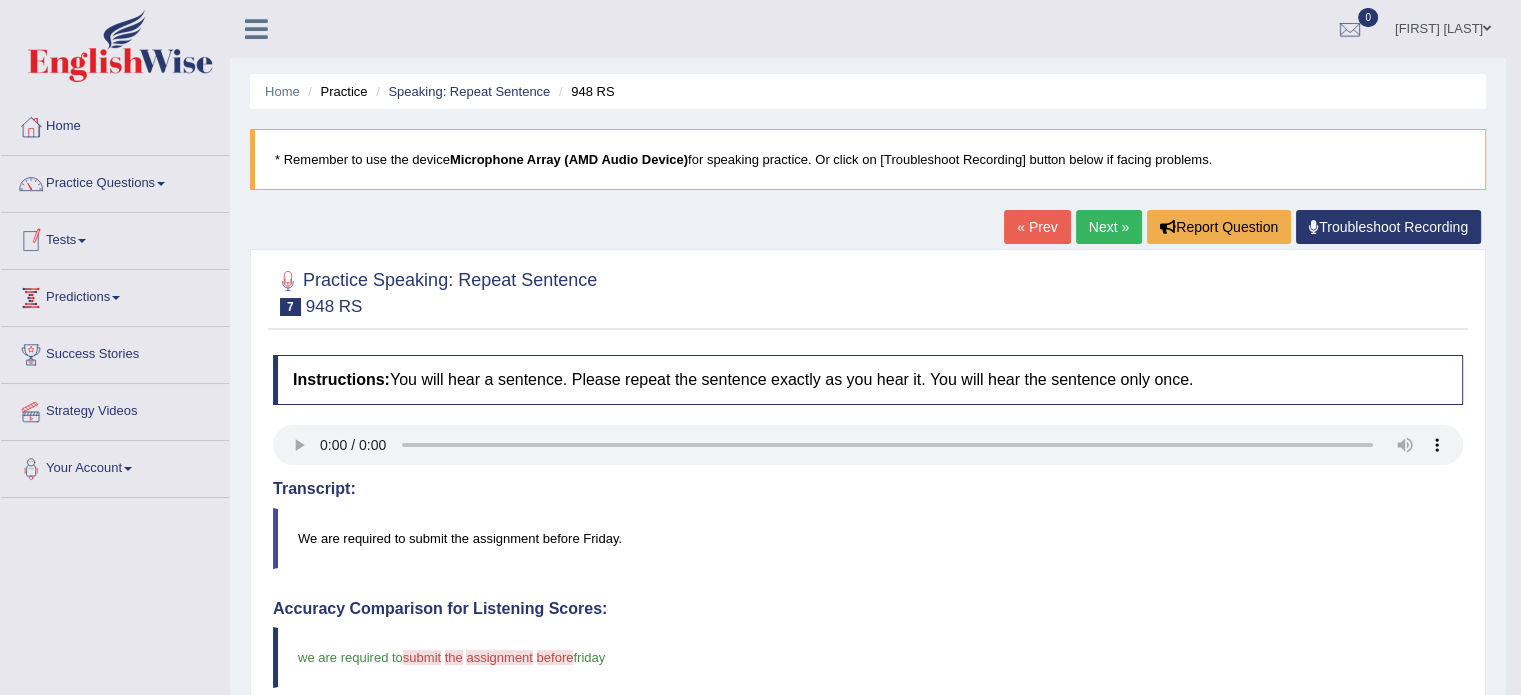 click on "Tests" at bounding box center (115, 238) 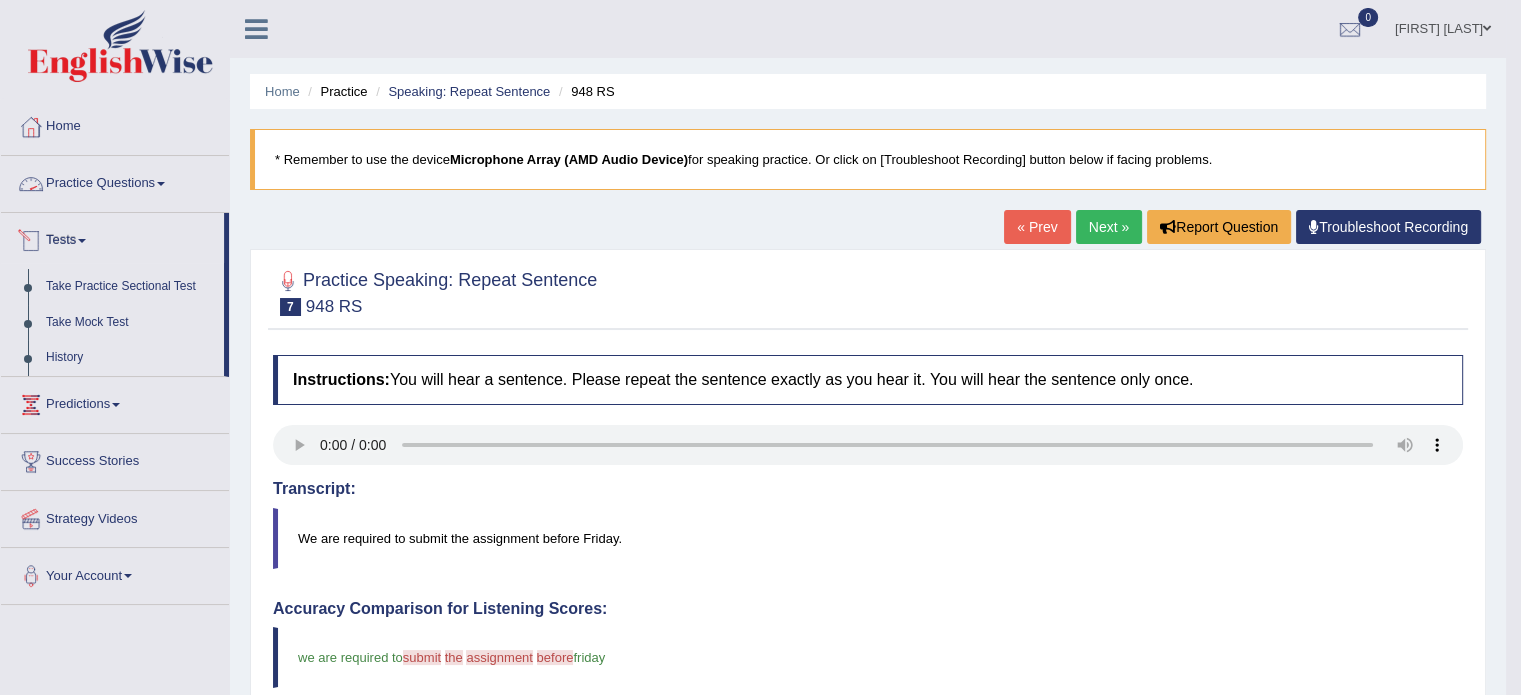 click on "Practice Questions" at bounding box center (115, 181) 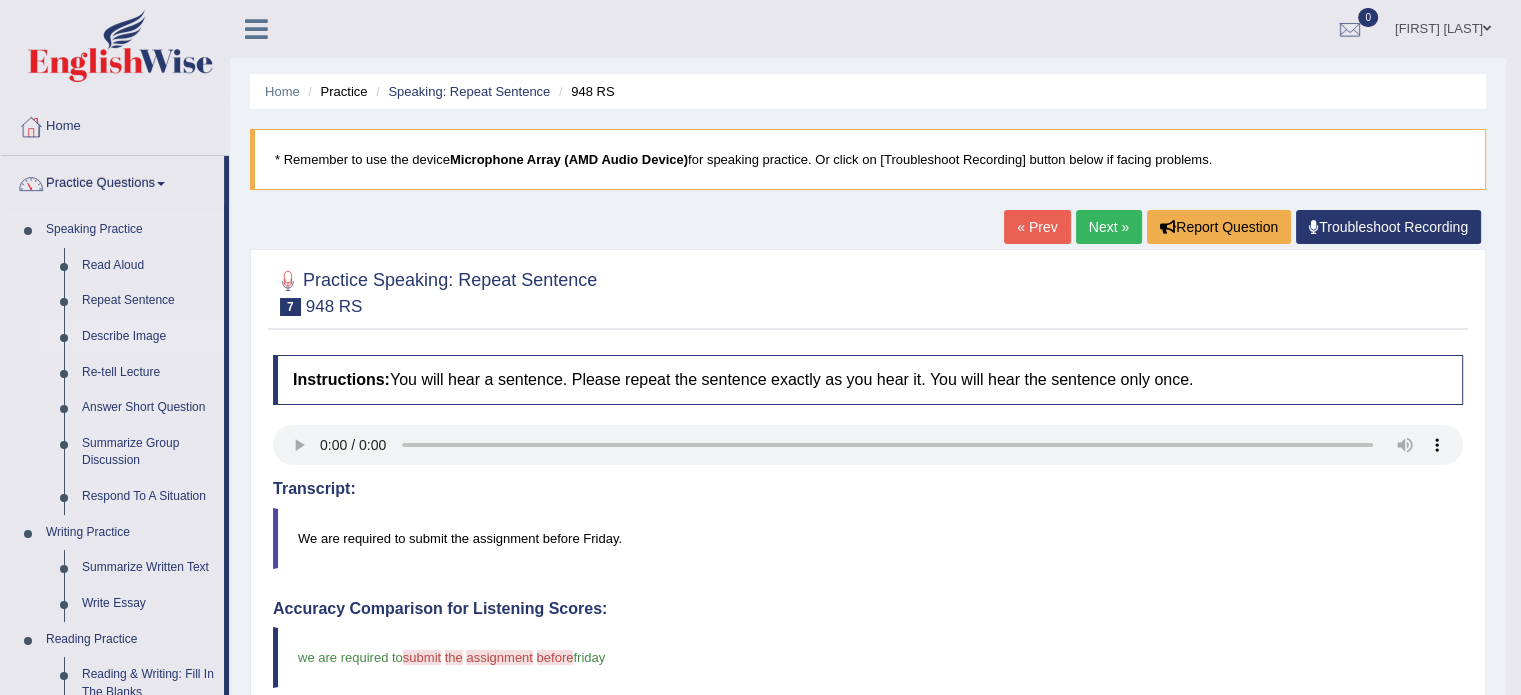 click on "Describe Image" at bounding box center [148, 337] 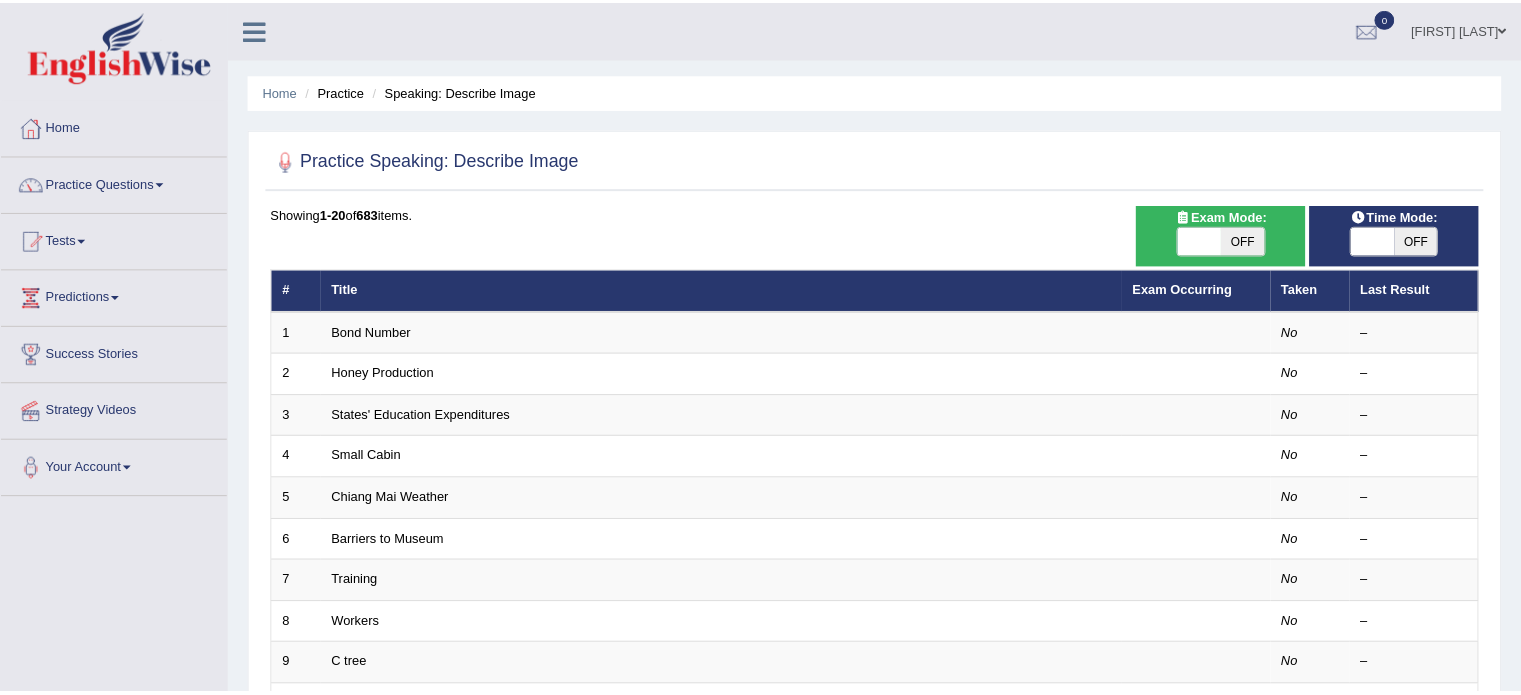 scroll, scrollTop: 0, scrollLeft: 0, axis: both 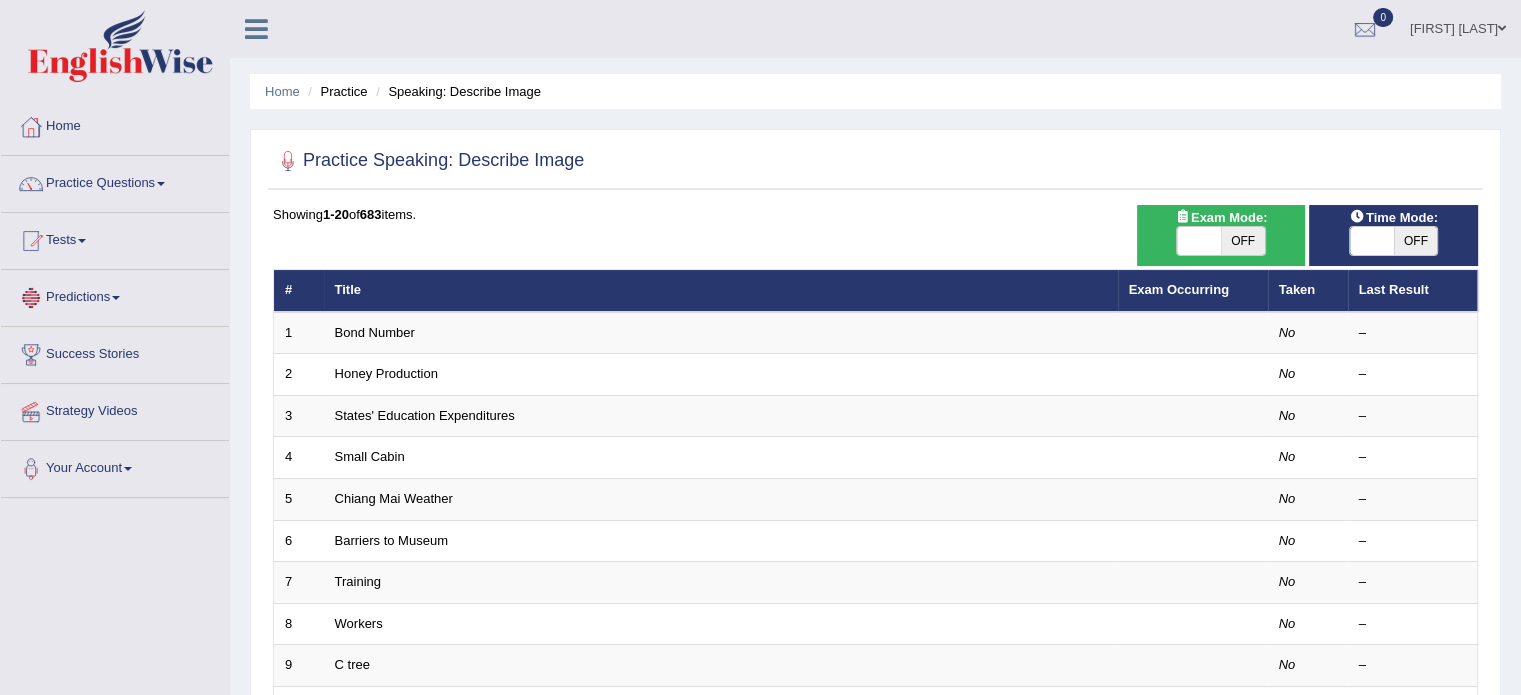 click on "Title" at bounding box center (721, 291) 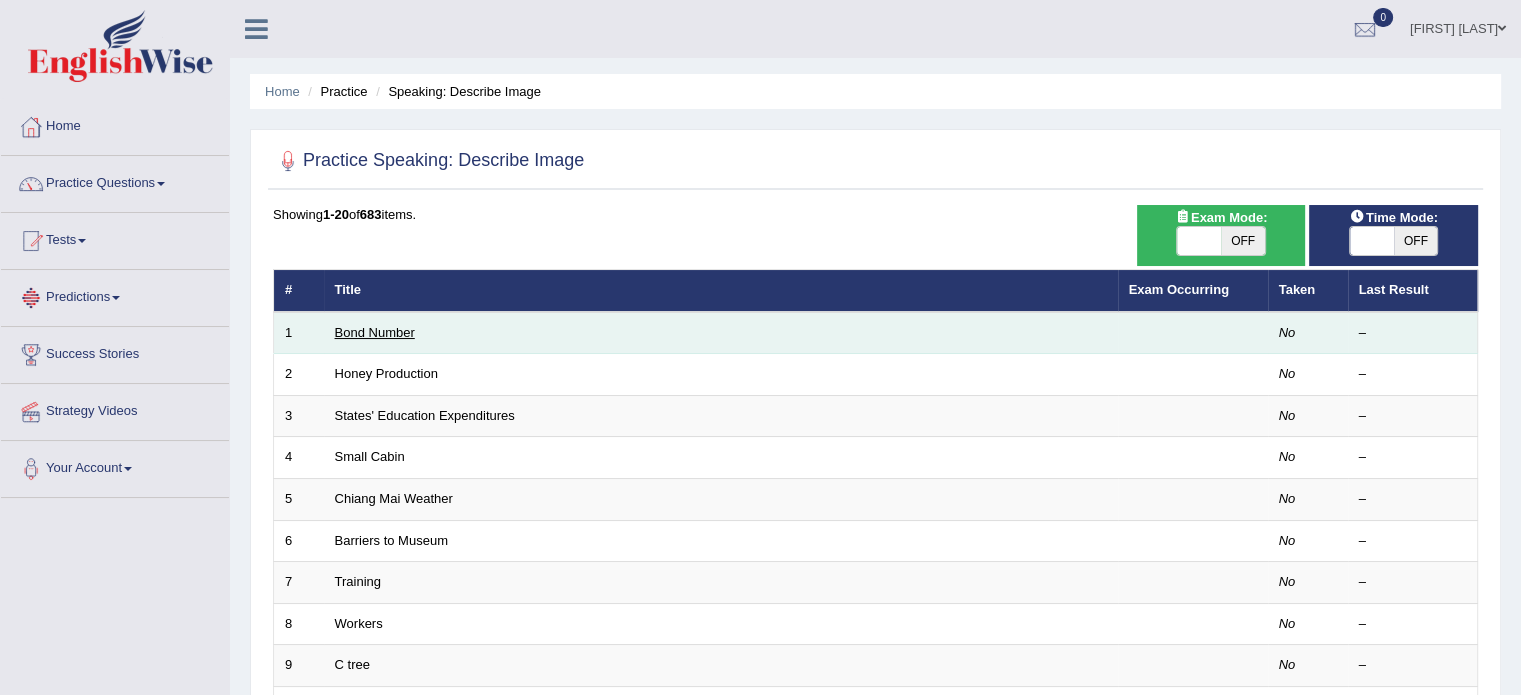 click on "Bond Number" at bounding box center [375, 332] 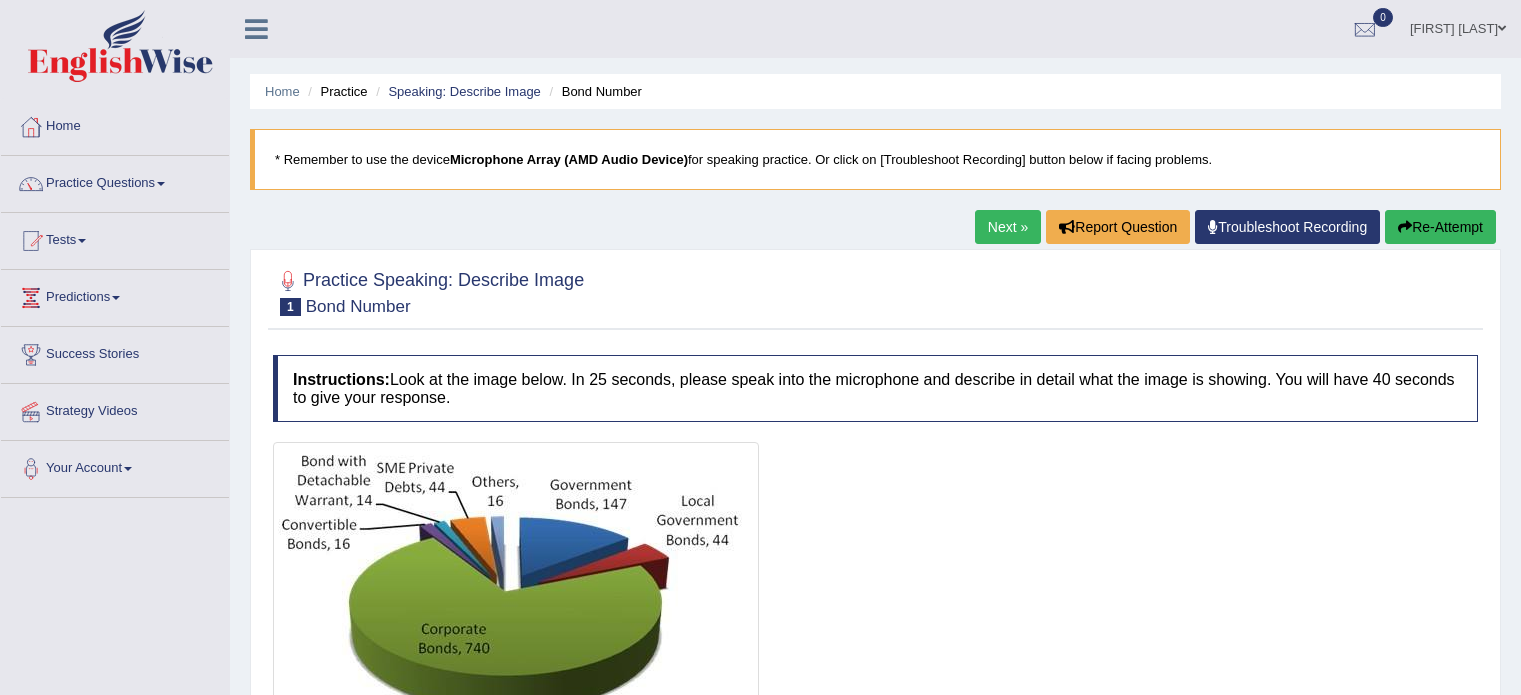 scroll, scrollTop: 0, scrollLeft: 0, axis: both 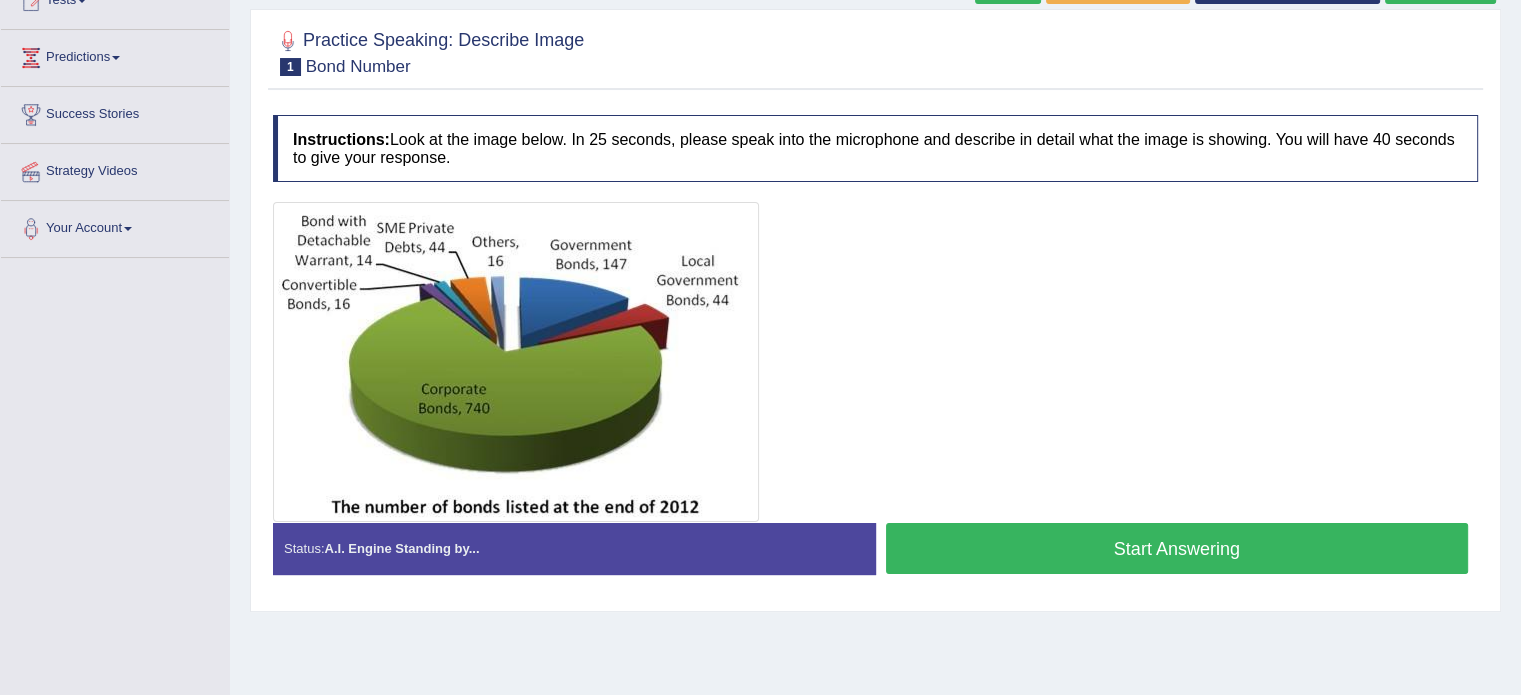 click on "Start Answering" at bounding box center (1177, 548) 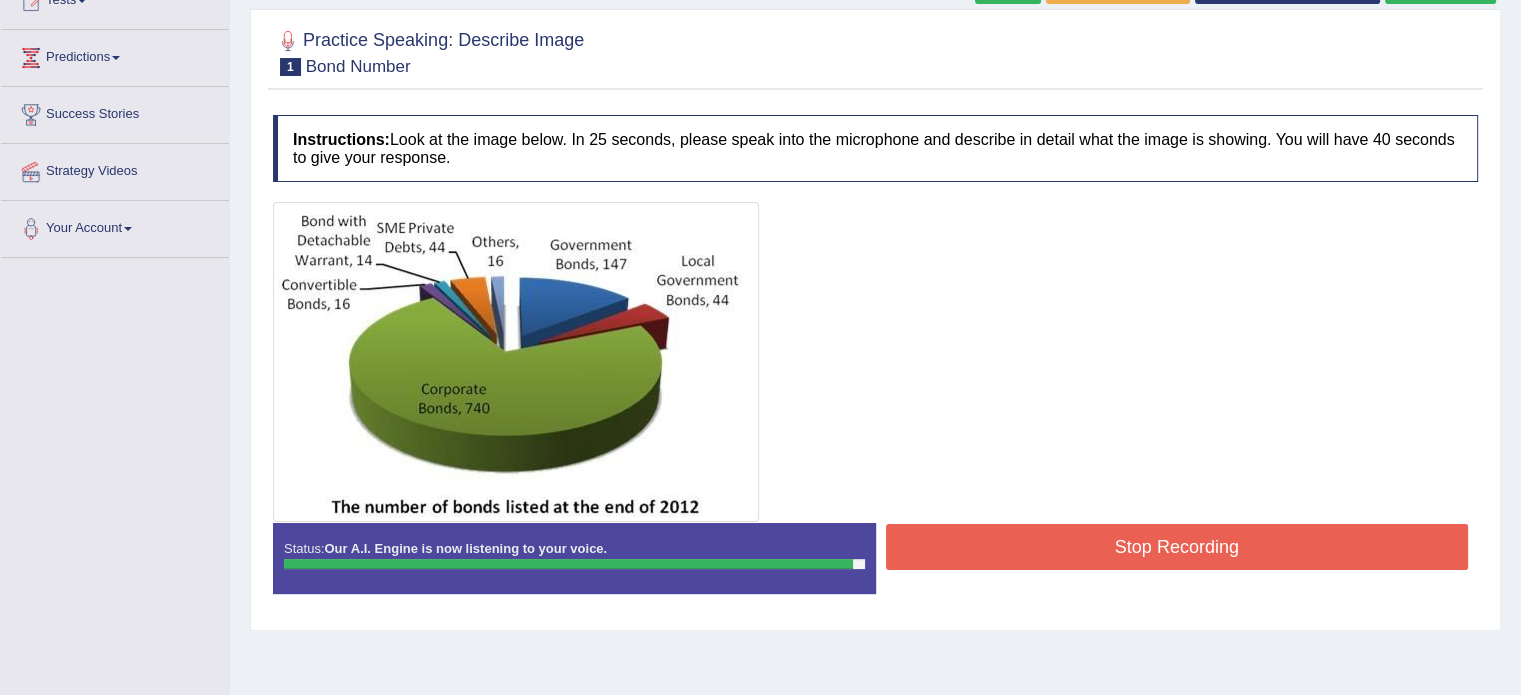 click on "Stop Recording" at bounding box center (1177, 547) 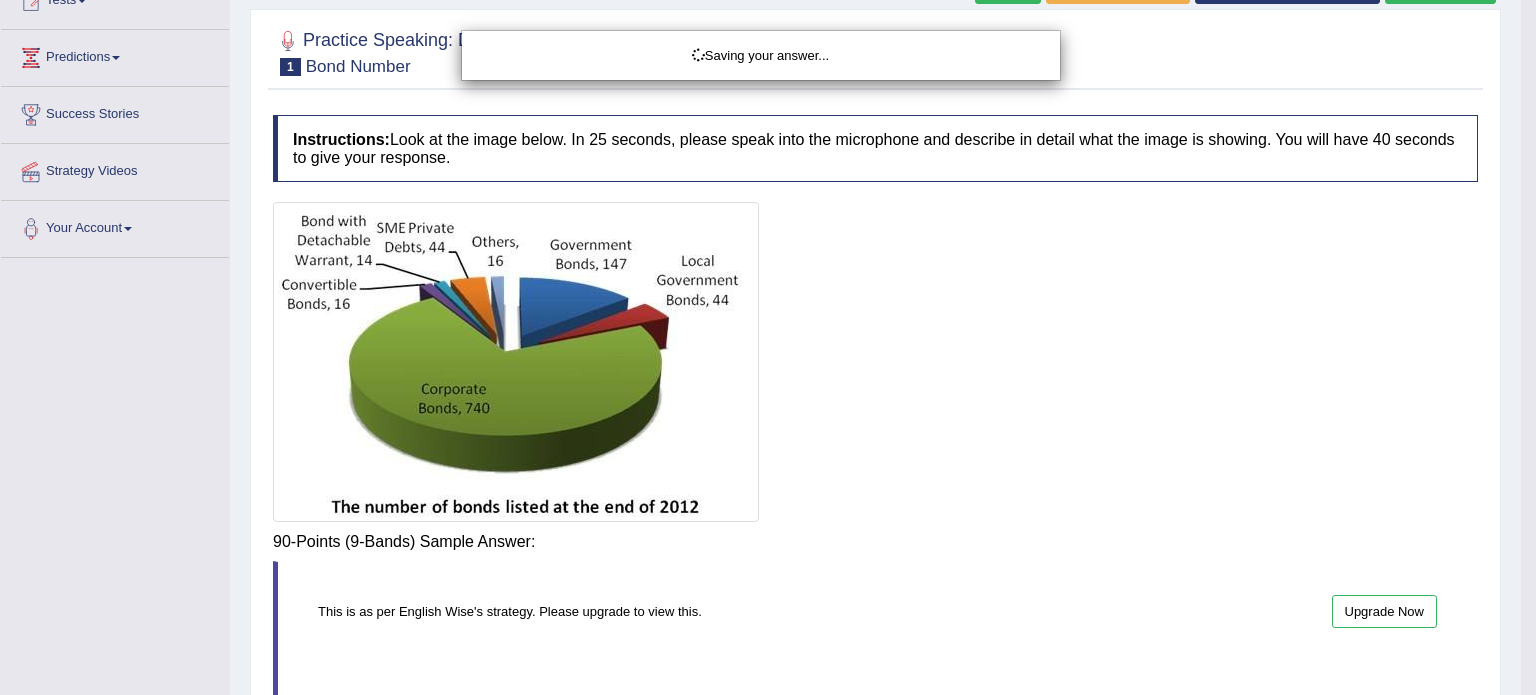 click on "Toggle navigation
Home
Practice Questions   Speaking Practice Read Aloud
Repeat Sentence
Describe Image
Re-tell Lecture
Answer Short Question
Summarize Group Discussion
Respond To A Situation
Writing Practice  Summarize Written Text
Write Essay
Reading Practice  Reading & Writing: Fill In The Blanks
Choose Multiple Answers
Re-order Paragraphs
Fill In The Blanks
Choose Single Answer
Listening Practice  Summarize Spoken Text
Highlight Incorrect Words
Highlight Correct Summary
Select Missing Word
Choose Single Answer
Choose Multiple Answers
Fill In The Blanks
Write From Dictation
Pronunciation
Tests
Take Mock Test" at bounding box center (768, 107) 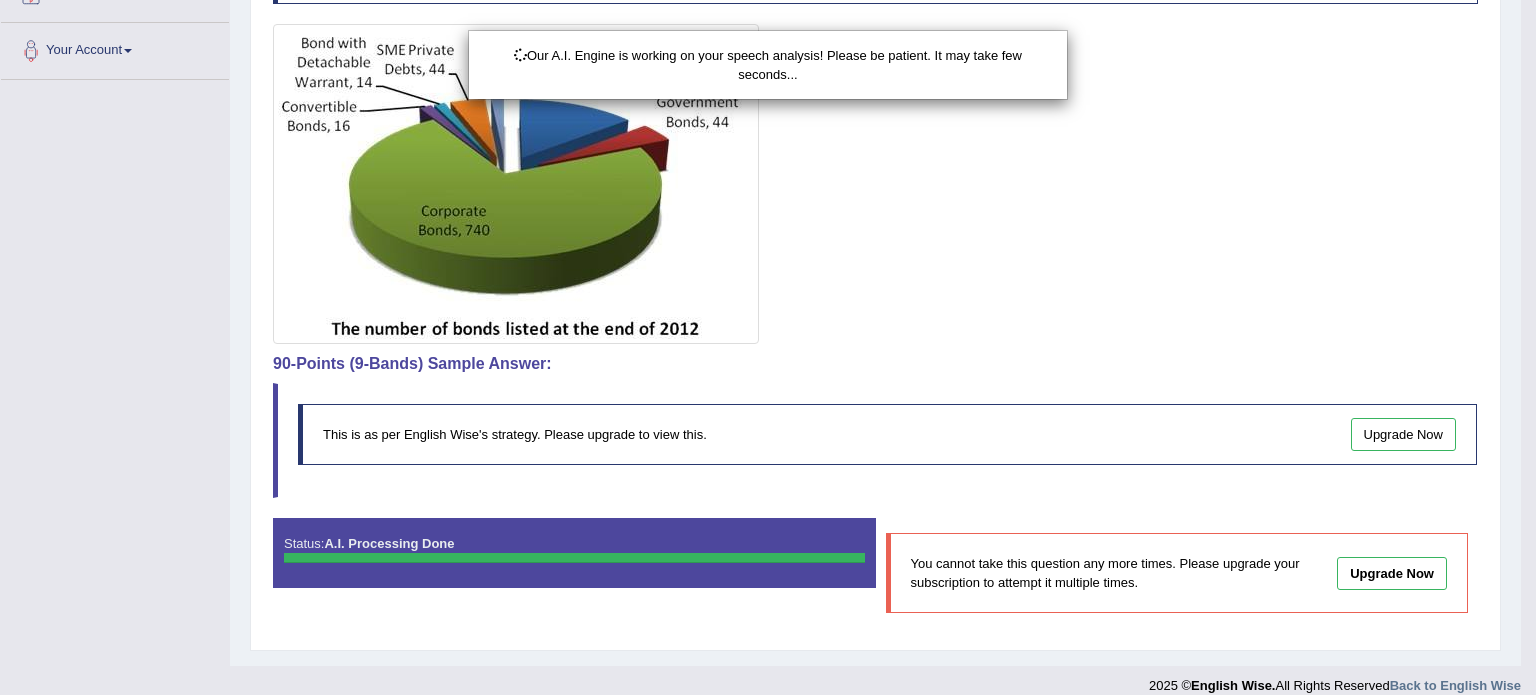 click on "Toggle navigation
Home
Practice Questions   Speaking Practice Read Aloud
Repeat Sentence
Describe Image
Re-tell Lecture
Answer Short Question
Summarize Group Discussion
Respond To A Situation
Writing Practice  Summarize Written Text
Write Essay
Reading Practice  Reading & Writing: Fill In The Blanks
Choose Multiple Answers
Re-order Paragraphs
Fill In The Blanks
Choose Single Answer
Listening Practice  Summarize Spoken Text
Highlight Incorrect Words
Highlight Correct Summary
Select Missing Word
Choose Single Answer
Choose Multiple Answers
Fill In The Blanks
Write From Dictation
Pronunciation
Tests
Take Mock Test" at bounding box center [768, -71] 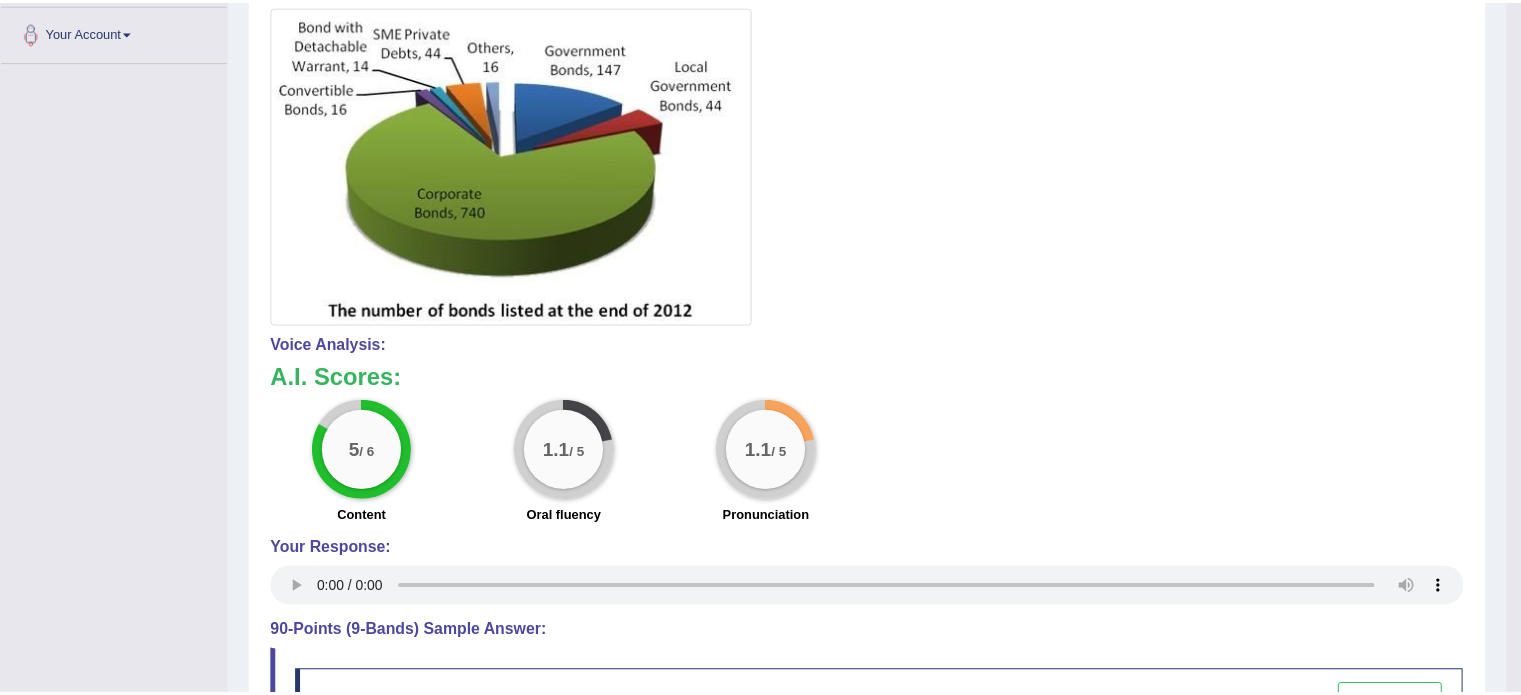 scroll, scrollTop: 722, scrollLeft: 0, axis: vertical 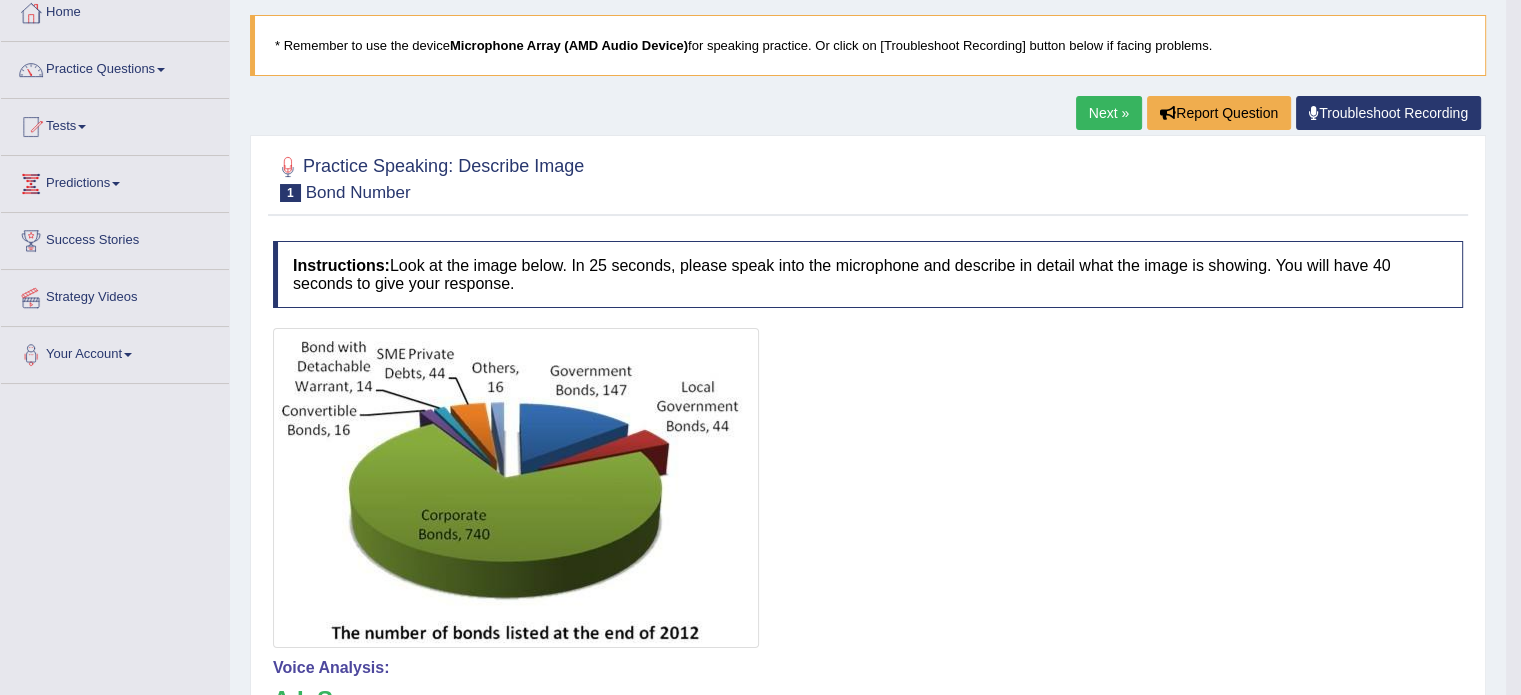 click on "Next »" at bounding box center [1109, 113] 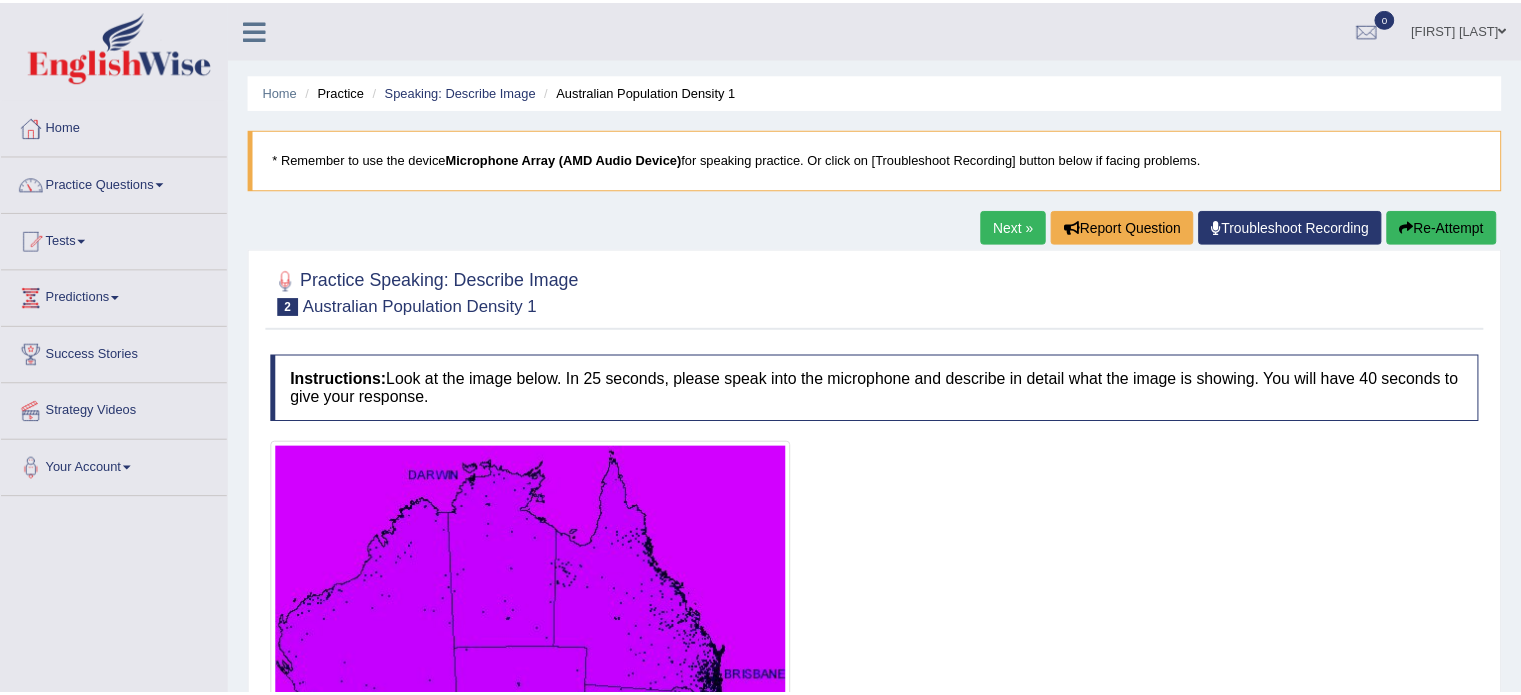 scroll, scrollTop: 0, scrollLeft: 0, axis: both 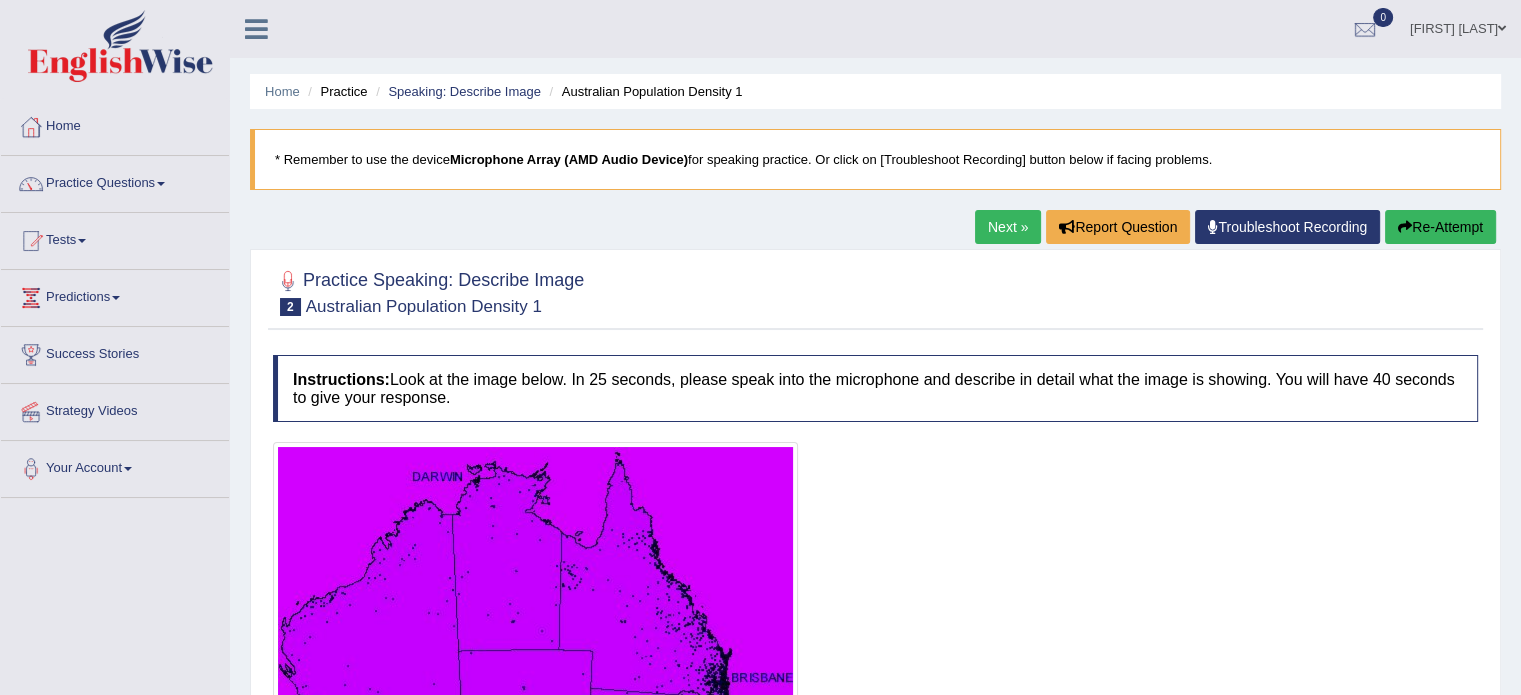 click on "Next »" at bounding box center (1008, 227) 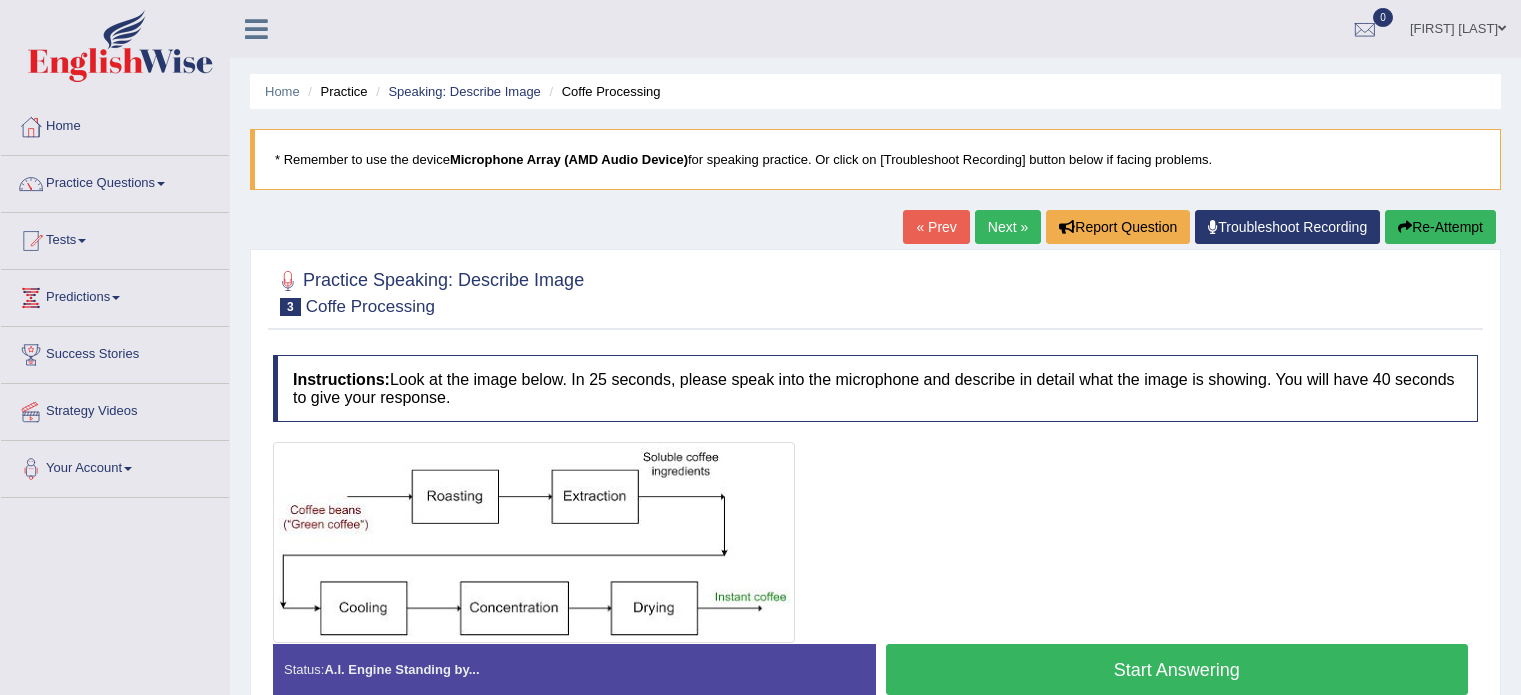 scroll, scrollTop: 0, scrollLeft: 0, axis: both 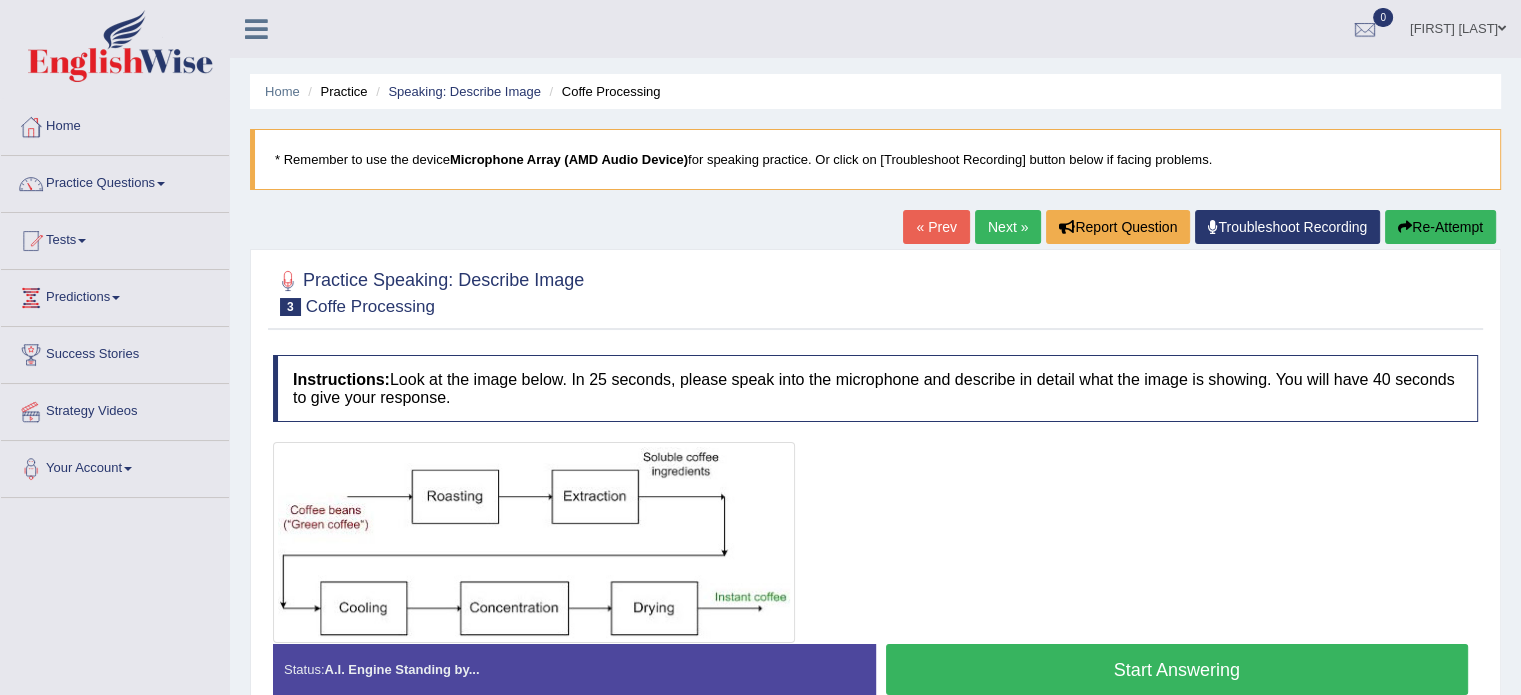 click on "Next »" at bounding box center (1008, 227) 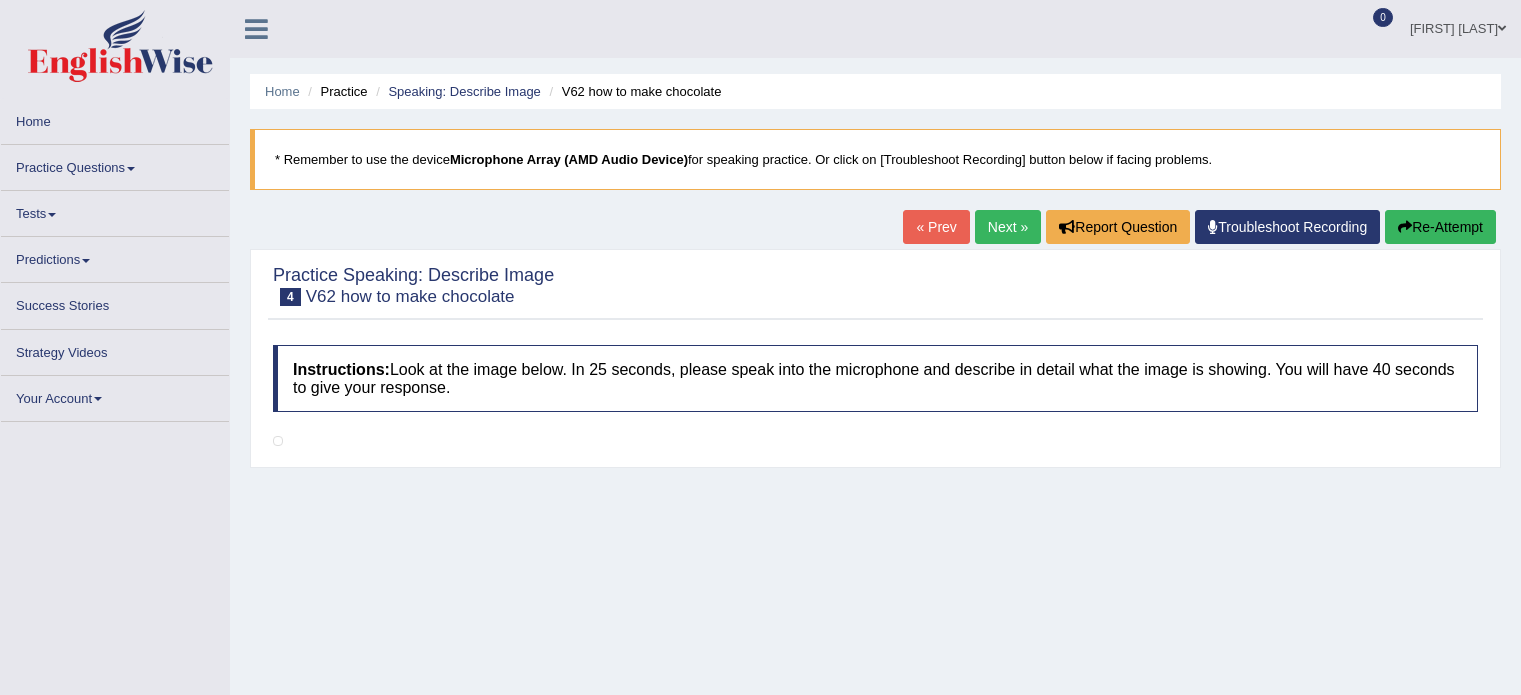 scroll, scrollTop: 0, scrollLeft: 0, axis: both 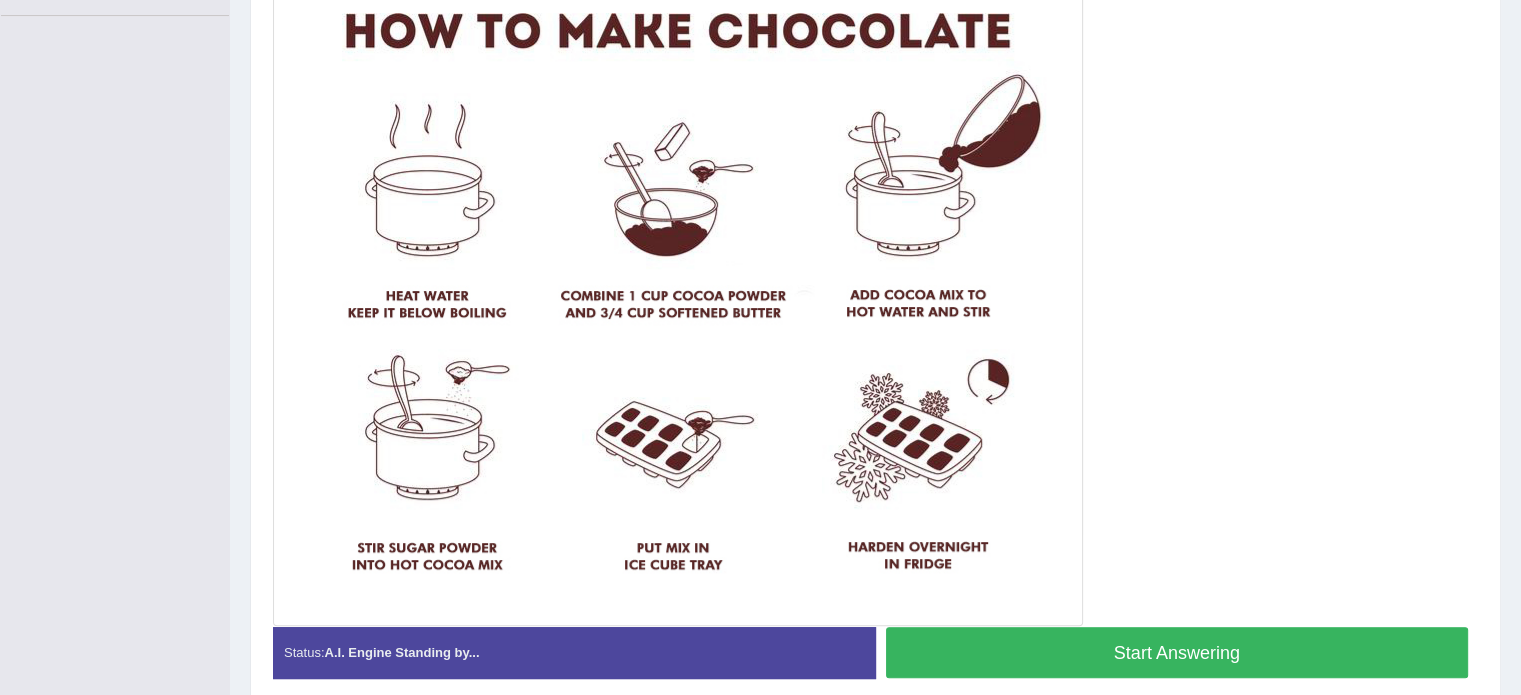 click on "Start Answering" at bounding box center [1177, 652] 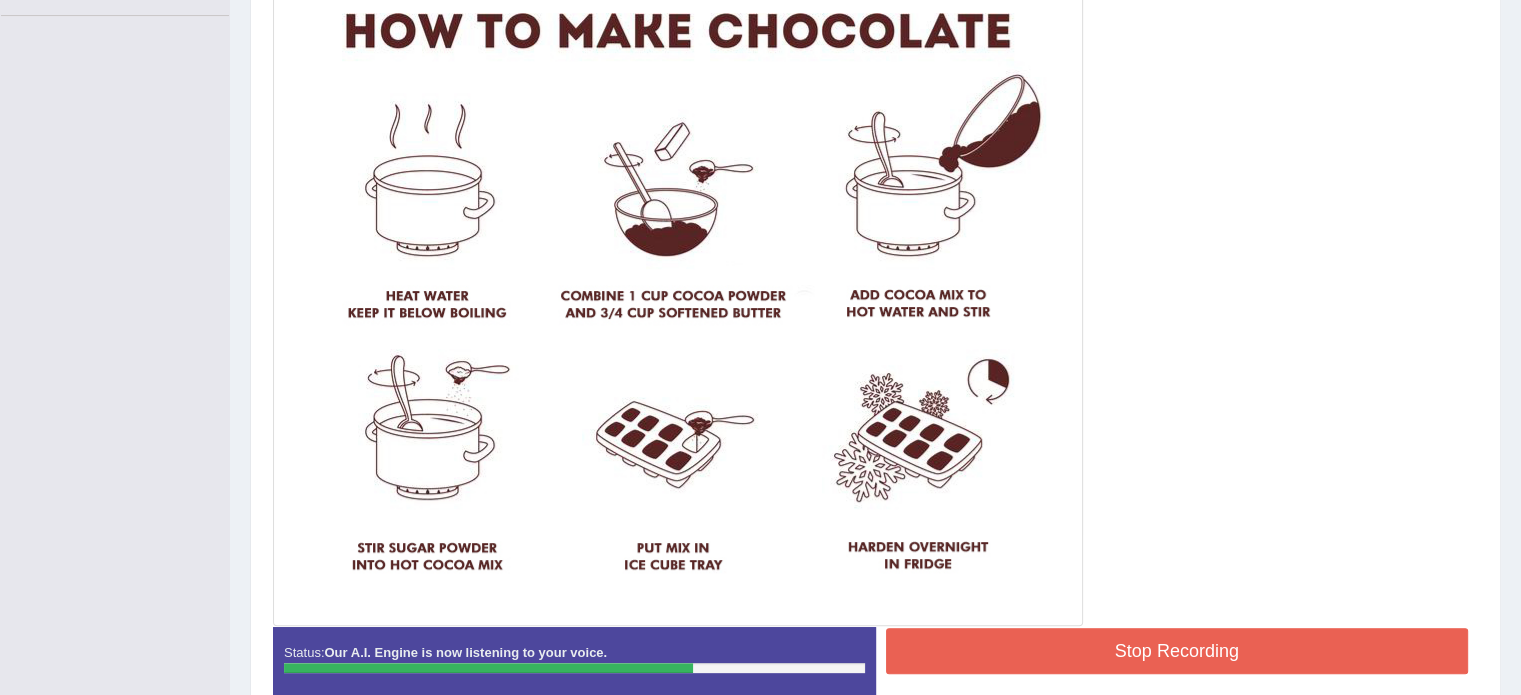 click on "Stop Recording" at bounding box center (1177, 651) 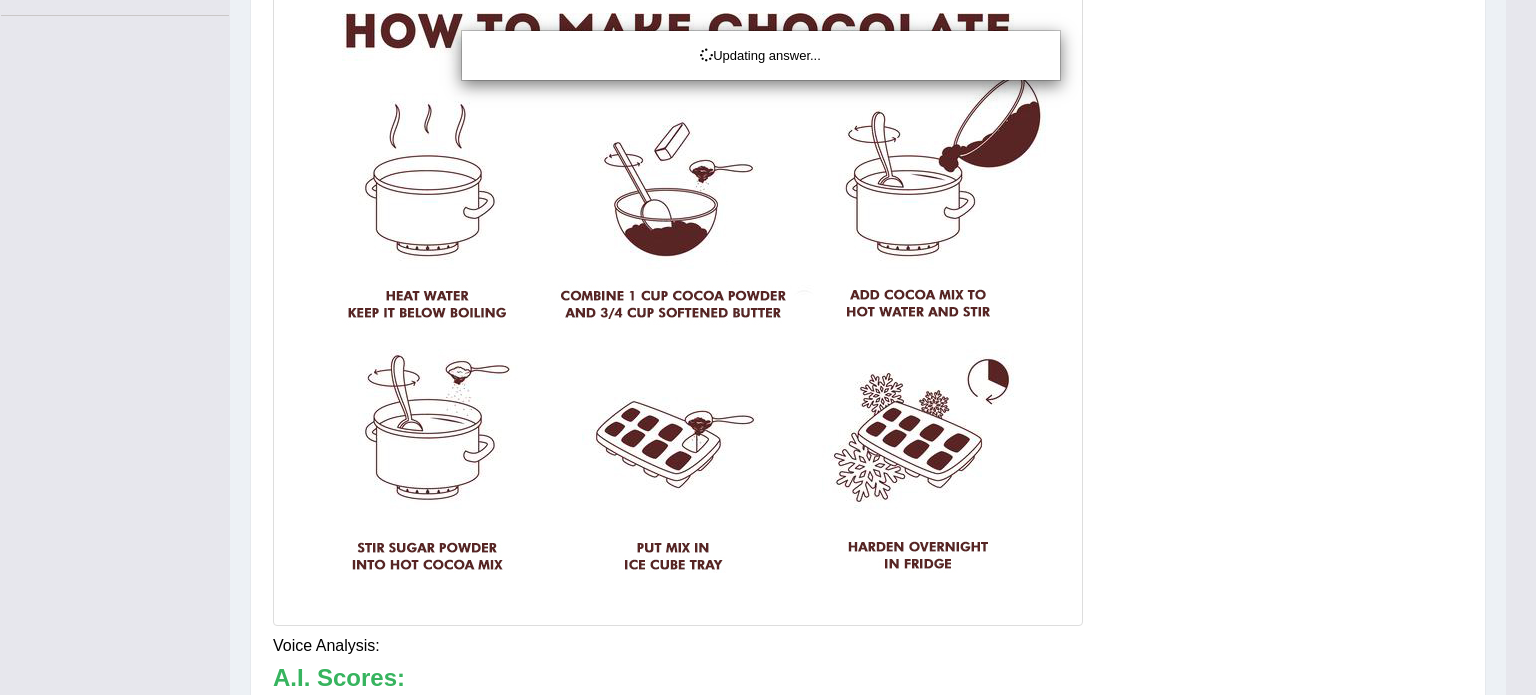 click on "Toggle navigation
Home
Practice Questions   Speaking Practice Read Aloud
Repeat Sentence
Describe Image
Re-tell Lecture
Answer Short Question
Summarize Group Discussion
Respond To A Situation
Writing Practice  Summarize Written Text
Write Essay
Reading Practice  Reading & Writing: Fill In The Blanks
Choose Multiple Answers
Re-order Paragraphs
Fill In The Blanks
Choose Single Answer
Listening Practice  Summarize Spoken Text
Highlight Incorrect Words
Highlight Correct Summary
Select Missing Word
Choose Single Answer
Choose Multiple Answers
Fill In The Blanks
Write From Dictation
Pronunciation
Tests
Take Mock Test" at bounding box center (768, -135) 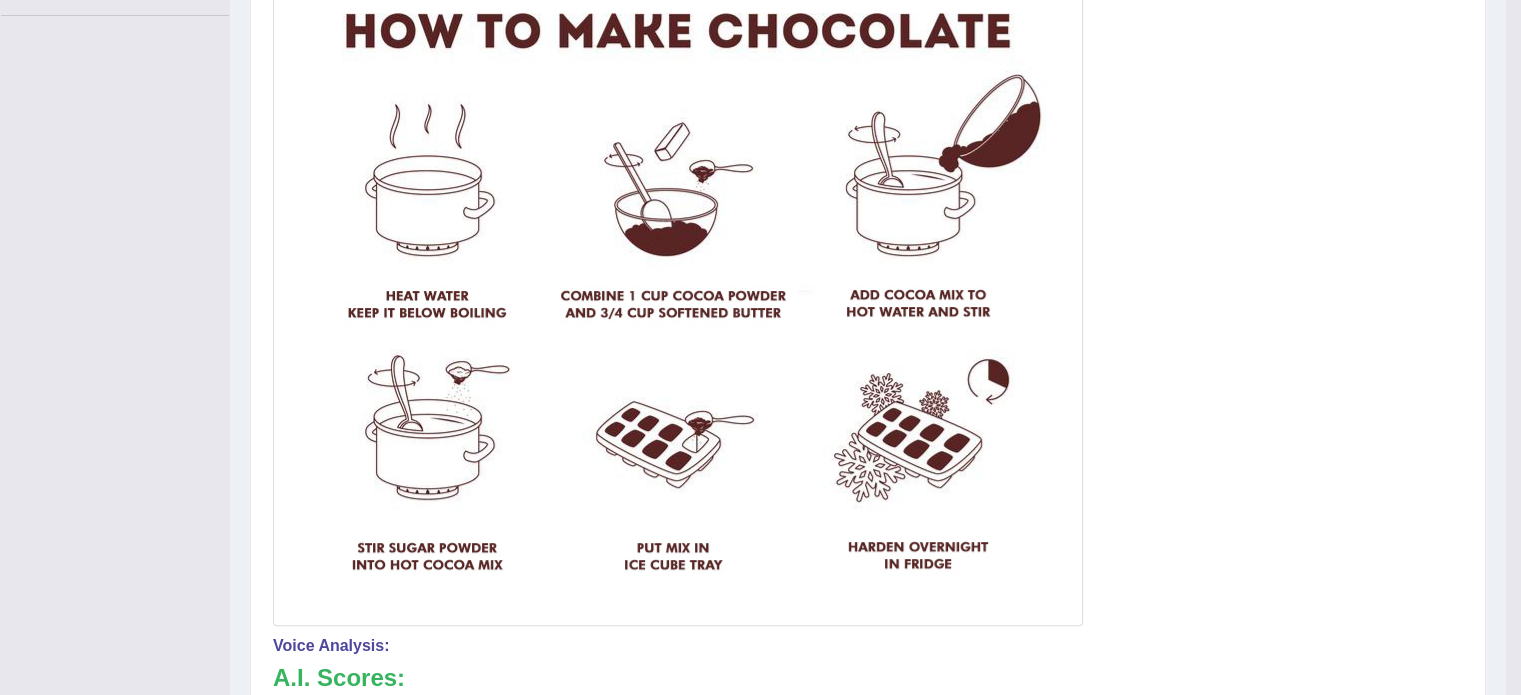 scroll, scrollTop: 1068, scrollLeft: 0, axis: vertical 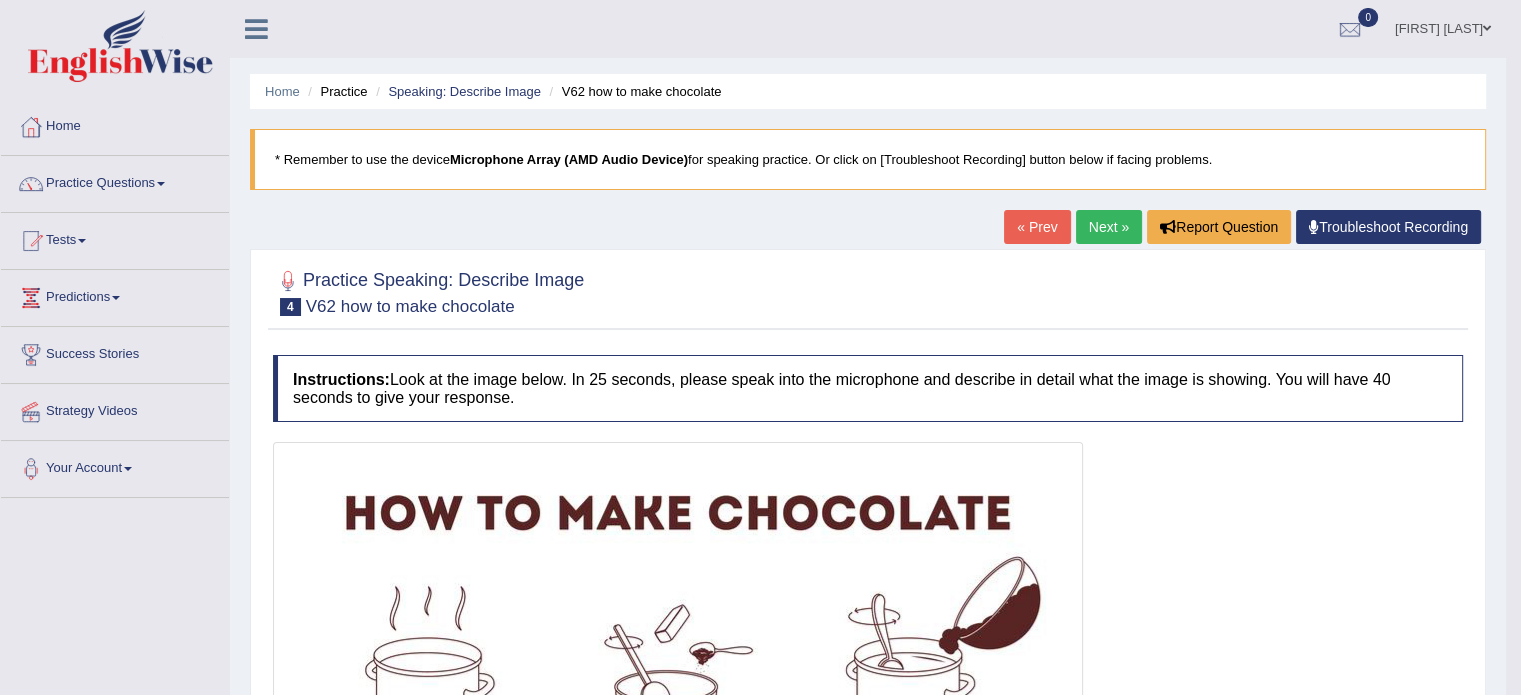 click on "Next »" at bounding box center (1109, 227) 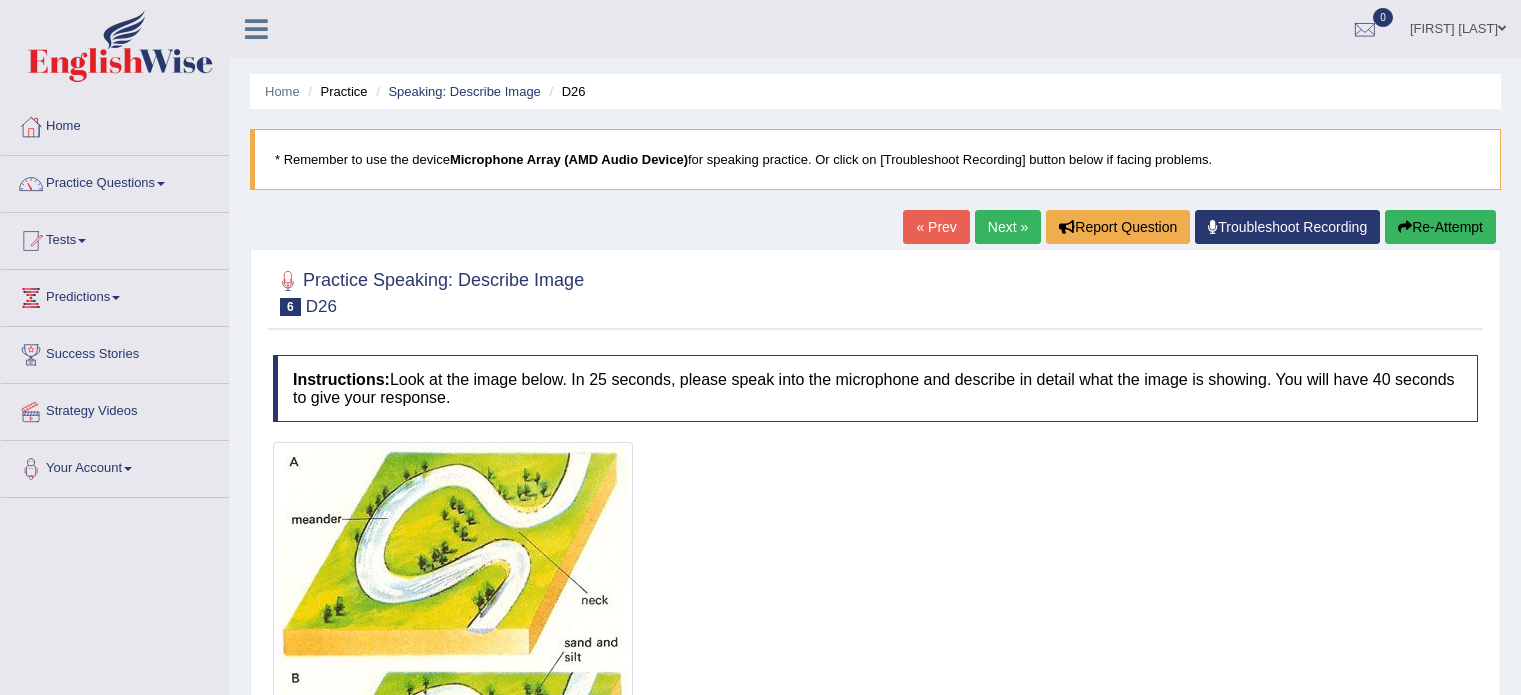 scroll, scrollTop: 0, scrollLeft: 0, axis: both 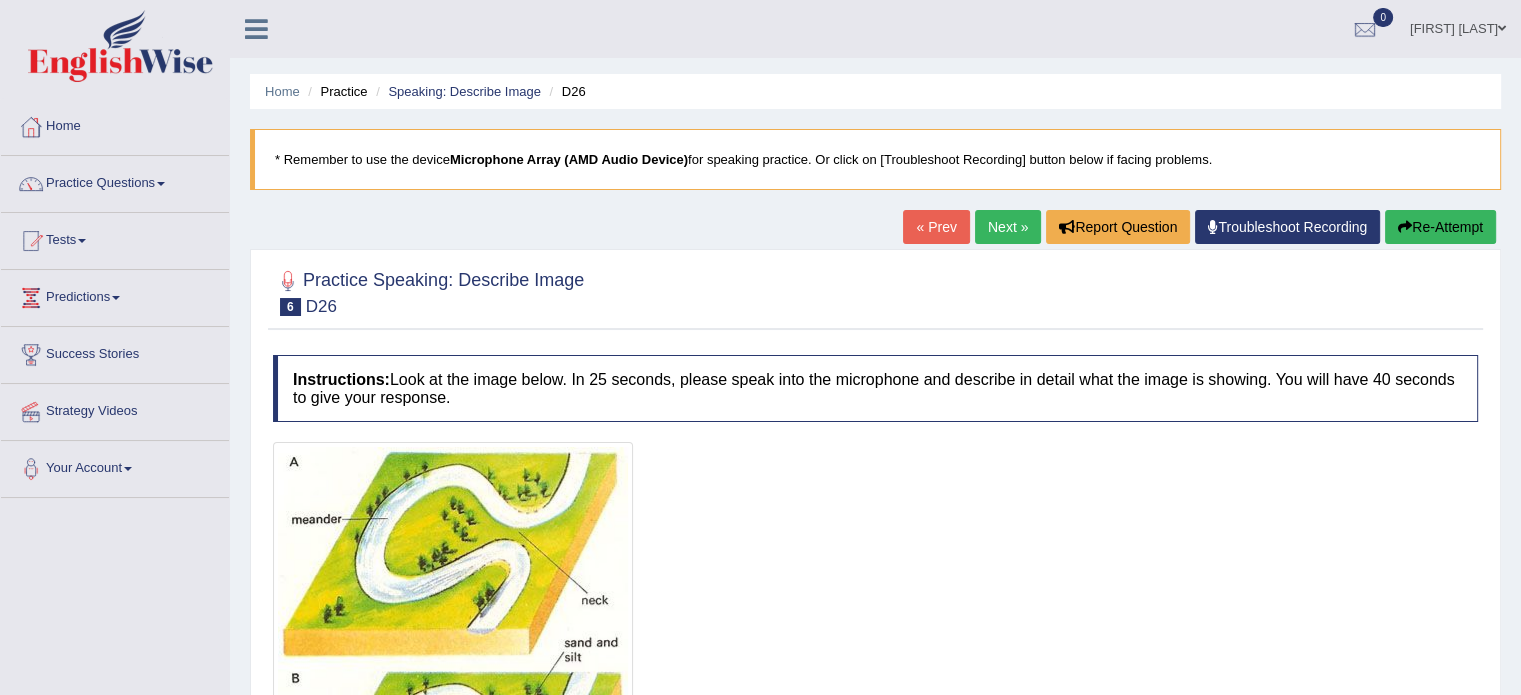click on "Next »" at bounding box center (1008, 227) 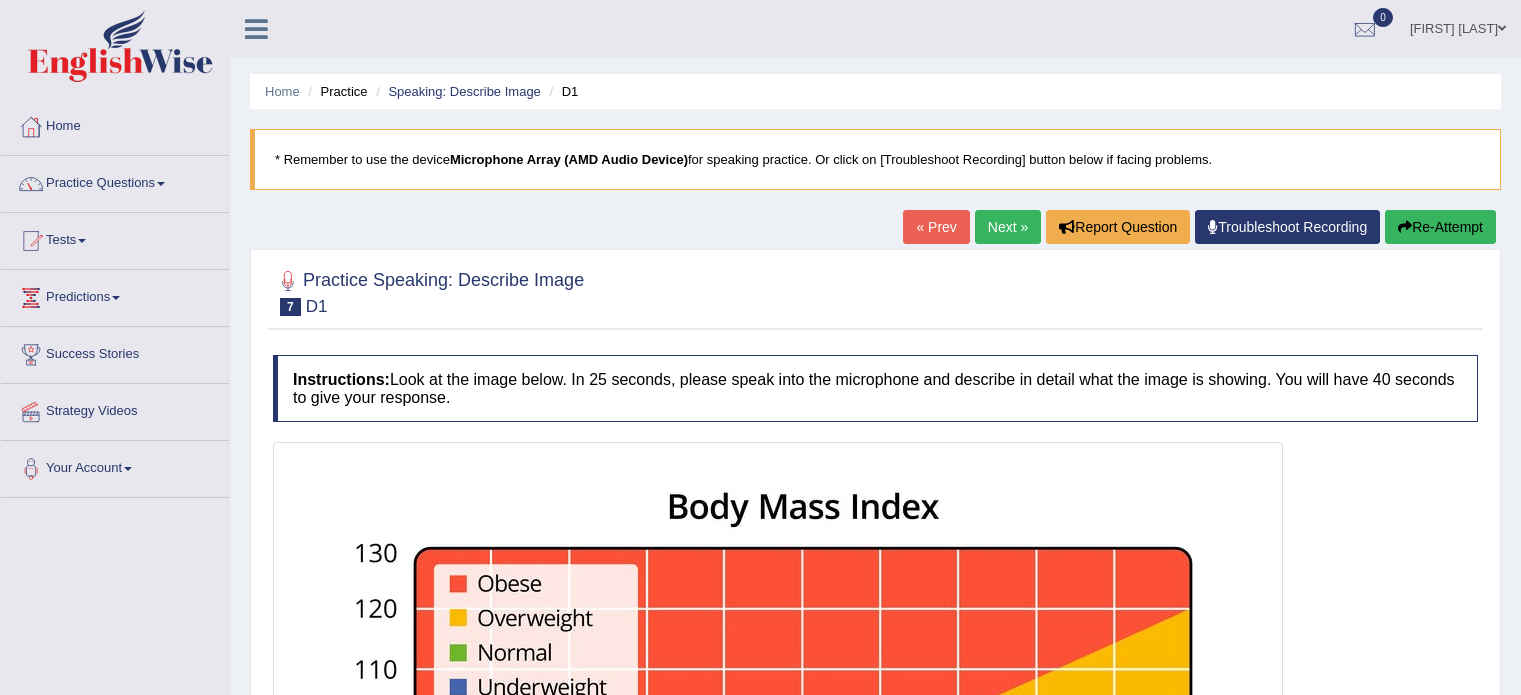 scroll, scrollTop: 0, scrollLeft: 0, axis: both 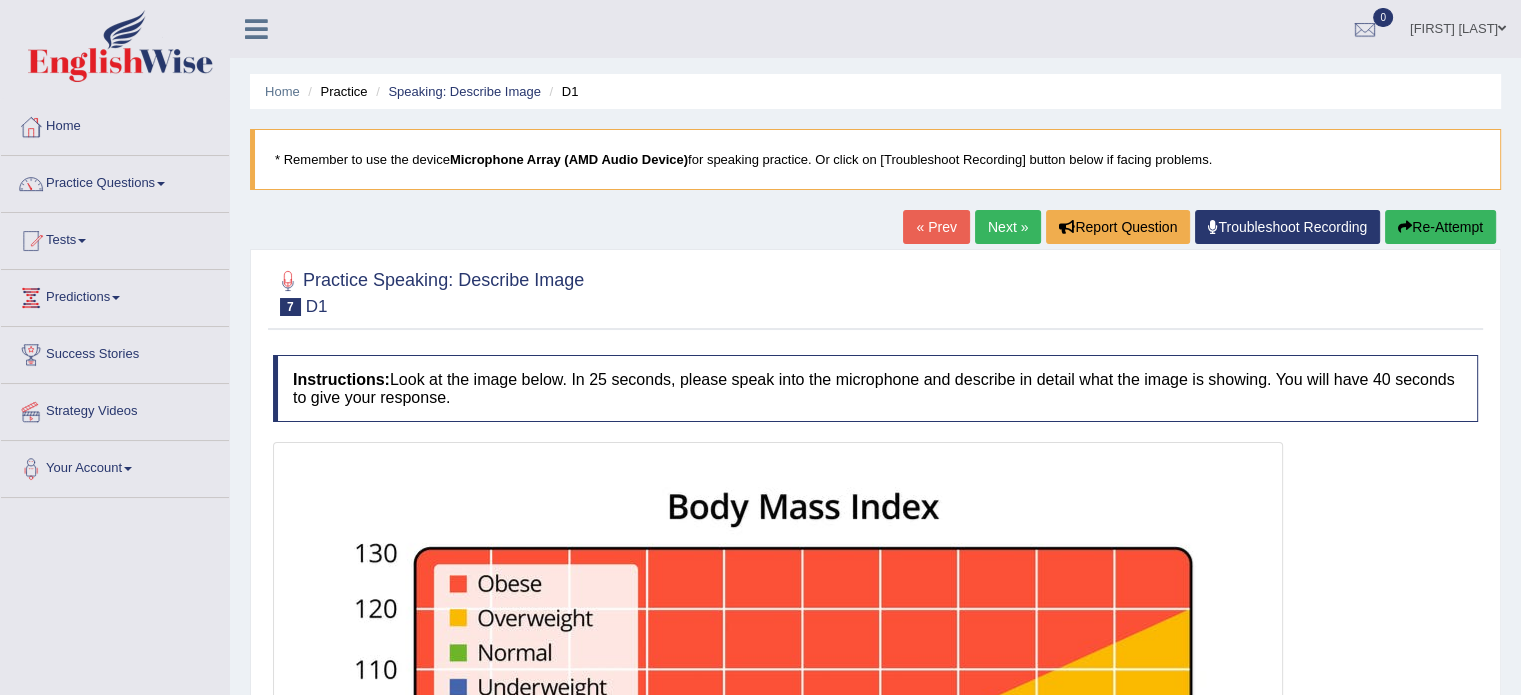 click on "Next »" at bounding box center (1008, 227) 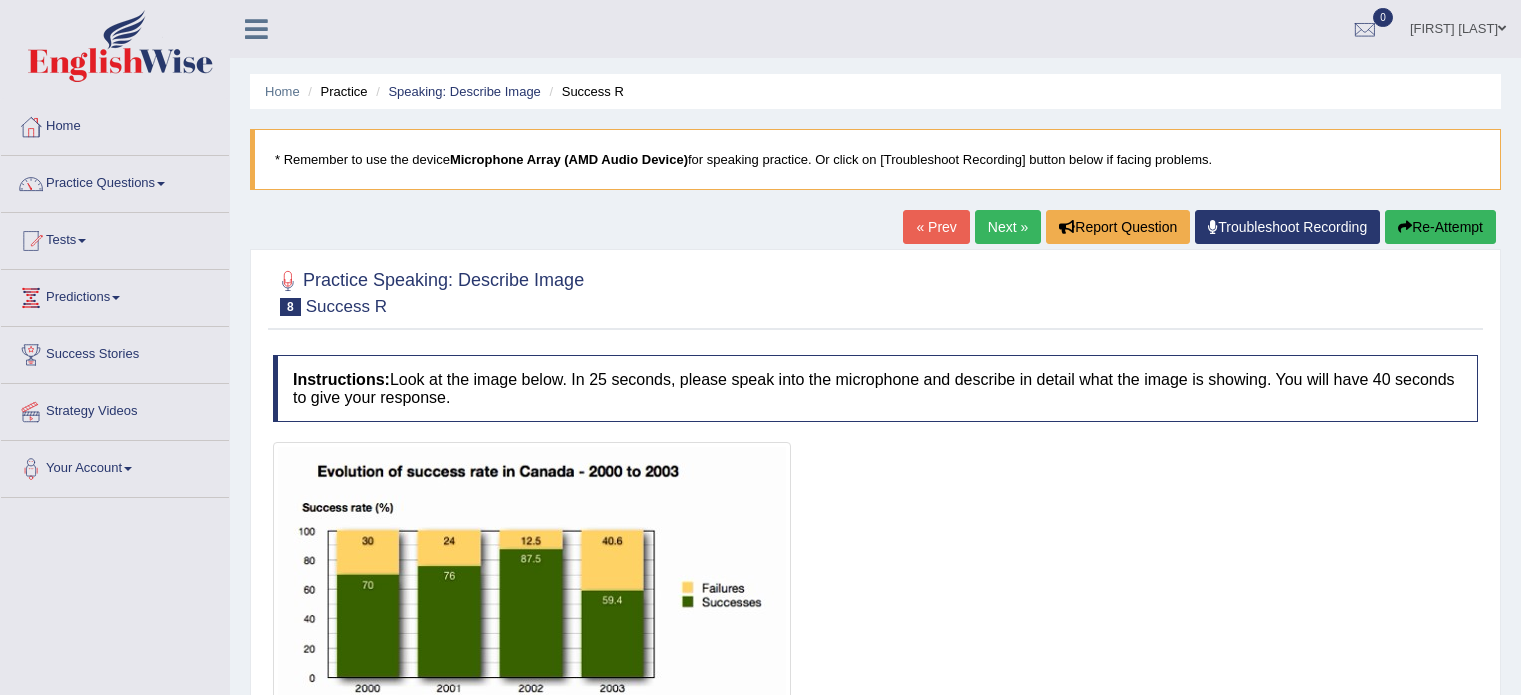 scroll, scrollTop: 0, scrollLeft: 0, axis: both 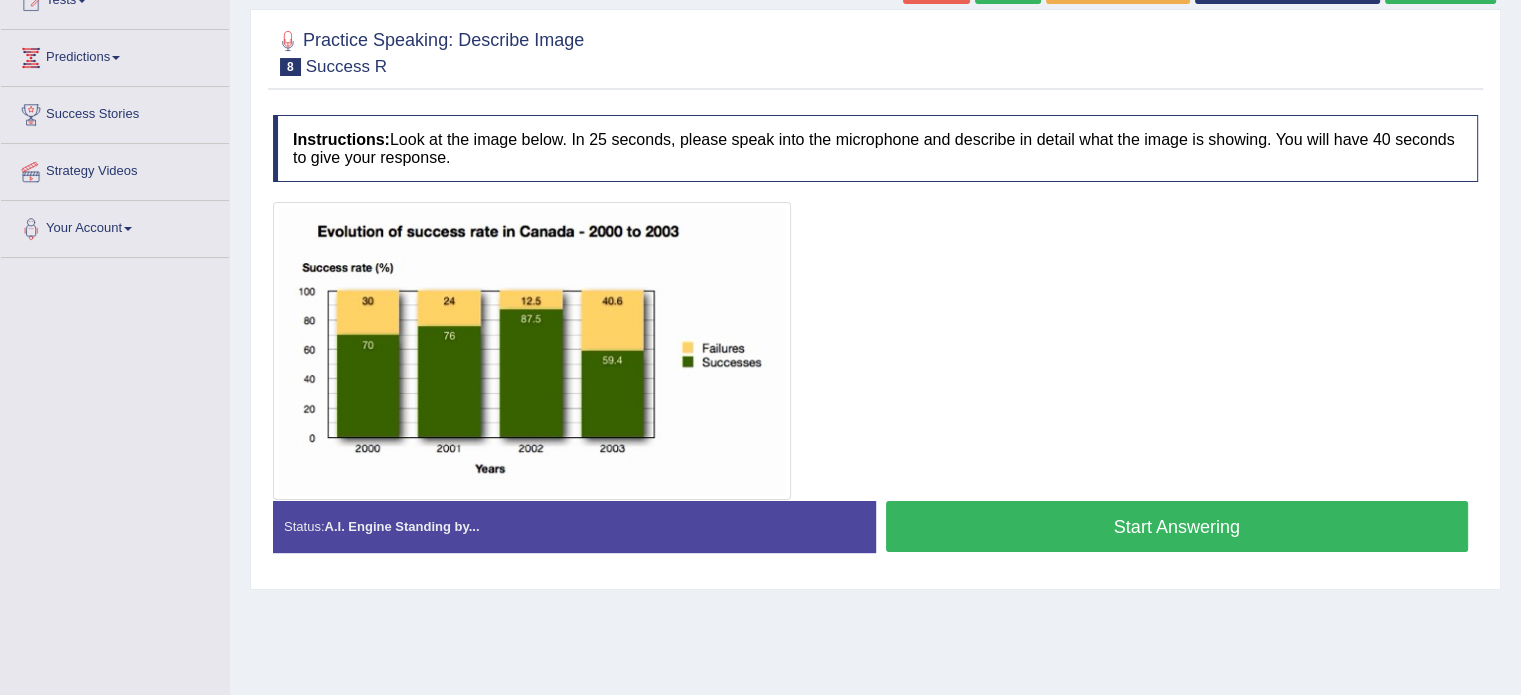 click on "Start Answering" at bounding box center (1177, 526) 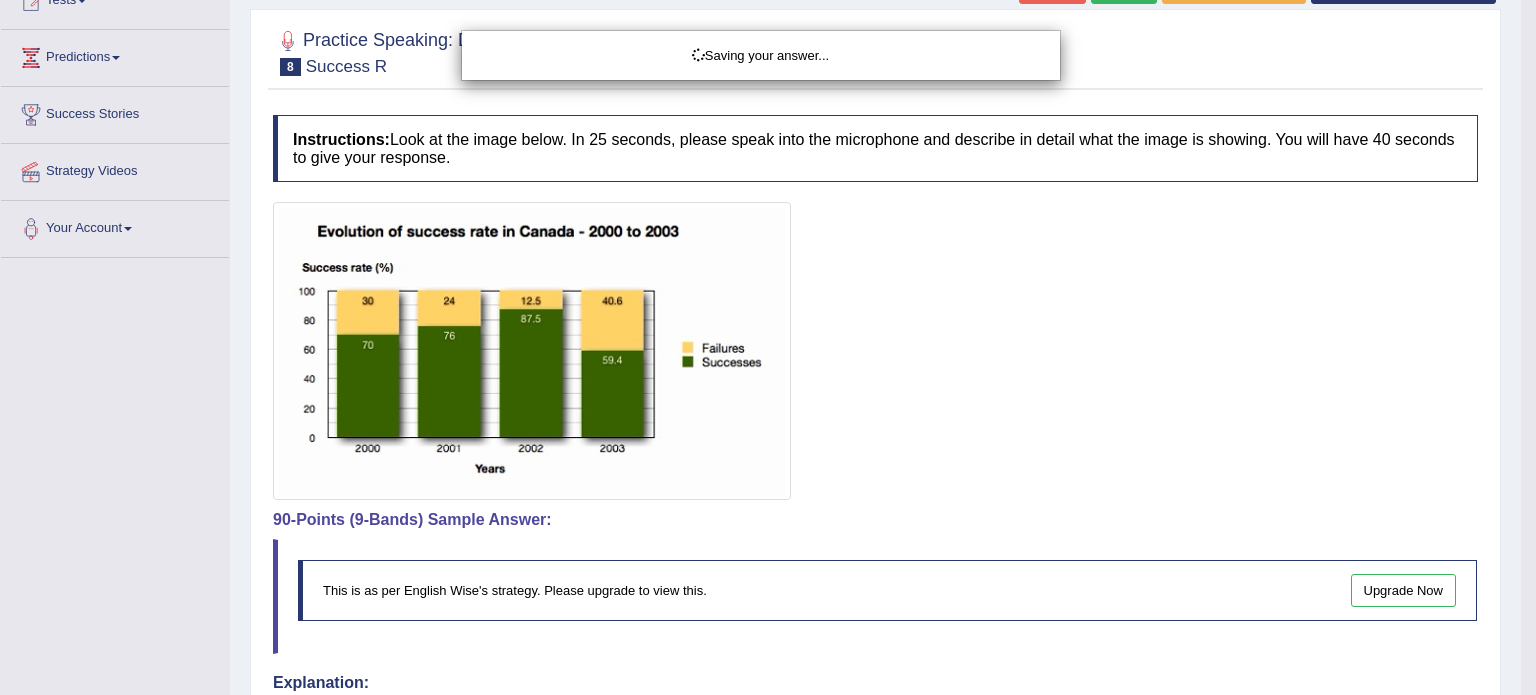 click on "Saving your answer..." at bounding box center [768, 347] 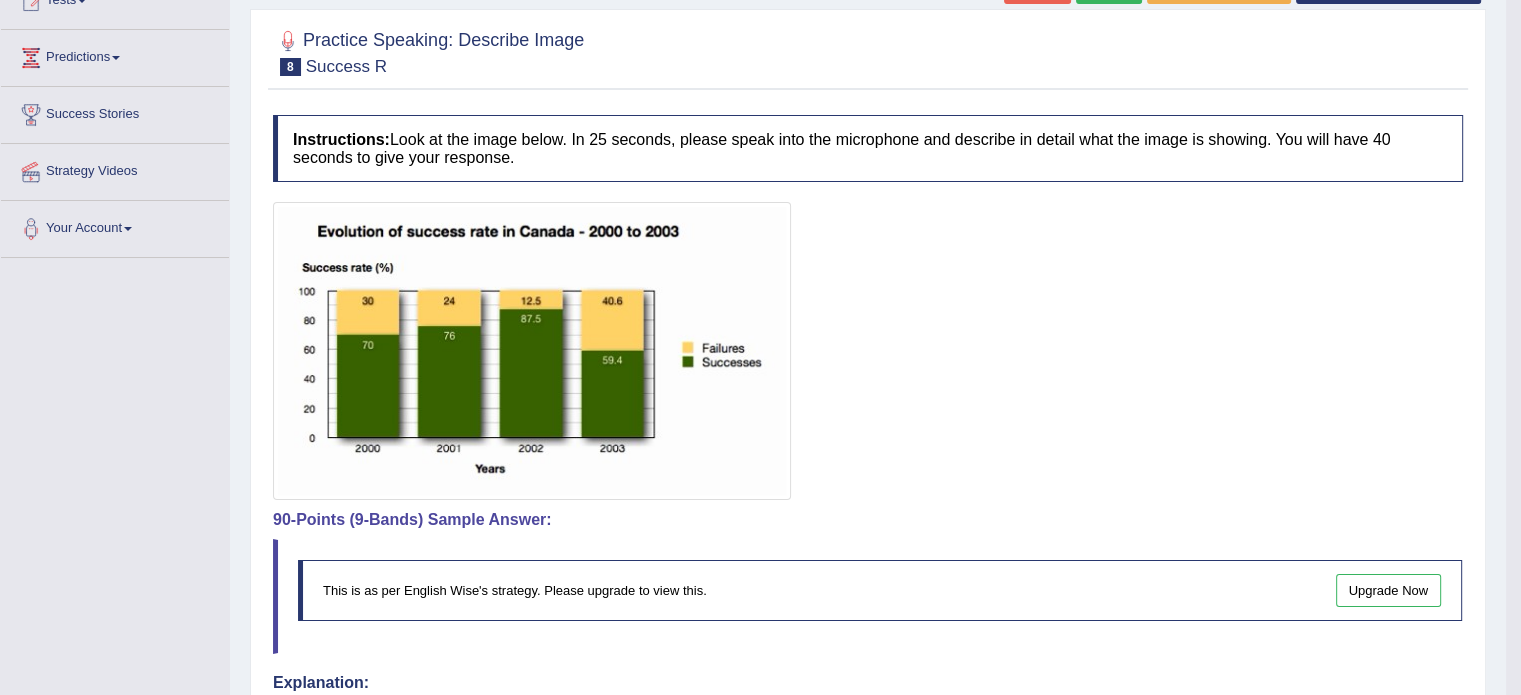click on "Toggle navigation
Home
Practice Questions   Speaking Practice Read Aloud
Repeat Sentence
Describe Image
Re-tell Lecture
Answer Short Question
Summarize Group Discussion
Respond To A Situation
Writing Practice  Summarize Written Text
Write Essay
Reading Practice  Reading & Writing: Fill In The Blanks
Choose Multiple Answers
Re-order Paragraphs
Fill In The Blanks
Choose Single Answer
Listening Practice  Summarize Spoken Text
Highlight Incorrect Words
Highlight Correct Summary
Select Missing Word
Choose Single Answer
Choose Multiple Answers
Fill In The Blanks
Write From Dictation
Pronunciation
Tests
Take Mock Test" at bounding box center (760, 107) 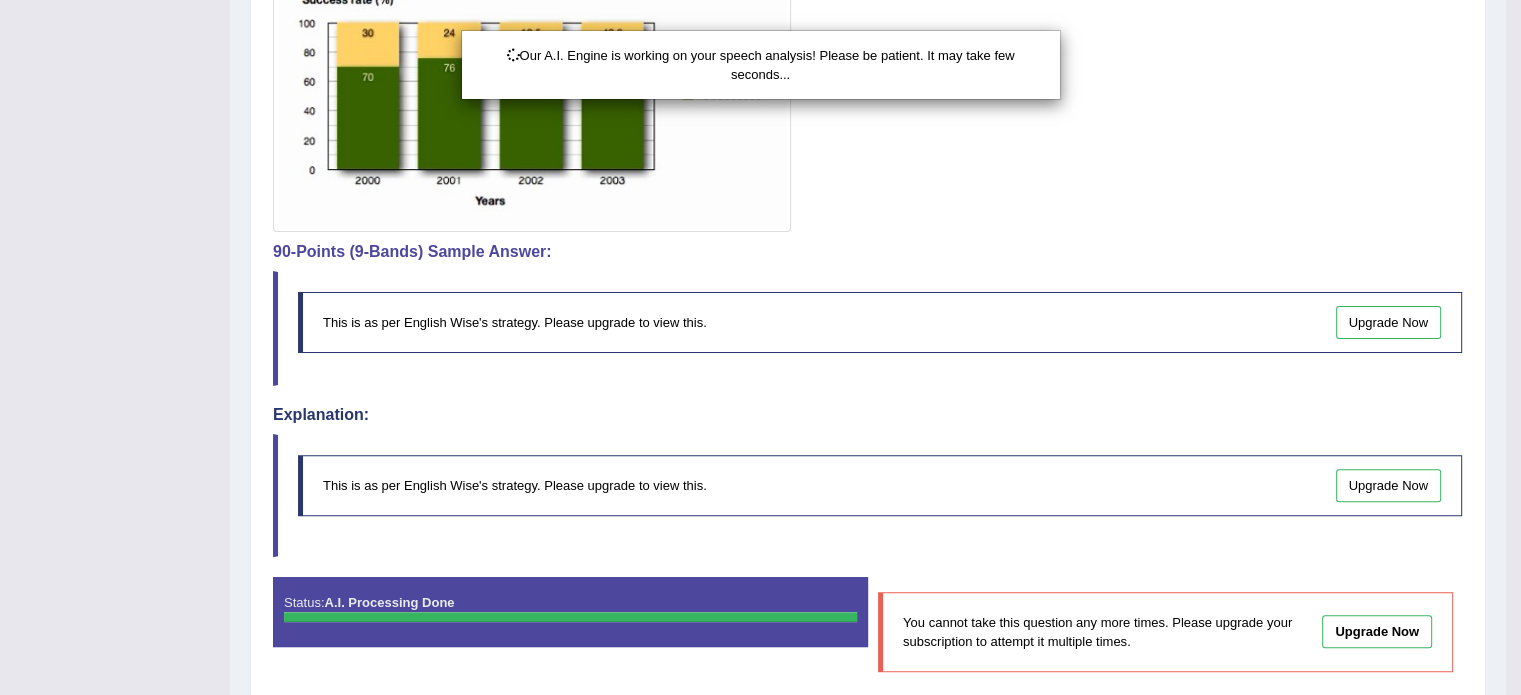 scroll, scrollTop: 584, scrollLeft: 0, axis: vertical 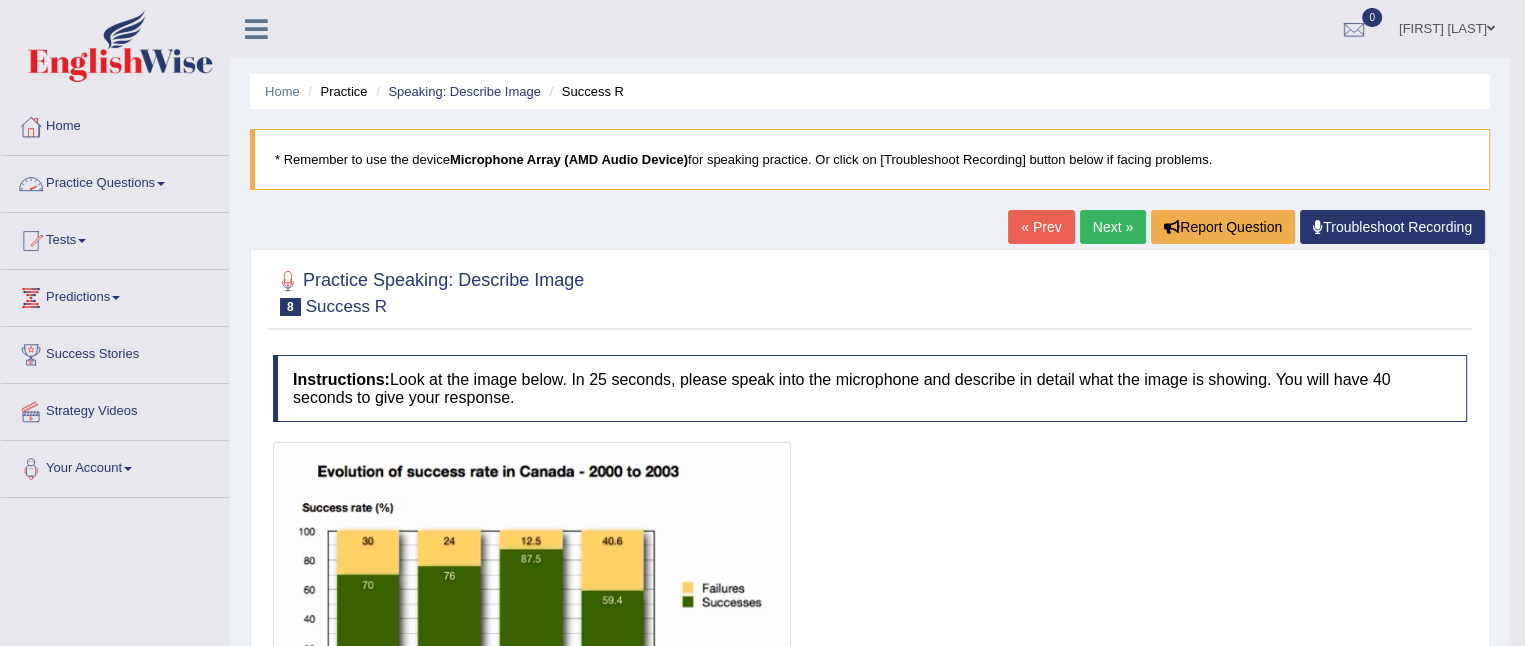 click on "Practice Questions" at bounding box center [115, 181] 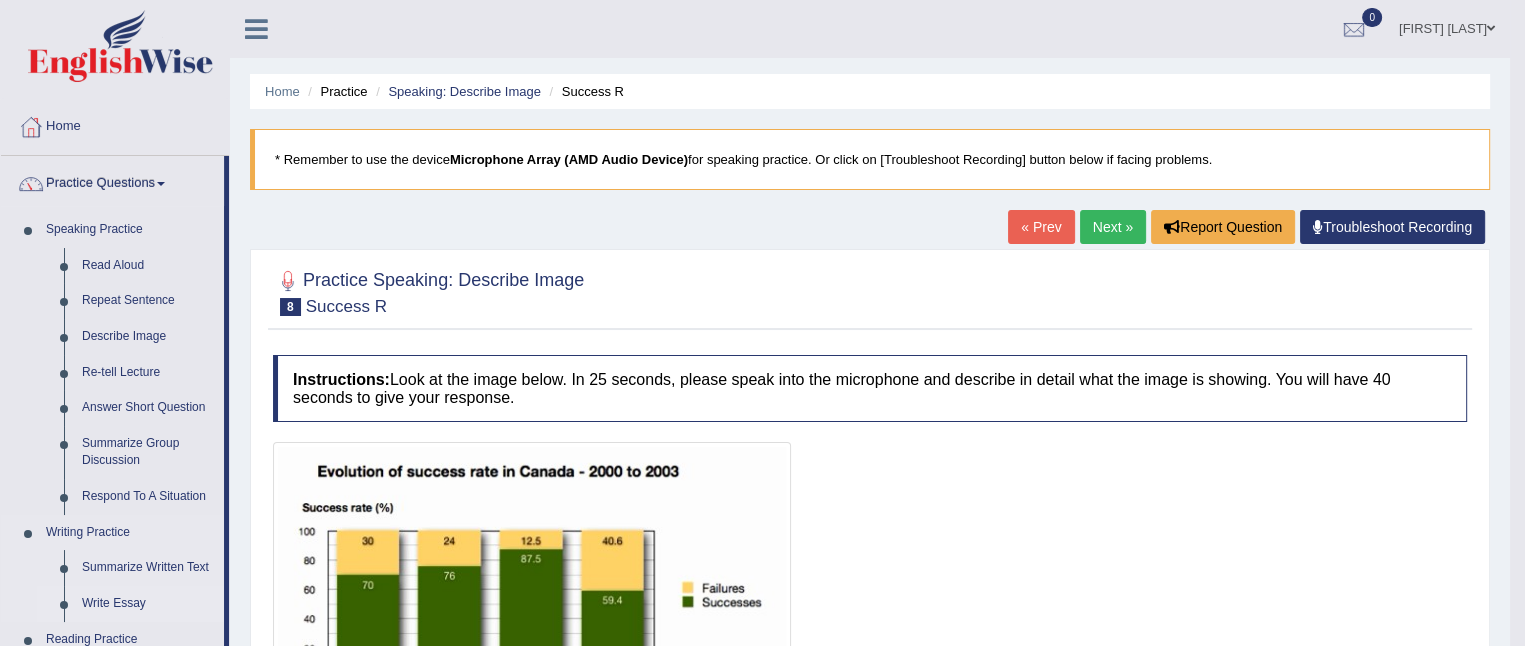 click on "Write Essay" at bounding box center [148, 604] 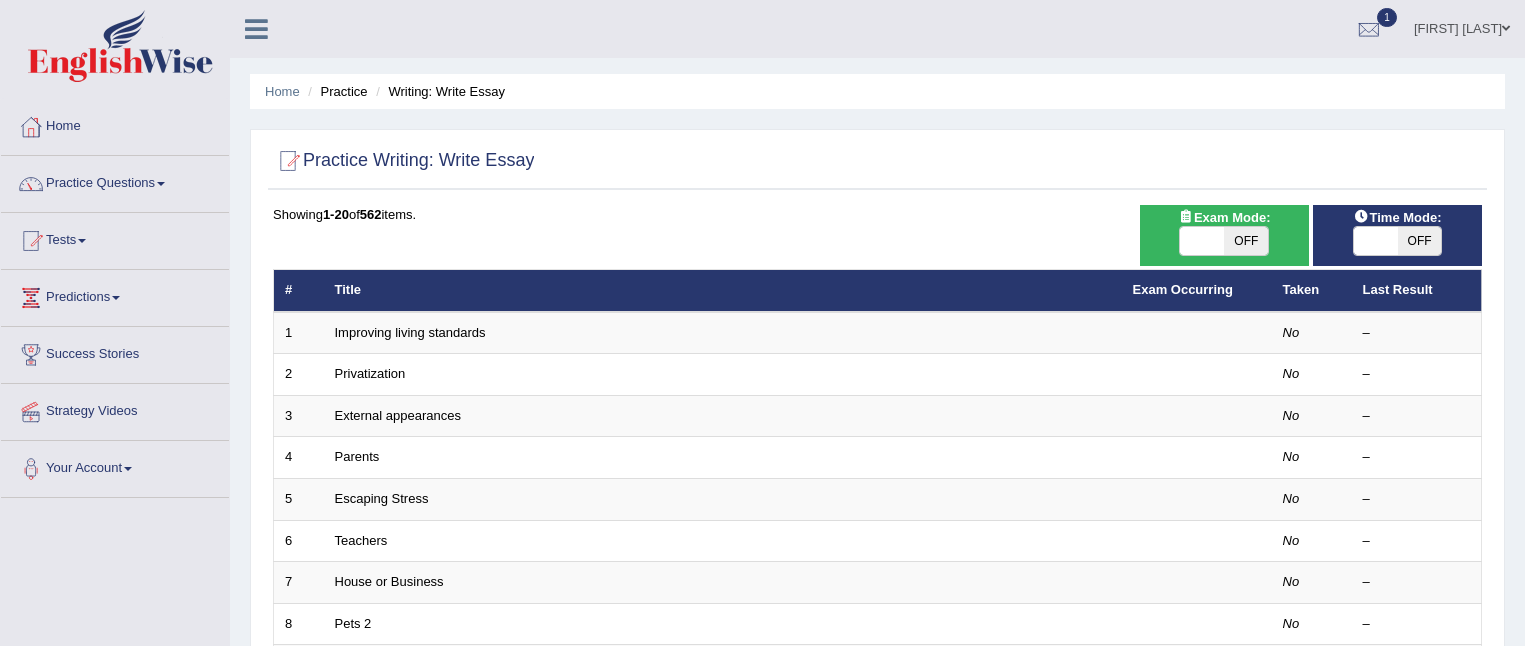 scroll, scrollTop: 0, scrollLeft: 0, axis: both 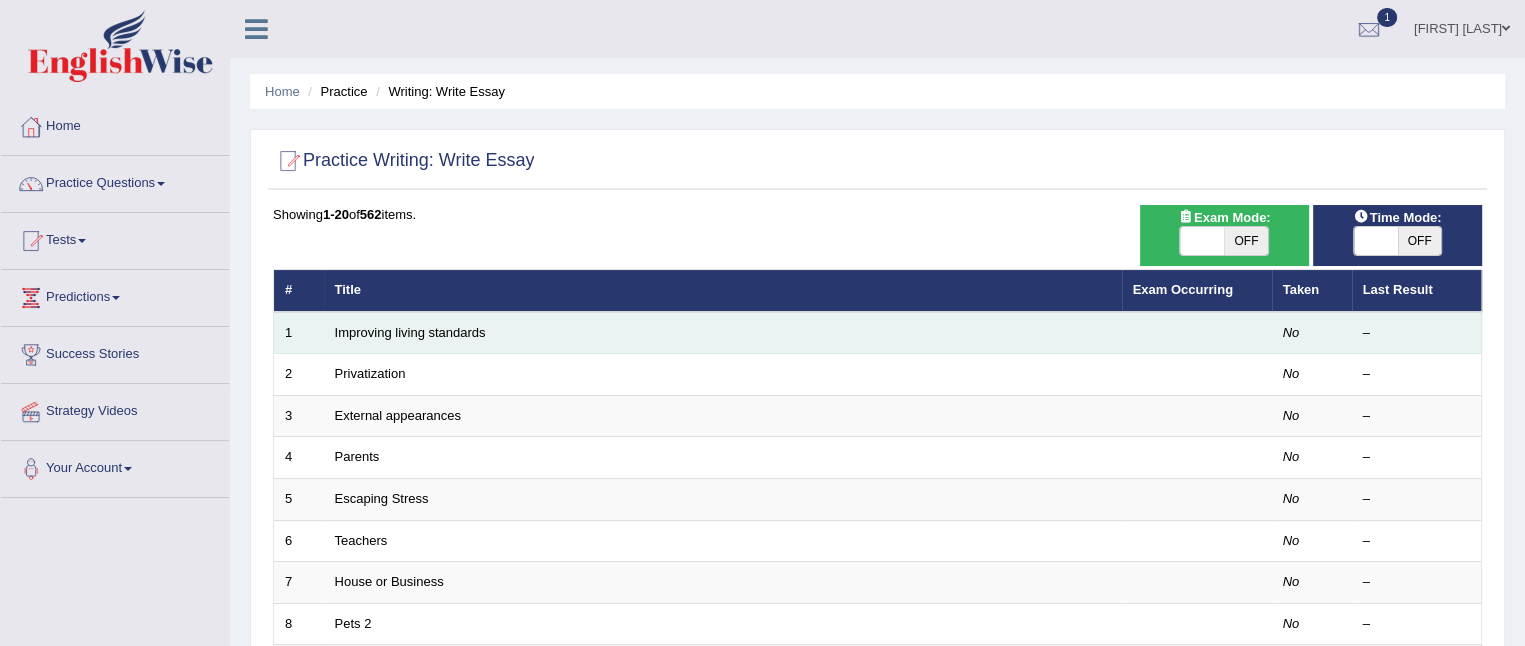 click on "Improving living standards" at bounding box center [723, 333] 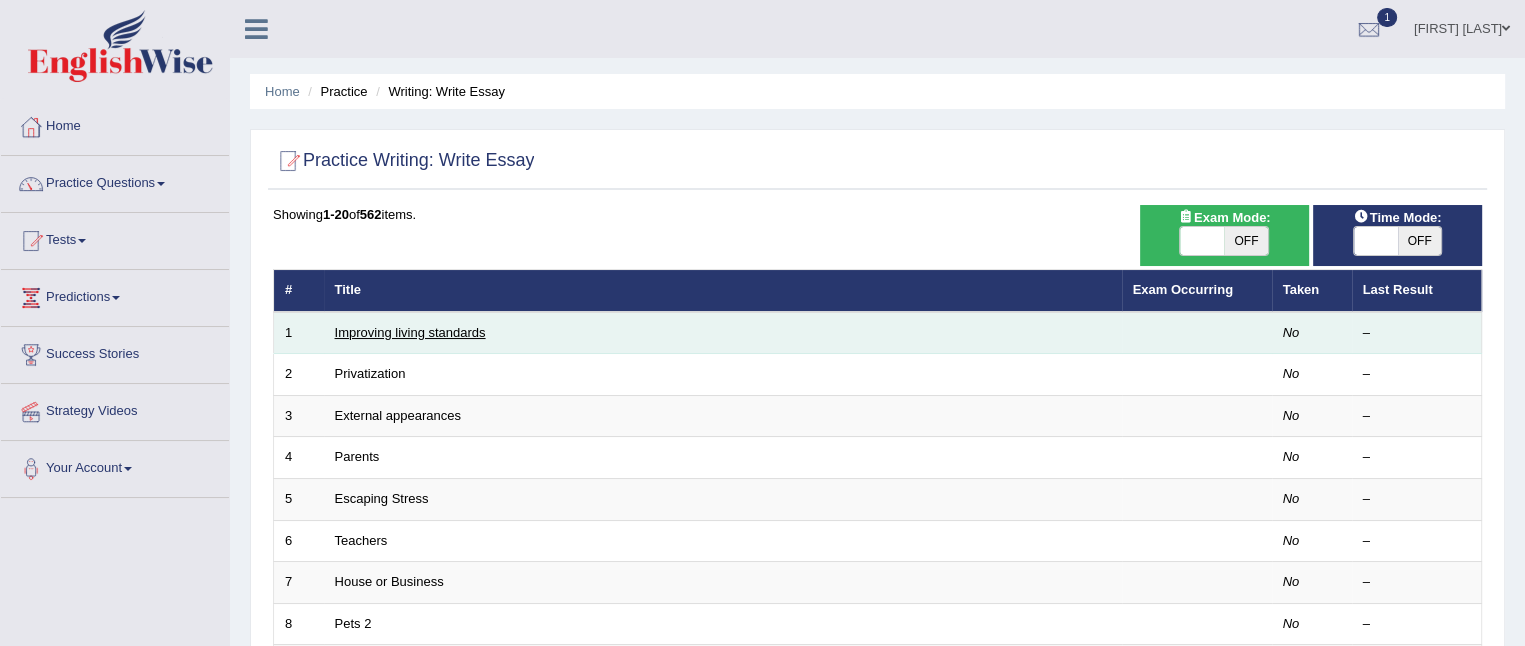 click on "Improving living standards" at bounding box center [410, 332] 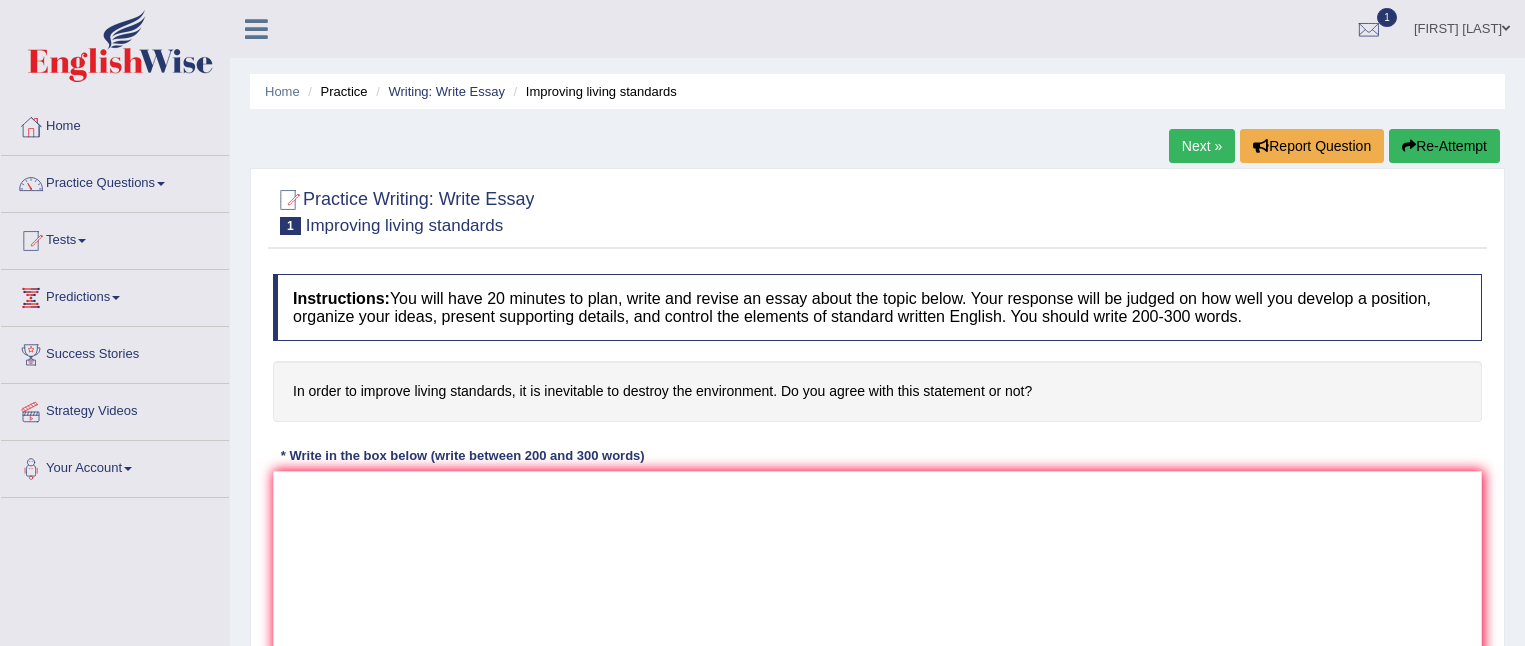 scroll, scrollTop: 0, scrollLeft: 0, axis: both 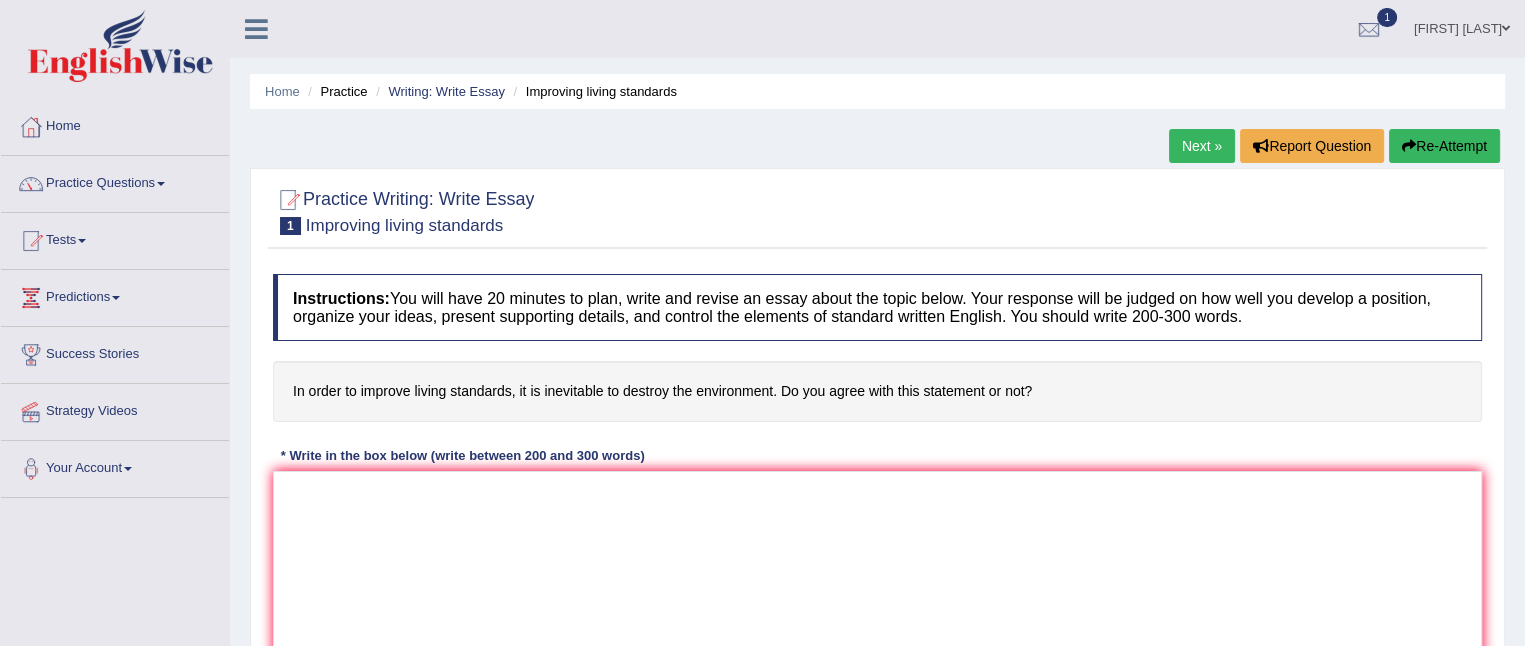 drag, startPoint x: 866, startPoint y: 51, endPoint x: 489, endPoint y: 547, distance: 623.0128 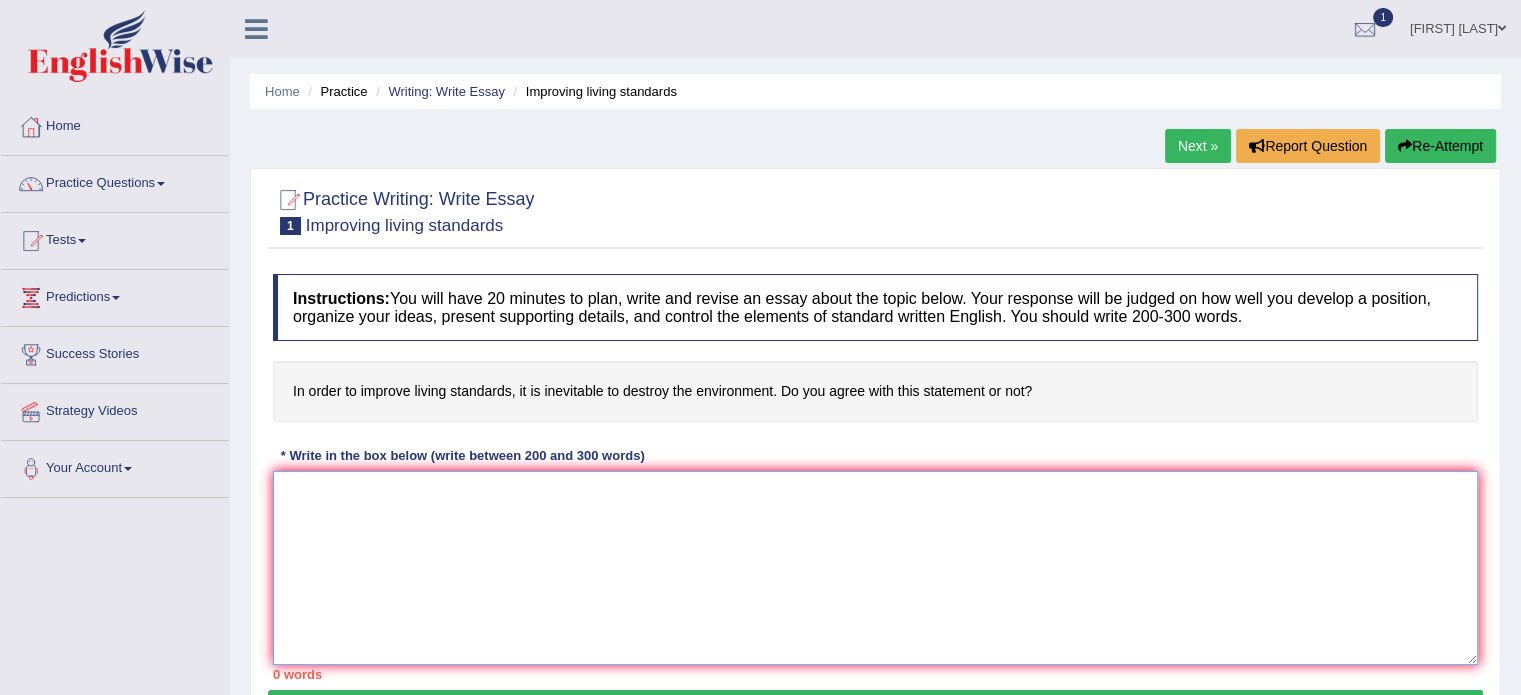click at bounding box center (875, 568) 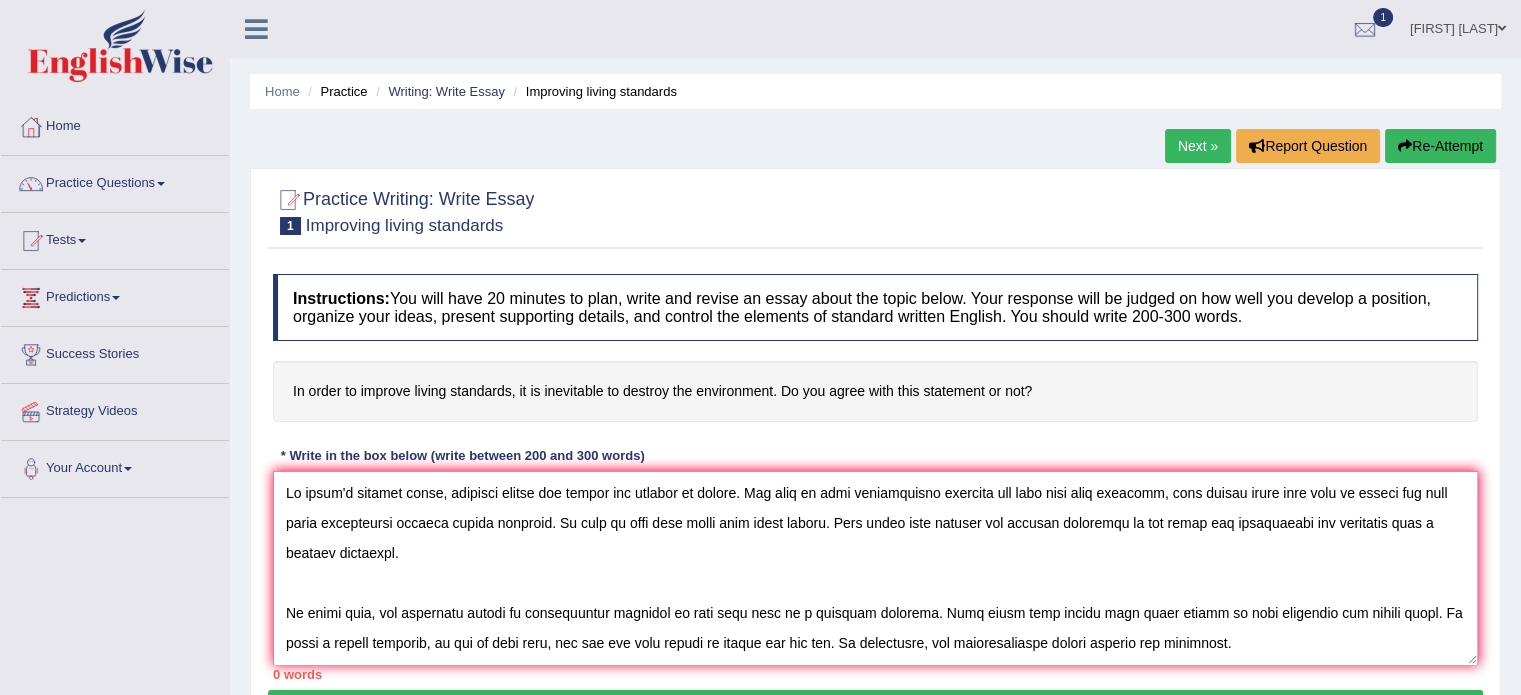 scroll, scrollTop: 286, scrollLeft: 0, axis: vertical 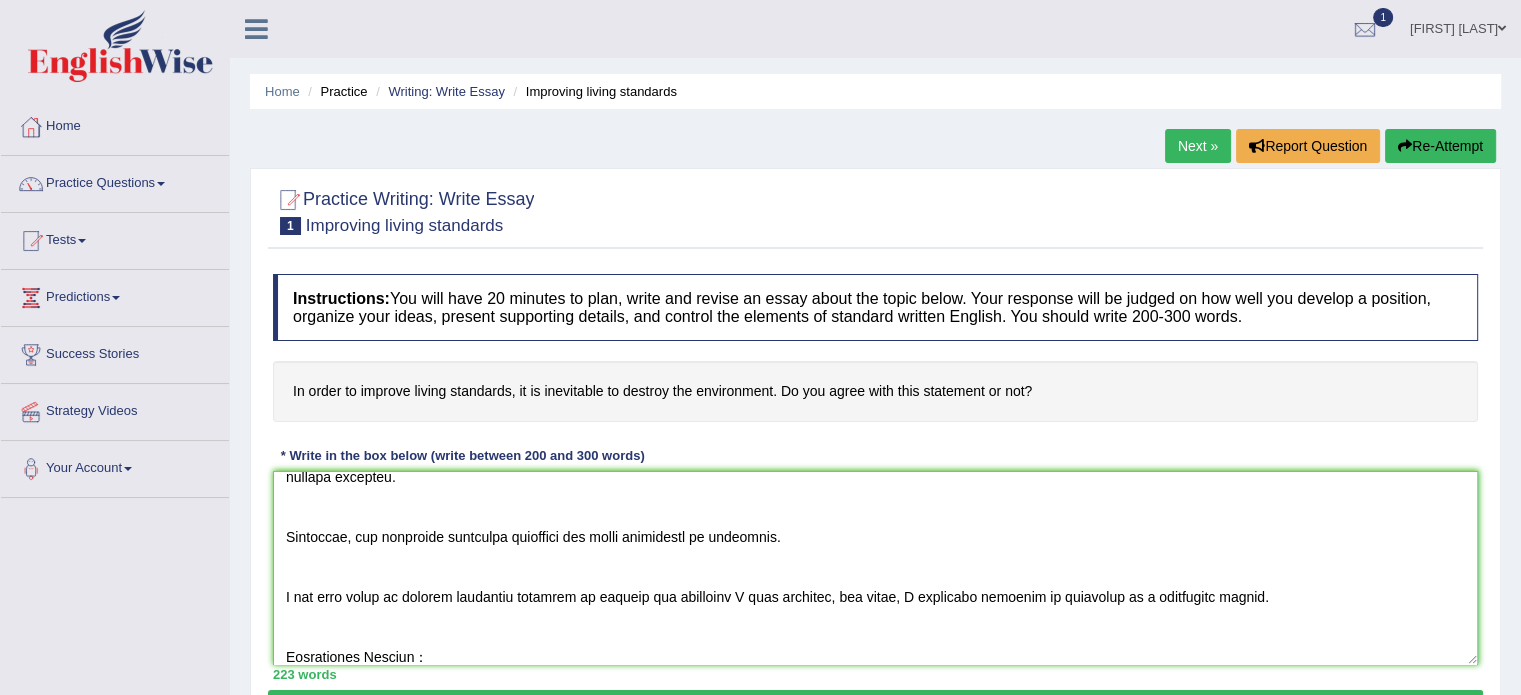 click at bounding box center (875, 568) 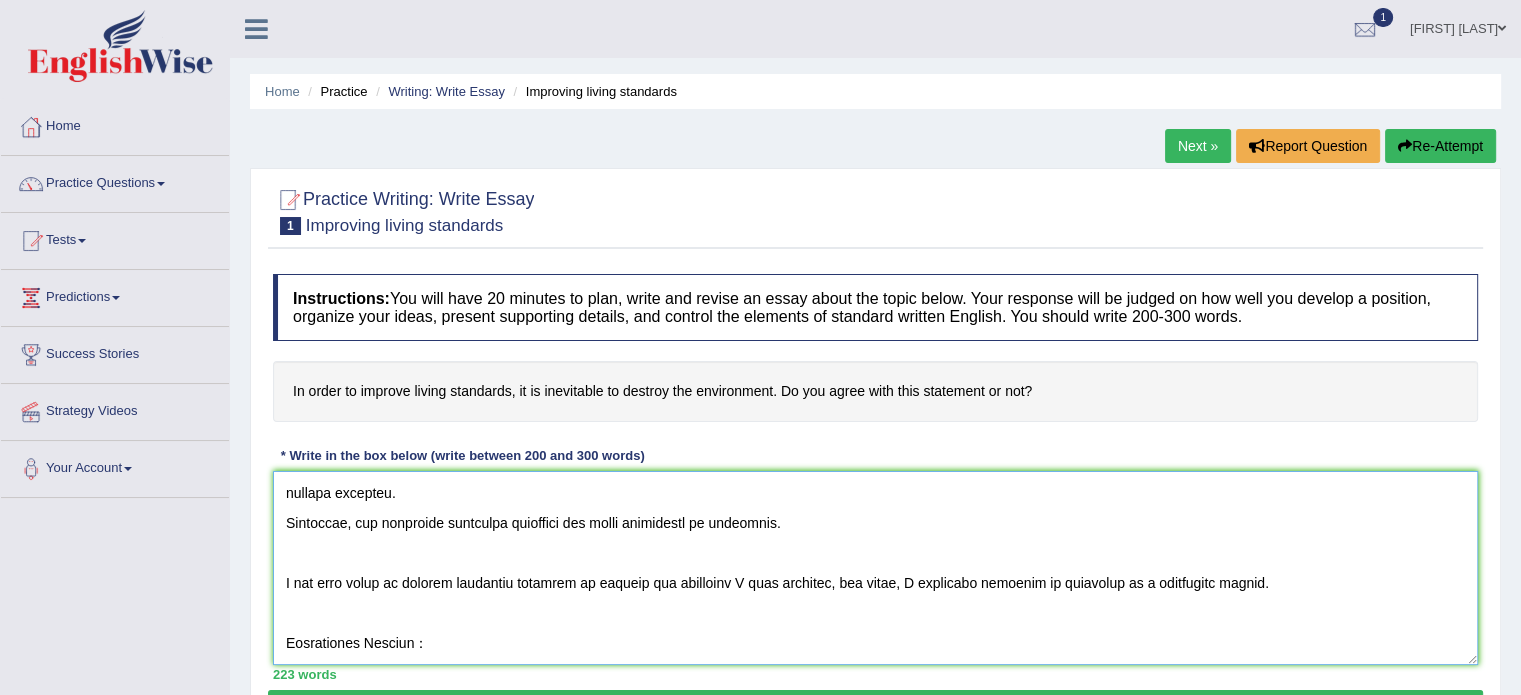 scroll, scrollTop: 256, scrollLeft: 0, axis: vertical 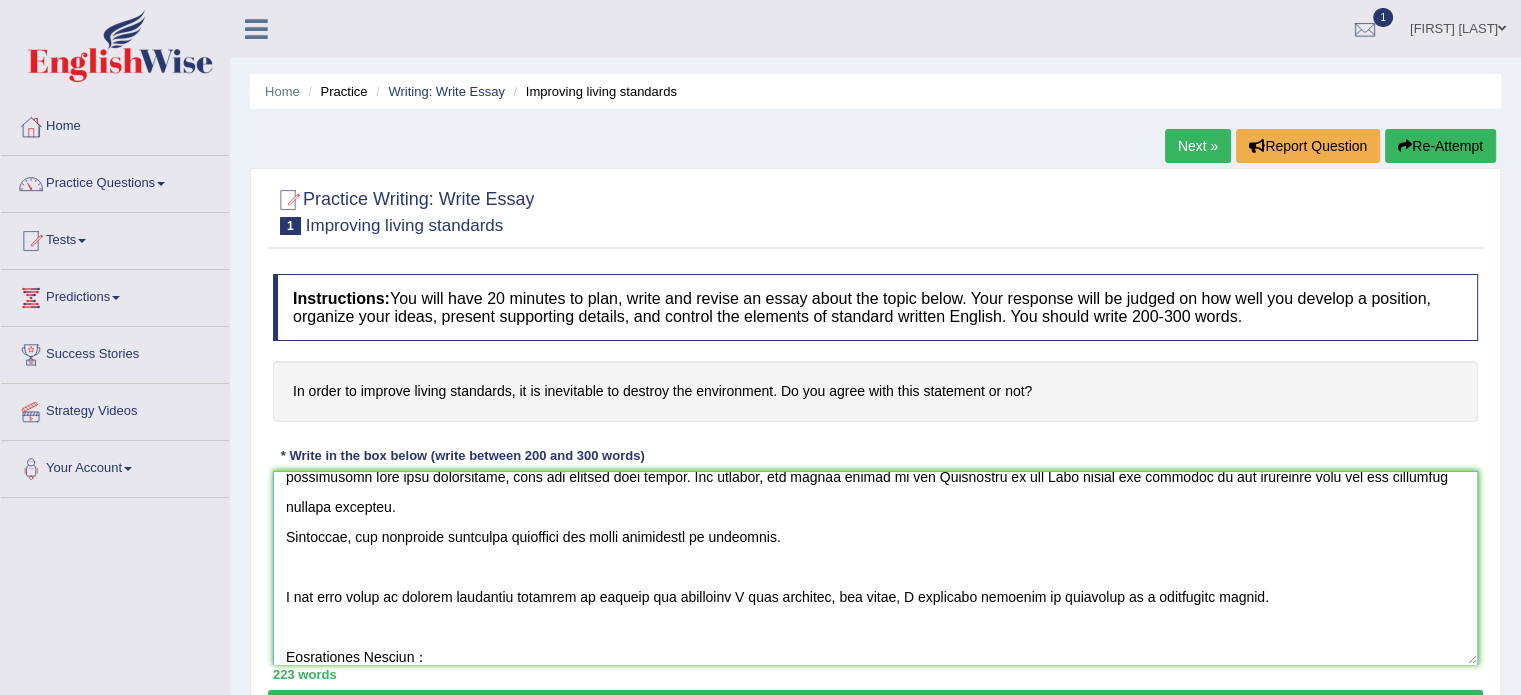 click at bounding box center [875, 568] 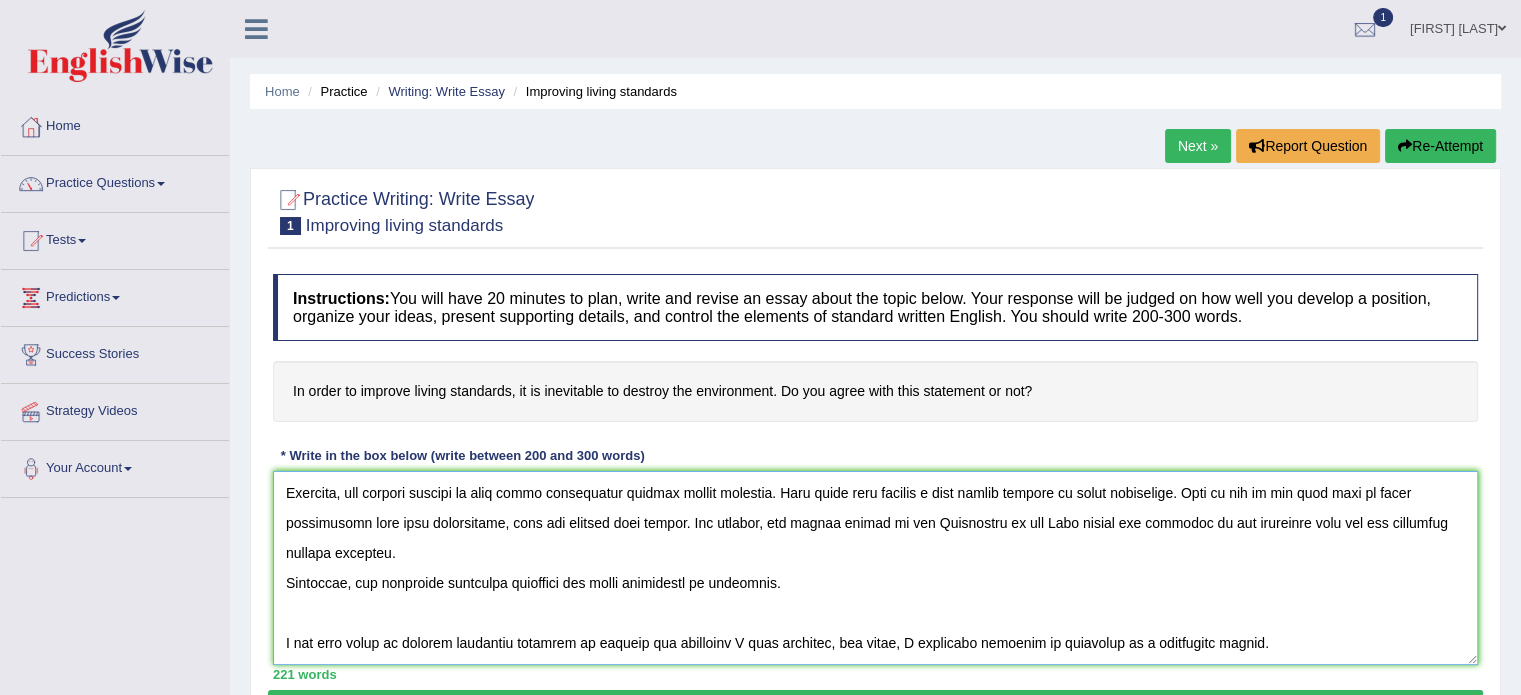 scroll, scrollTop: 240, scrollLeft: 0, axis: vertical 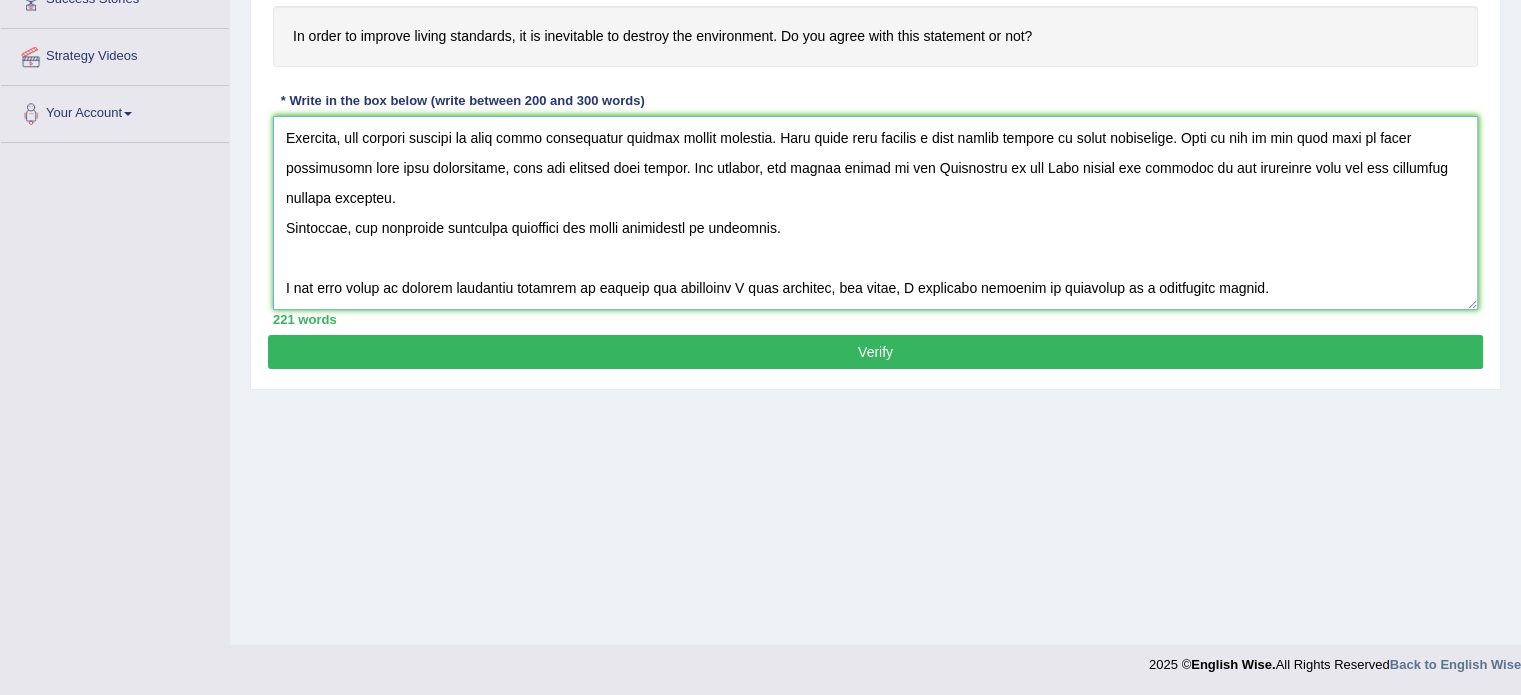 type on "In today's complex world, numerous topics and issues are subject to debate. One such is that professional athletes can earn very high salaries, many people argue that this is unfair and that other professions deserve higher salaries. My view is that both sides have valid points. This essay will explore the various scenarios of the topic and demonstrate the viewpoint with a logical narrative.
To begin with, one prominent aspect of professional athletes is that they work in a specific position. This means they always keep their health in good condition and accept risks. To quote a recent instance, if you do your best, you can get high income no matter who you are. In conclusion, the aforementioned points justify the viewpoint.
Secondly, one notable feature is that other professions deserve higher salaries. This means they deserve a good income because of their experience. This is due to the fact that if other professions have good performance, they can receive high salary. For example, the recent report by..." 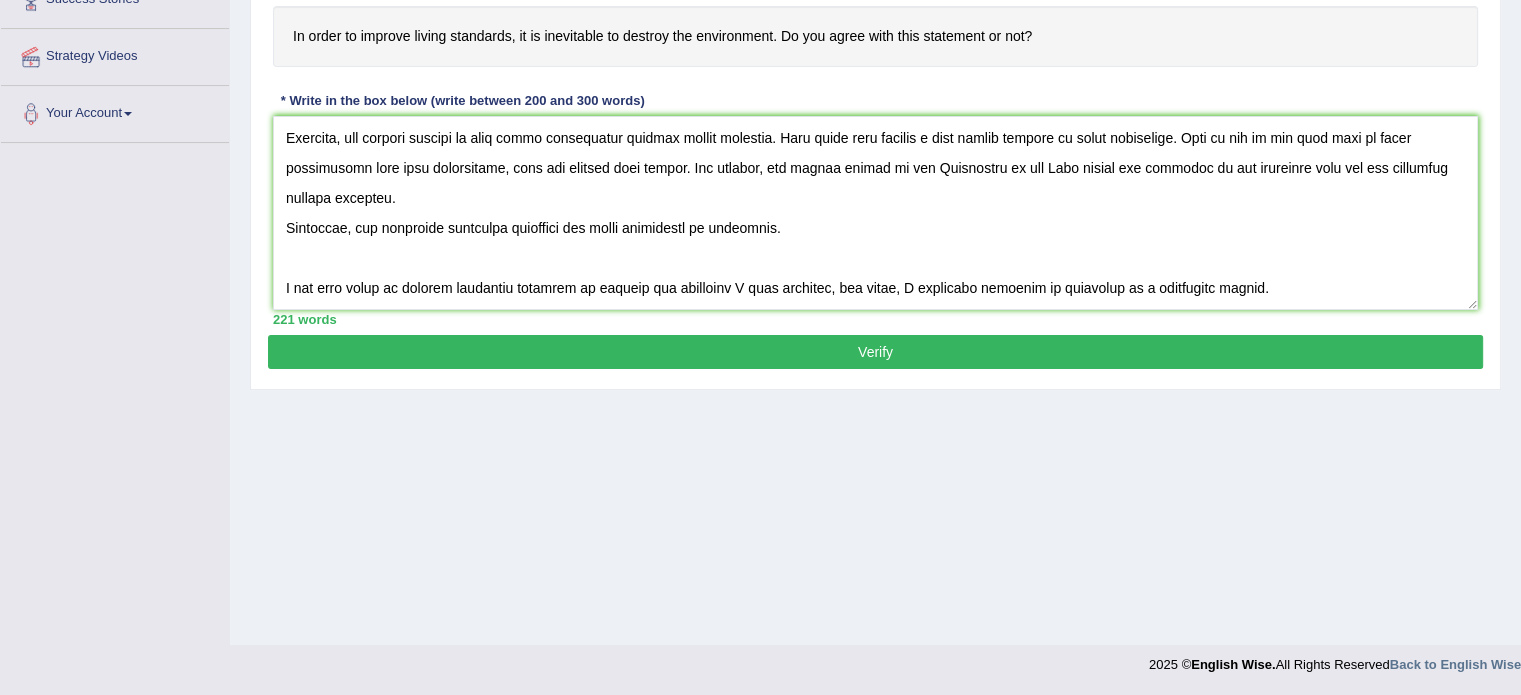 click on "Verify" at bounding box center (875, 352) 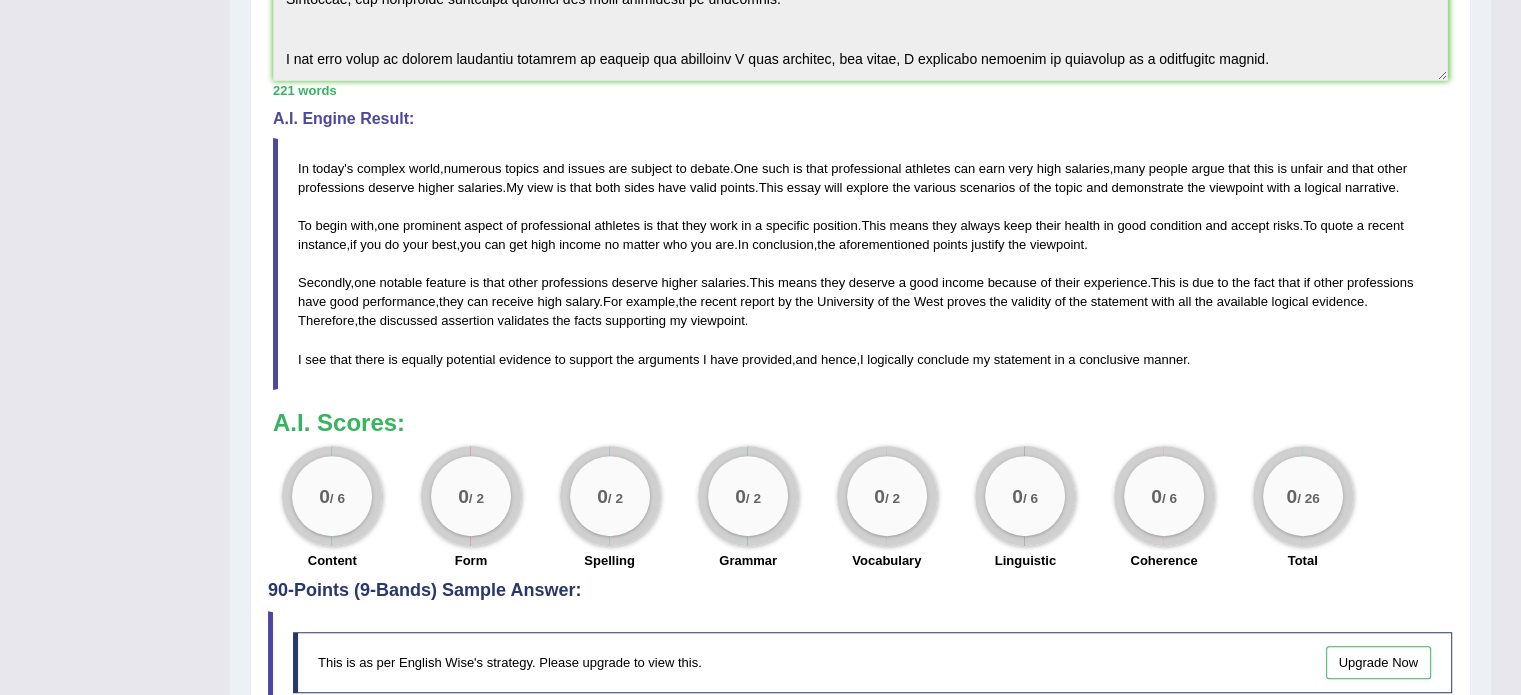 scroll, scrollTop: 661, scrollLeft: 0, axis: vertical 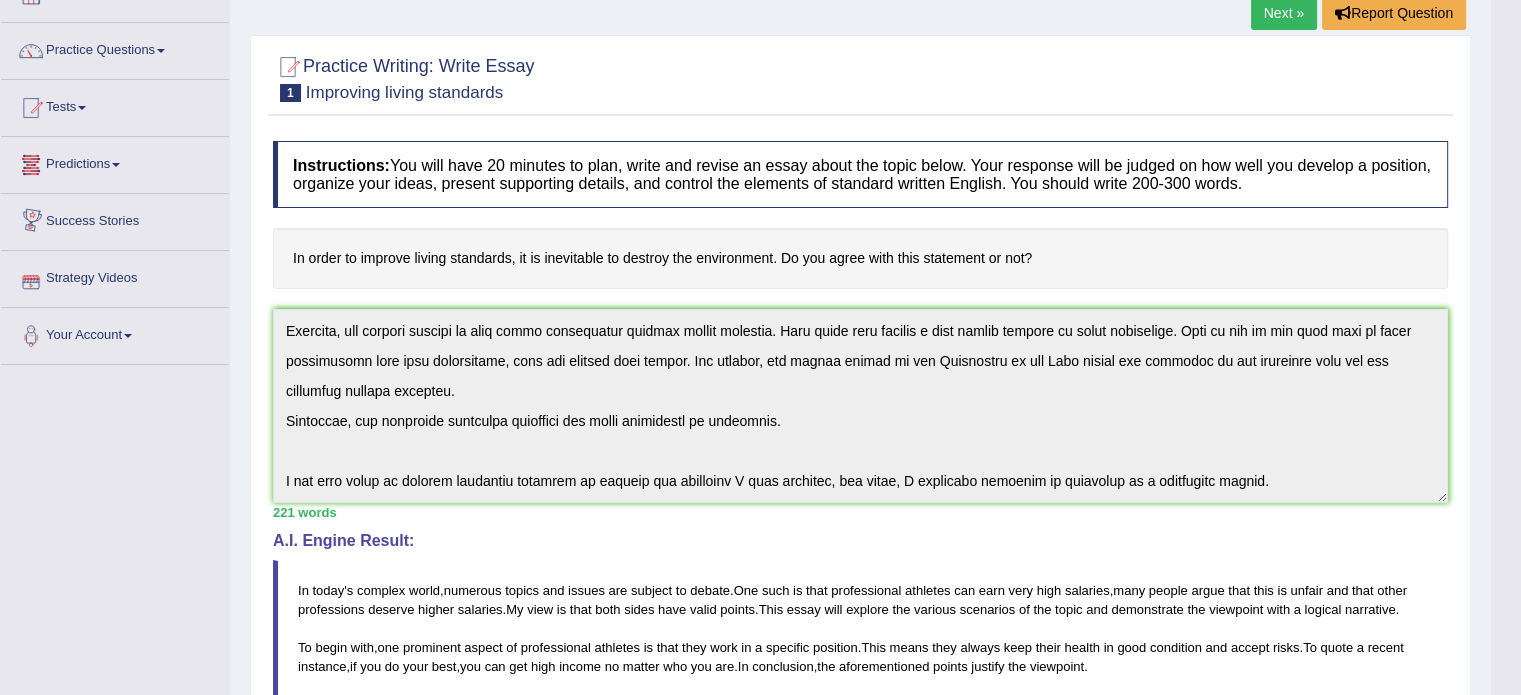 click on "Predictions" at bounding box center [115, 162] 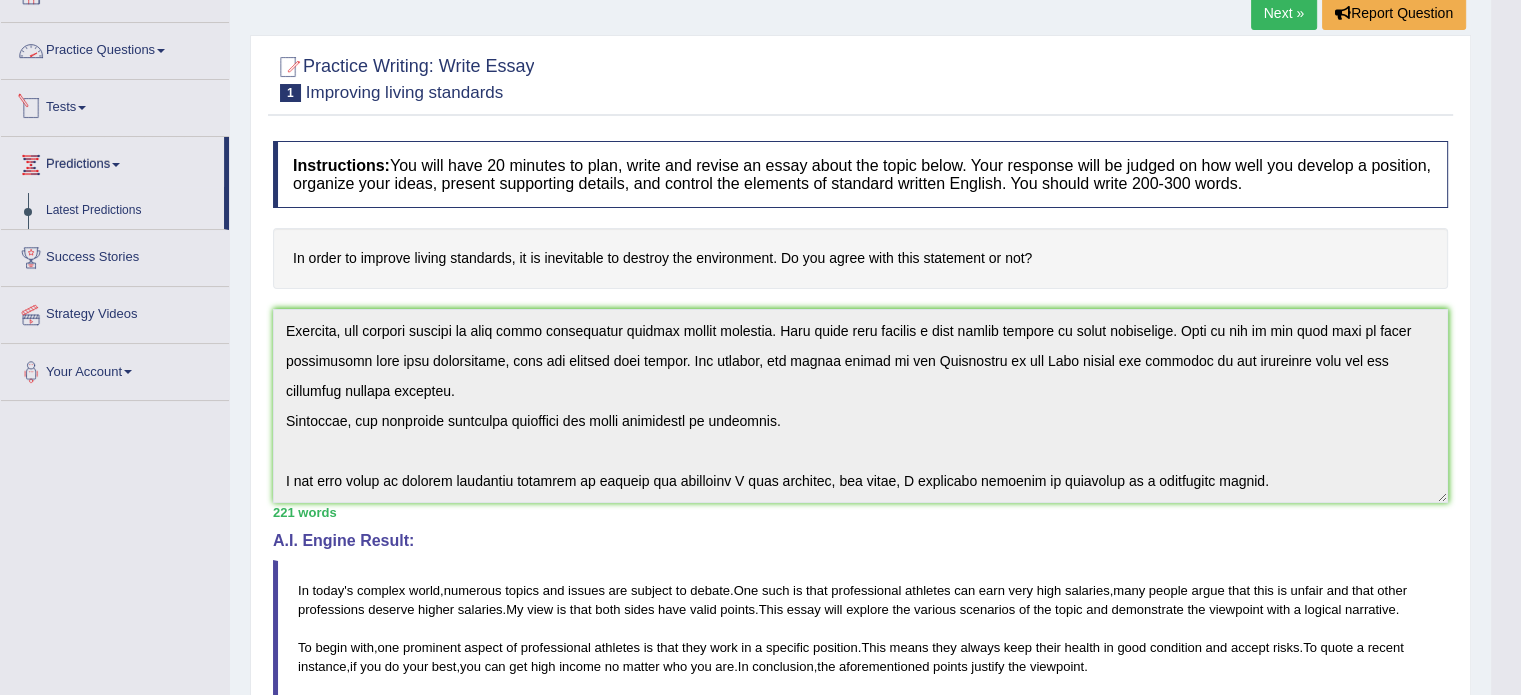 click on "Tests" at bounding box center [115, 105] 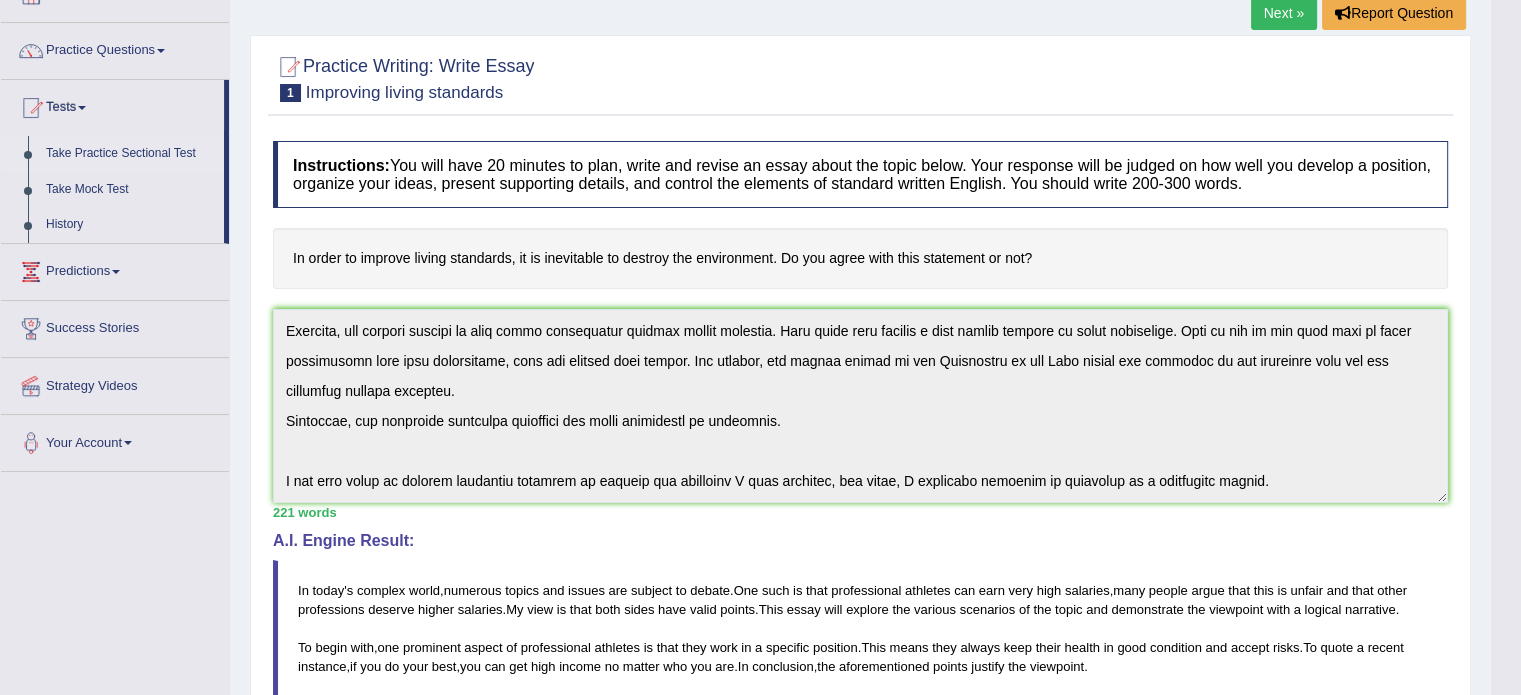 click on "Take Practice Sectional Test" at bounding box center (130, 154) 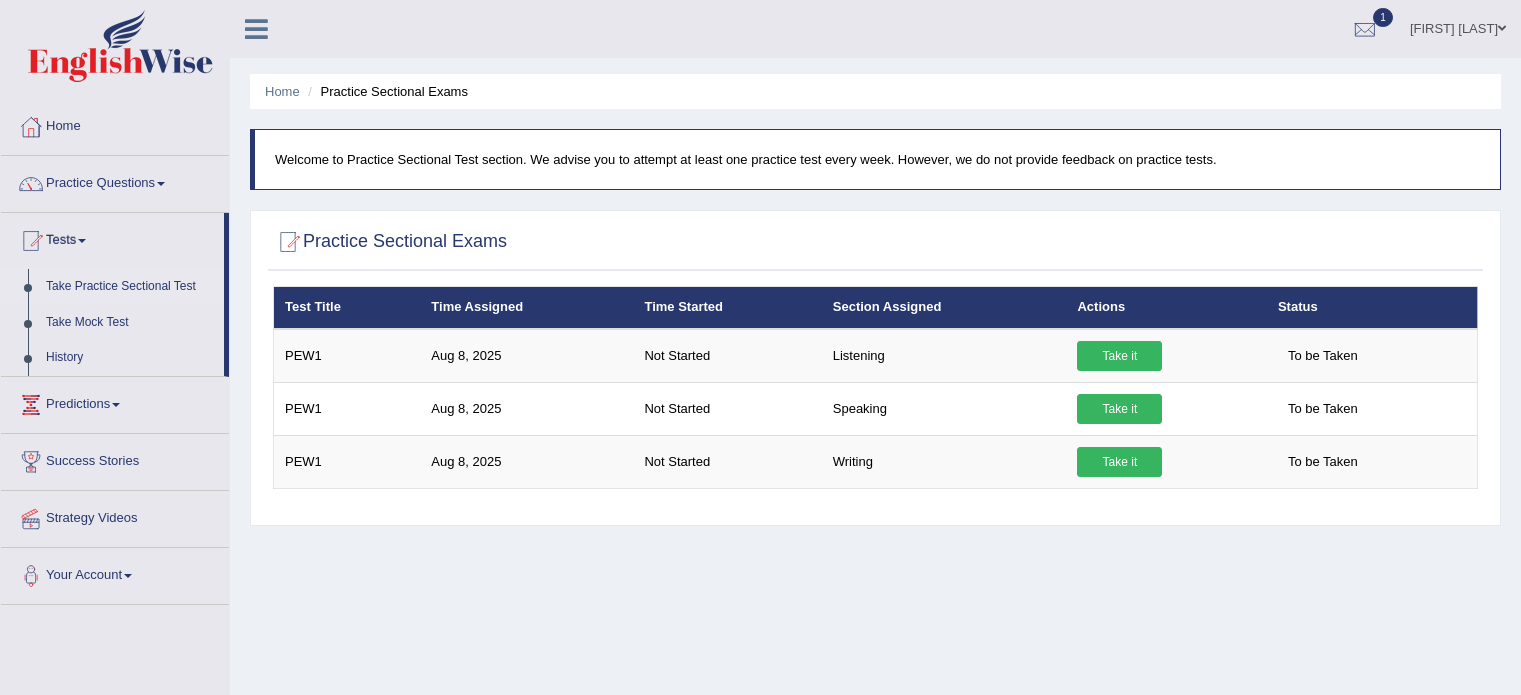 scroll, scrollTop: 0, scrollLeft: 0, axis: both 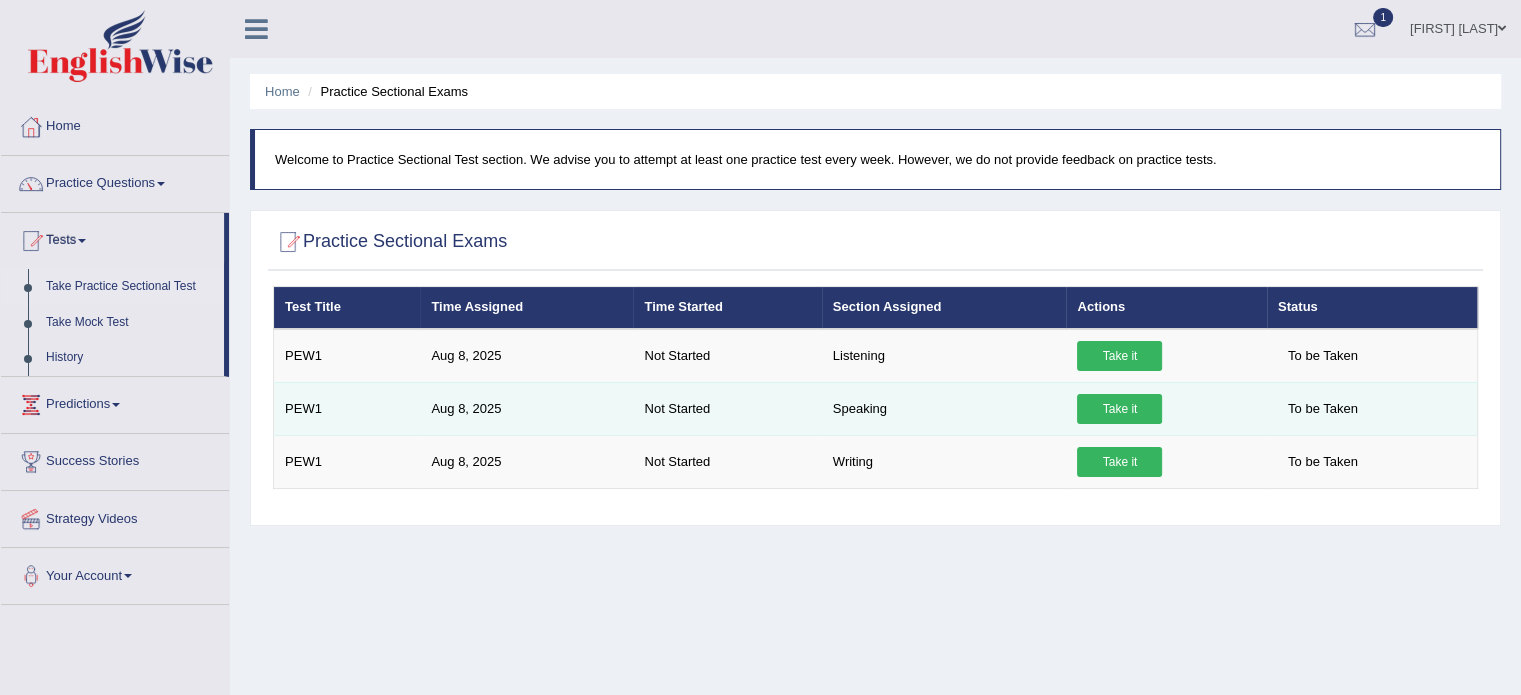 click on "Take it" at bounding box center (1119, 409) 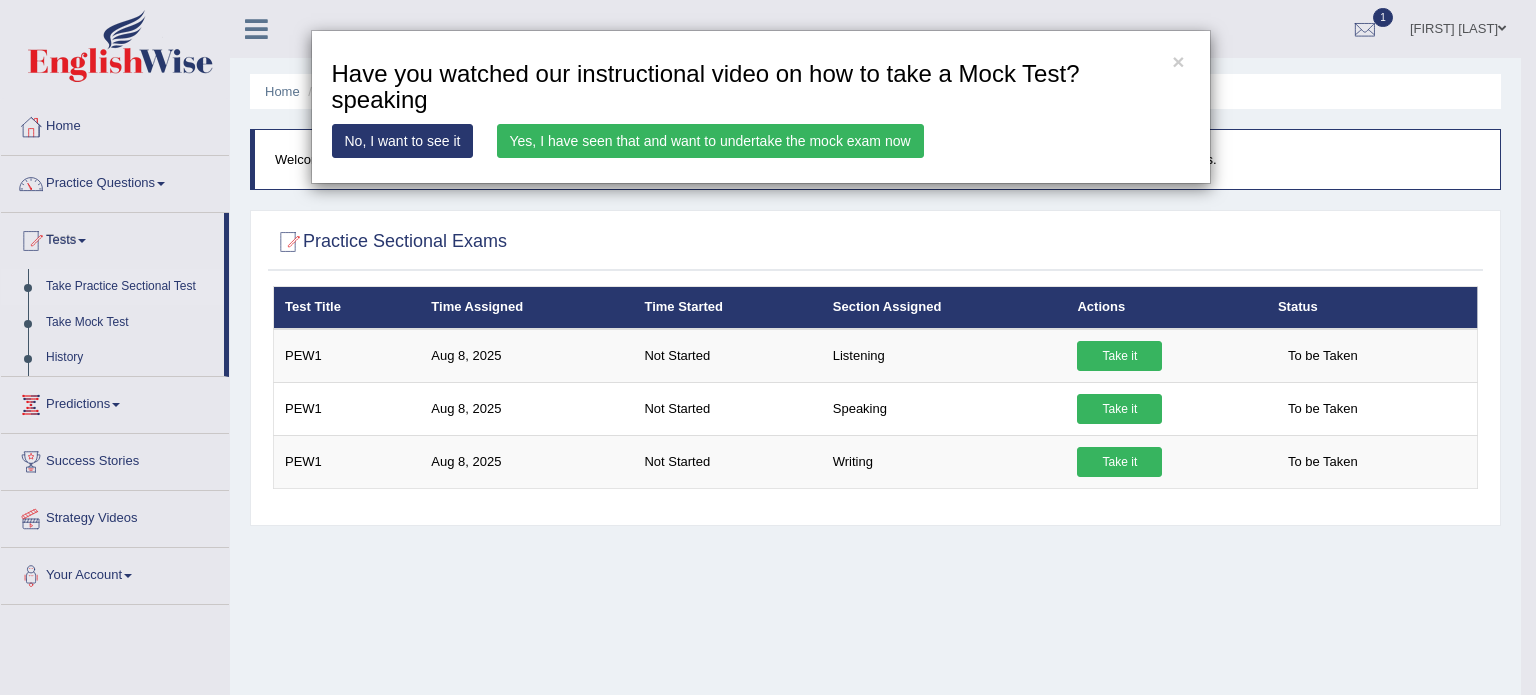 click on "Yes, I have seen that and want to undertake the mock exam now" at bounding box center [710, 141] 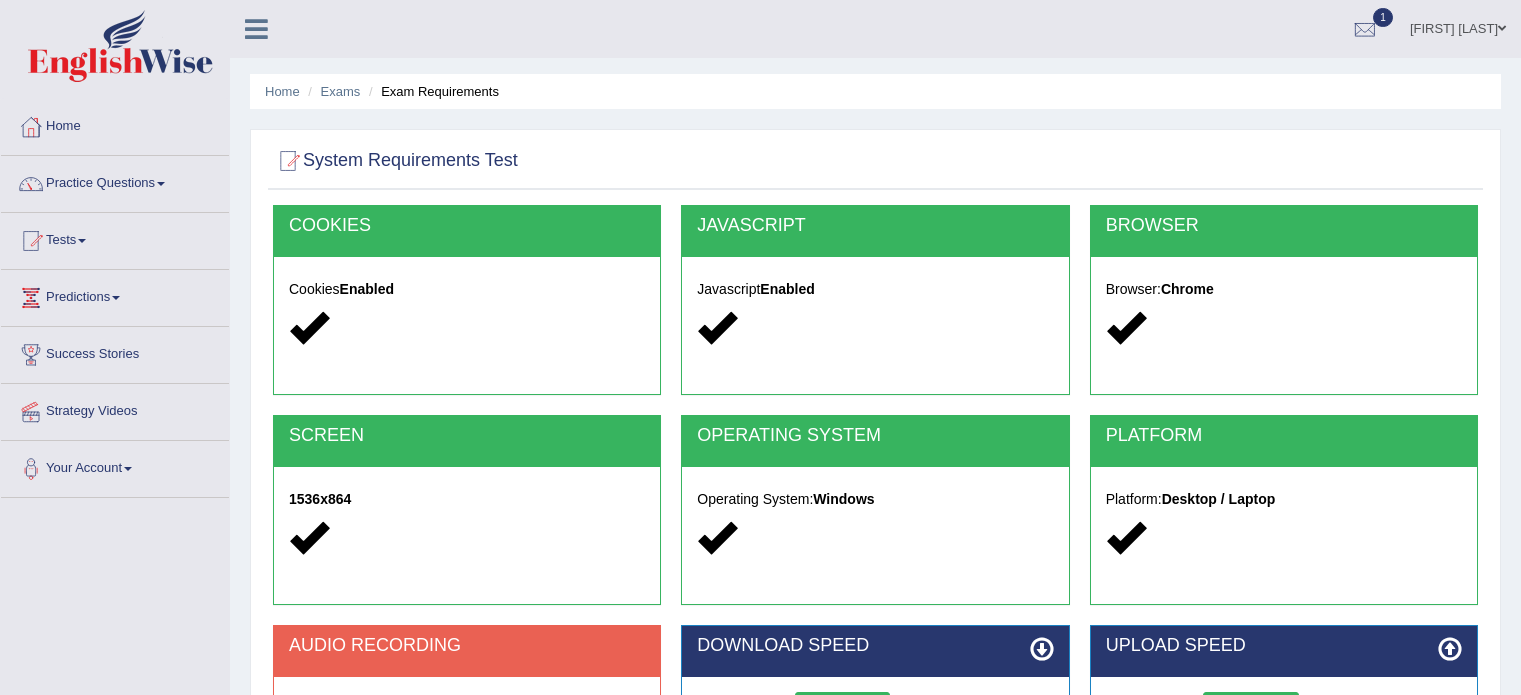 scroll, scrollTop: 0, scrollLeft: 0, axis: both 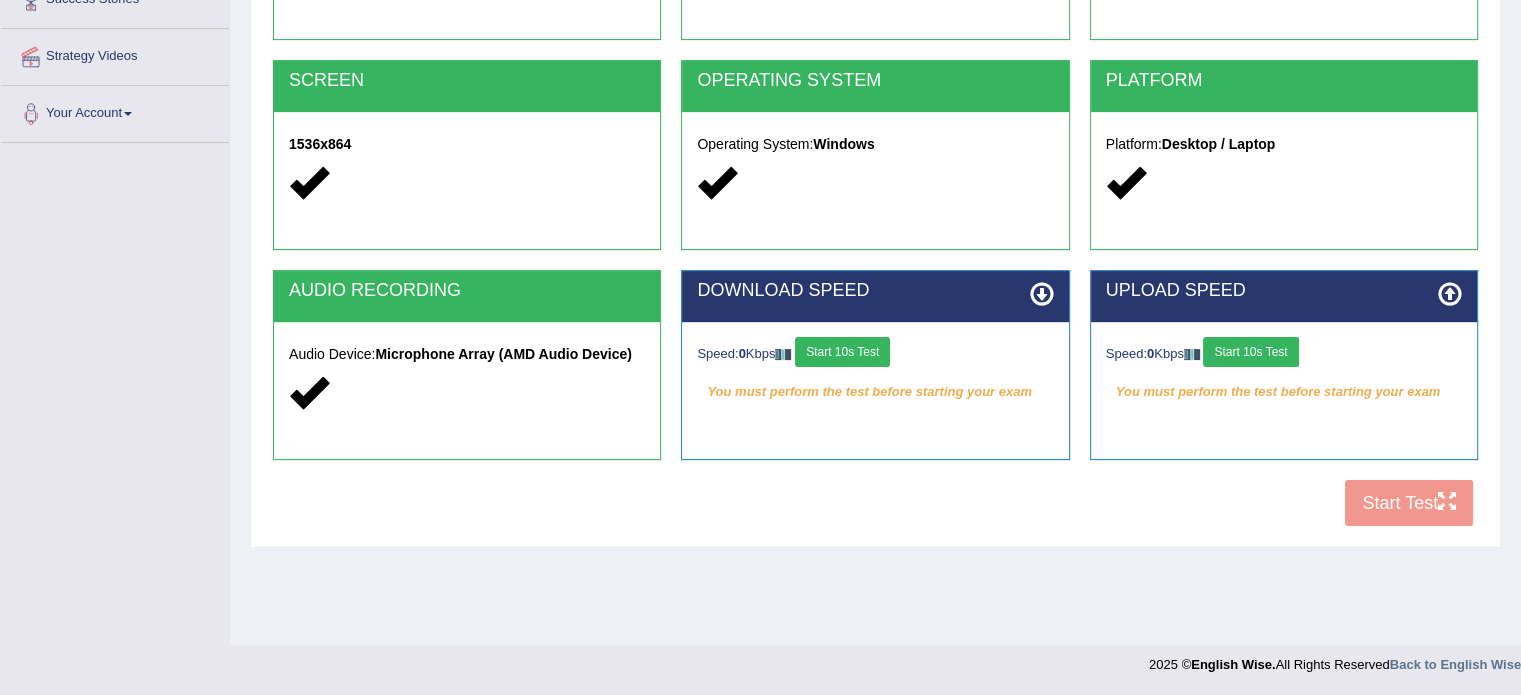 click at bounding box center (1042, 294) 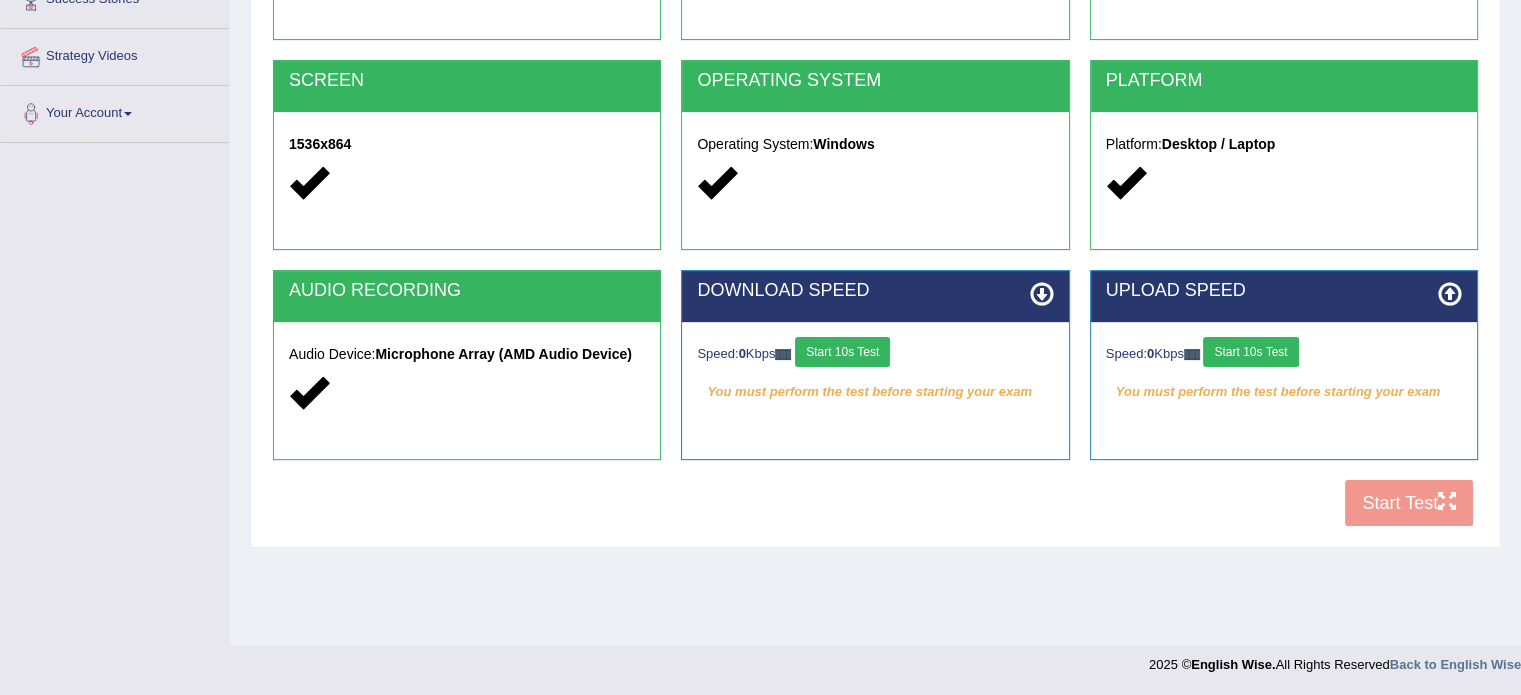click on "UPLOAD SPEED" at bounding box center [1284, 291] 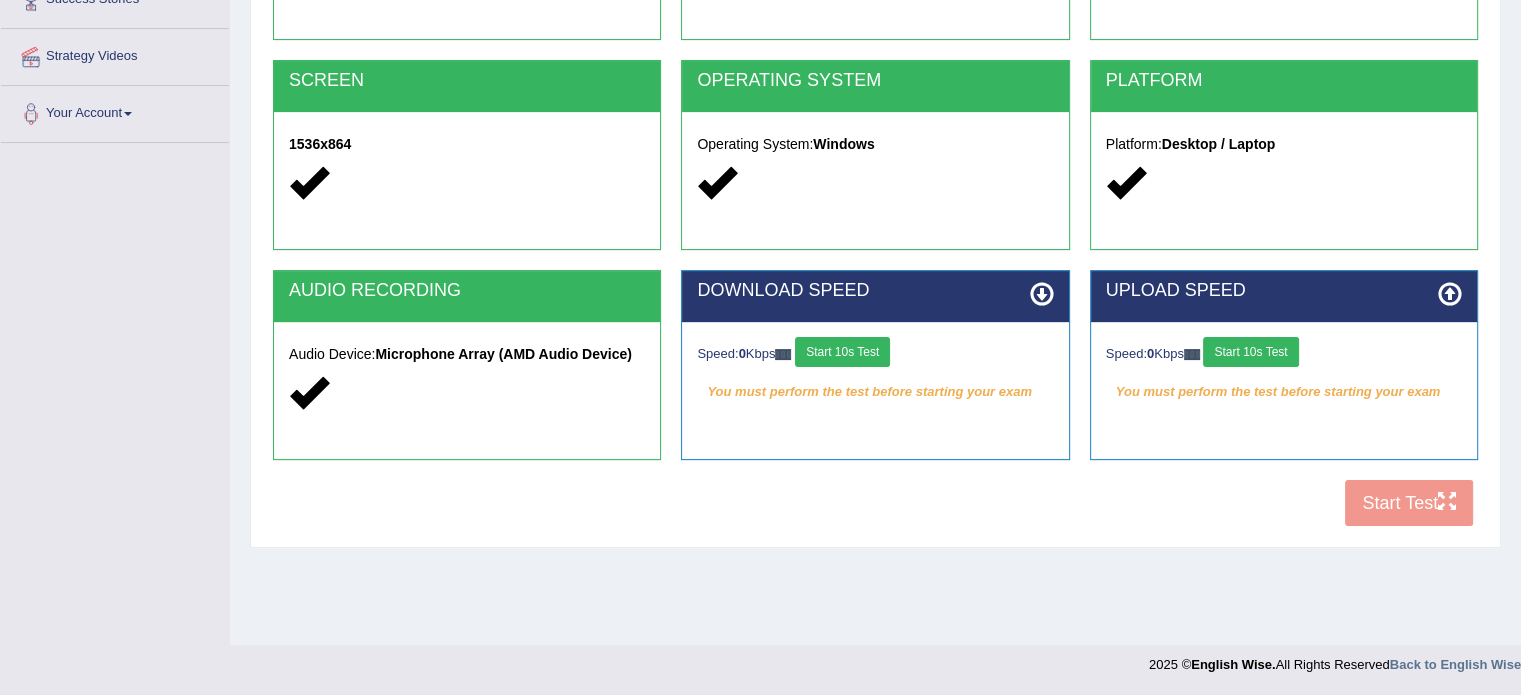 click on "Start 10s Test" at bounding box center [1250, 352] 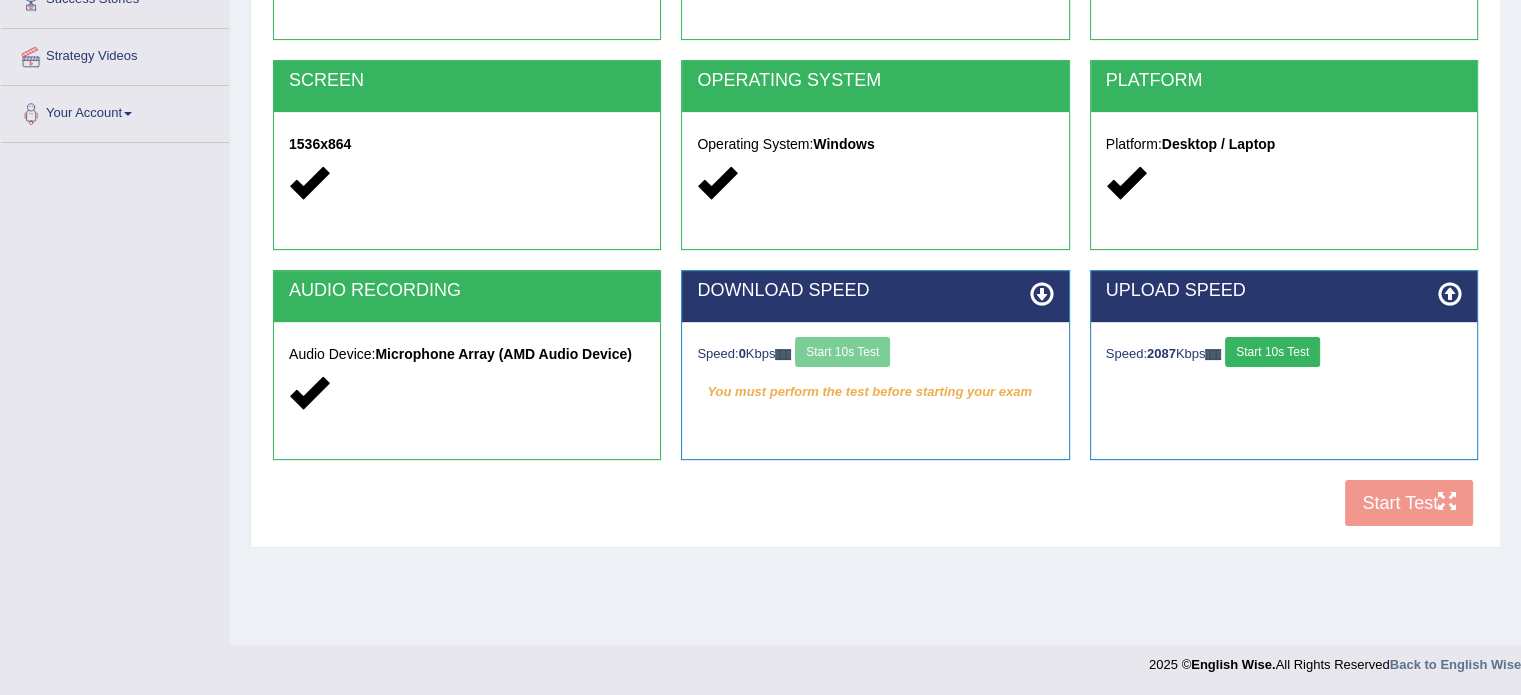 click on "Speed:  0  Kbps    Start 10s Test" at bounding box center [875, 354] 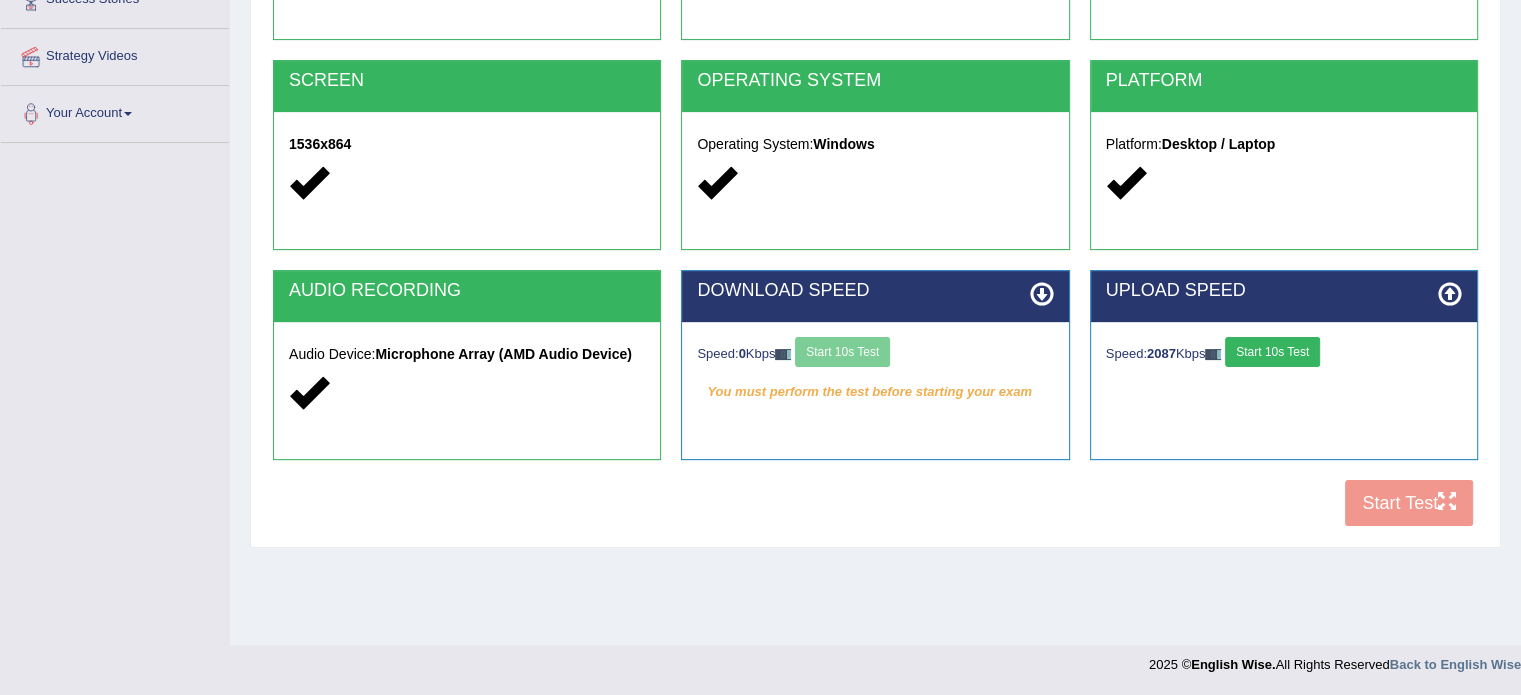 click on "COOKIES
Cookies  Enabled
JAVASCRIPT
Javascript  Enabled
BROWSER
Browser:  Chrome
SCREEN
1536x864
OPERATING SYSTEM
Operating System:  Windows
PLATFORM
Platform:  Desktop / Laptop
AUDIO RECORDING
Audio Device:  Microphone Array (AMD Audio Device)
DOWNLOAD SPEED
Speed:  0  Kbps    Start 10s Test
You must perform the test before starting your exam
Select Audio Quality
UPLOAD SPEED
Speed:  2087  Kbps    Start 10s Test
Start Test" at bounding box center (875, 193) 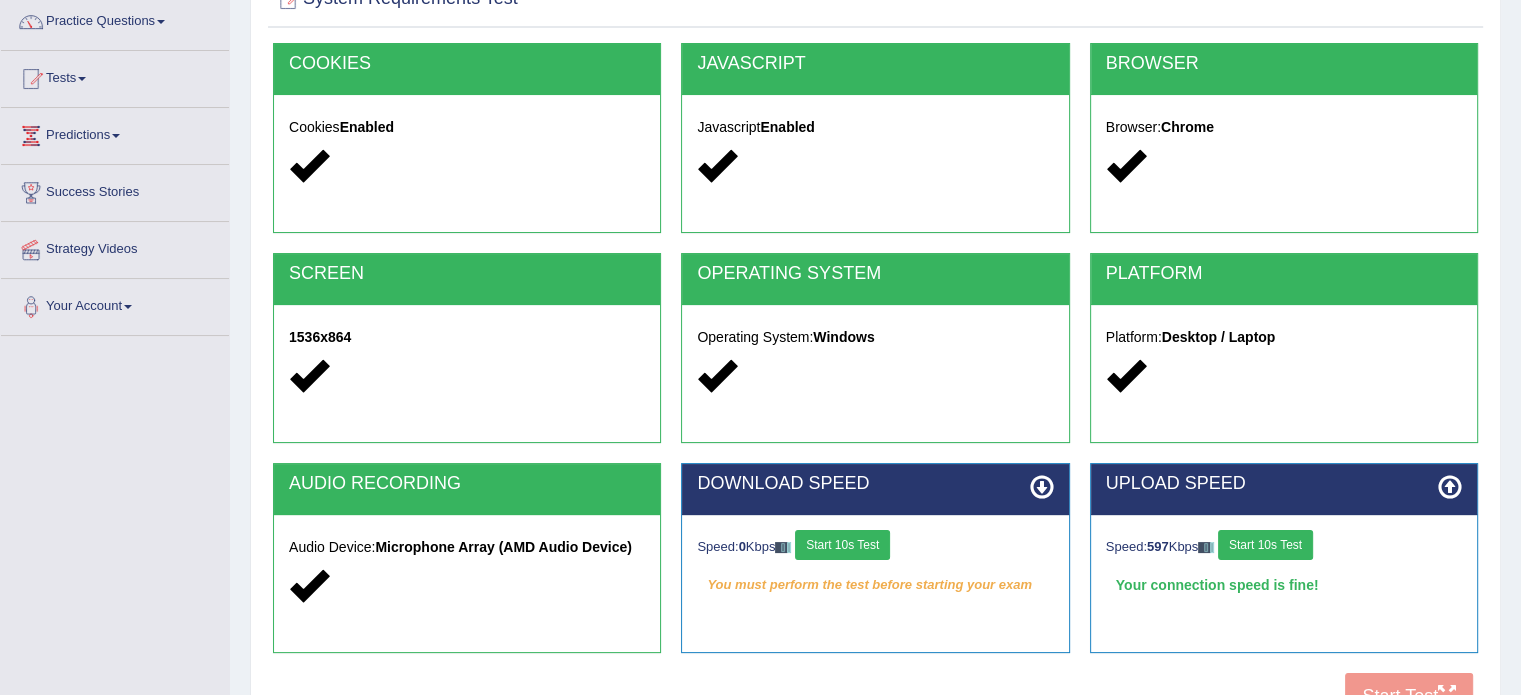 scroll, scrollTop: 115, scrollLeft: 0, axis: vertical 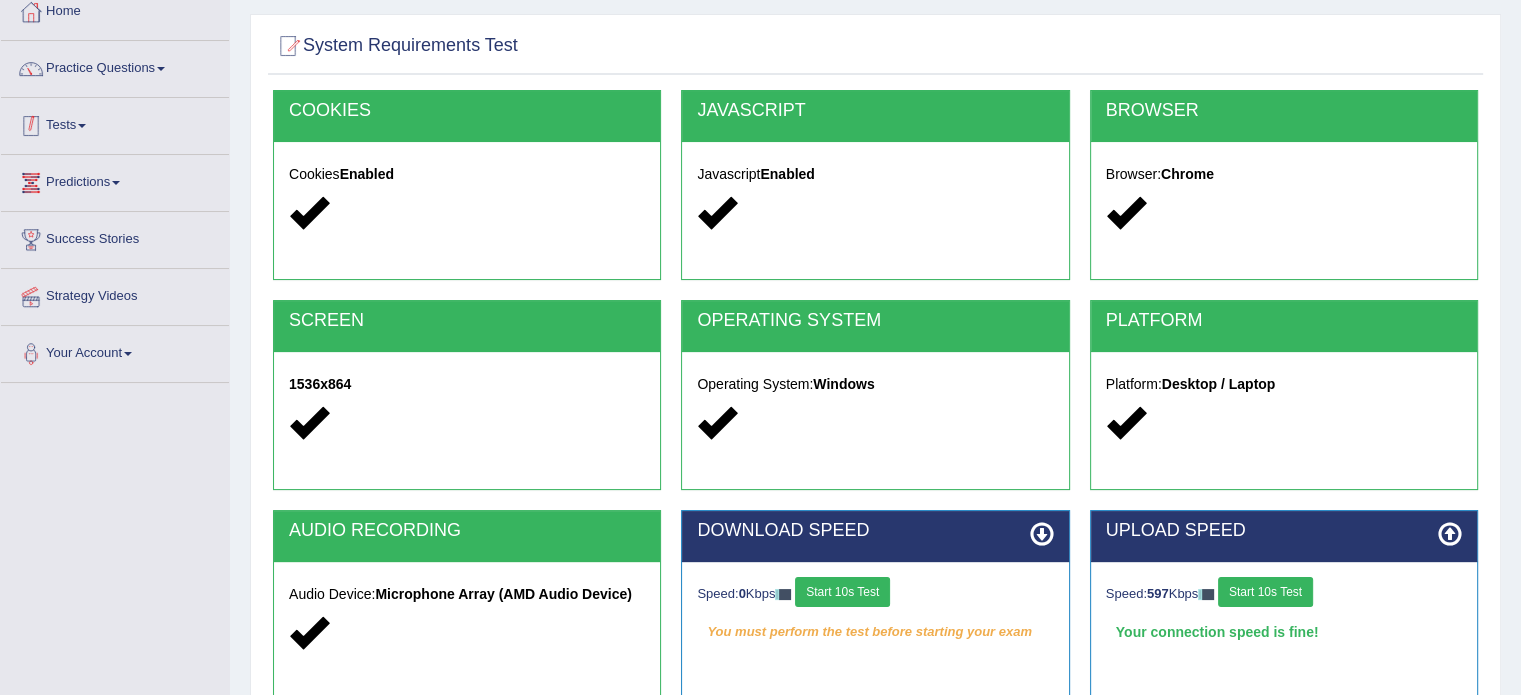 click on "Tests" at bounding box center [115, 123] 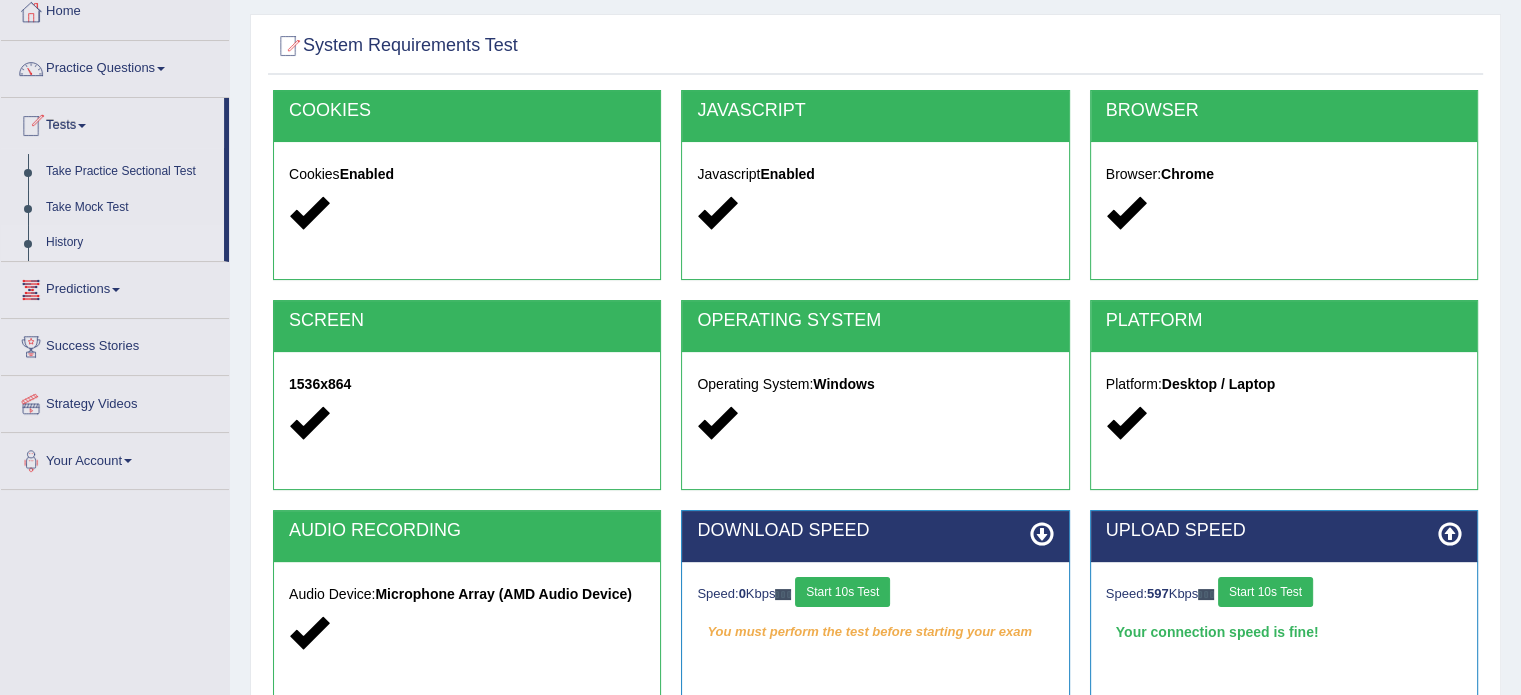 click on "History" at bounding box center [130, 243] 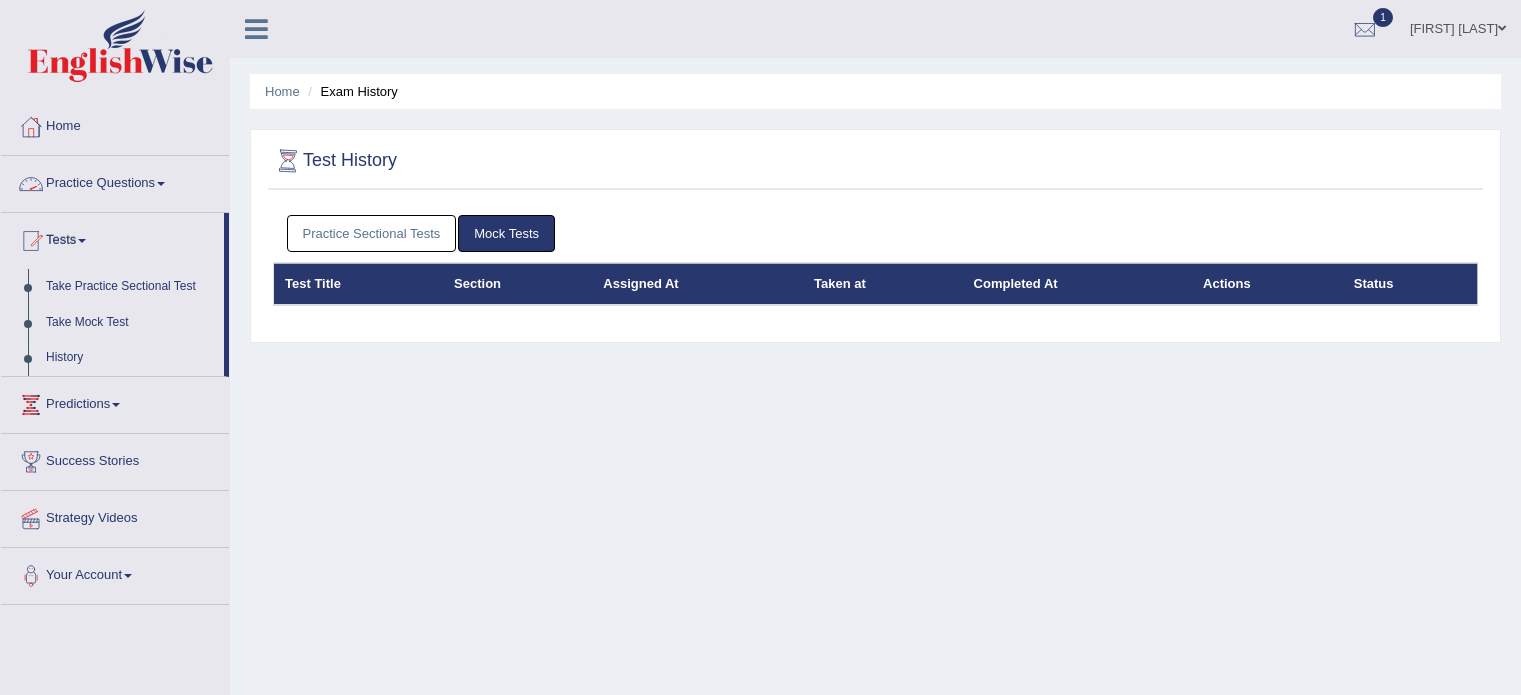 scroll, scrollTop: 0, scrollLeft: 0, axis: both 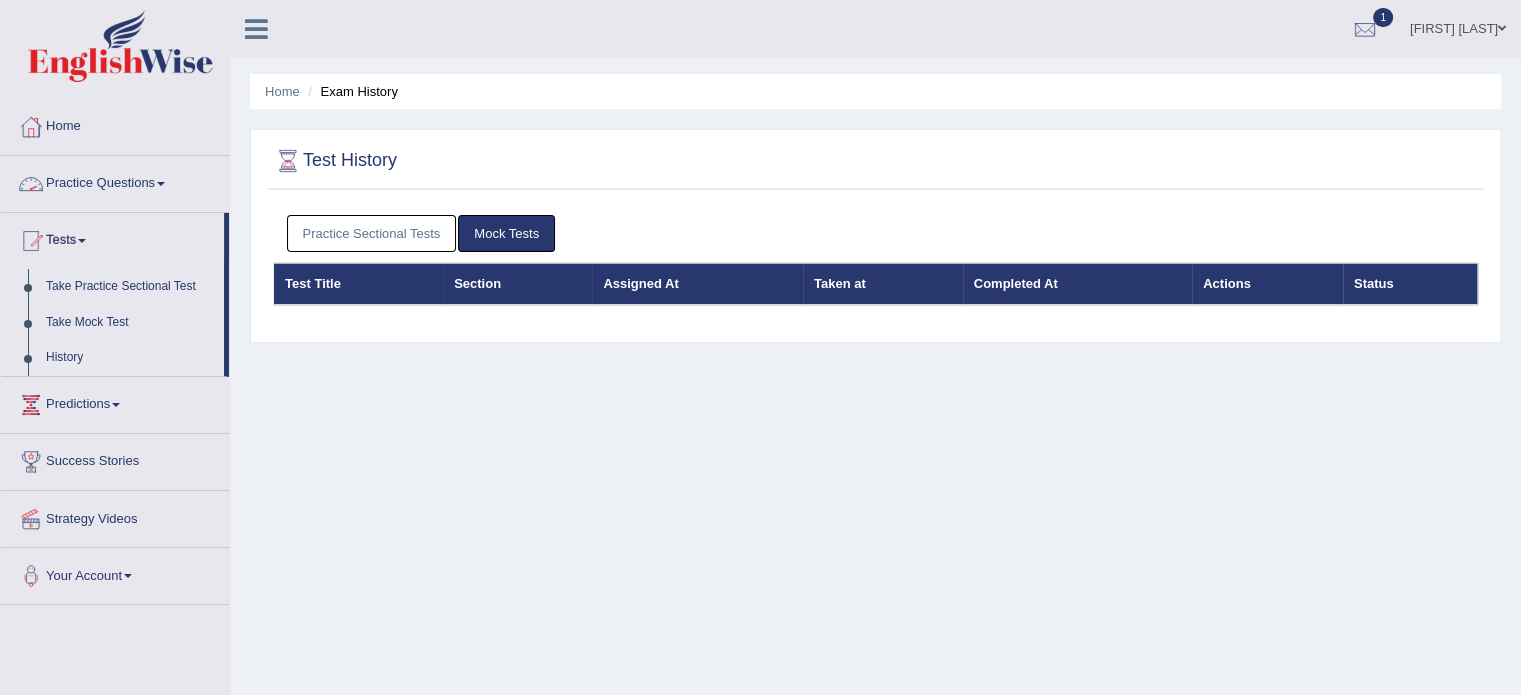 click on "Practice Sectional Tests
Mock Tests" at bounding box center [875, 234] 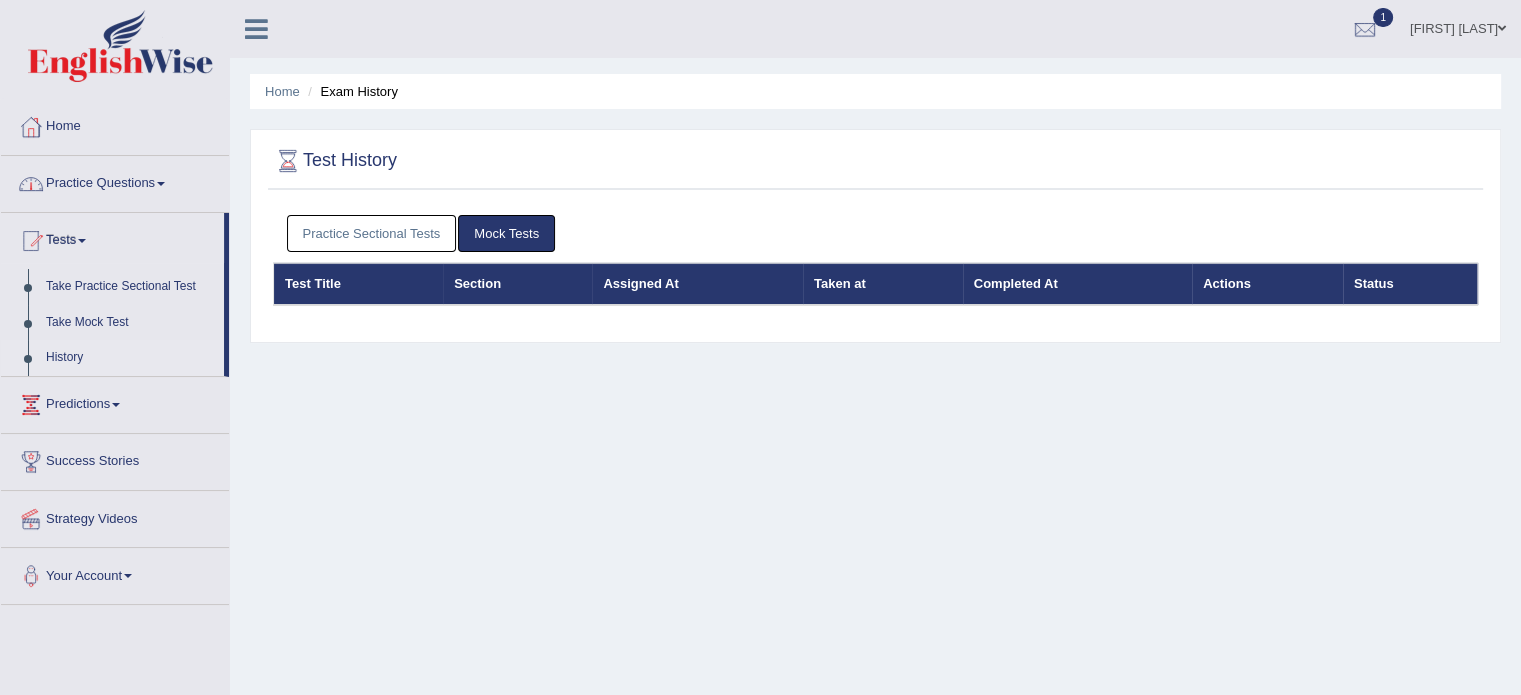 click on "Practice Sectional Tests" at bounding box center (372, 233) 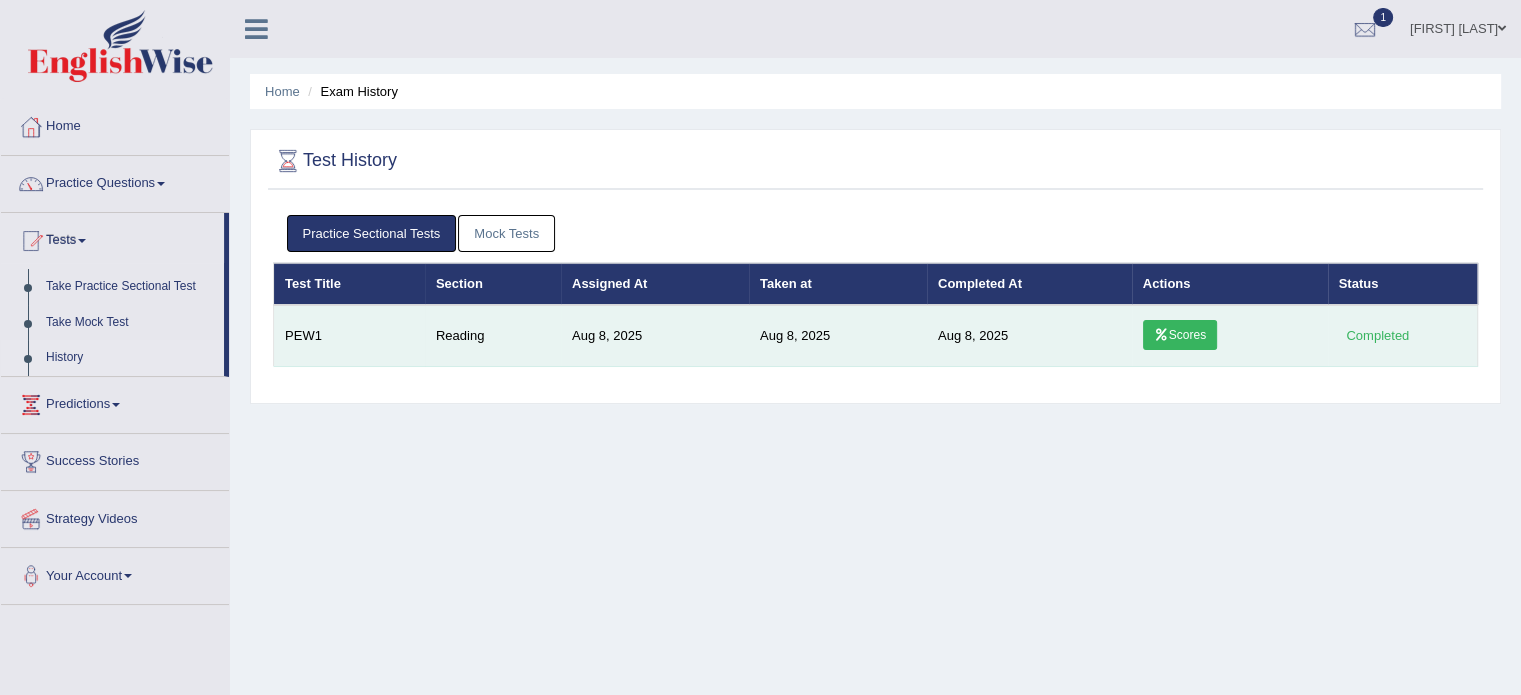 click on "Scores" at bounding box center (1180, 335) 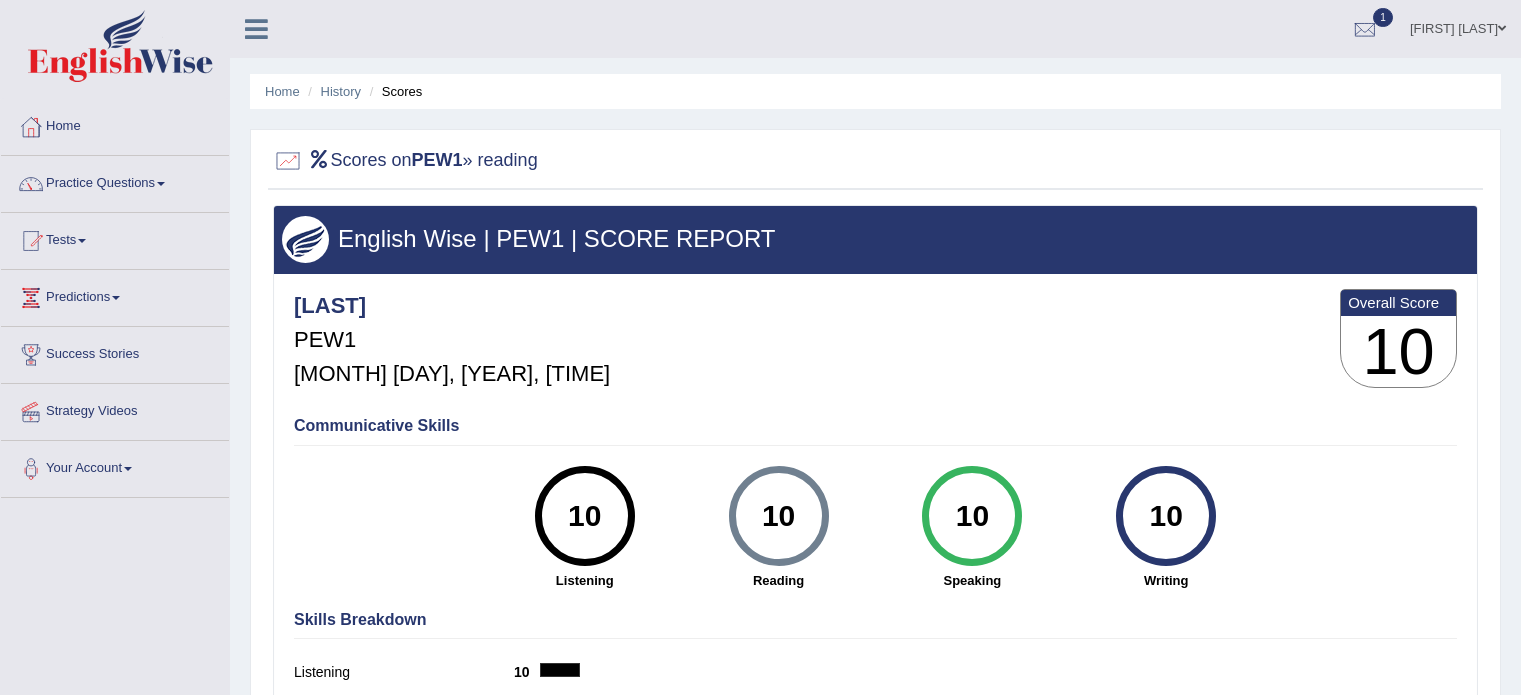 scroll, scrollTop: 0, scrollLeft: 0, axis: both 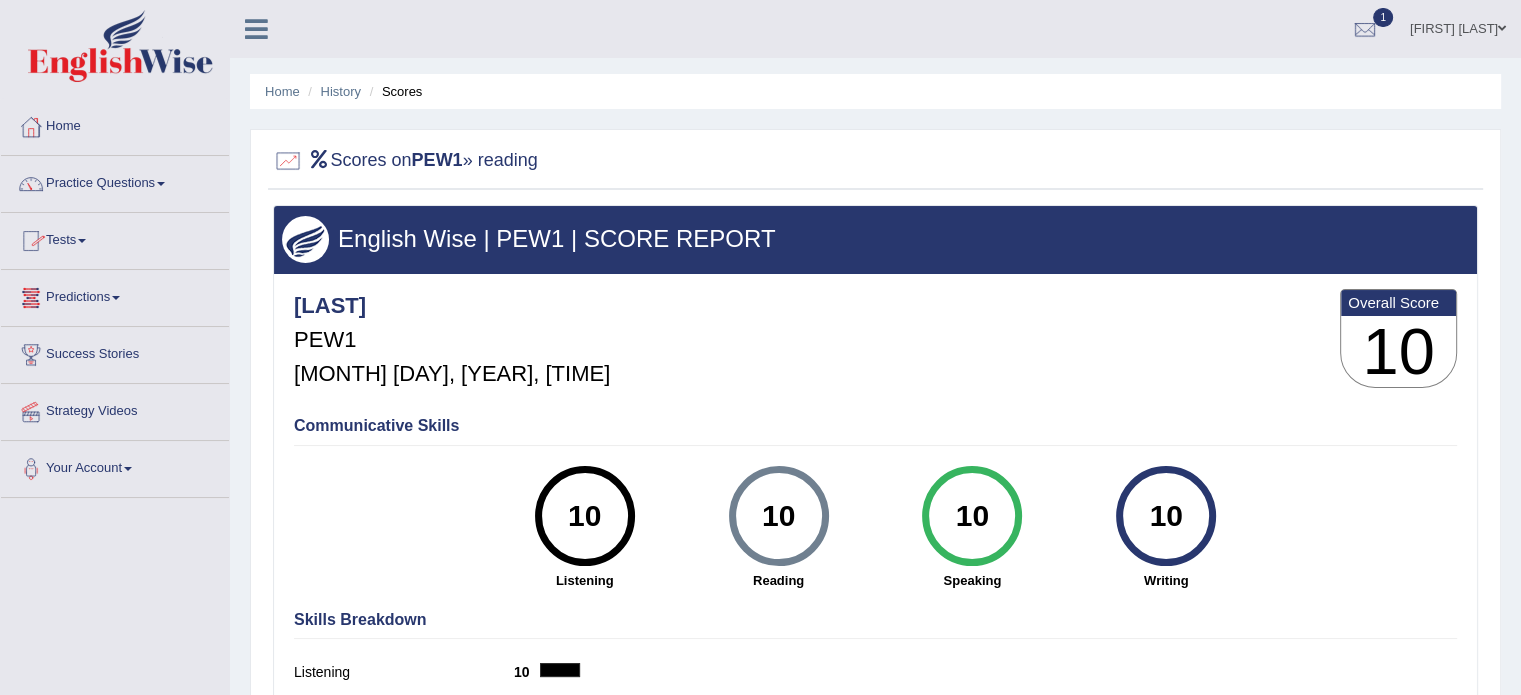 click on "Predictions" at bounding box center [115, 295] 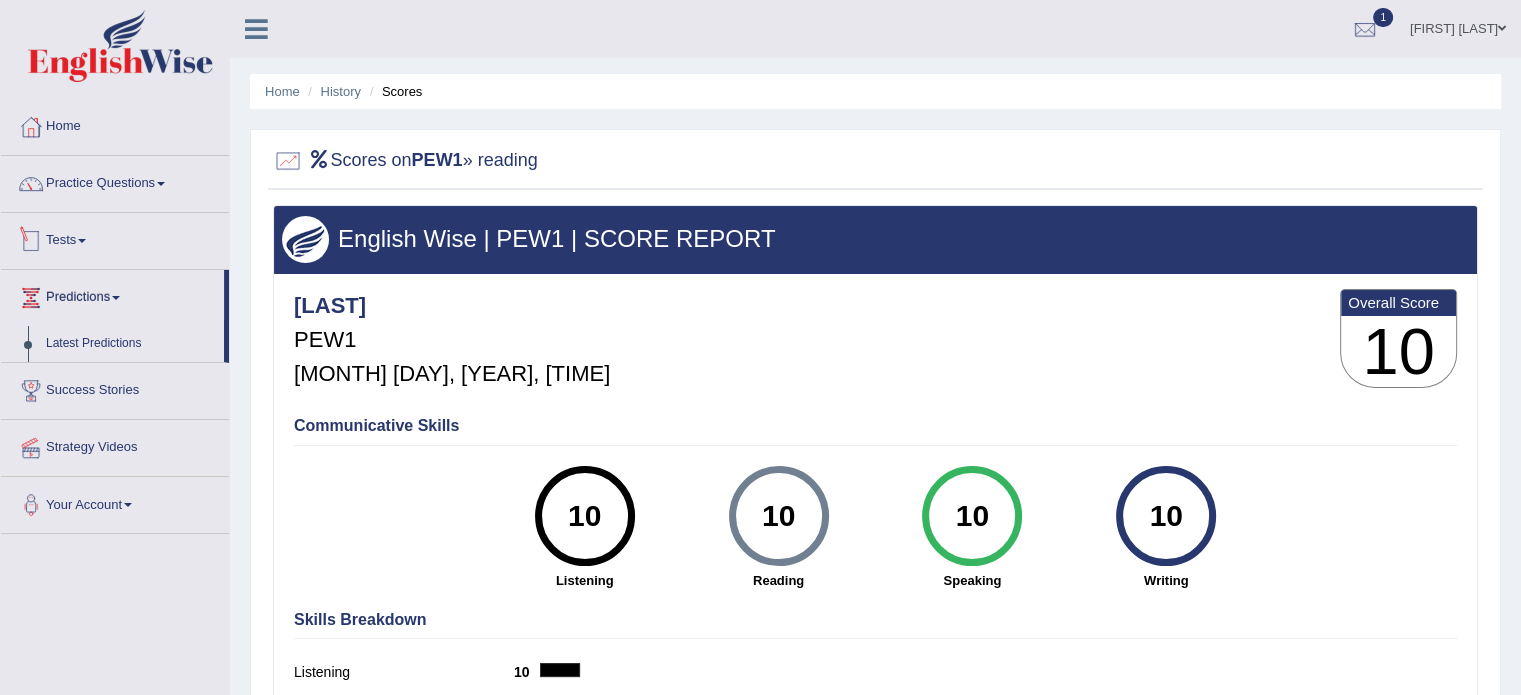 click on "Tests" at bounding box center [115, 238] 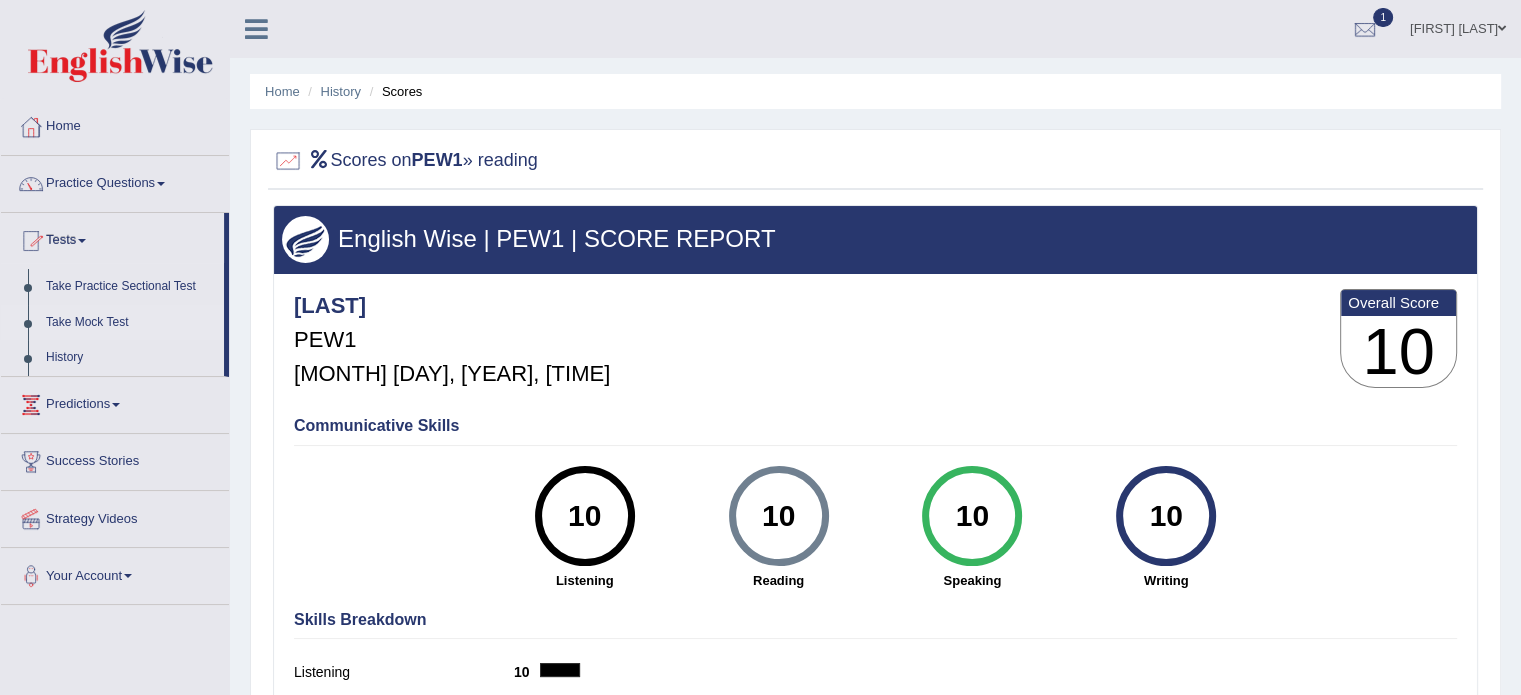 click on "Take Mock Test" at bounding box center (130, 323) 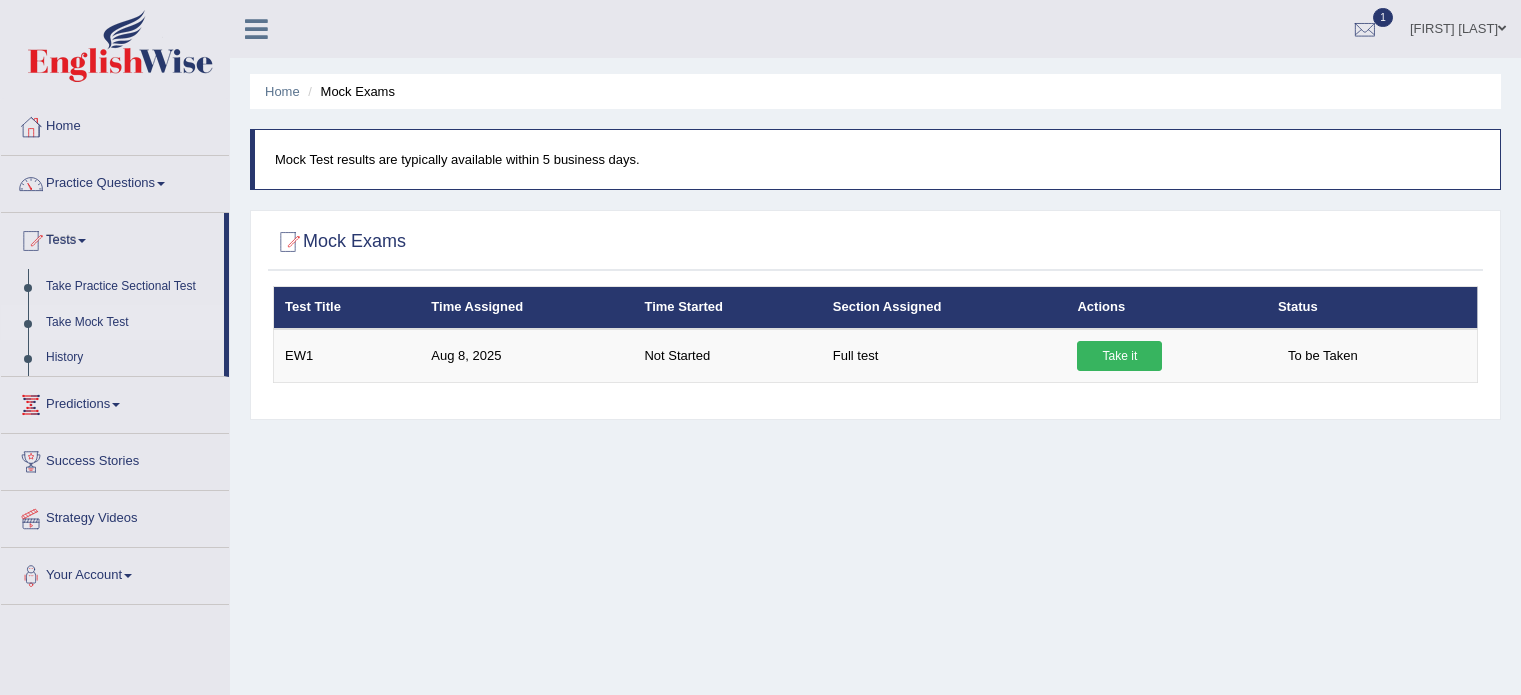 scroll, scrollTop: 0, scrollLeft: 0, axis: both 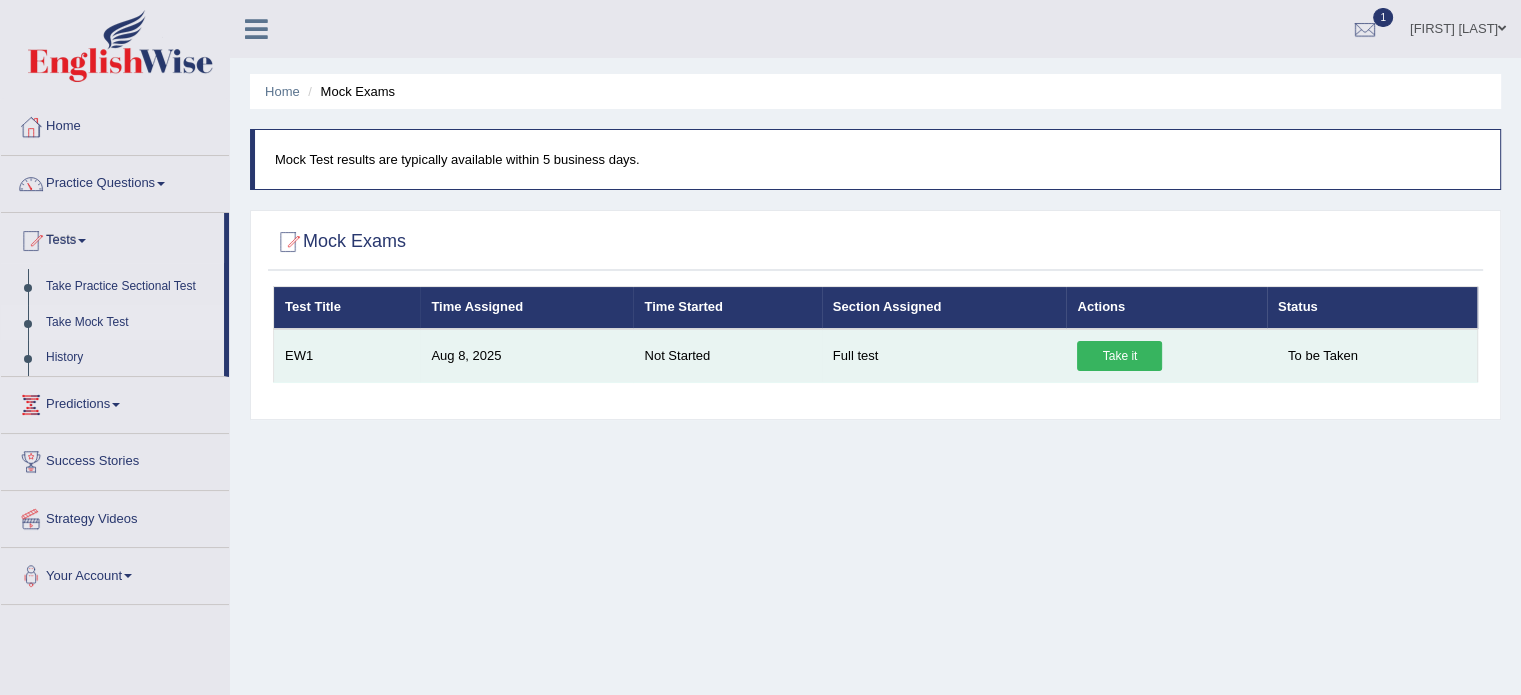 click on "Take it" at bounding box center [1119, 356] 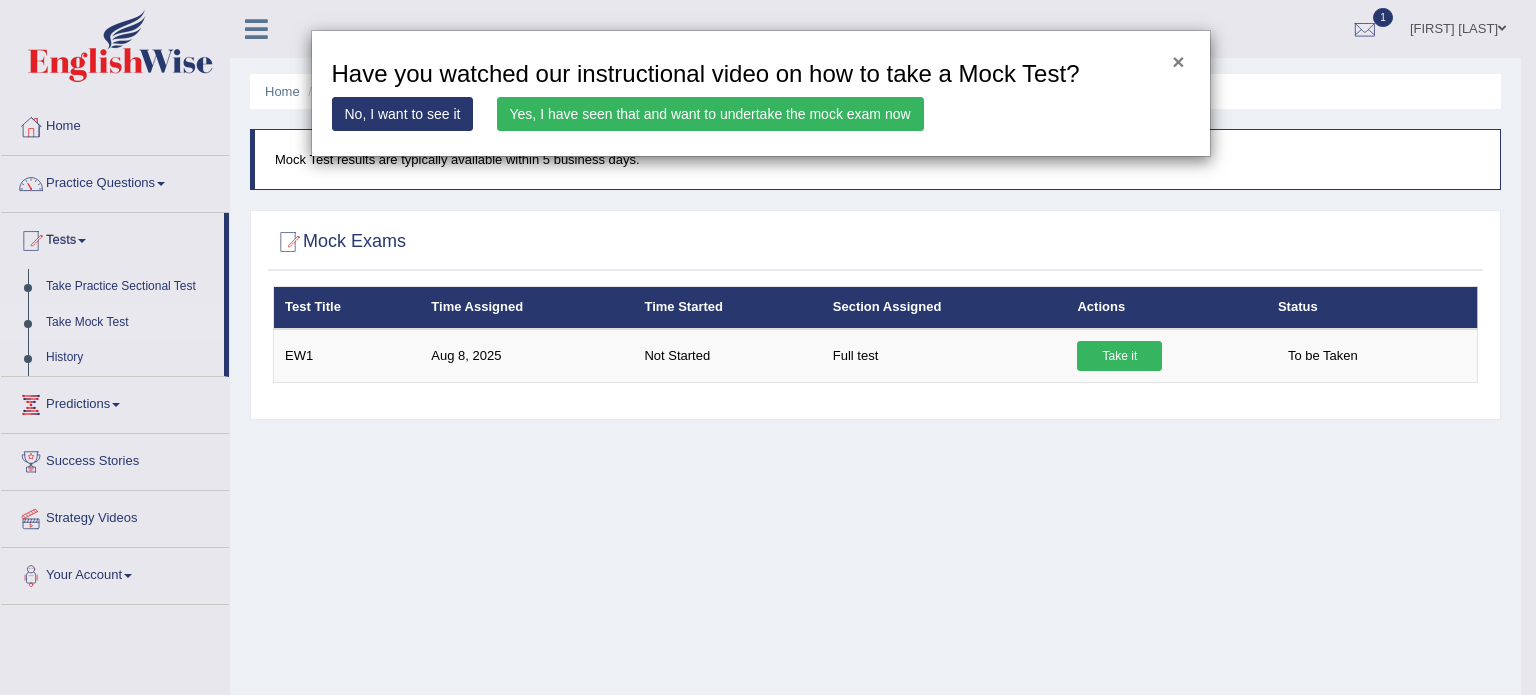 click on "×" at bounding box center (1178, 61) 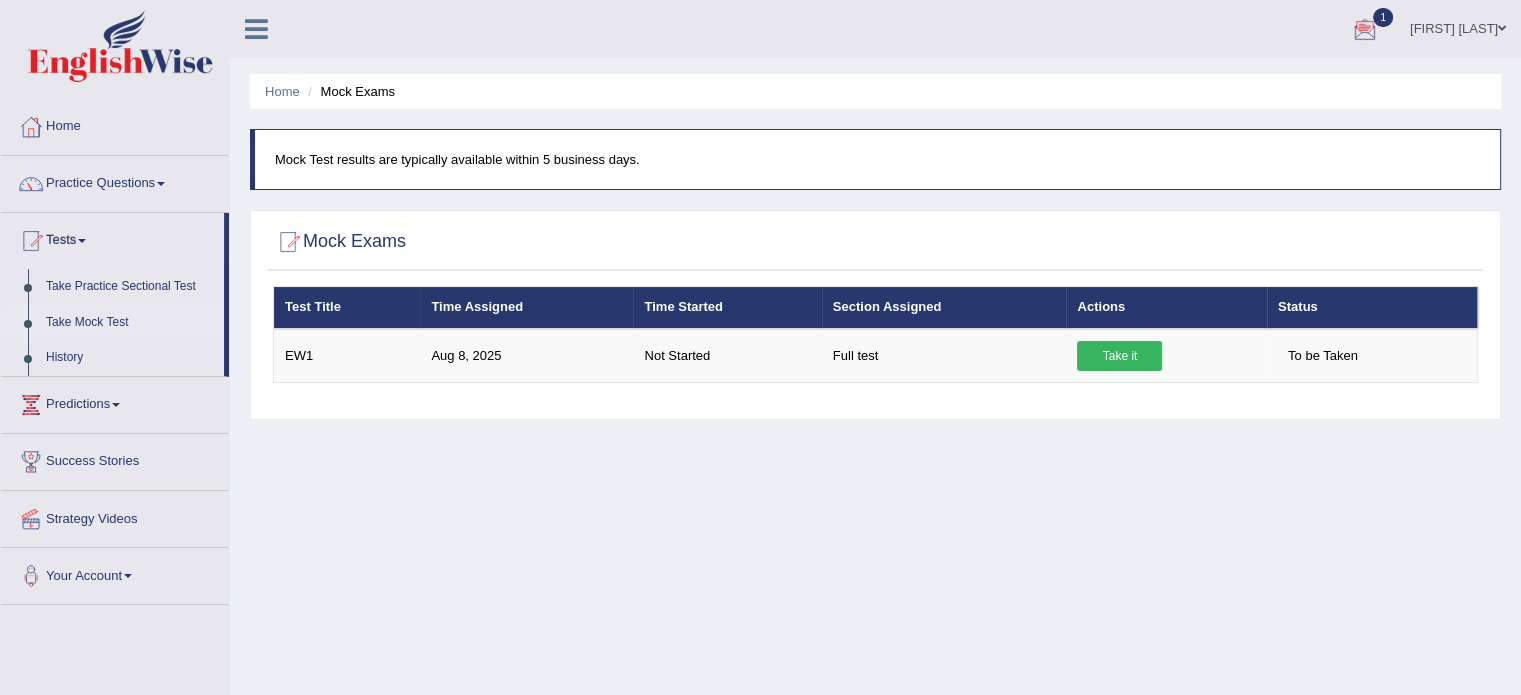 click at bounding box center (1365, 30) 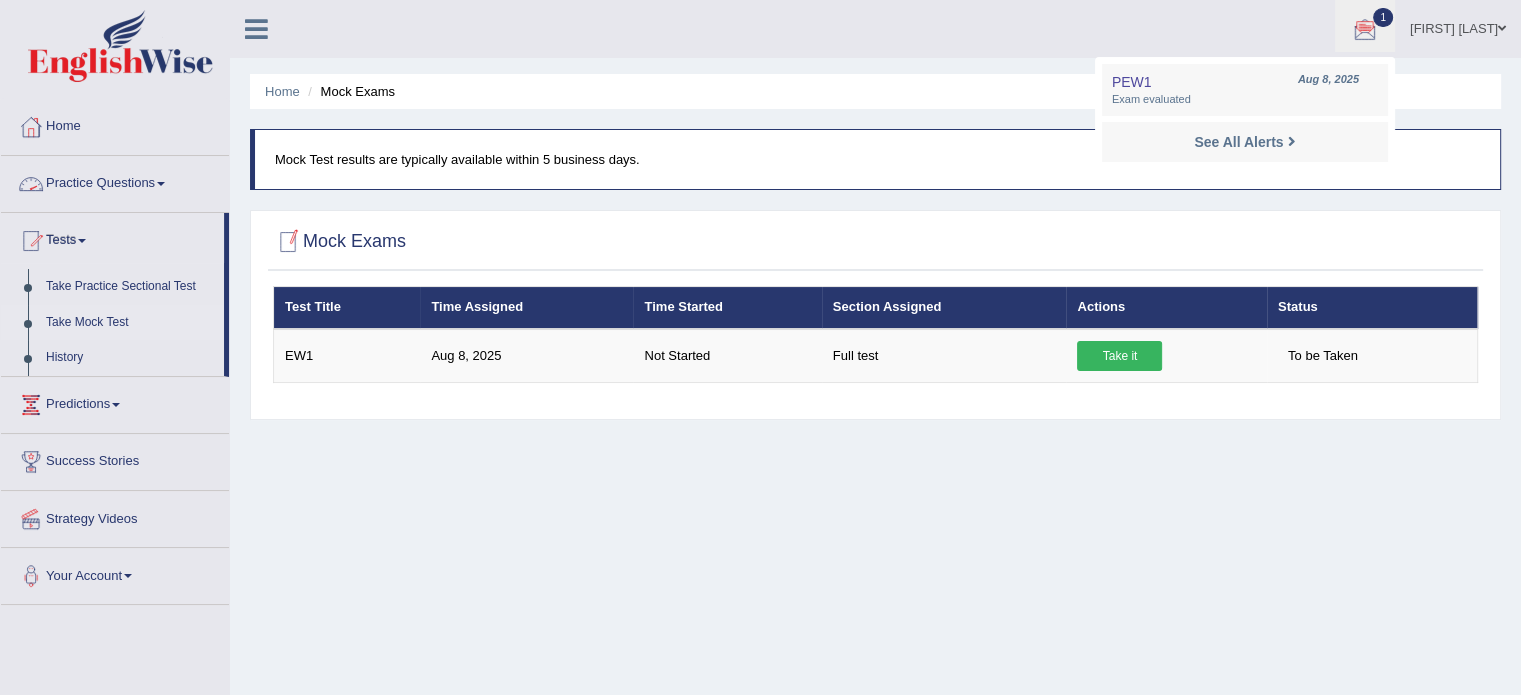 click on "Practice Questions" at bounding box center (115, 181) 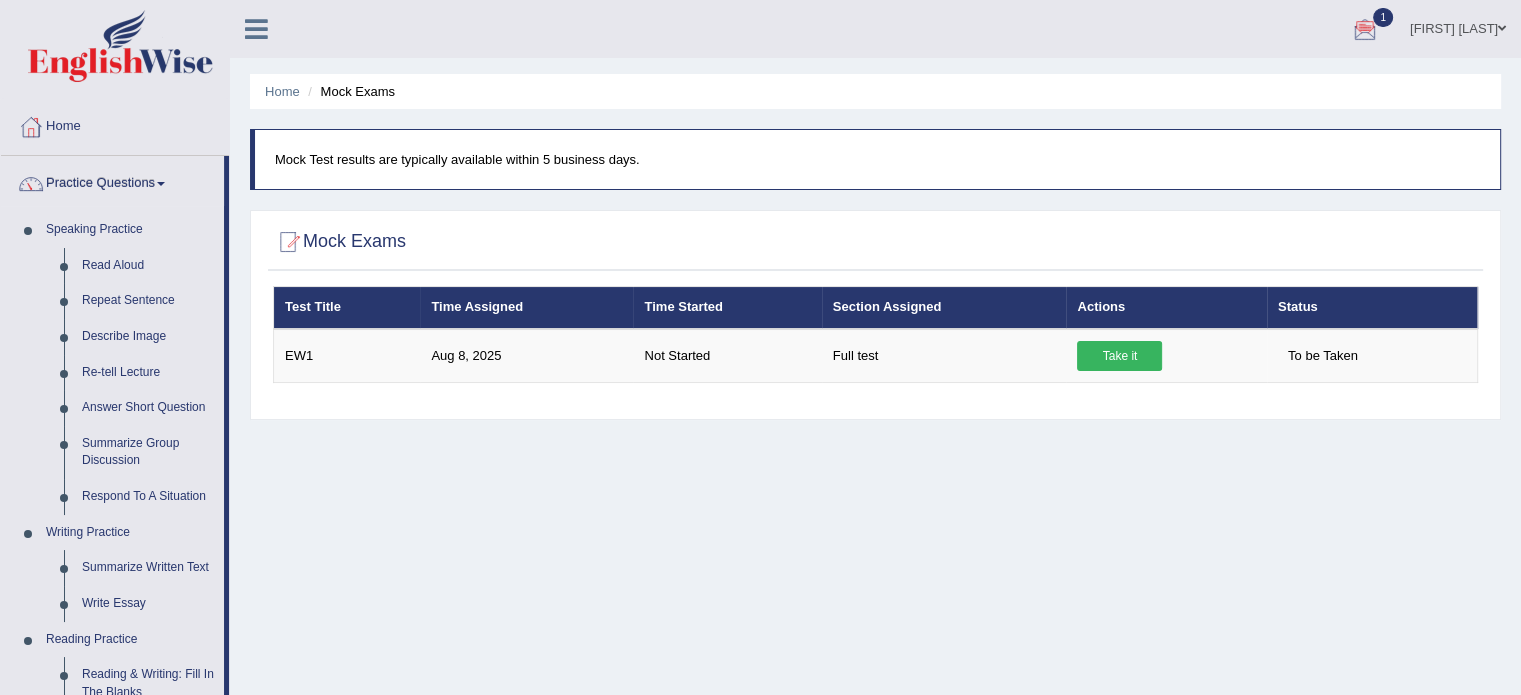 click on "Home
Mock Exams
Mock Test results are typically available within 5 business days.
Mock Exams
×
Have you watched our instructional video on how to take a Mock Test?
No, I want to see it
Yes, I have seen that and want to undertake the mock exam now
×" at bounding box center [875, 500] 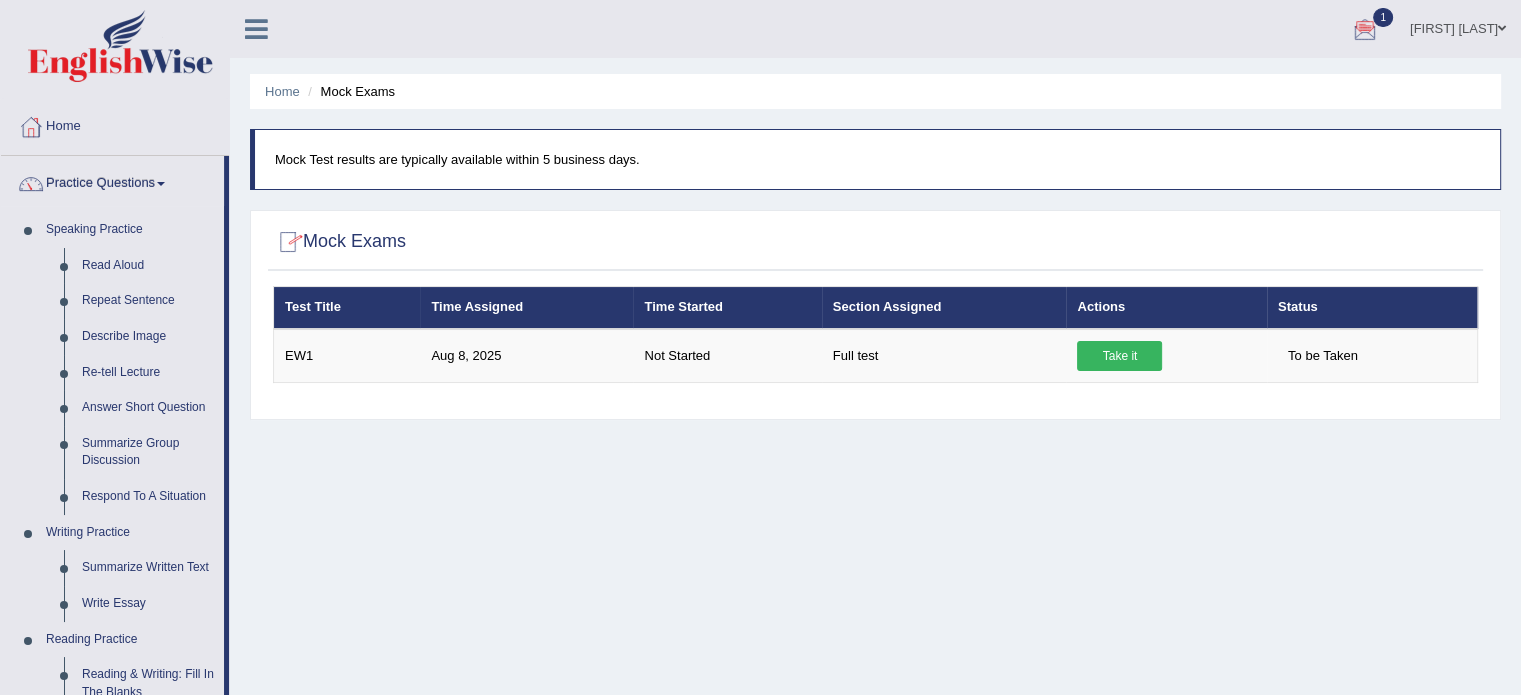 click on "Mock Exams" at bounding box center (349, 91) 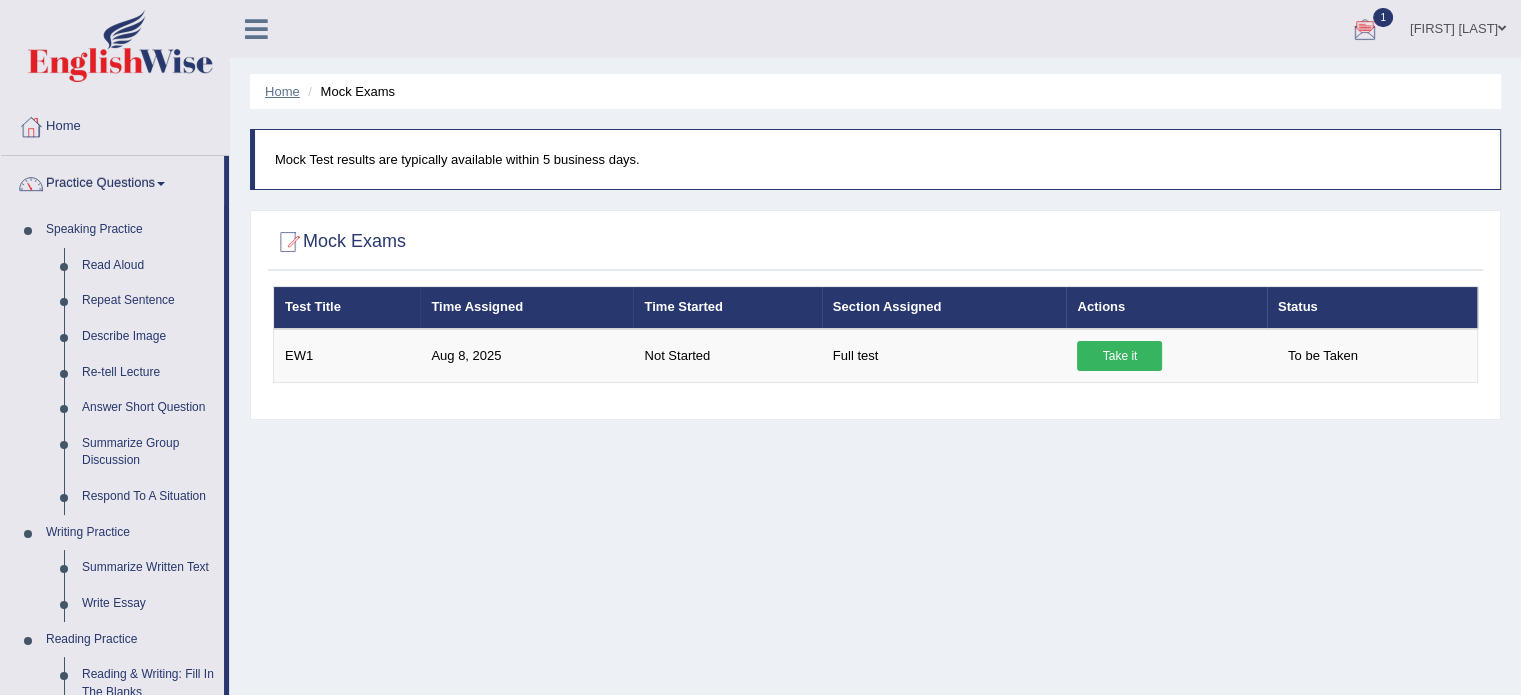 click on "Home" at bounding box center (282, 91) 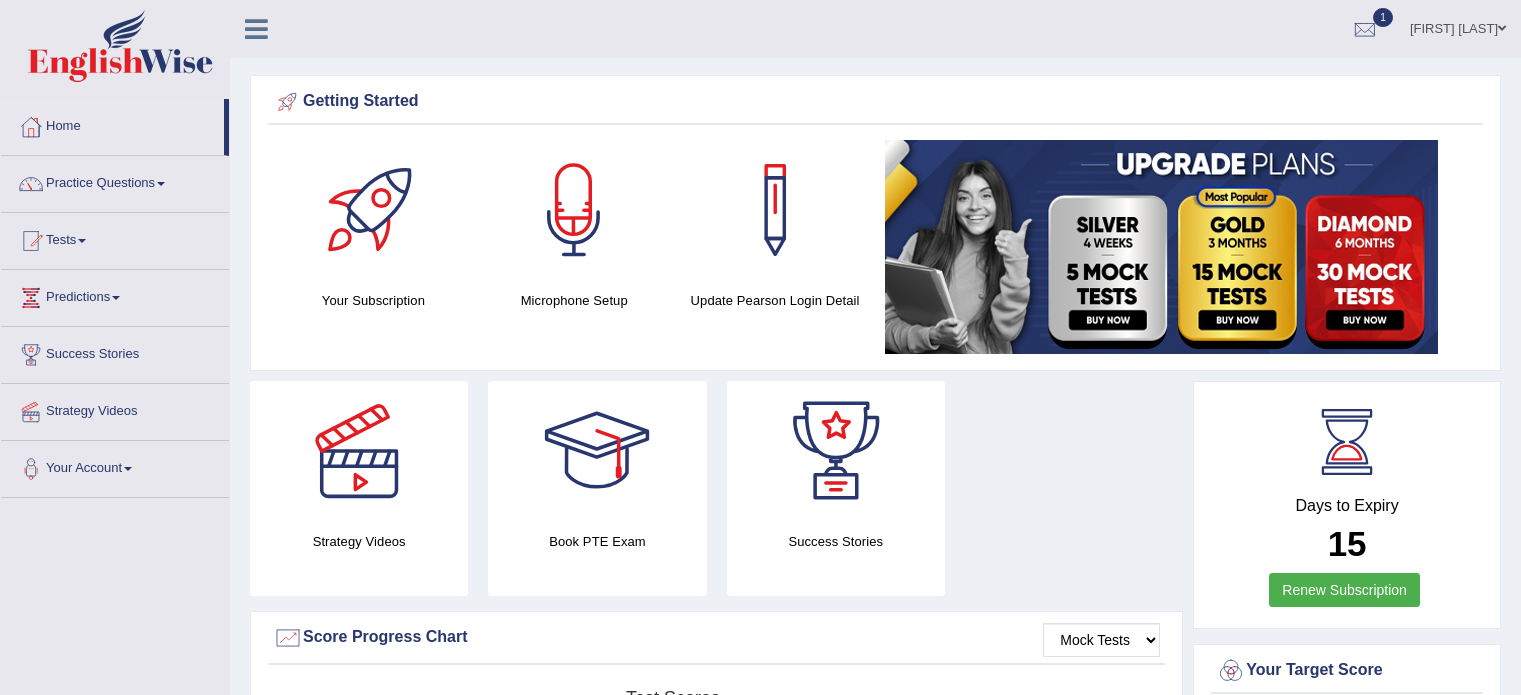 scroll, scrollTop: 0, scrollLeft: 0, axis: both 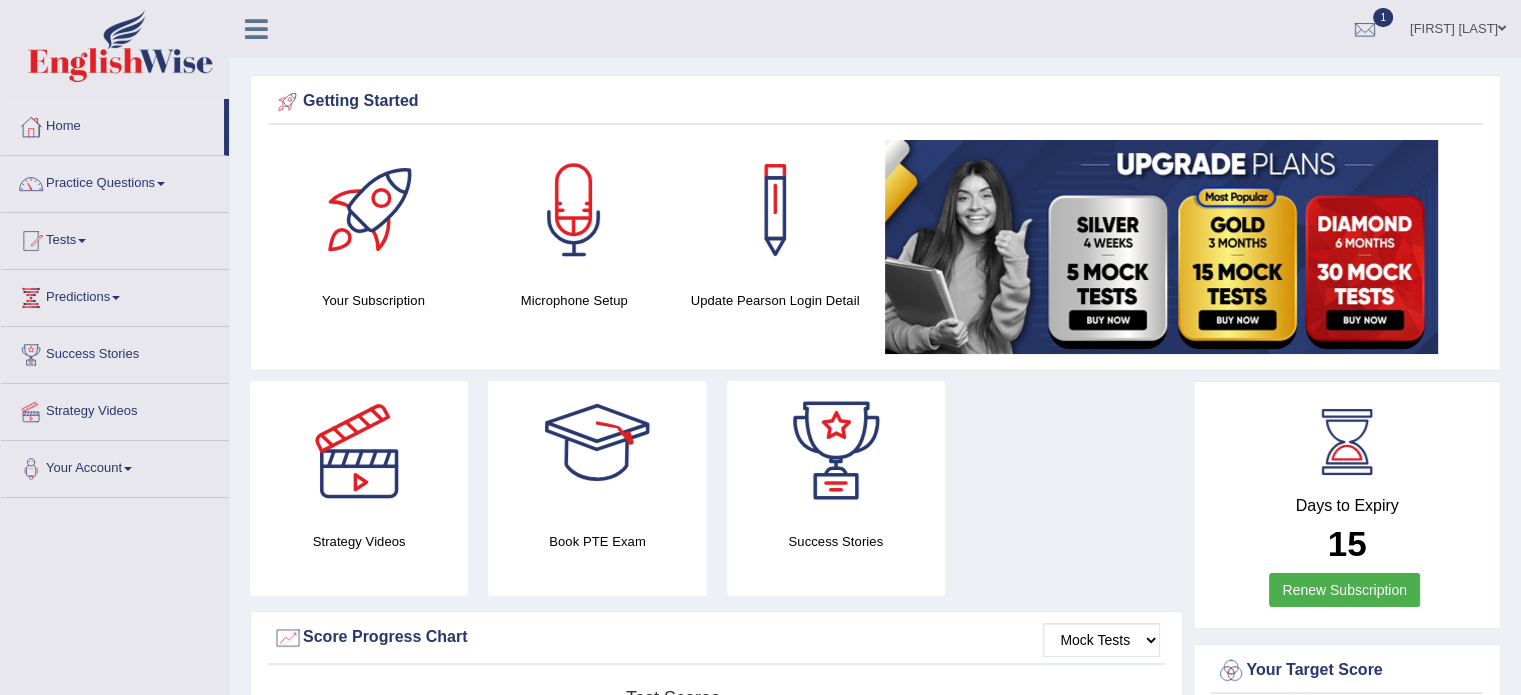 click on "Book PTE Exam" at bounding box center [597, 488] 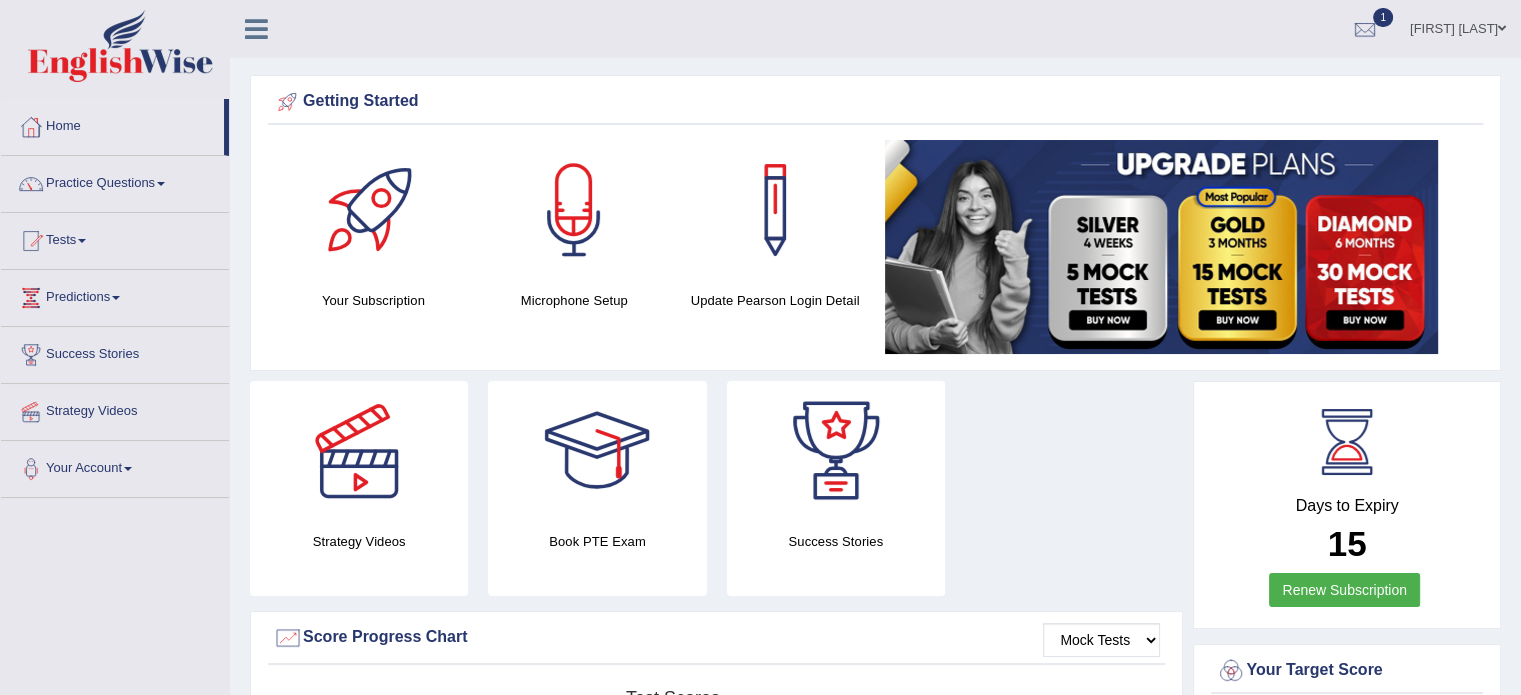 click on "Book PTE Exam" at bounding box center (597, 541) 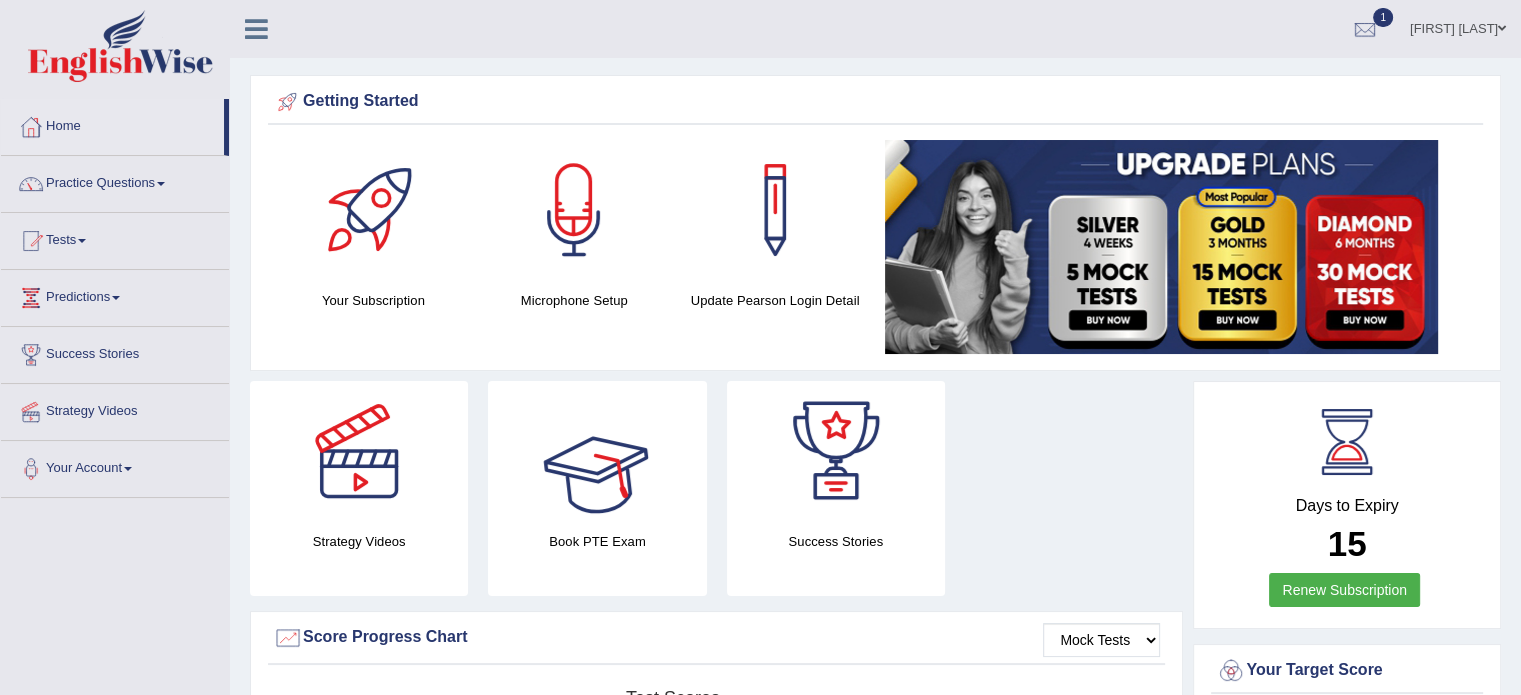 click at bounding box center [597, 451] 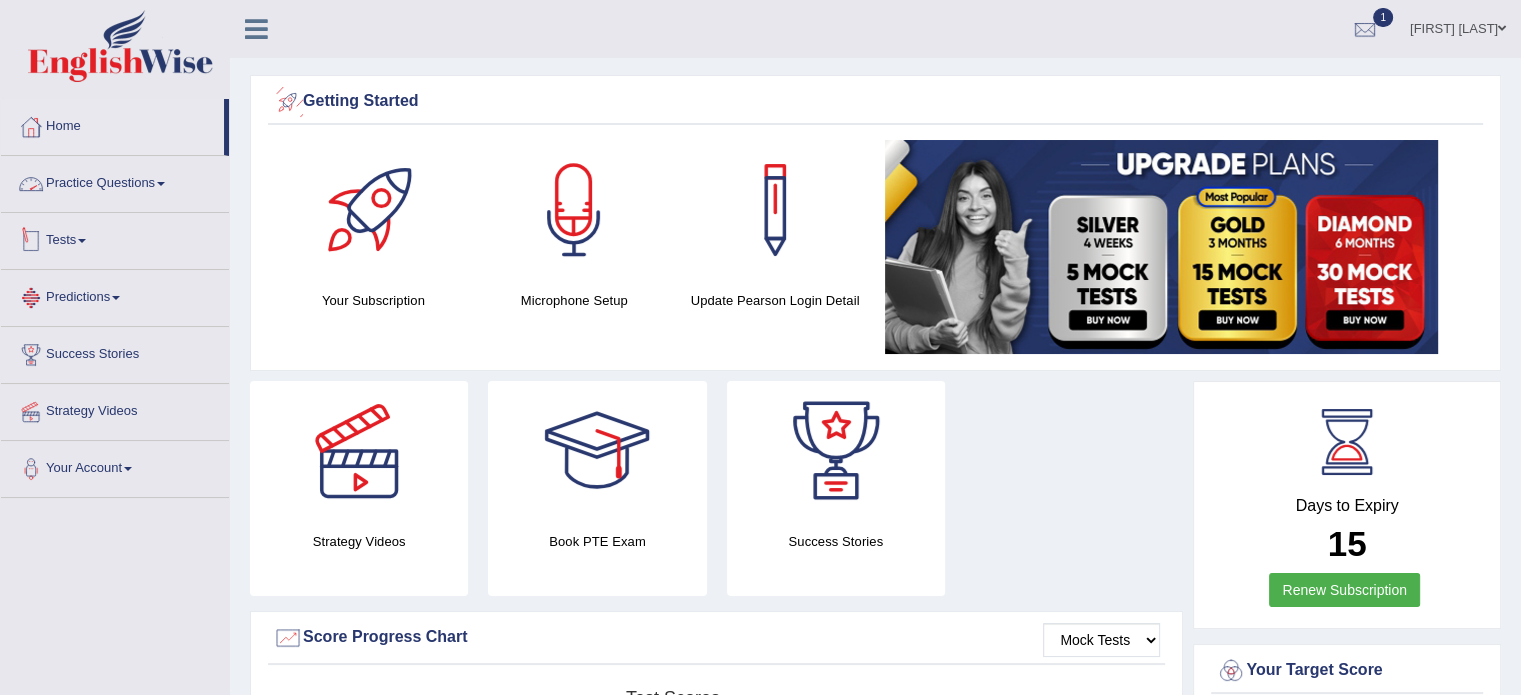 click on "Predictions" at bounding box center [115, 295] 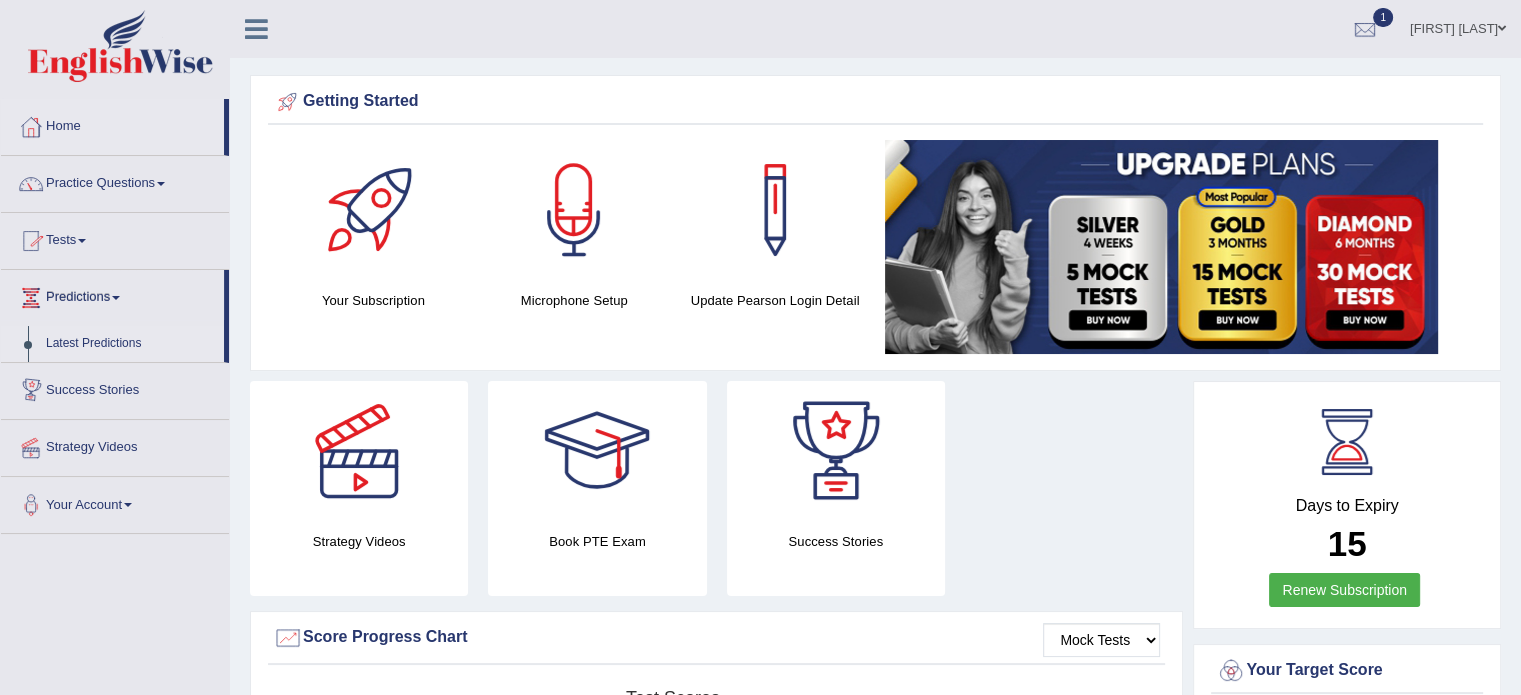 click on "Latest Predictions" at bounding box center [130, 344] 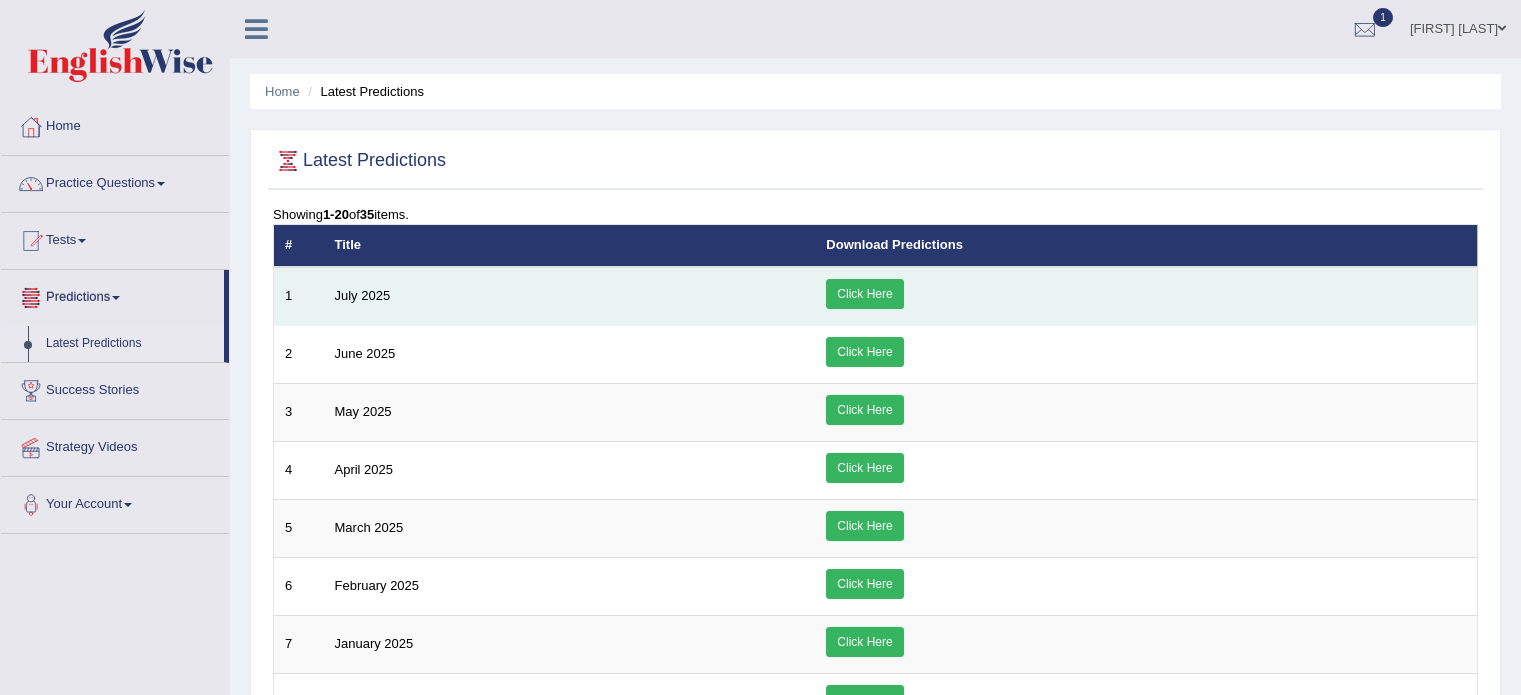 scroll, scrollTop: 0, scrollLeft: 0, axis: both 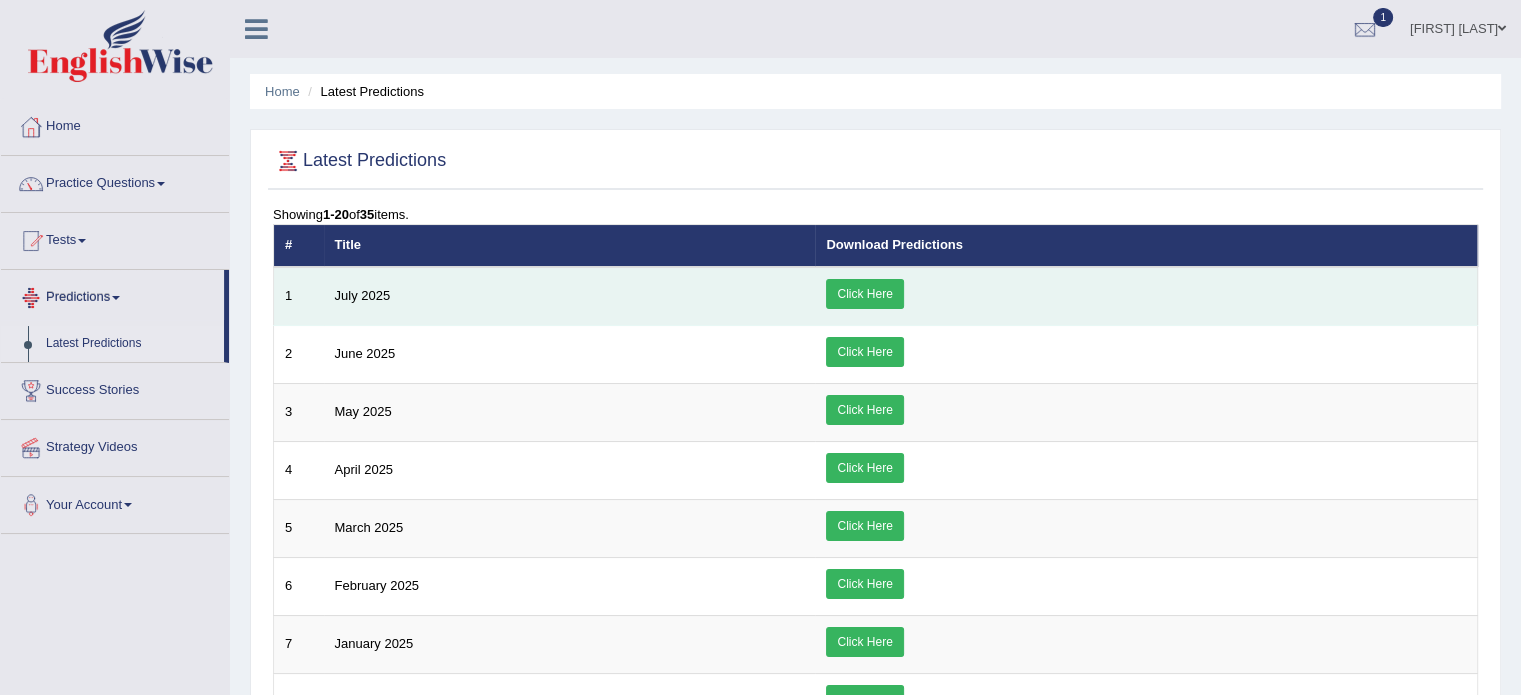 click on "Click Here" at bounding box center [864, 294] 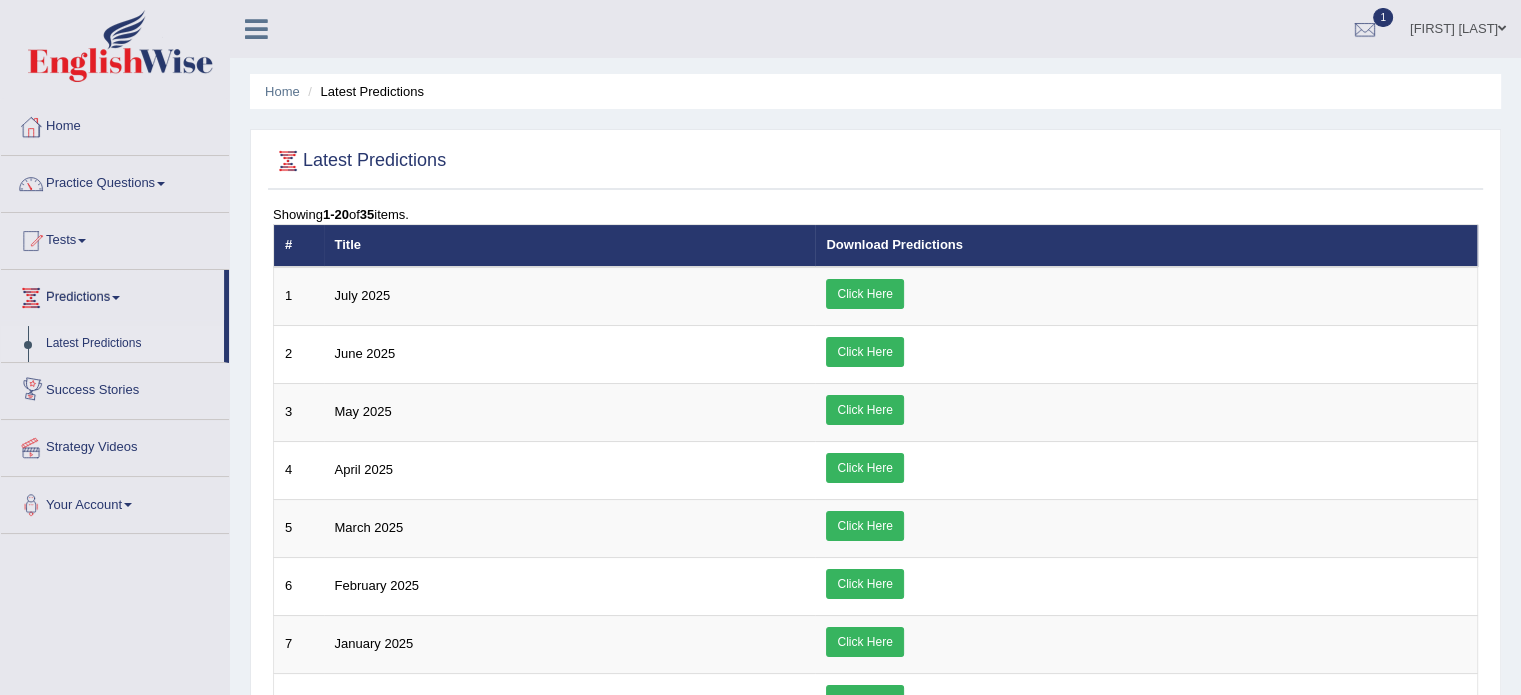 click on "Success Stories" at bounding box center [115, 388] 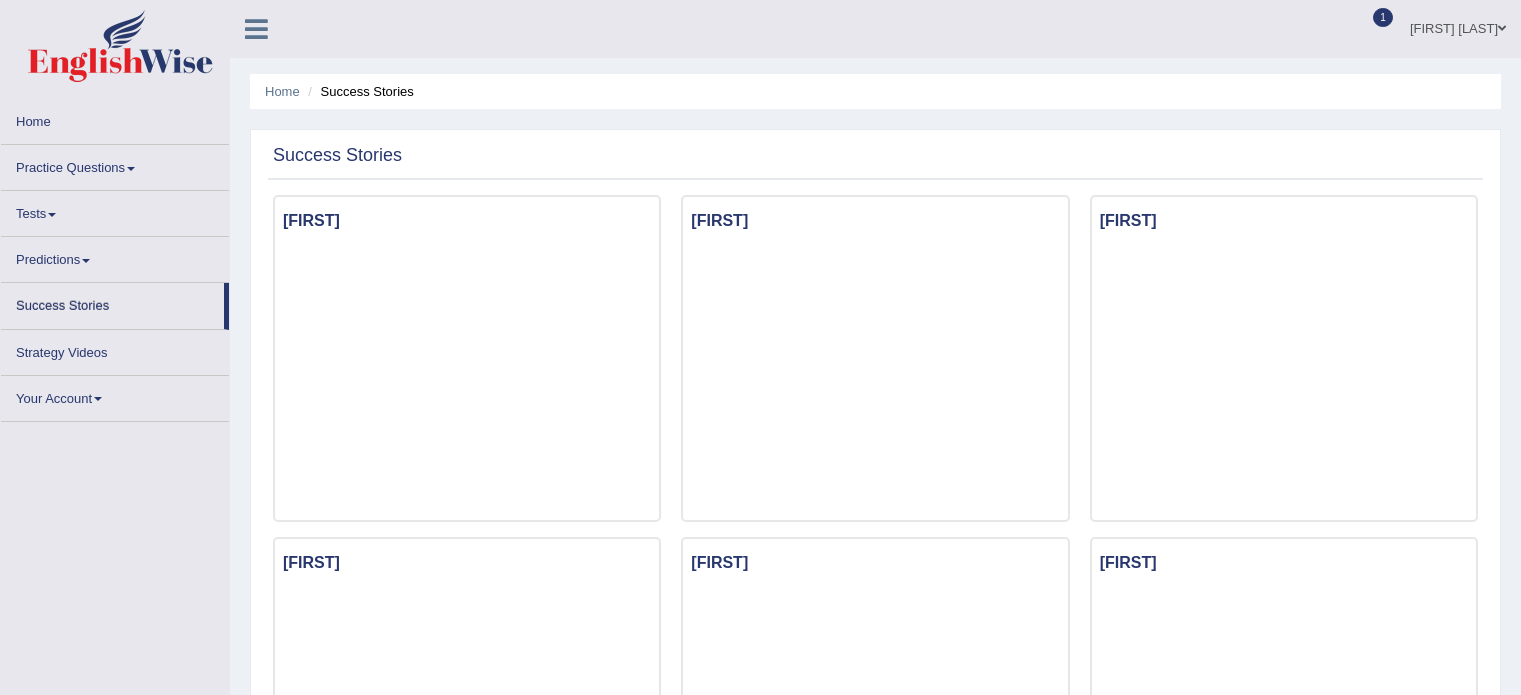 scroll, scrollTop: 0, scrollLeft: 0, axis: both 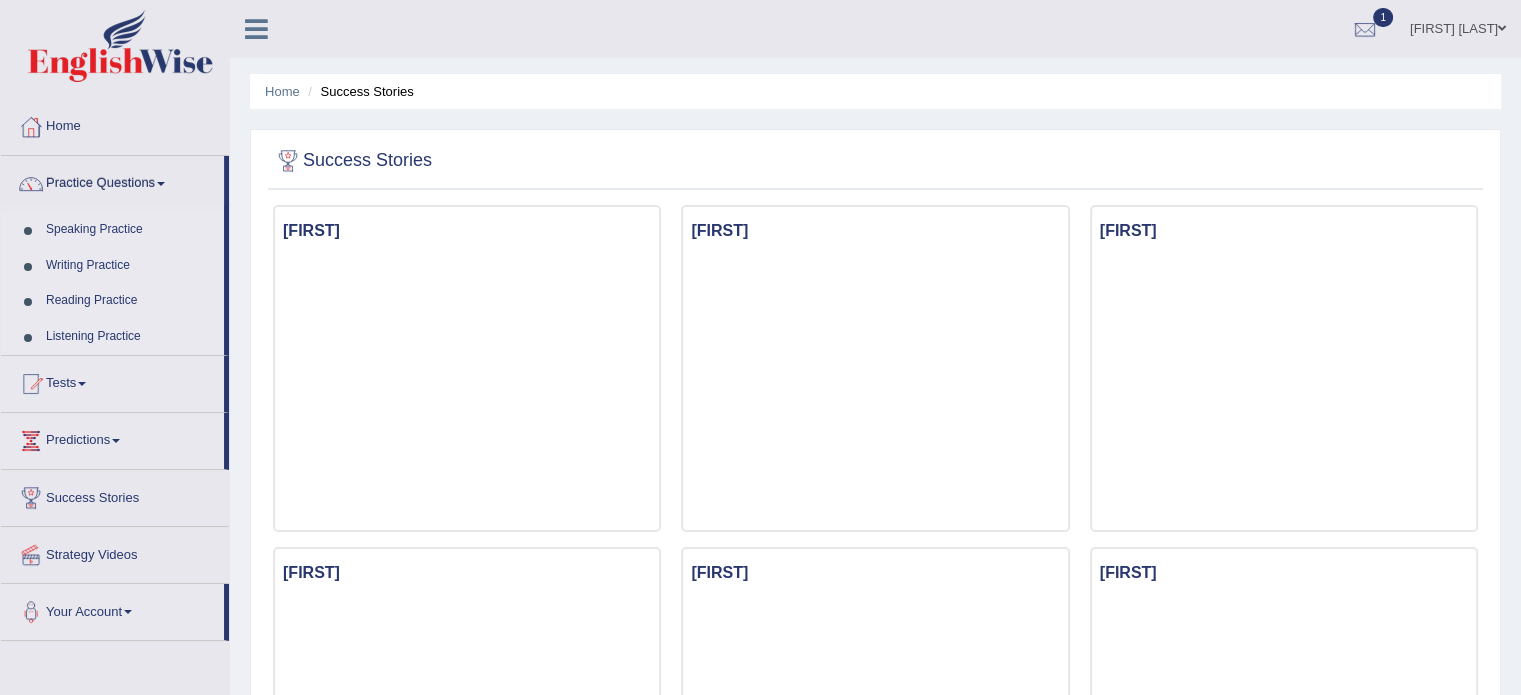 click on "Speaking Practice" at bounding box center [130, 230] 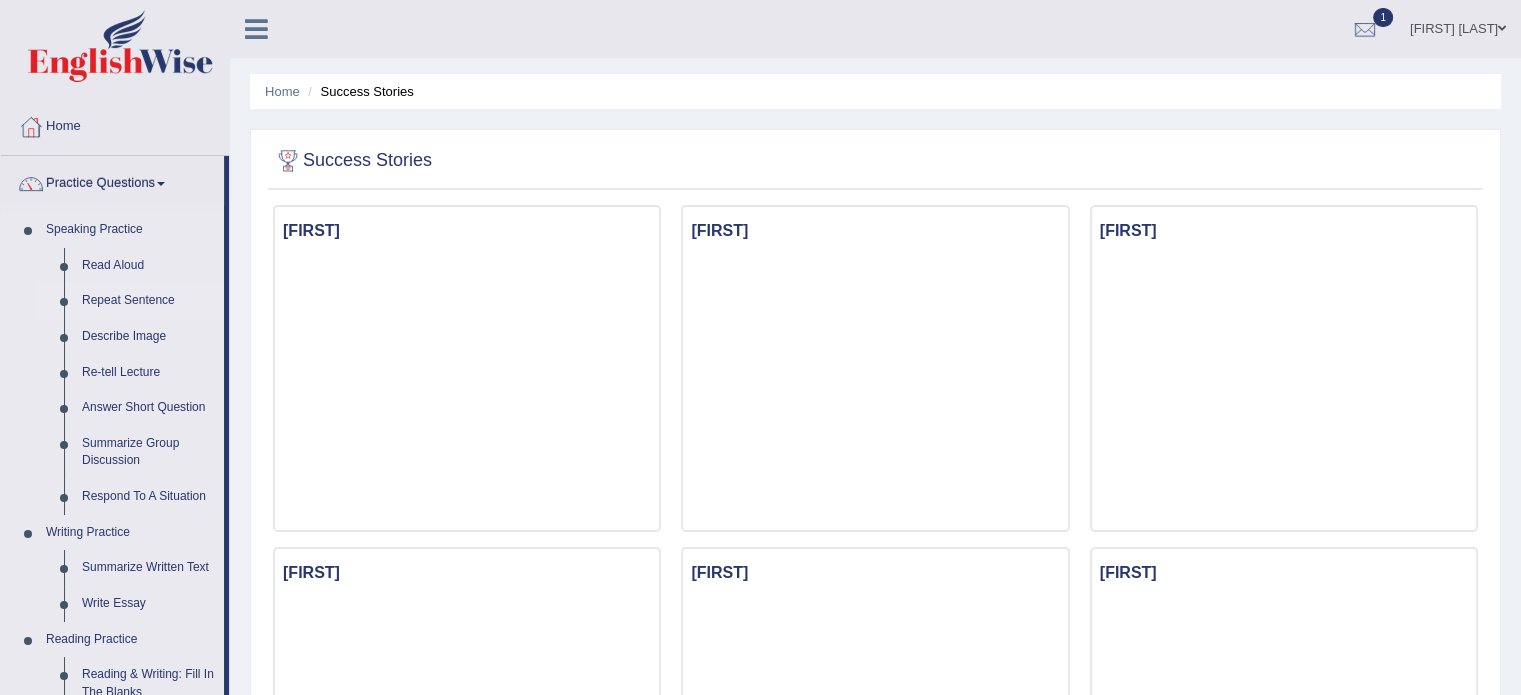 click on "Repeat Sentence" at bounding box center (148, 301) 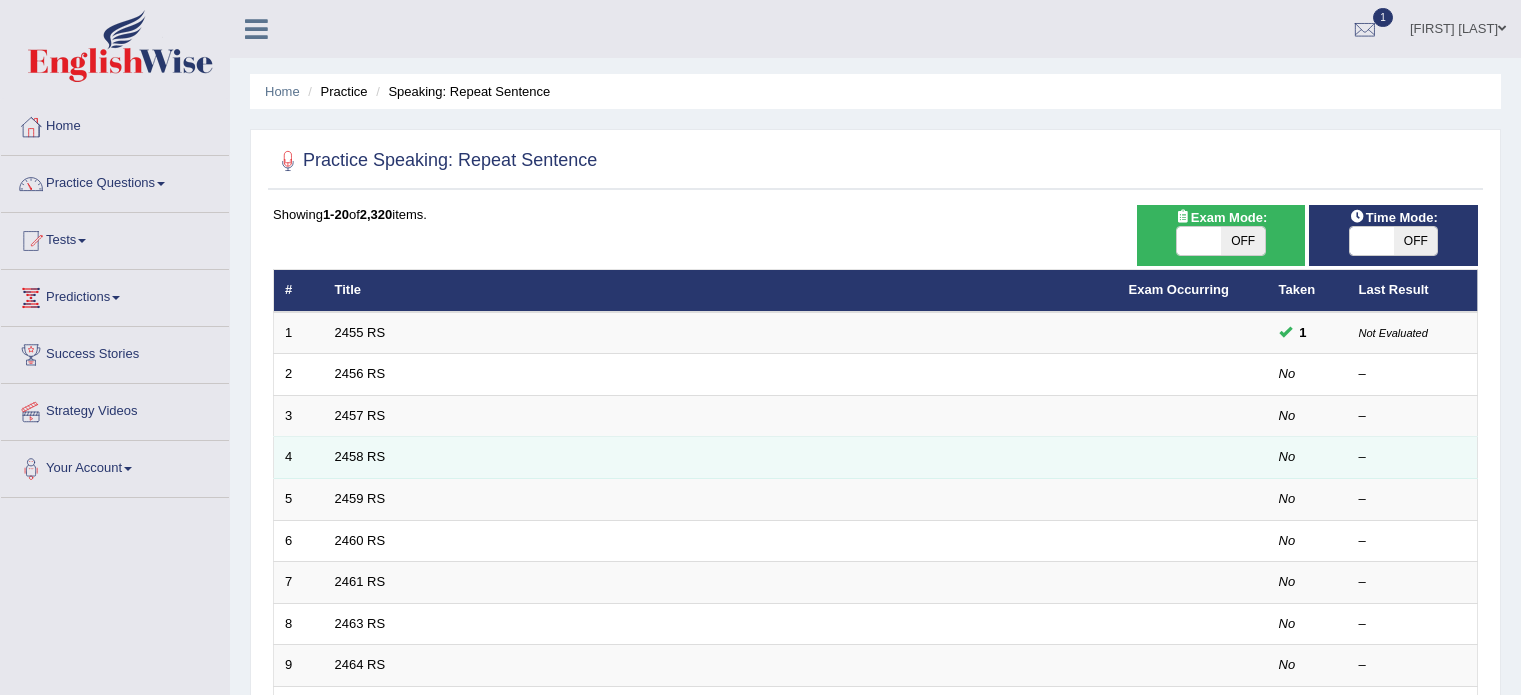 scroll, scrollTop: 0, scrollLeft: 0, axis: both 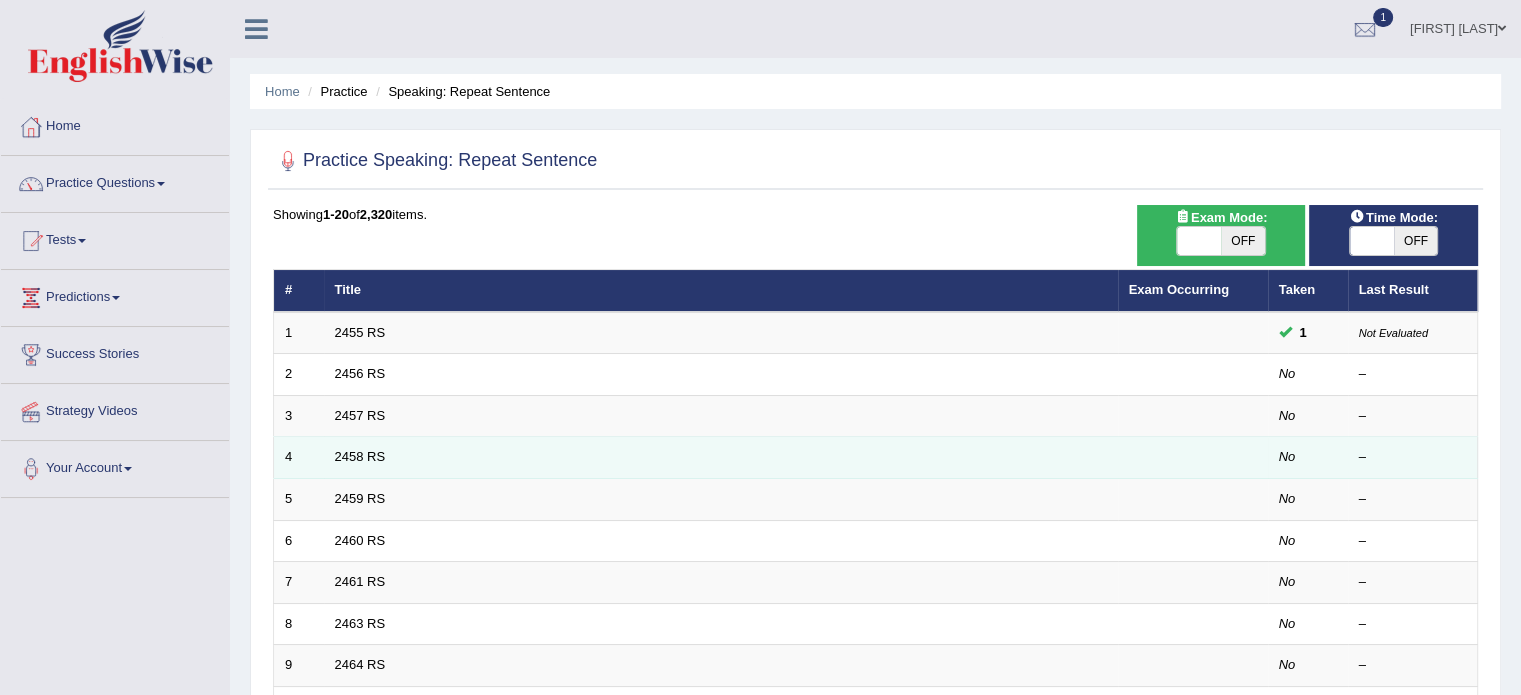 click at bounding box center (1193, 458) 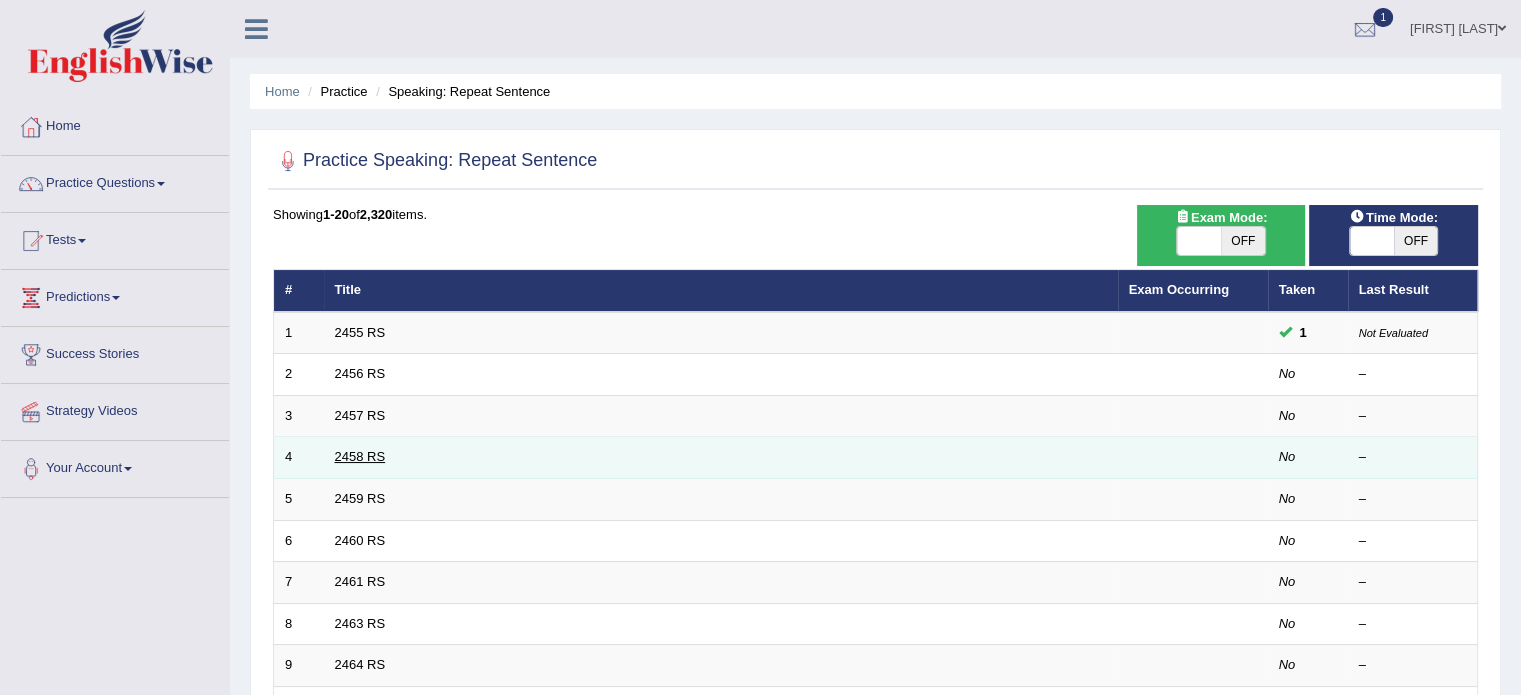 click on "2458 RS" at bounding box center (360, 456) 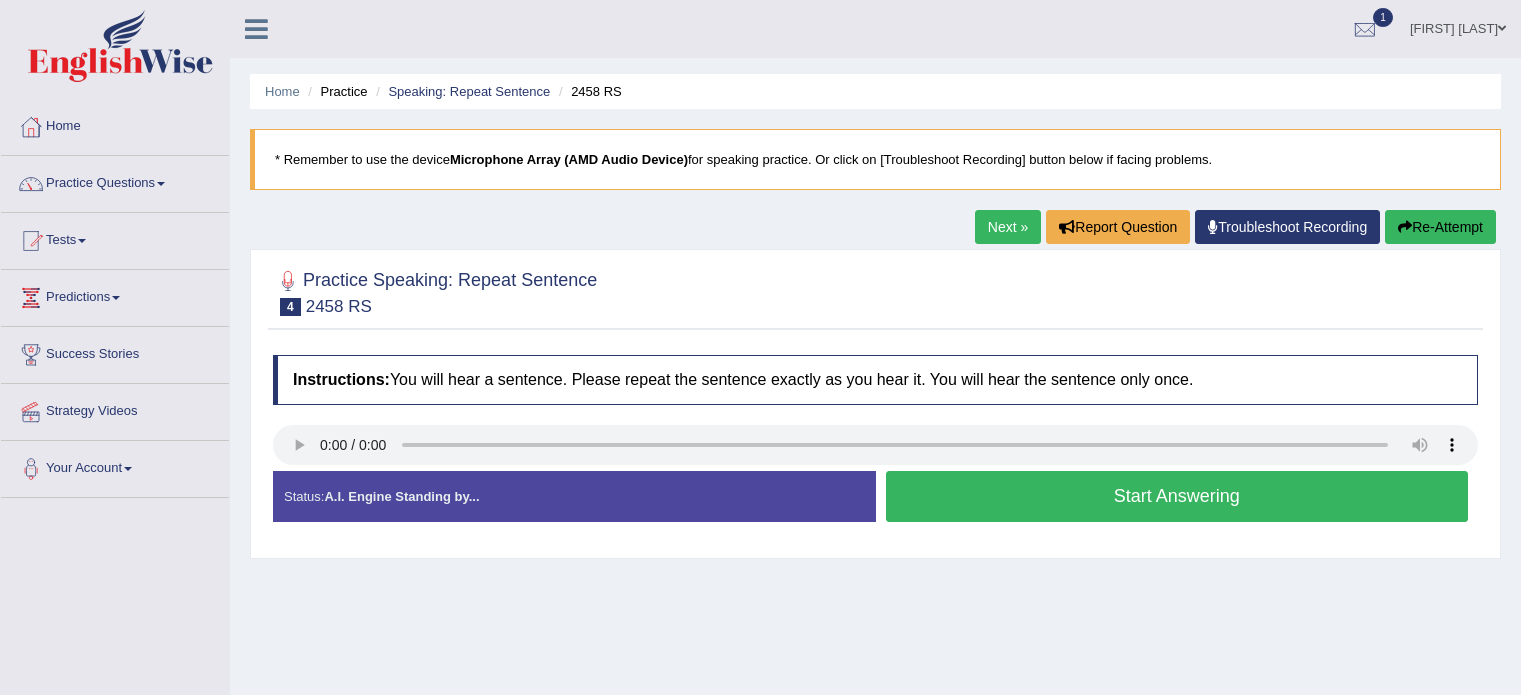 scroll, scrollTop: 0, scrollLeft: 0, axis: both 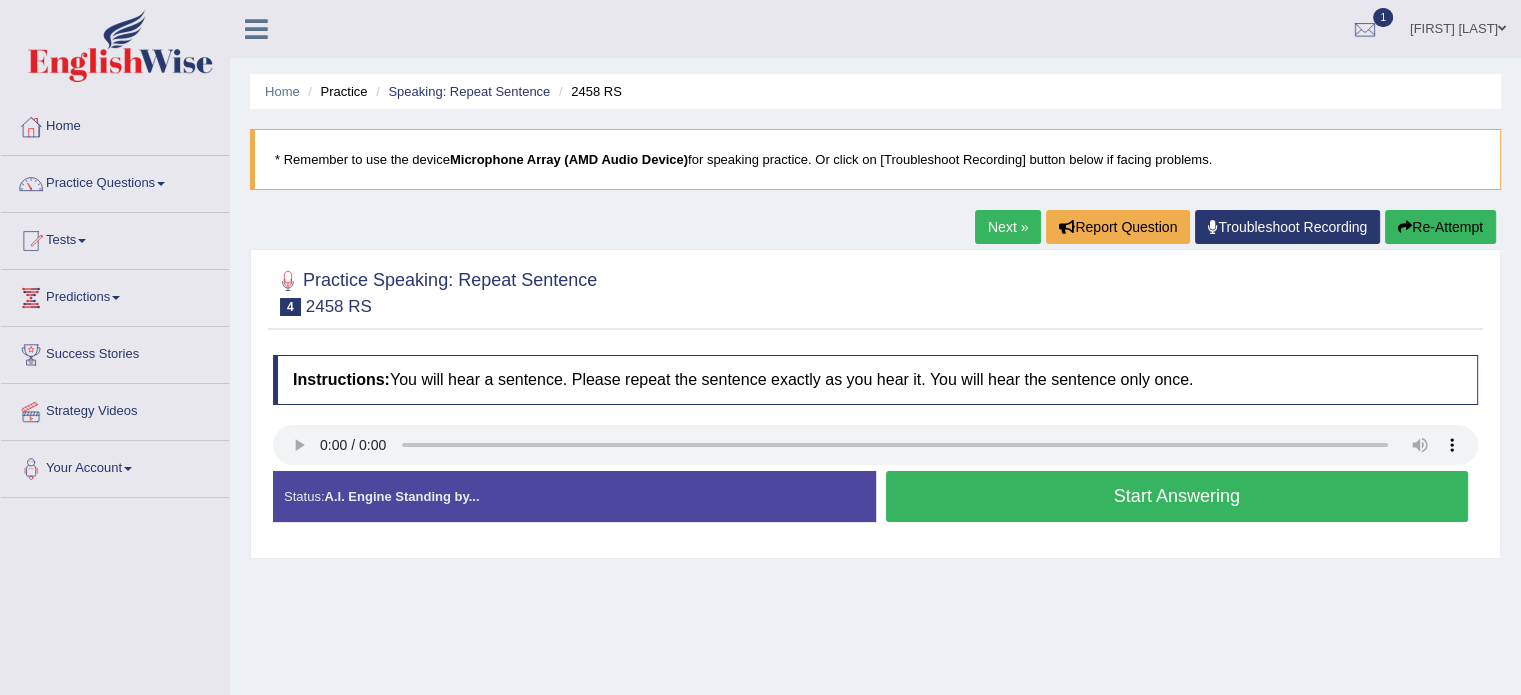 click on "Start Answering" at bounding box center (1177, 496) 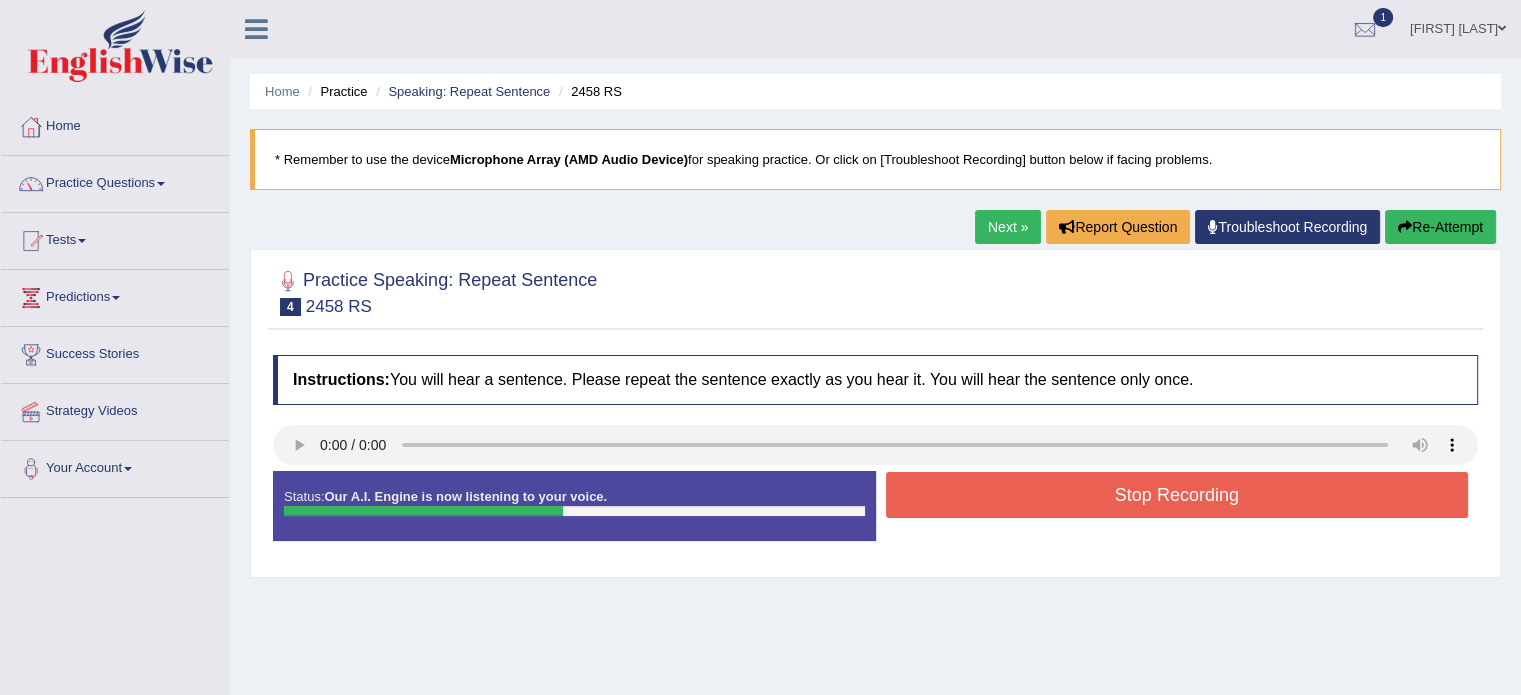 click on "Stop Recording" at bounding box center (1177, 495) 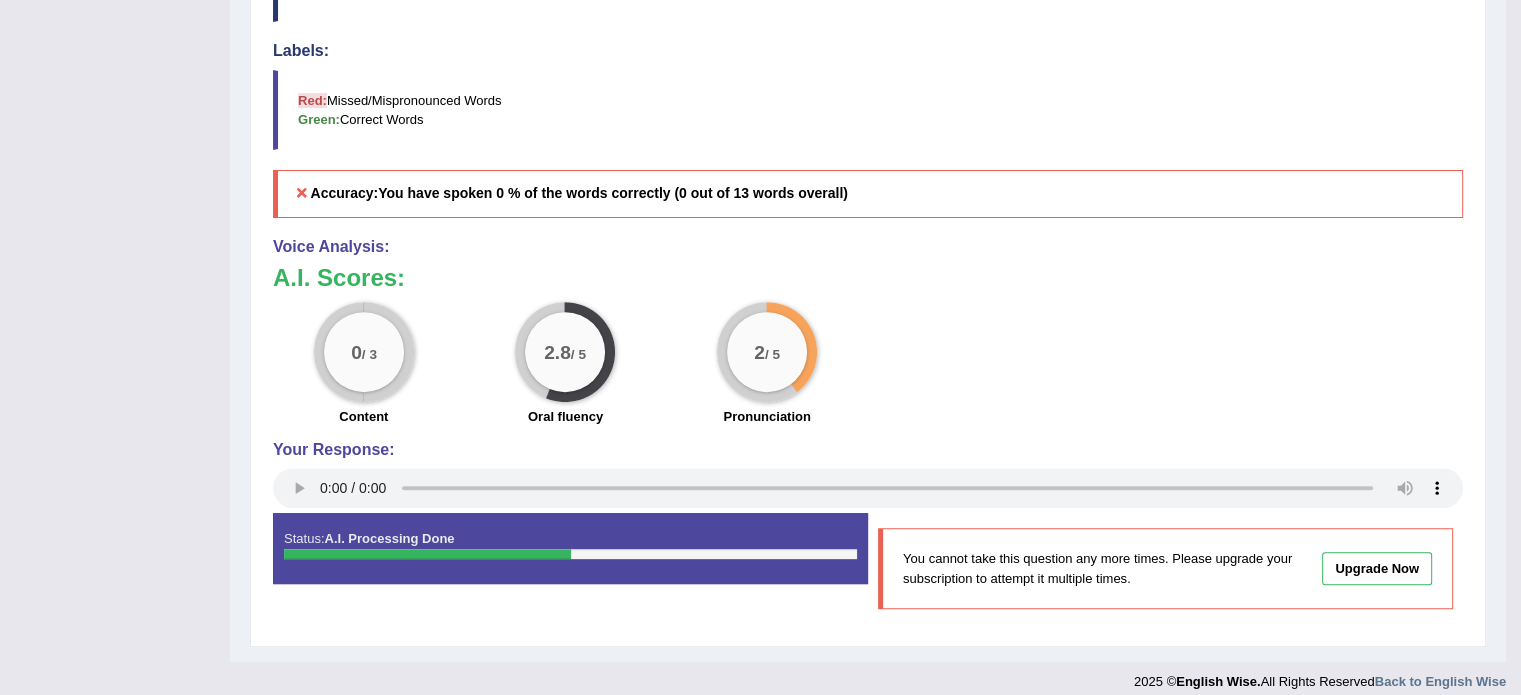 scroll, scrollTop: 680, scrollLeft: 0, axis: vertical 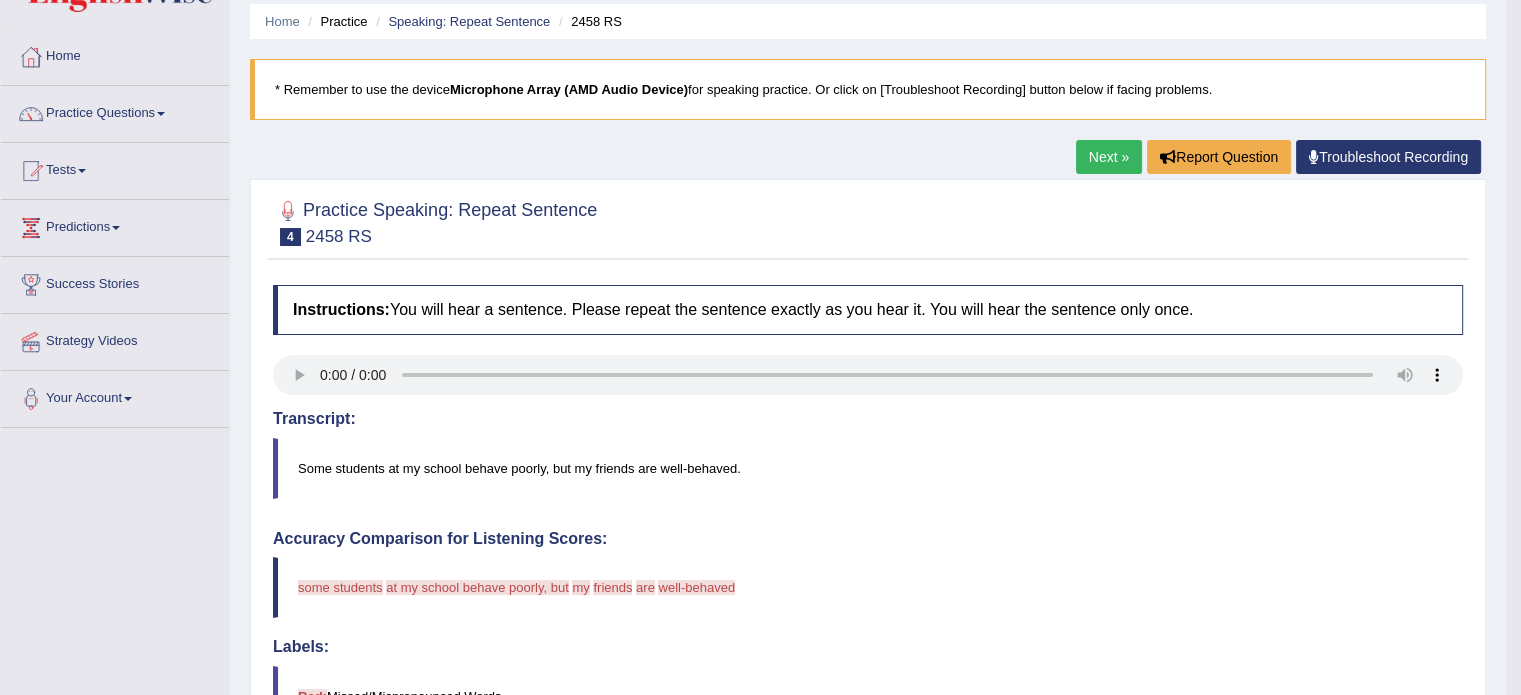 click on "Next »" at bounding box center (1109, 157) 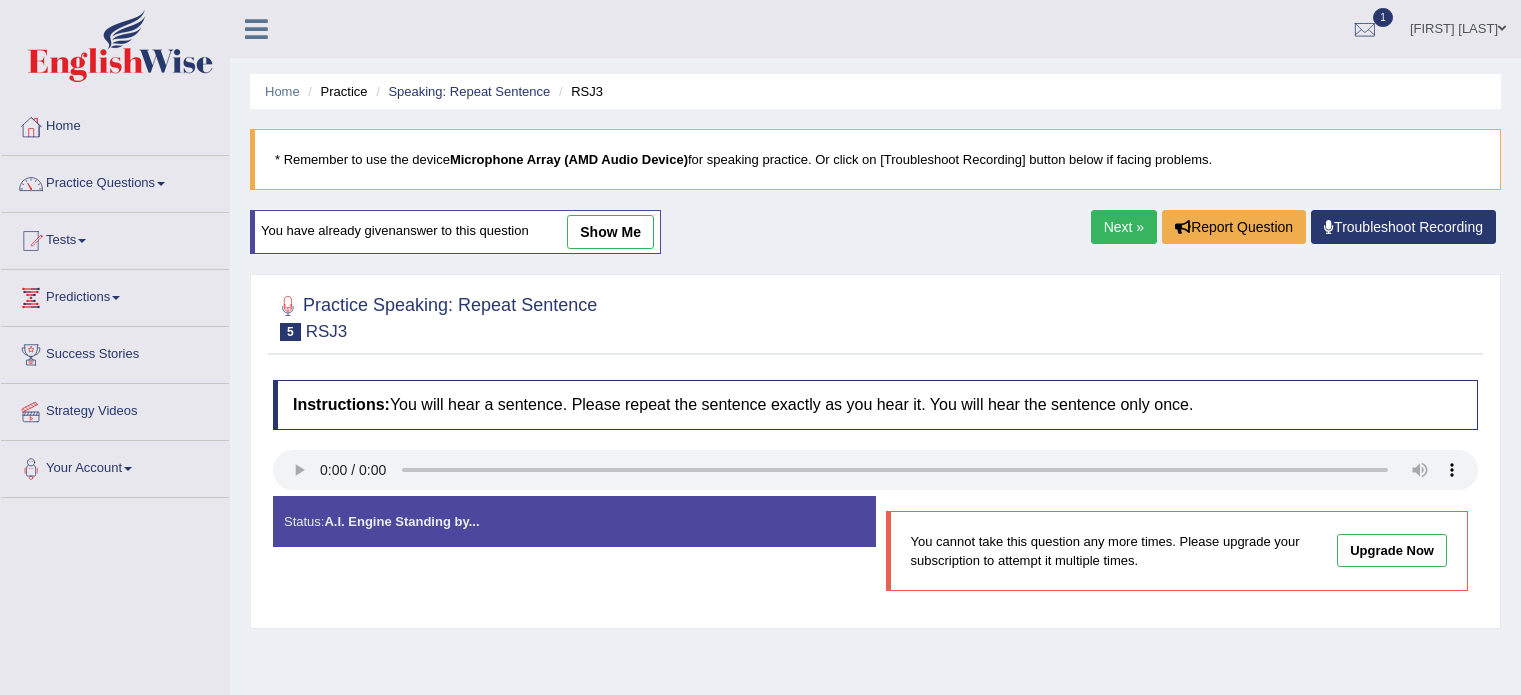 scroll, scrollTop: 0, scrollLeft: 0, axis: both 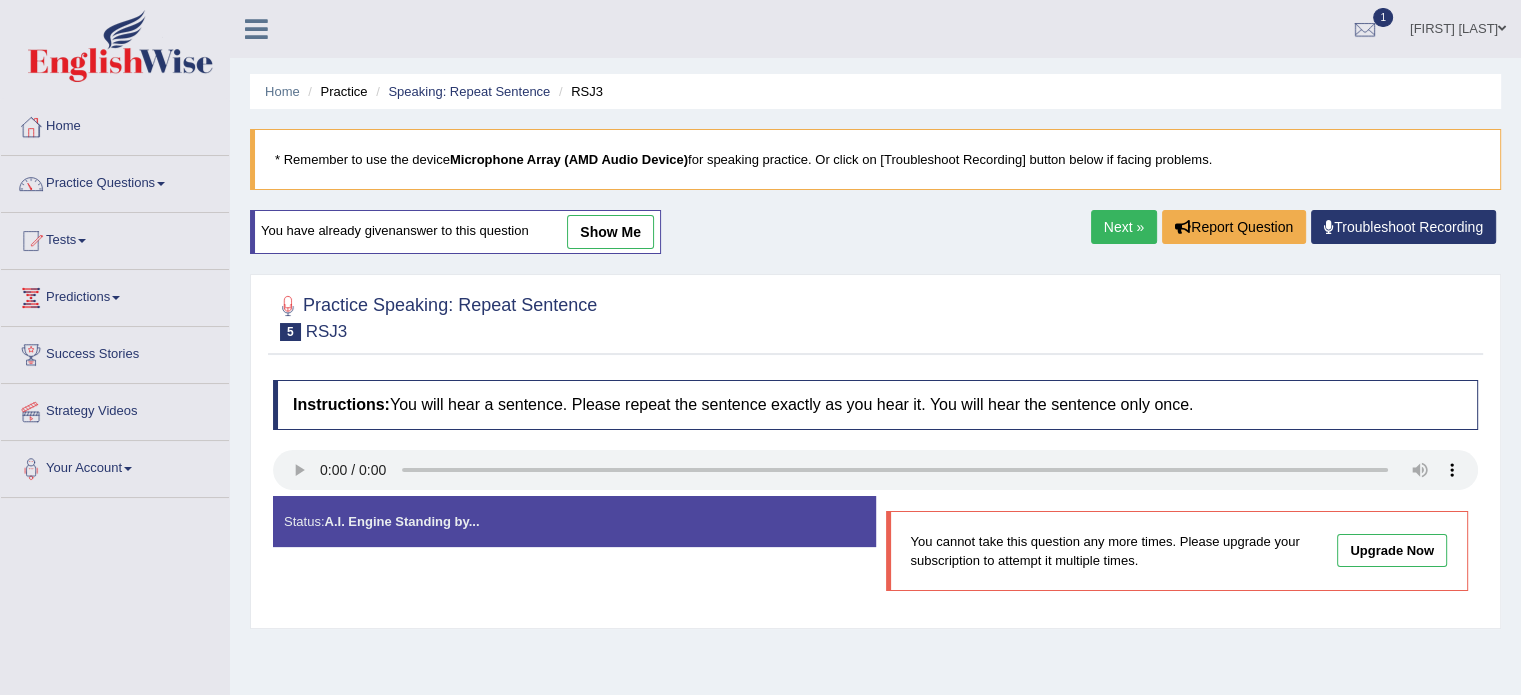 click on "Next »" at bounding box center [1124, 227] 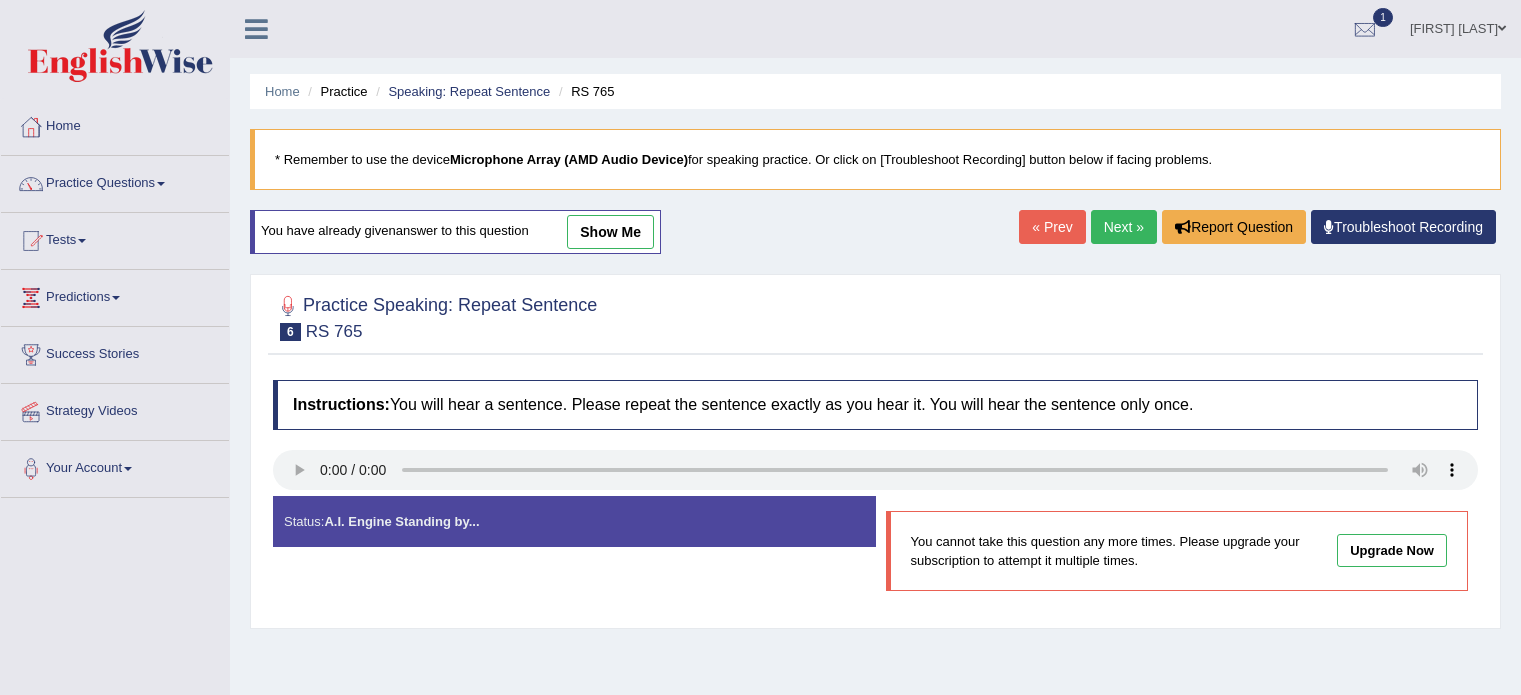 scroll, scrollTop: 0, scrollLeft: 0, axis: both 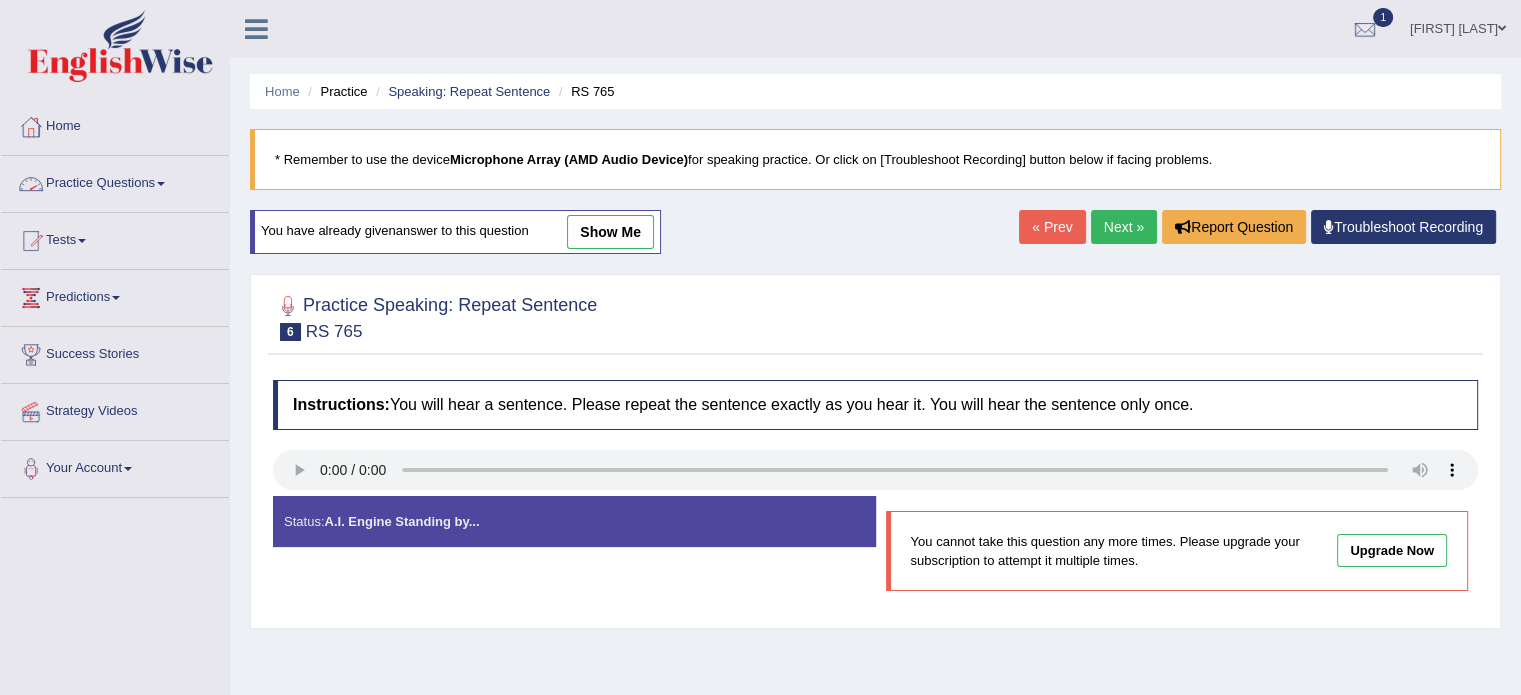 click on "Practice Questions" at bounding box center (115, 181) 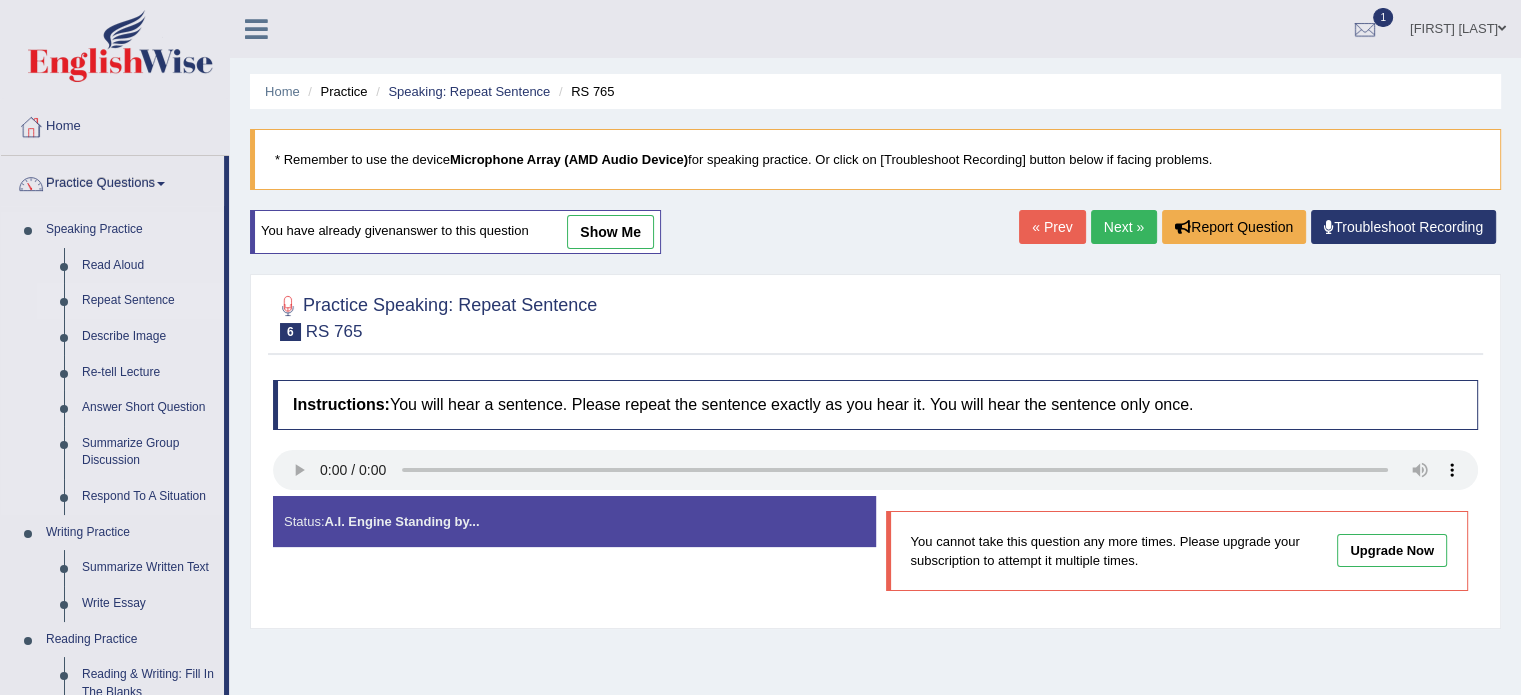 click on "Repeat Sentence" at bounding box center [148, 301] 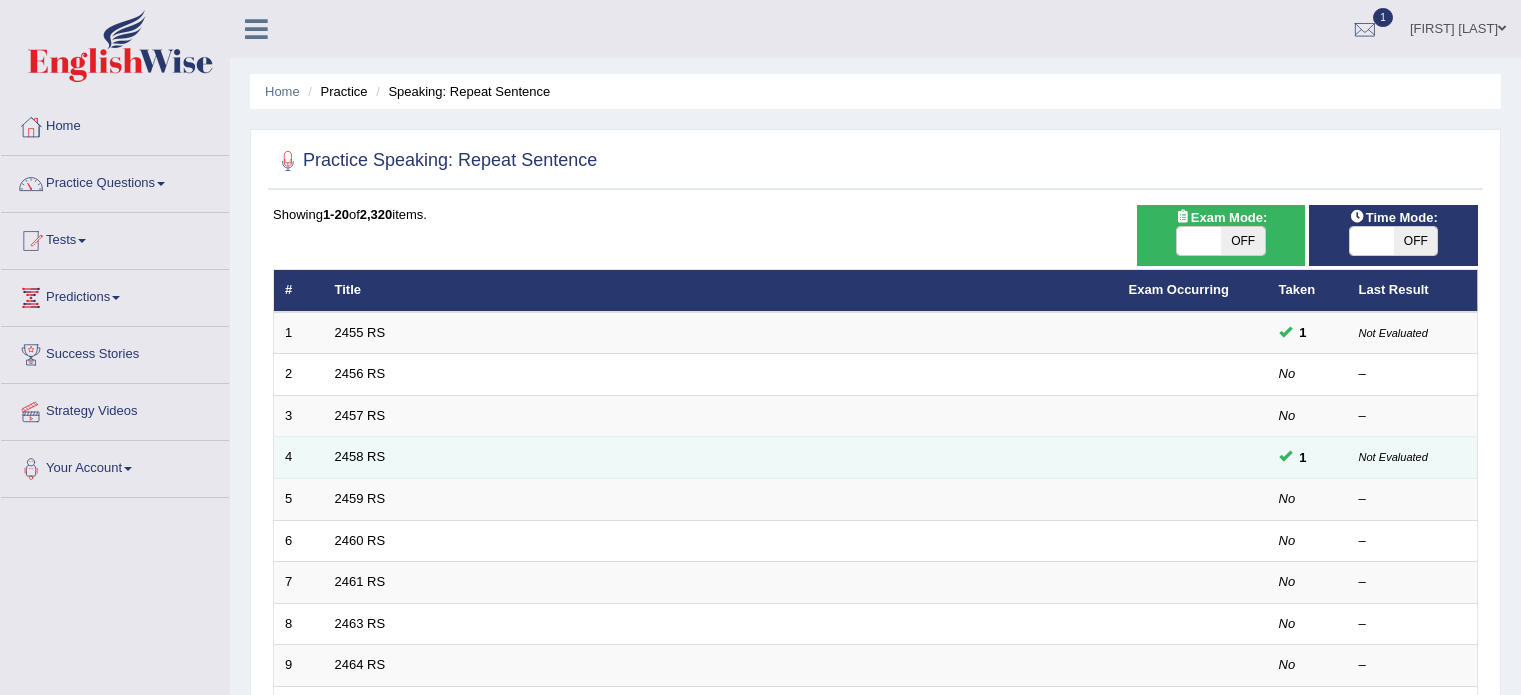 scroll, scrollTop: 0, scrollLeft: 0, axis: both 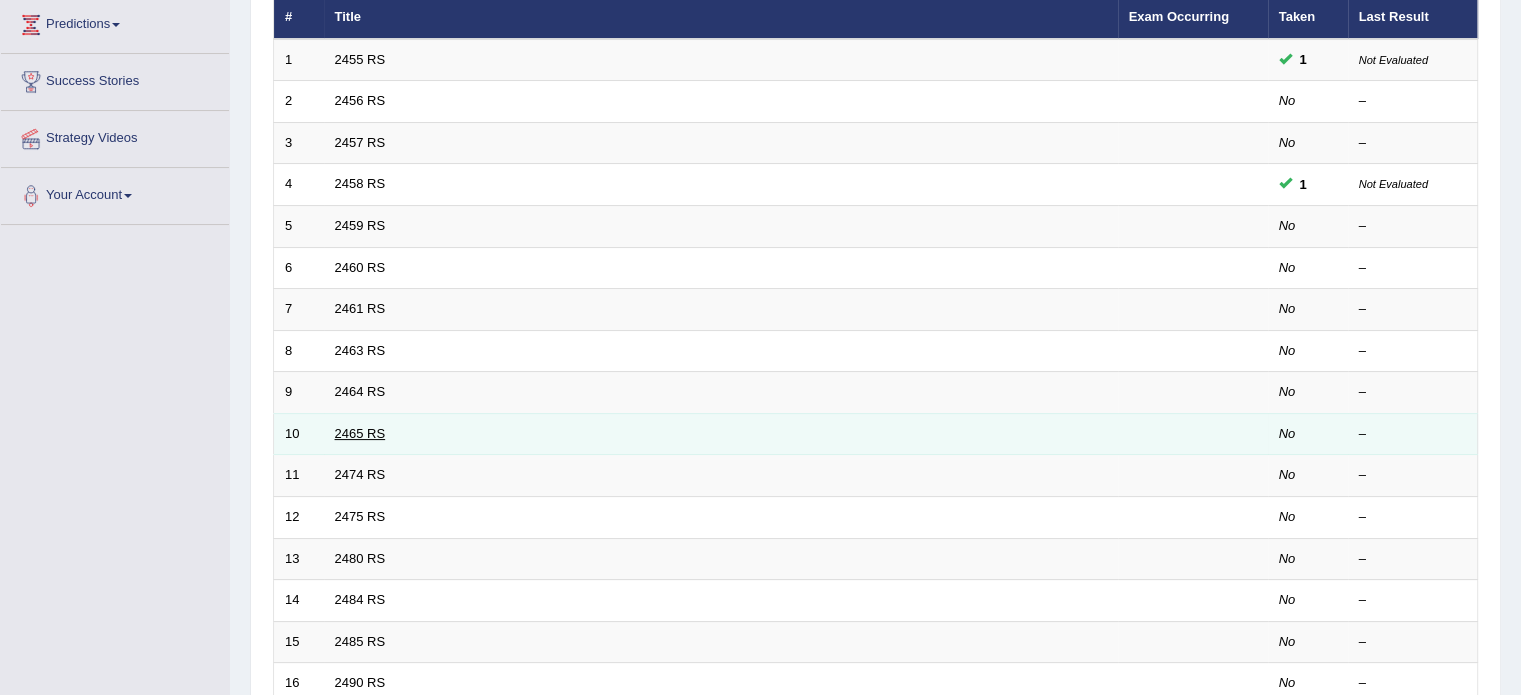 click on "2465 RS" at bounding box center (360, 433) 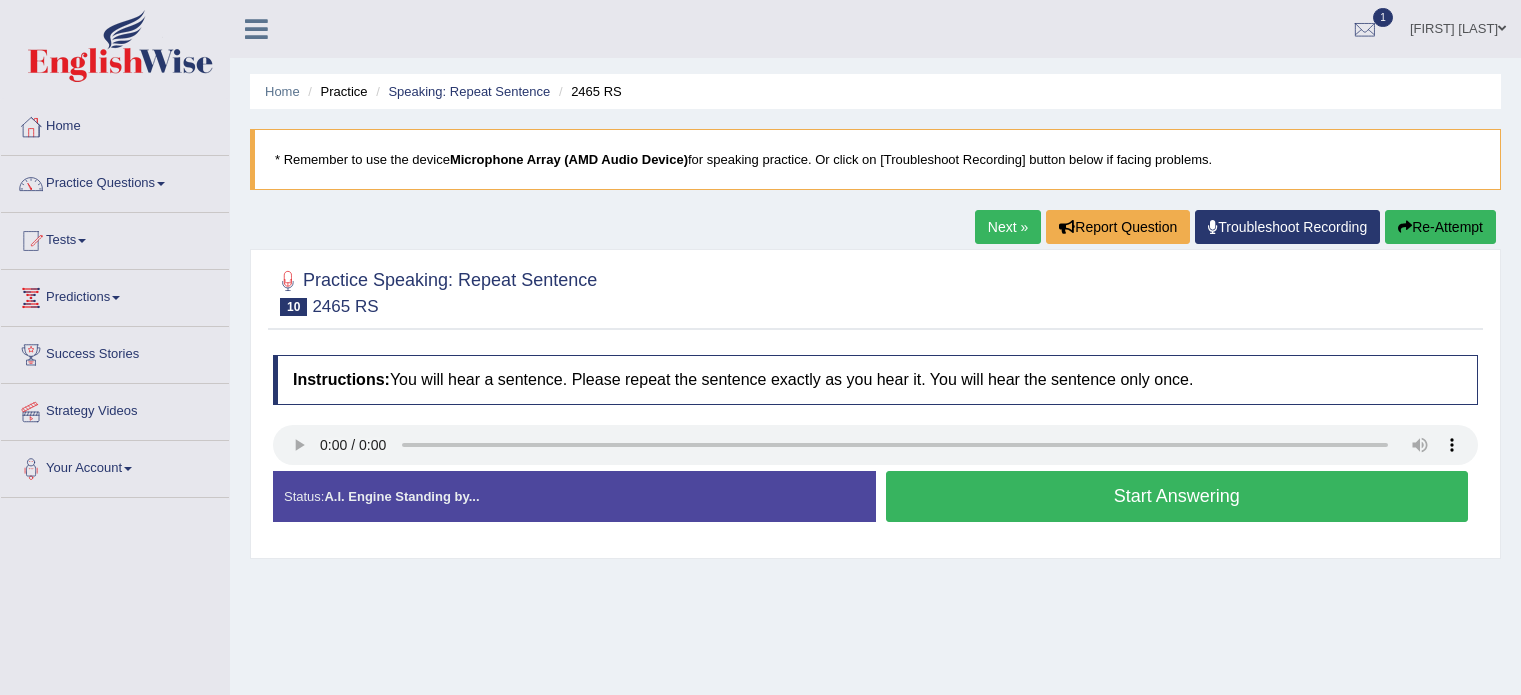 scroll, scrollTop: 0, scrollLeft: 0, axis: both 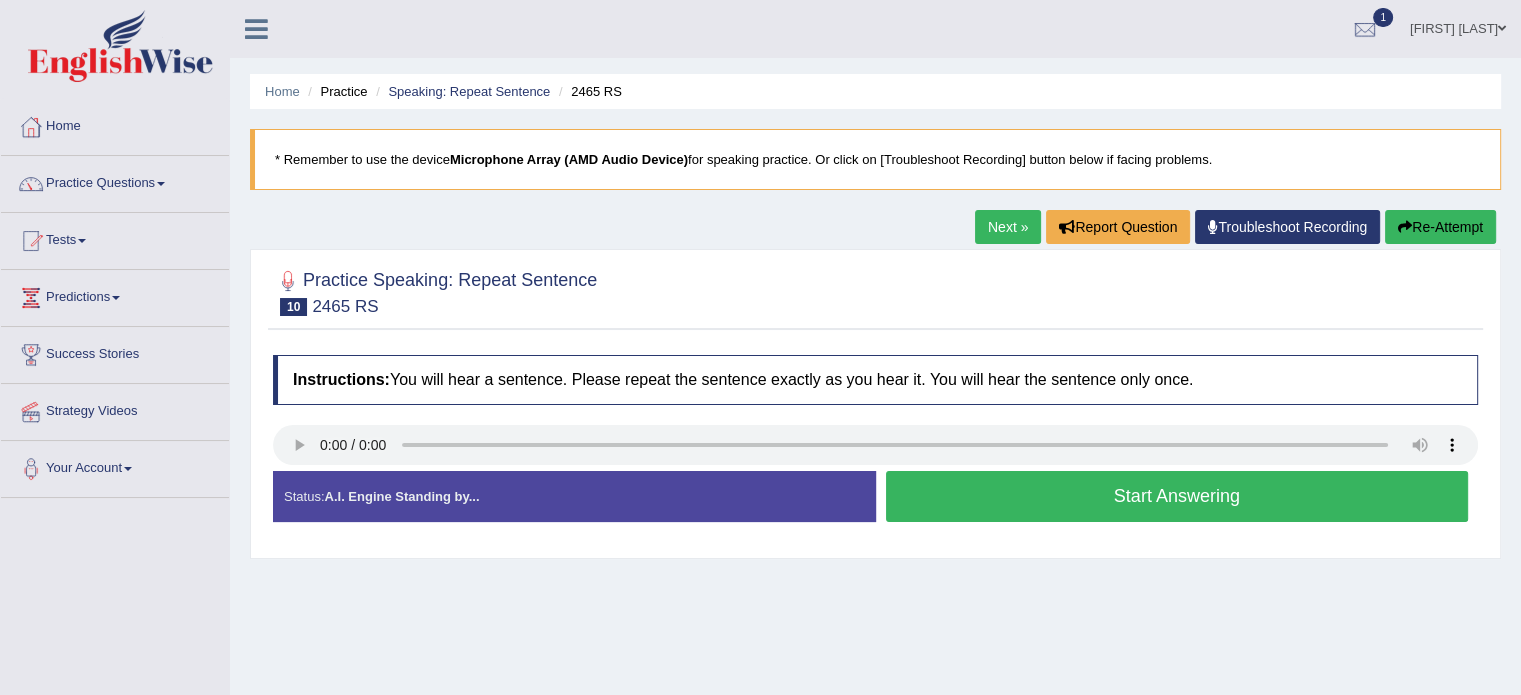 click on "Start Answering" at bounding box center [1177, 496] 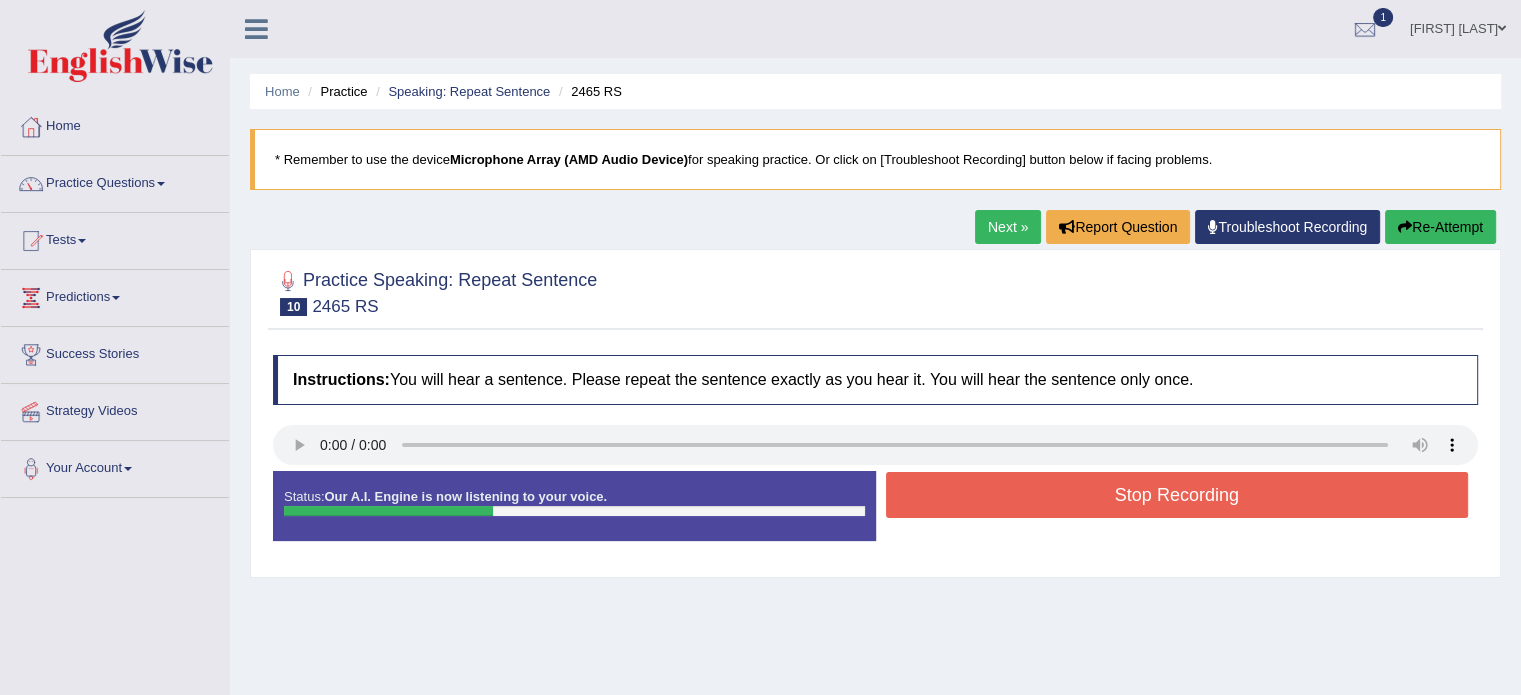 click on "Stop Recording" at bounding box center [1177, 495] 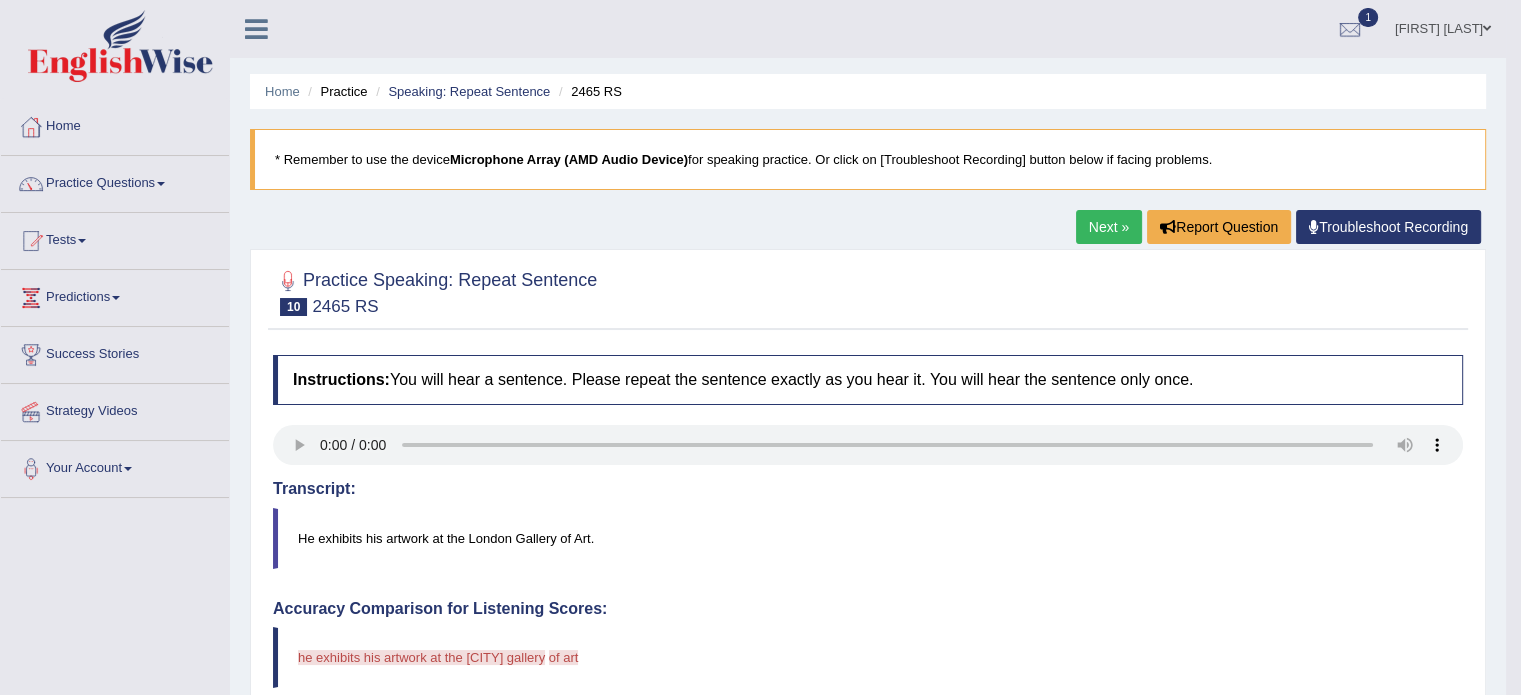 scroll, scrollTop: 608, scrollLeft: 0, axis: vertical 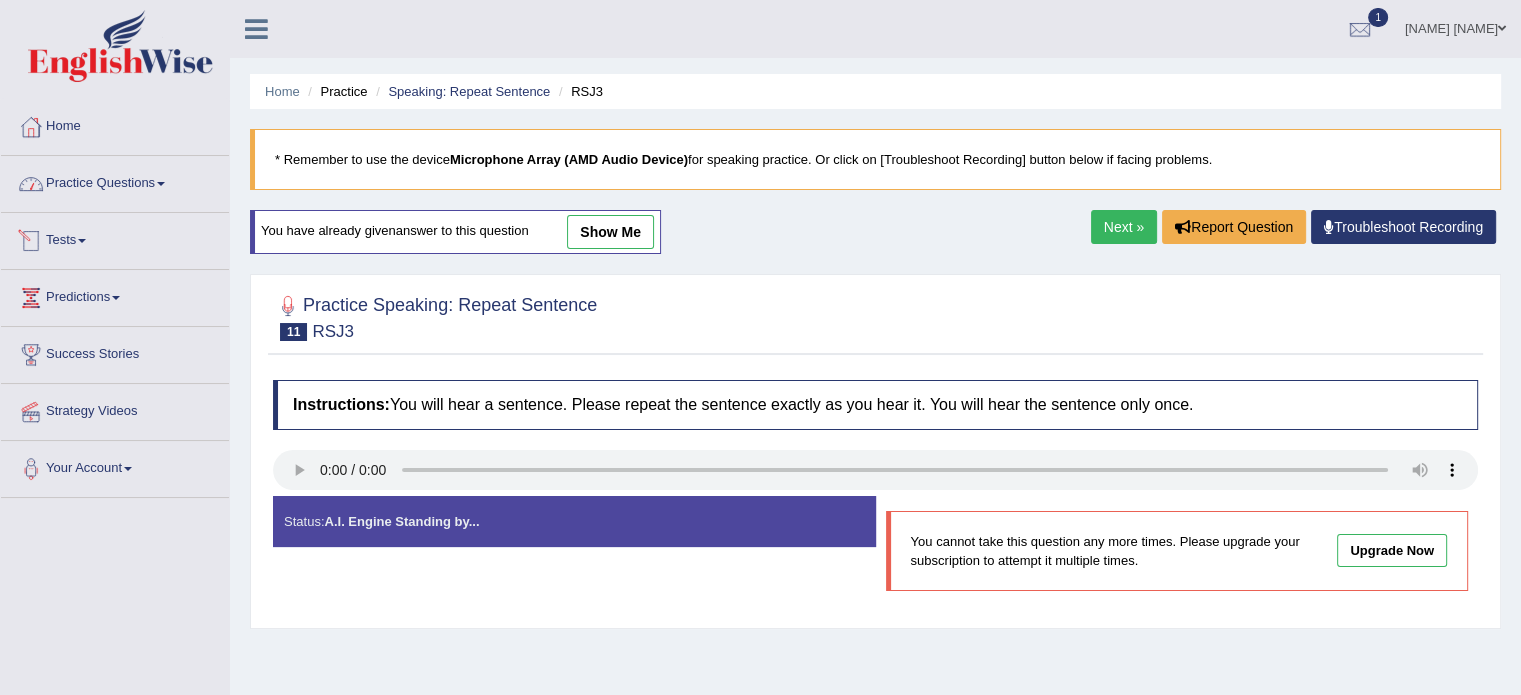 click on "Practice Questions" at bounding box center [115, 181] 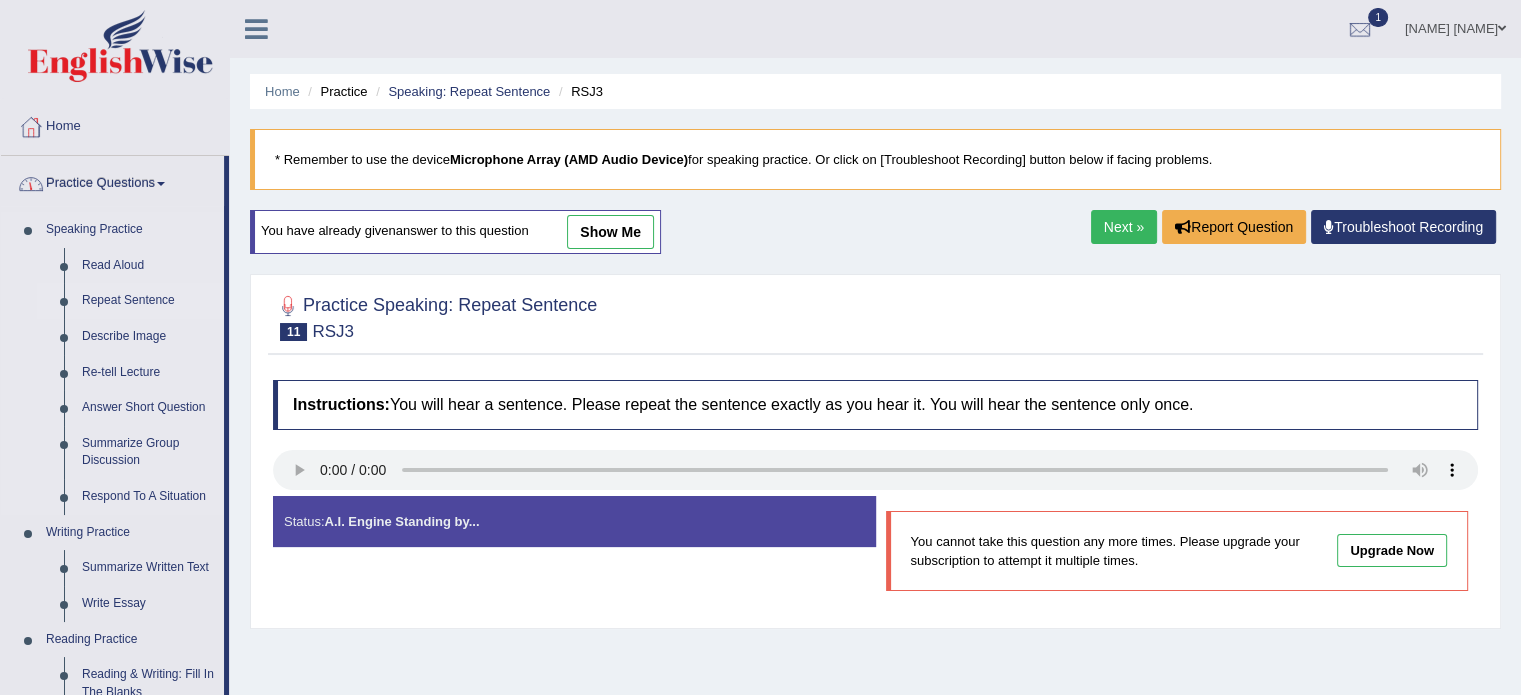 click on "Repeat Sentence" at bounding box center [148, 301] 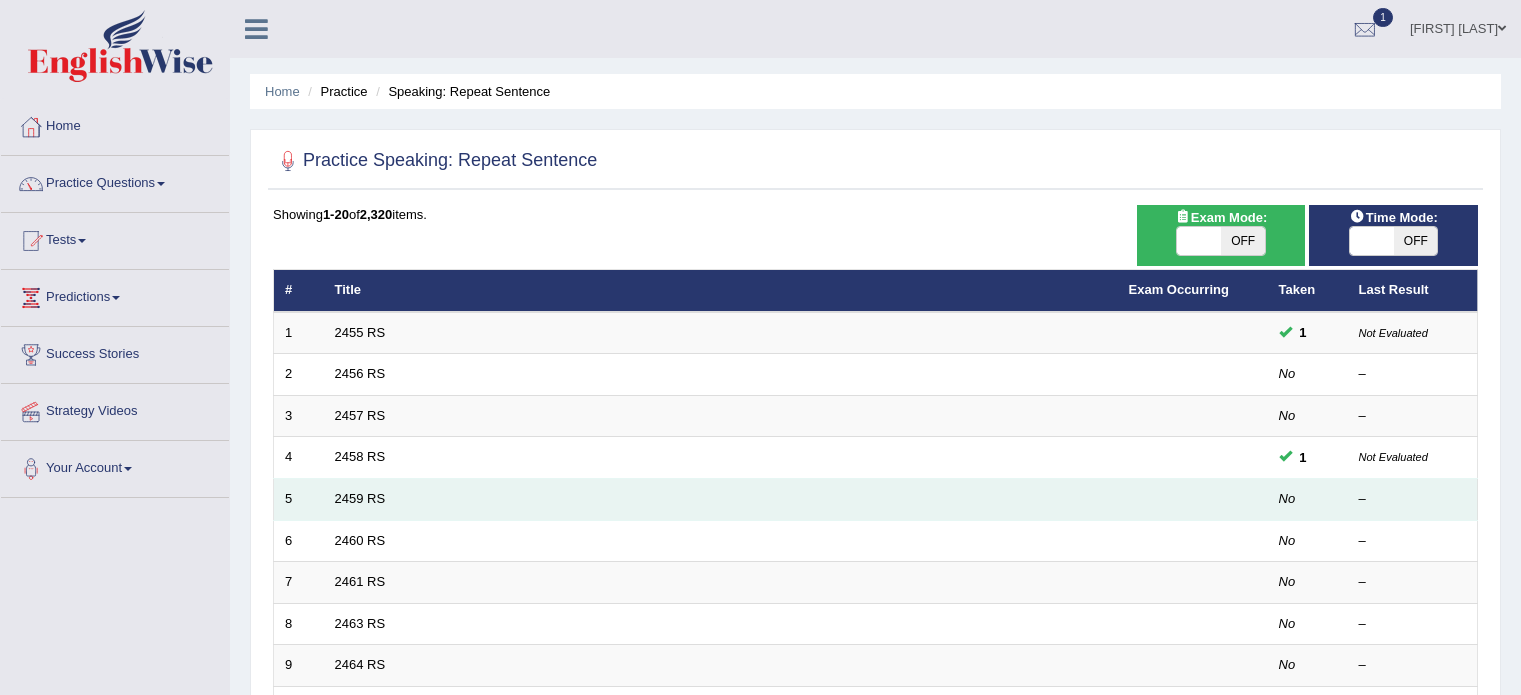 scroll, scrollTop: 0, scrollLeft: 0, axis: both 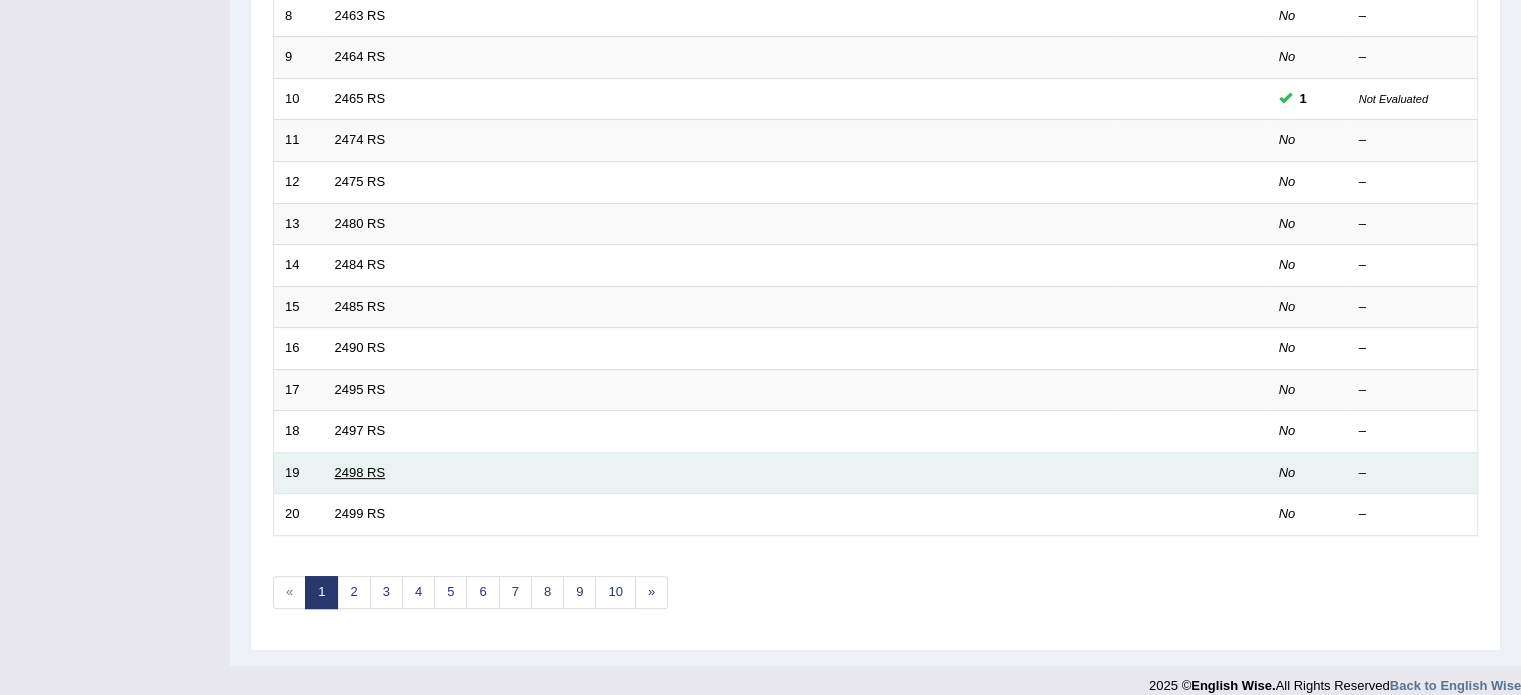 click on "2498 RS" at bounding box center [360, 472] 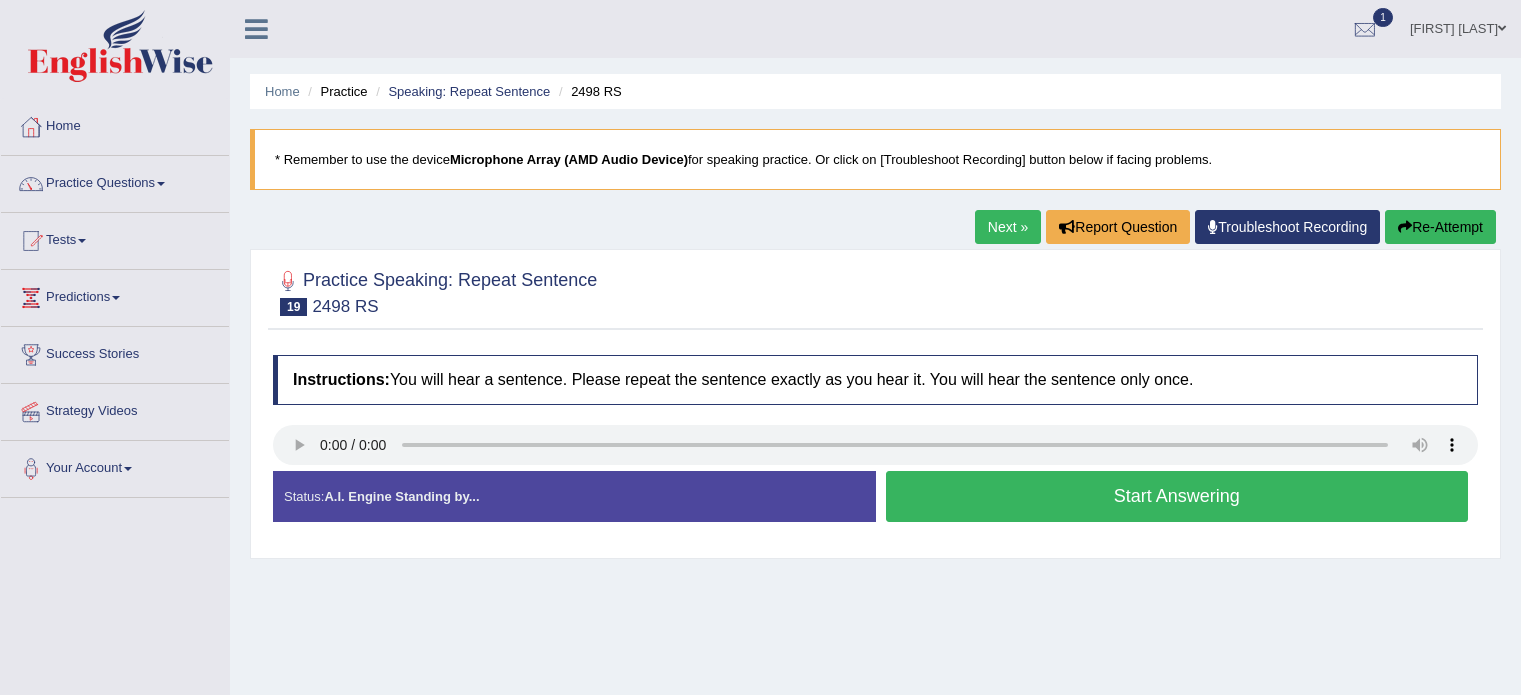 scroll, scrollTop: 0, scrollLeft: 0, axis: both 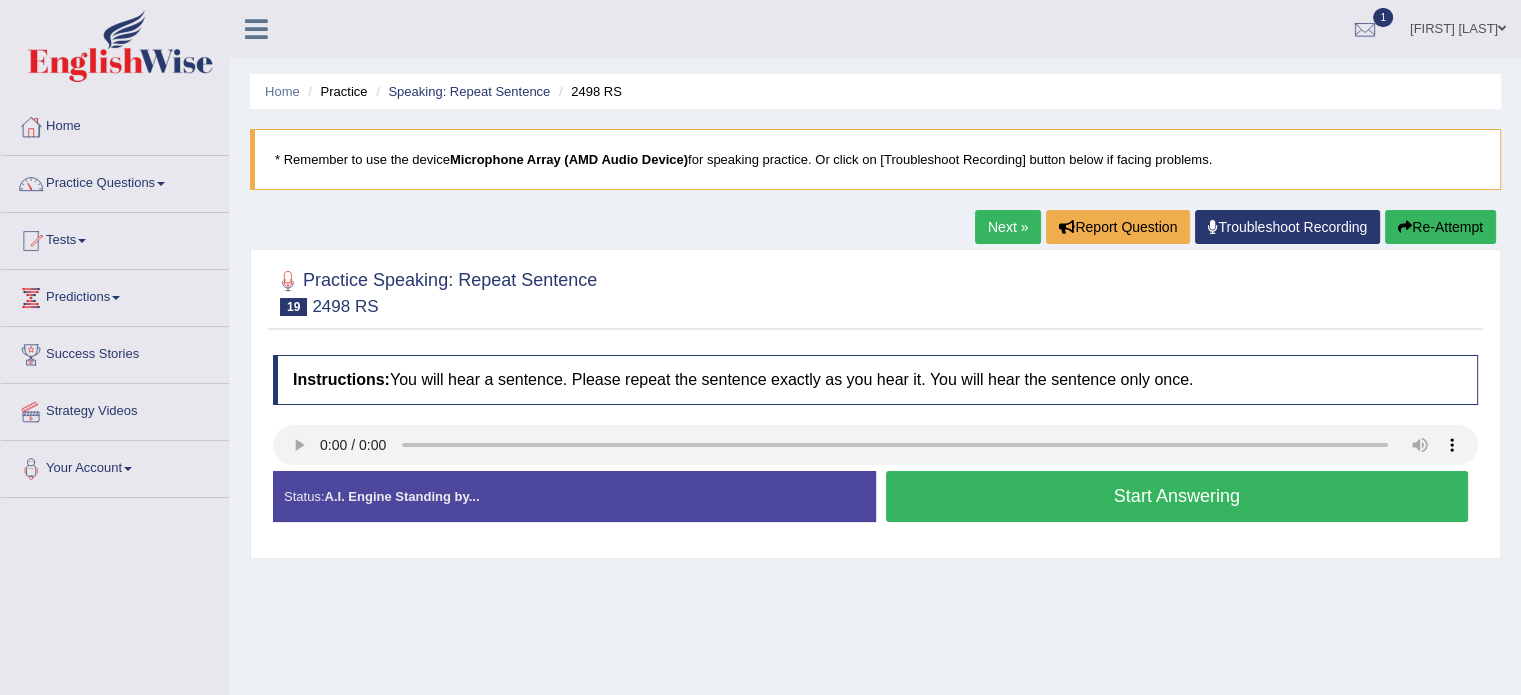 click on "Start Answering" at bounding box center [1177, 496] 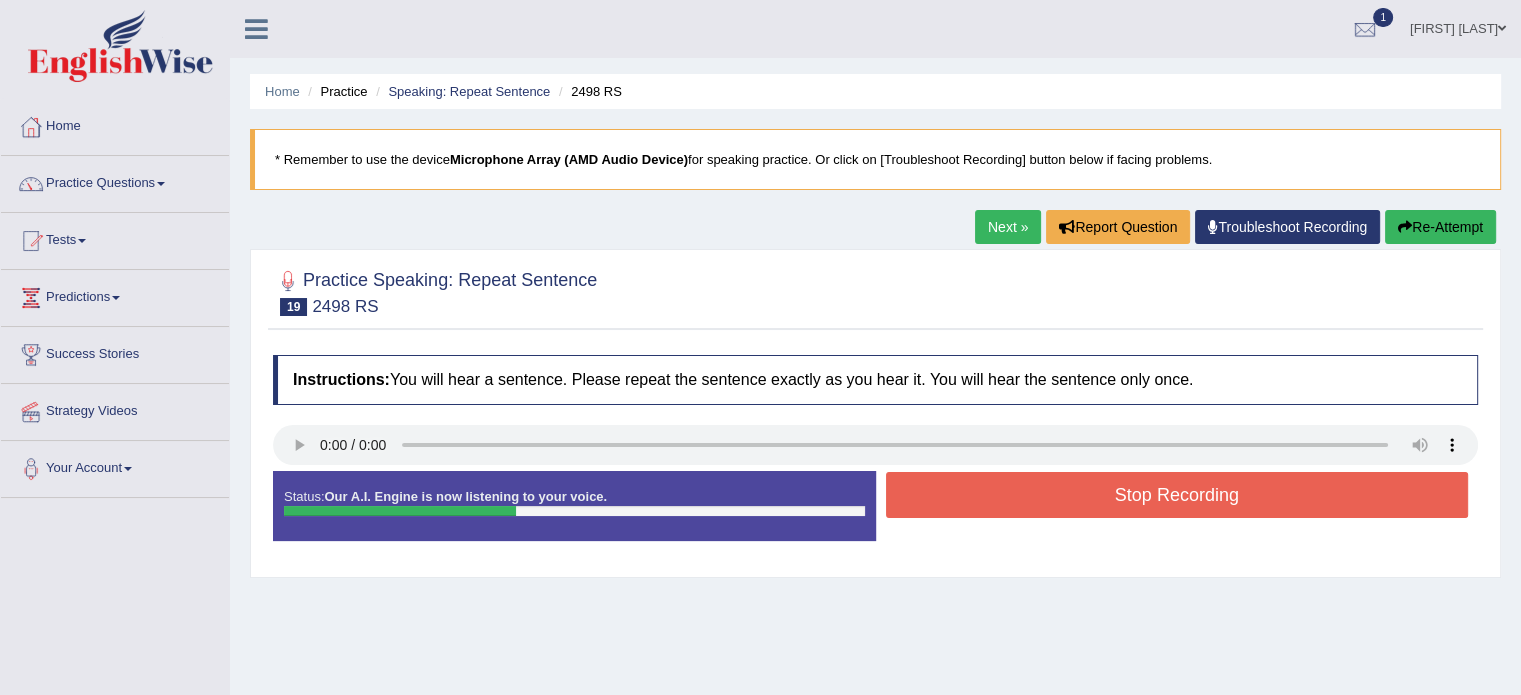 click on "Stop Recording" at bounding box center (1177, 495) 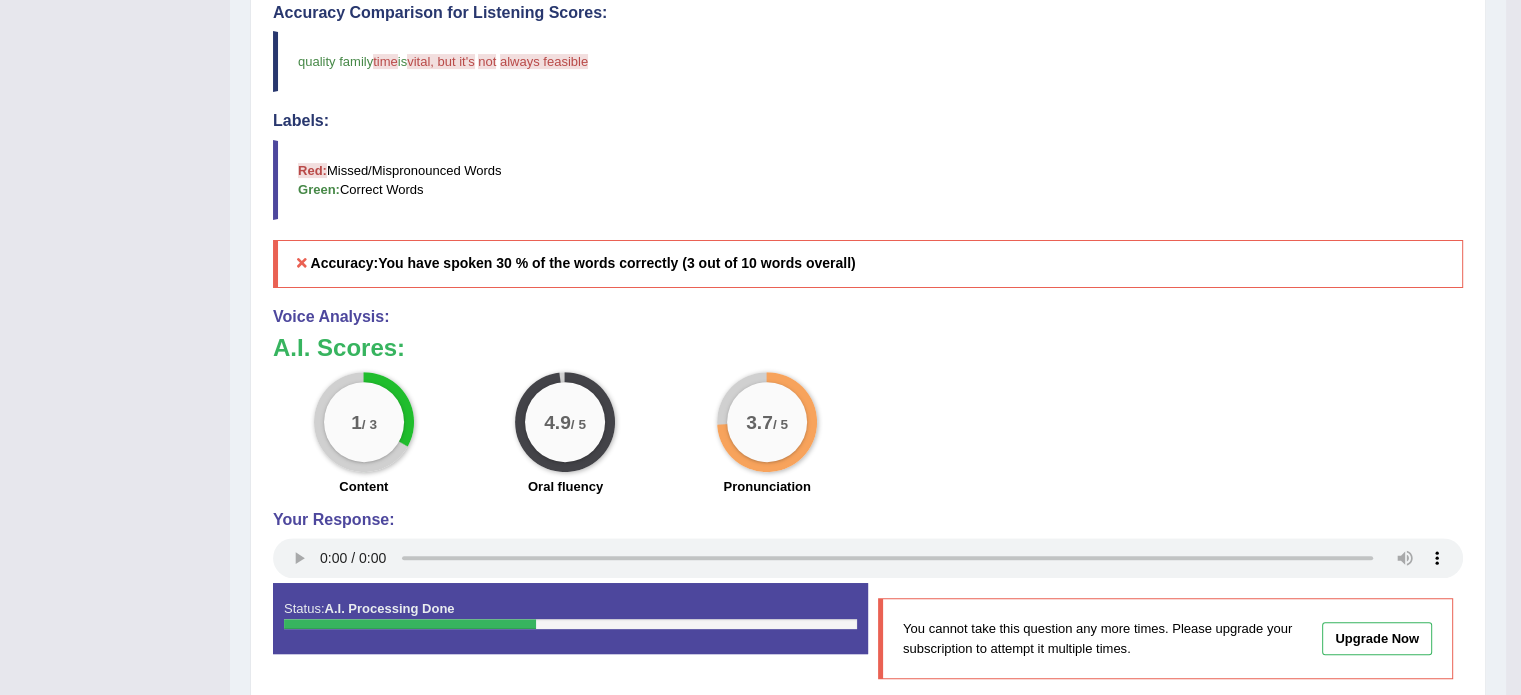scroll, scrollTop: 608, scrollLeft: 0, axis: vertical 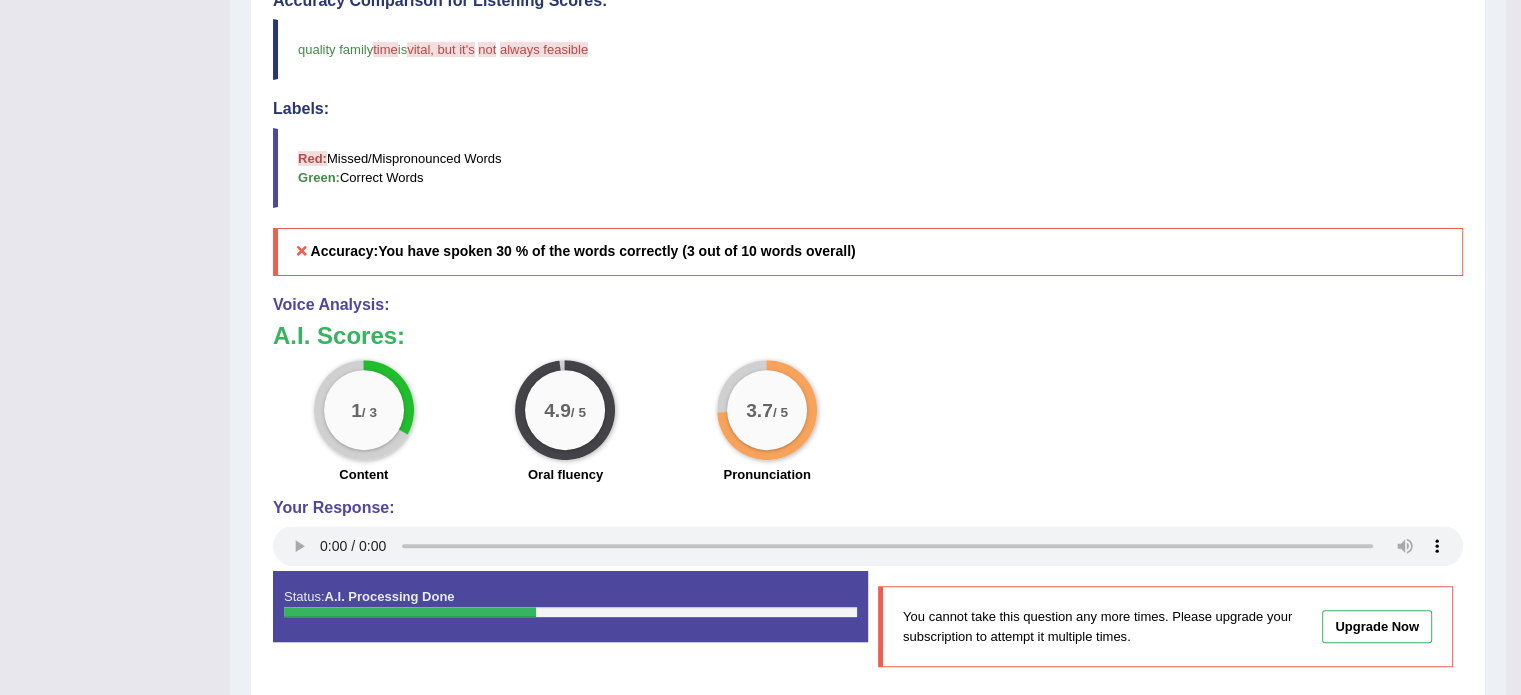 click on "Toggle navigation
Home
Practice Questions   Speaking Practice Read Aloud
Repeat Sentence
Describe Image
Re-tell Lecture
Answer Short Question
Summarize Group Discussion
Respond To A Situation
Writing Practice  Summarize Written Text
Write Essay
Reading Practice  Reading & Writing: Fill In The Blanks
Choose Multiple Answers
Re-order Paragraphs
Fill In The Blanks
Choose Single Answer
Listening Practice  Summarize Spoken Text
Highlight Incorrect Words
Highlight Correct Summary
Select Missing Word
Choose Single Answer
Choose Multiple Answers
Fill In The Blanks
Write From Dictation
Pronunciation
Tests
Take Mock Test" at bounding box center (760, -261) 